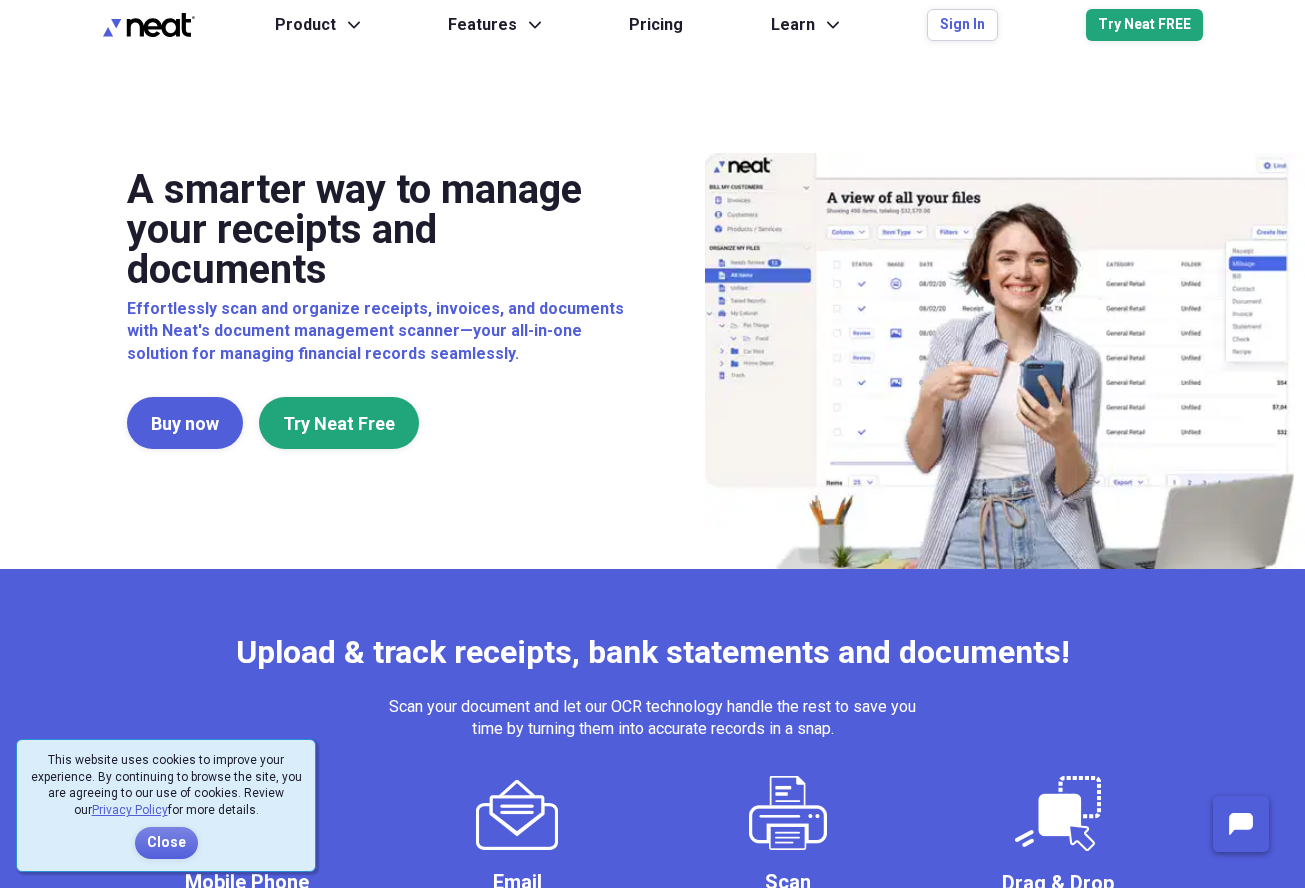 scroll, scrollTop: 0, scrollLeft: 0, axis: both 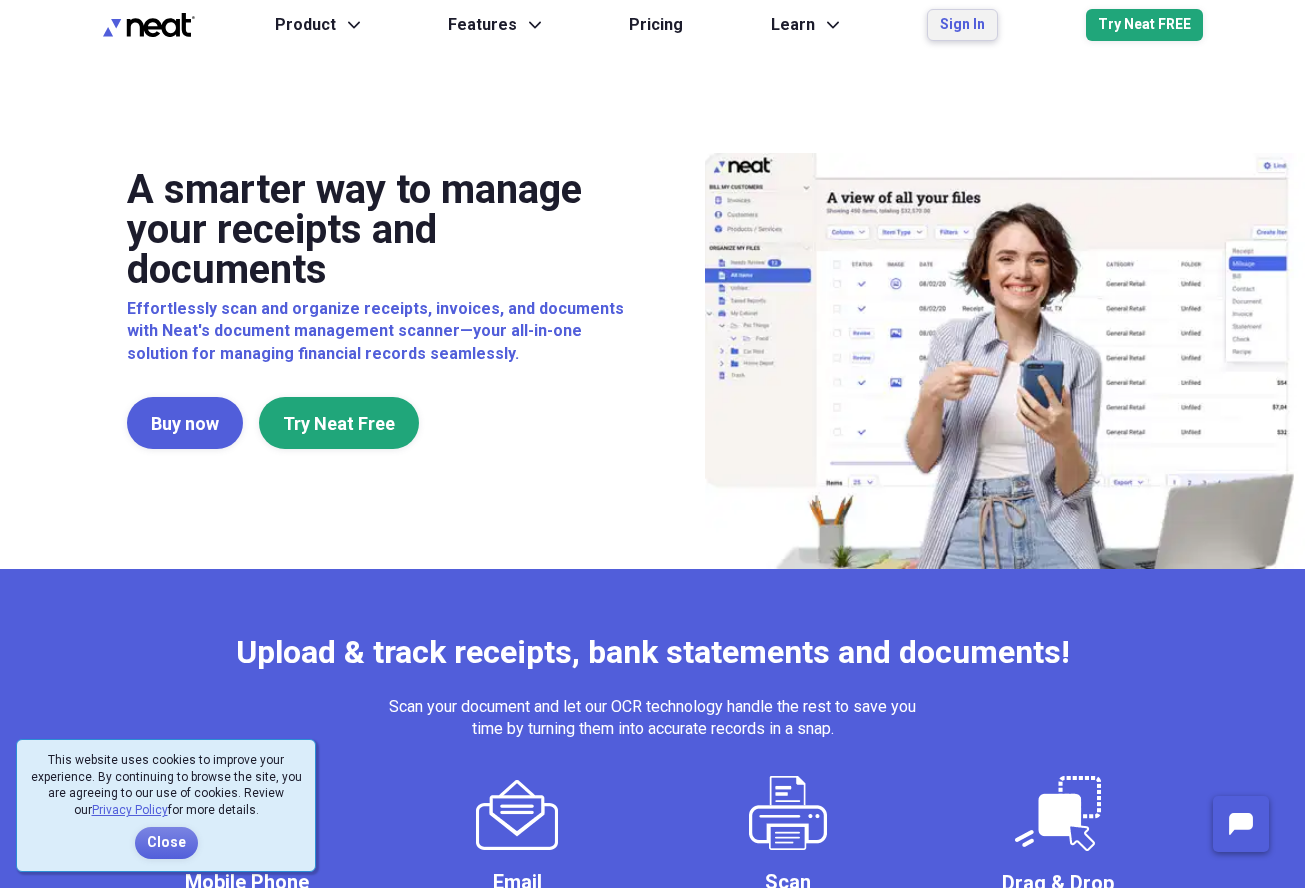 click on "Sign In" at bounding box center (962, 25) 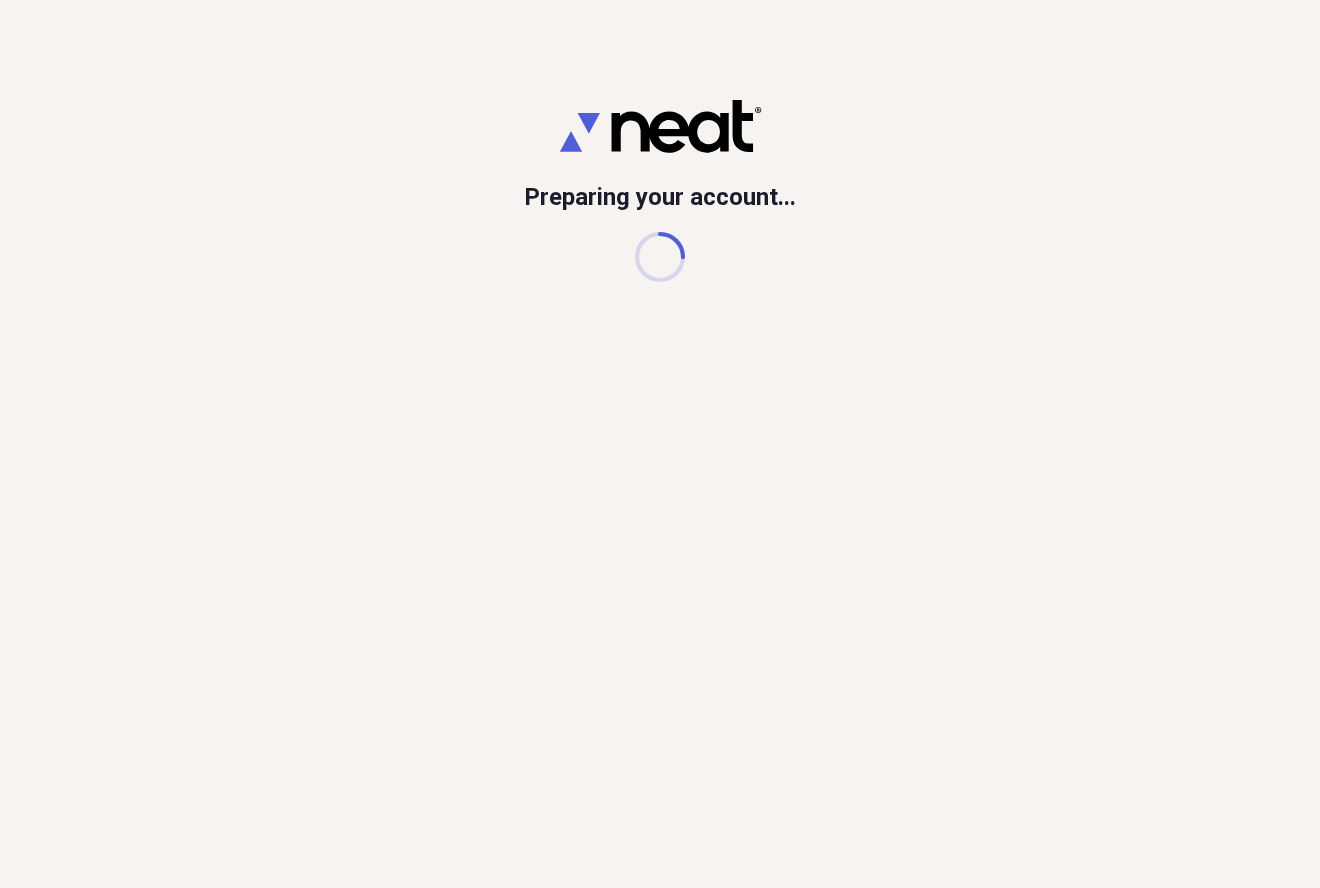 scroll, scrollTop: 0, scrollLeft: 0, axis: both 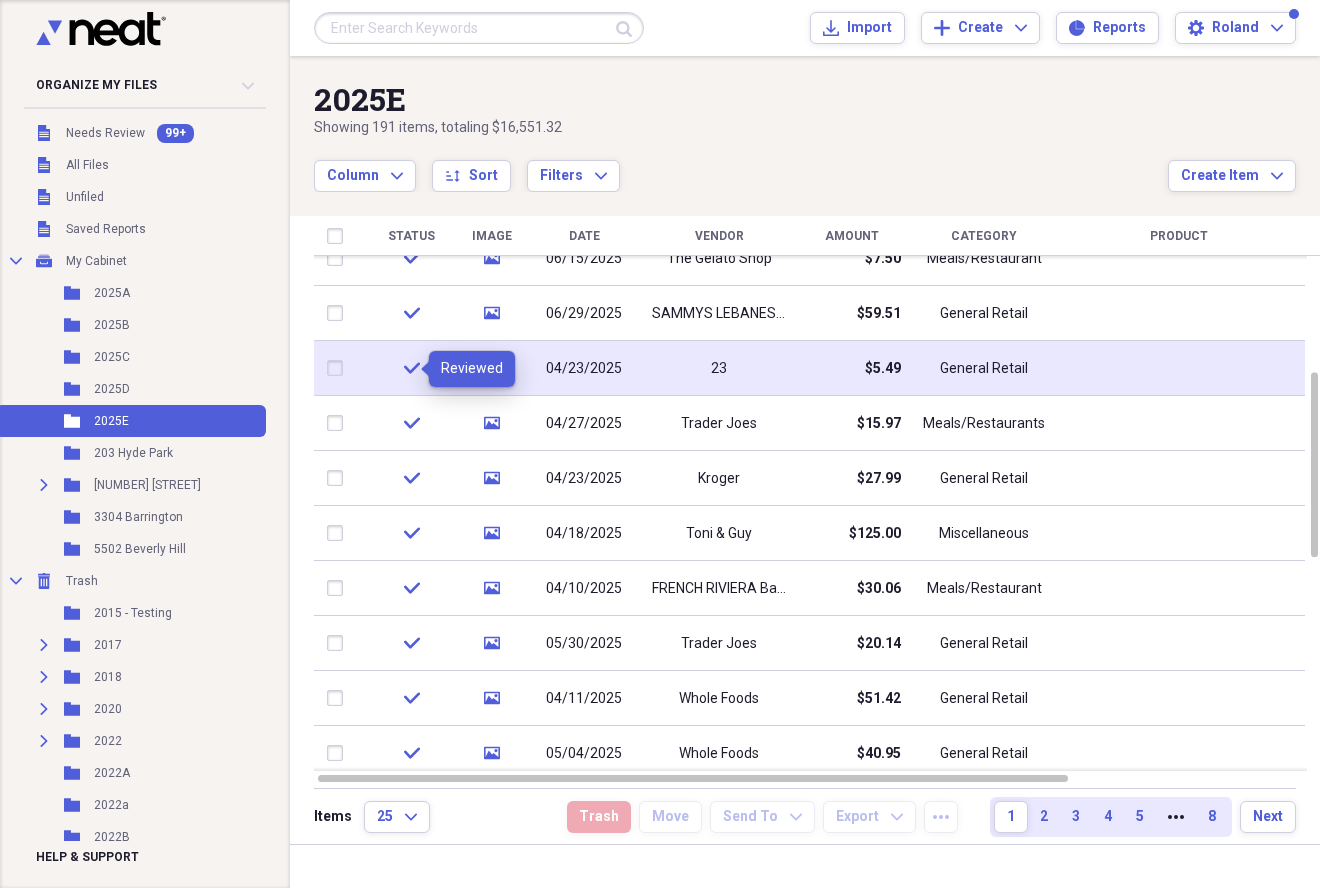 click on "check" 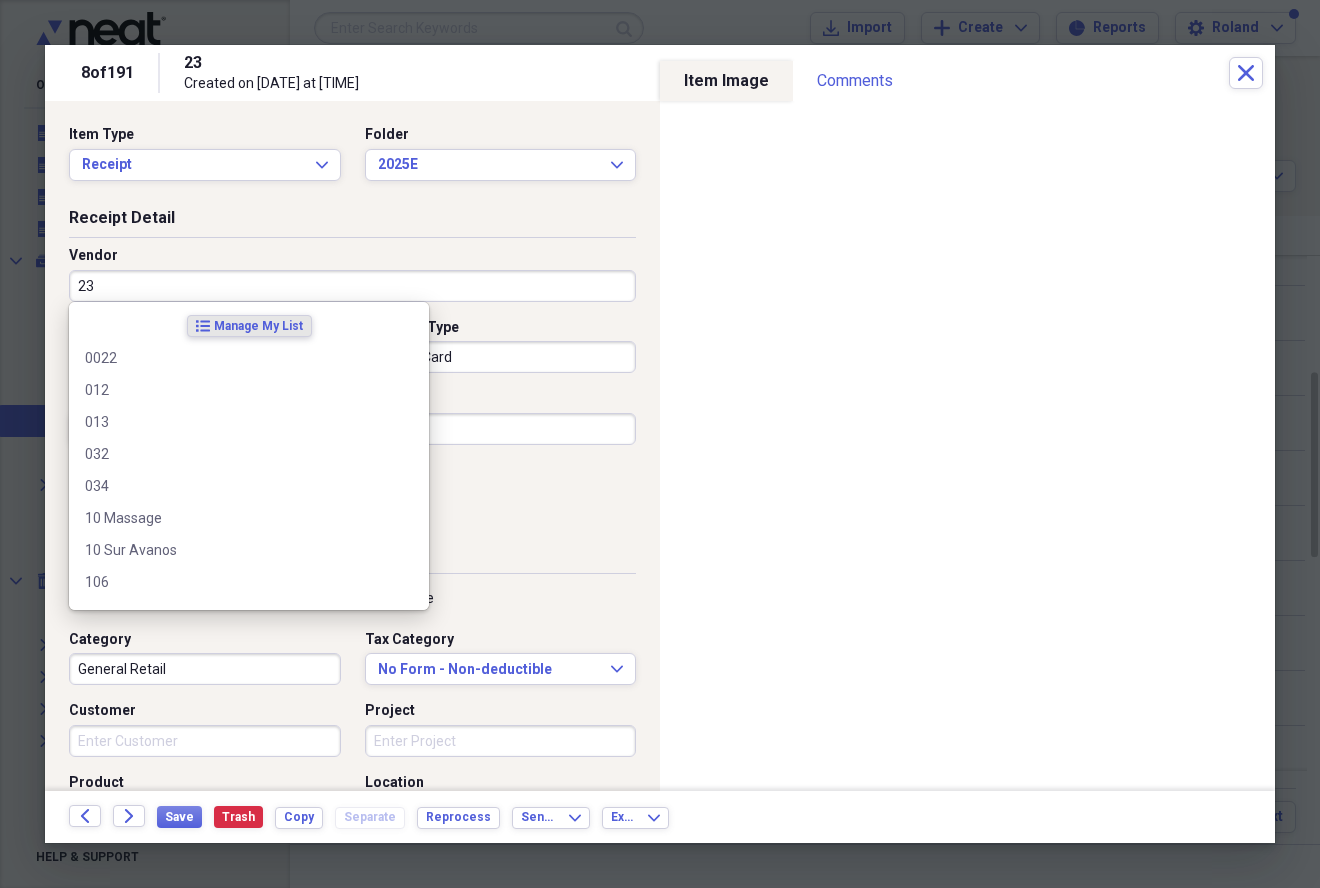 click on "23" at bounding box center [352, 286] 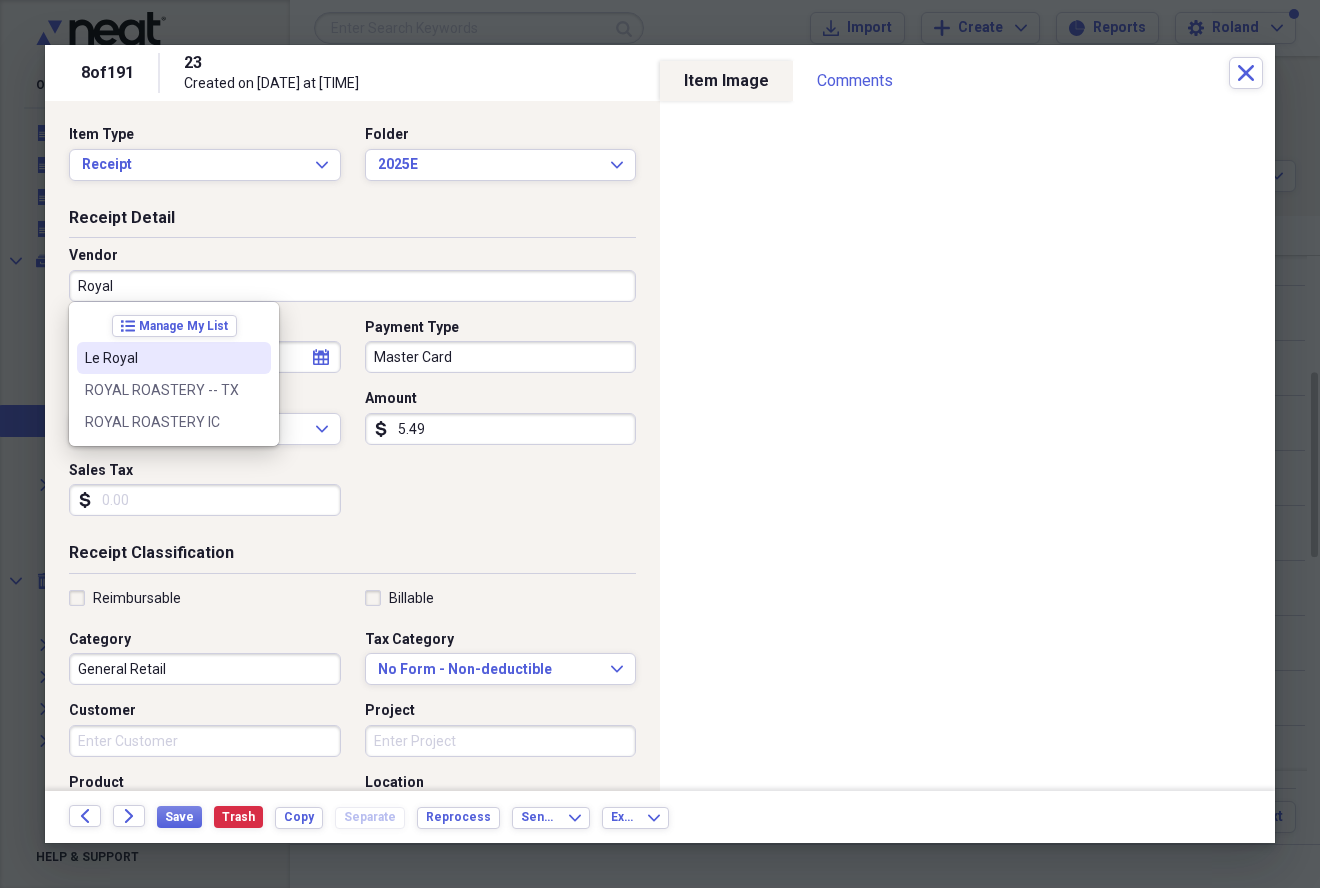 type on "Royal" 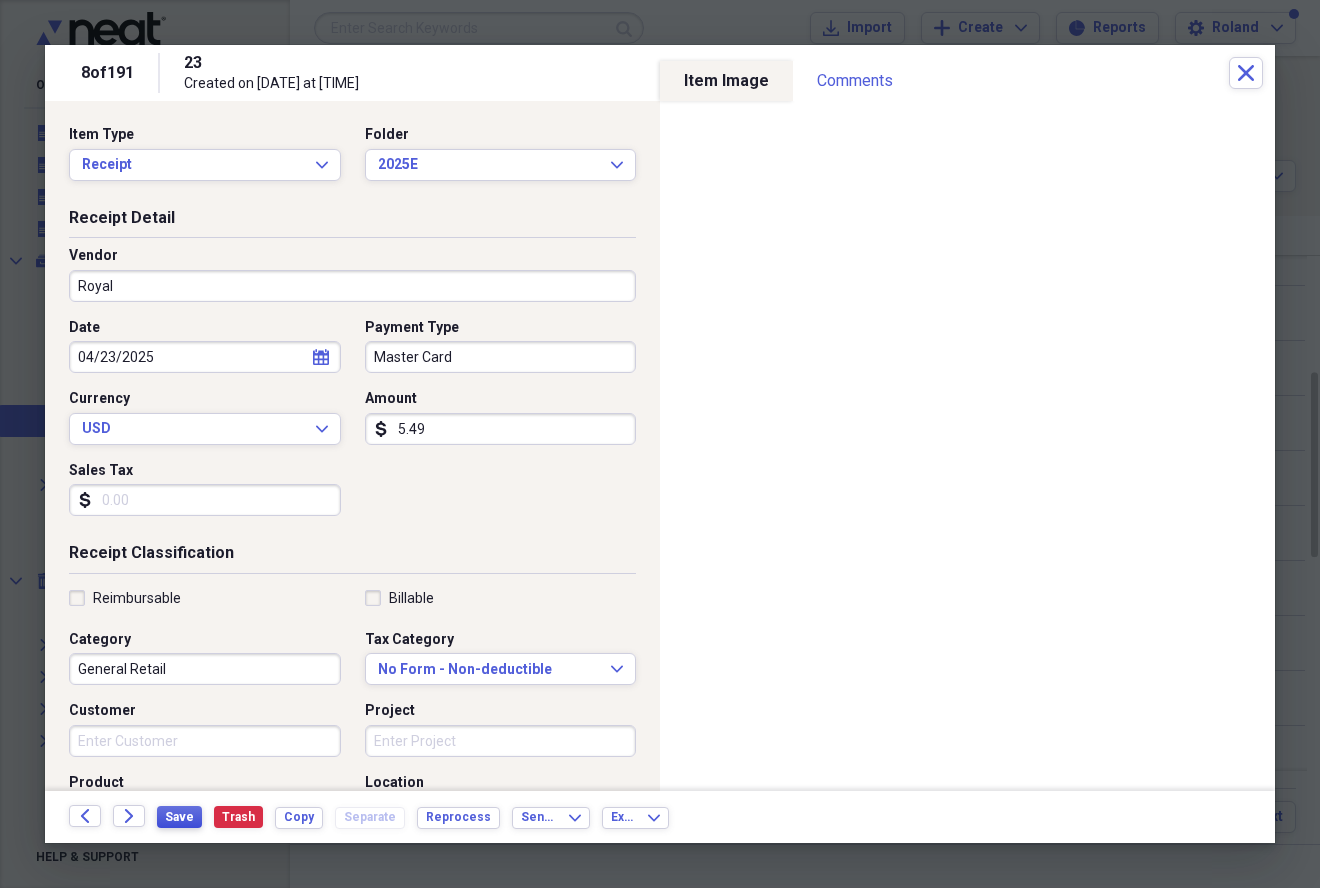 click on "Save" at bounding box center [179, 817] 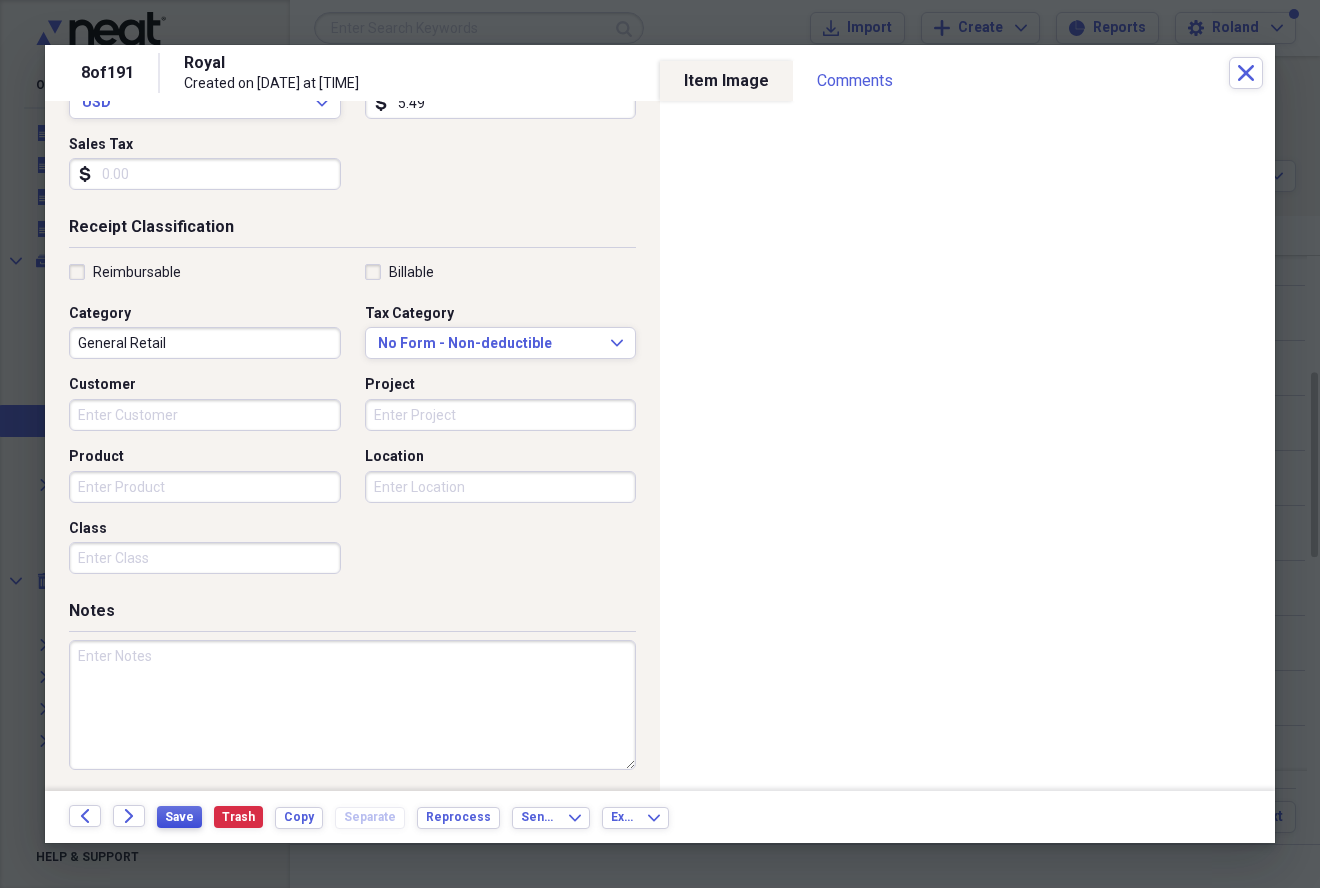 scroll, scrollTop: 331, scrollLeft: 0, axis: vertical 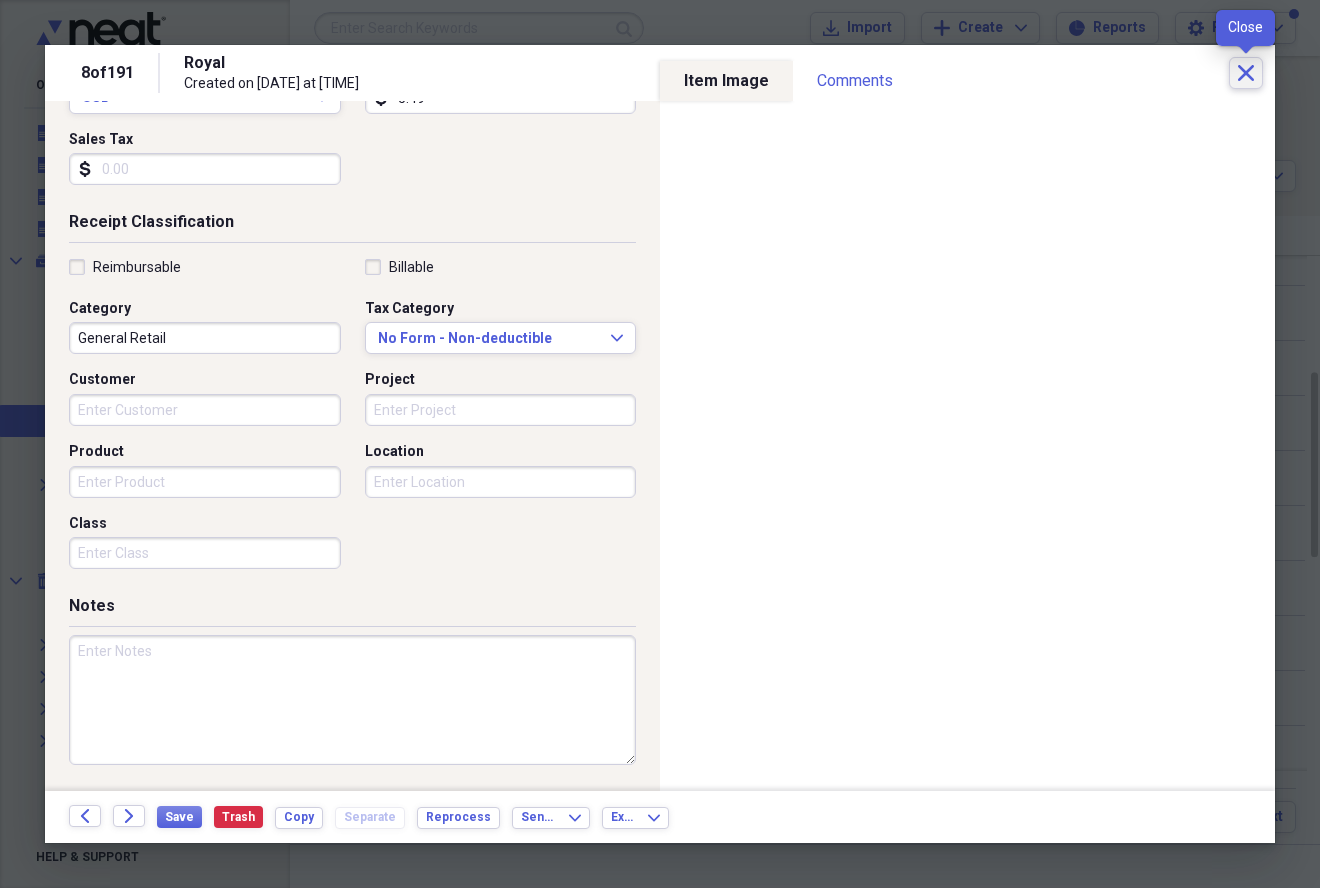 click on "Close" 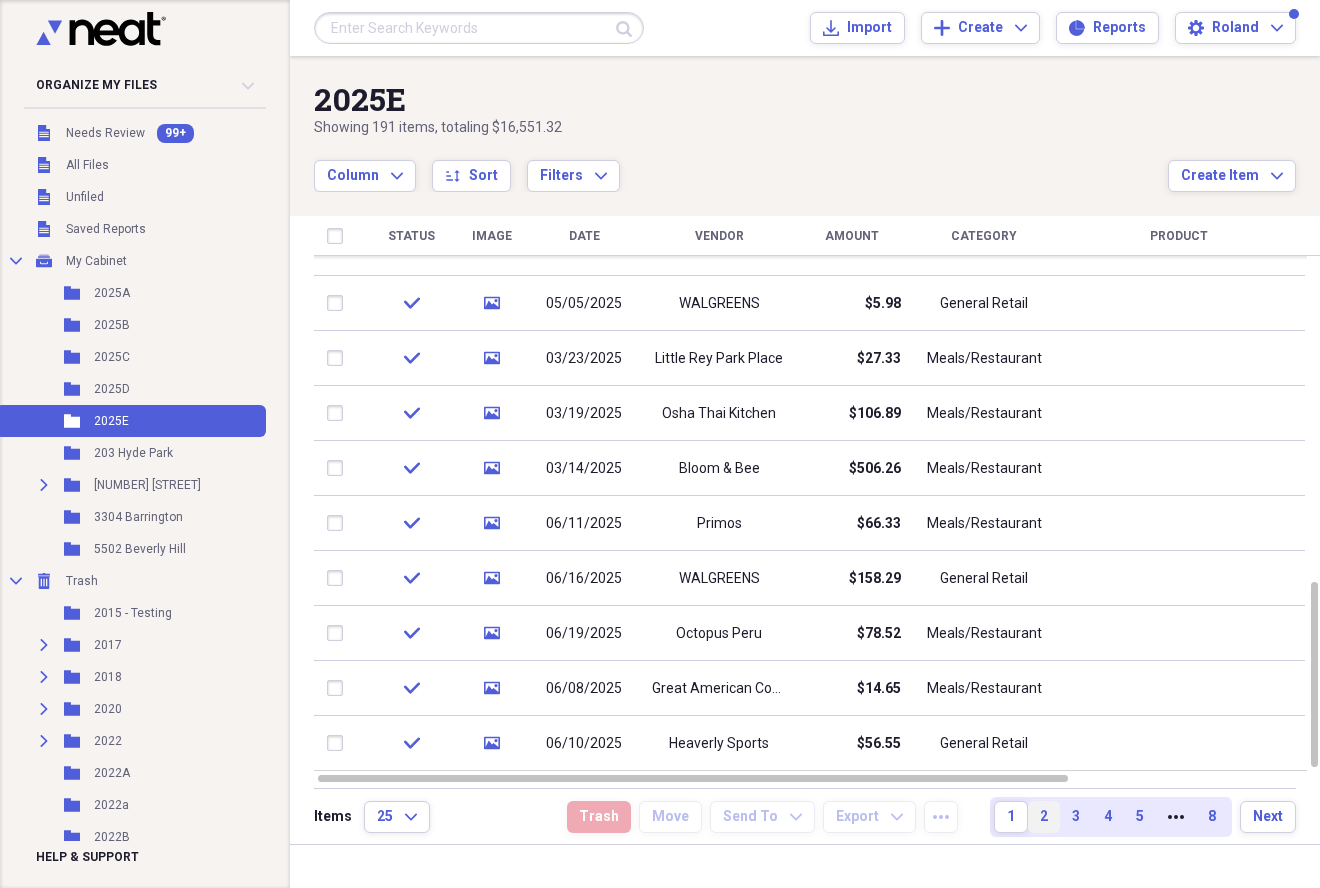 click on "2" at bounding box center (1044, 817) 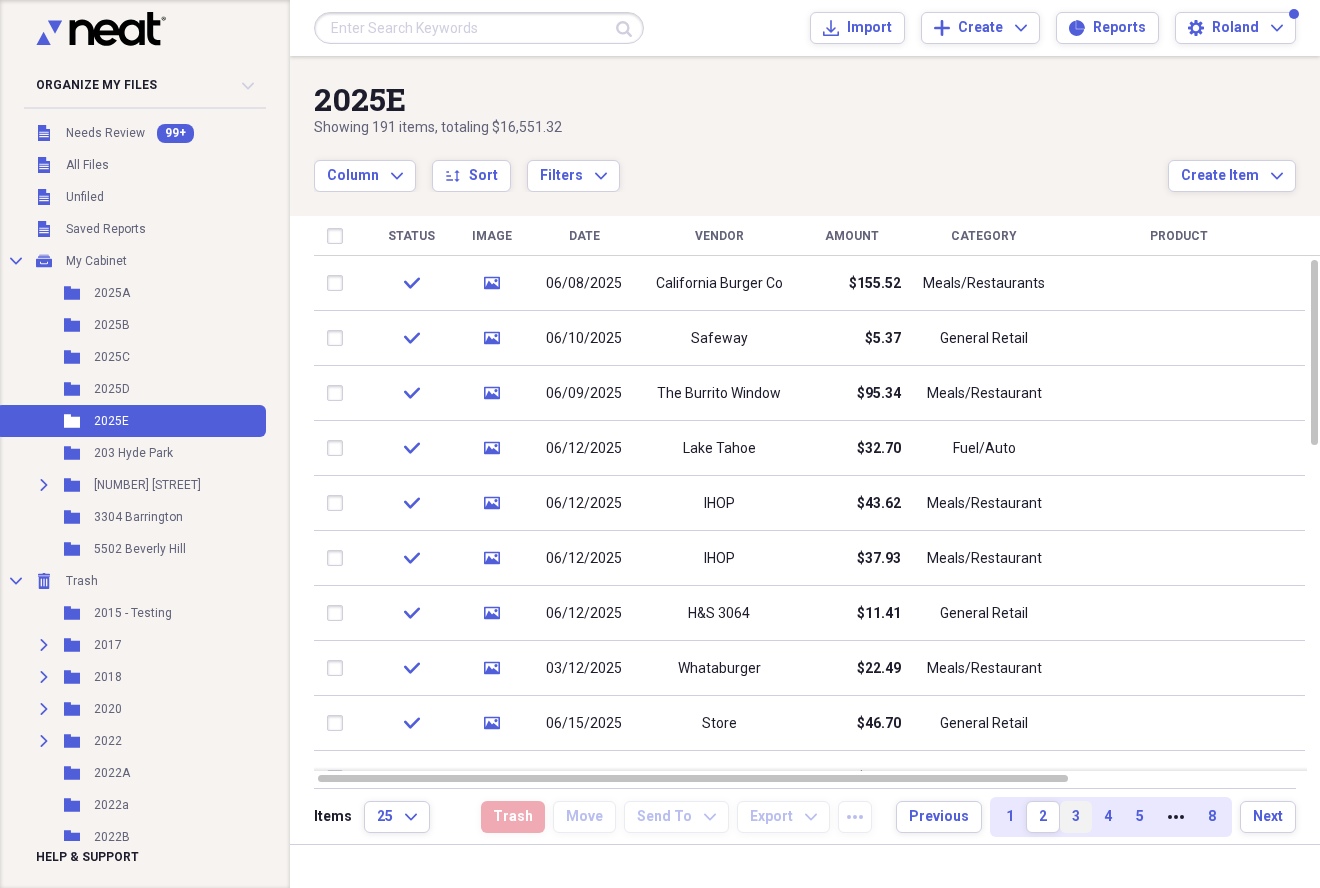 click on "3" at bounding box center (1076, 817) 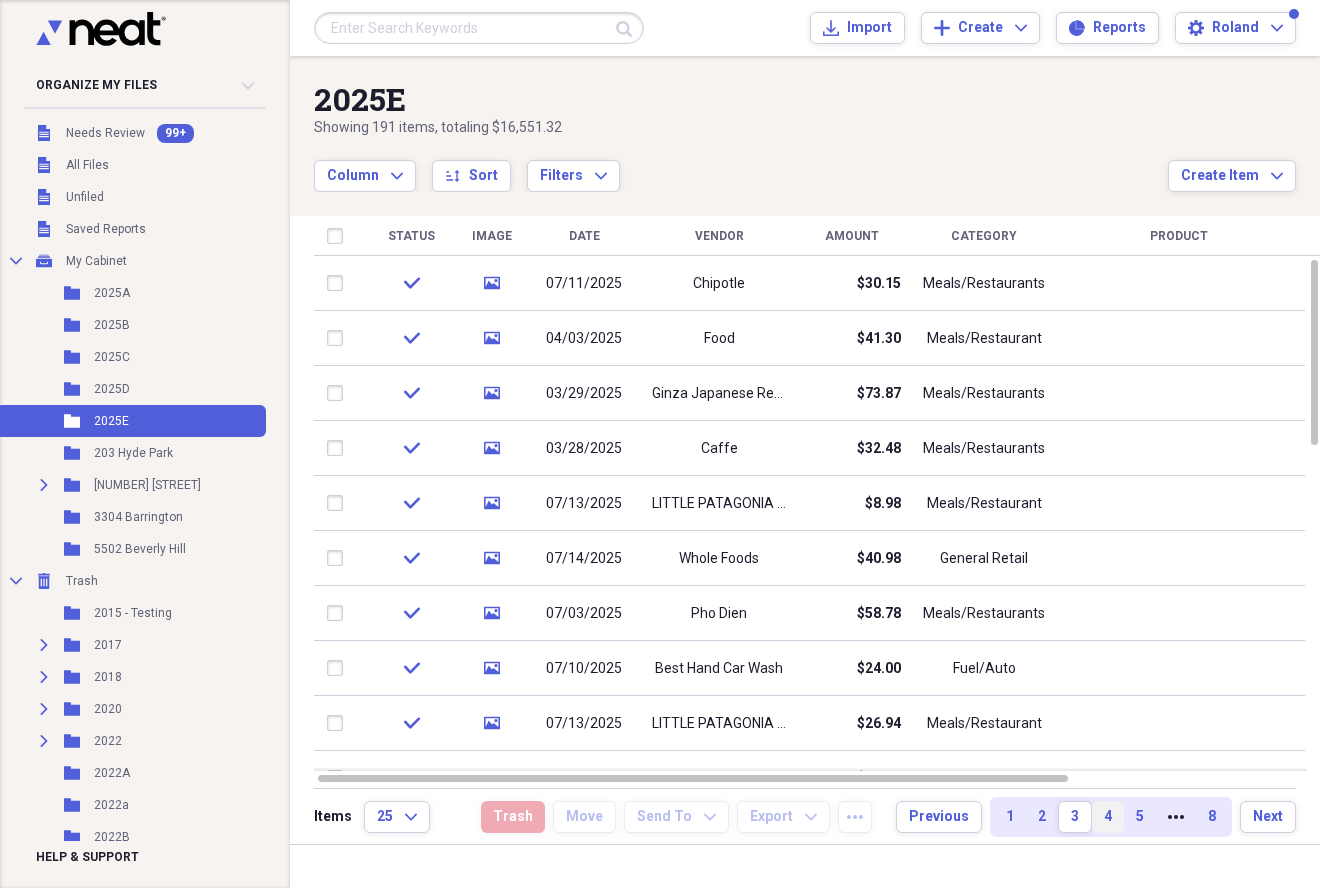 click on "4" at bounding box center (1108, 817) 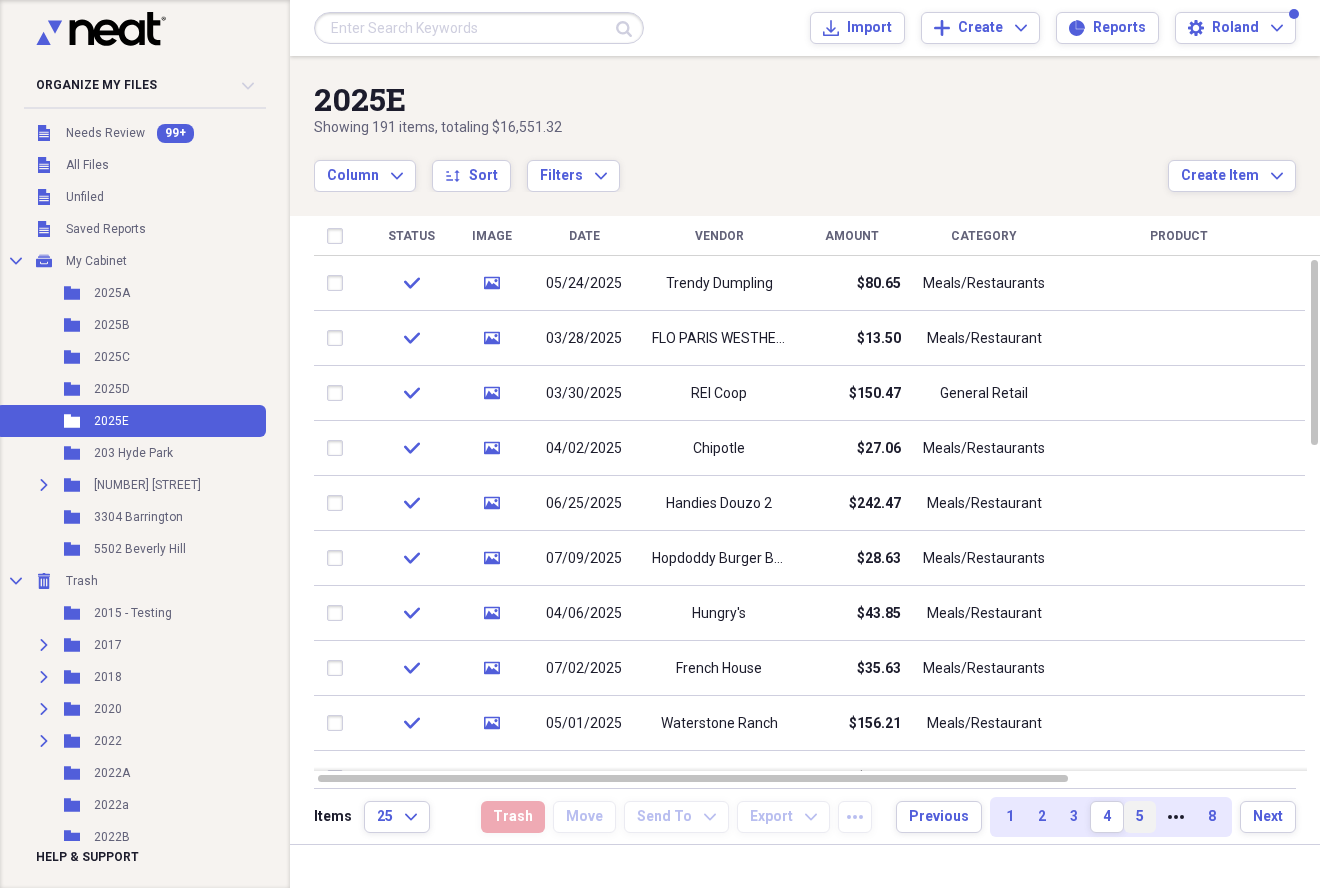 click on "5" at bounding box center [1140, 817] 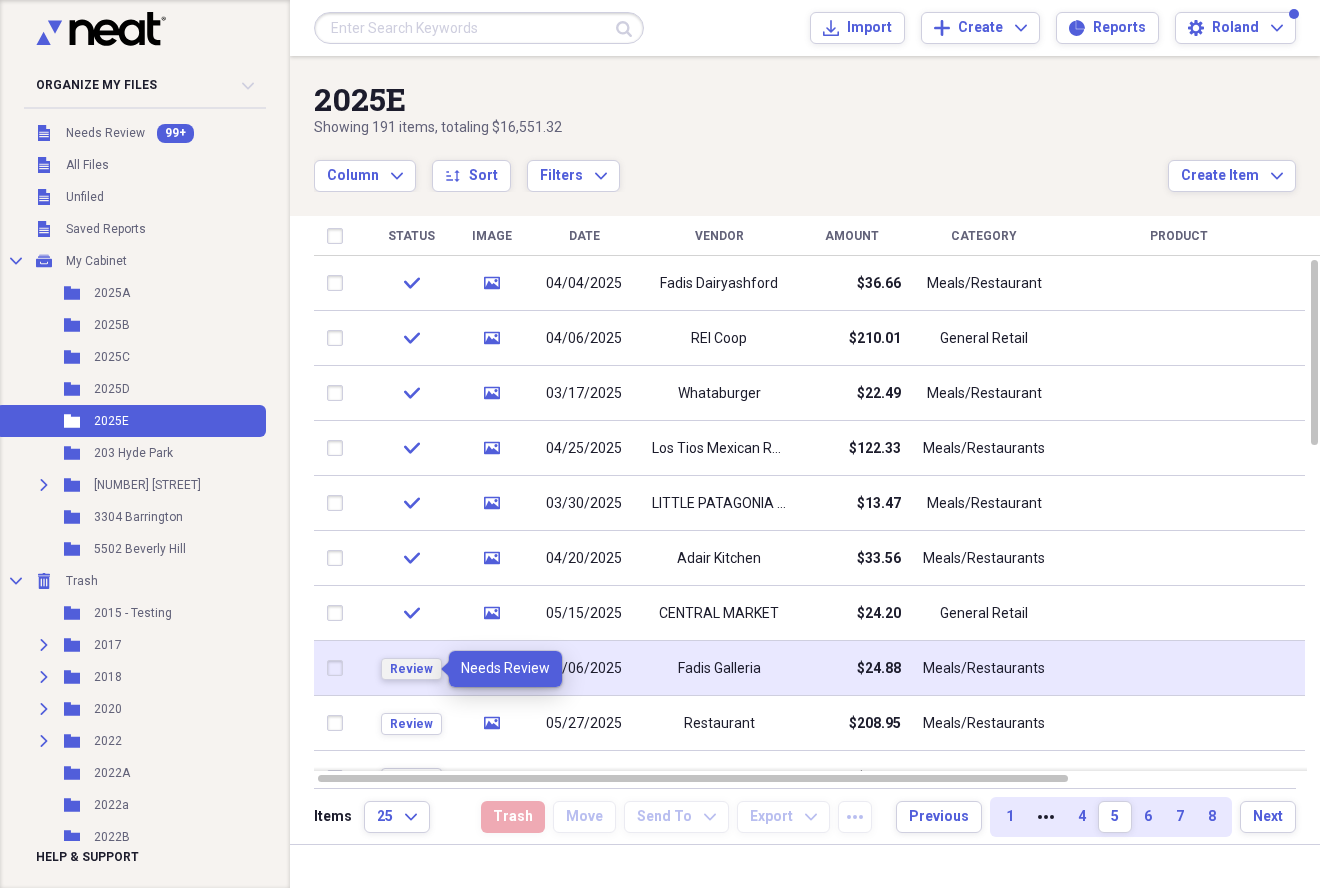 click on "Review" at bounding box center [411, 669] 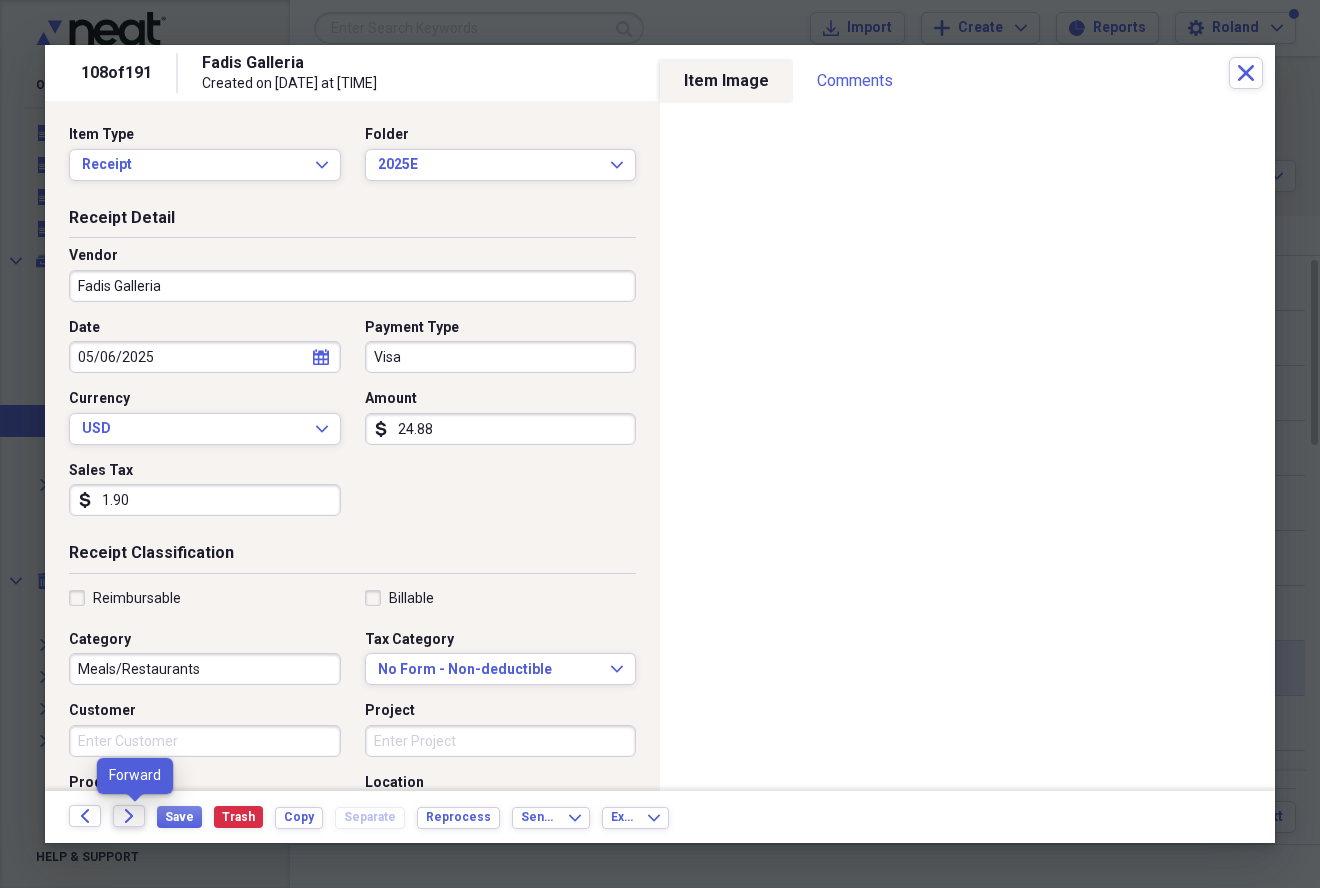 click on "Forward" 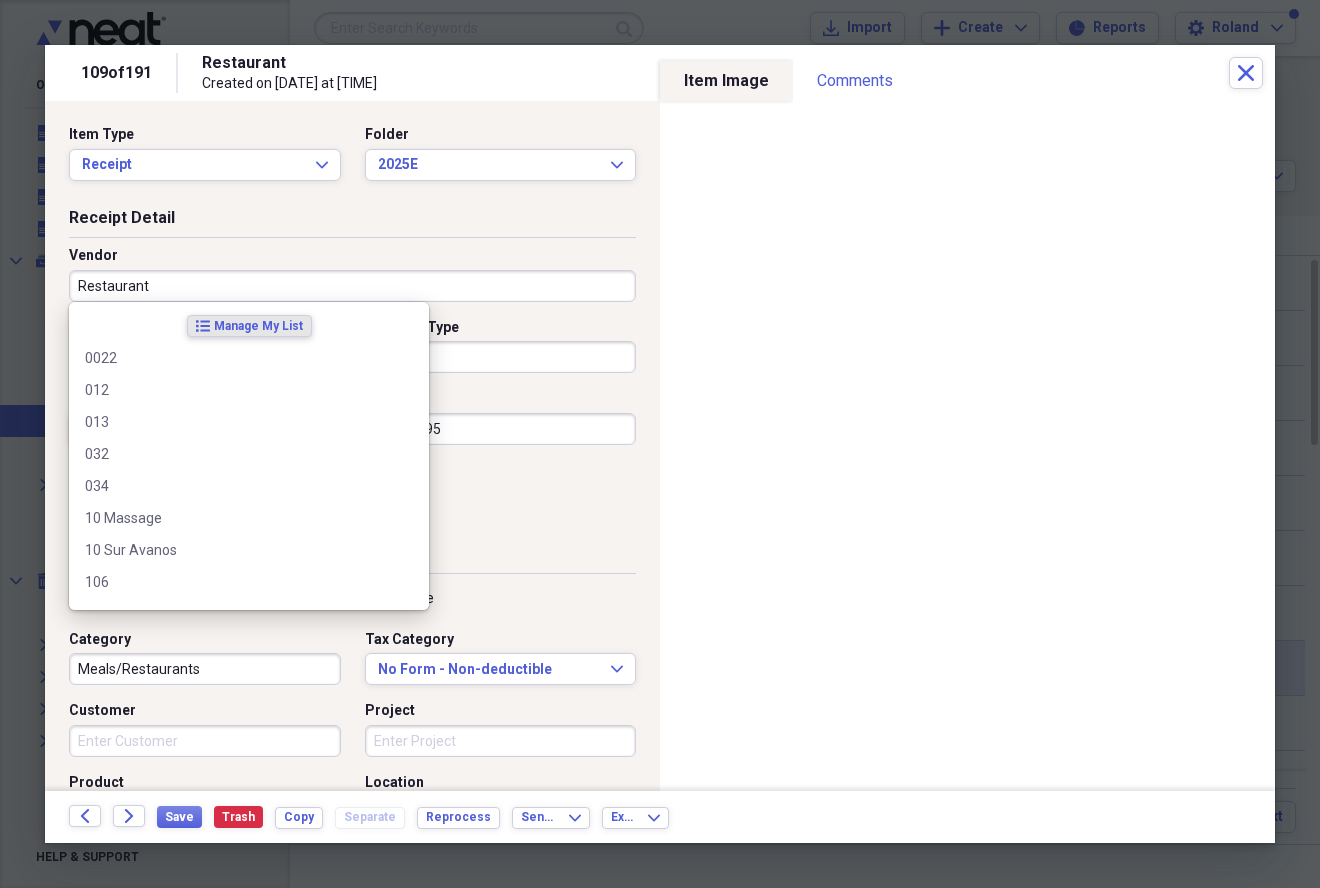 click on "Restaurant" at bounding box center (352, 286) 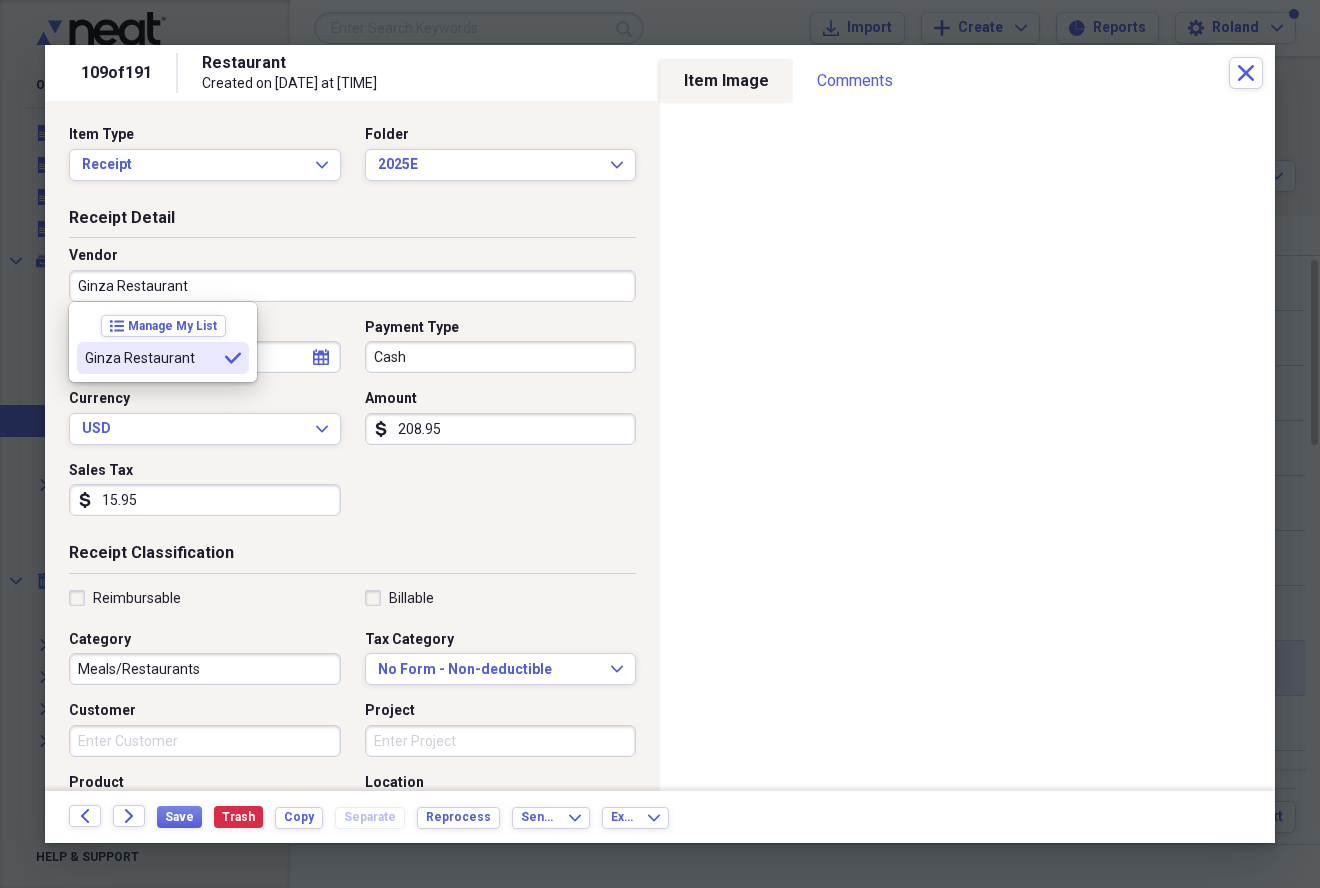 type on "Ginza Restaurant" 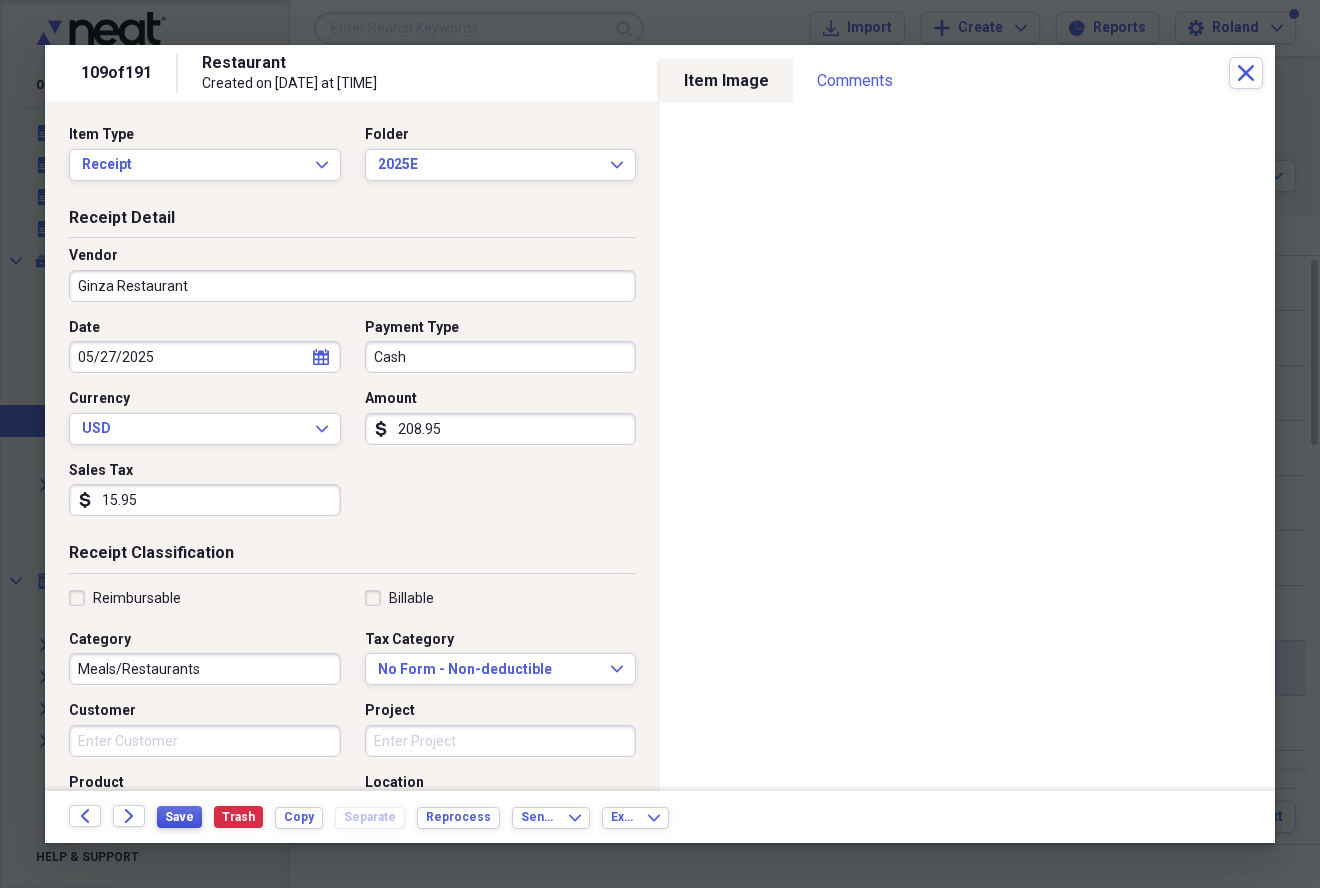 click on "Save" at bounding box center [179, 817] 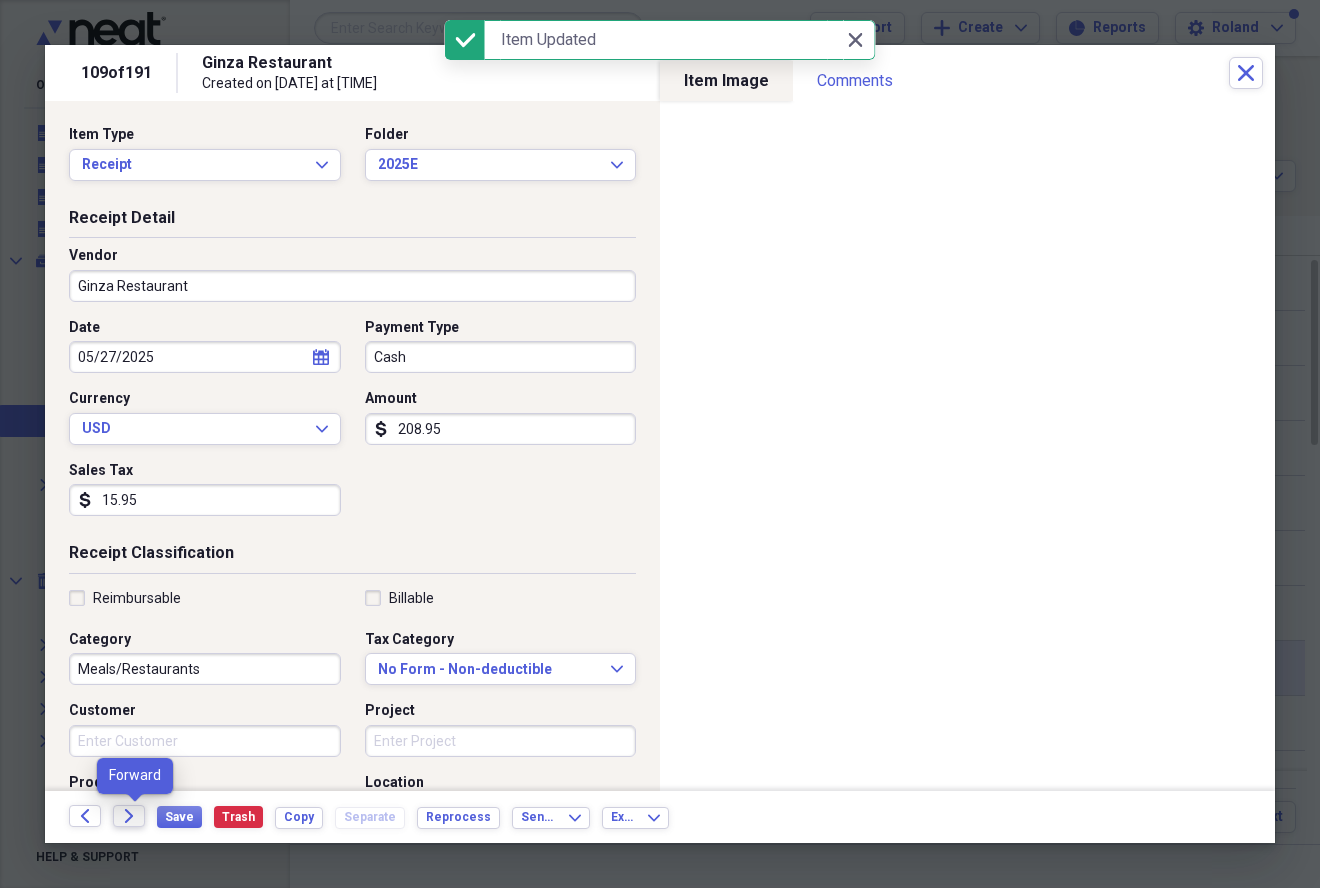 click on "Forward" 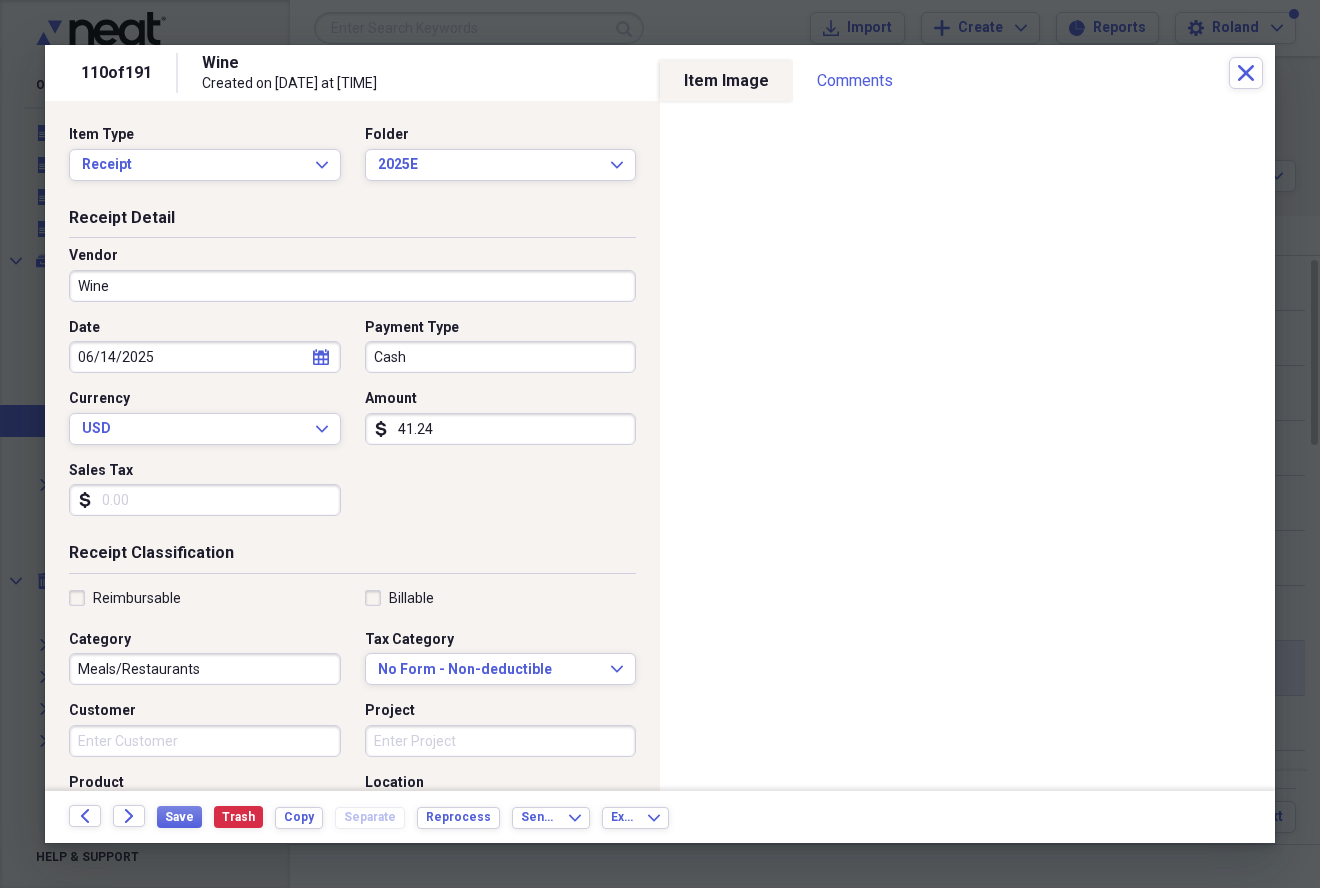 click on "Wine" at bounding box center [352, 286] 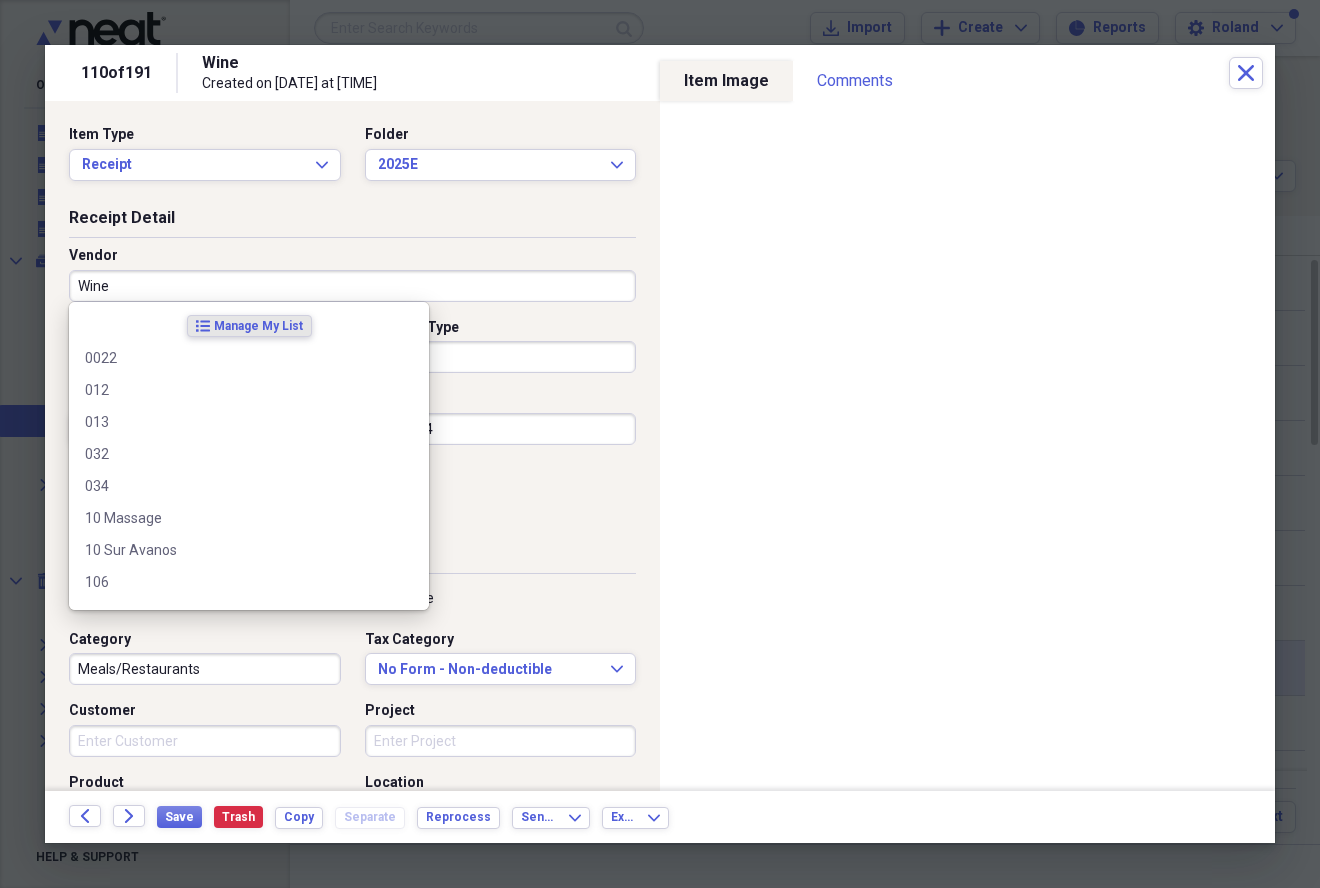 click on "Wine" at bounding box center (352, 286) 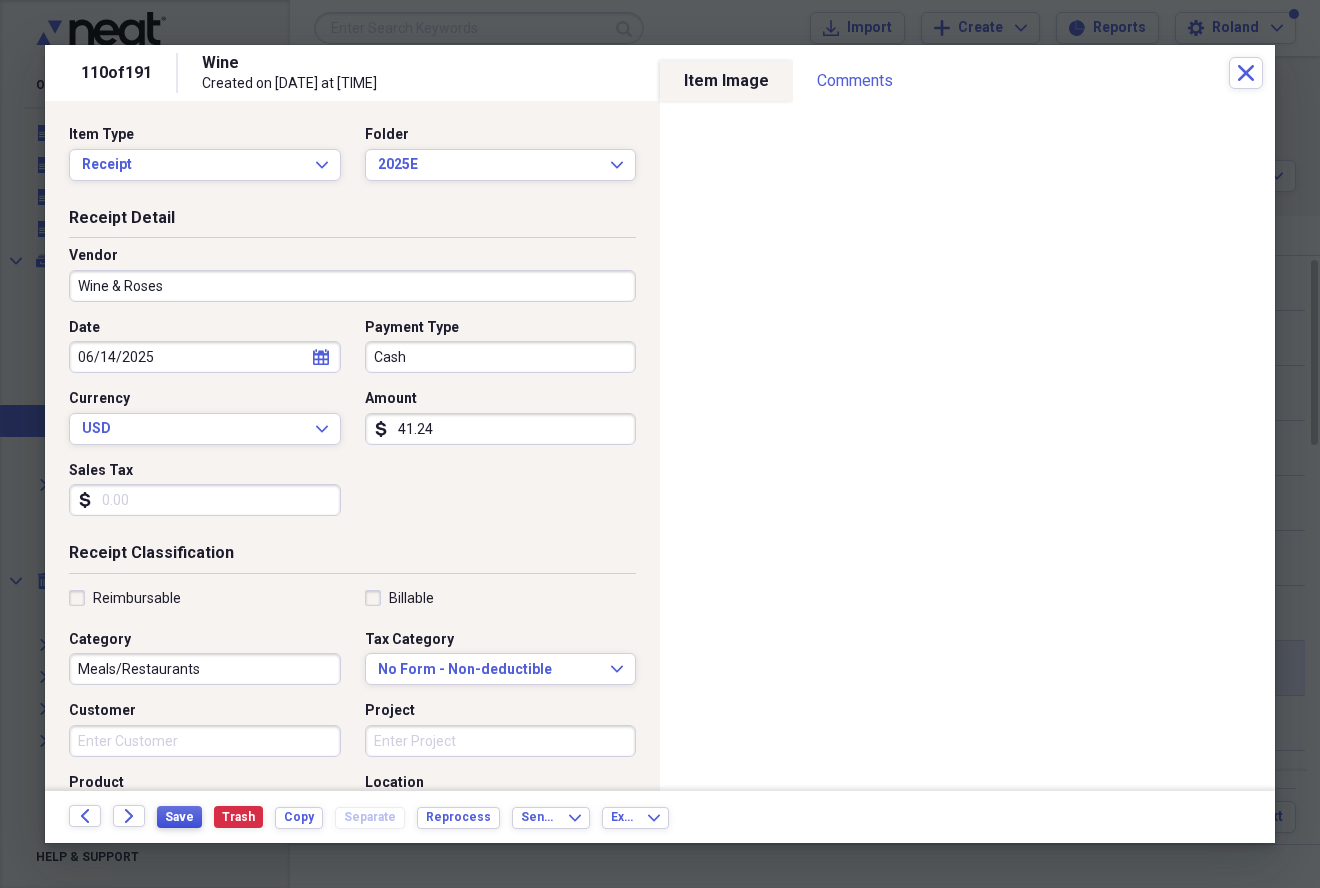 type on "Wine & Roses" 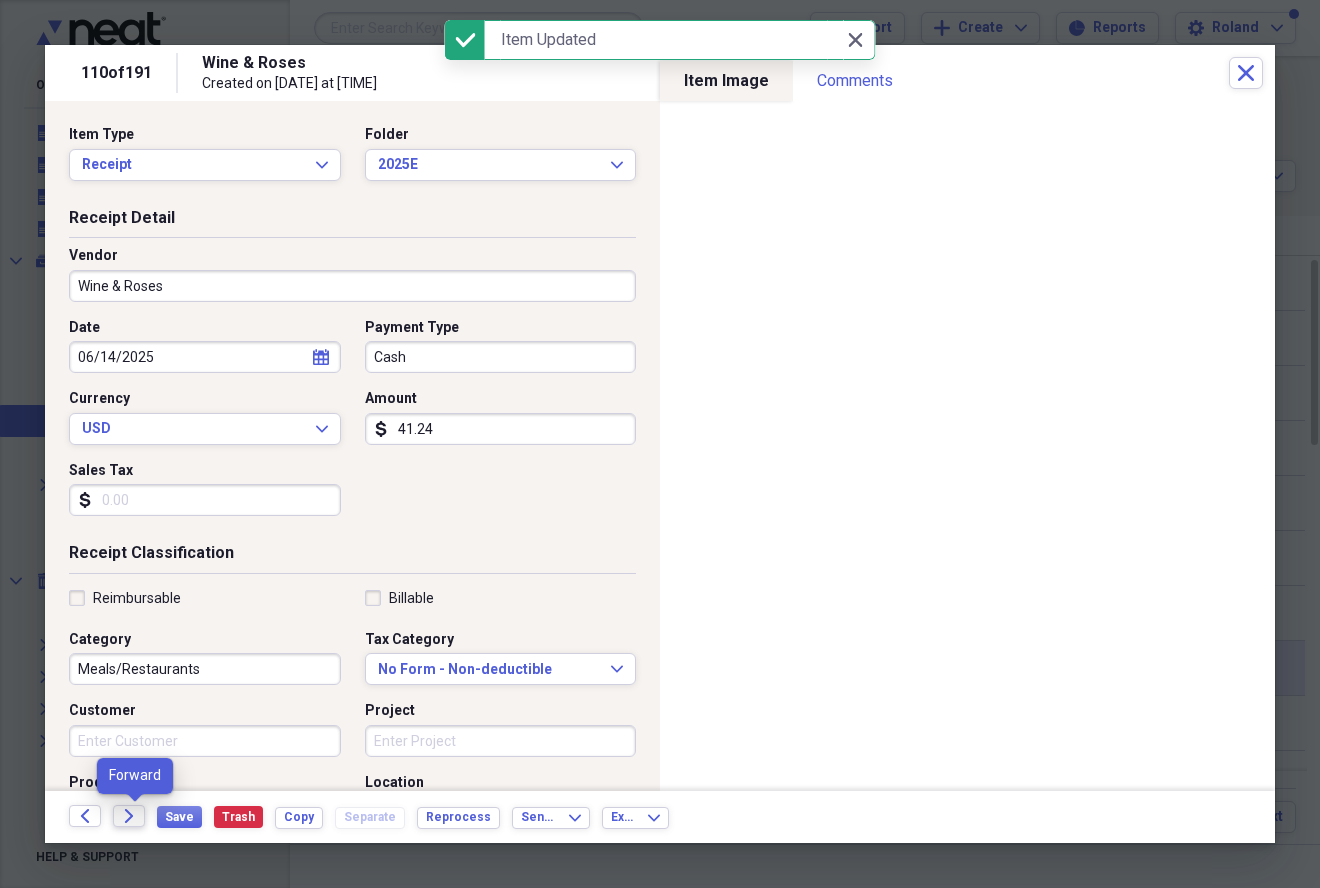 click on "Forward" 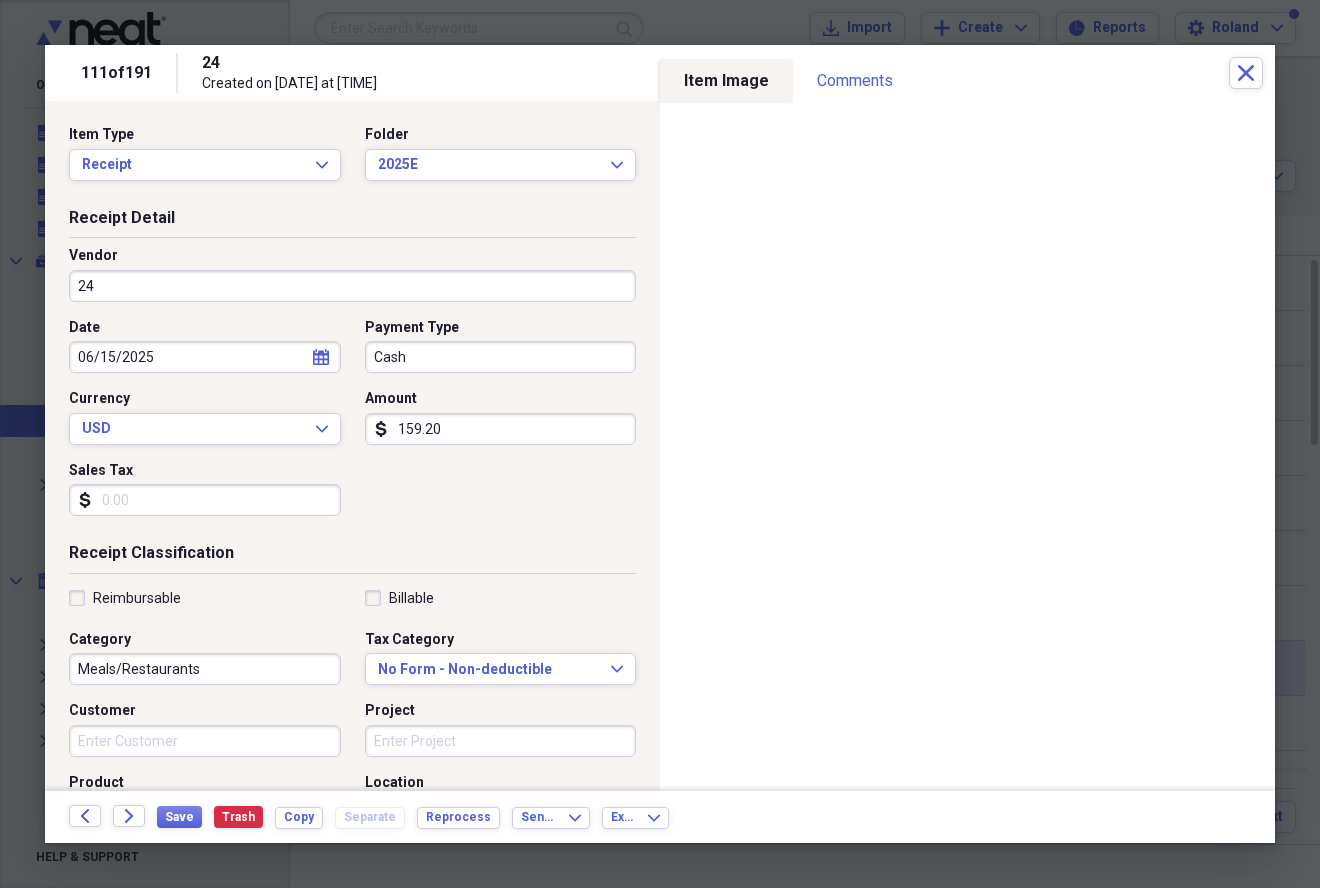 click on "24" at bounding box center [352, 286] 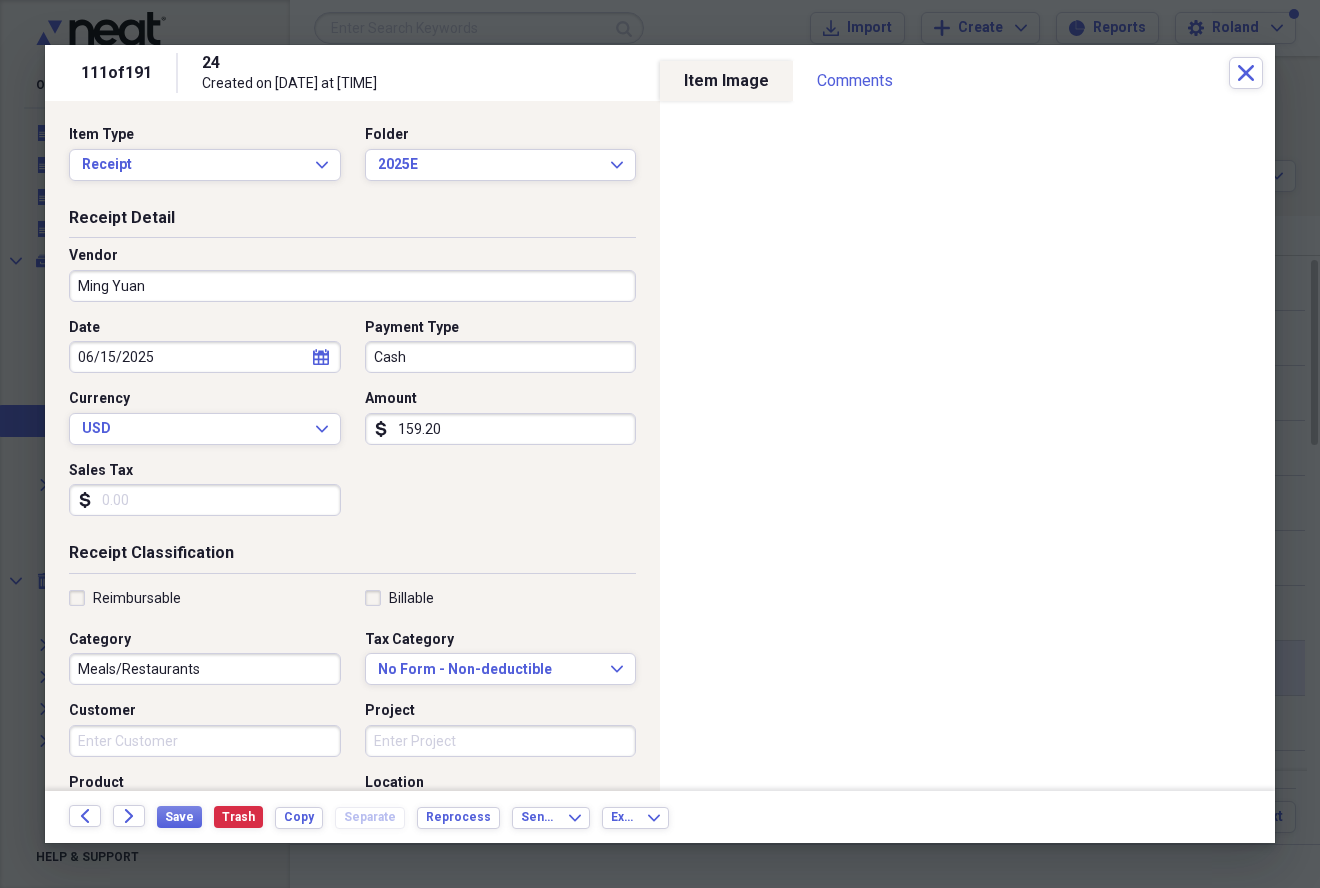type on "Ming Yuan" 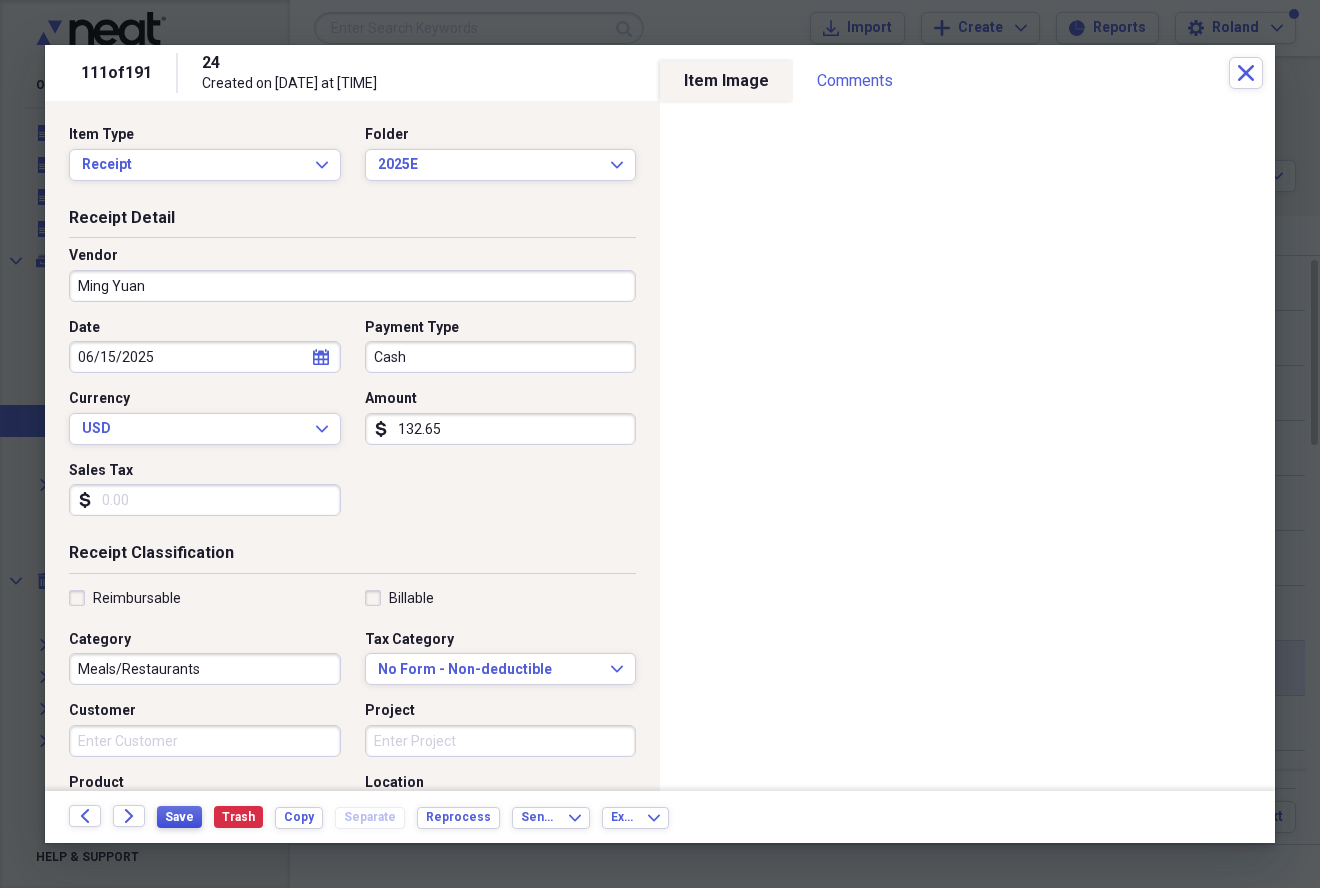 type on "132.65" 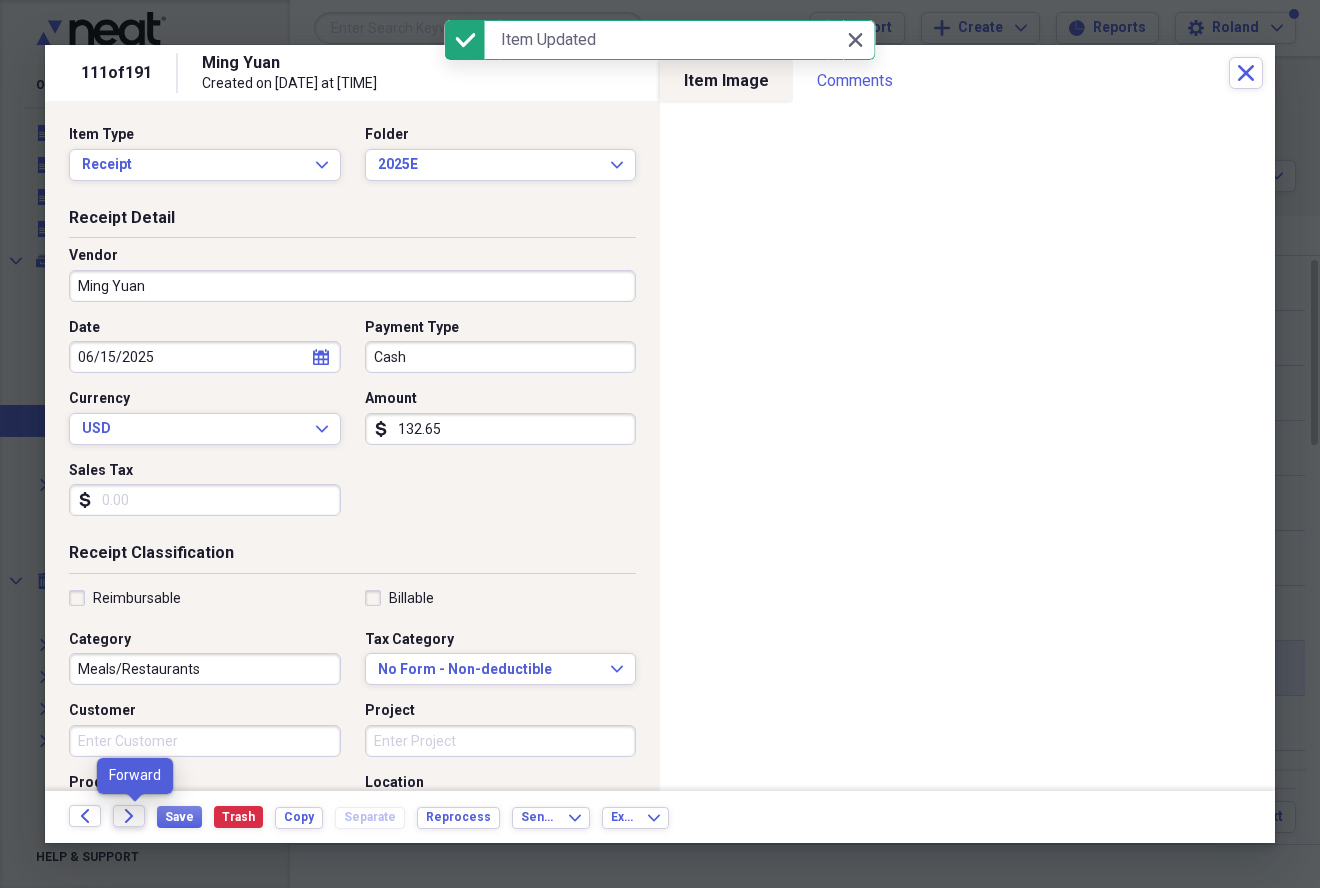 click 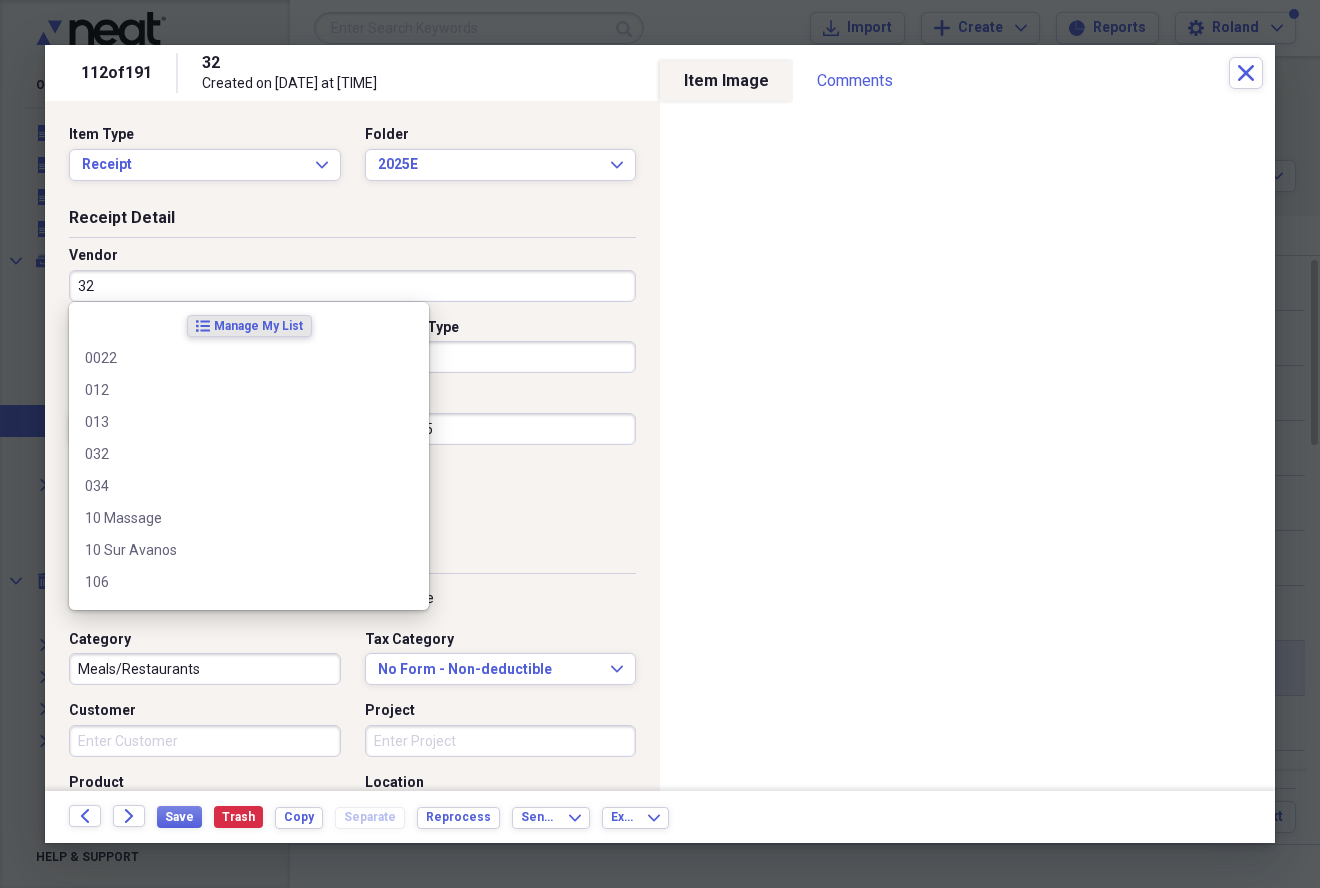 click on "32" at bounding box center [352, 286] 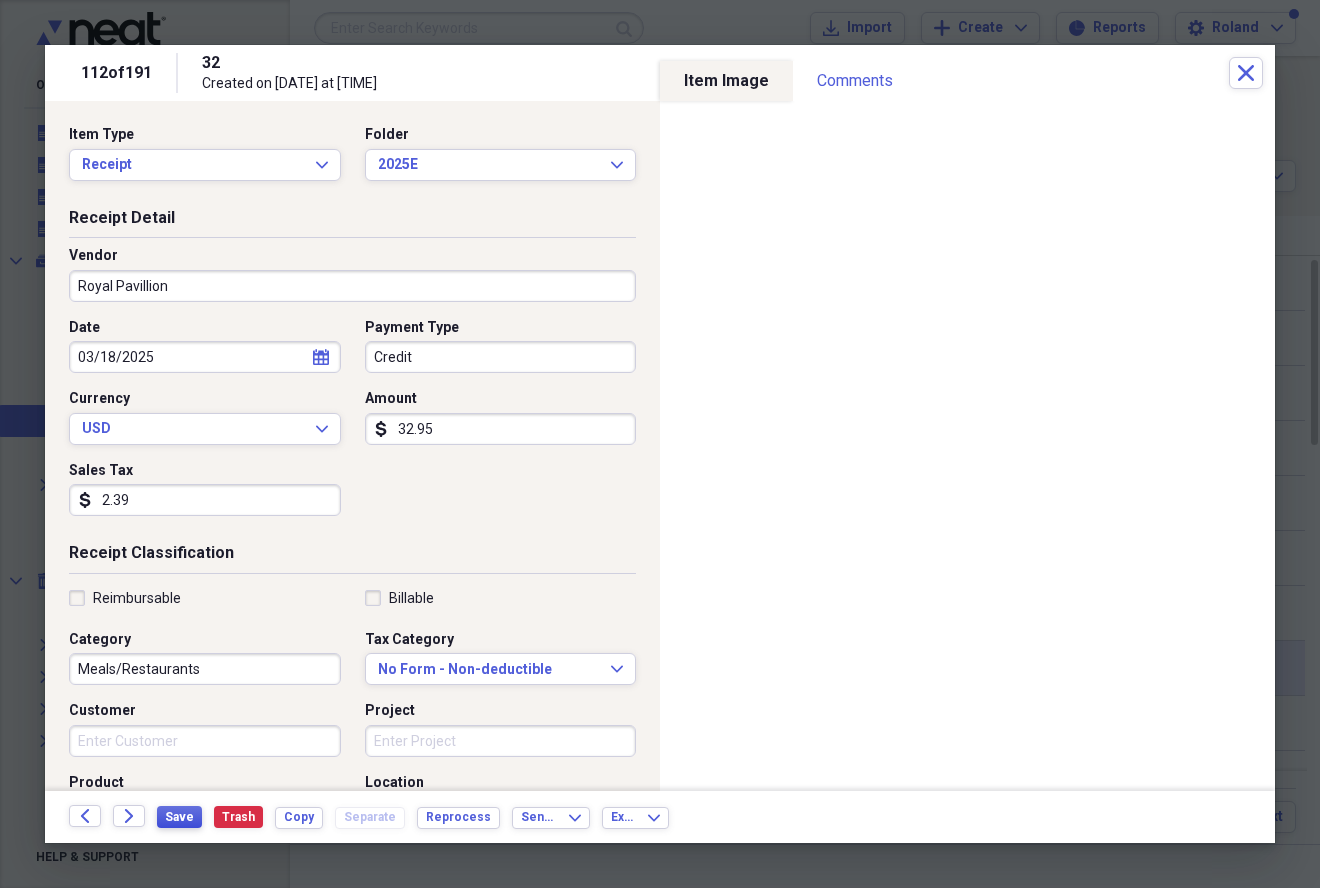type on "Royal Pavillion" 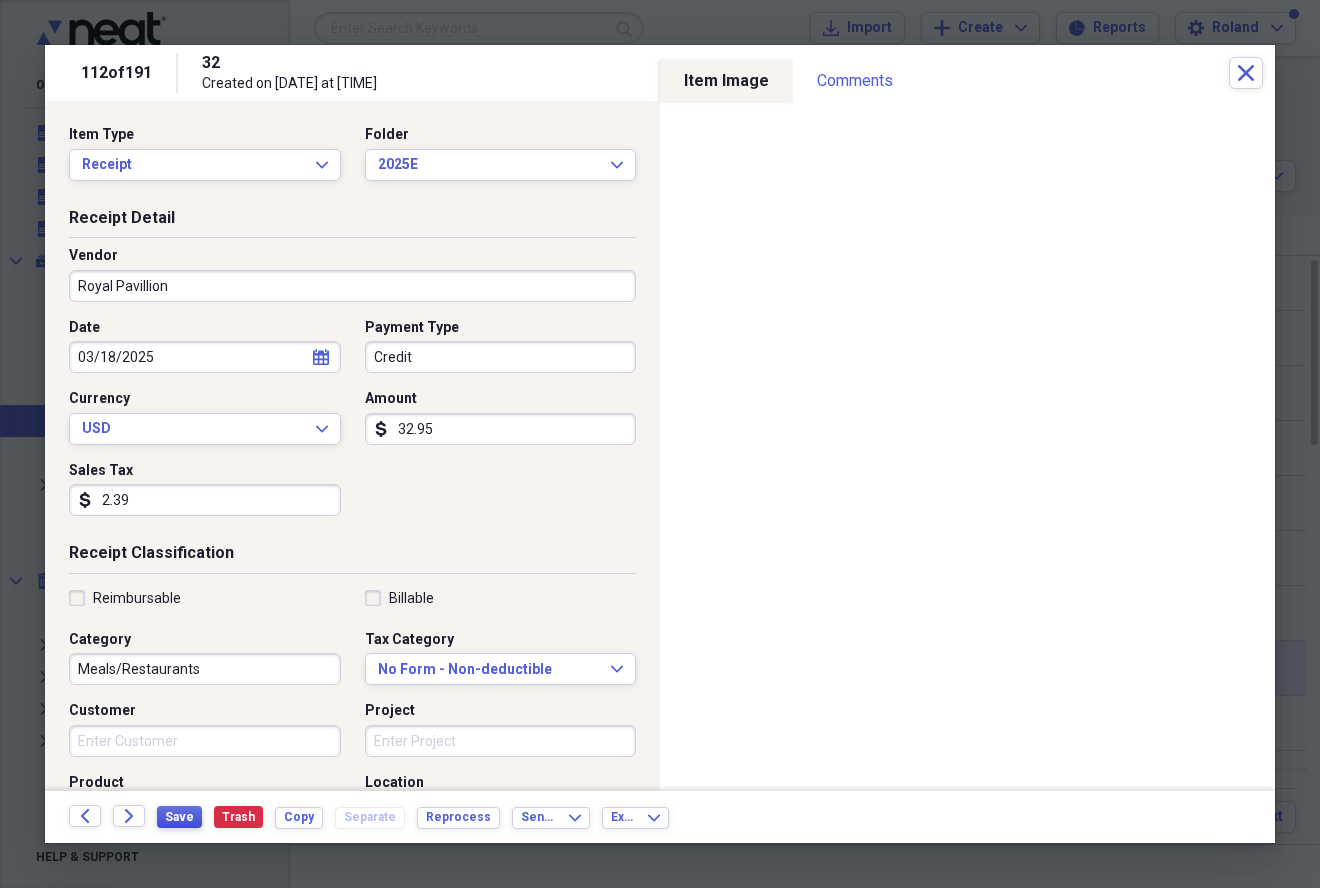 click on "Save" at bounding box center (179, 817) 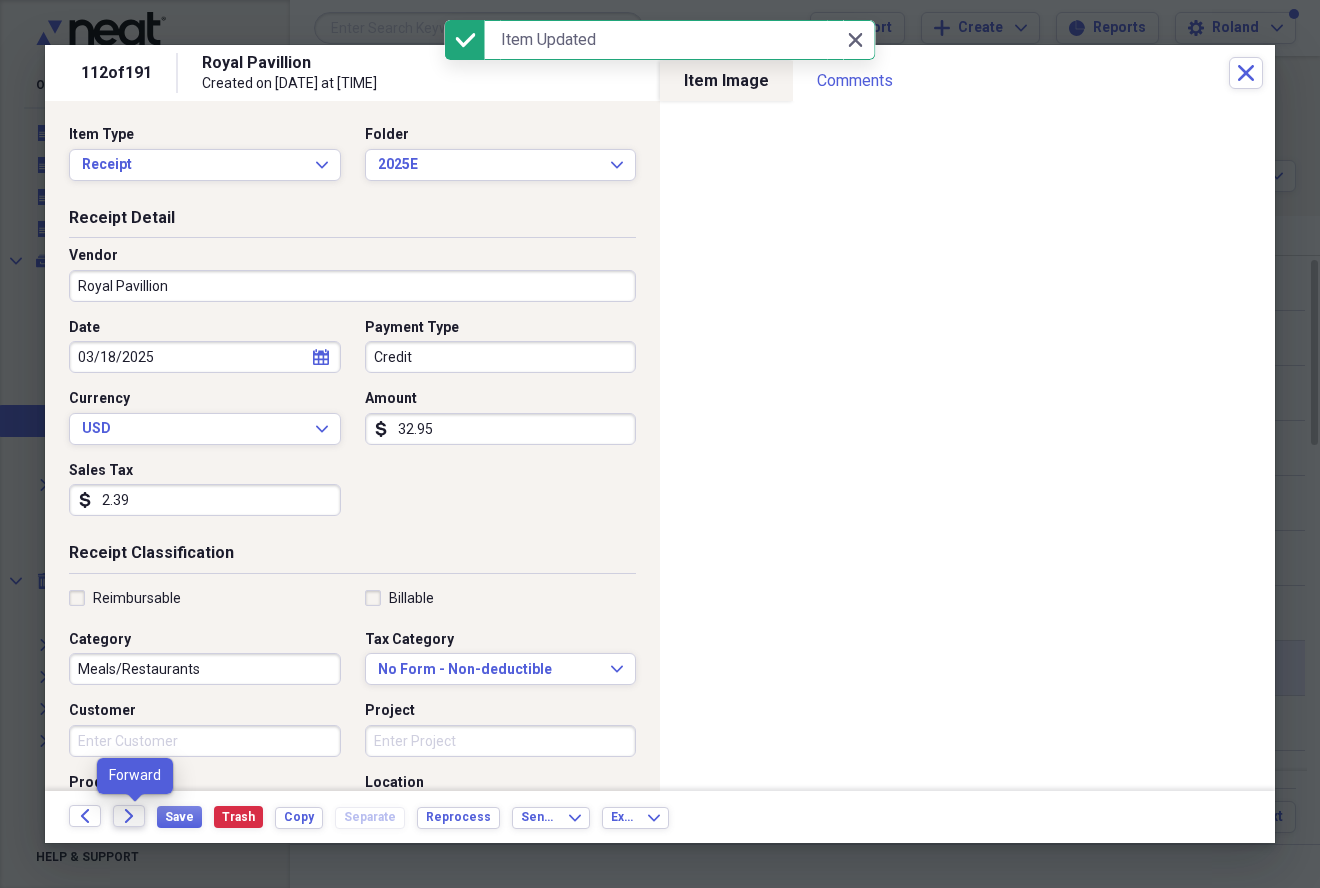 click on "Forward" 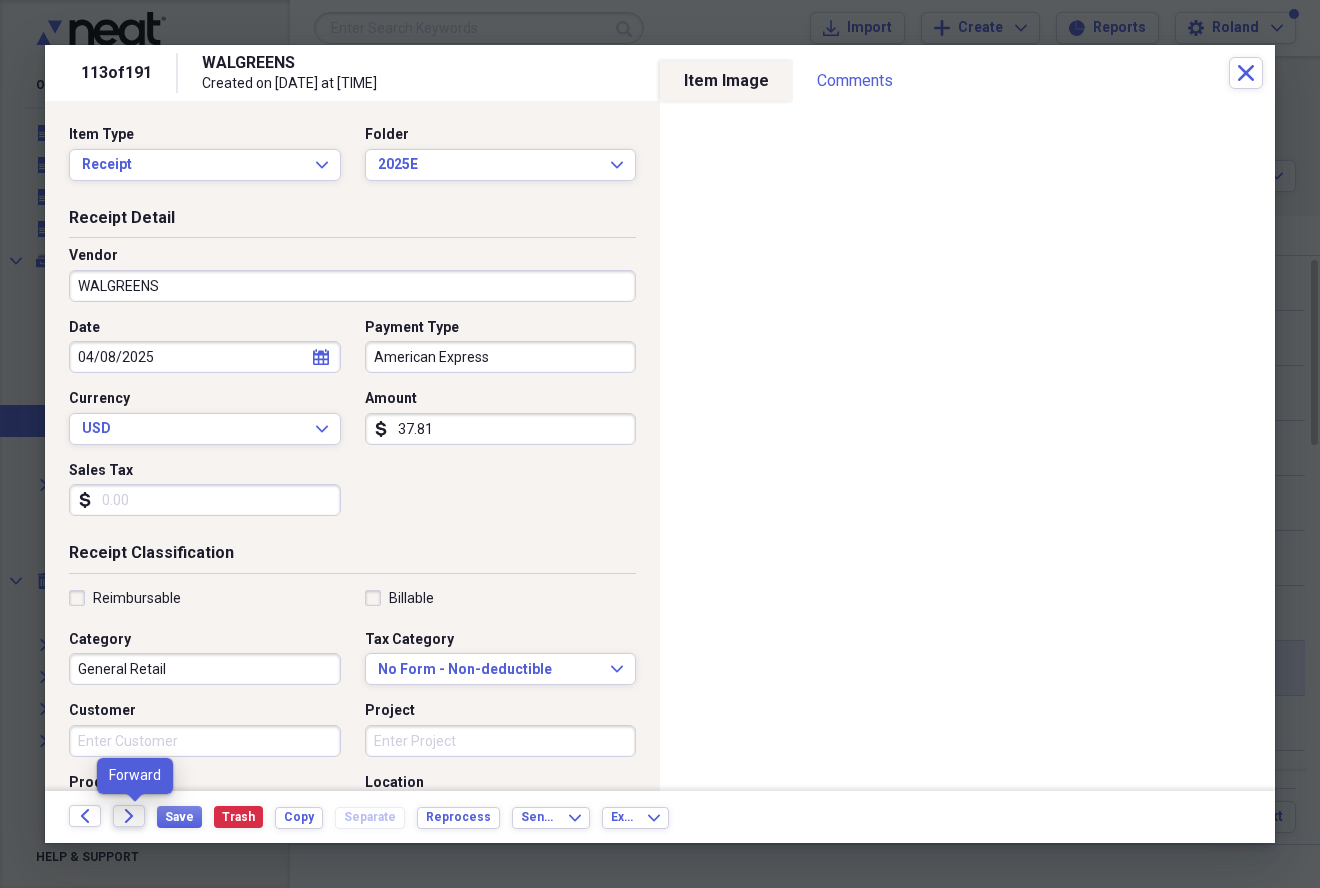 click on "Forward" at bounding box center (129, 816) 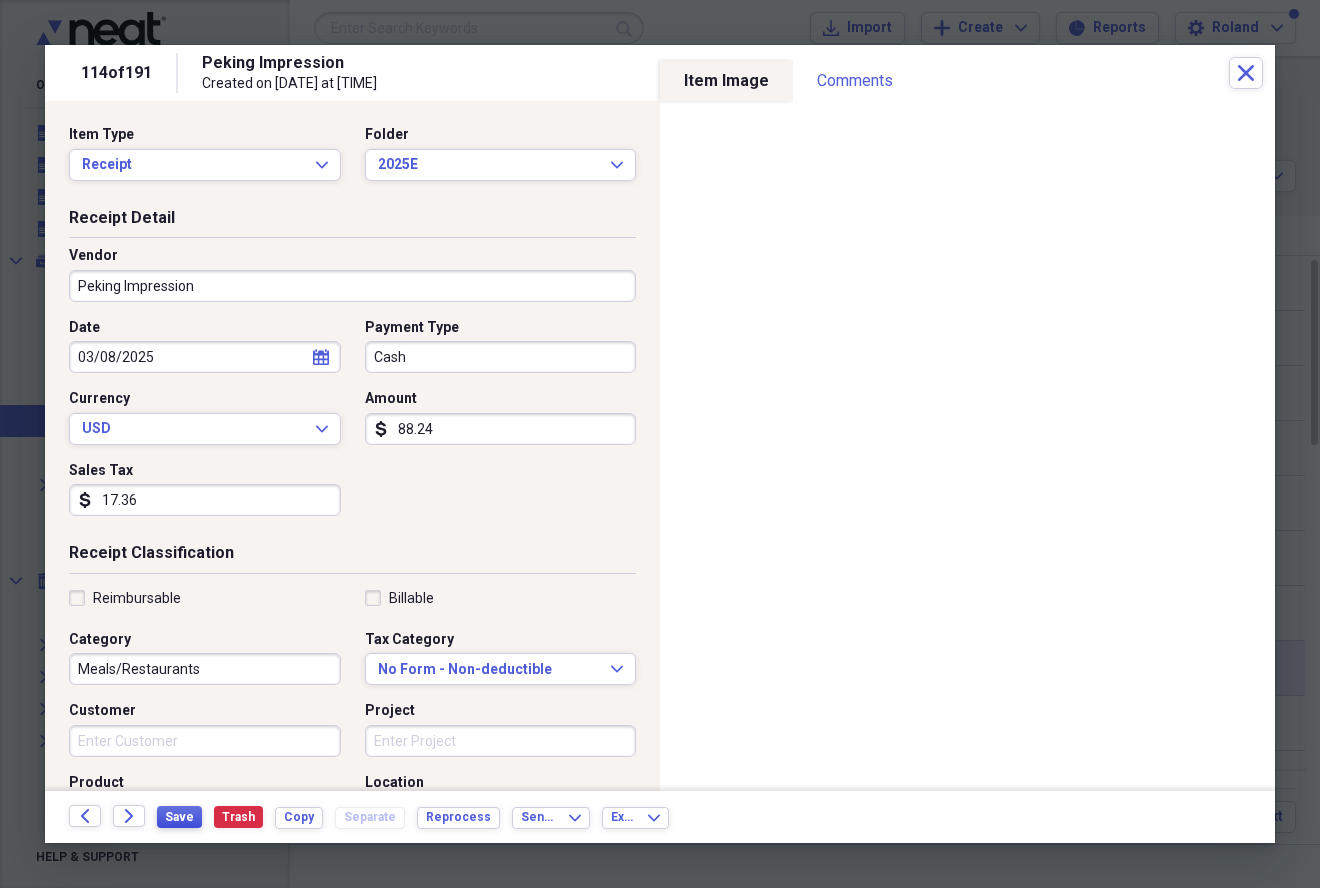 click on "Save" at bounding box center [179, 817] 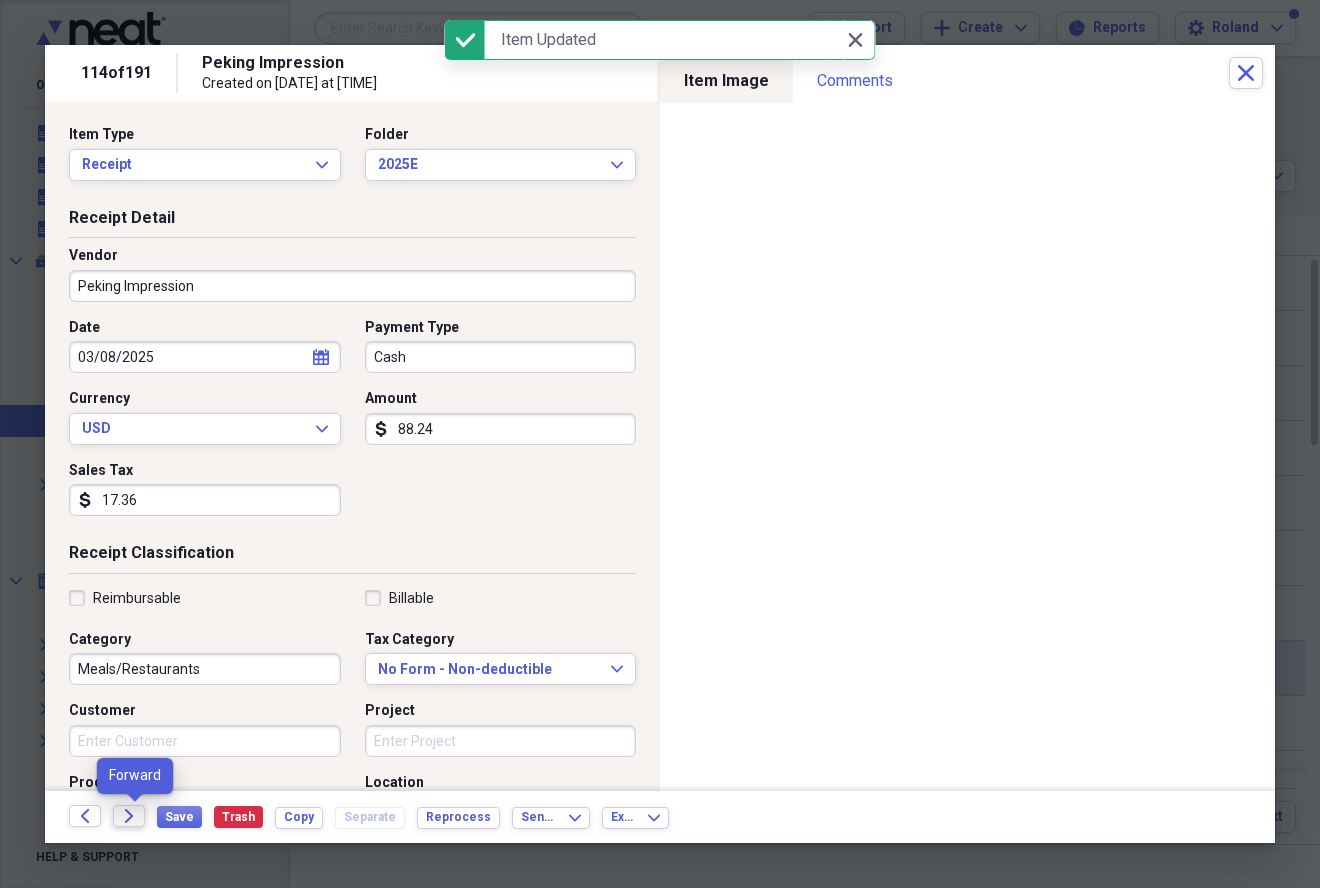click 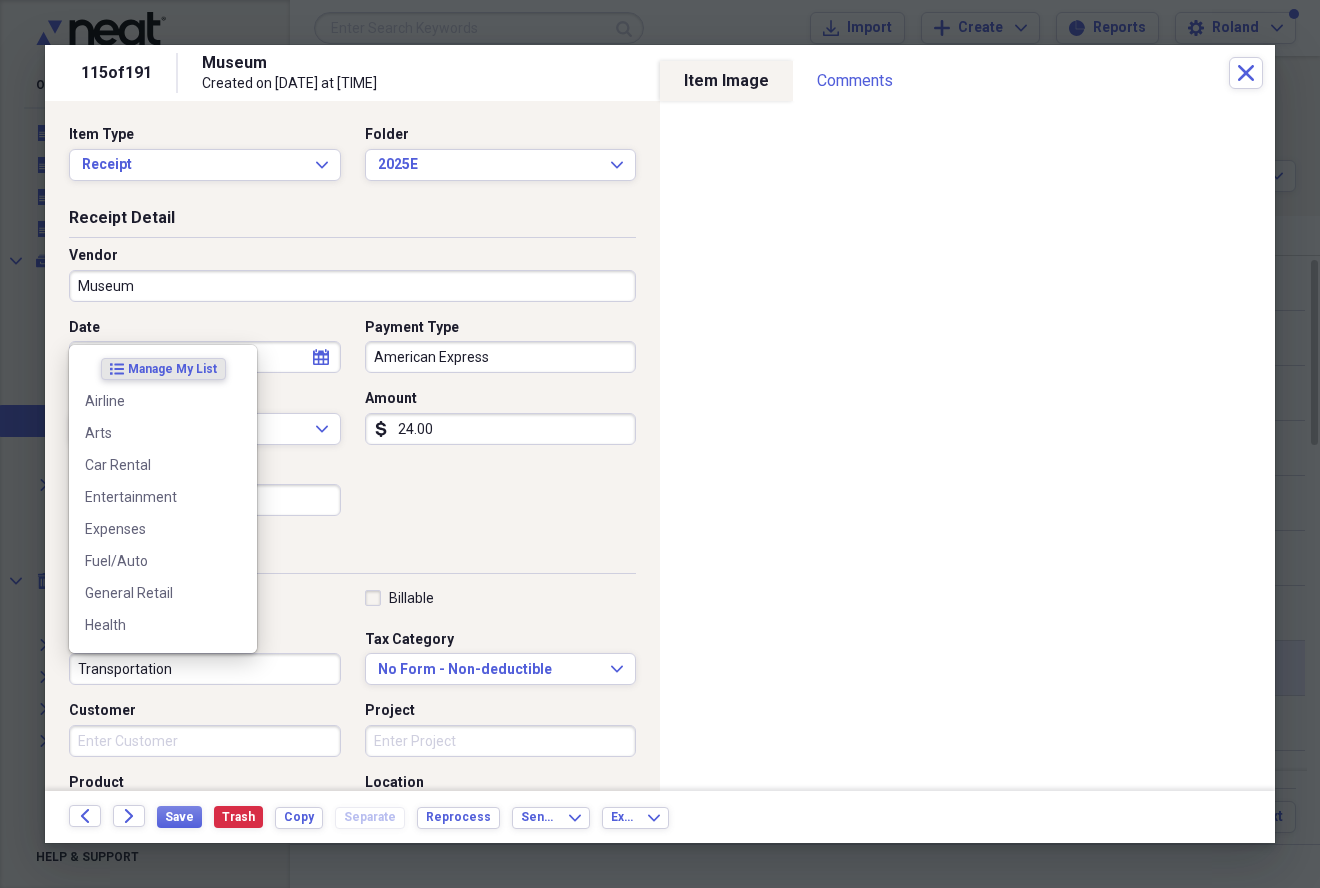 click on "Transportation" at bounding box center (205, 669) 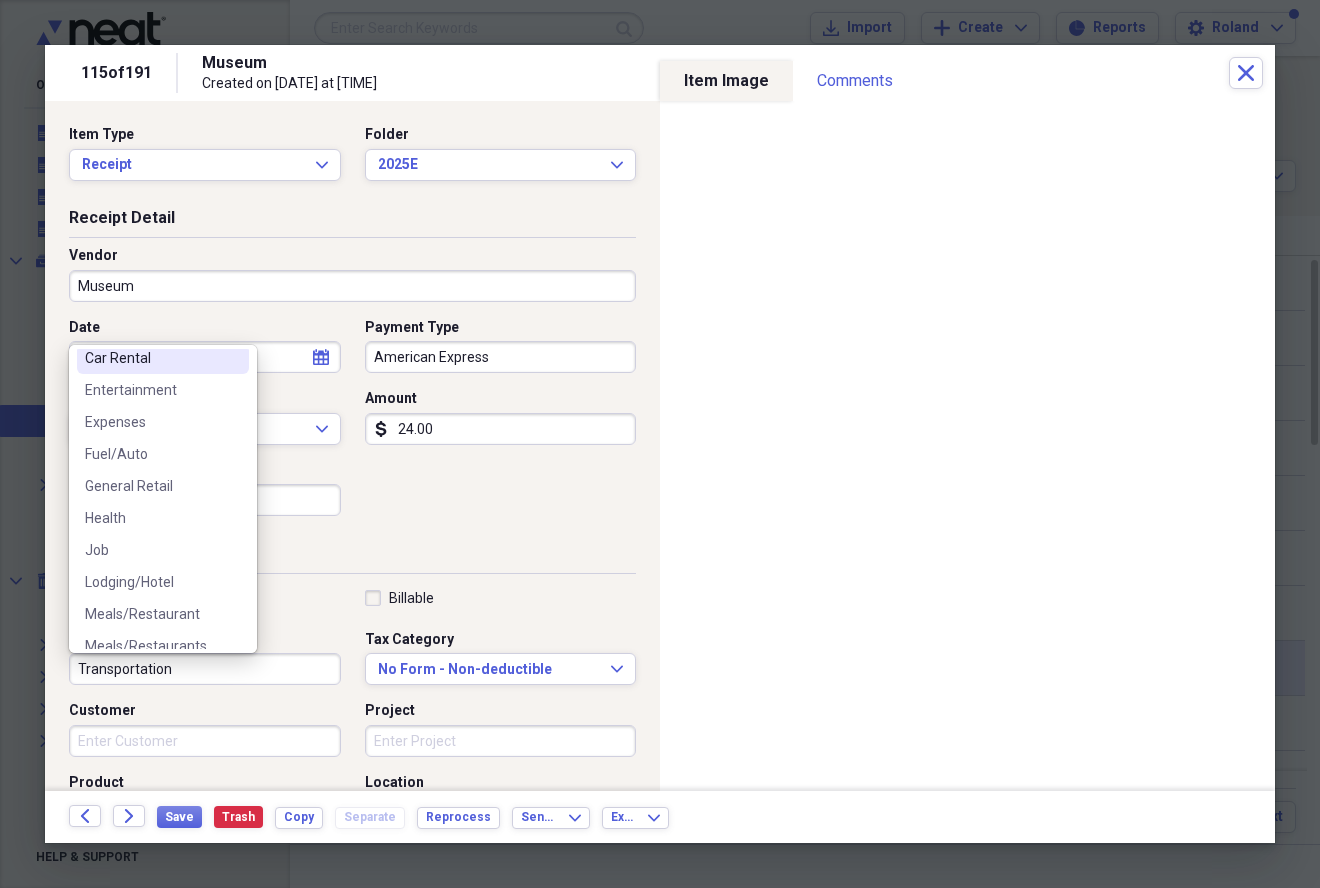 scroll, scrollTop: 101, scrollLeft: 0, axis: vertical 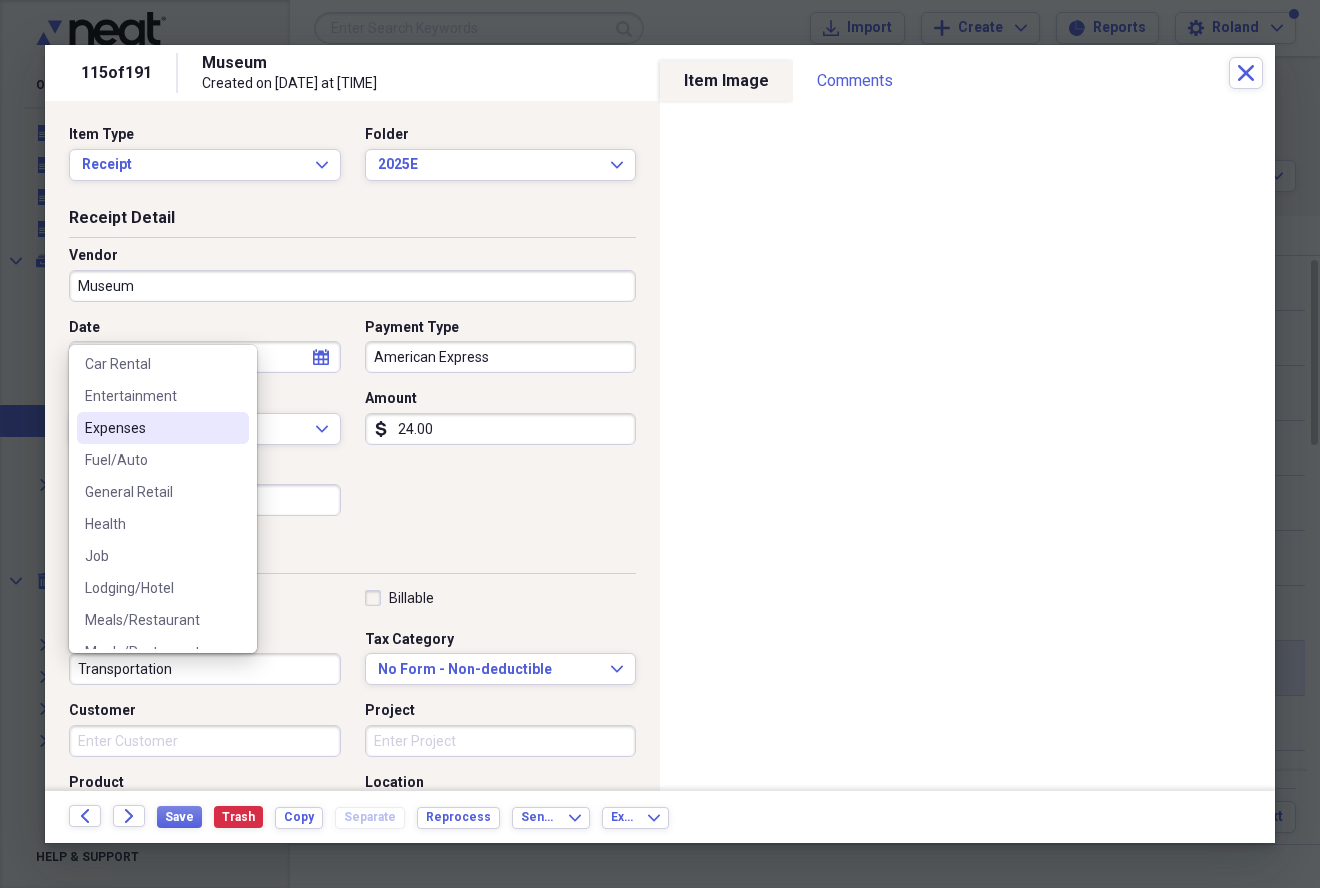 click on "Expenses" at bounding box center (151, 428) 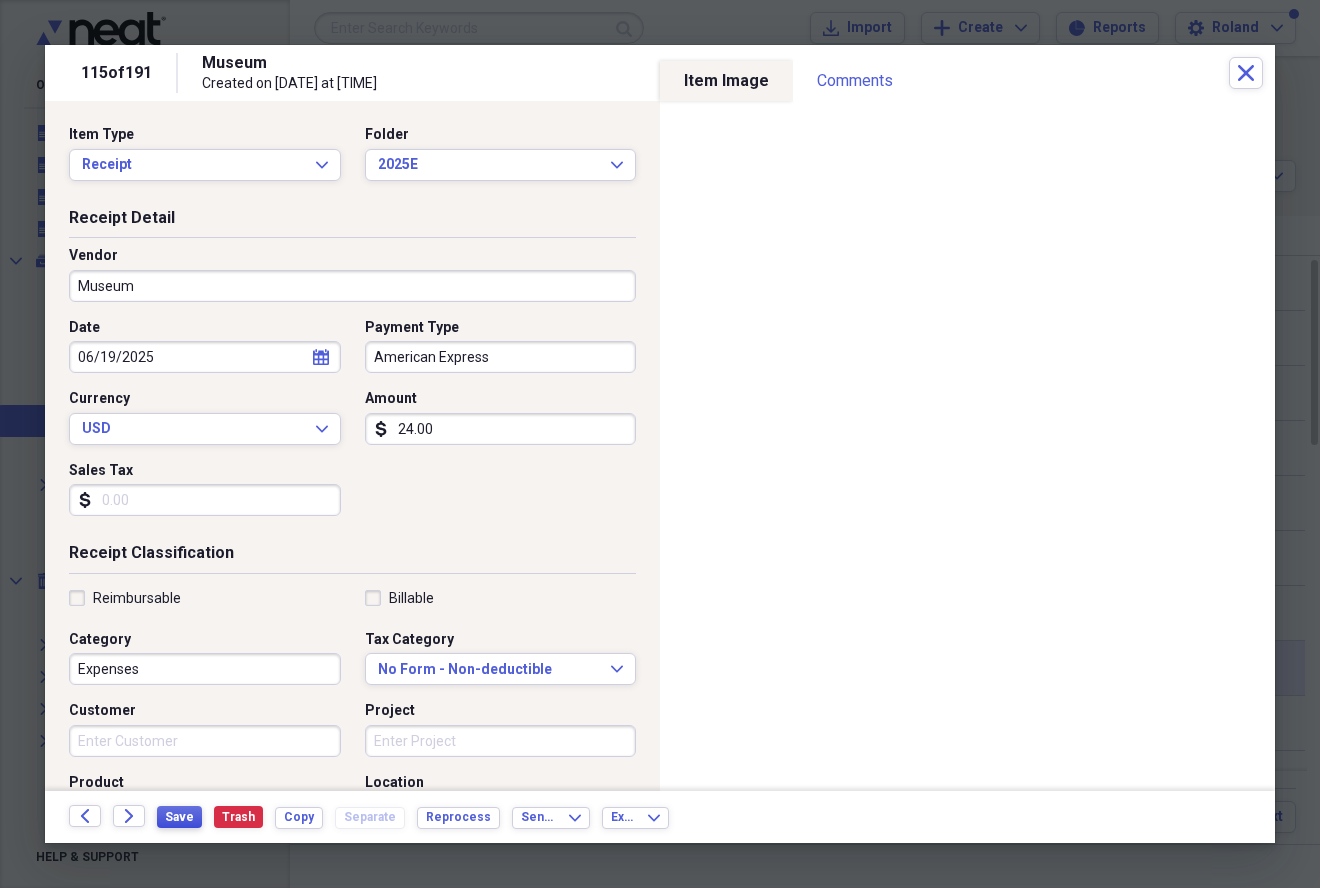 click on "Save" at bounding box center (179, 817) 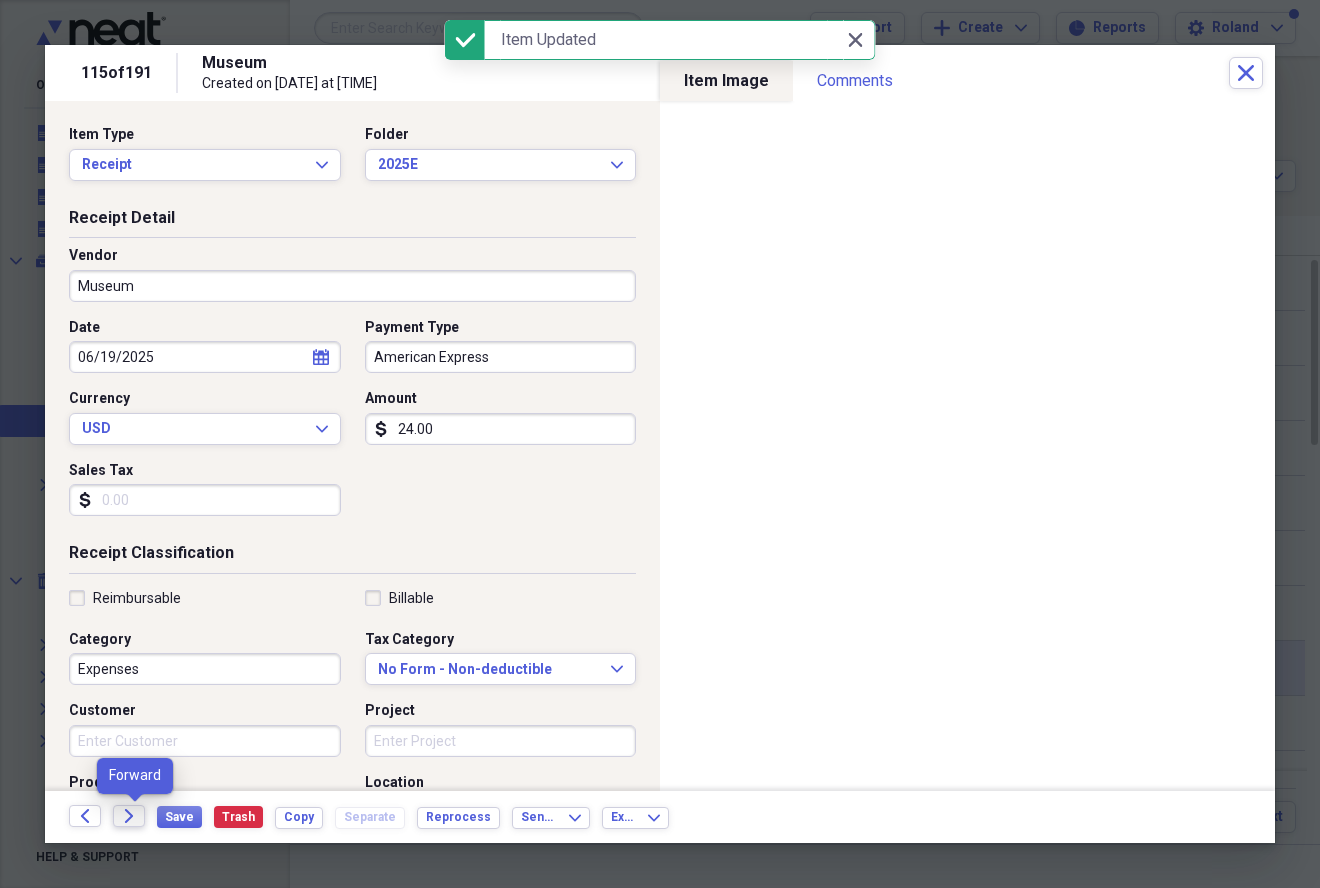 click on "Forward" 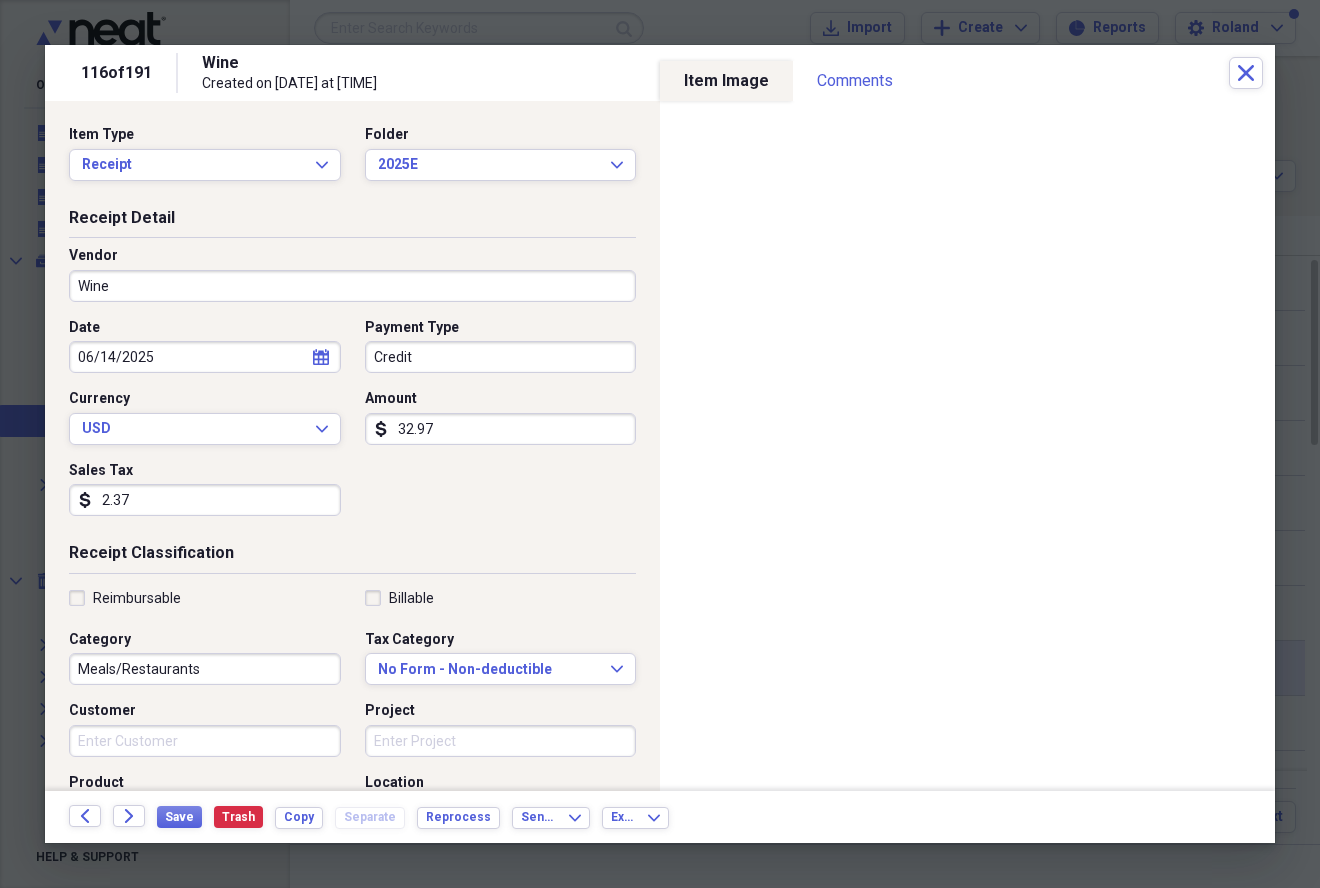 click on "Wine" at bounding box center (352, 286) 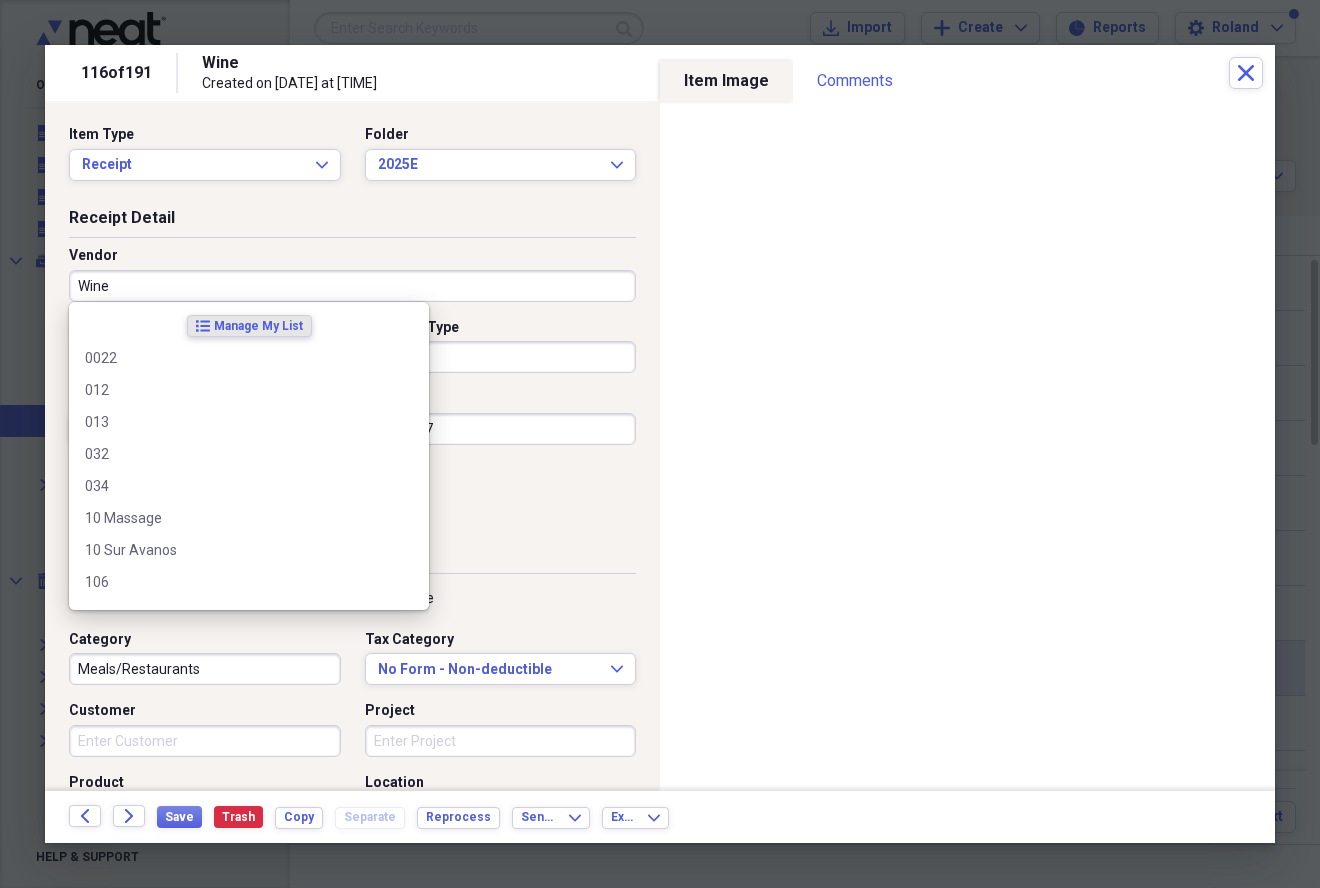 click on "Wine" at bounding box center (352, 286) 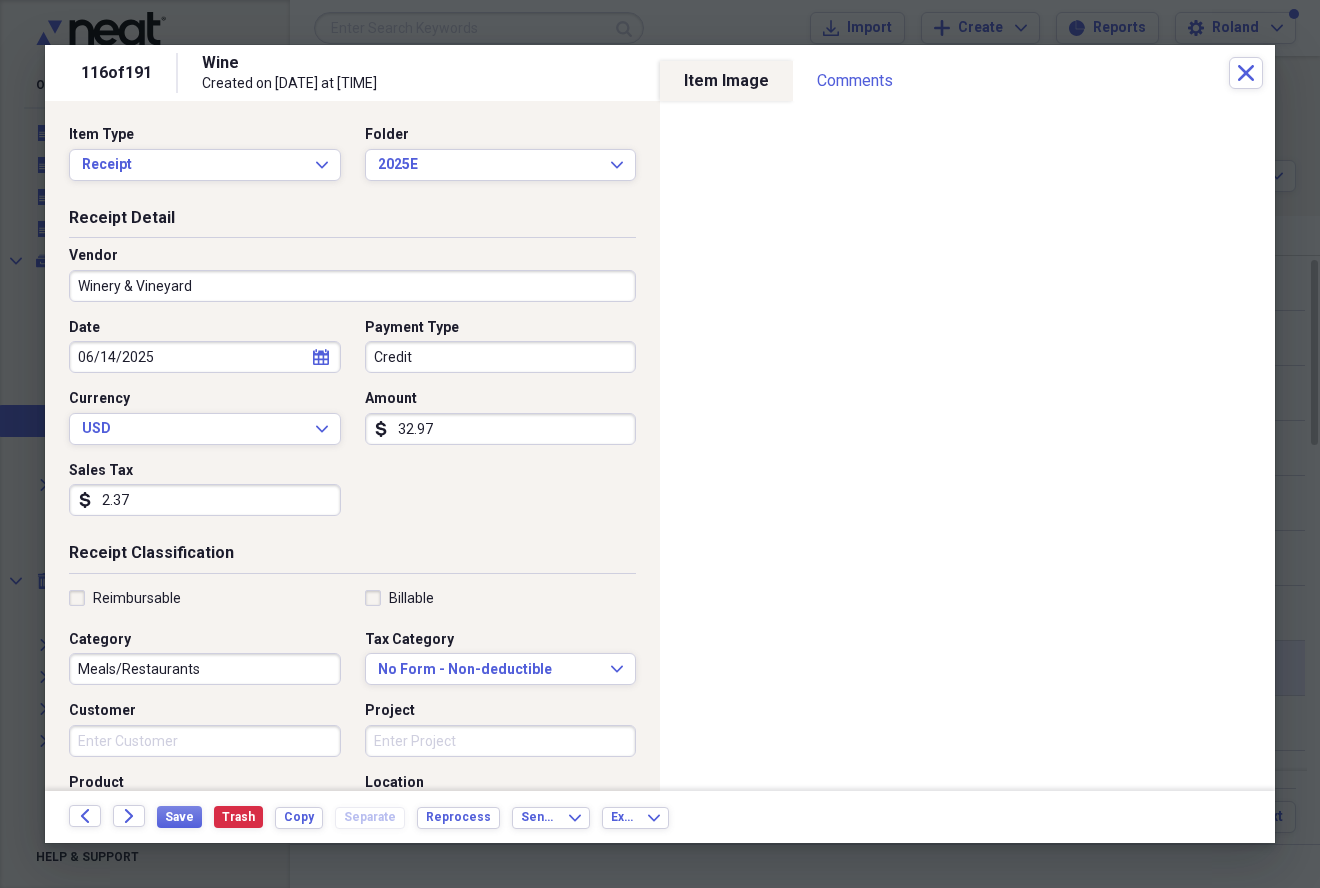 scroll, scrollTop: 100, scrollLeft: 0, axis: vertical 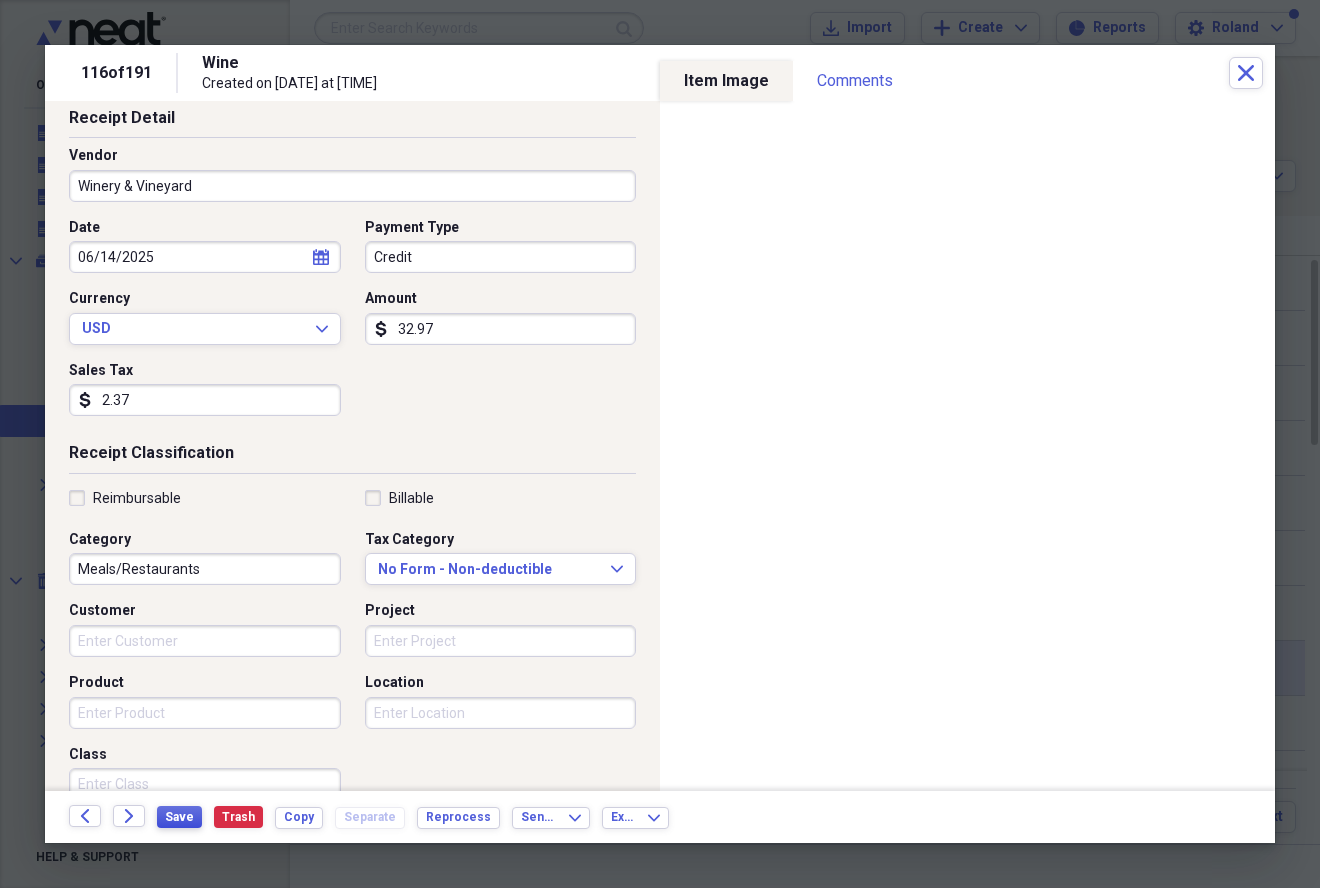 type on "Winery & Vineyard" 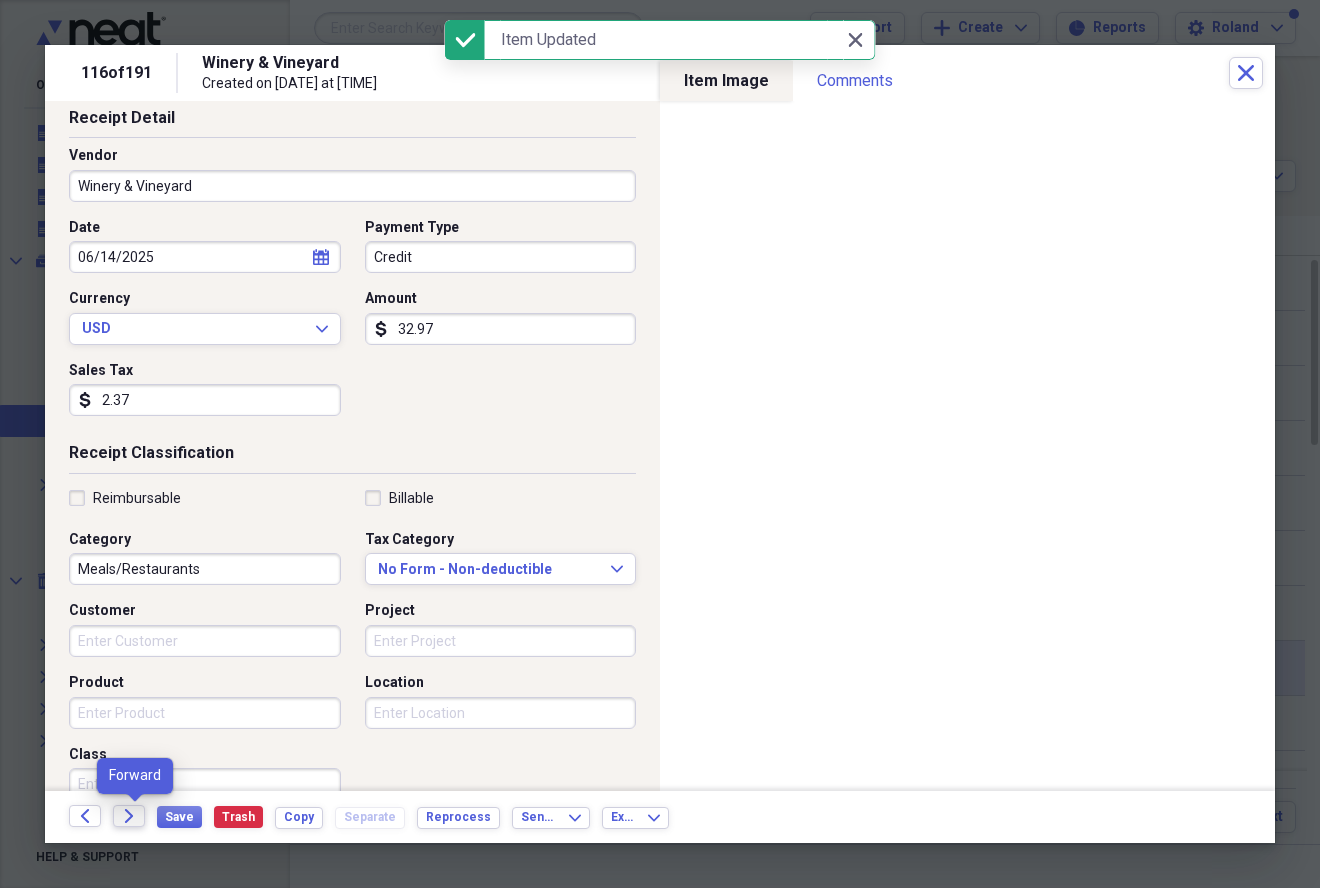 click on "Forward" 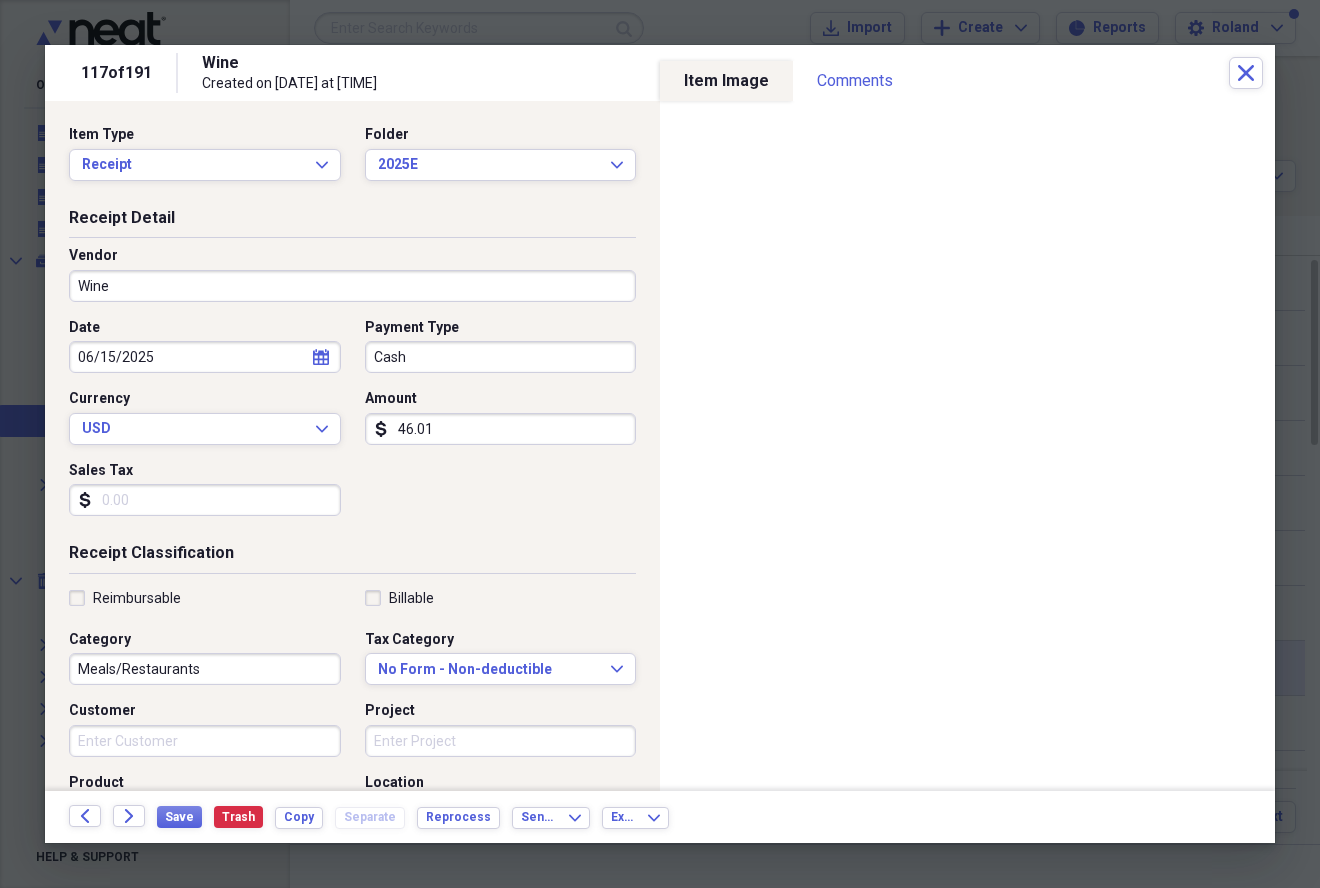 click on "Wine" at bounding box center [352, 286] 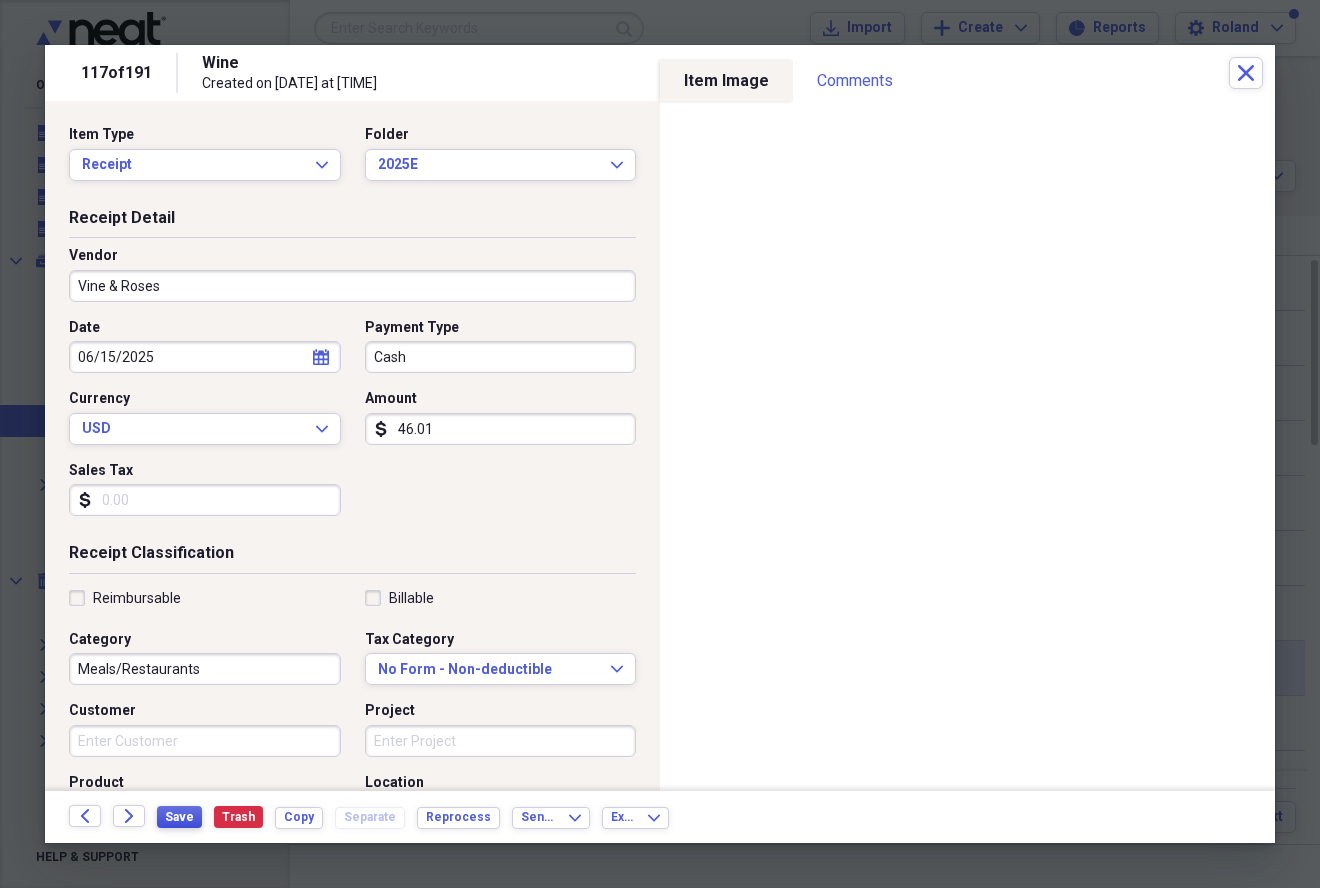 click on "Save" at bounding box center [179, 817] 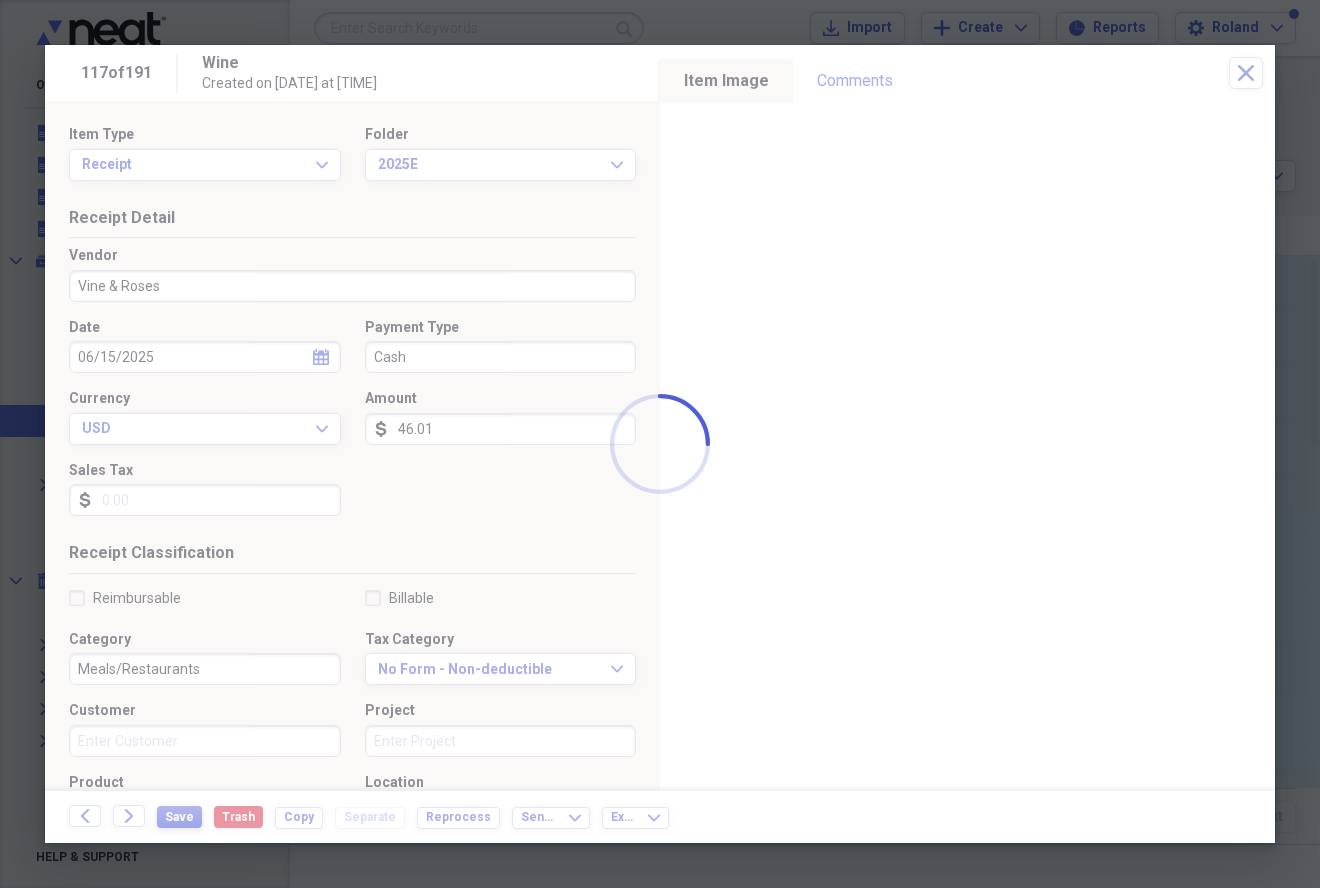 type on "Vine & Roses" 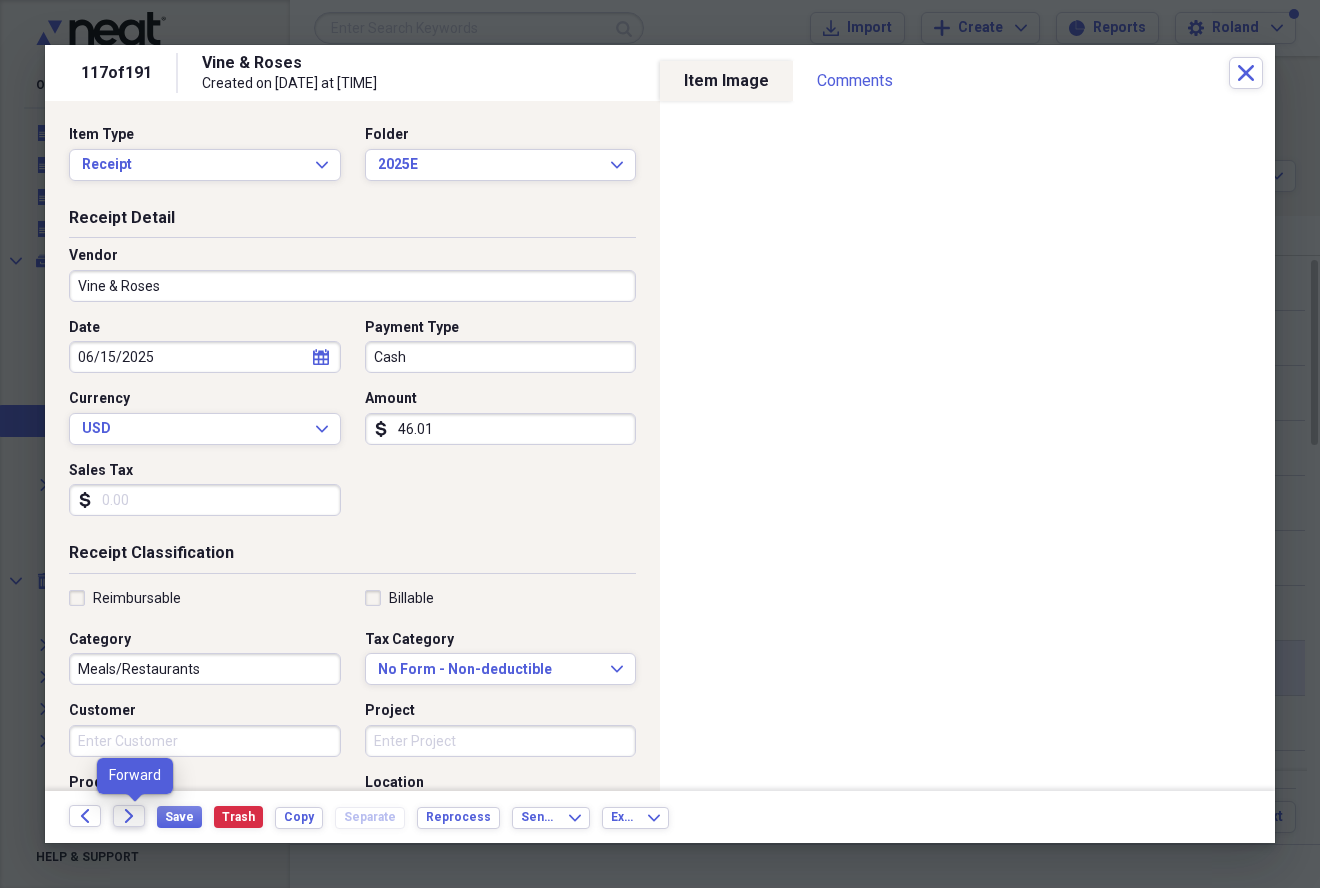 click 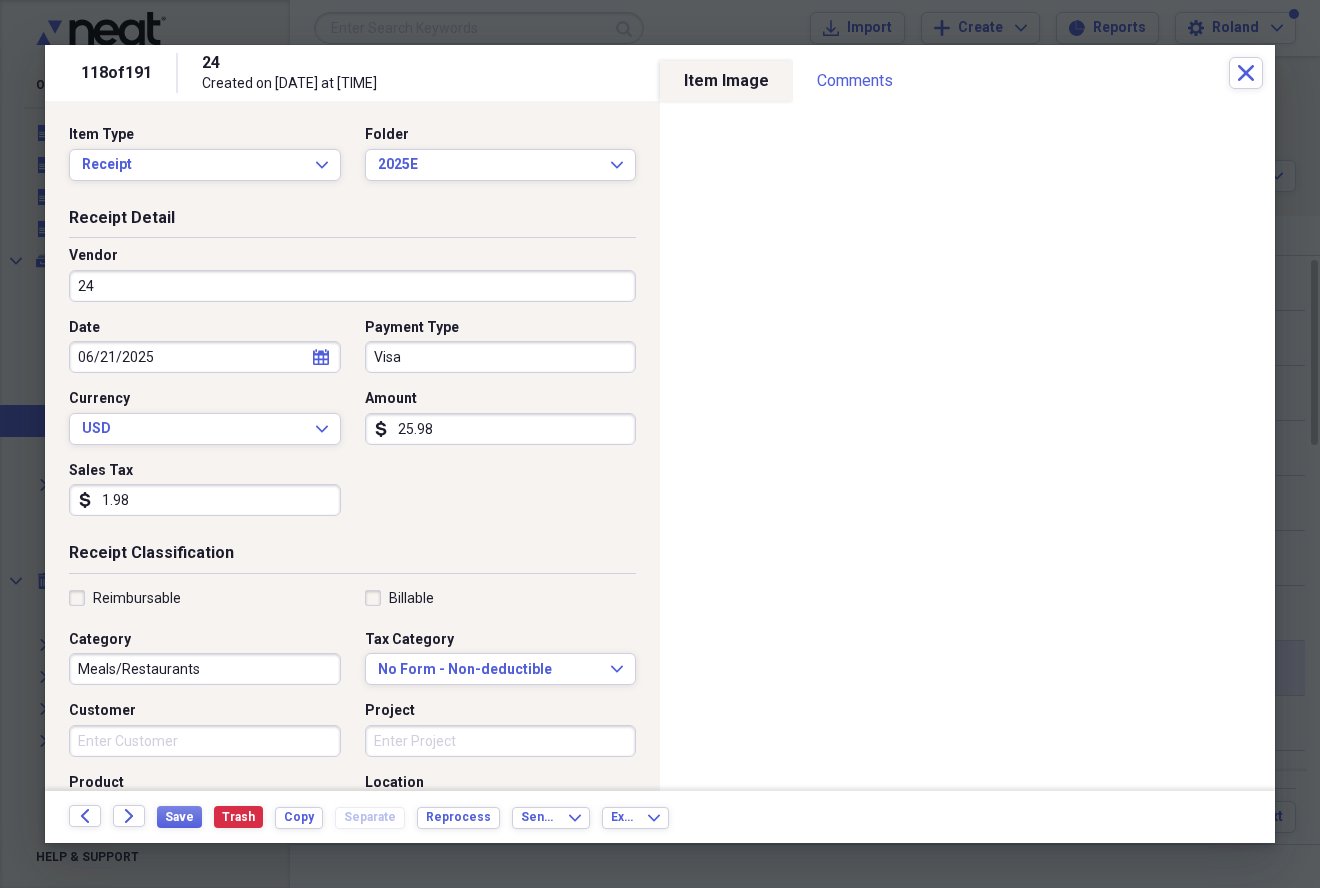 click on "24" at bounding box center (352, 286) 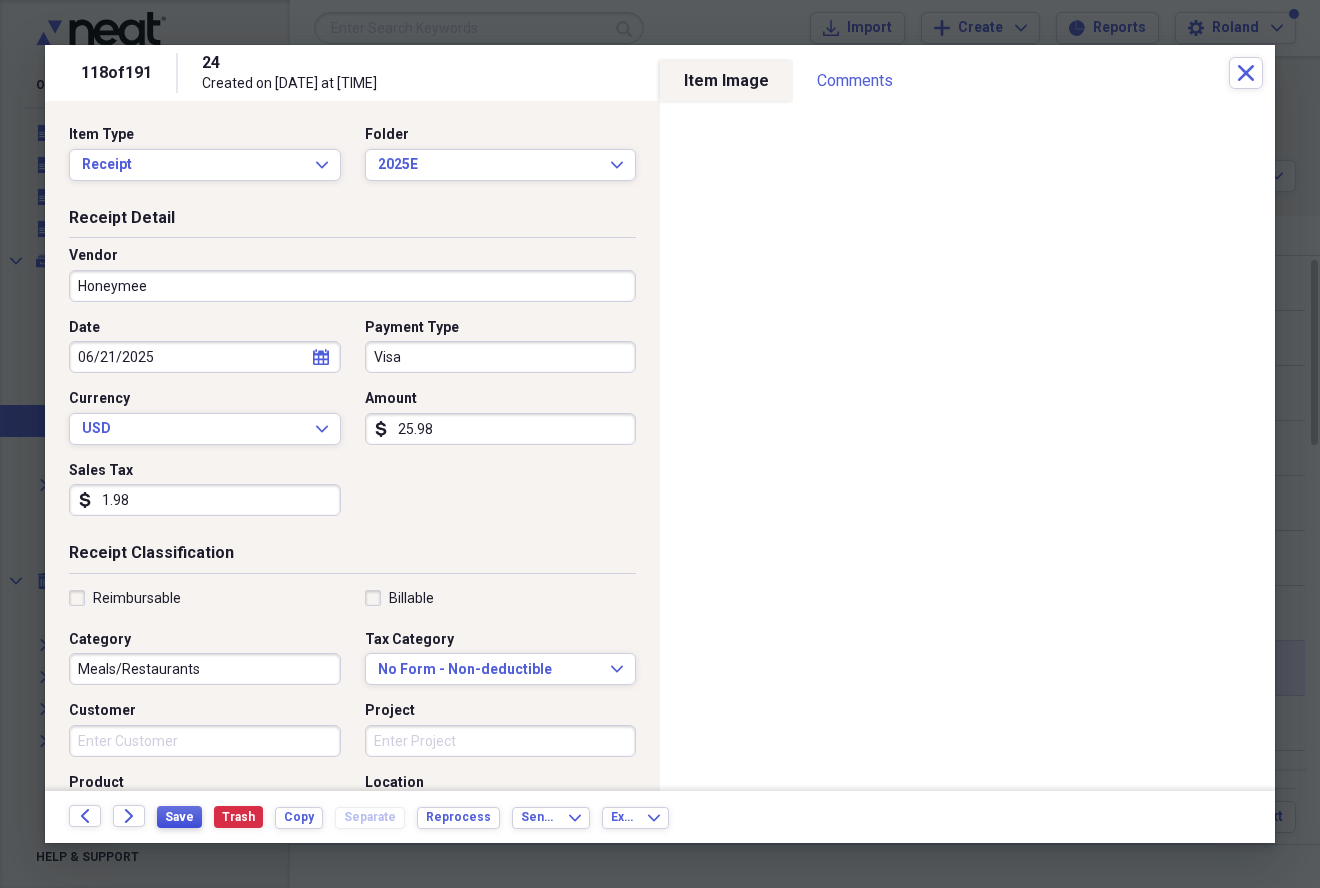 type on "Honeymee" 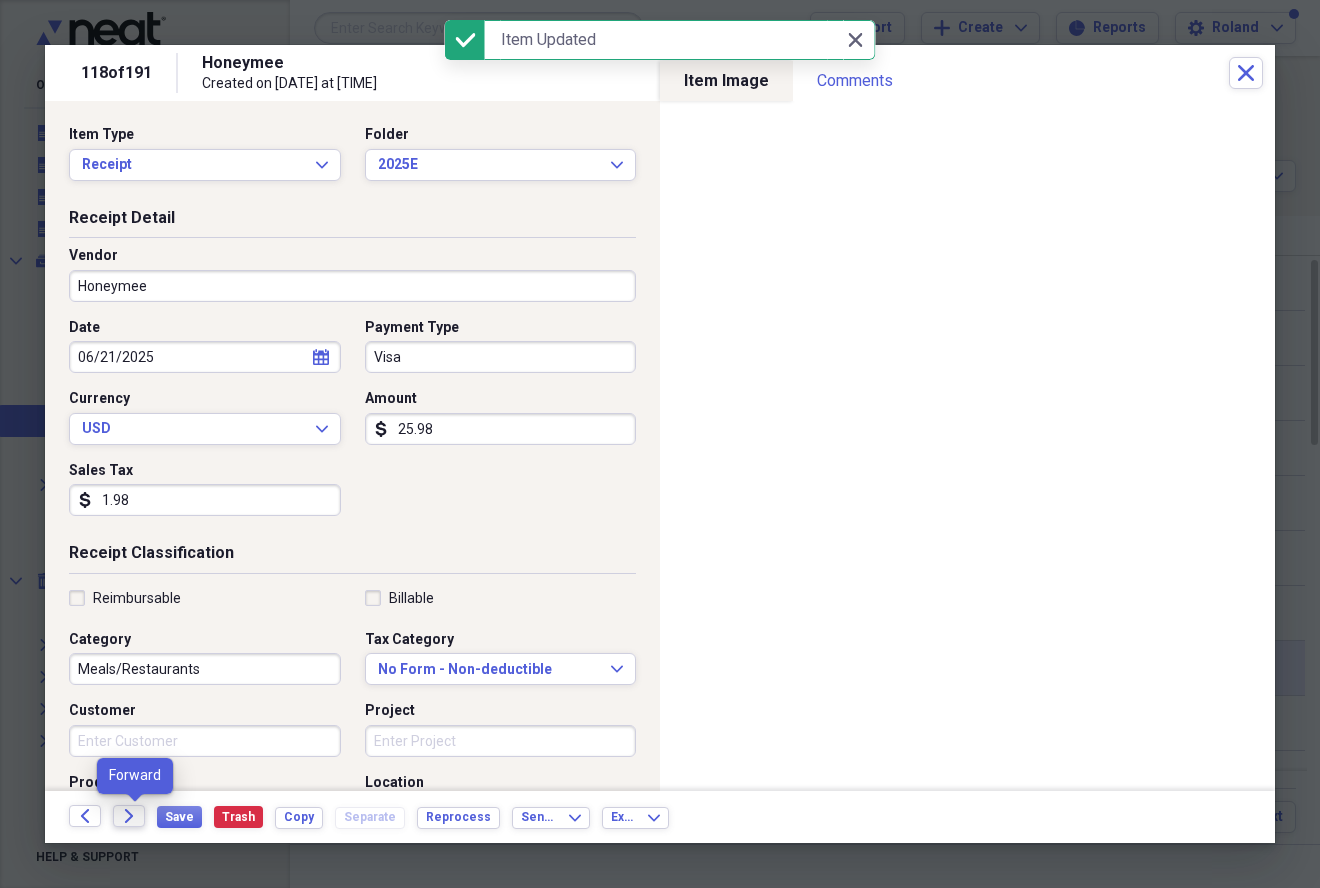 click 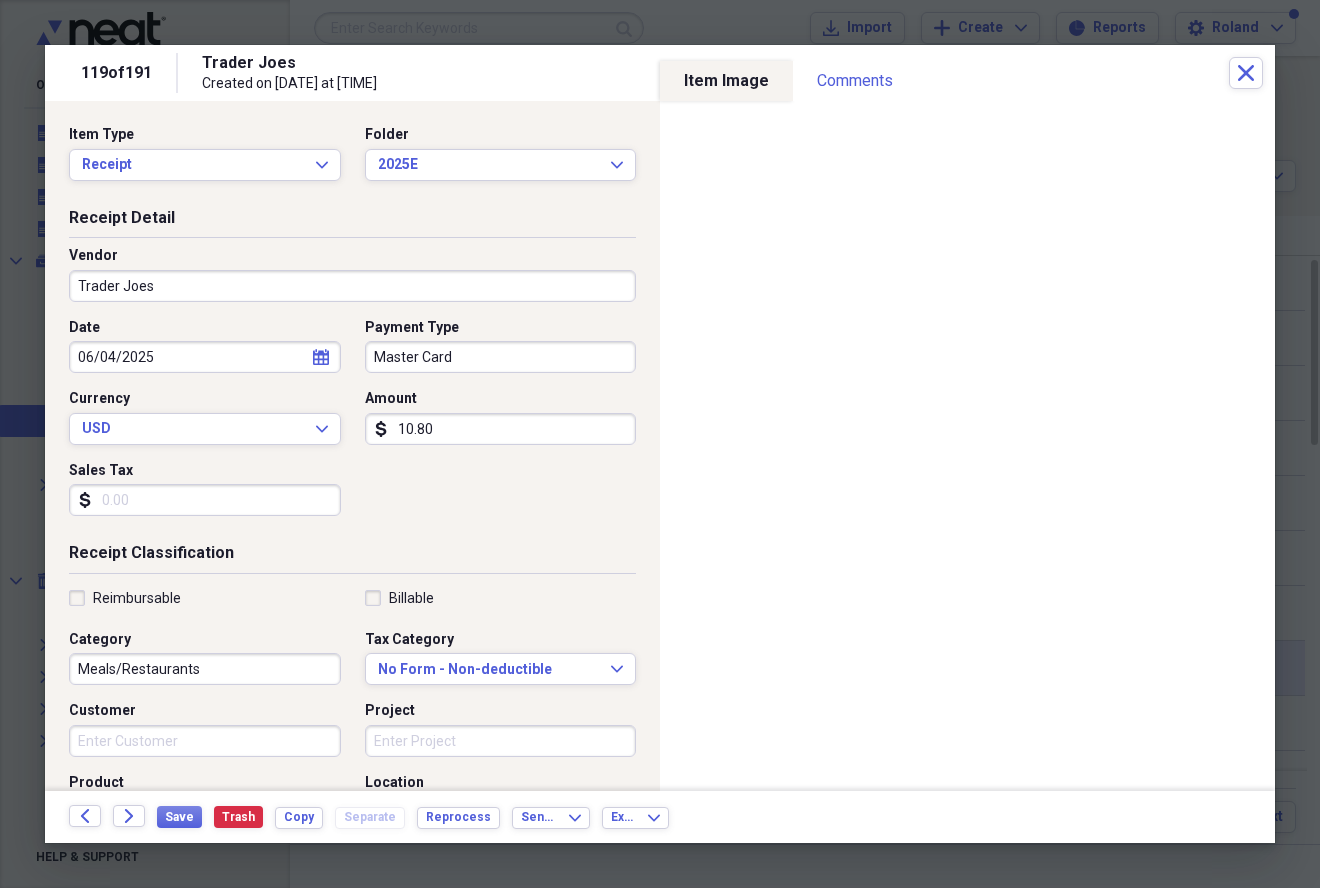 click on "Meals/Restaurants" at bounding box center (205, 669) 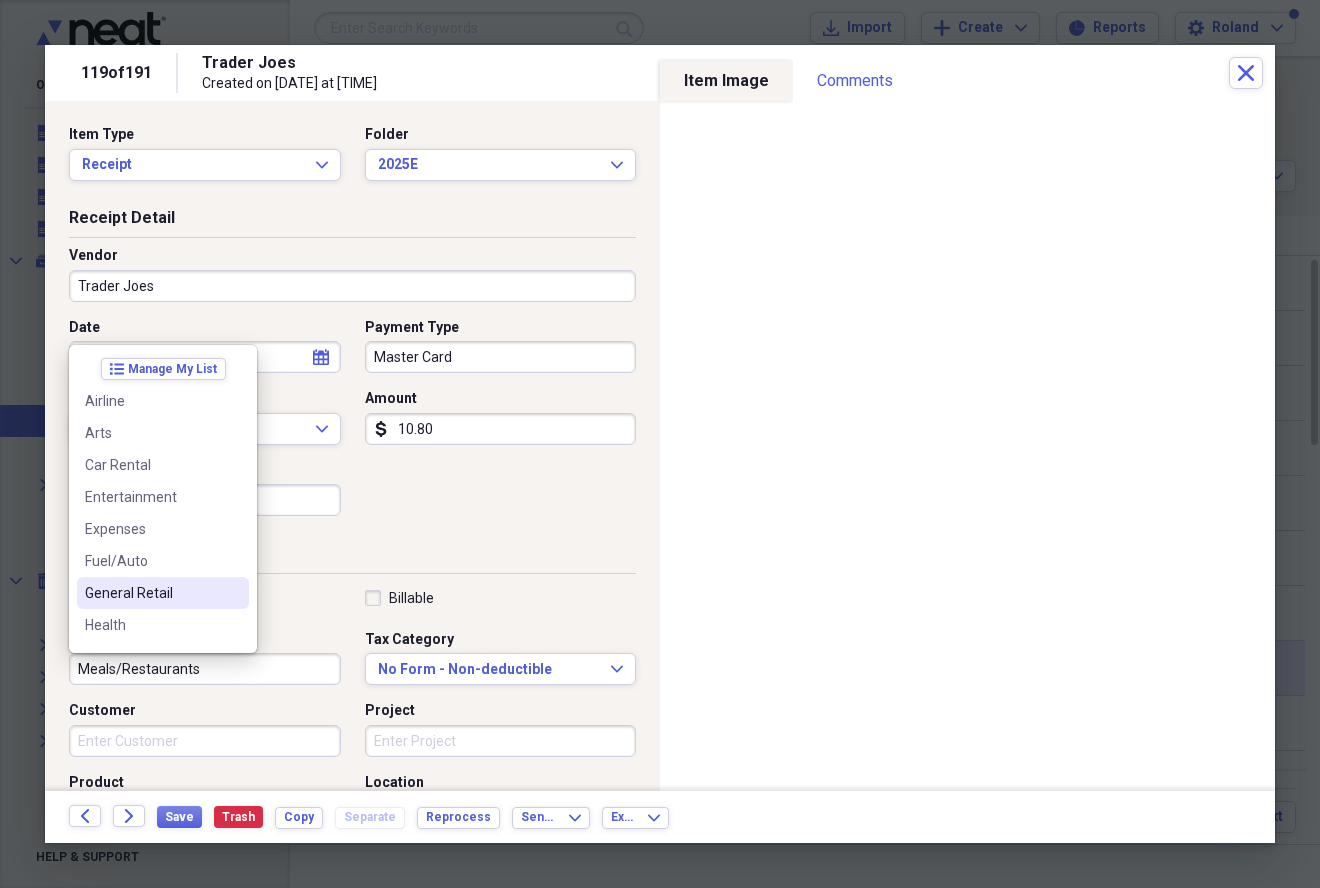 click on "General Retail" at bounding box center [151, 593] 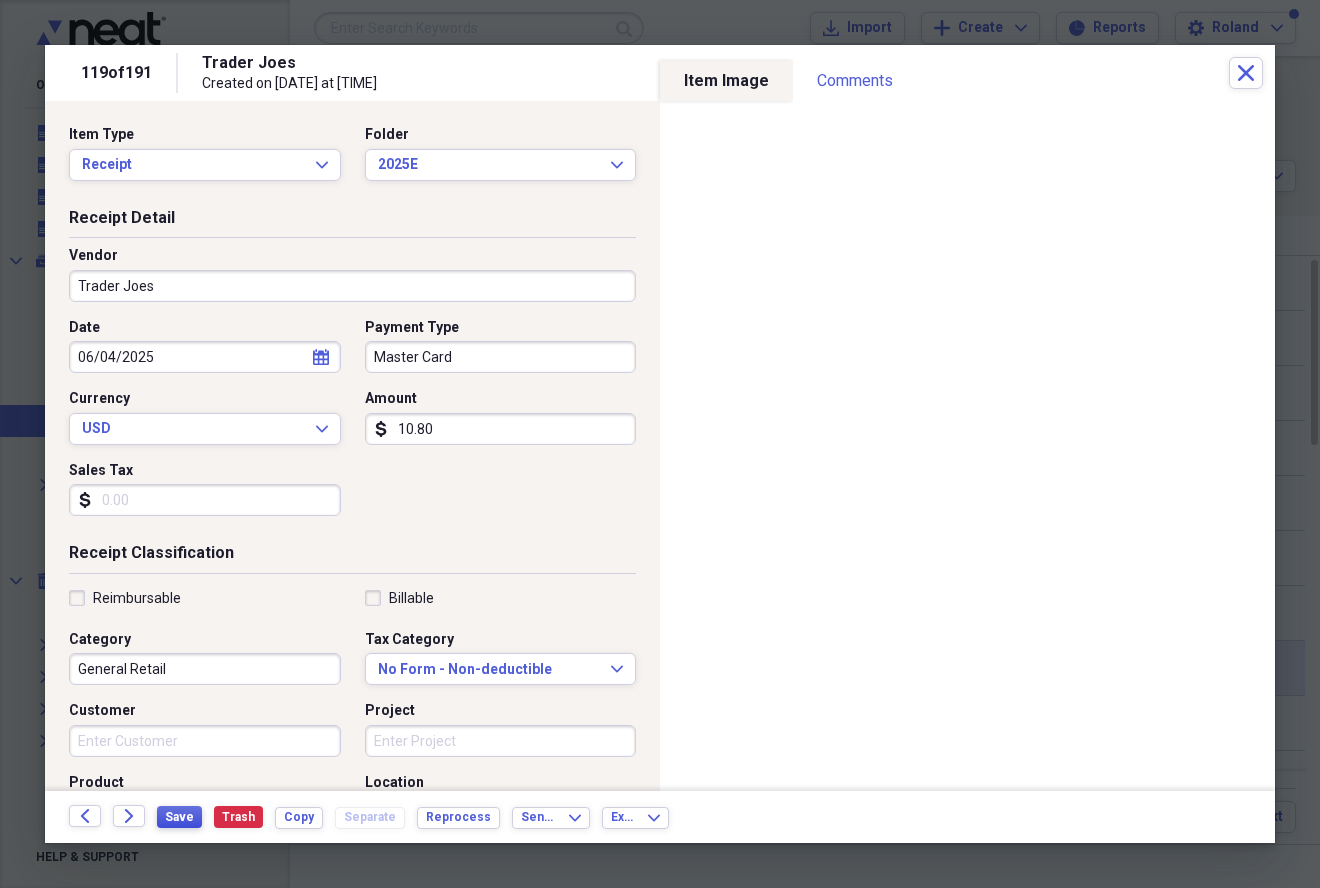 click on "Save Trash Copy Separate Reprocess" at bounding box center [334, 817] 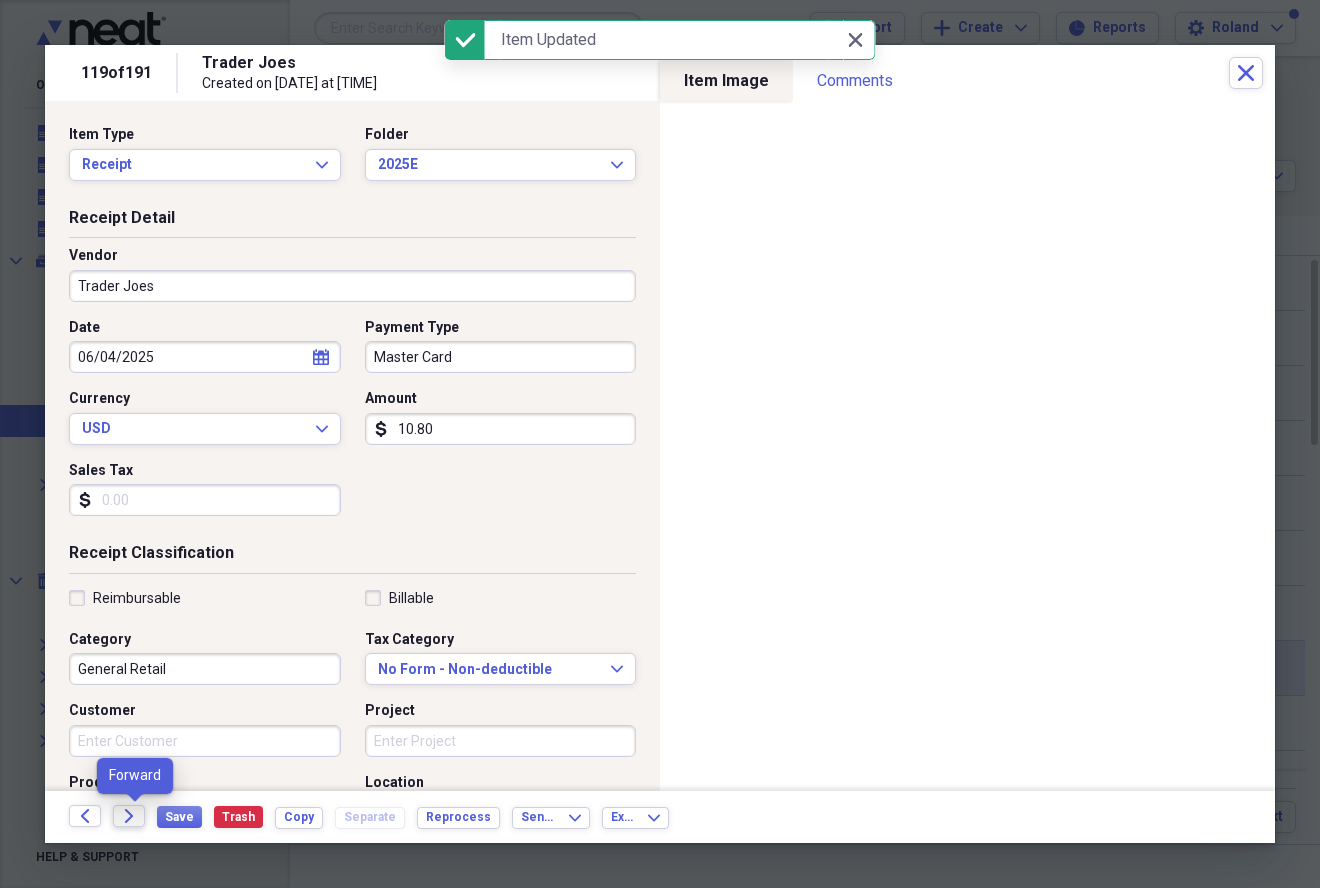 click on "Forward" 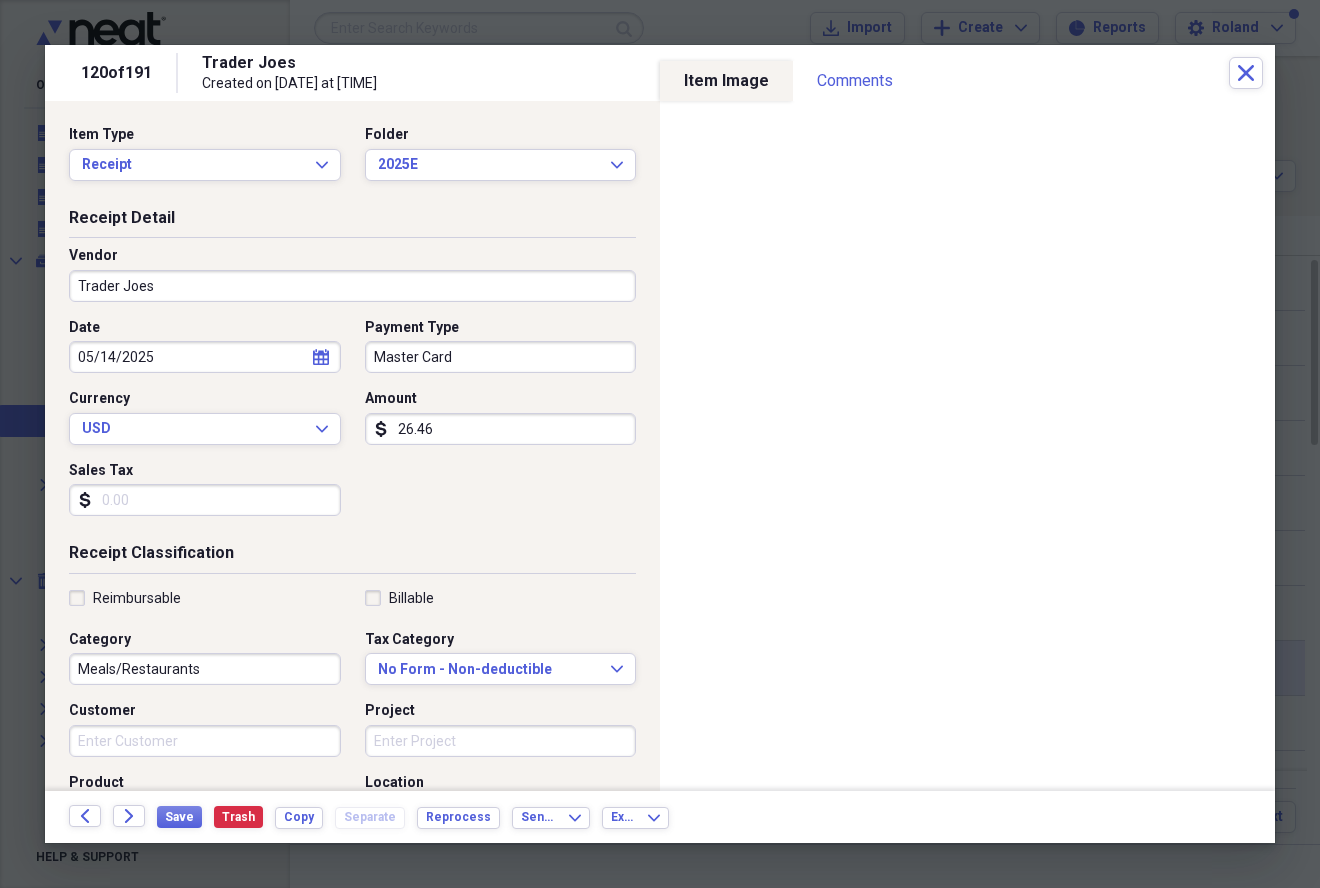 click on "Meals/Restaurants" at bounding box center [205, 669] 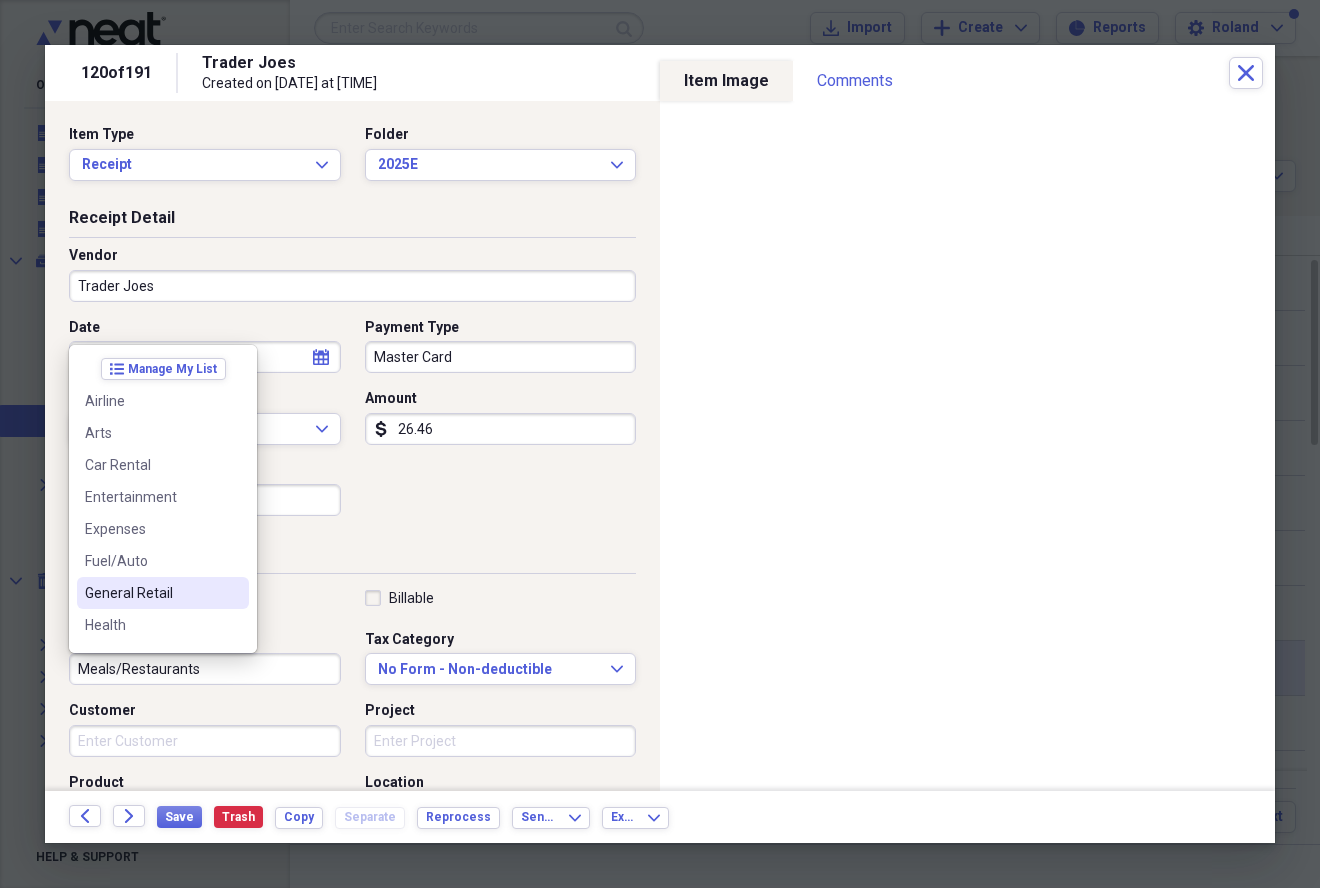 click on "General Retail" at bounding box center [163, 593] 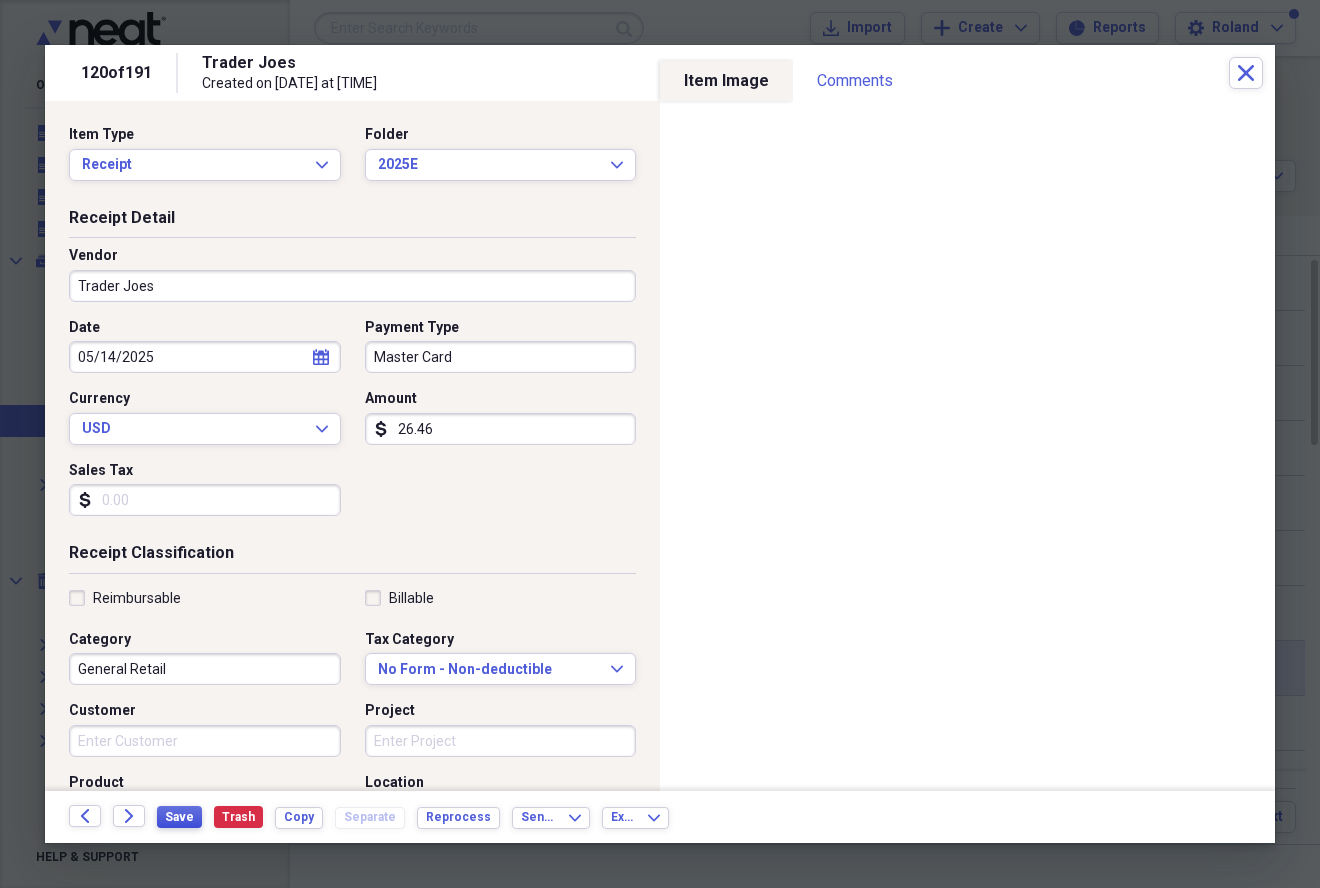 click on "Save" at bounding box center (179, 817) 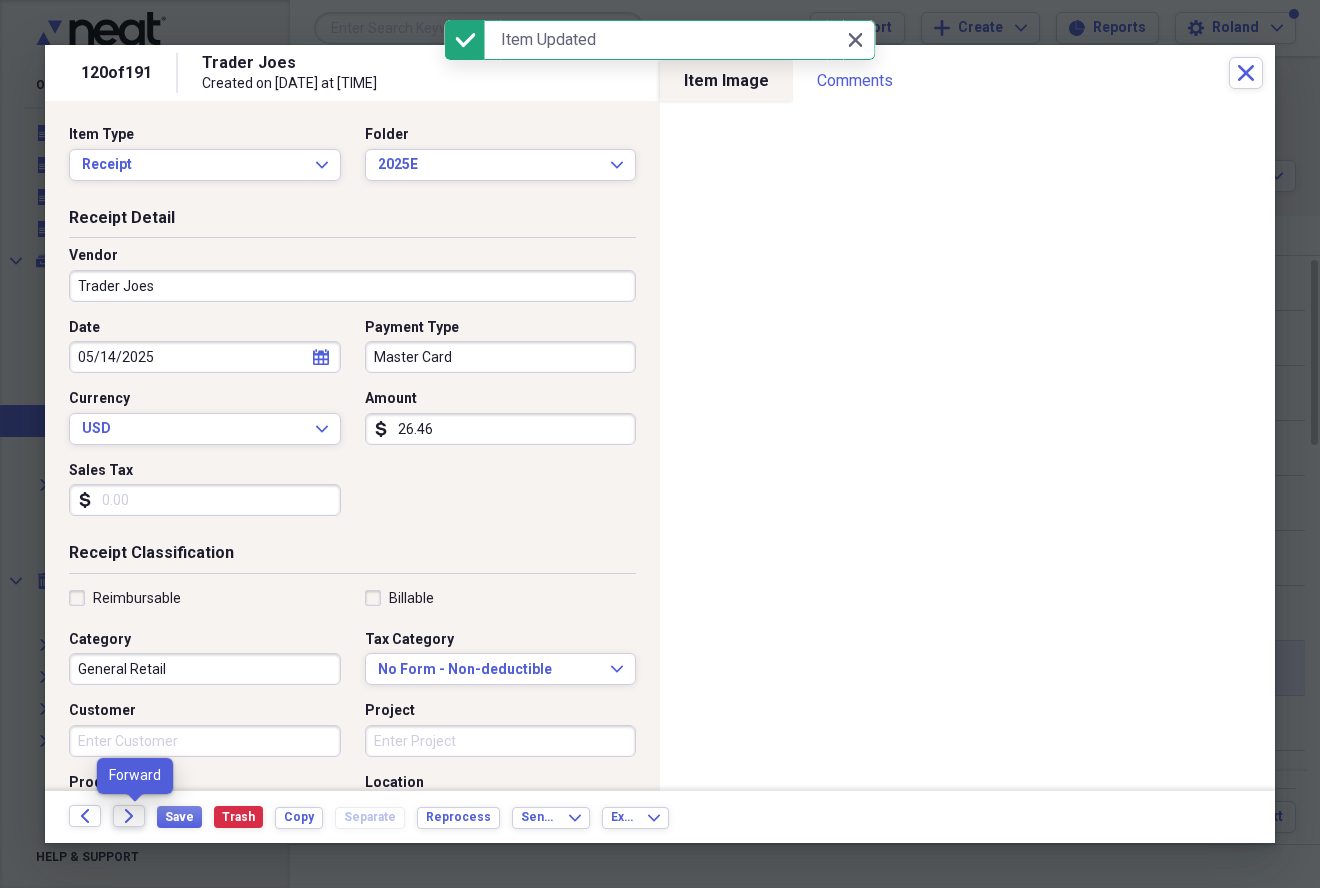 click on "Forward" 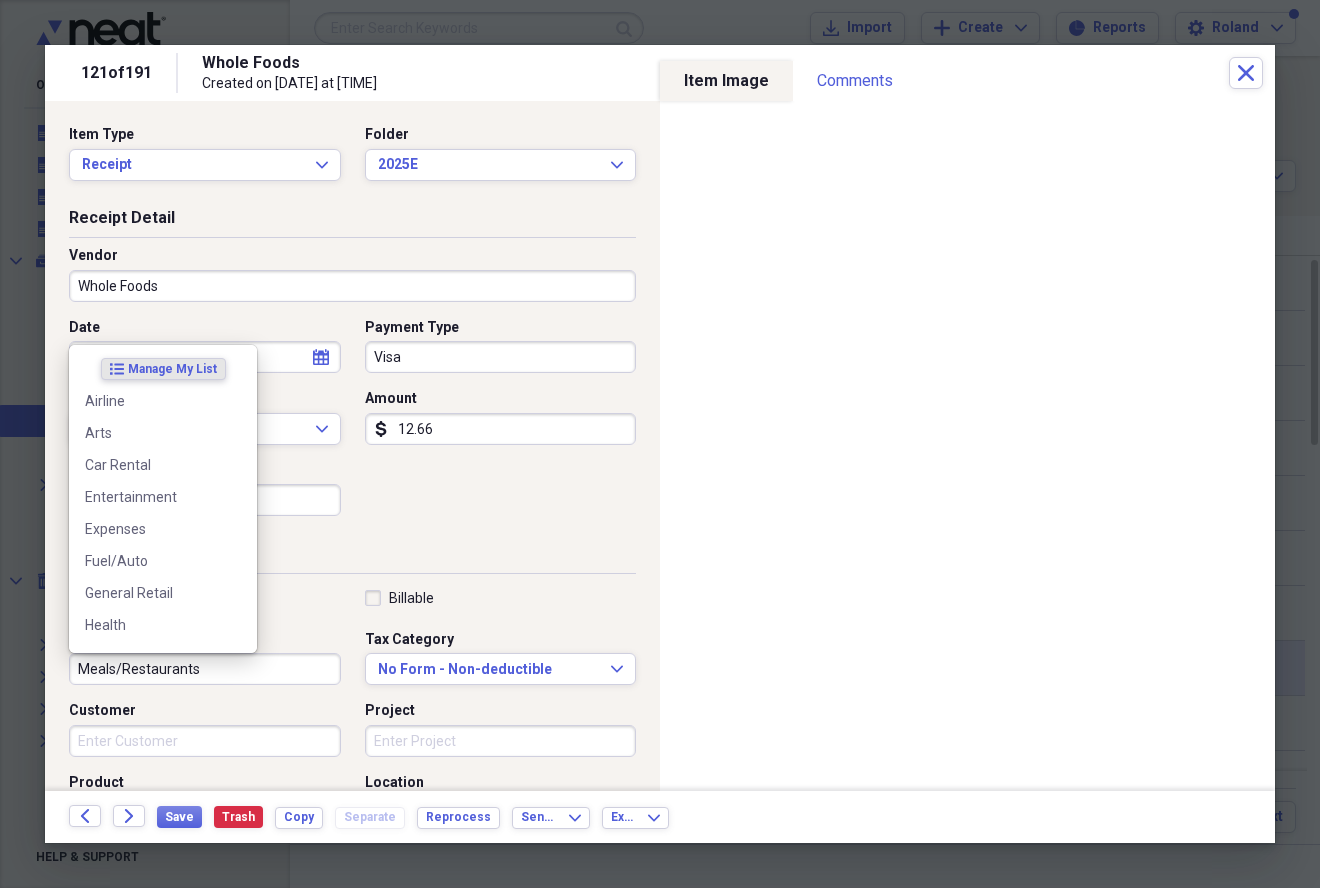 click on "Meals/Restaurants" at bounding box center [205, 669] 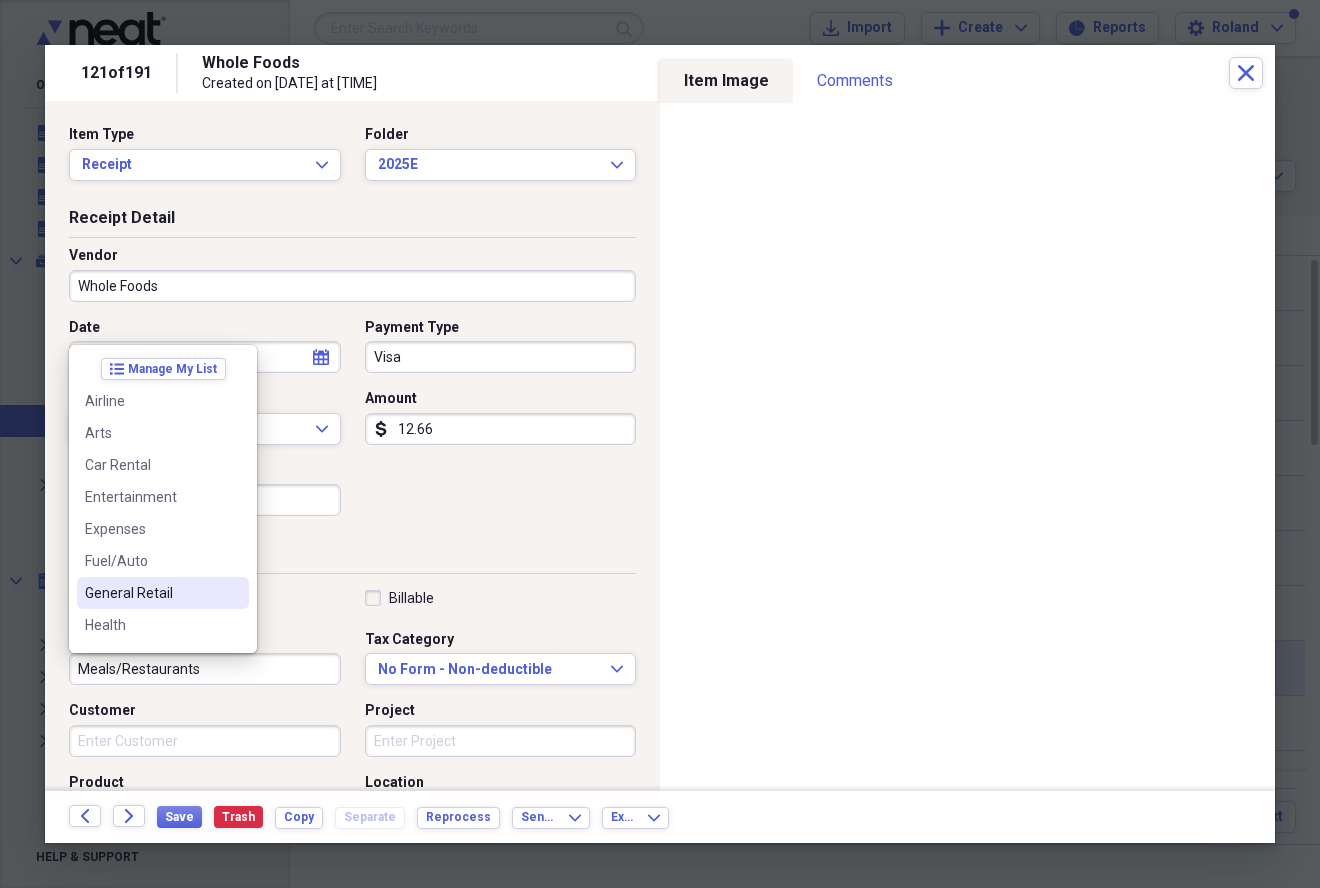 click on "General Retail" at bounding box center [151, 593] 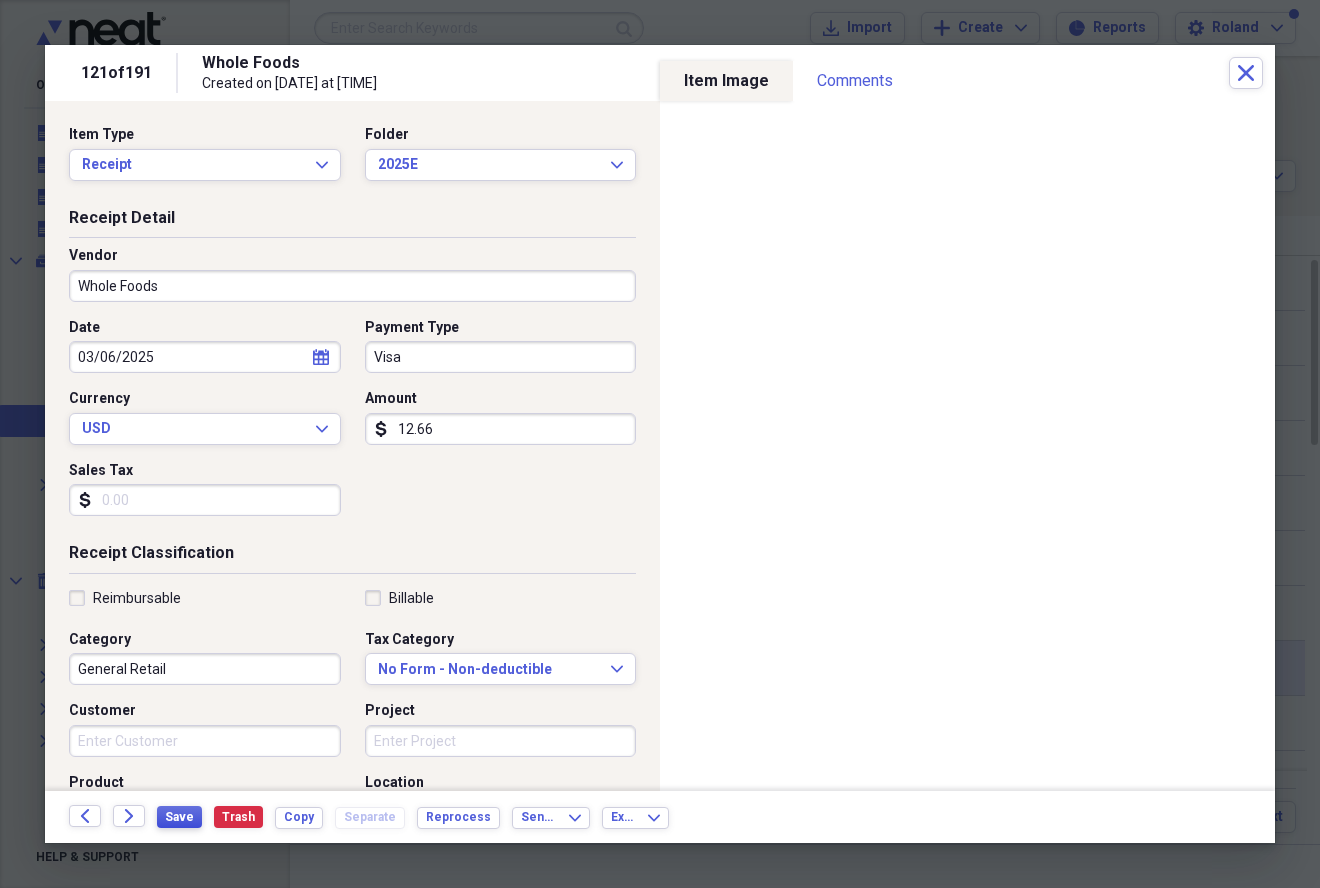 click on "Save" at bounding box center (179, 817) 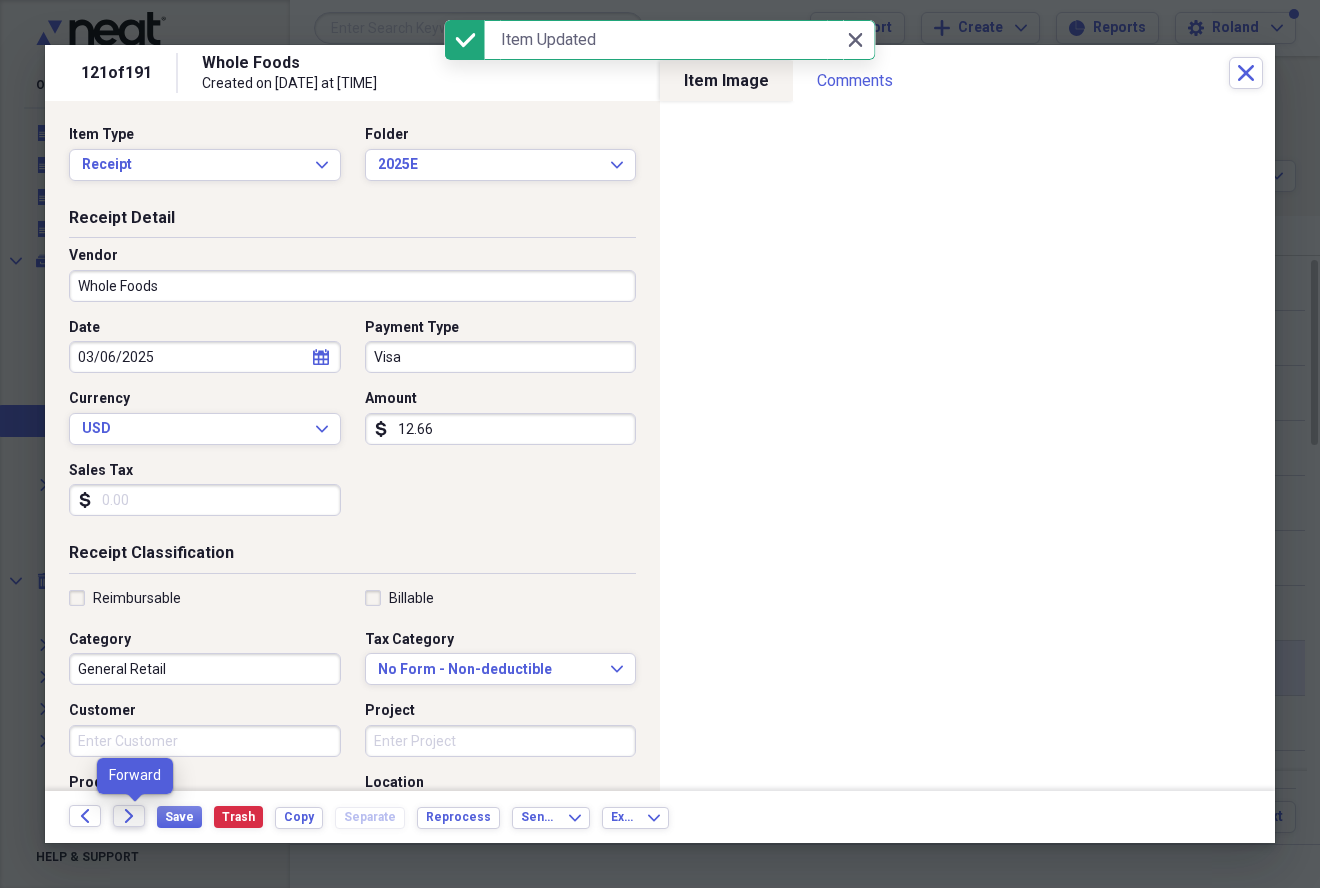 click on "Forward" at bounding box center [129, 816] 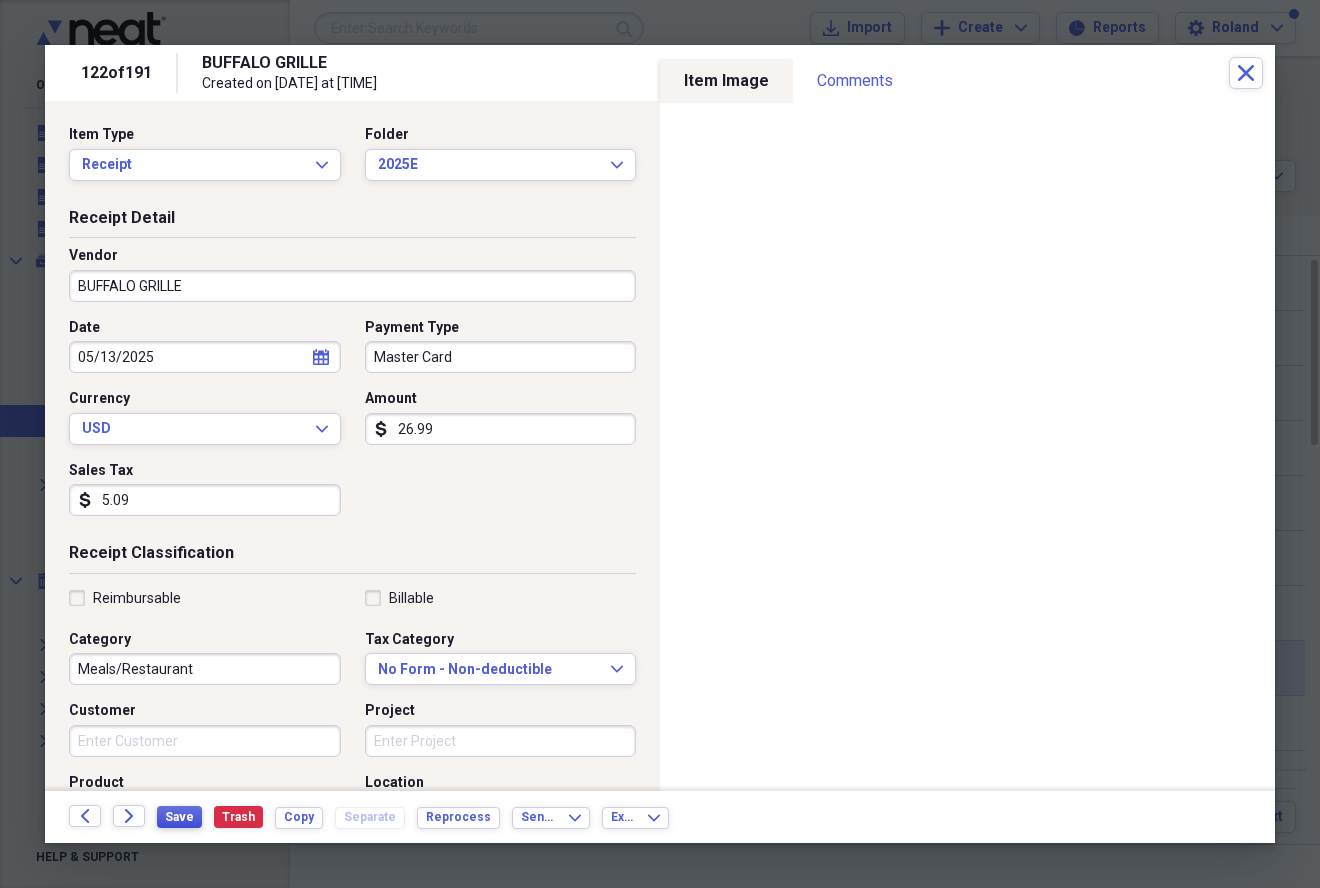 click on "Save" at bounding box center (179, 817) 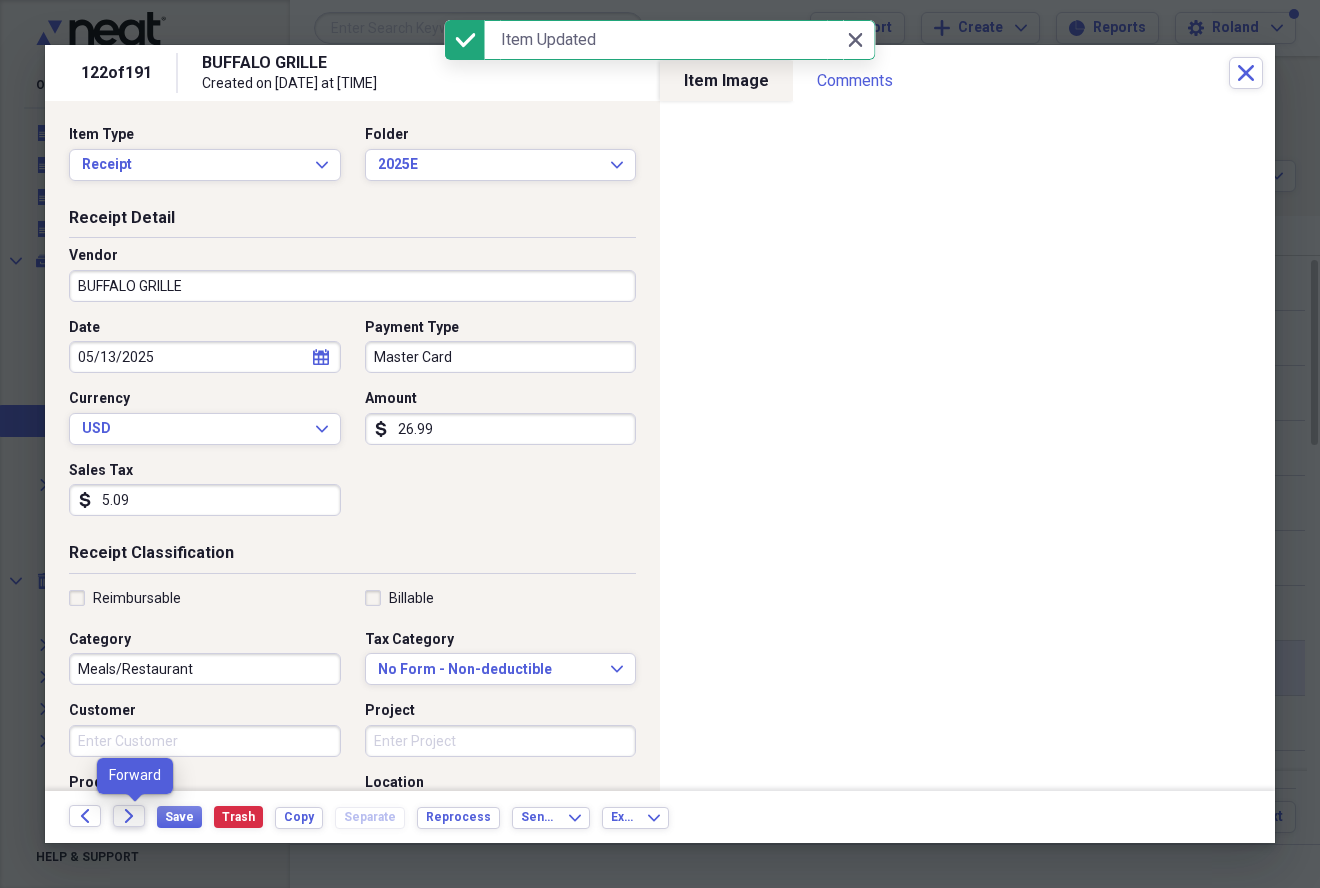 click on "Forward" 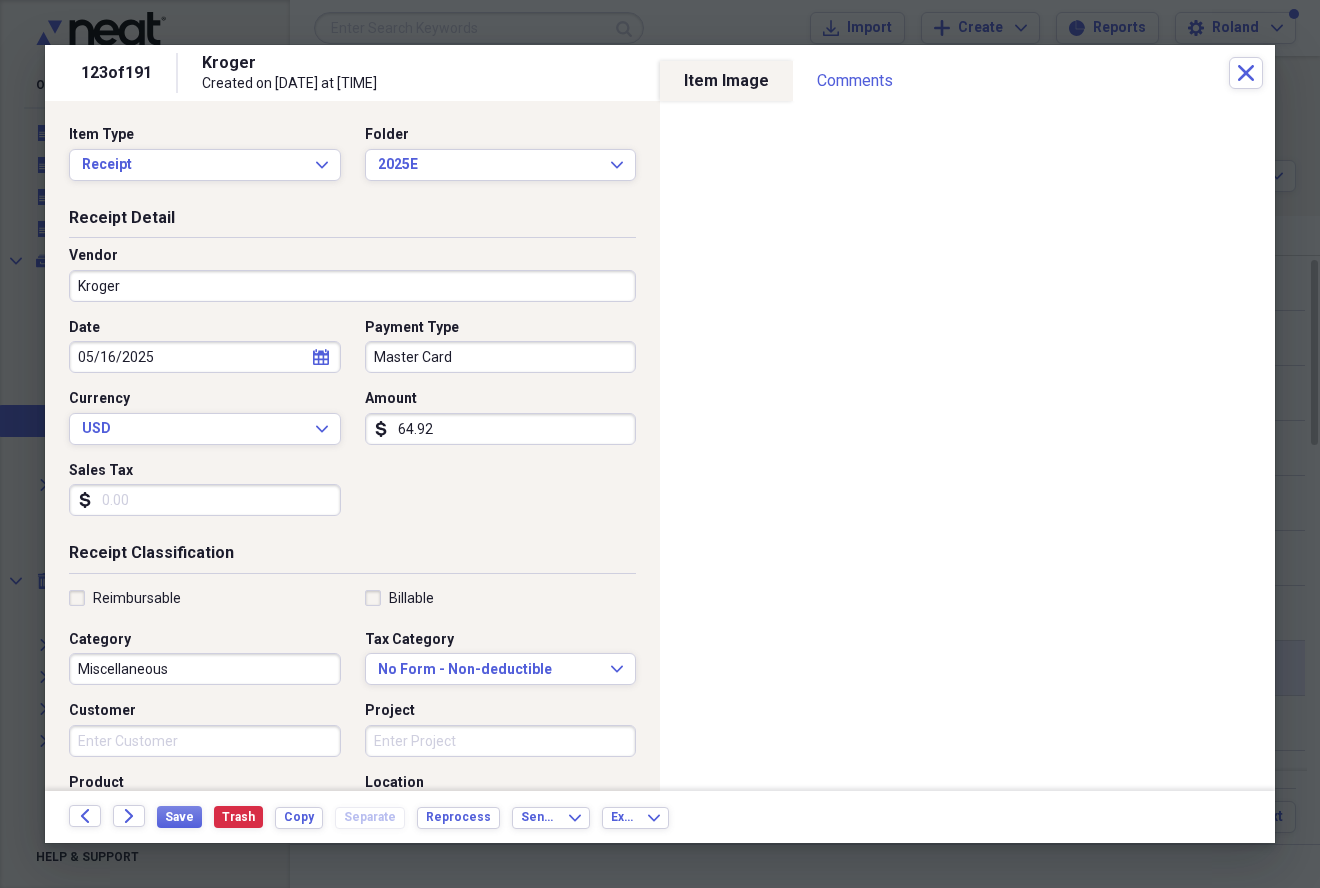 click on "Miscellaneous" at bounding box center [205, 669] 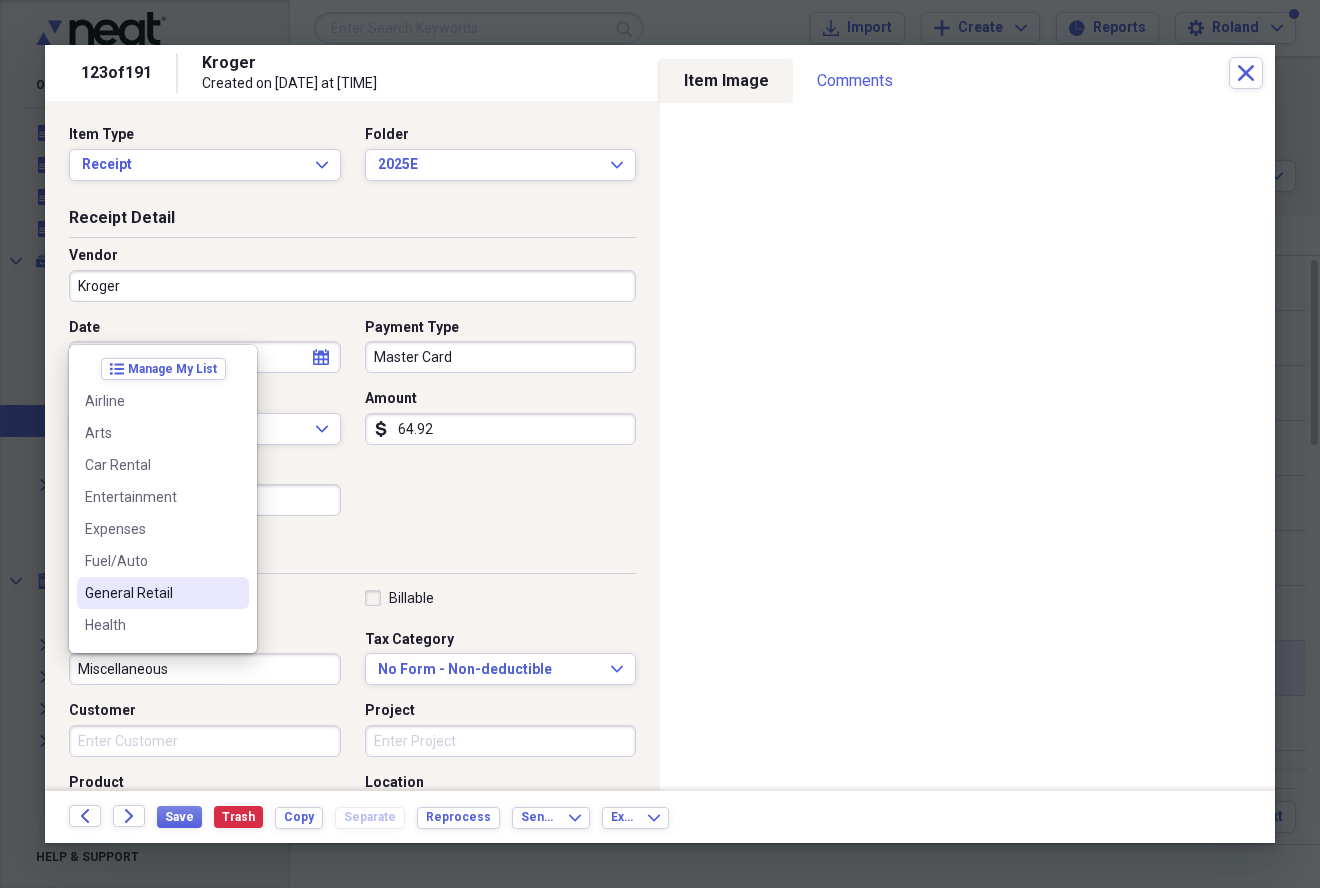 click on "General Retail" at bounding box center (151, 593) 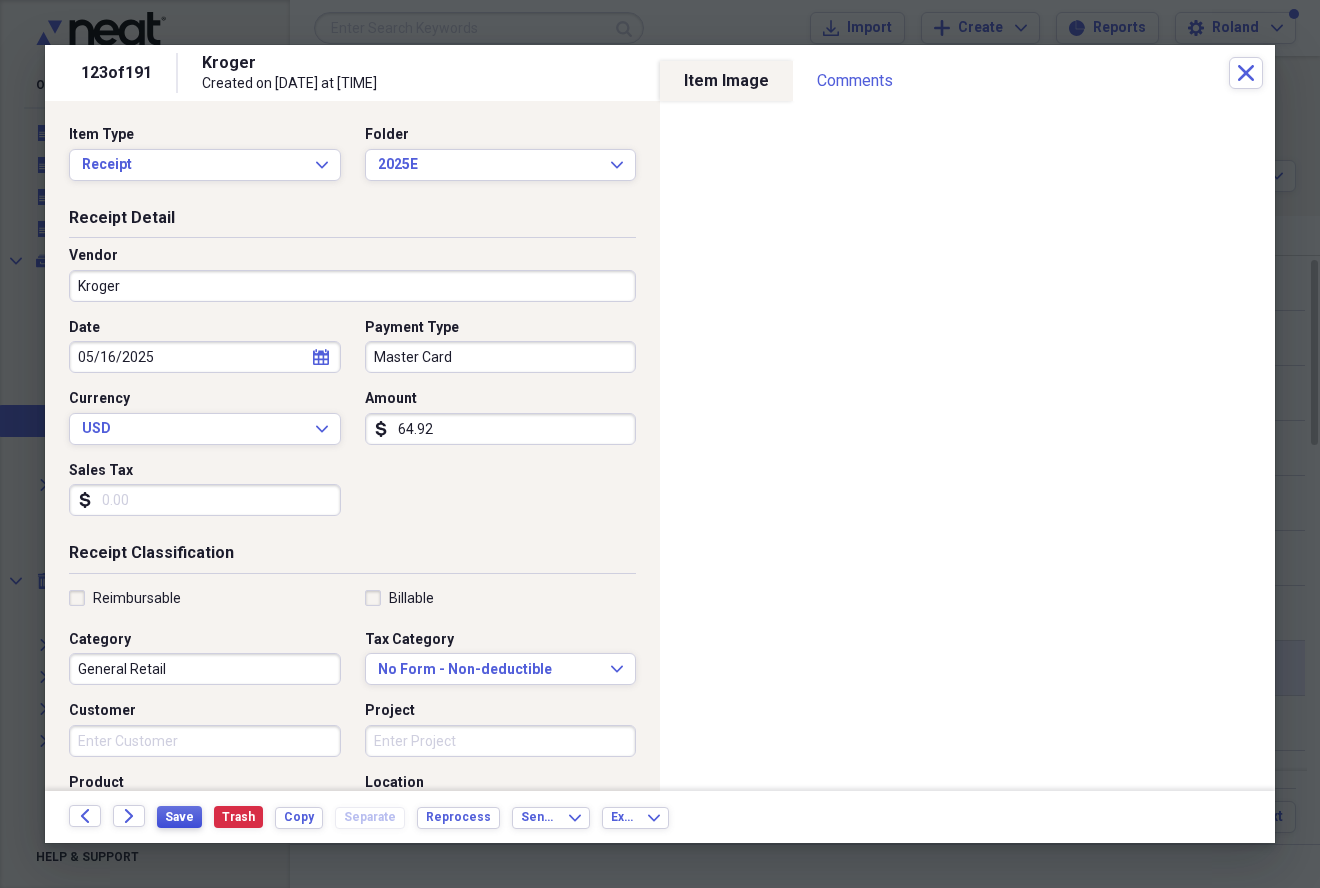 click on "Save" at bounding box center [179, 817] 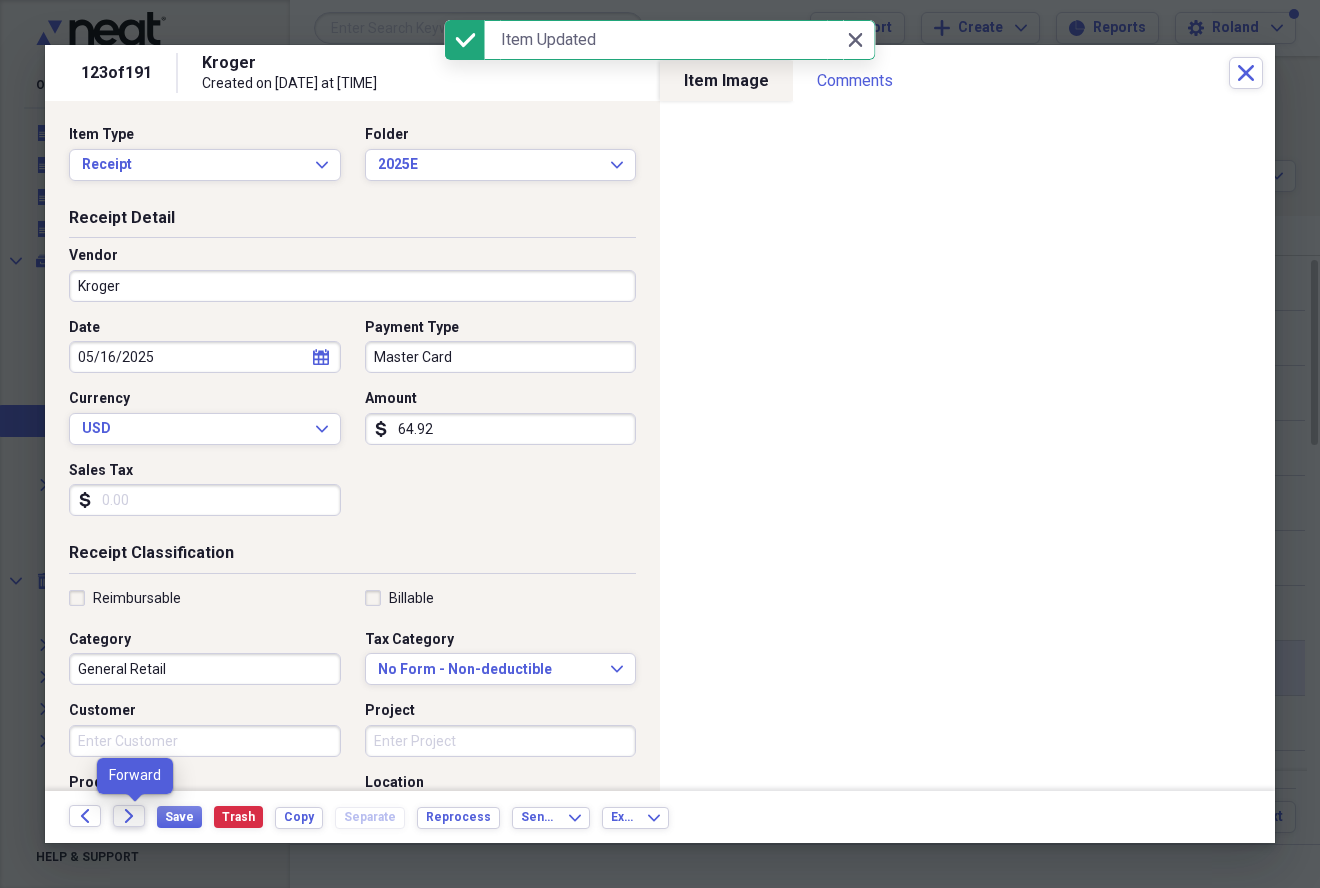 click on "Forward" 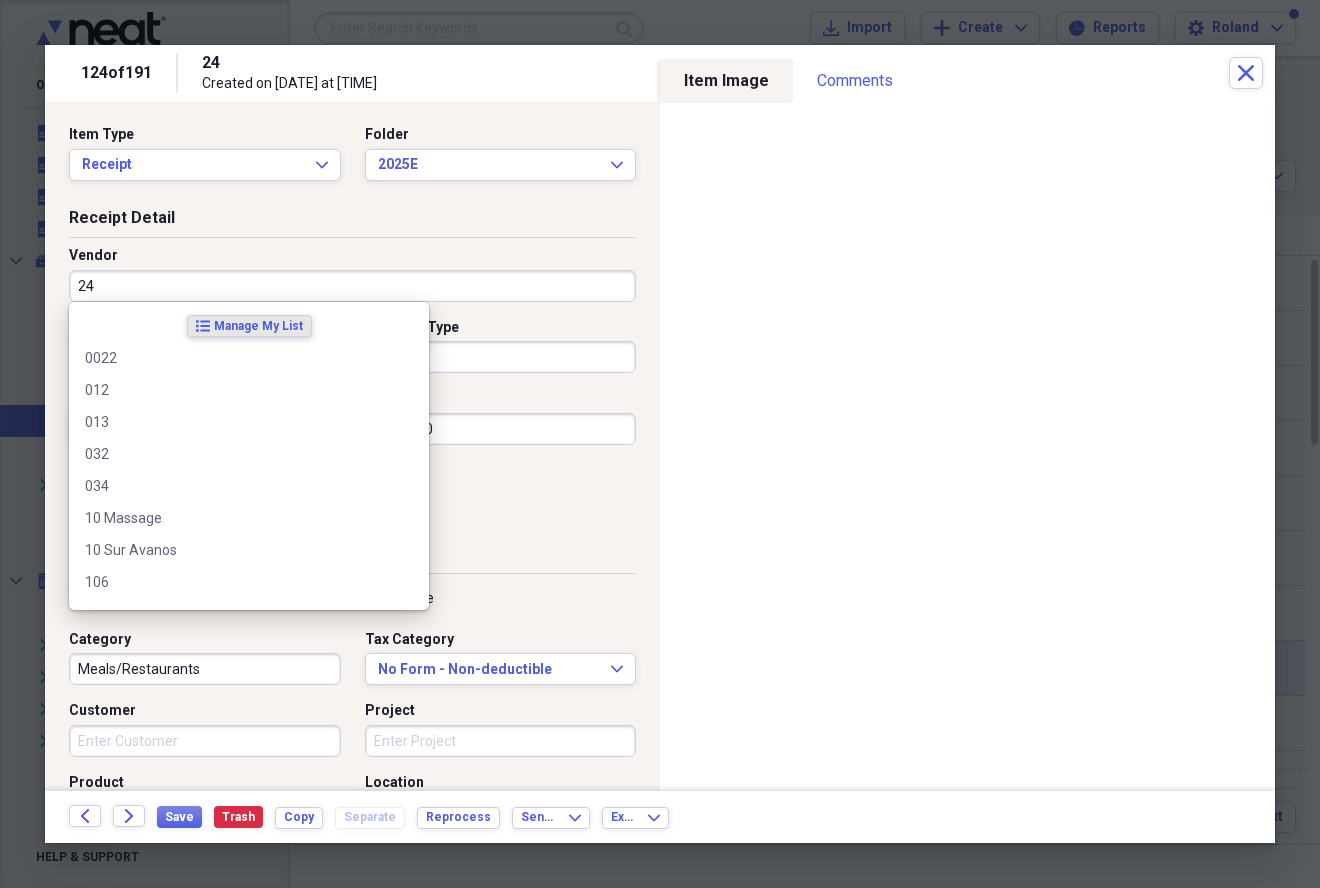 click on "24" at bounding box center (352, 286) 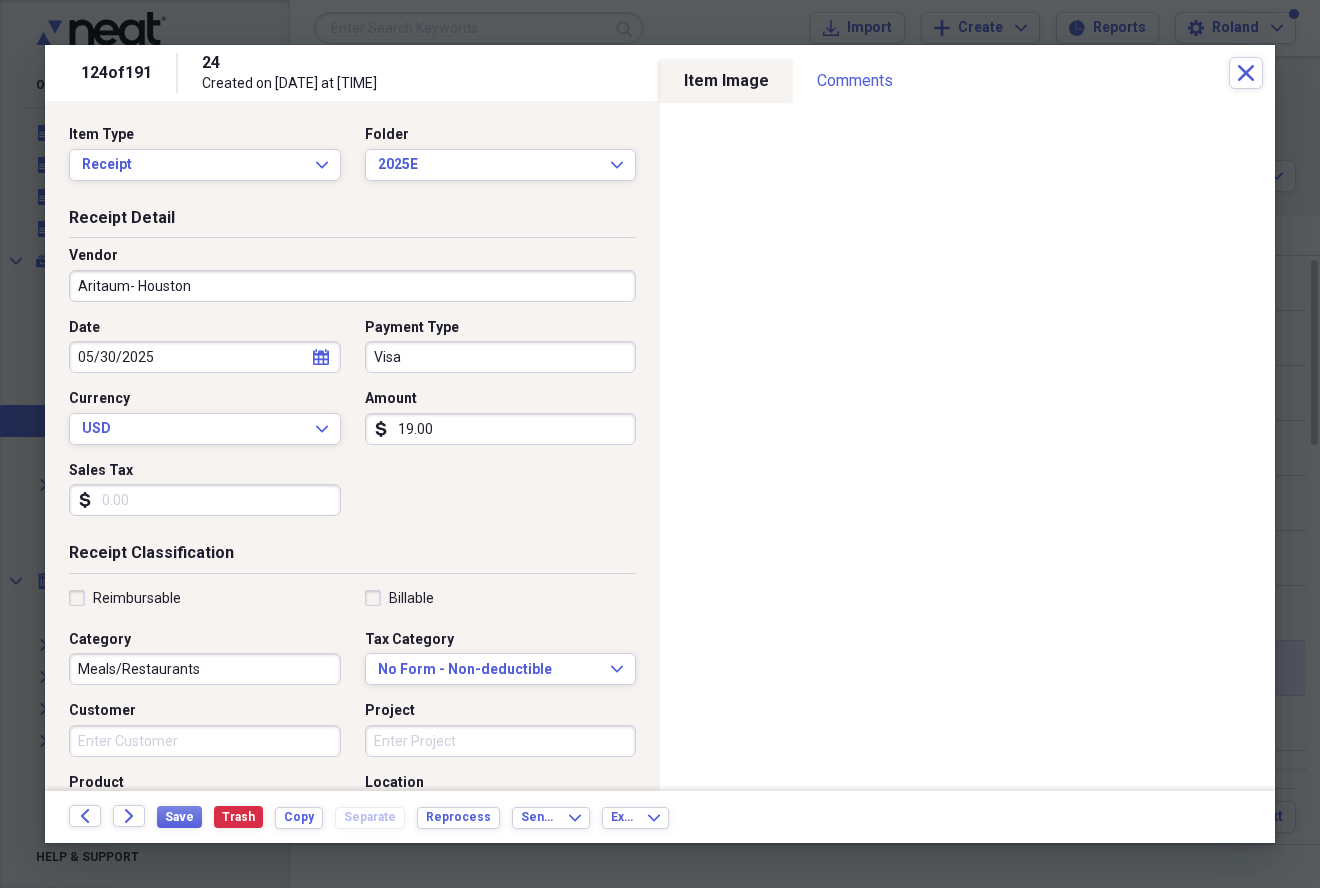 type on "Aritaum- Houston" 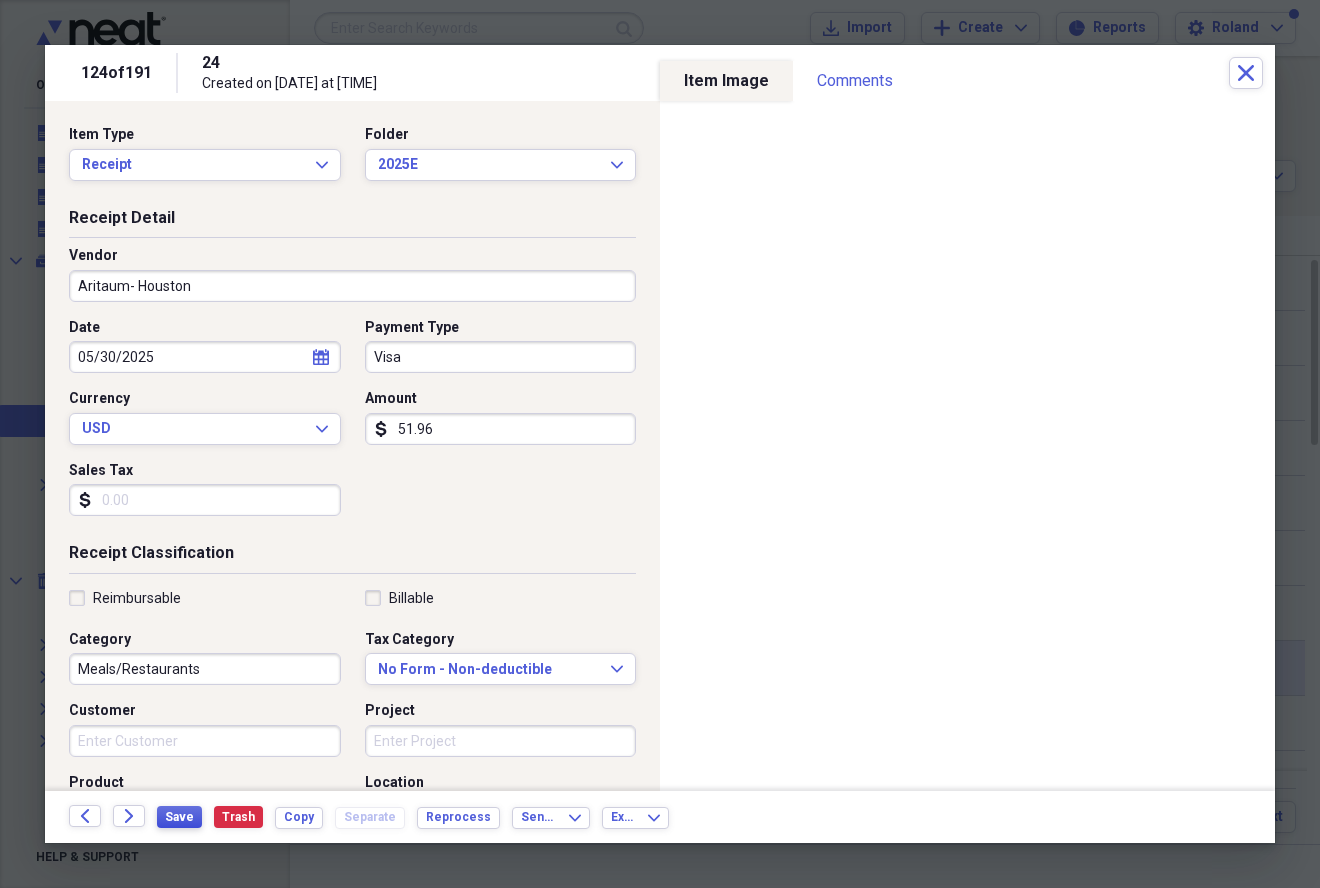 type on "51.96" 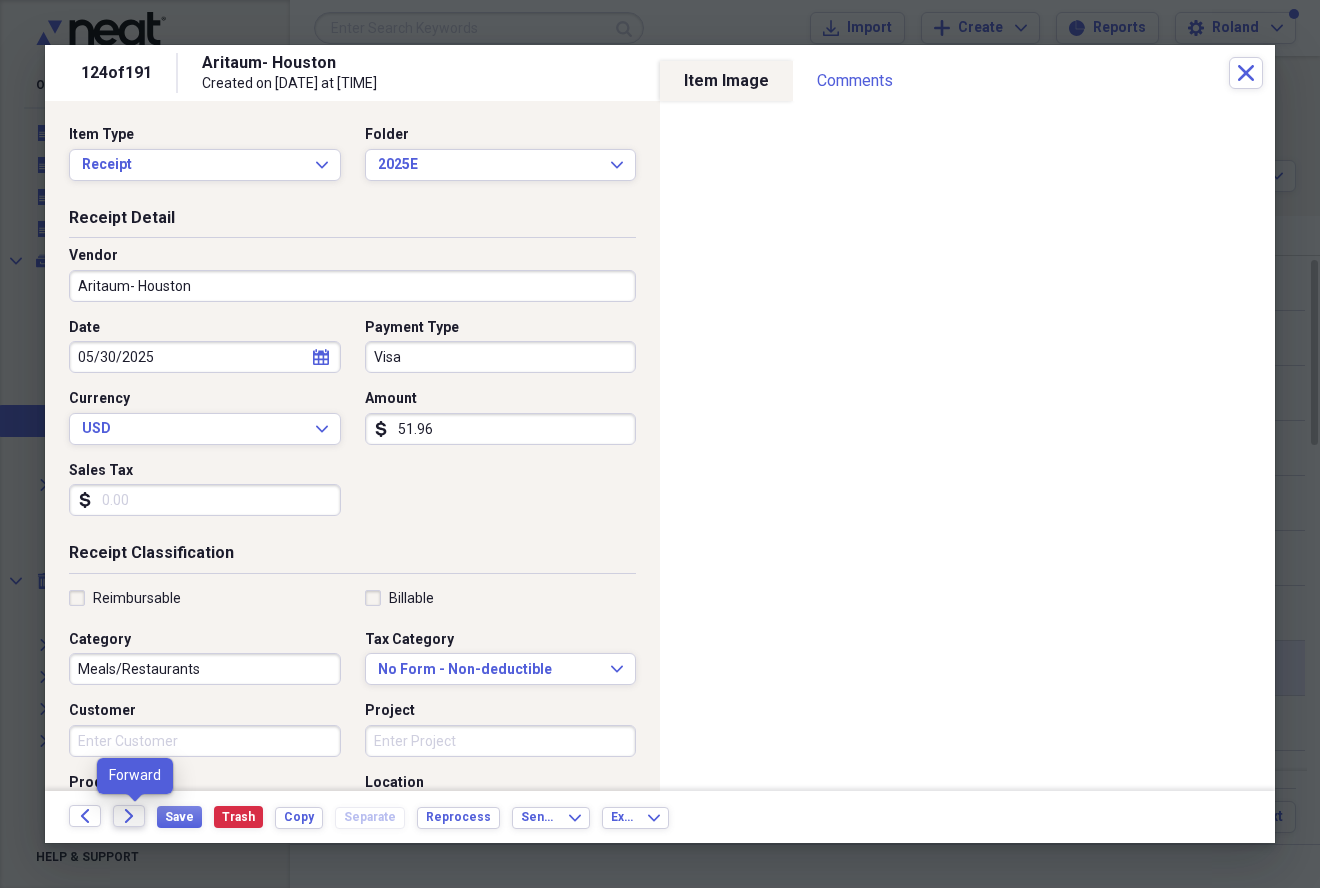 click 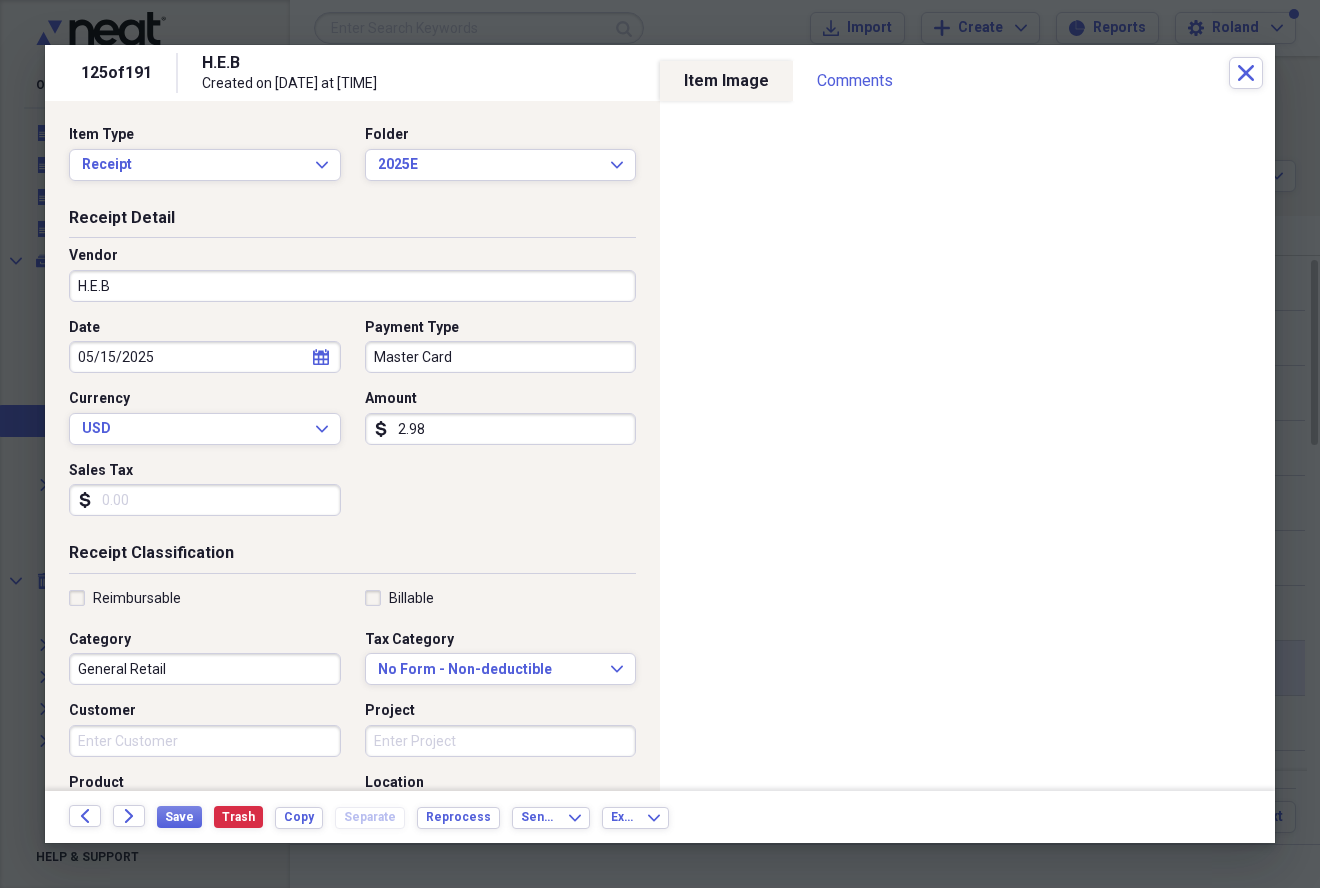 click on "2.98" at bounding box center (501, 429) 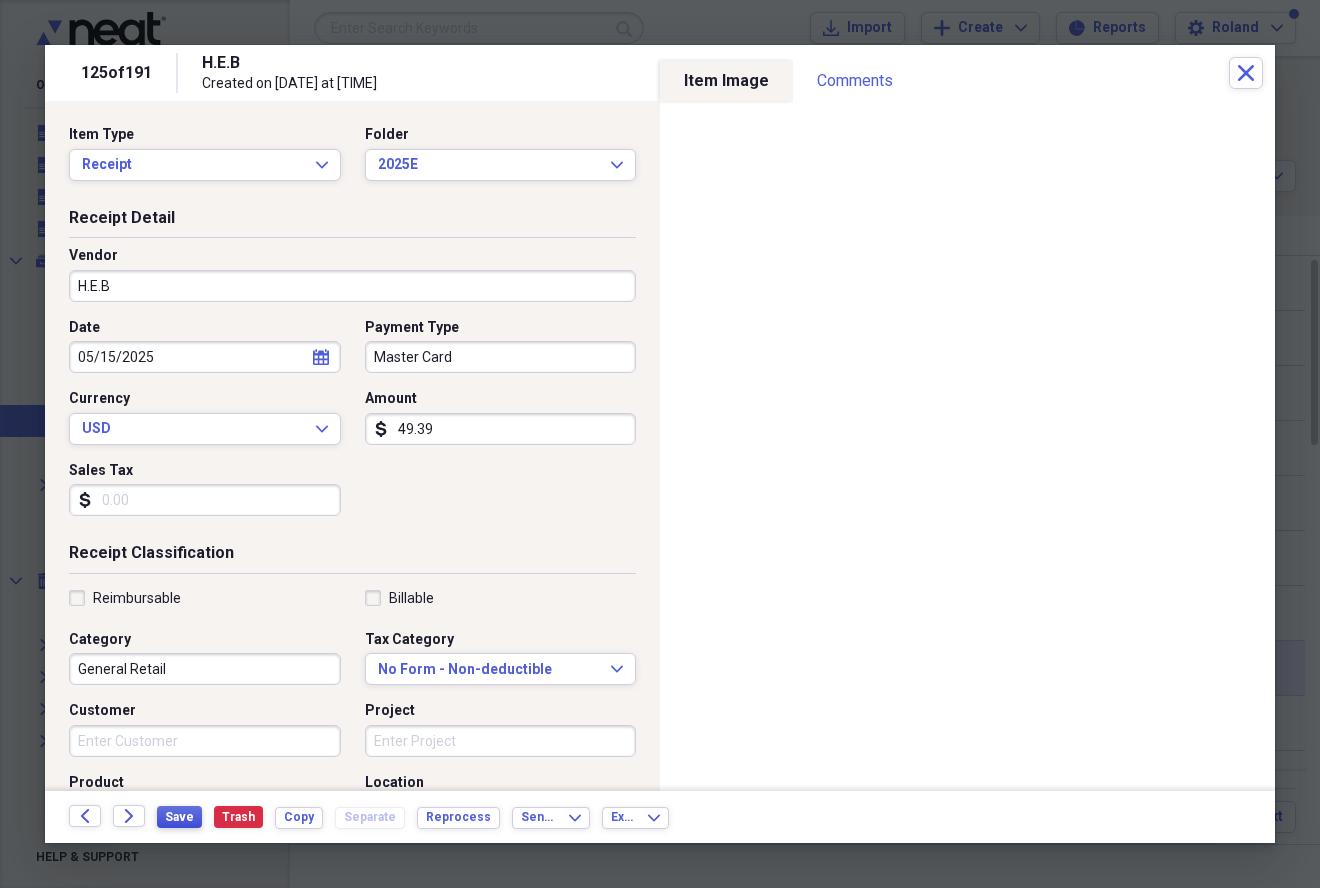 type on "49.39" 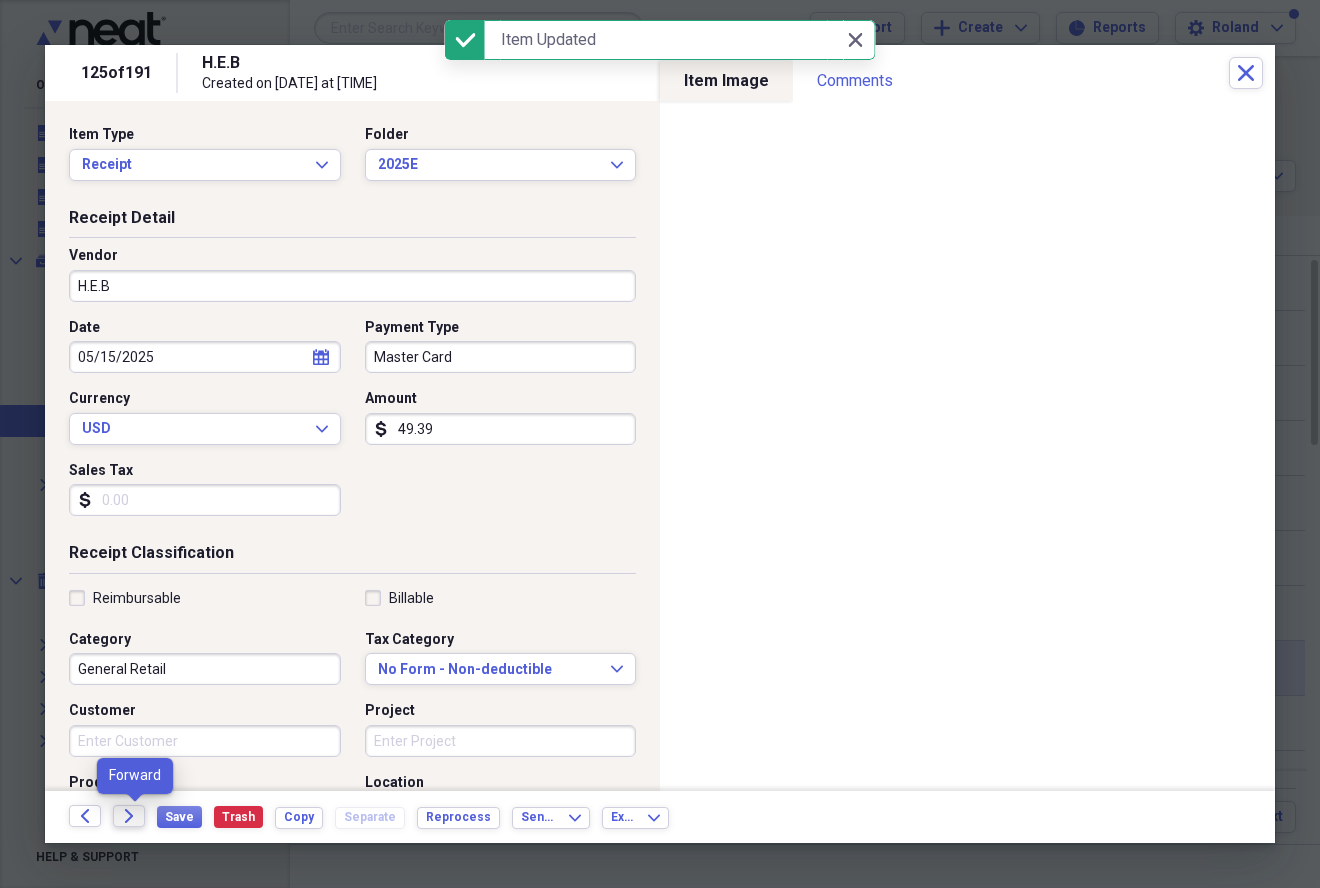 click on "Forward" 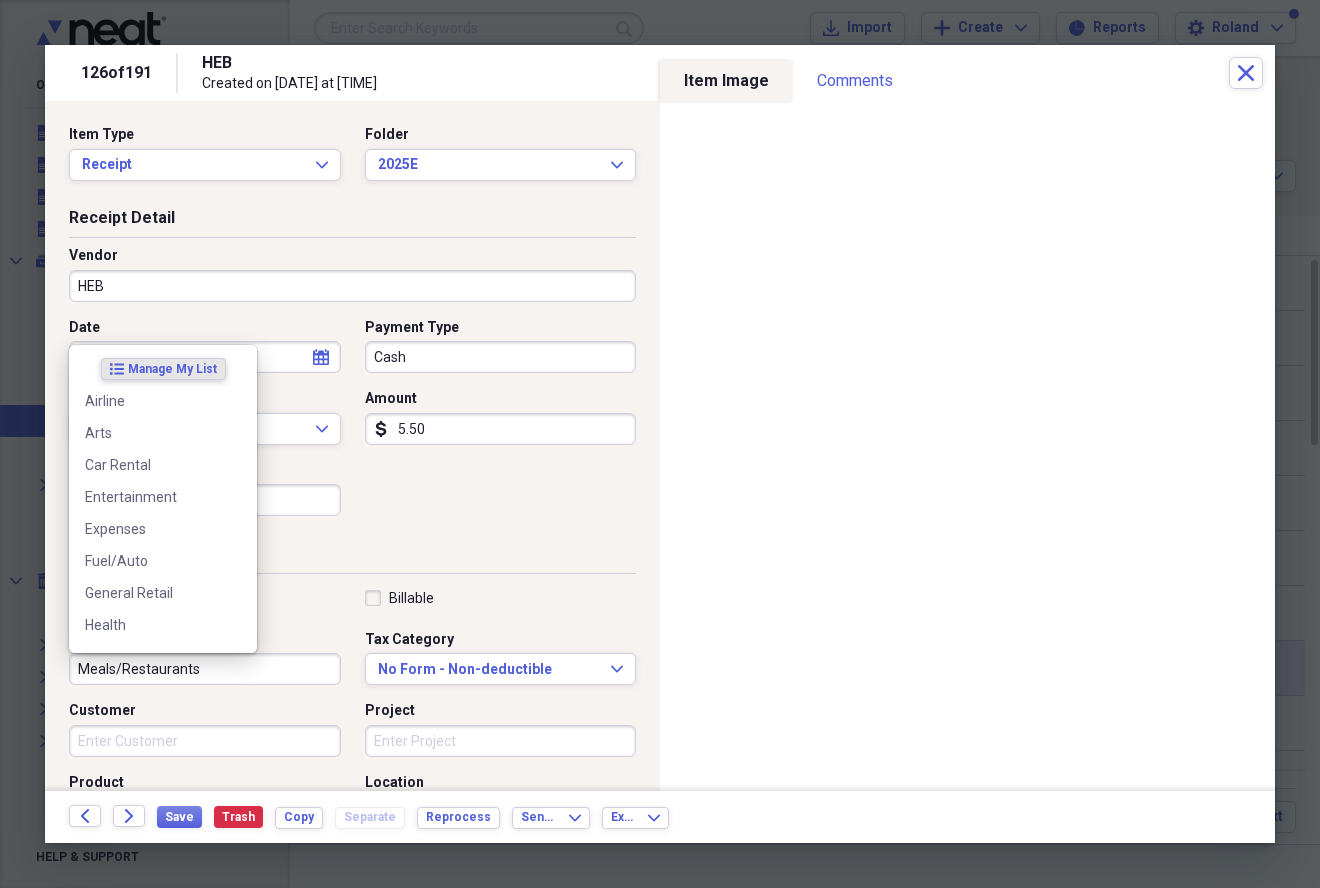 click on "Meals/Restaurants" at bounding box center [205, 669] 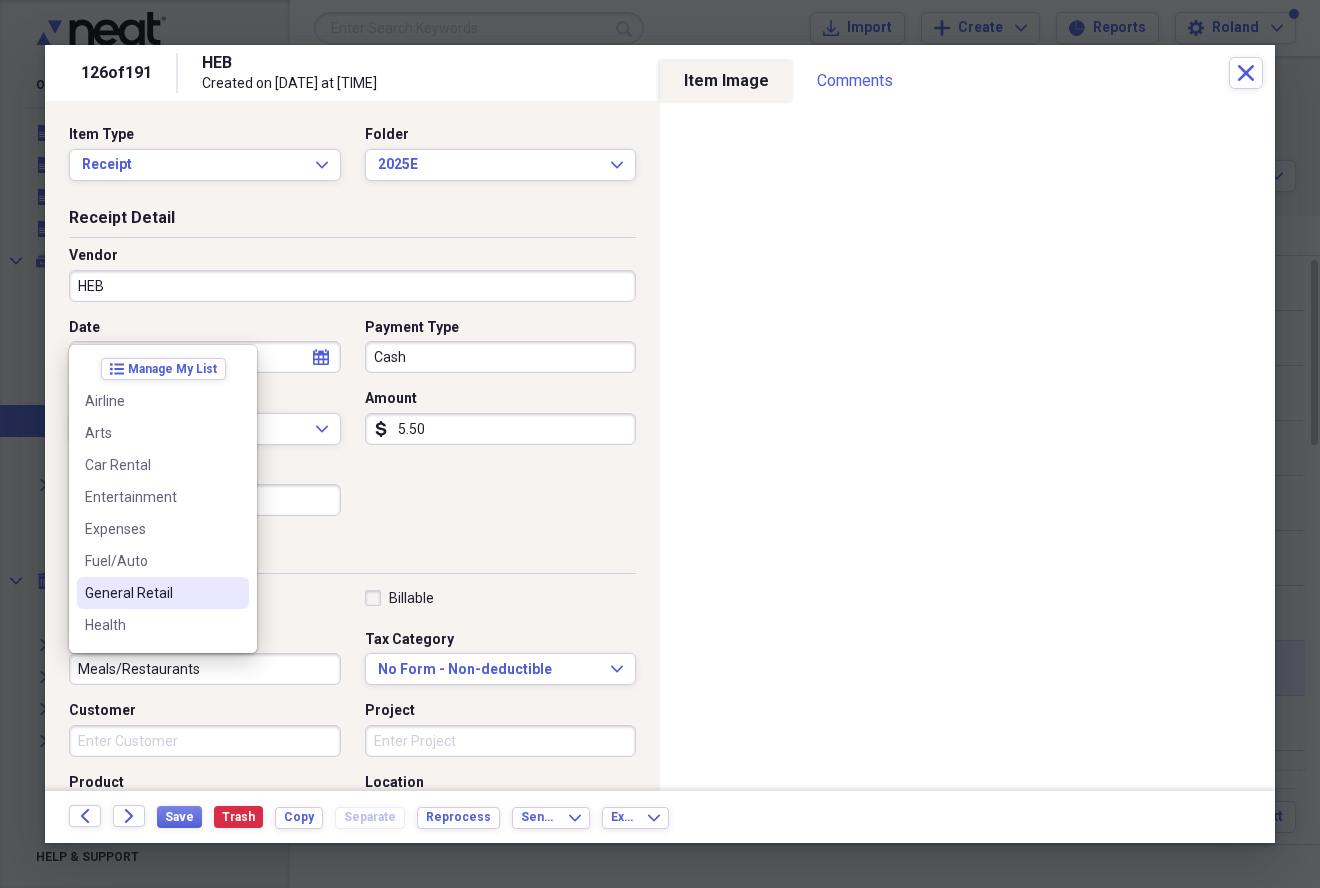 click on "General Retail" at bounding box center [151, 593] 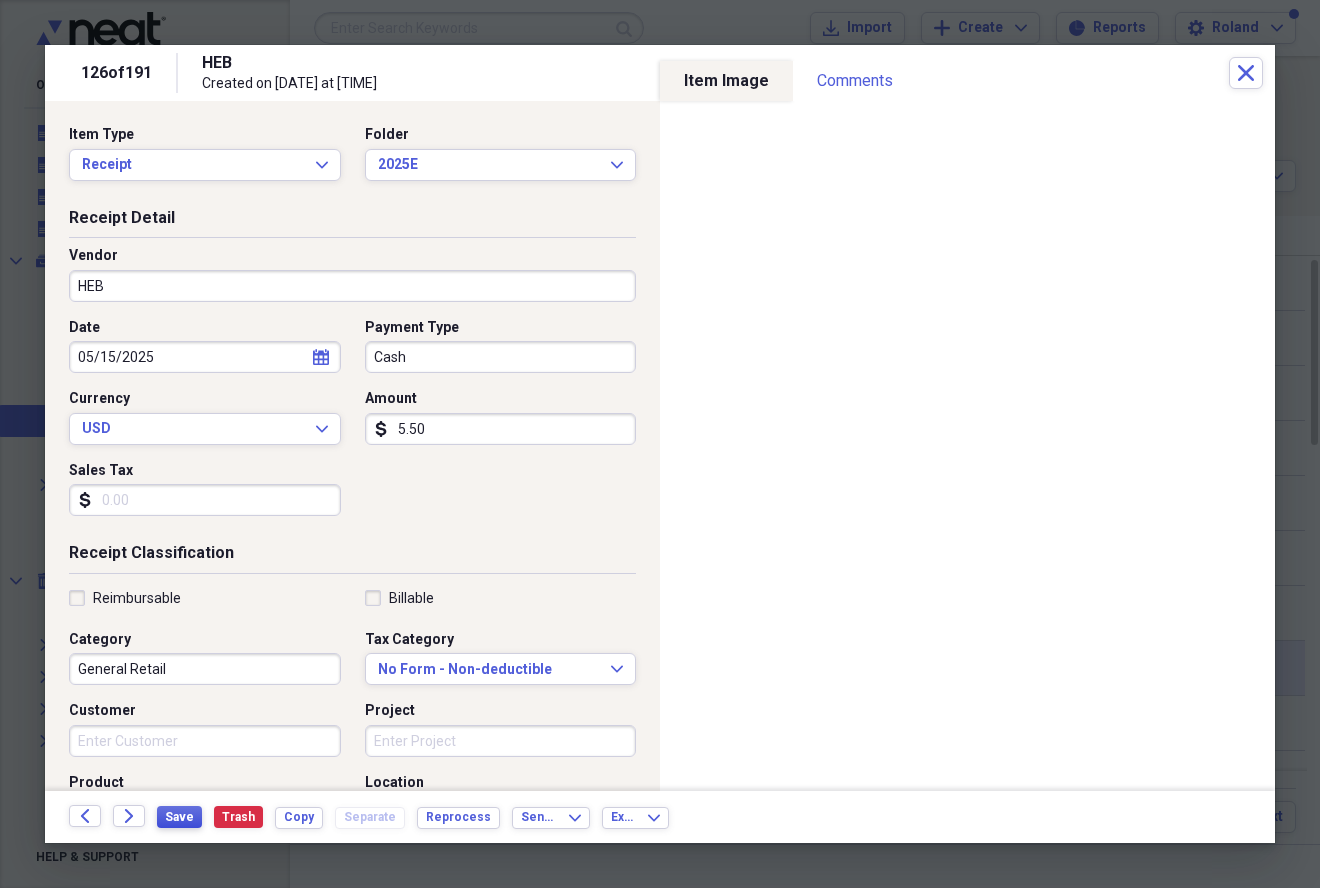 click on "Save" at bounding box center [179, 817] 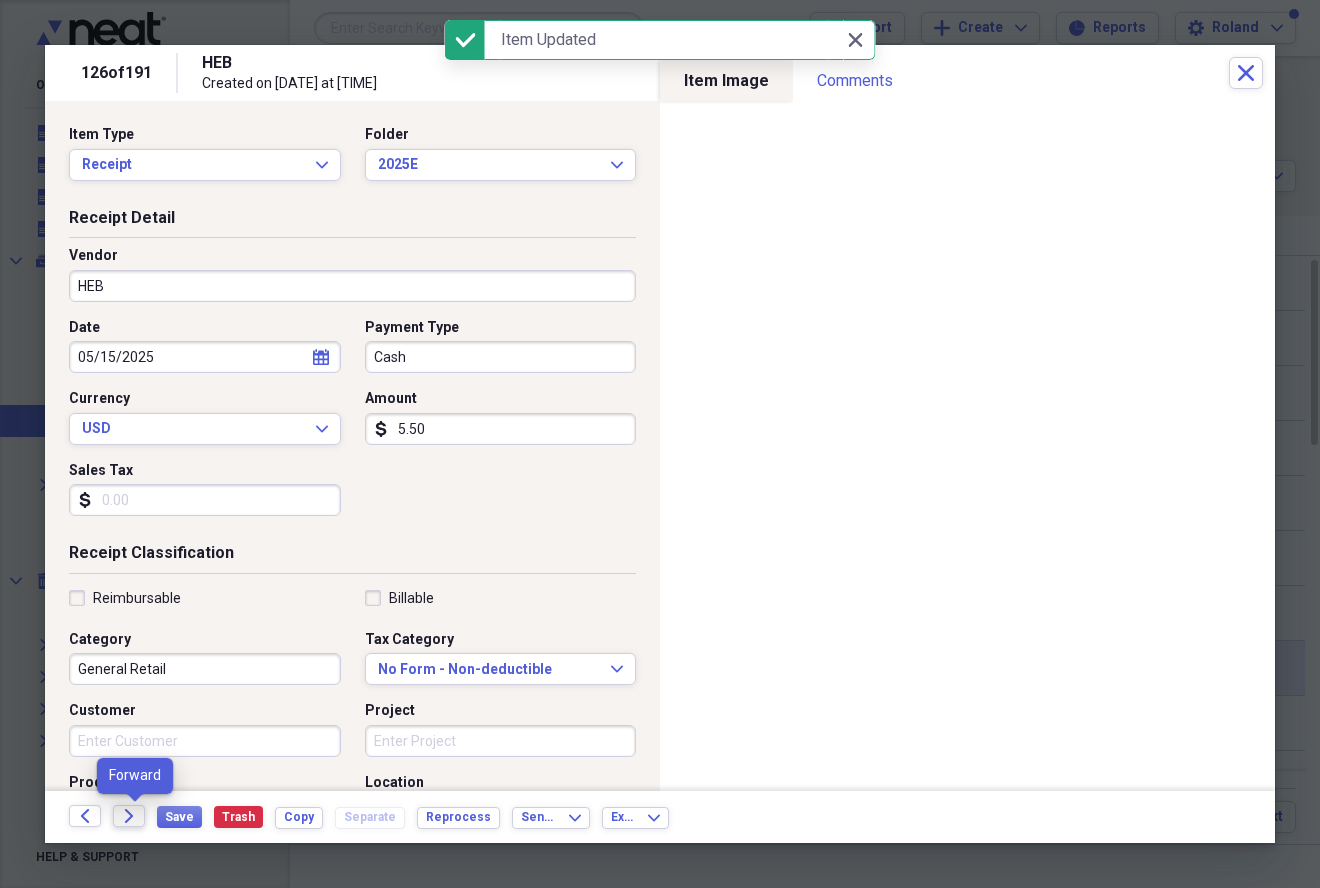click on "Forward" 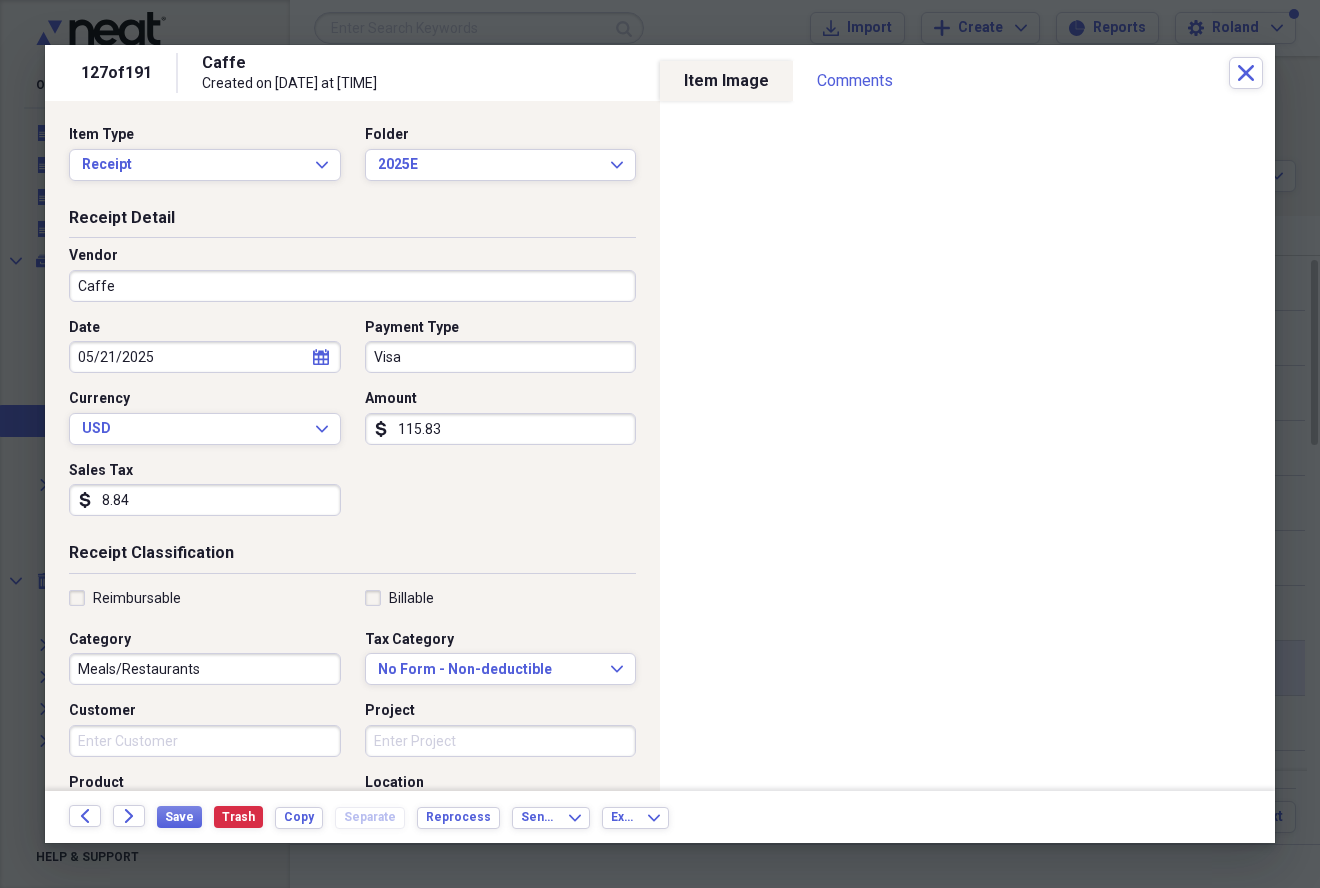click on "Caffe" at bounding box center [352, 286] 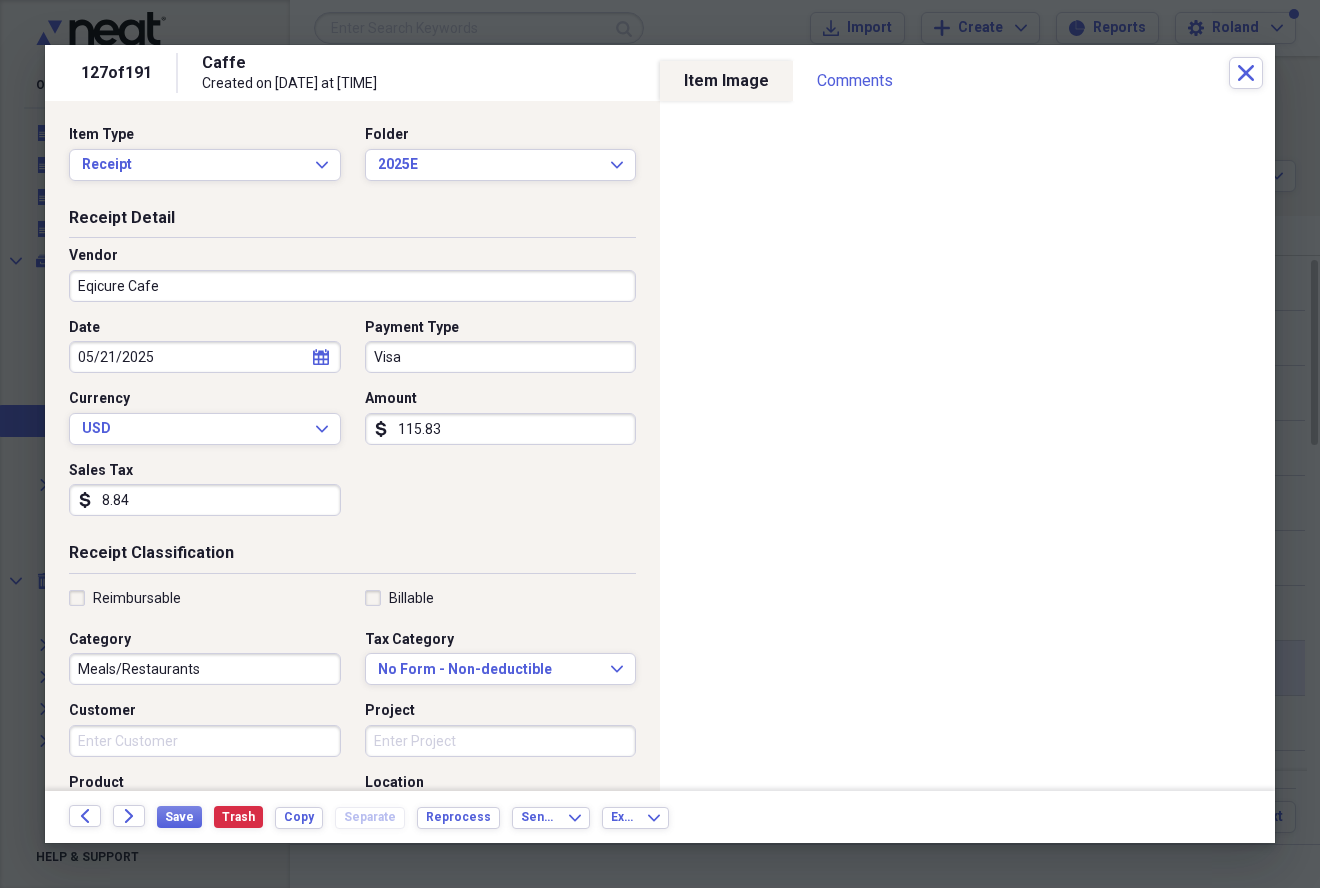 type on "Eqicure Cafe" 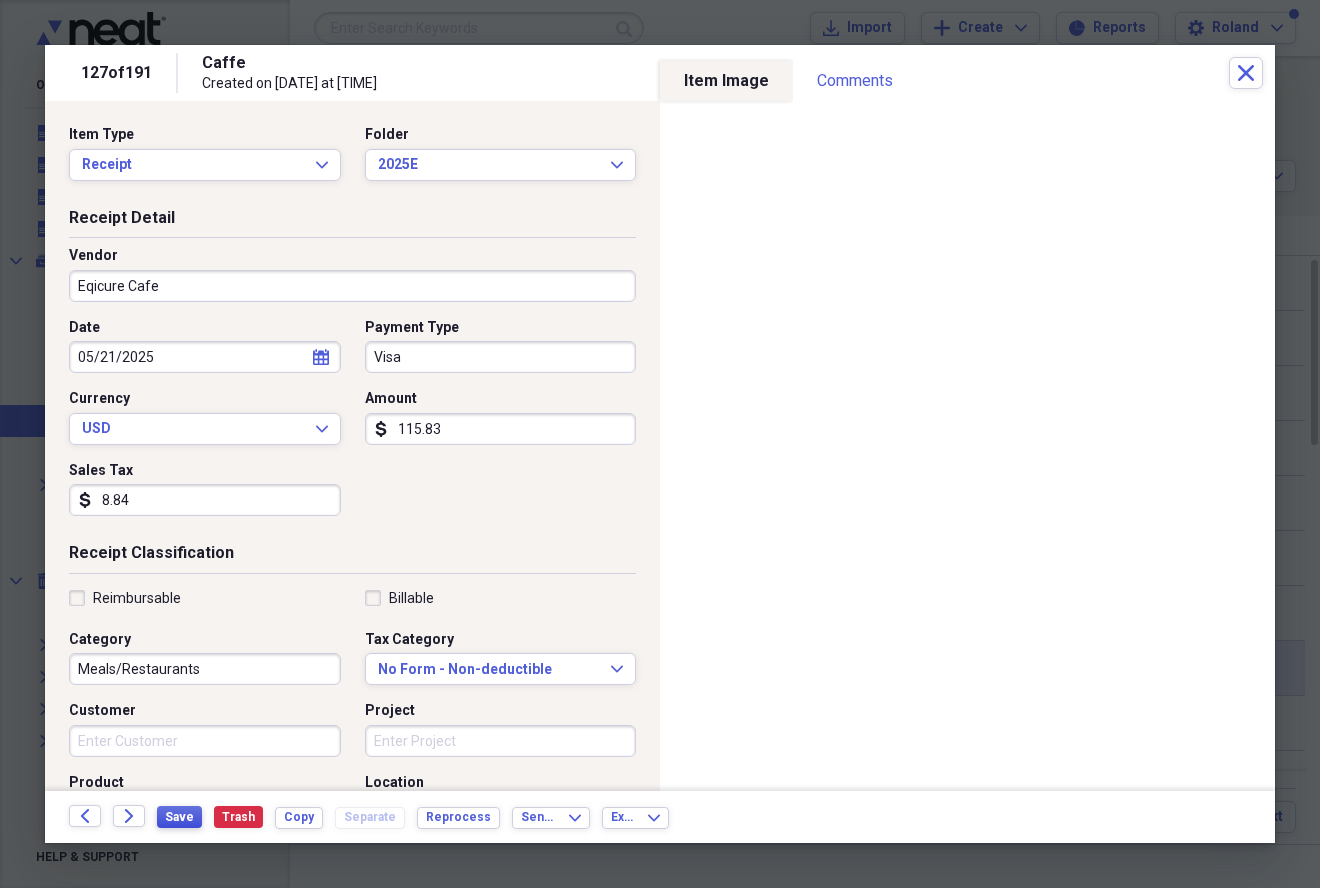 click on "Save" at bounding box center [179, 817] 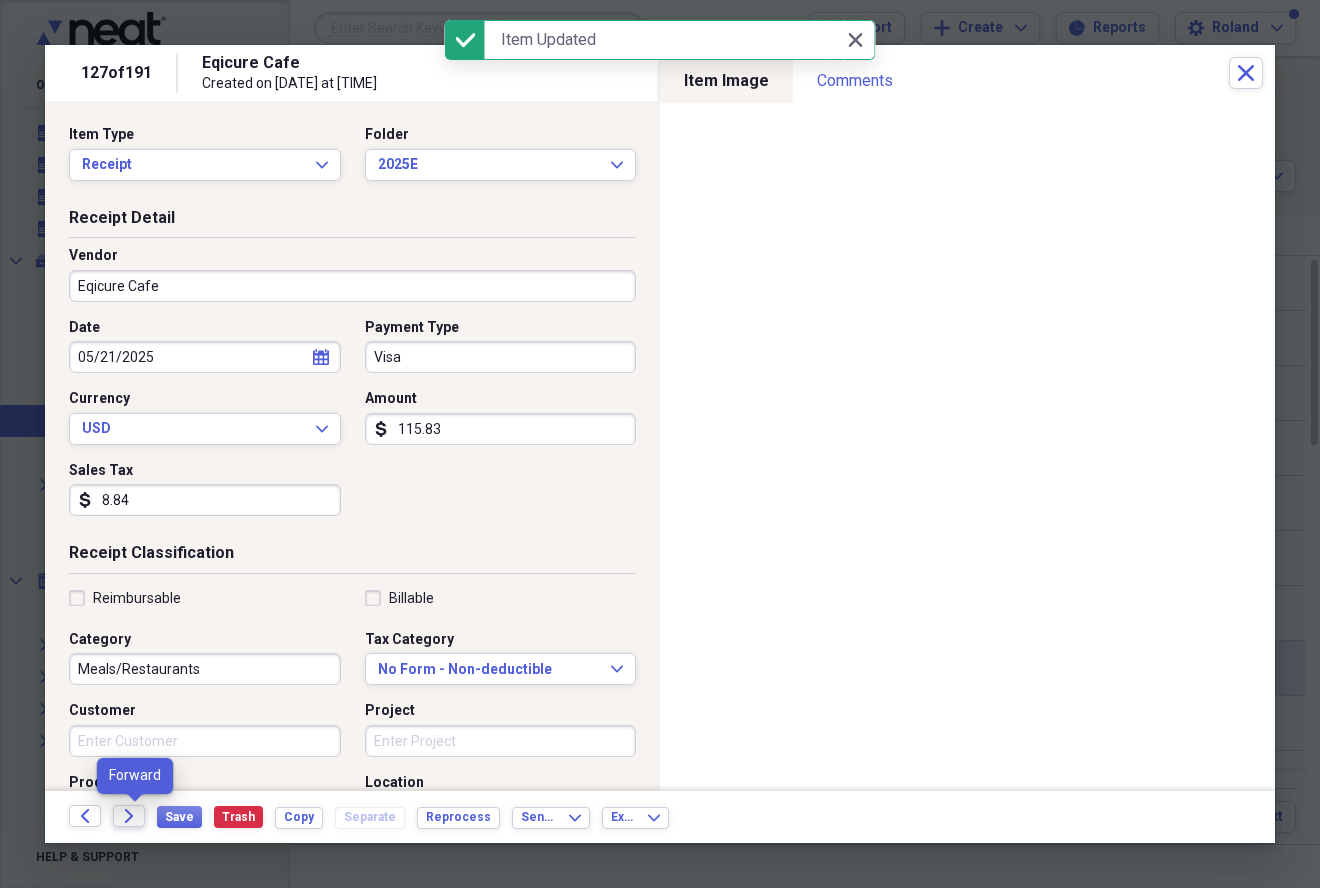 click 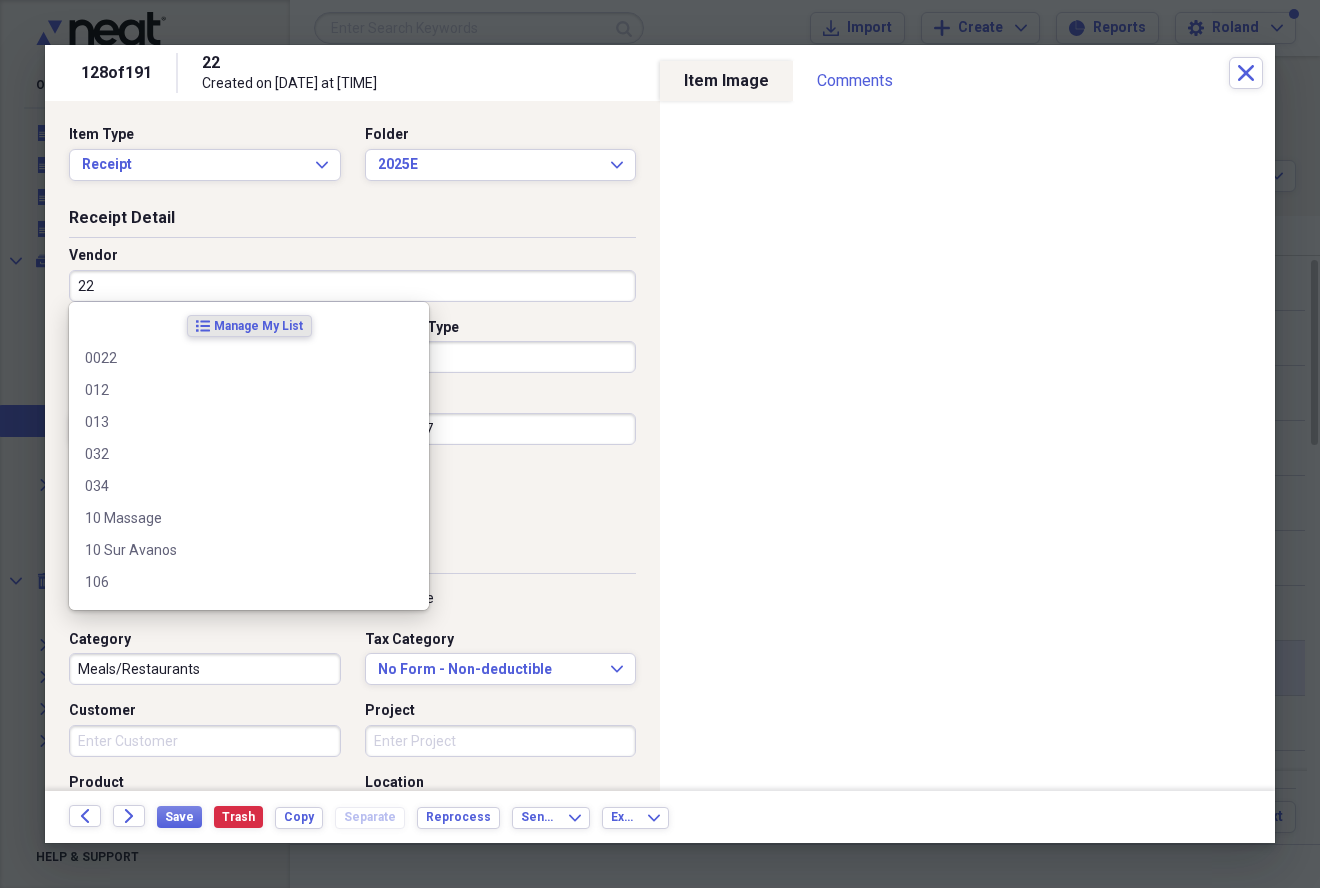 click on "22" at bounding box center (352, 286) 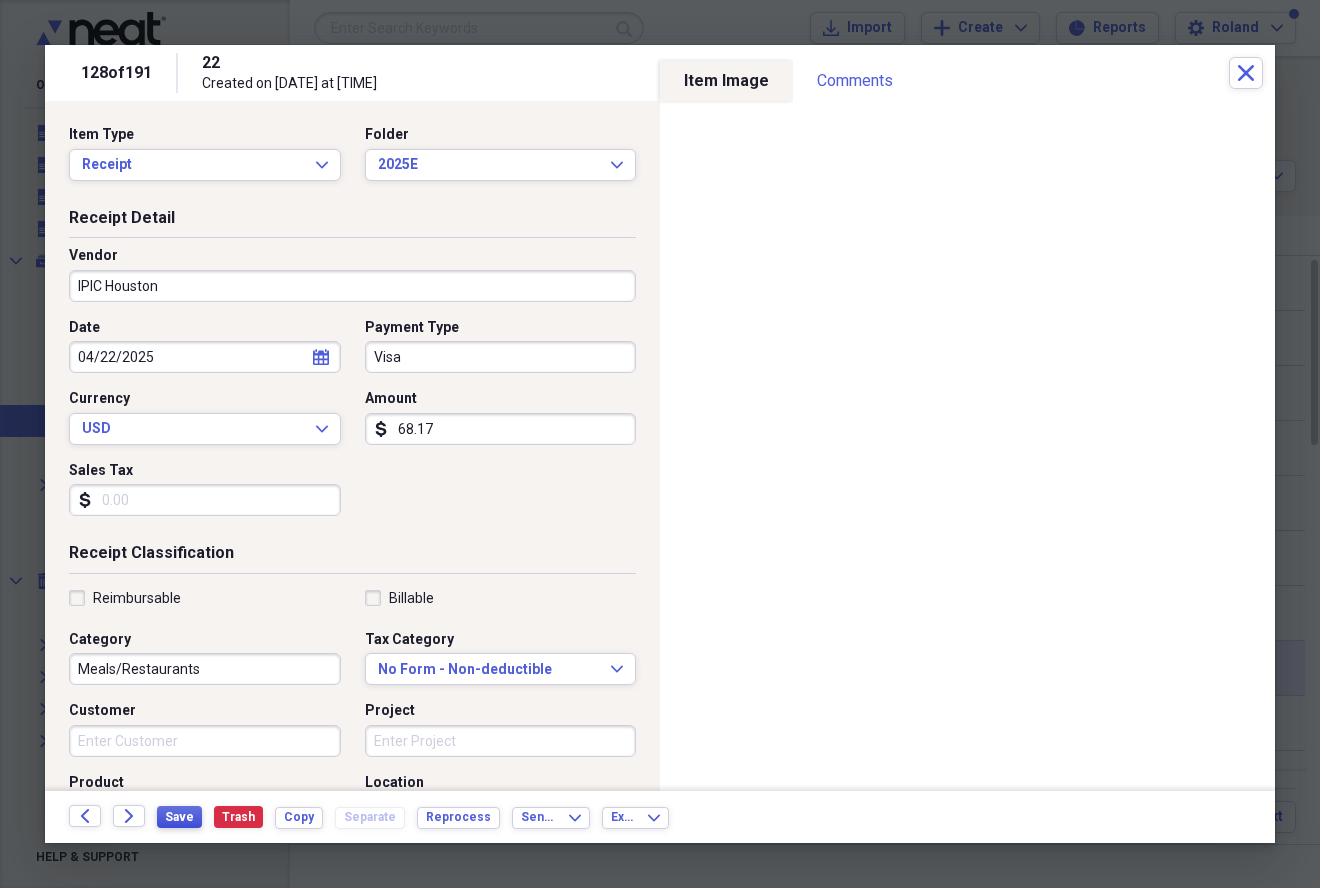 type on "IPIC Houston" 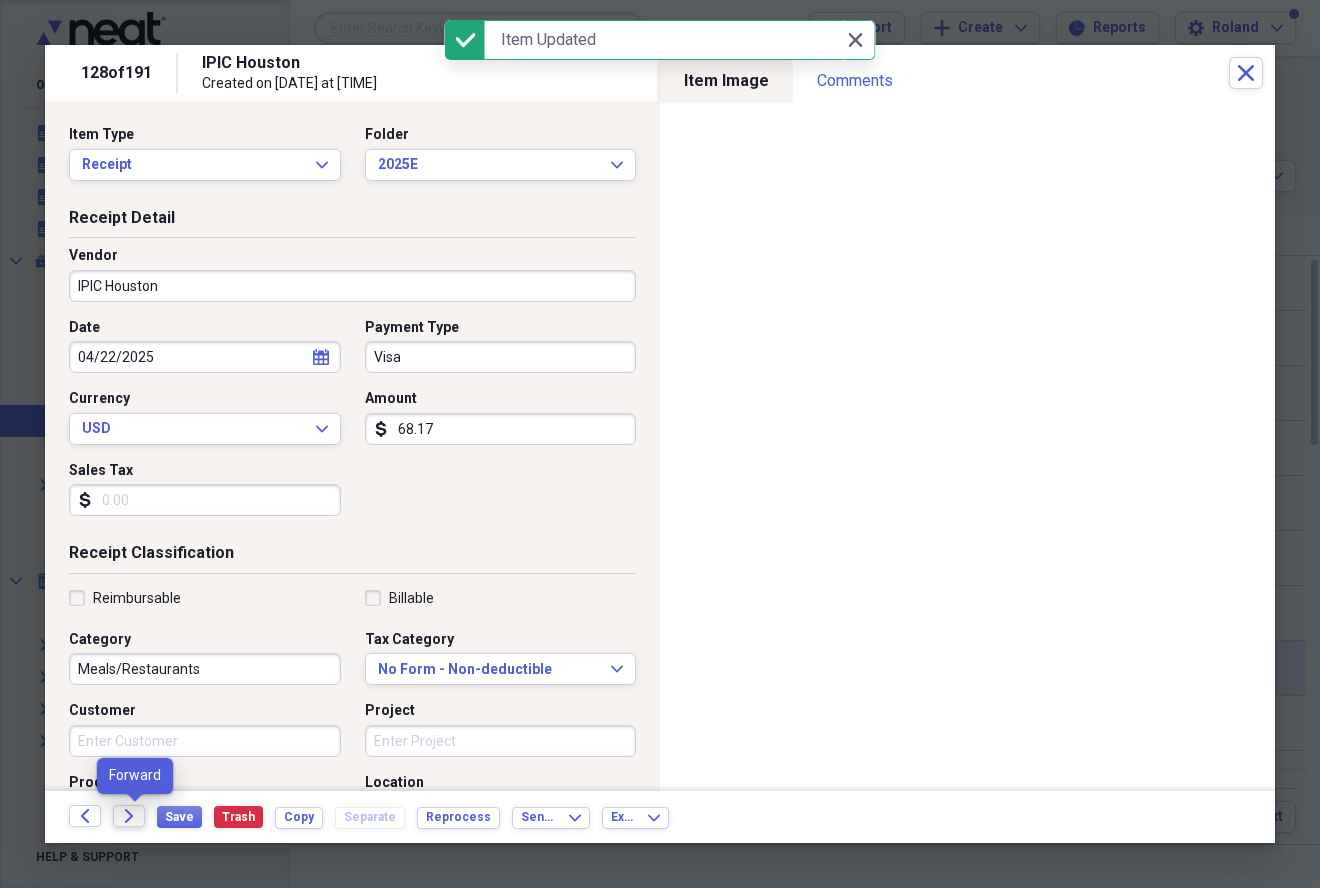 click on "Forward" 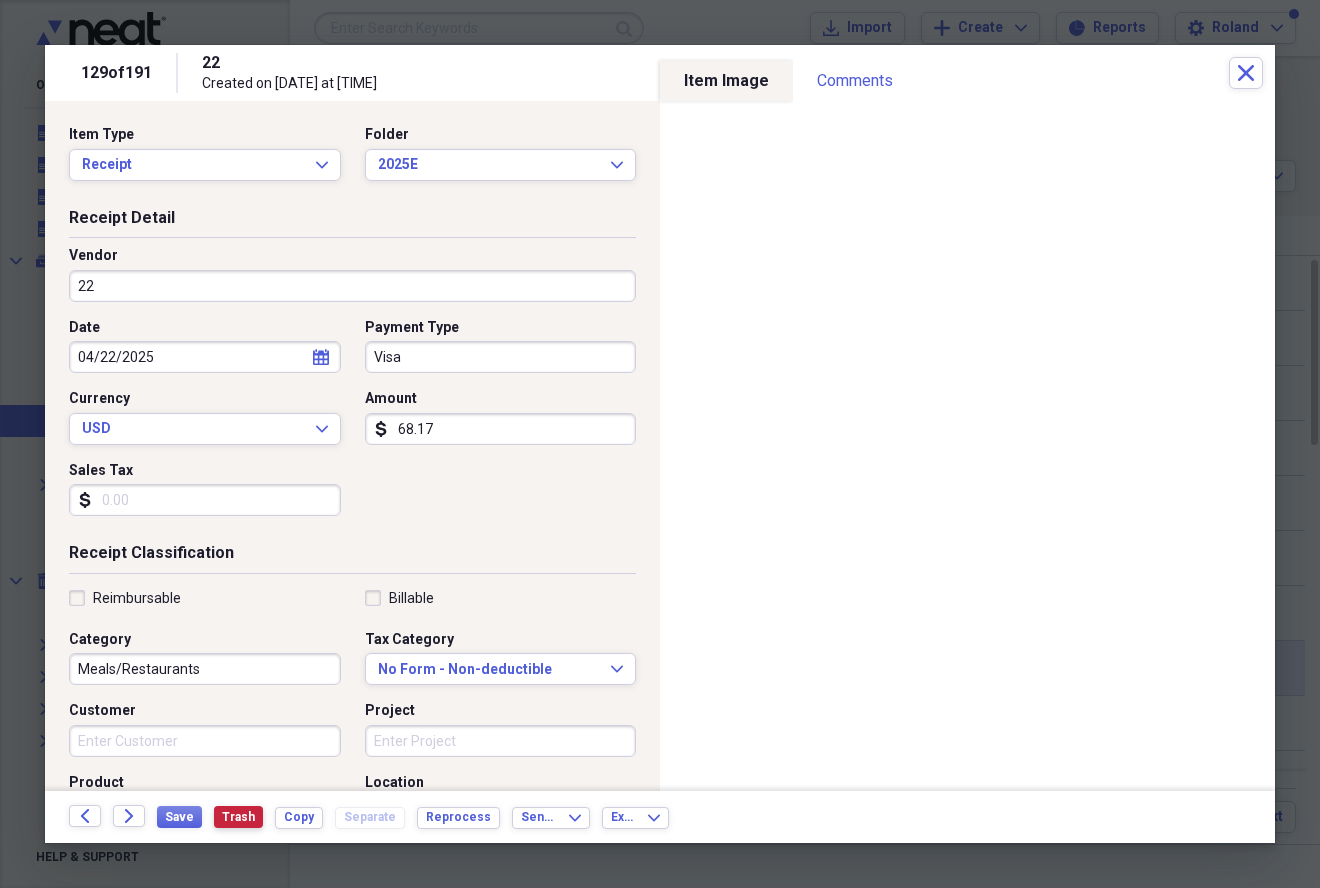 click on "Trash" at bounding box center [238, 817] 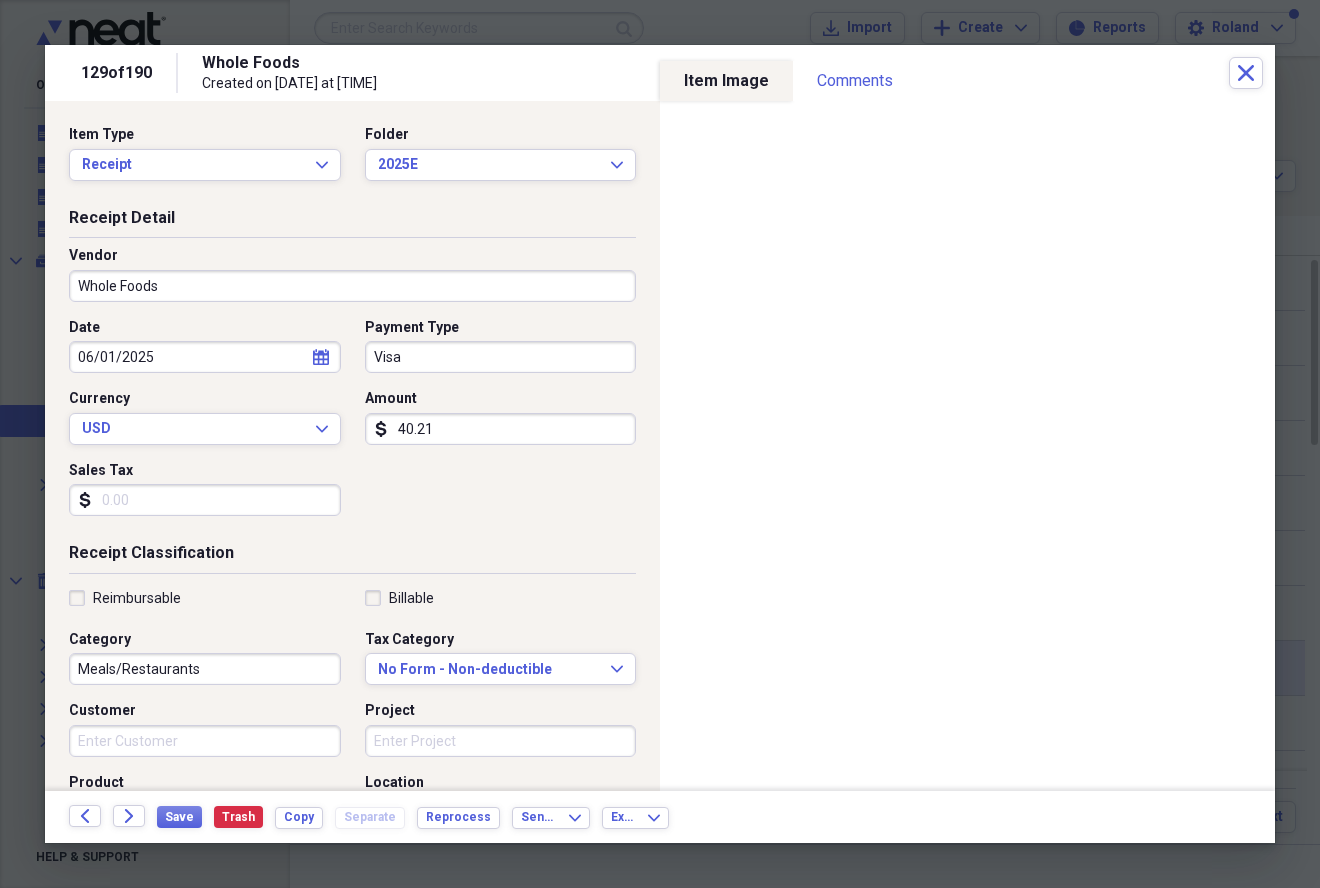 click on "Meals/Restaurants" at bounding box center (205, 669) 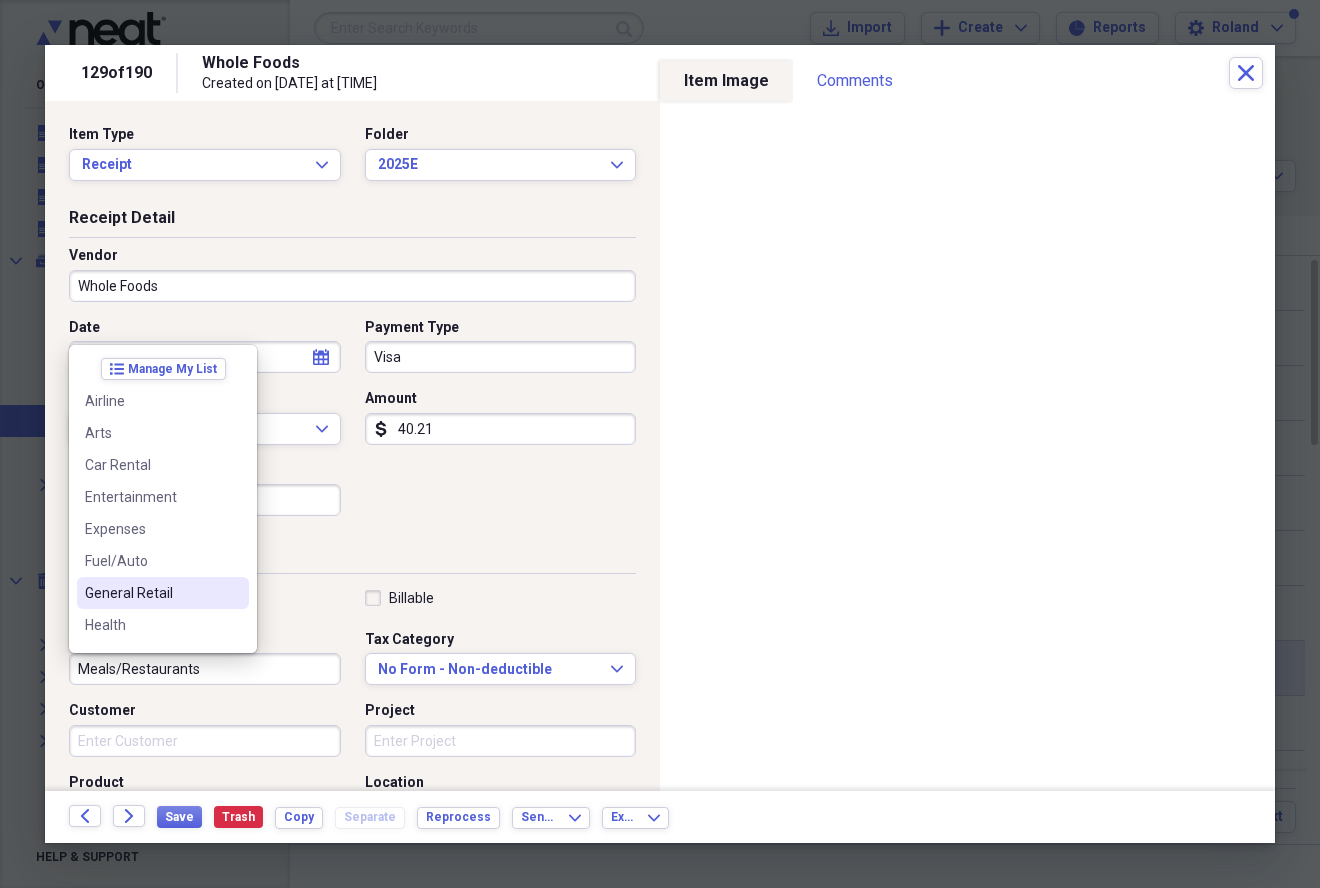 click on "General Retail" at bounding box center (151, 593) 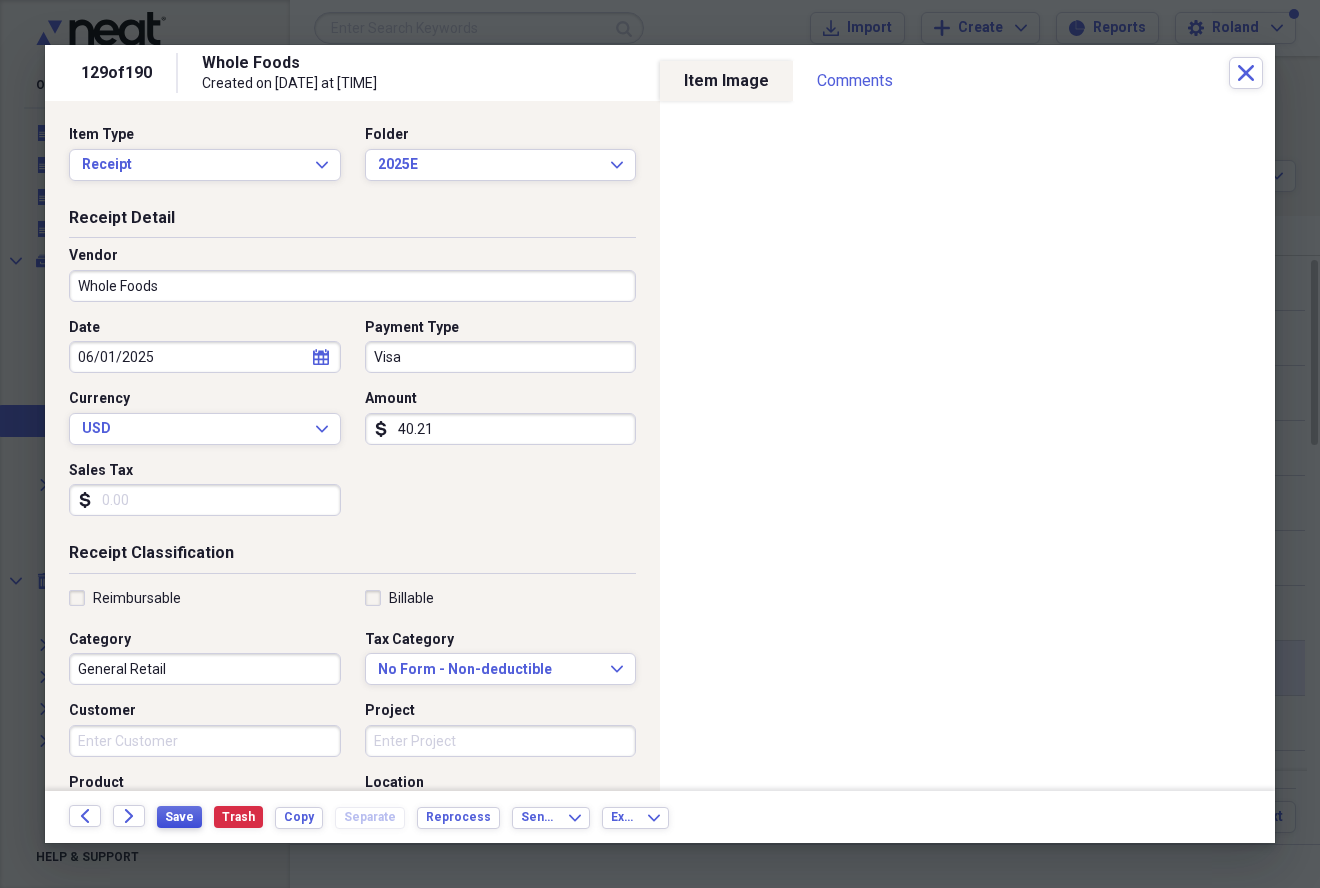 click on "Save" at bounding box center (179, 817) 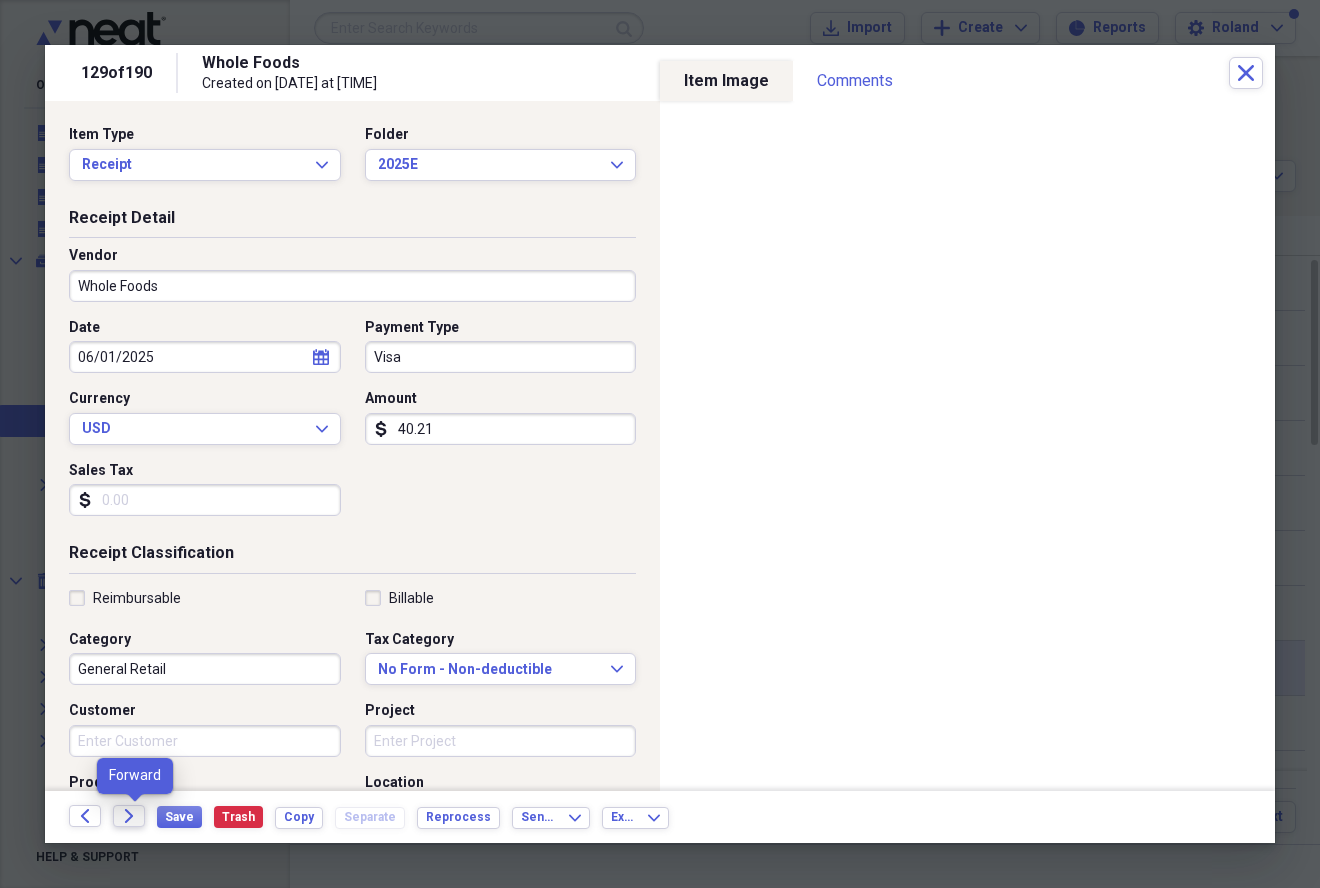 click 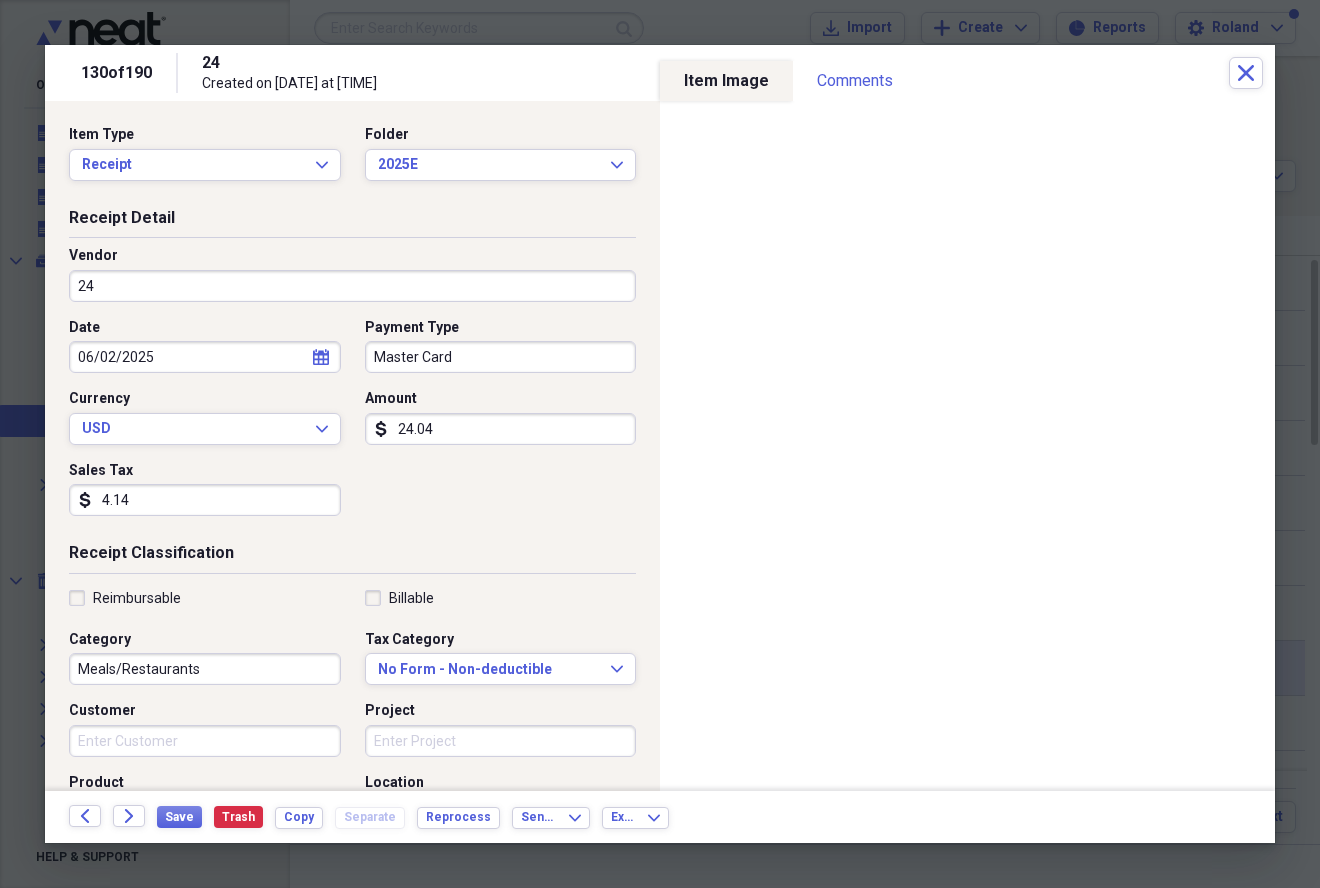 click on "24" at bounding box center (352, 286) 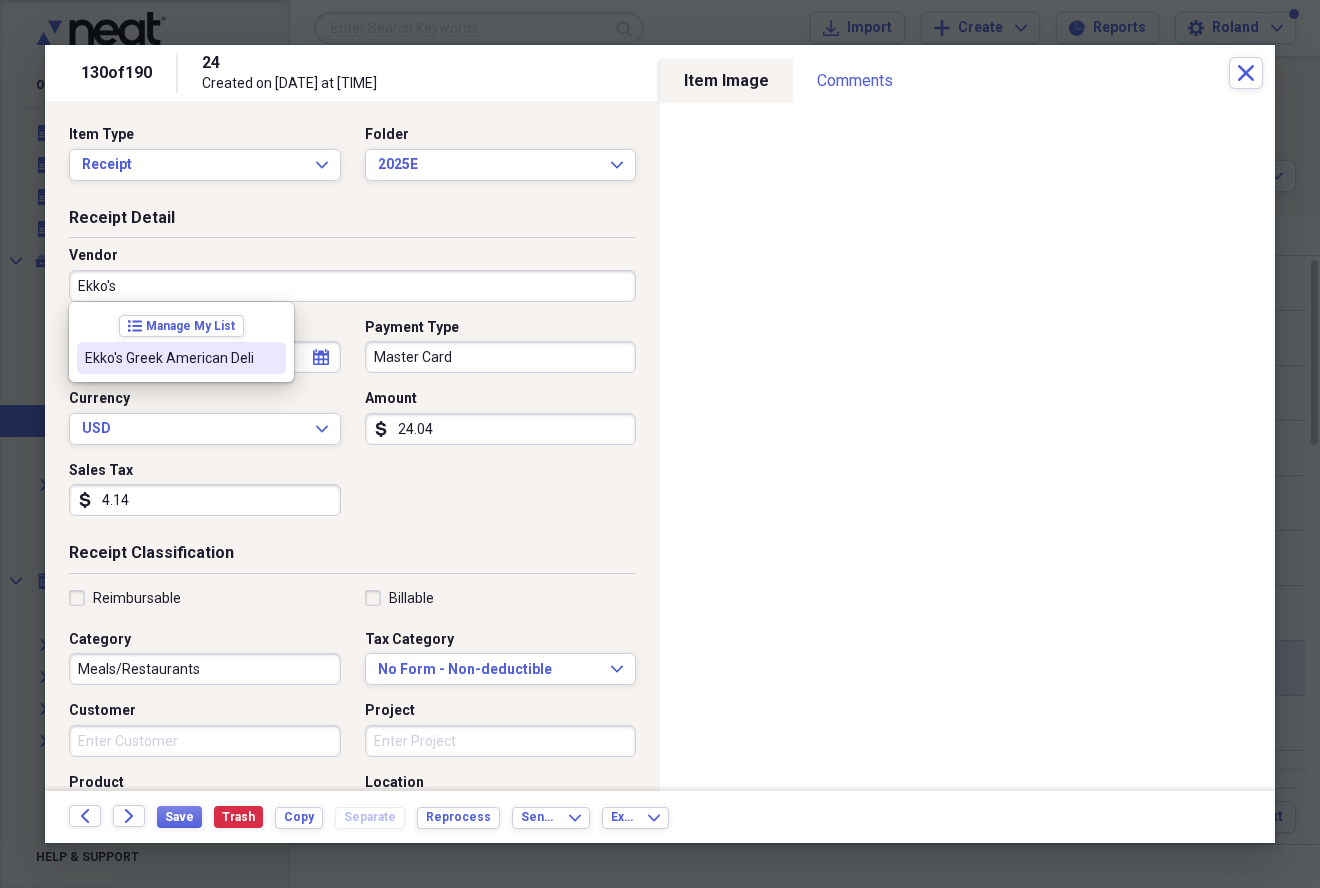click on "Ekko's Greek American Deli" at bounding box center [181, 358] 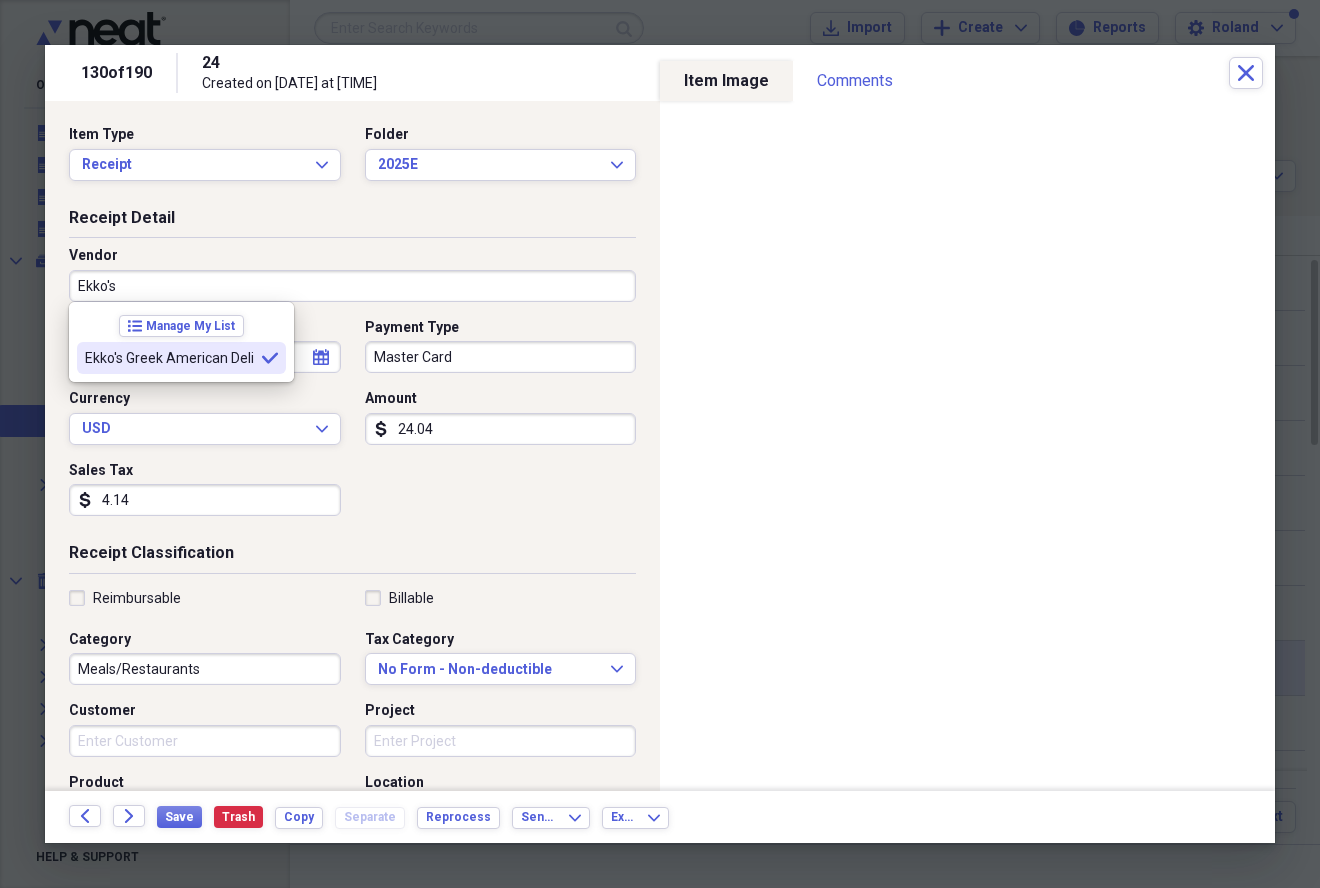 type on "Ekko's Greek American Deli" 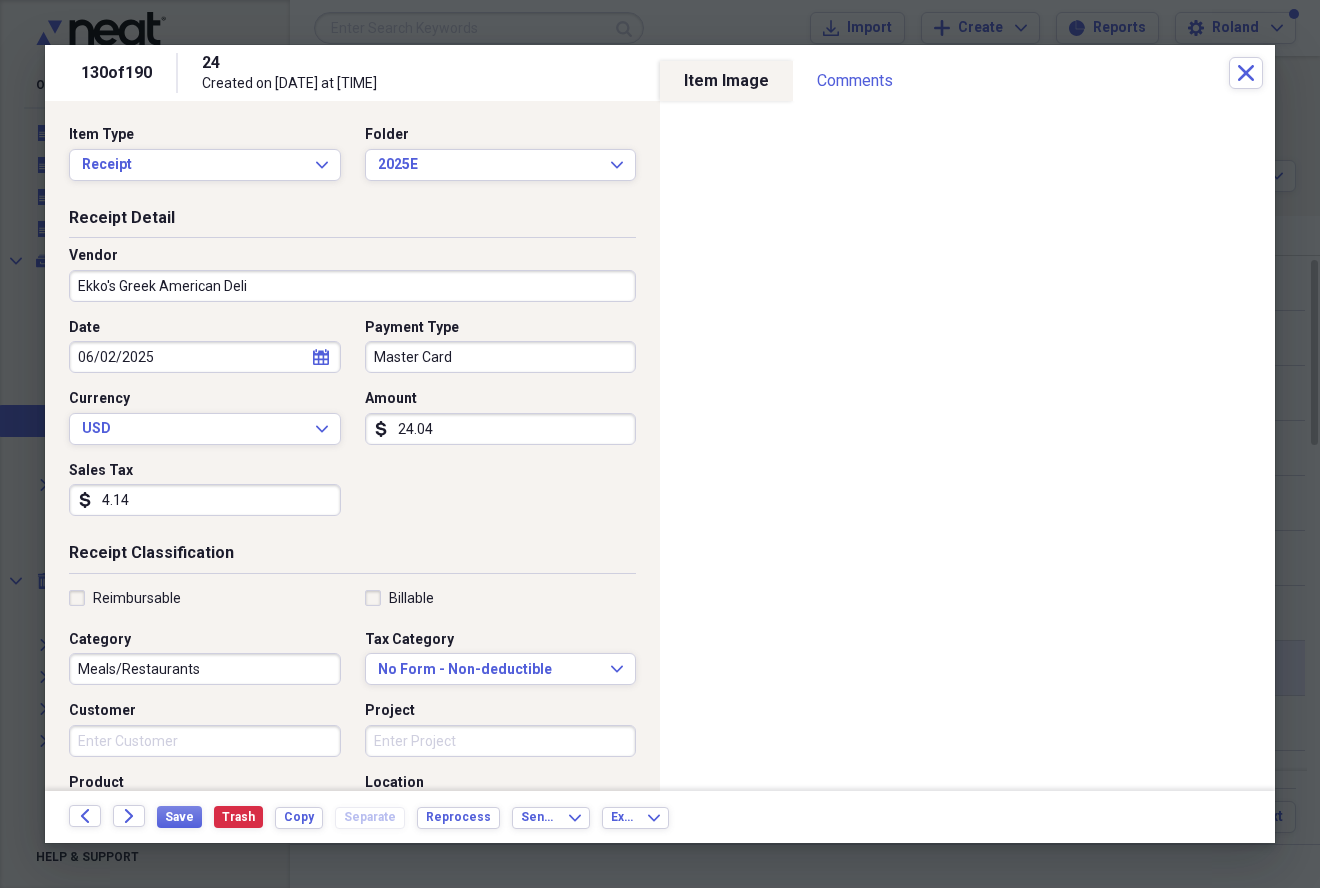 type on "Meals/Restaurant" 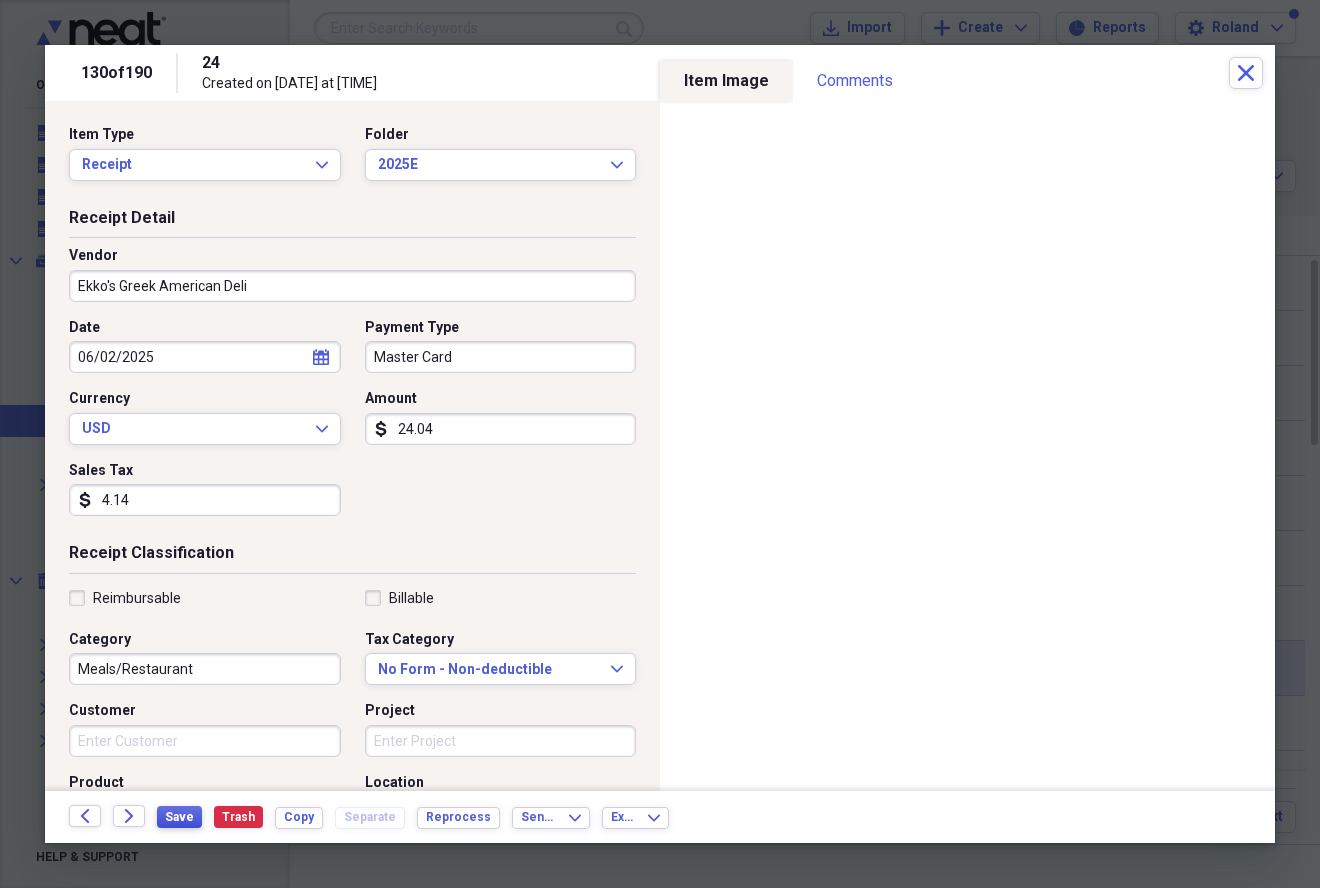 click on "Save" at bounding box center [179, 817] 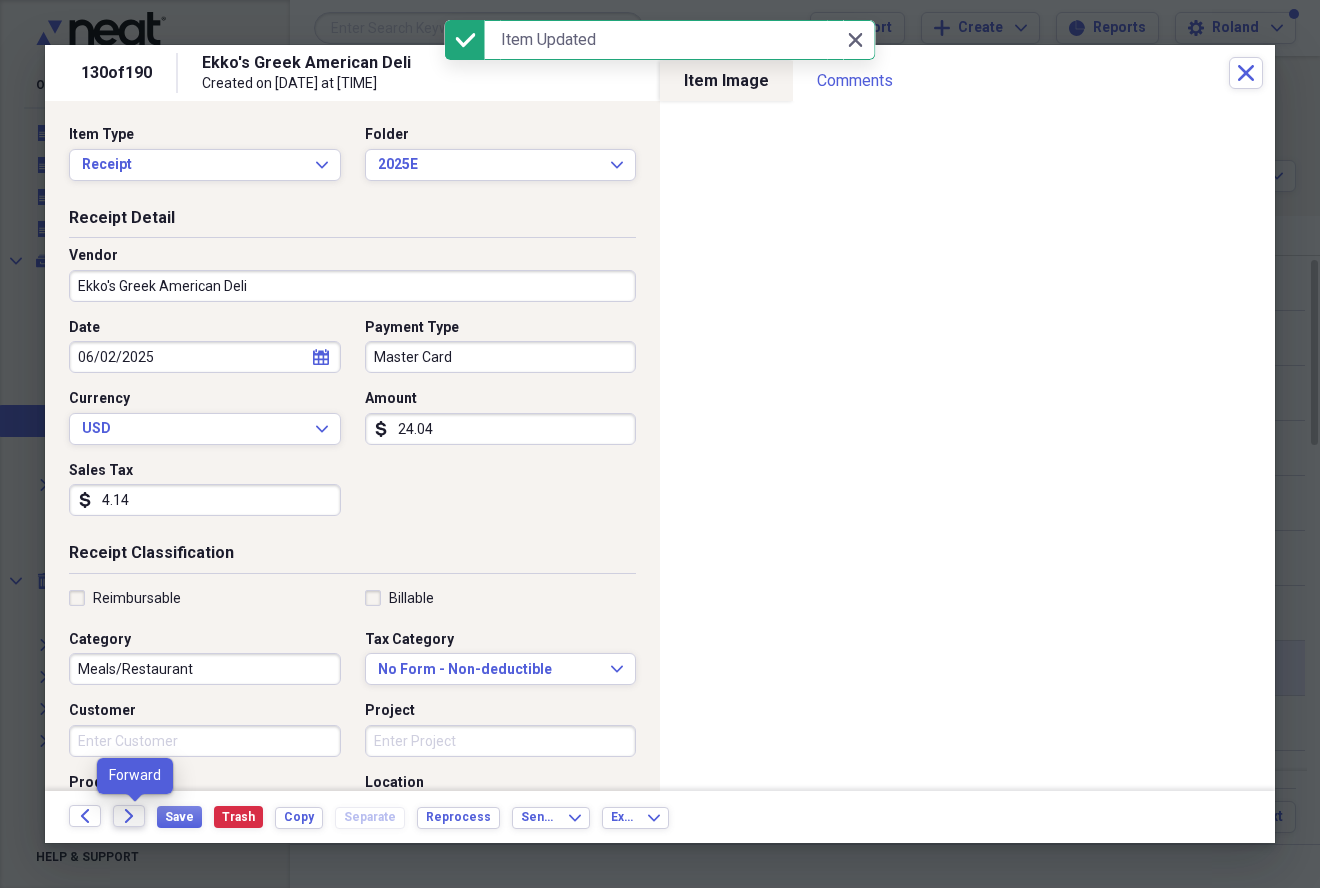 click on "Forward" 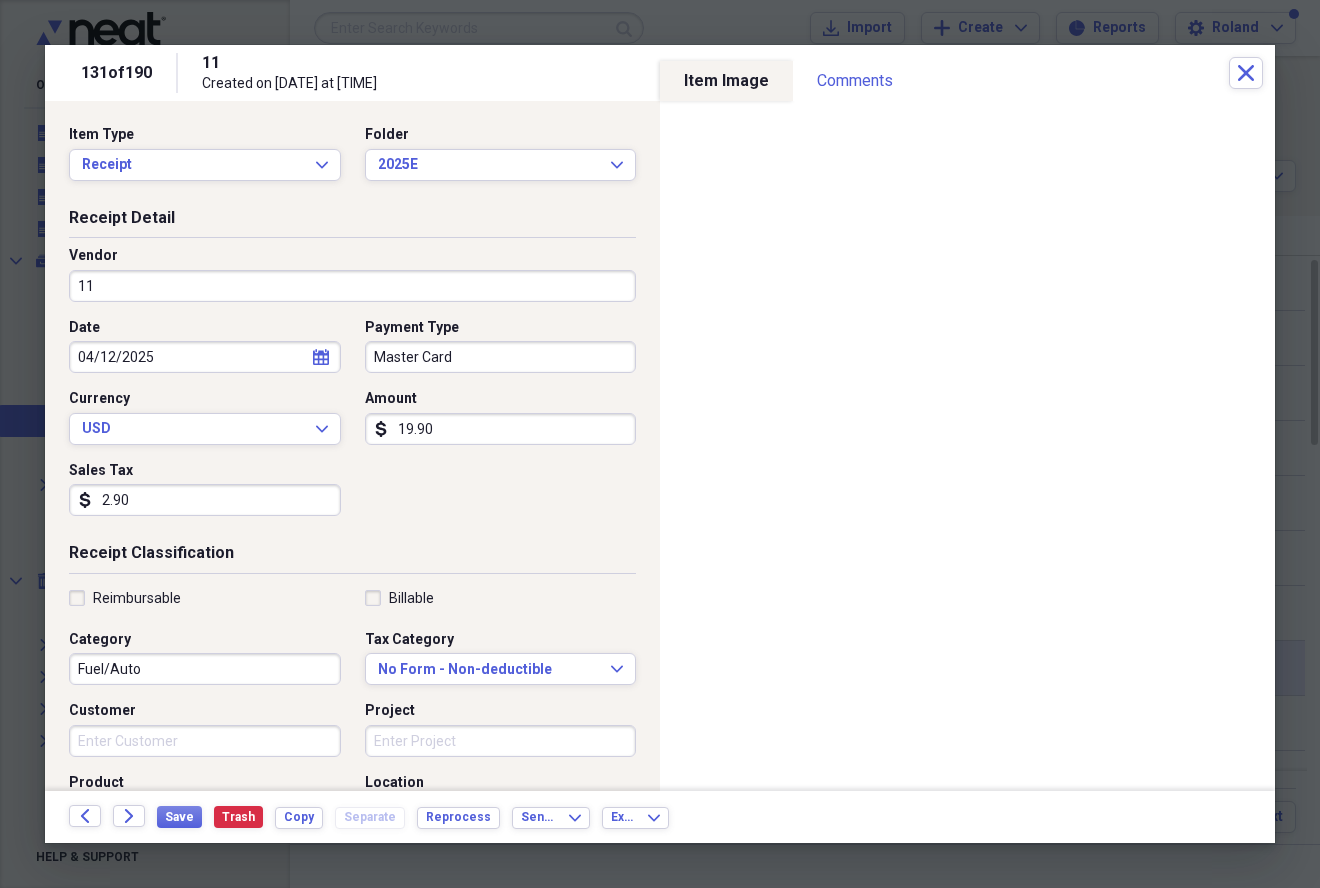 click on "Vendor" at bounding box center [352, 256] 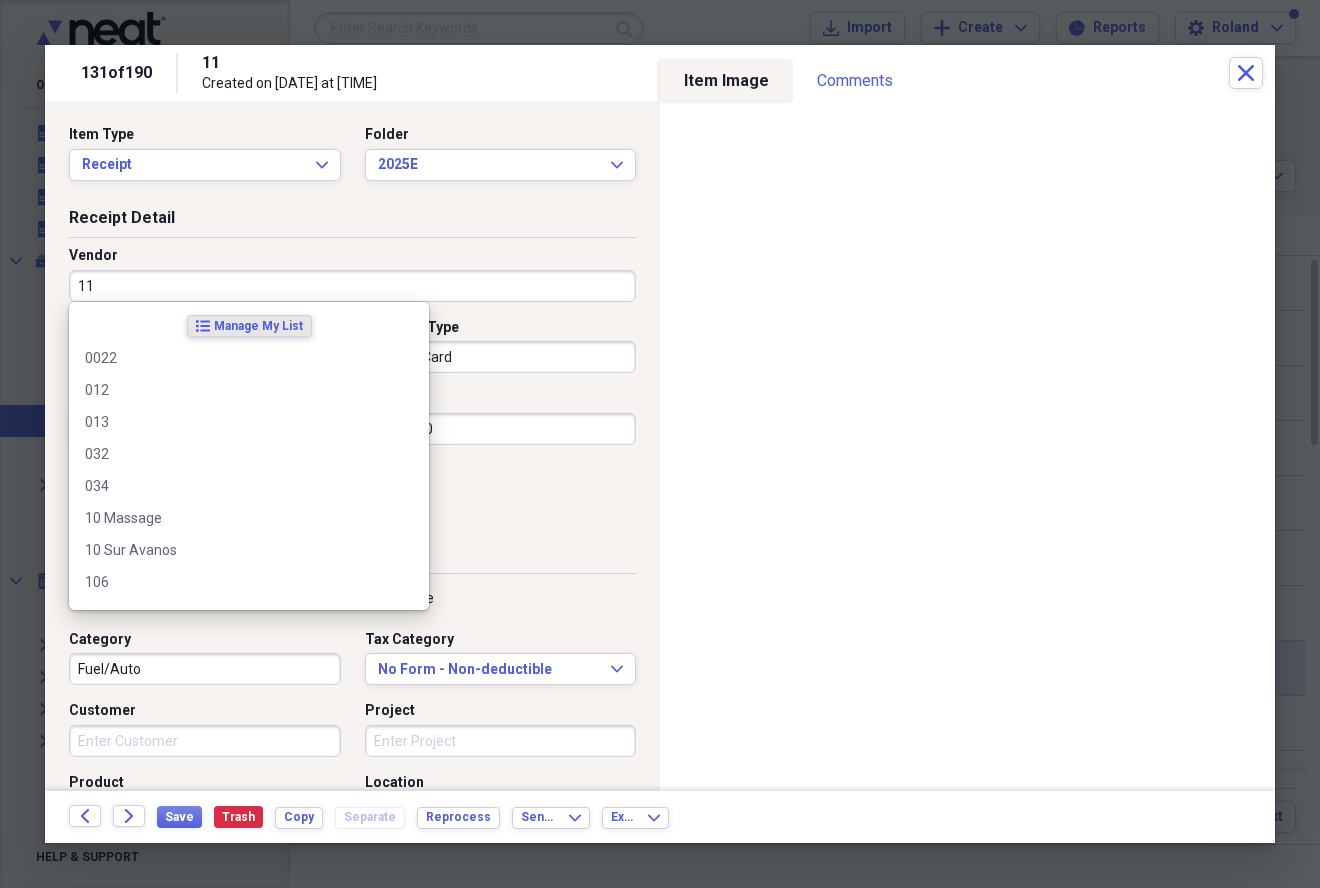 click on "11" at bounding box center (352, 286) 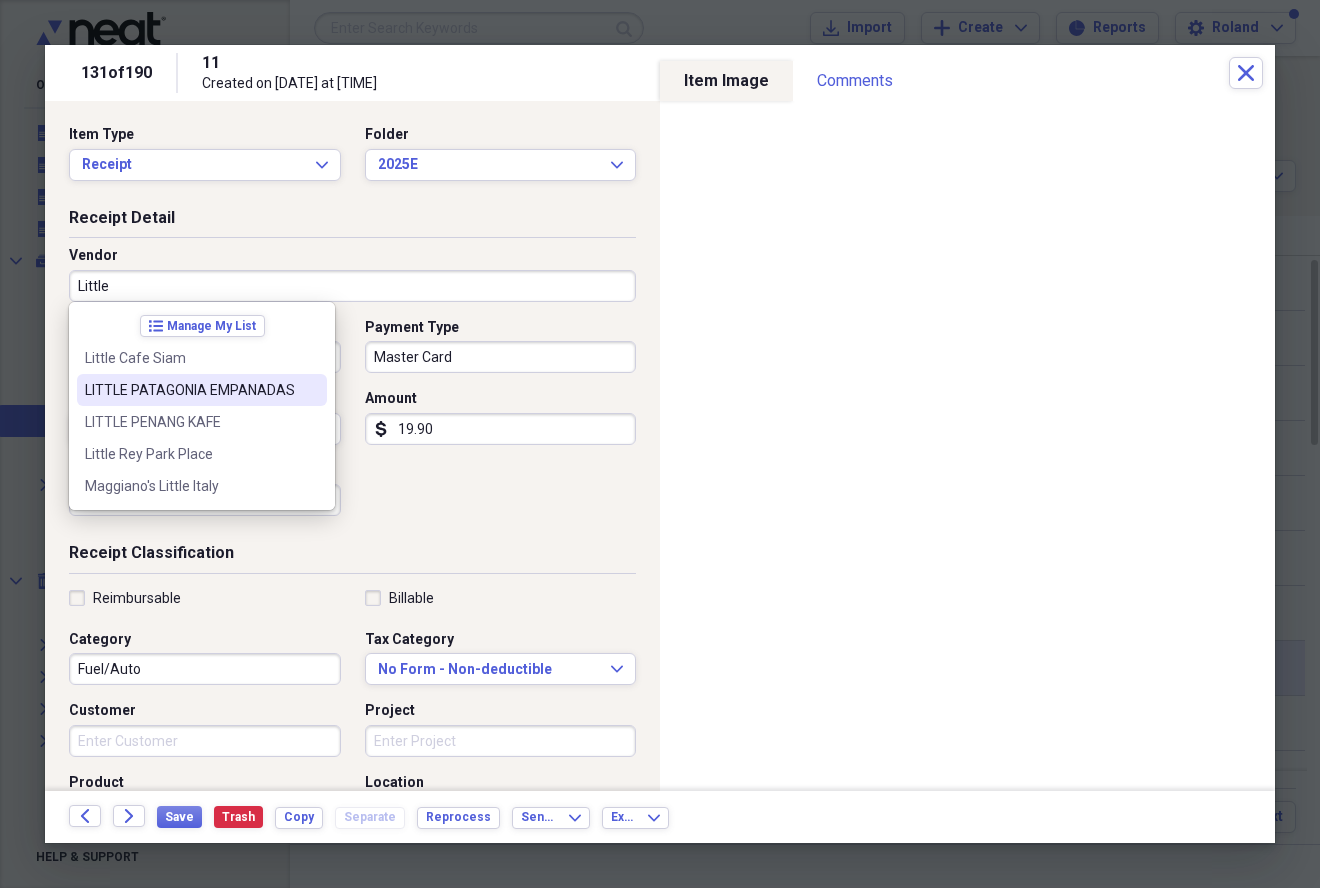 click on "LITTLE PATAGONIA EMPANADAS" at bounding box center [190, 390] 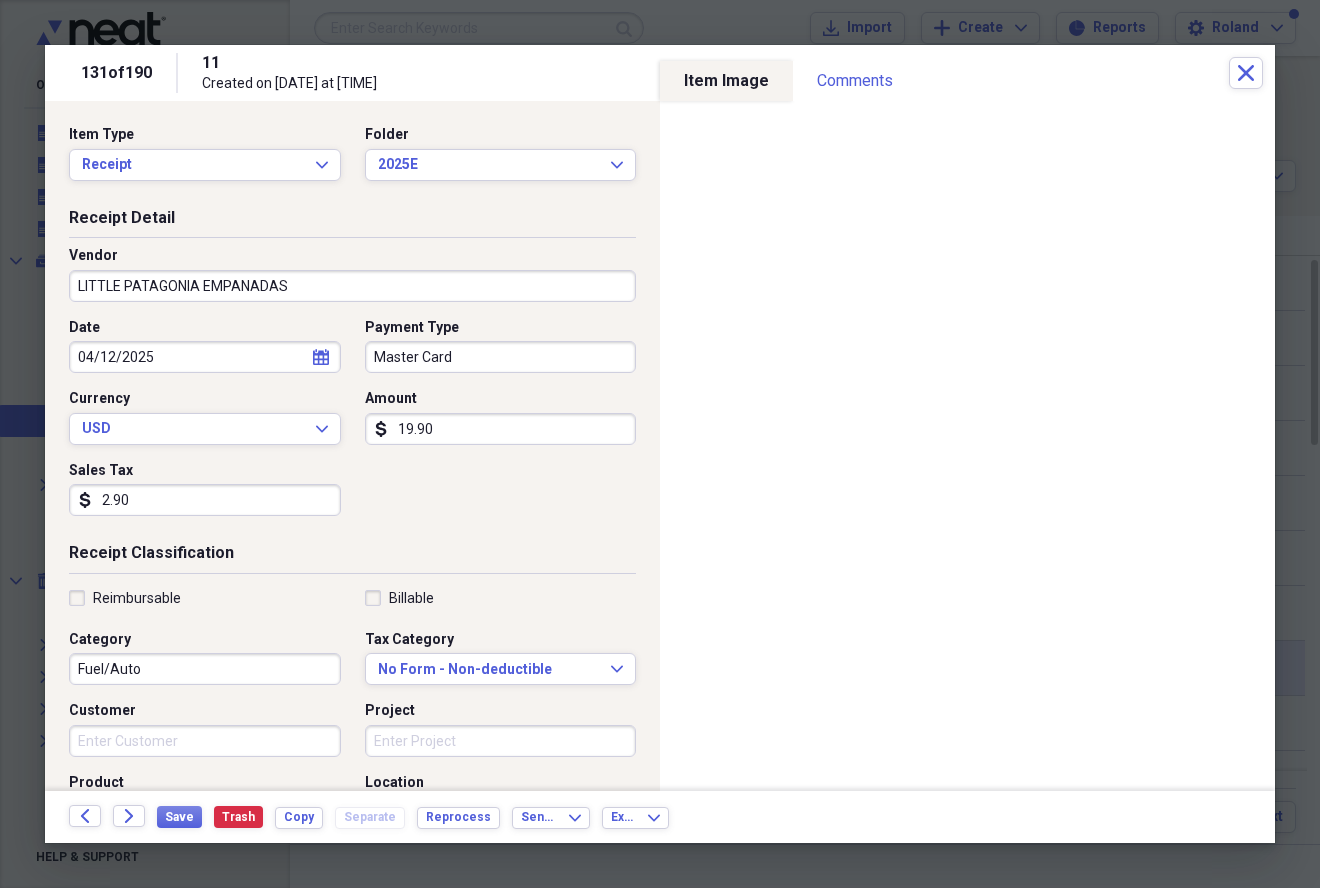 type on "Meals/Restaurant" 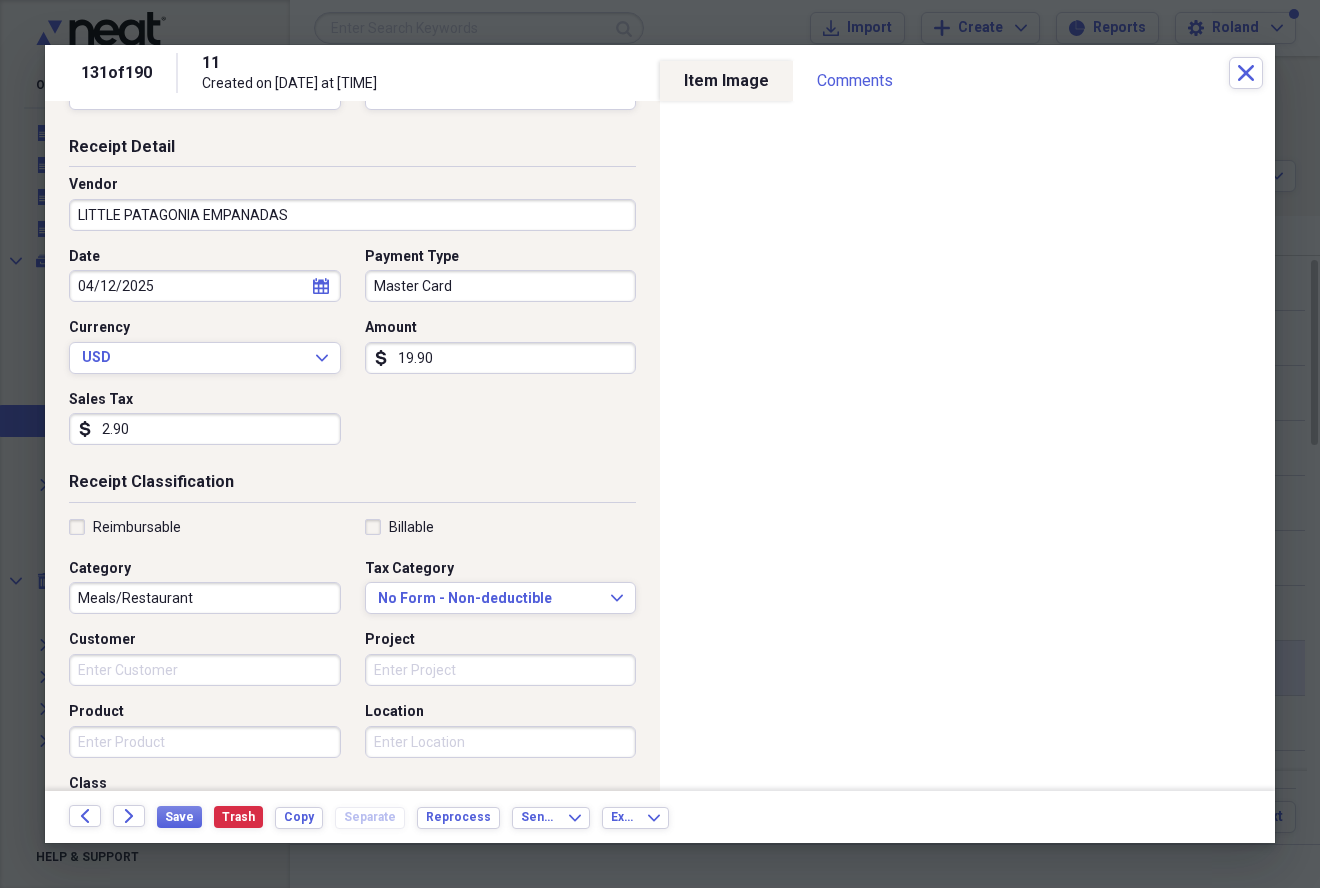 scroll, scrollTop: 100, scrollLeft: 0, axis: vertical 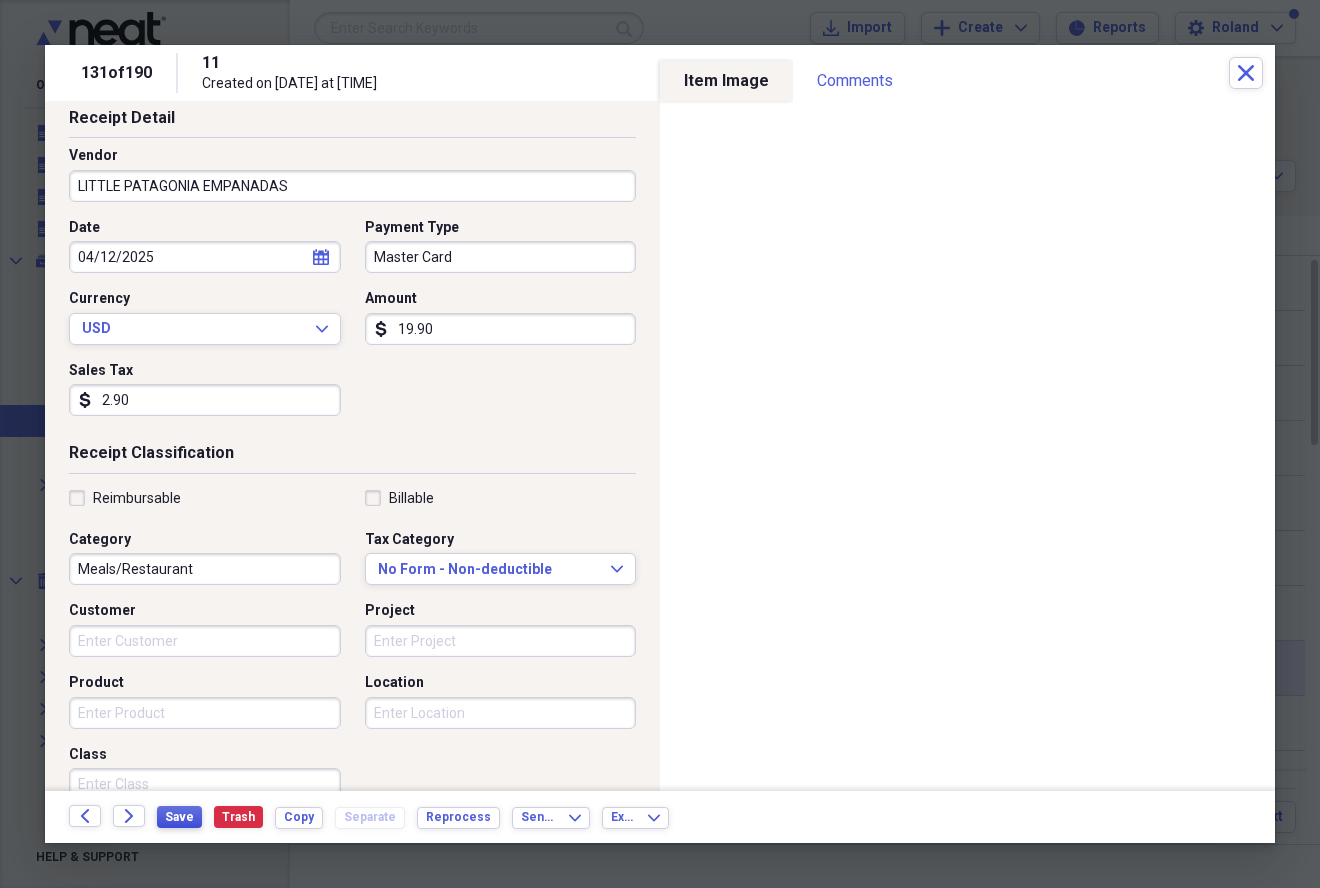click on "Save" at bounding box center (179, 817) 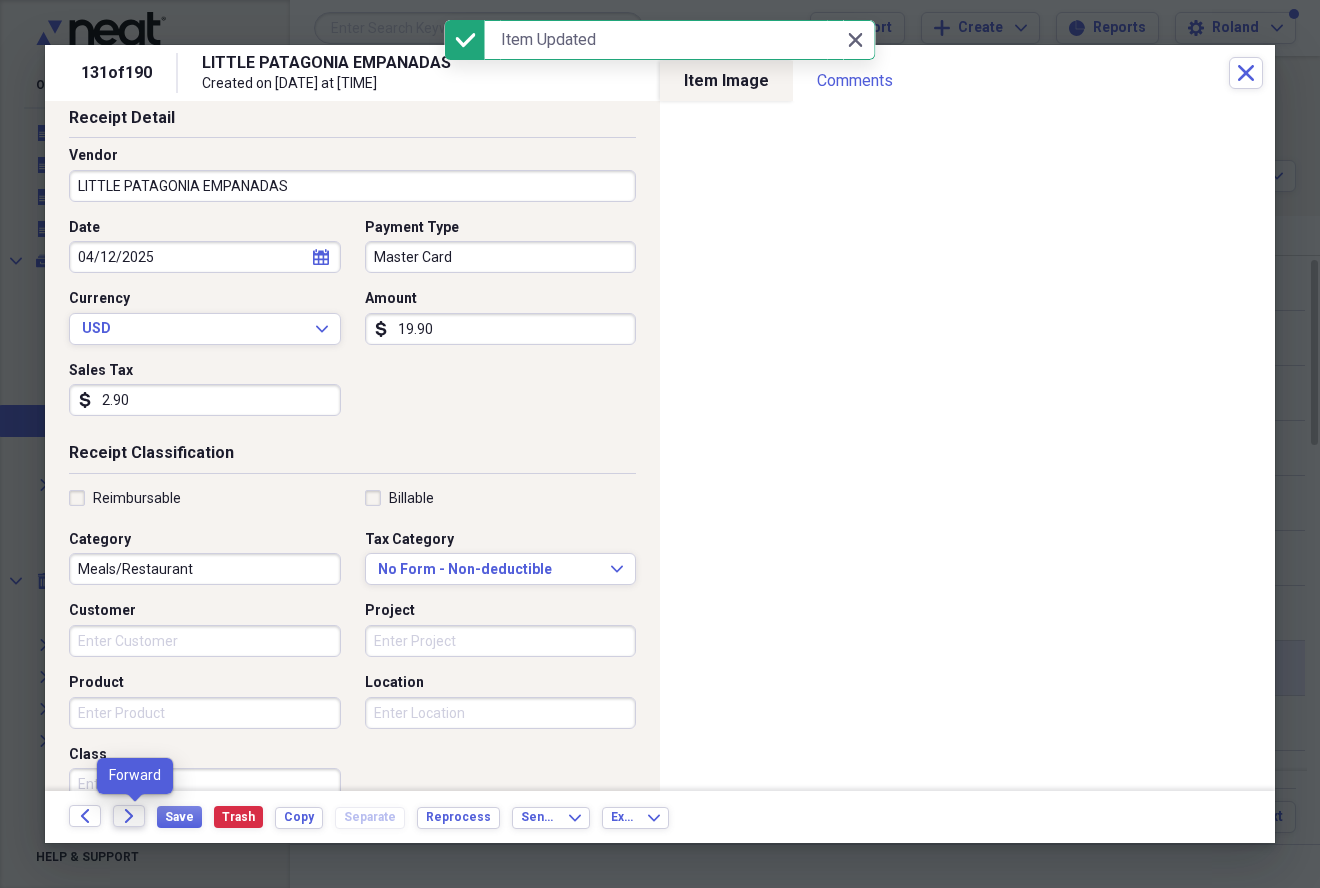 click 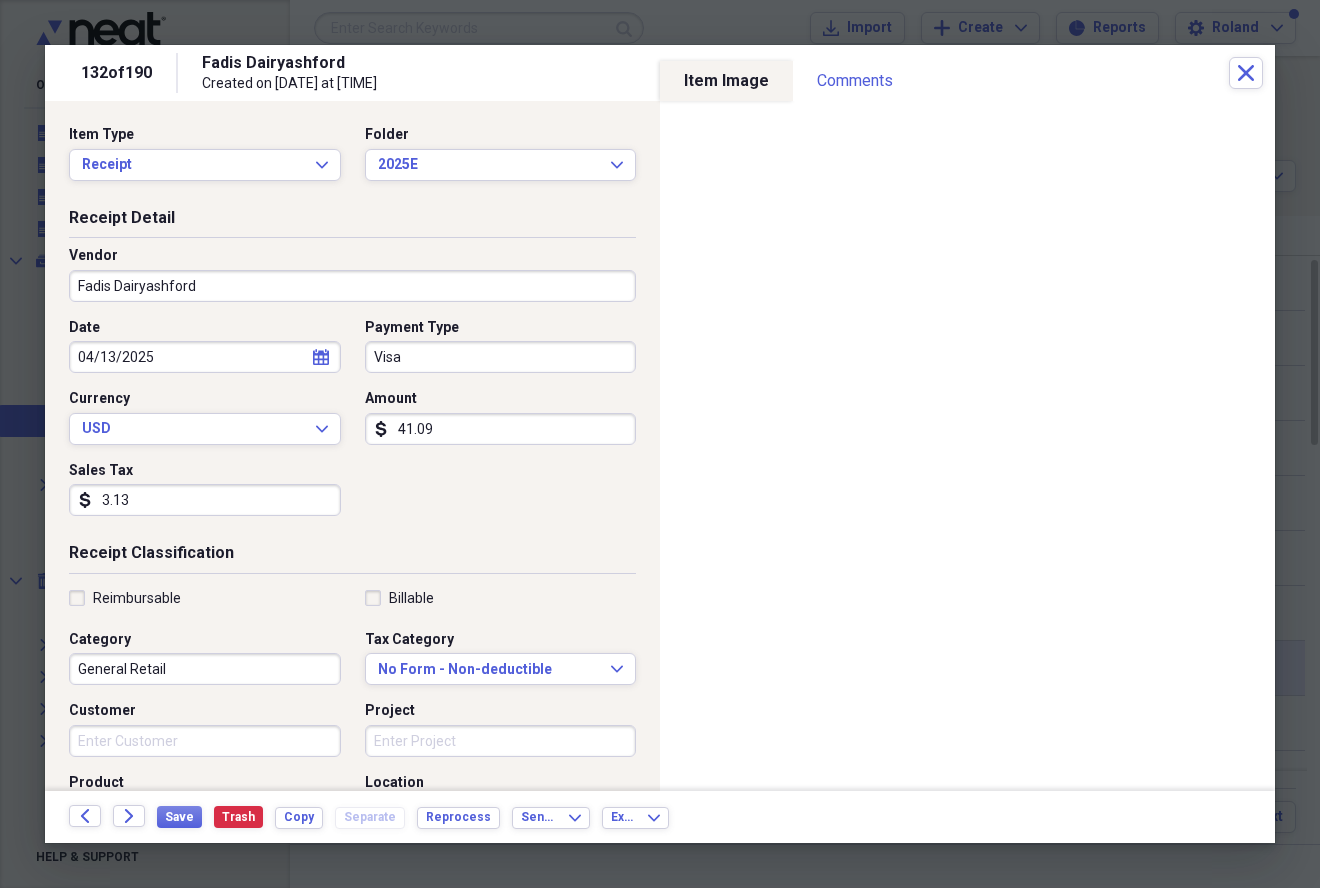 click on "General Retail" at bounding box center [205, 669] 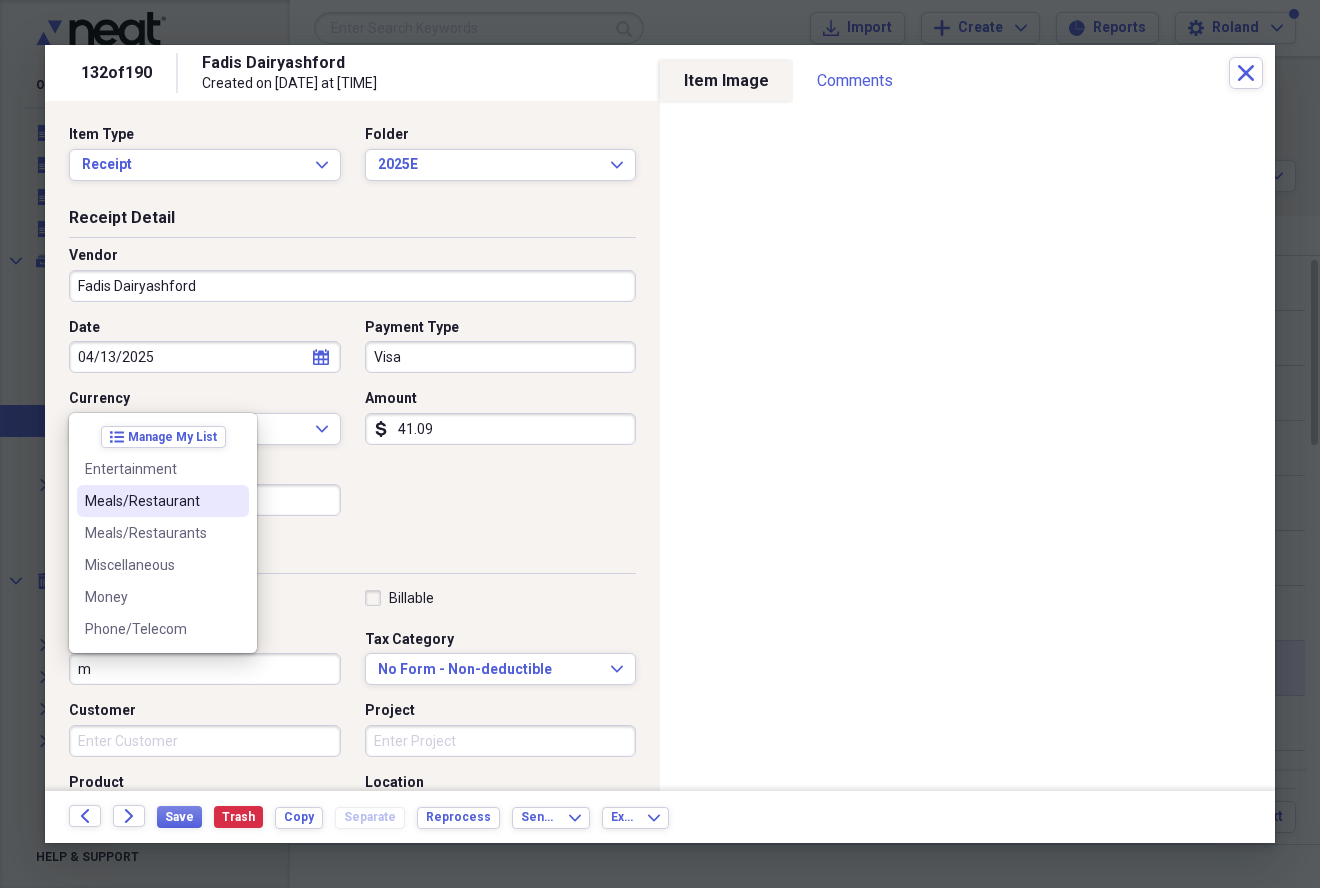 click on "Meals/Restaurant" at bounding box center [151, 501] 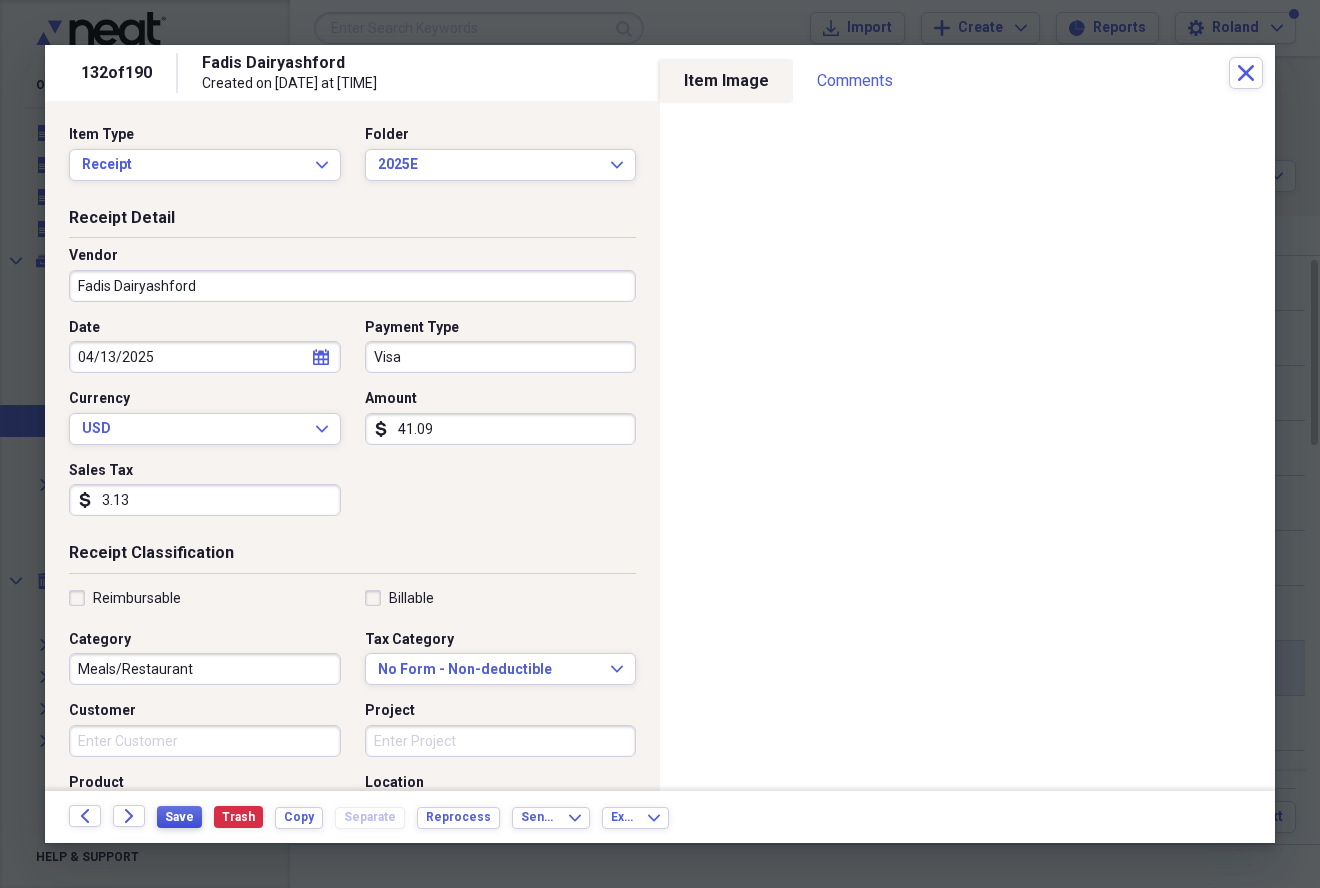 click on "Save" at bounding box center (179, 817) 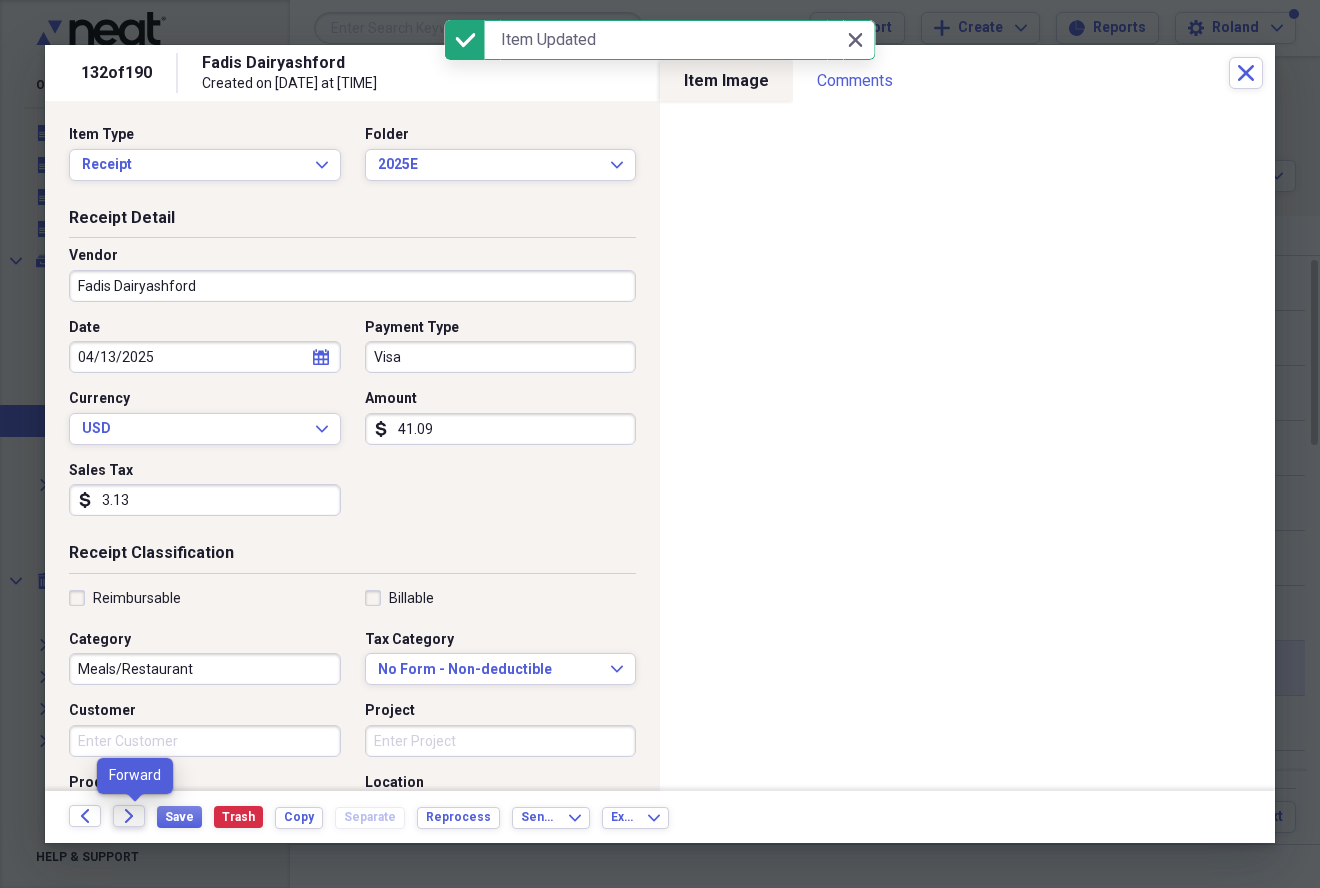 click 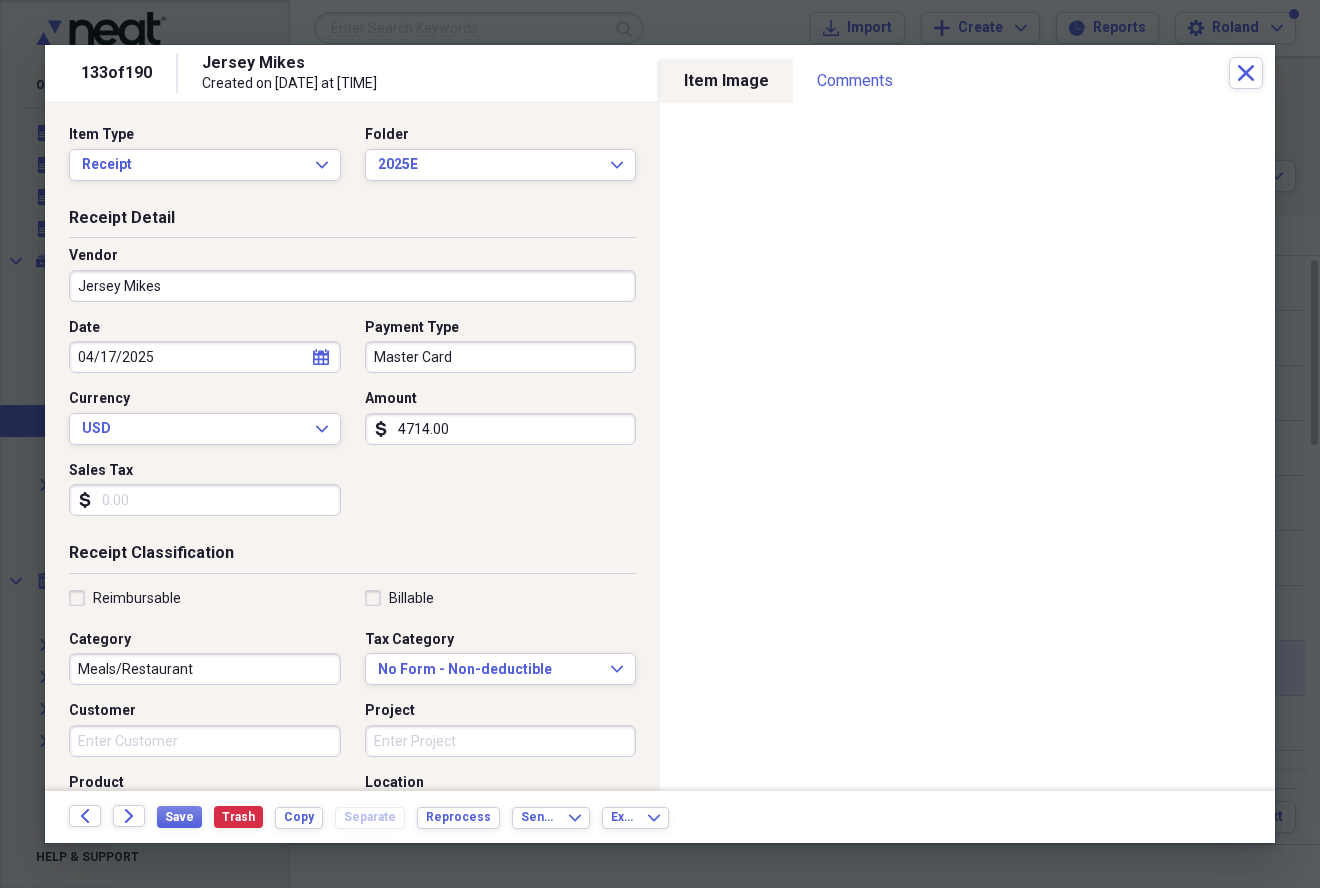 click on "4714.00" at bounding box center [501, 429] 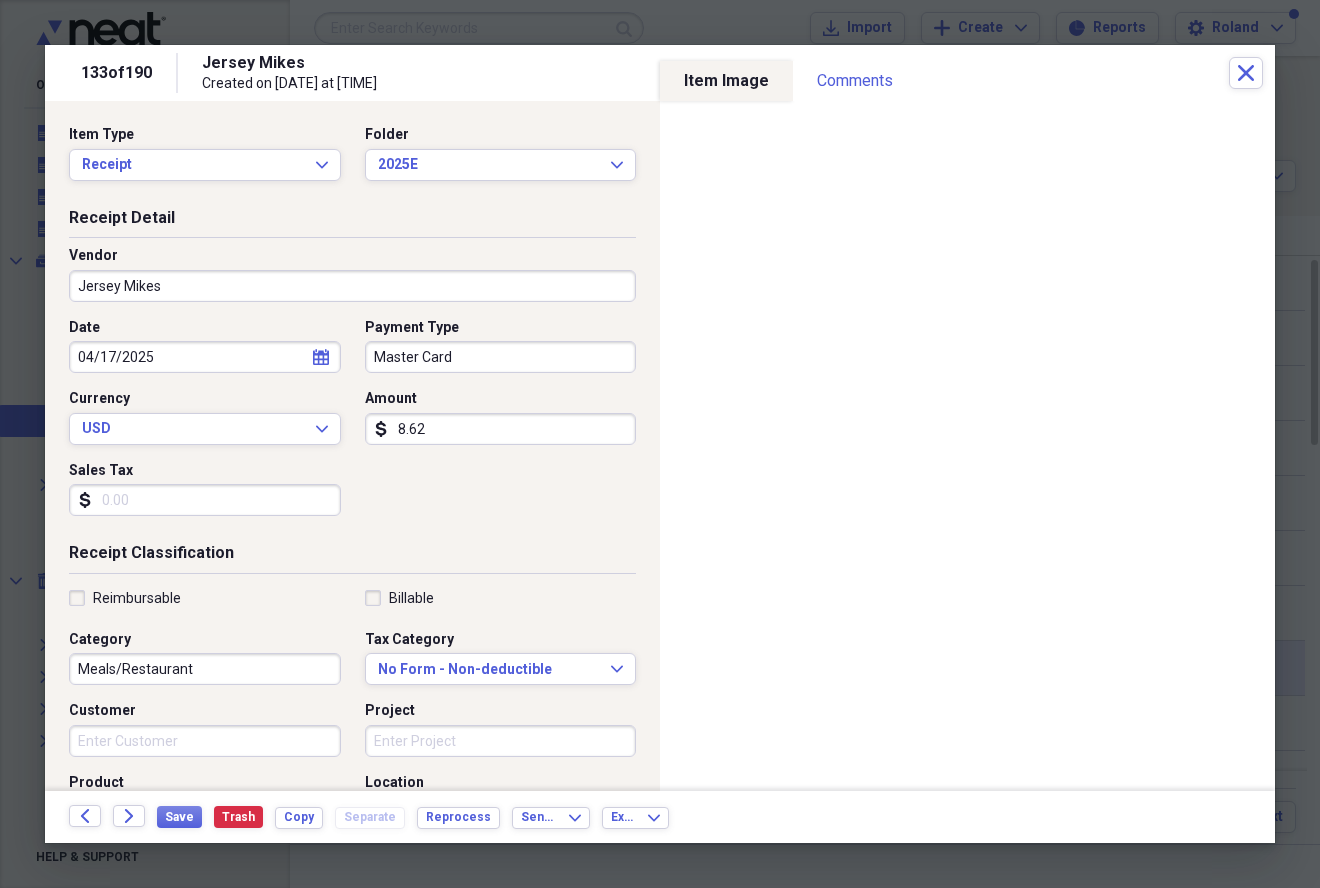 type on "8.62" 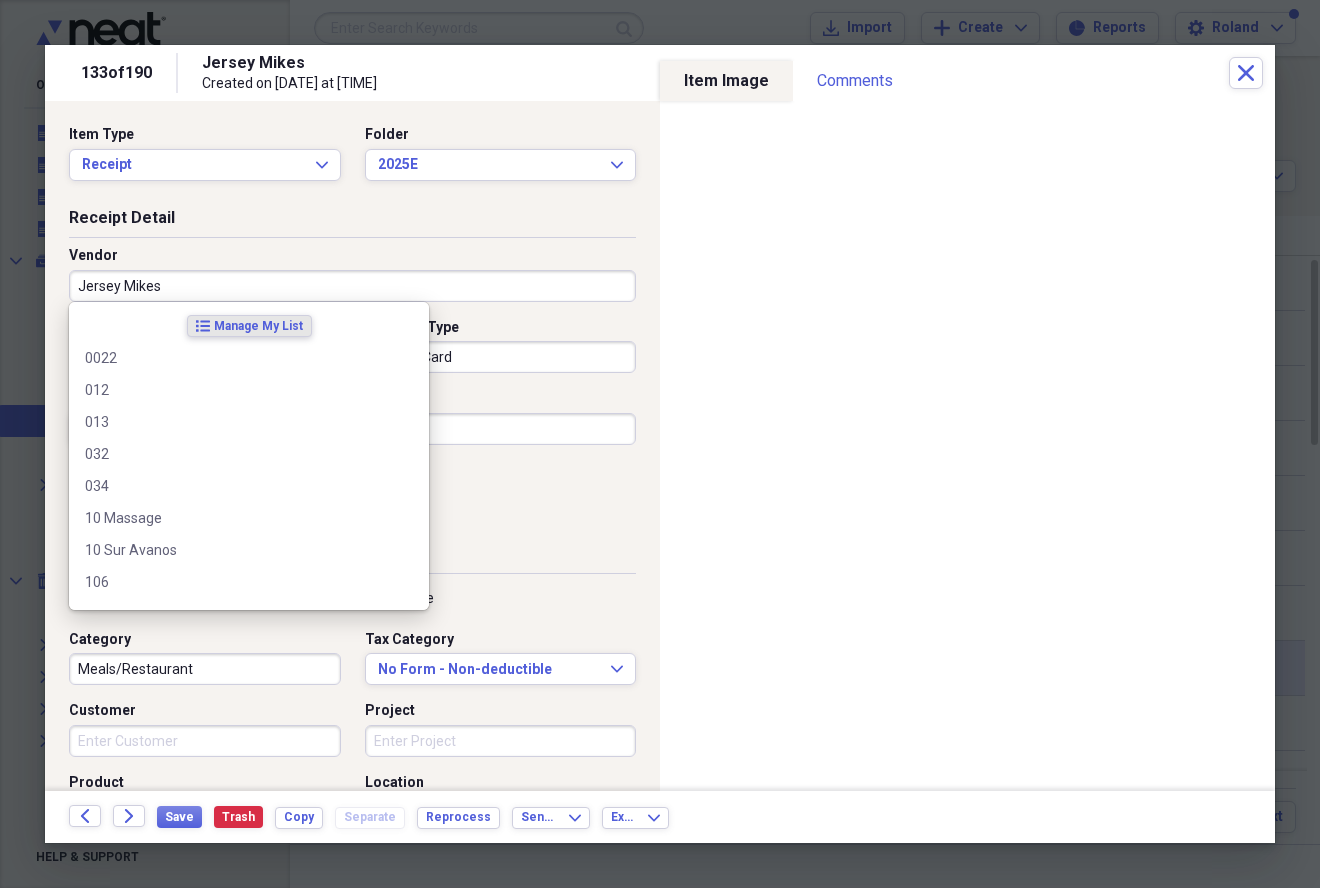 drag, startPoint x: 171, startPoint y: 286, endPoint x: 161, endPoint y: 287, distance: 10.049875 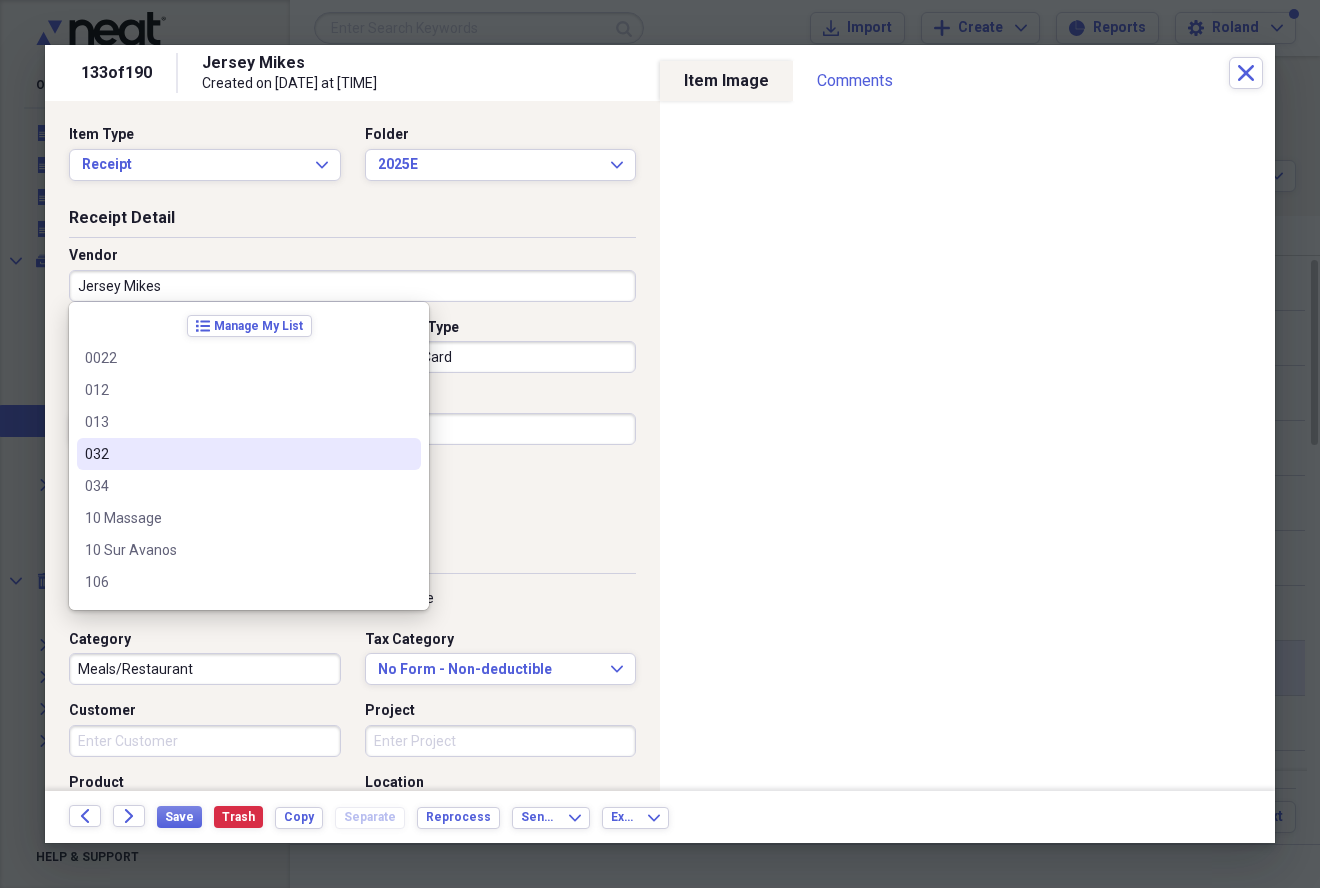 click on "Date 04/17/2025 calendar Calendar Payment Type Master Card Currency USD Expand Amount dollar-sign 8.62 Sales Tax dollar-sign" at bounding box center (352, 425) 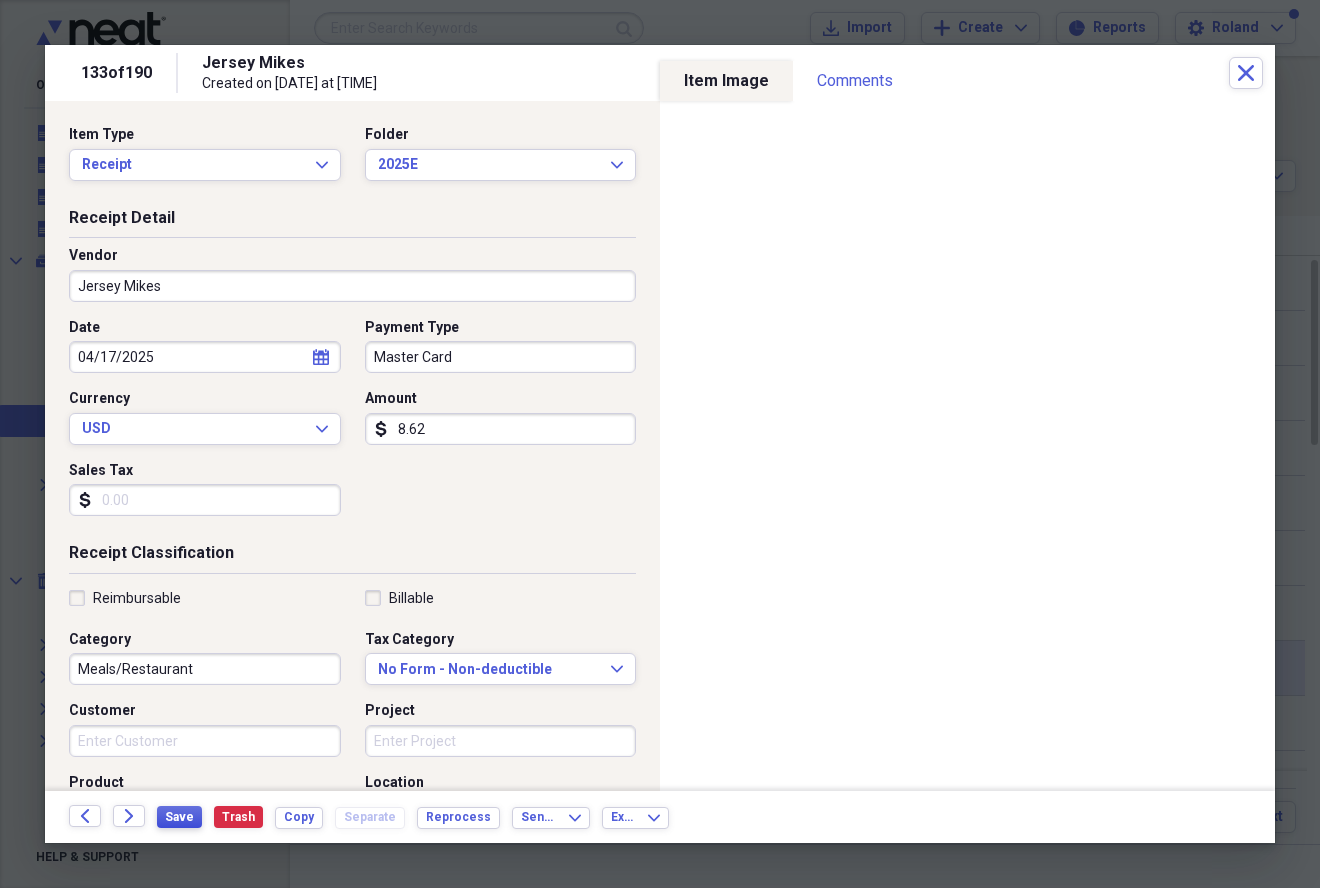 click on "Save" at bounding box center (179, 817) 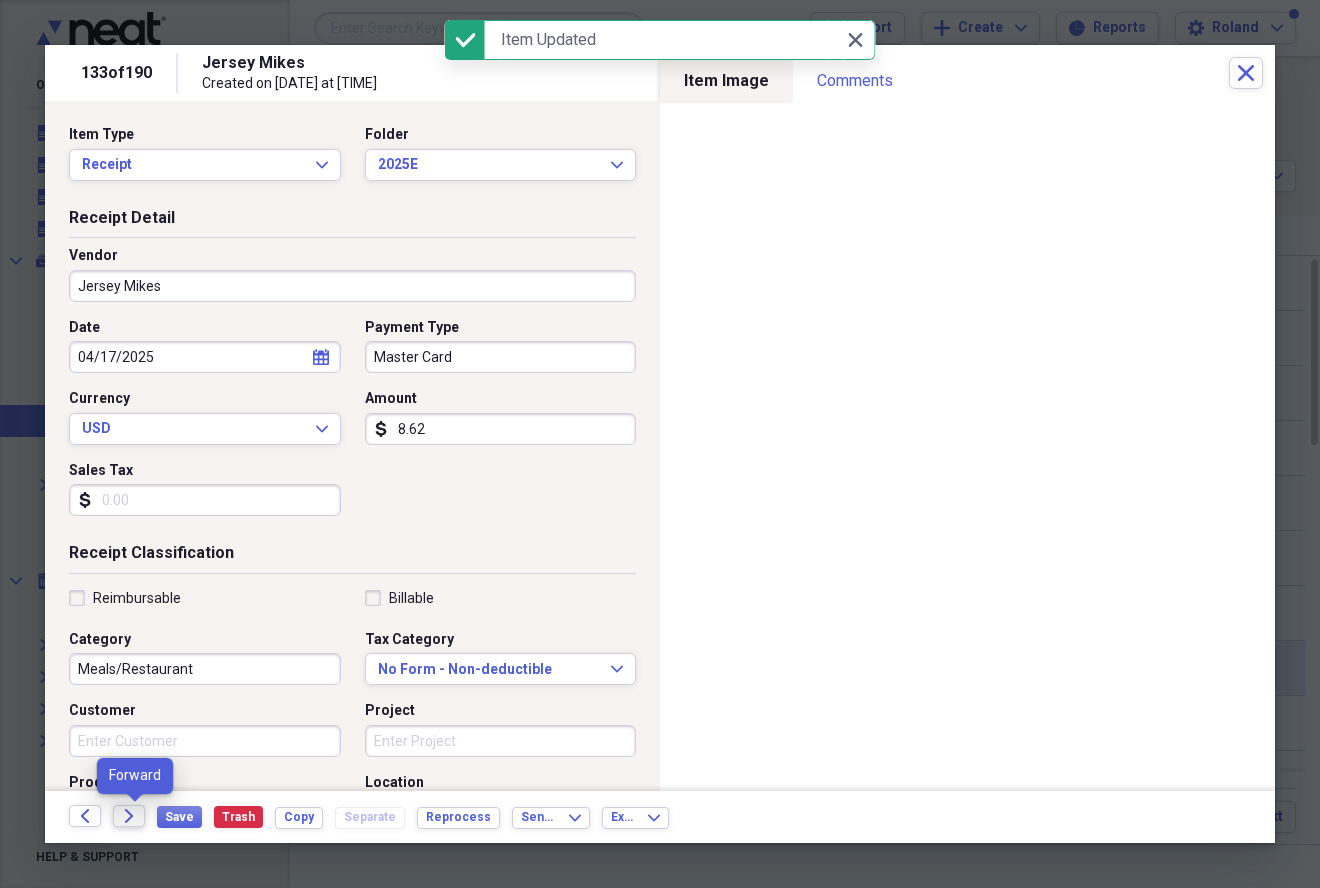 click on "Forward" 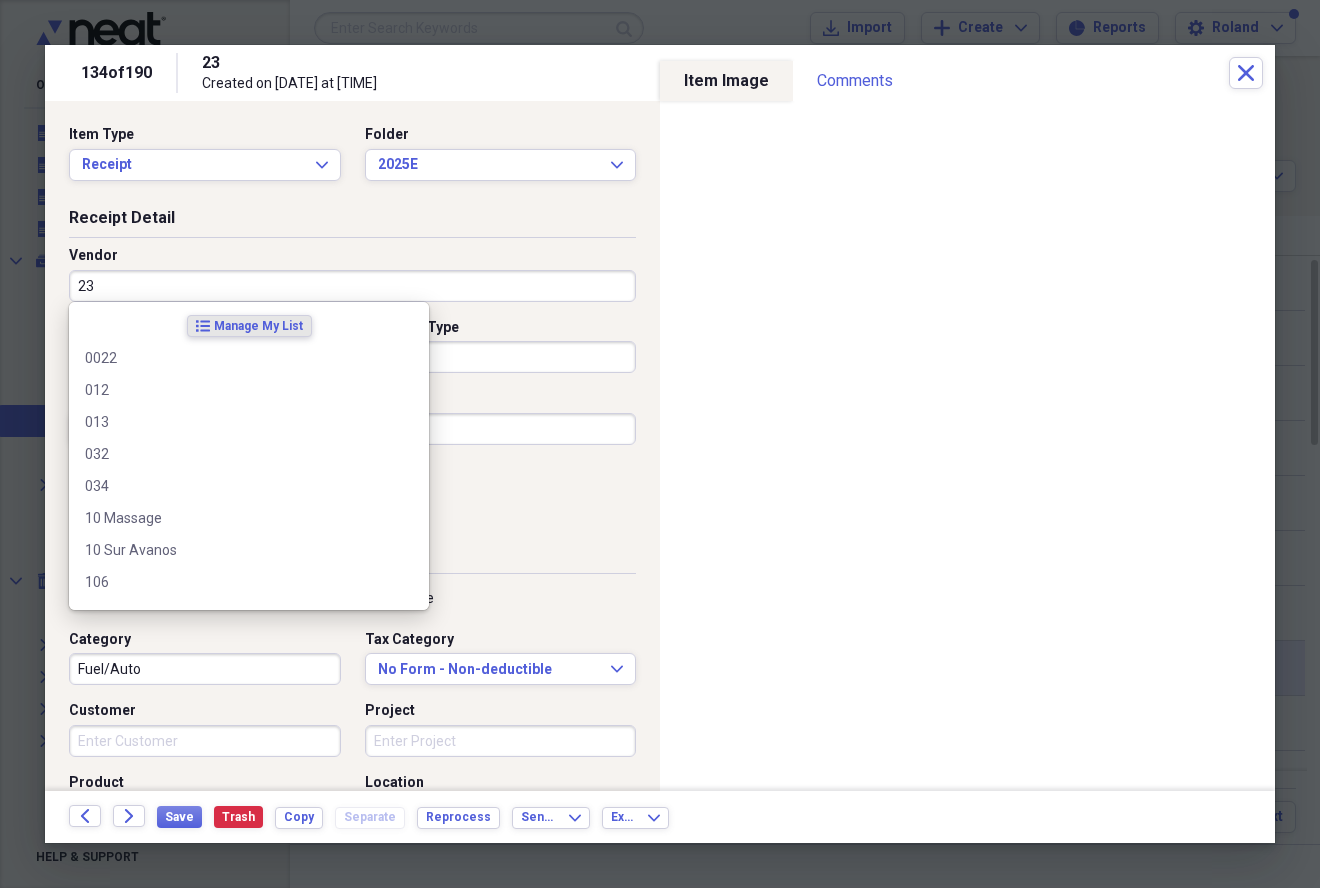 click on "23" at bounding box center (352, 286) 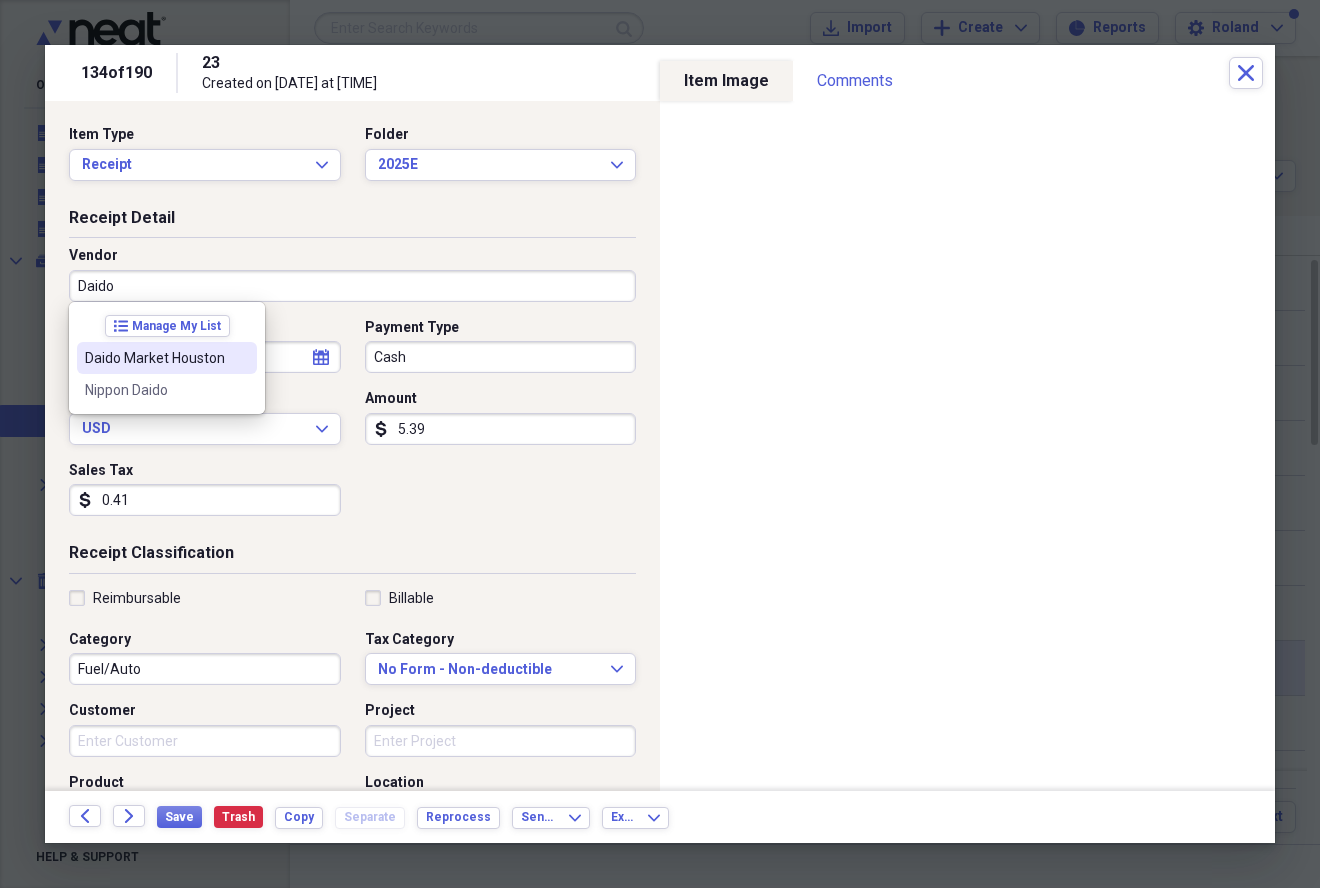 click on "Daido Market Houston" at bounding box center [155, 358] 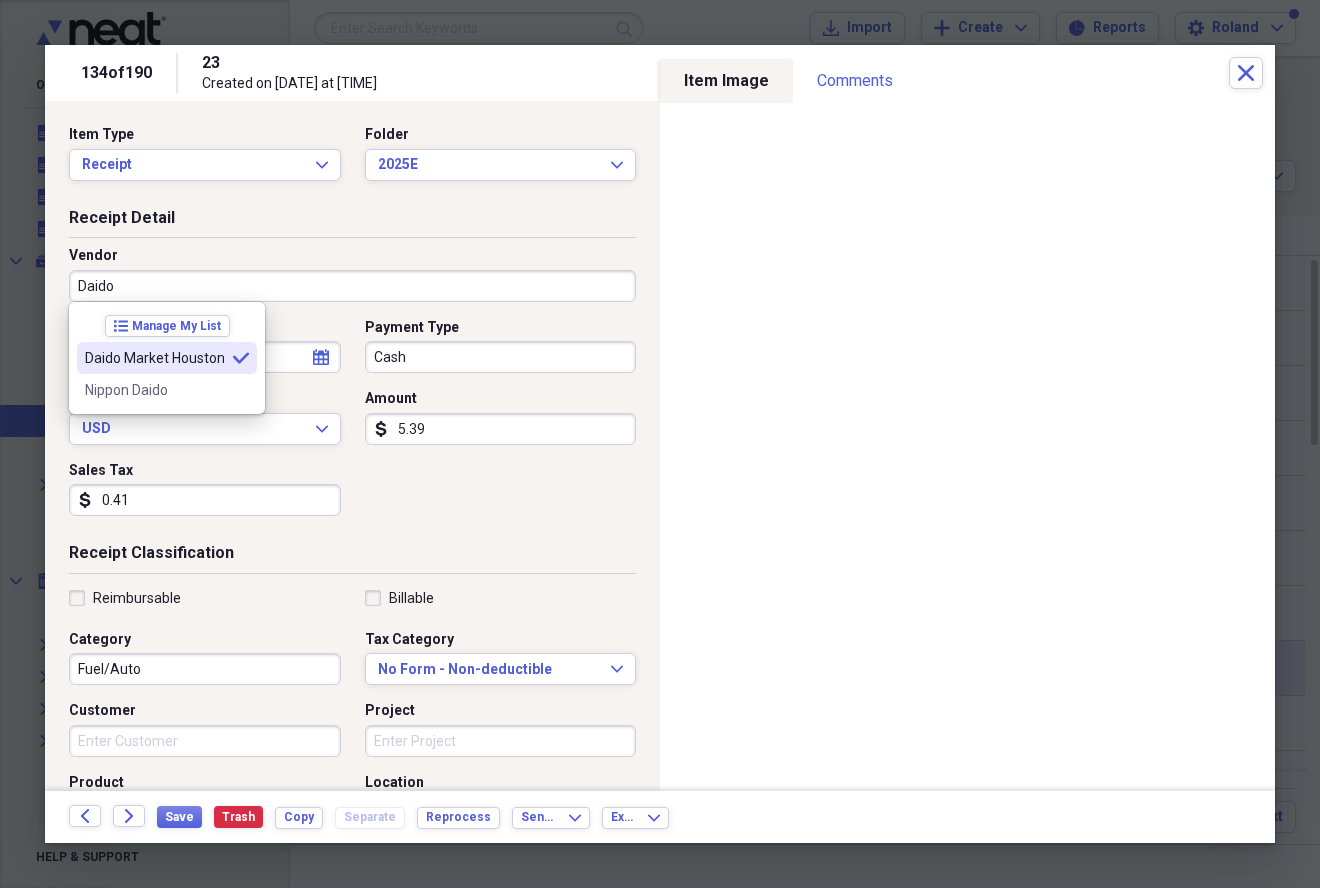 type on "Daido Market Houston" 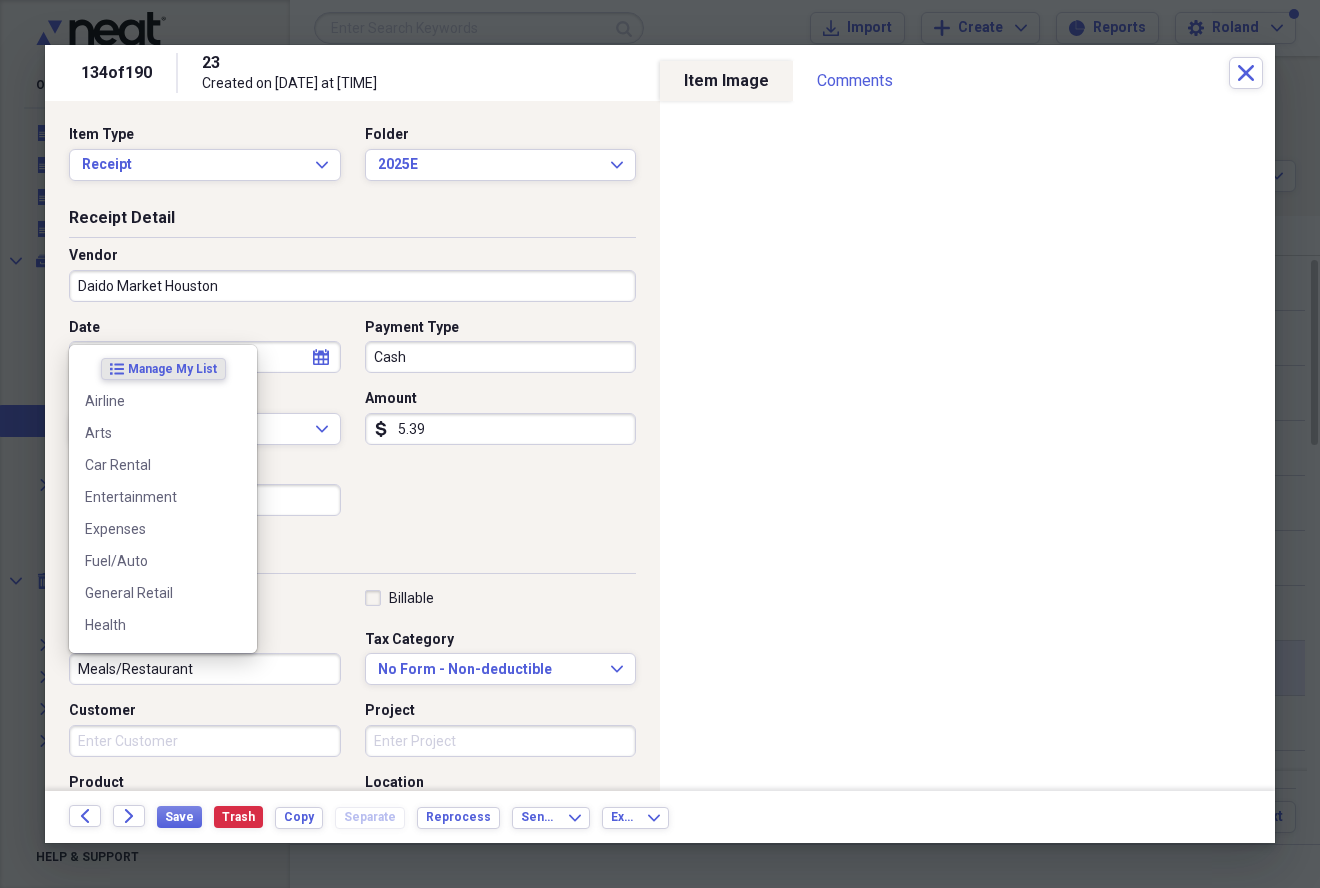 click on "Meals/Restaurant" at bounding box center (205, 669) 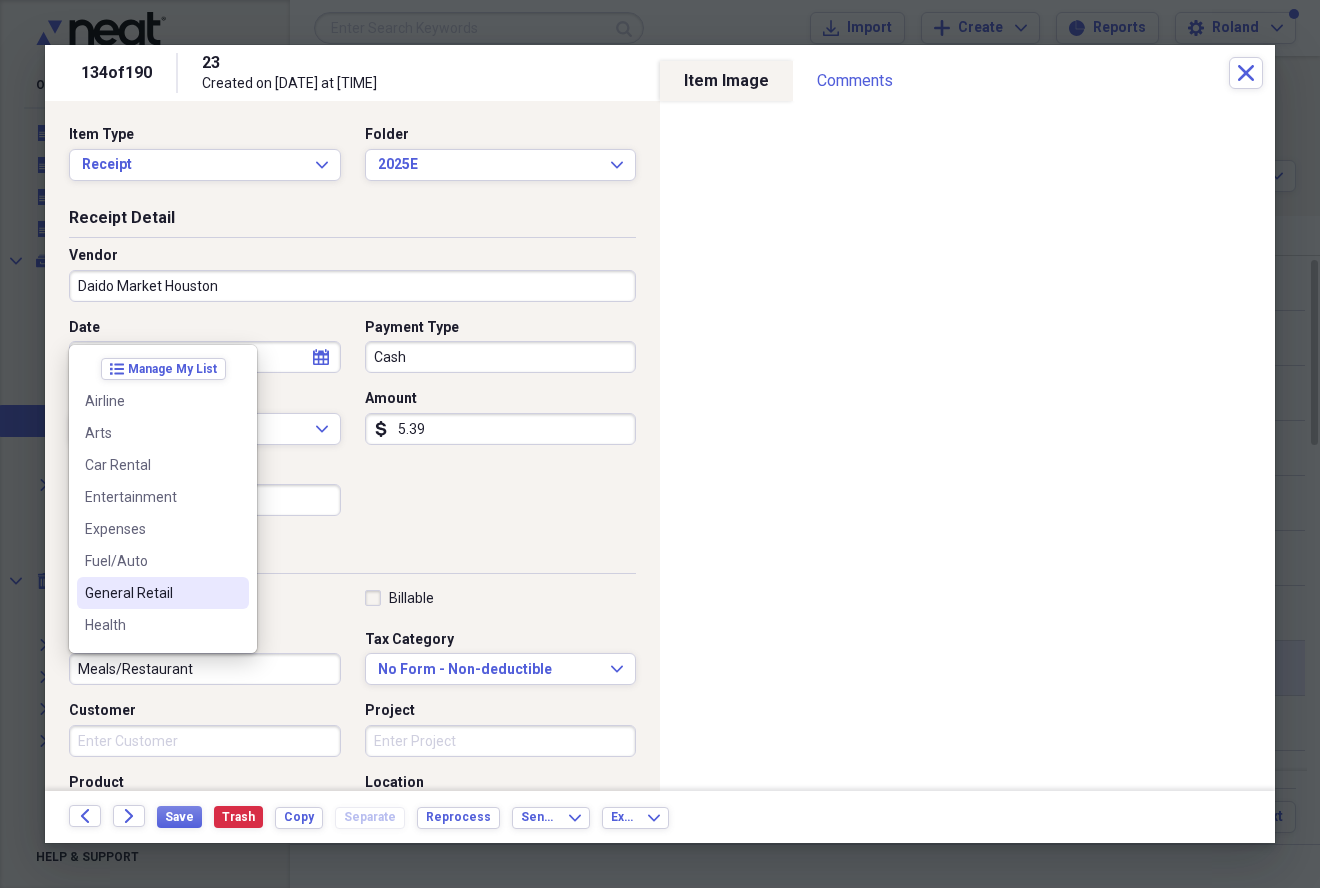 click on "General Retail" at bounding box center [151, 593] 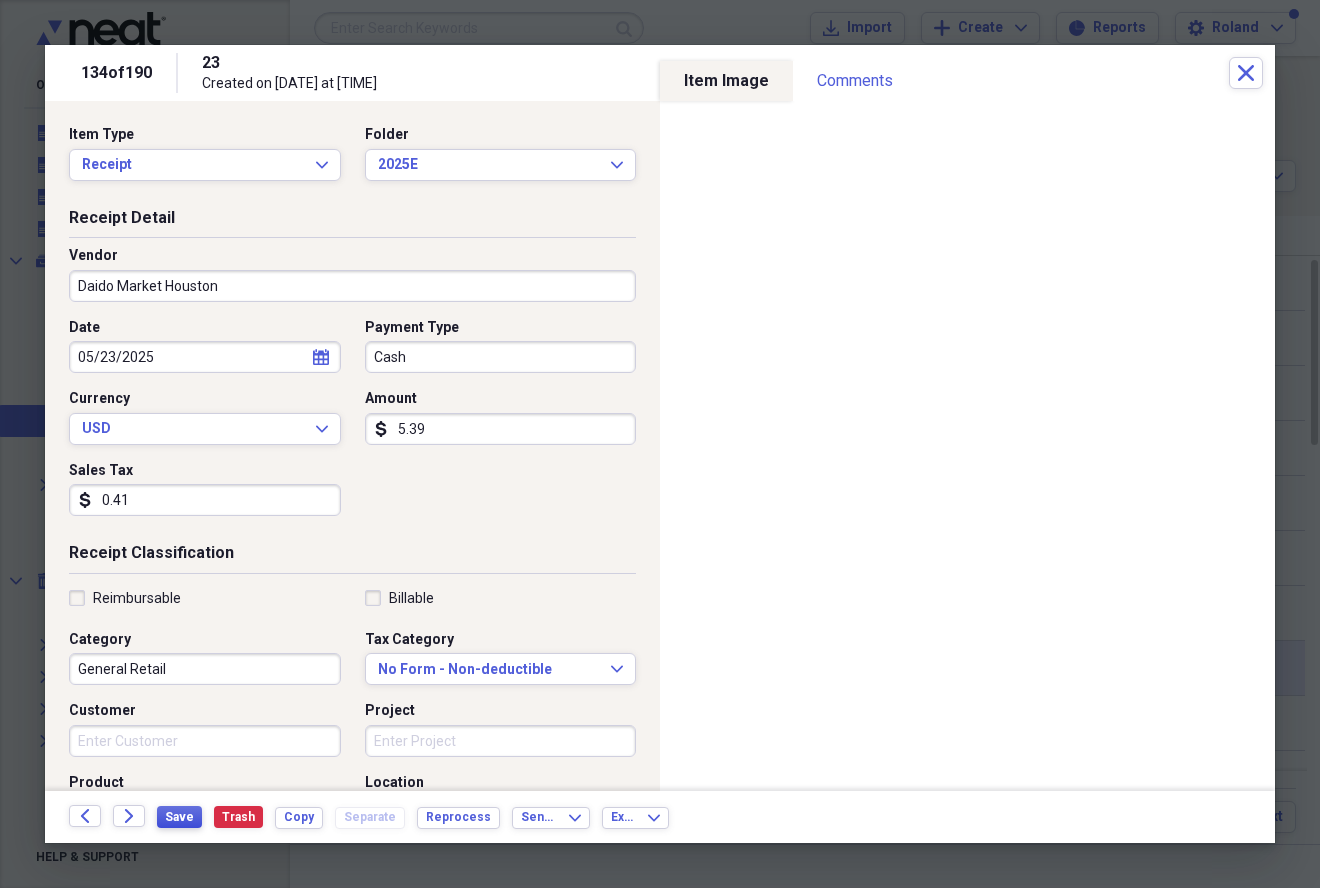 click on "Save" at bounding box center [179, 817] 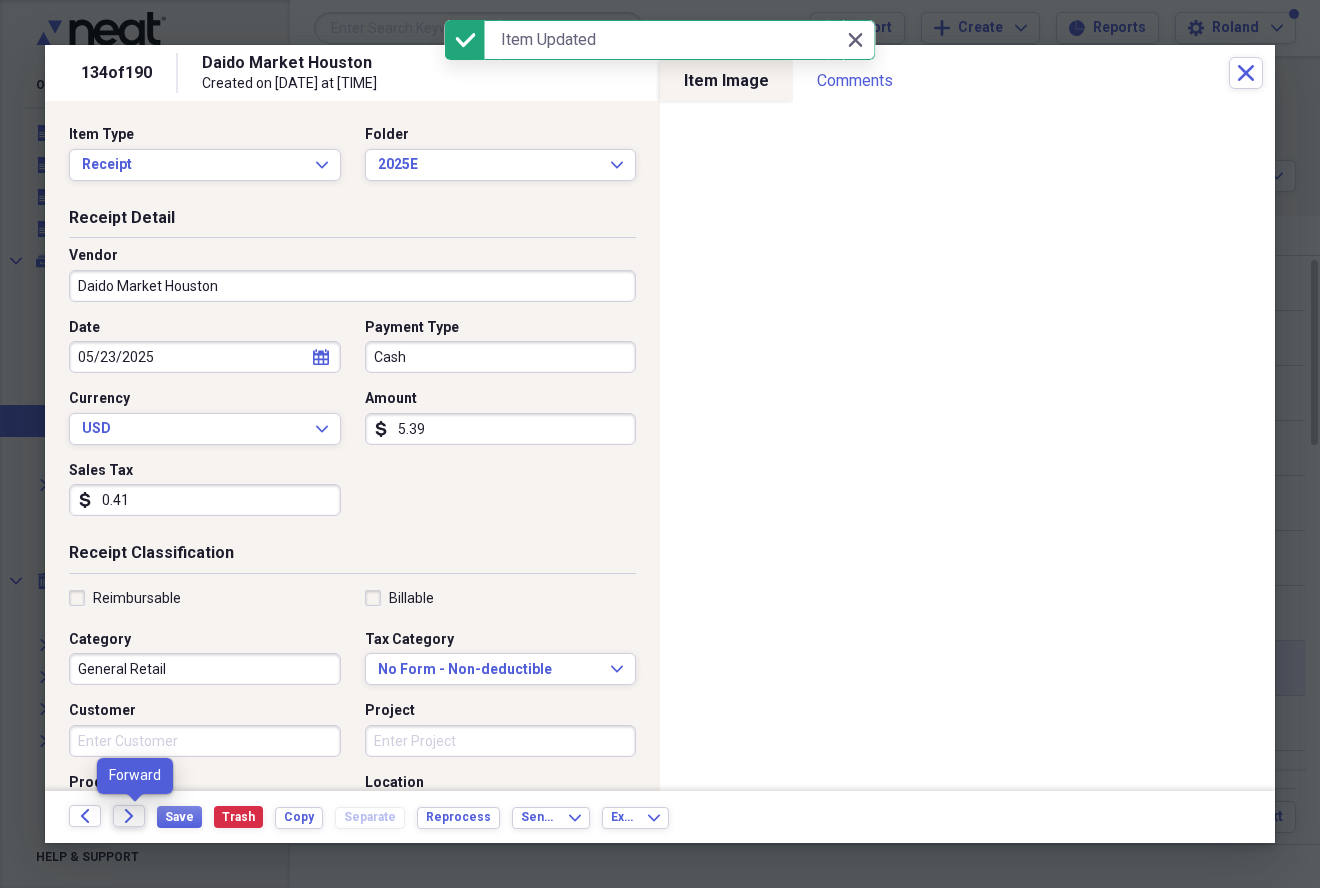 click on "Forward" 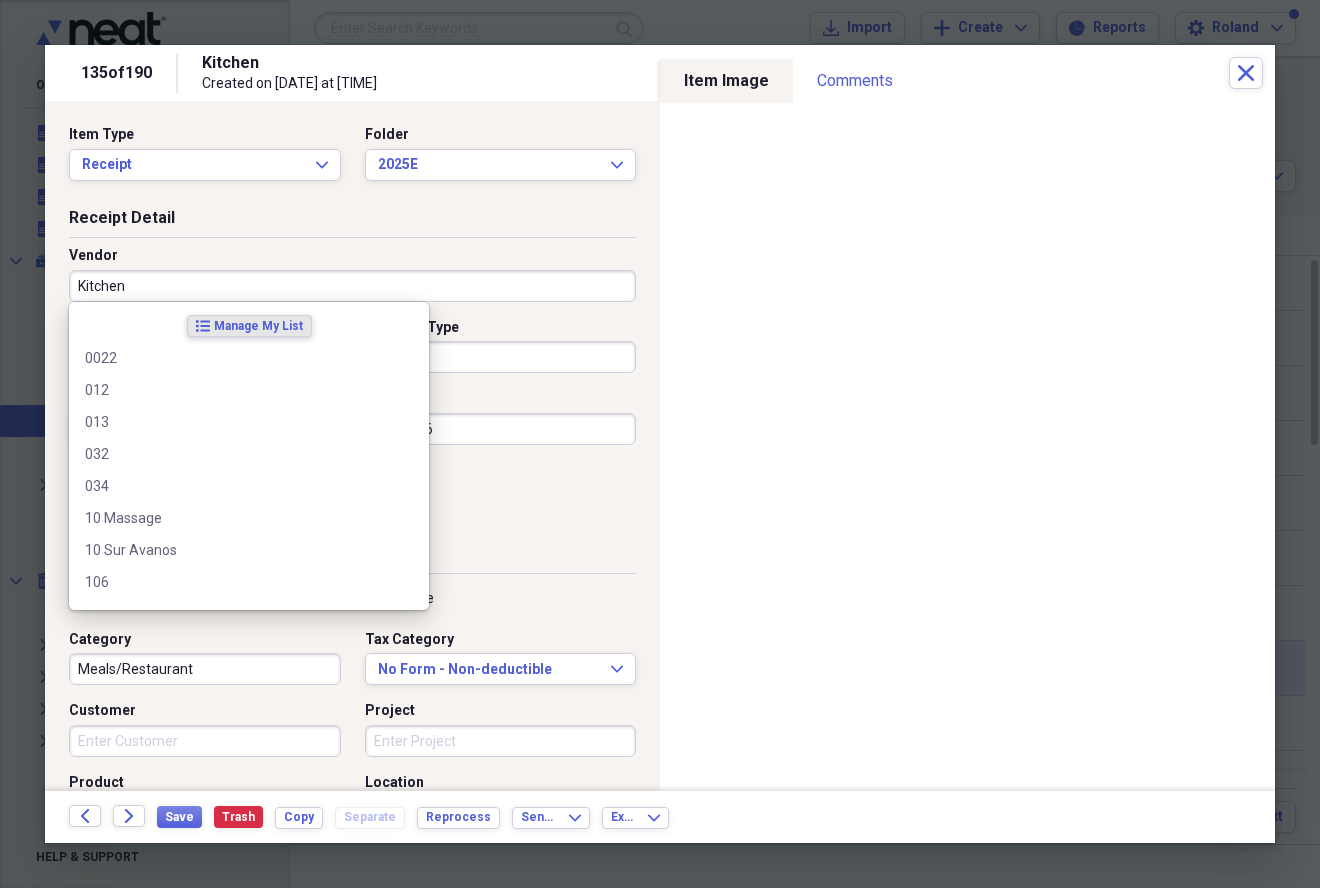 click on "Kitchen" at bounding box center (352, 286) 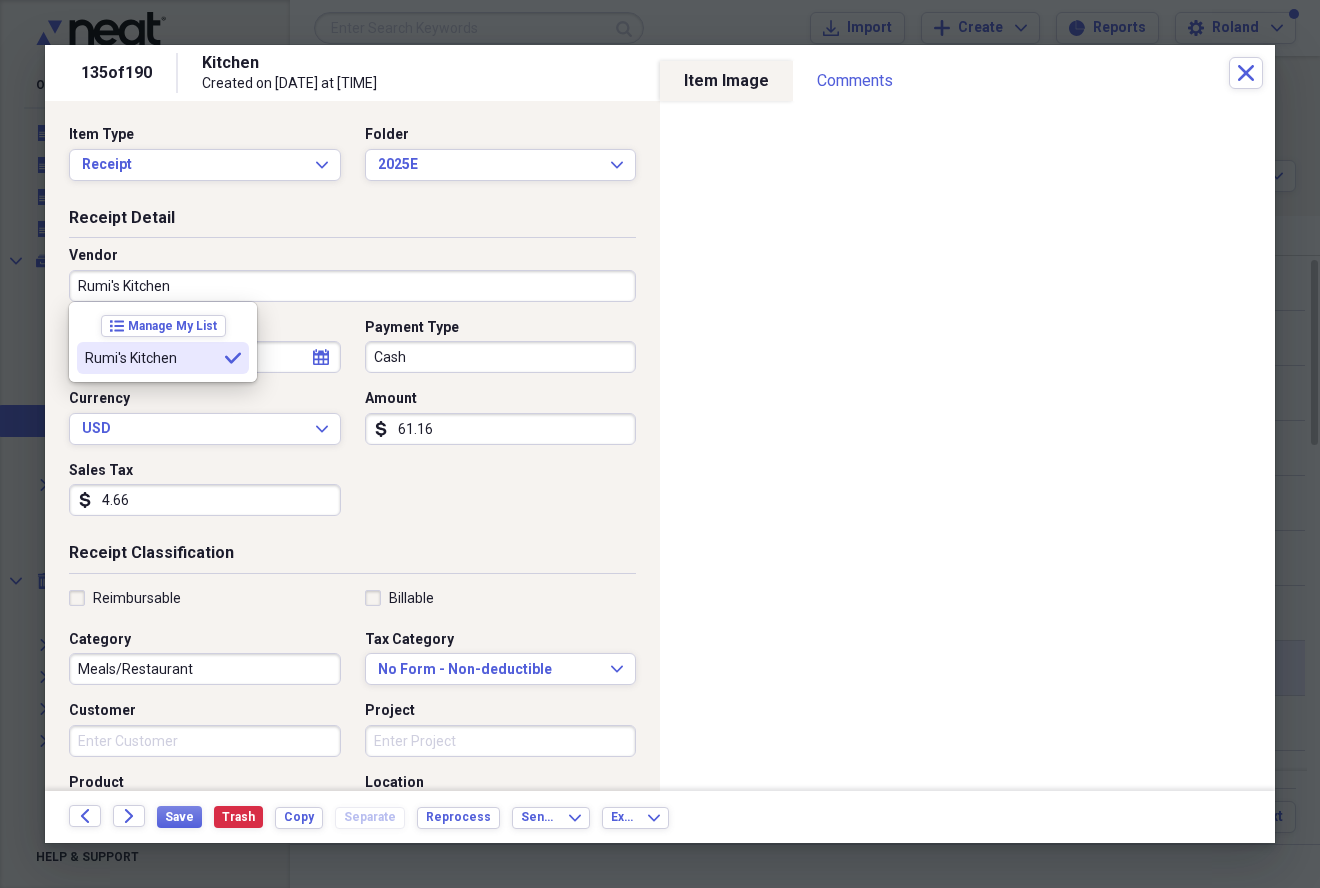 type on "Rumi's Kitchen" 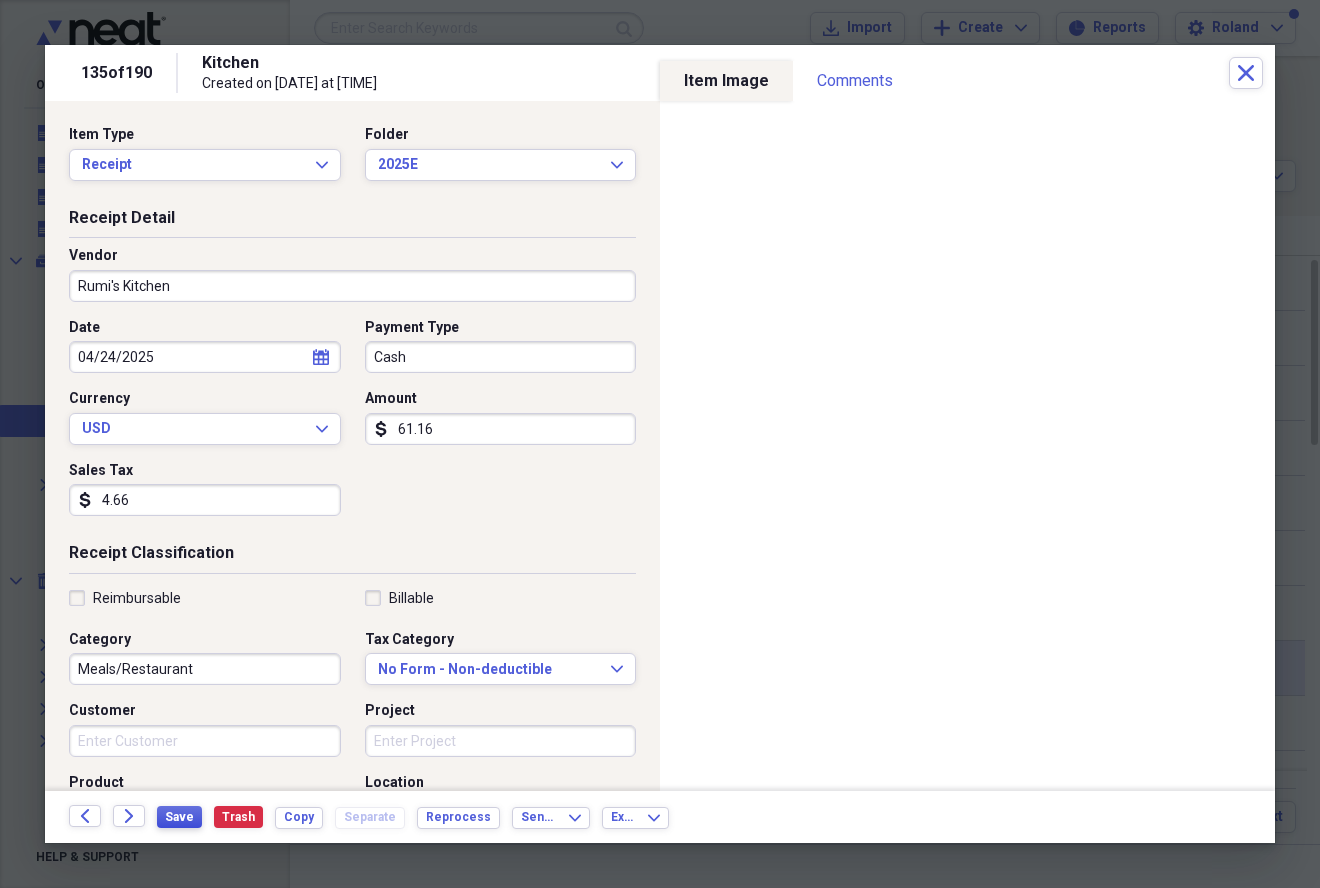 click on "Save" at bounding box center (179, 817) 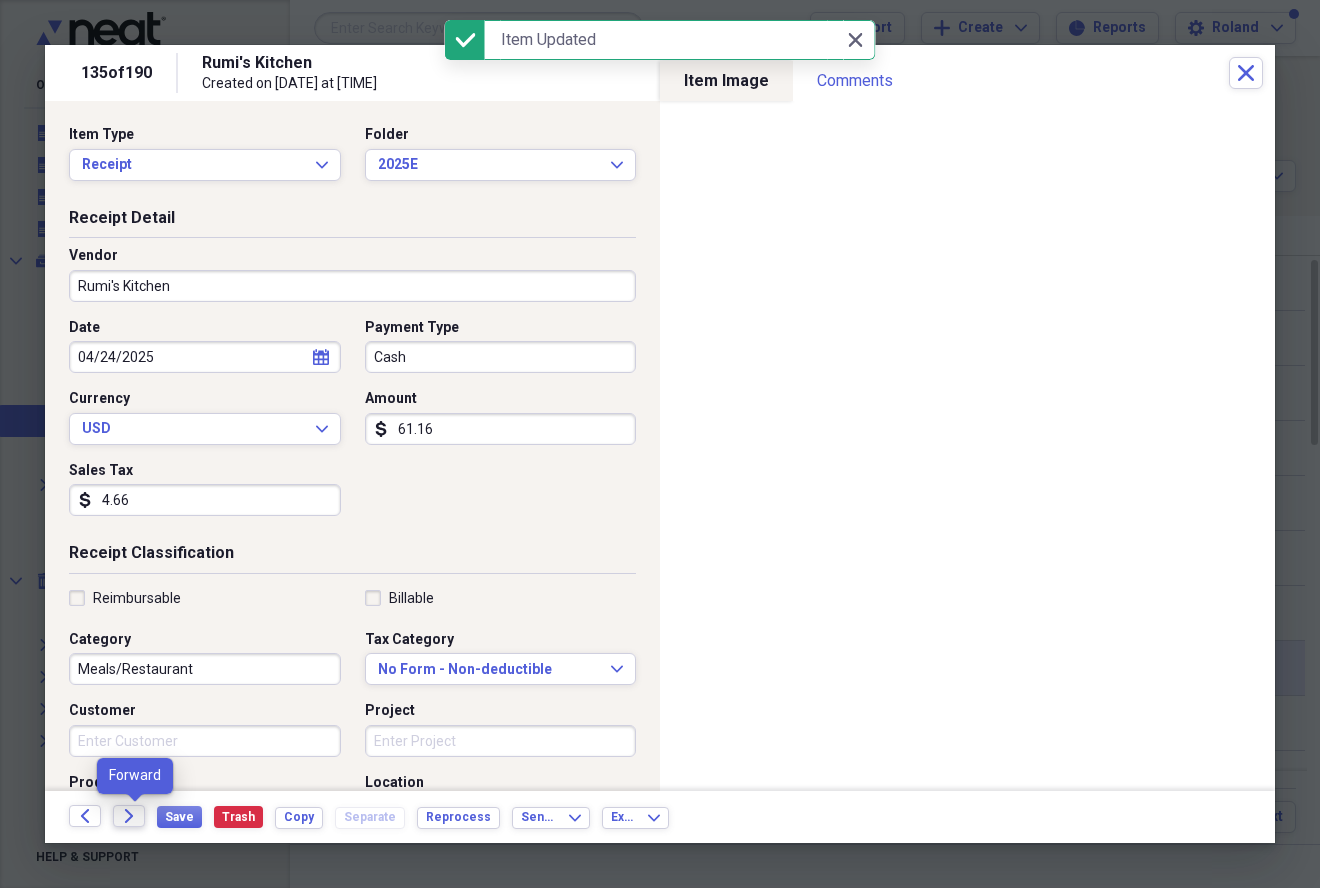 click on "Forward" 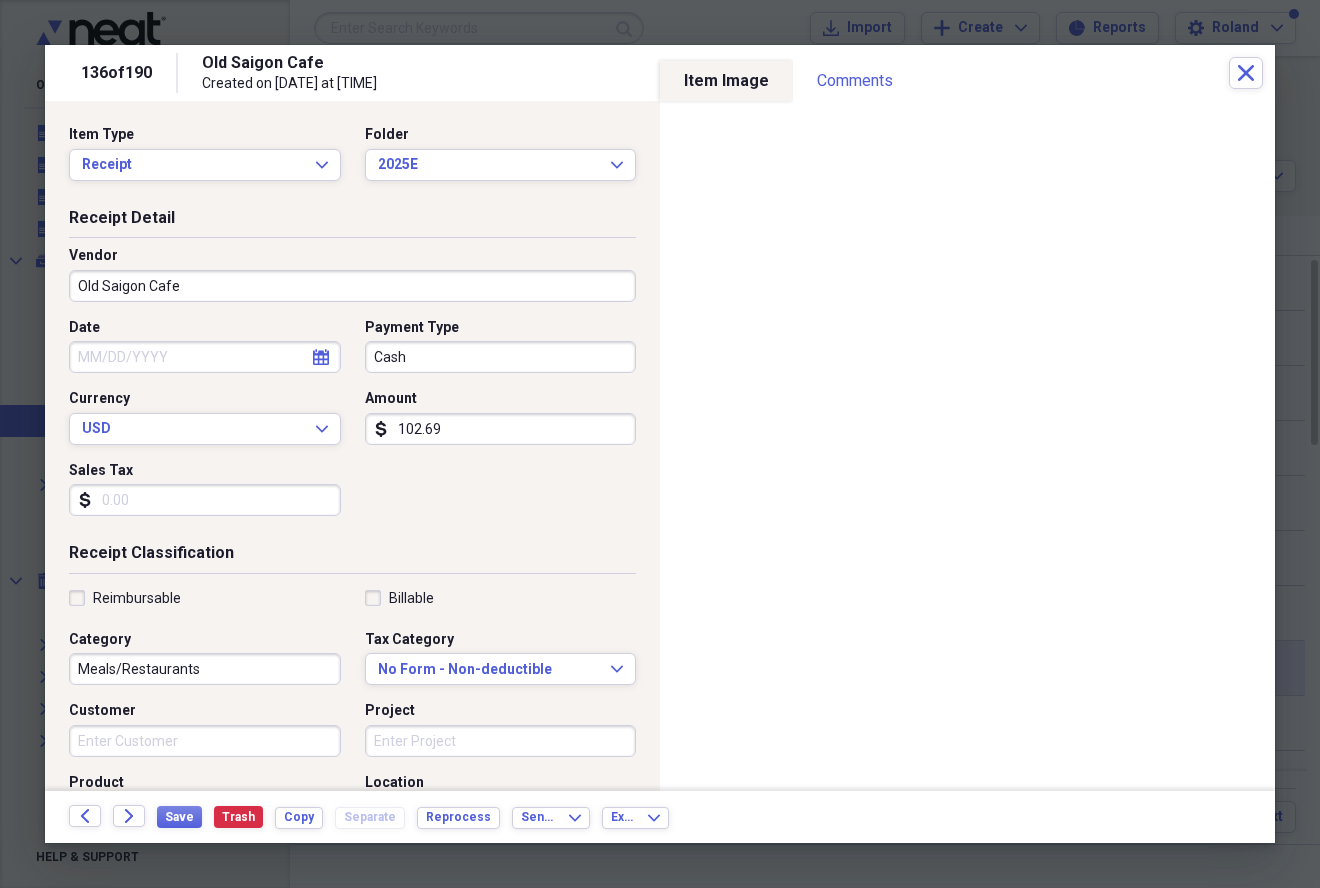 click on "102.69" at bounding box center (501, 429) 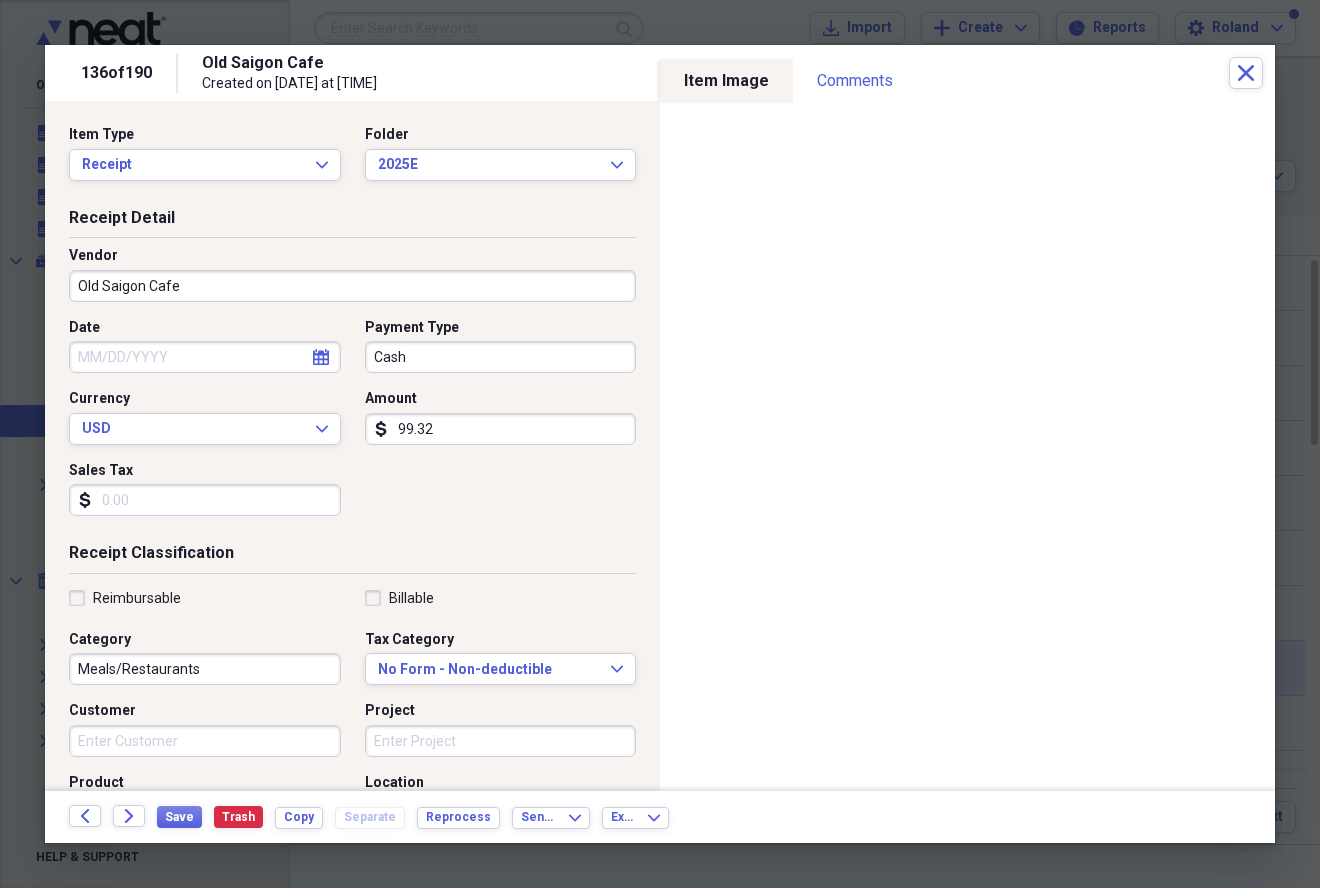 type on "99.32" 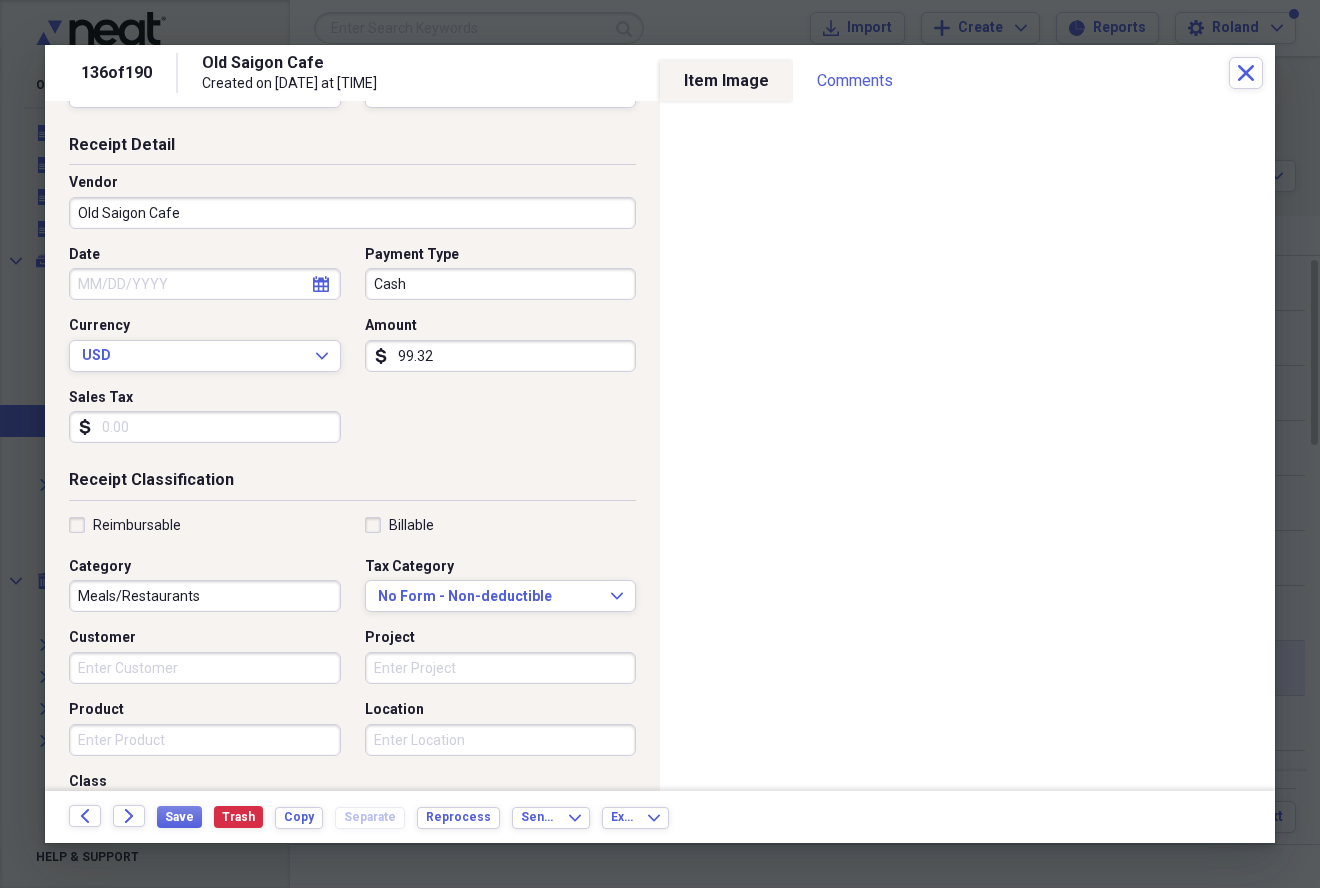 scroll, scrollTop: 100, scrollLeft: 0, axis: vertical 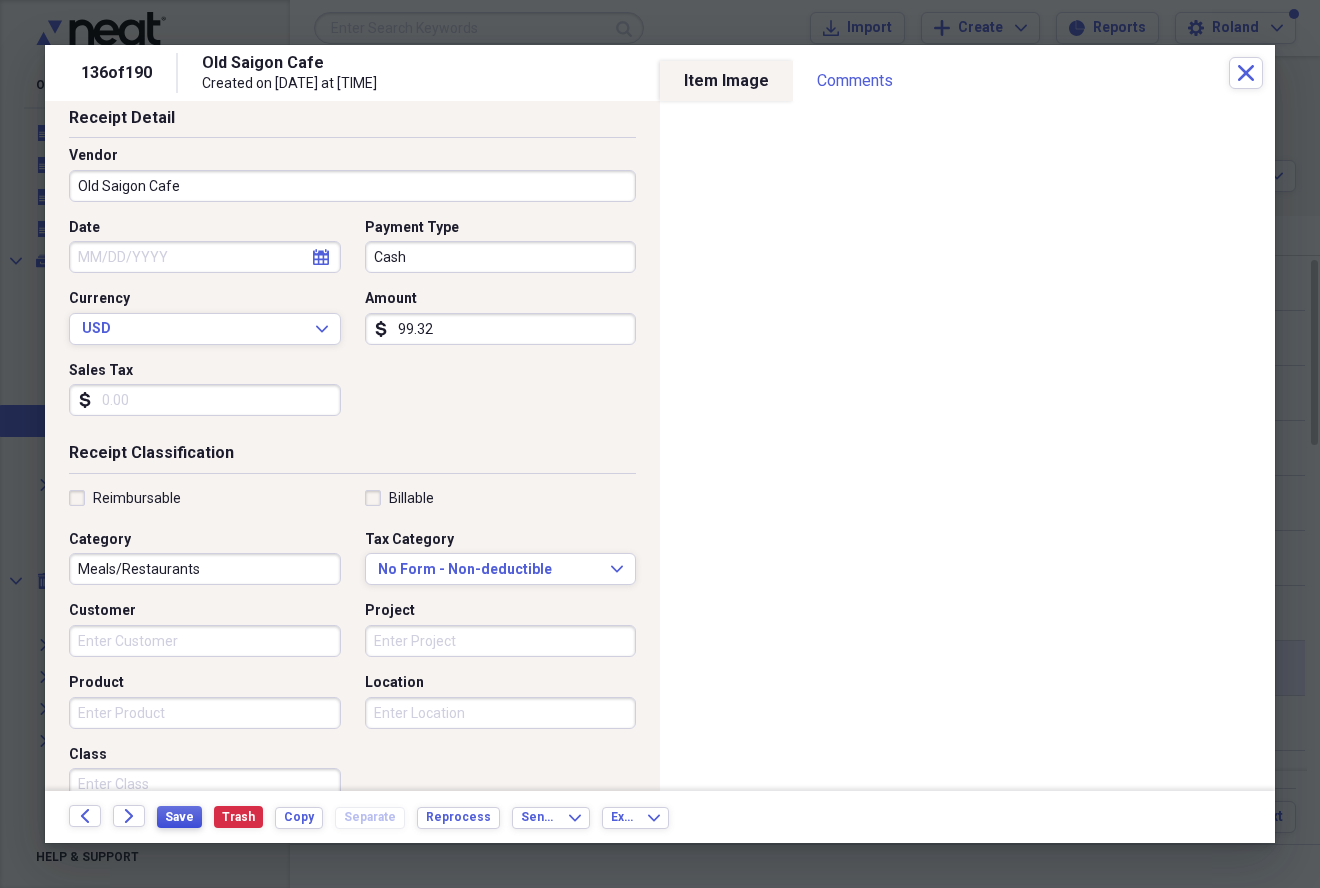 click on "Save" at bounding box center (179, 817) 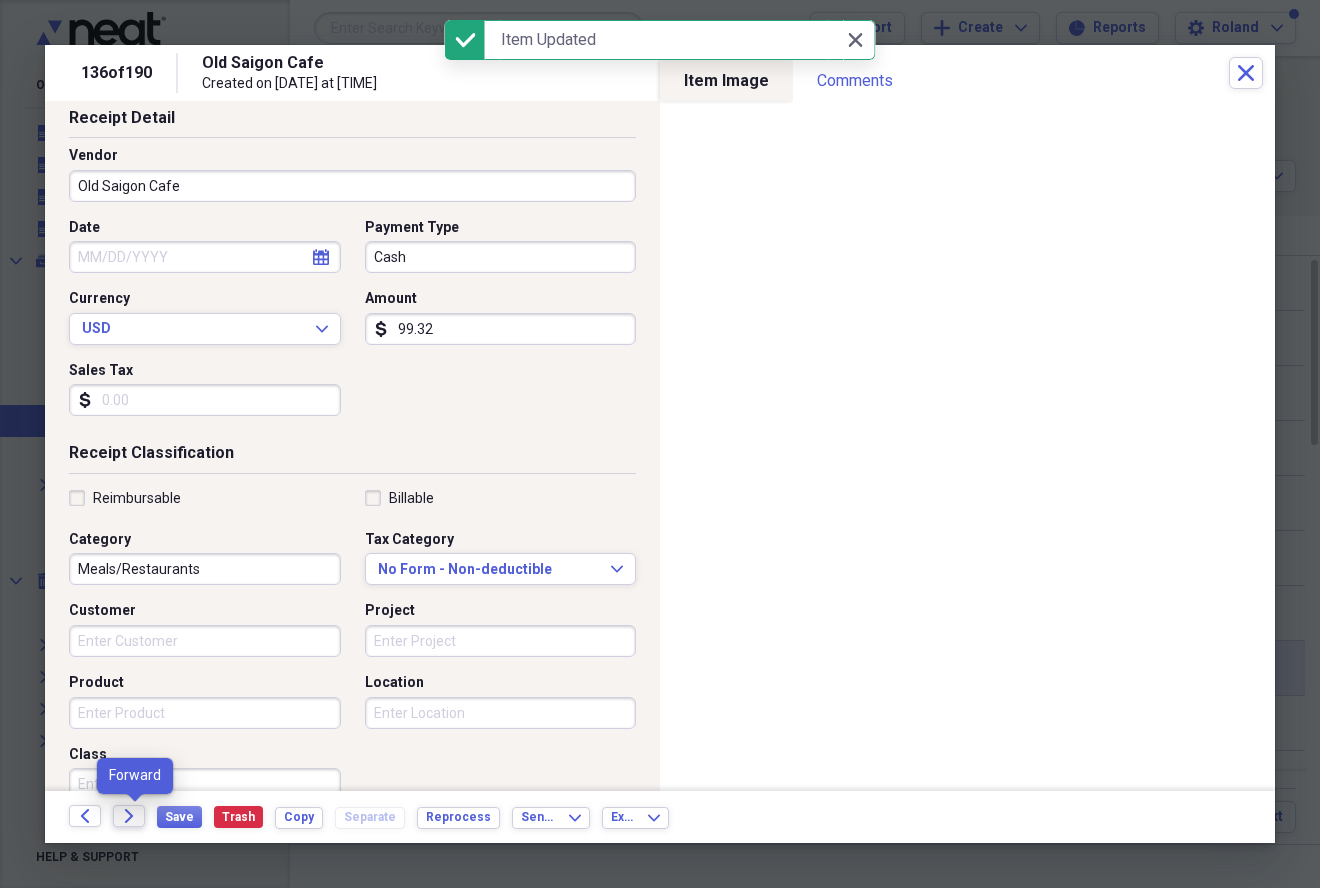click on "Forward" 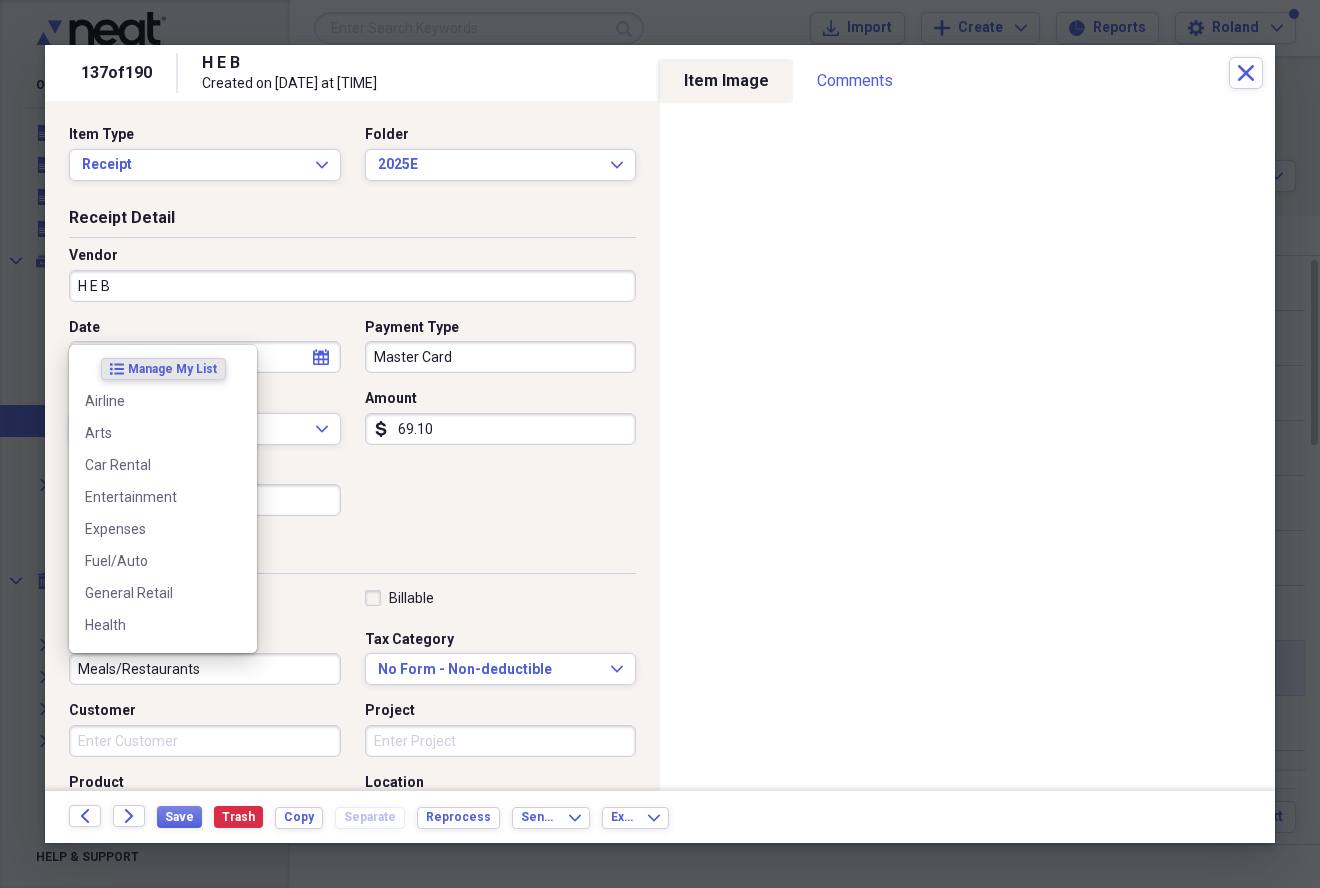 click on "Meals/Restaurants" at bounding box center [205, 669] 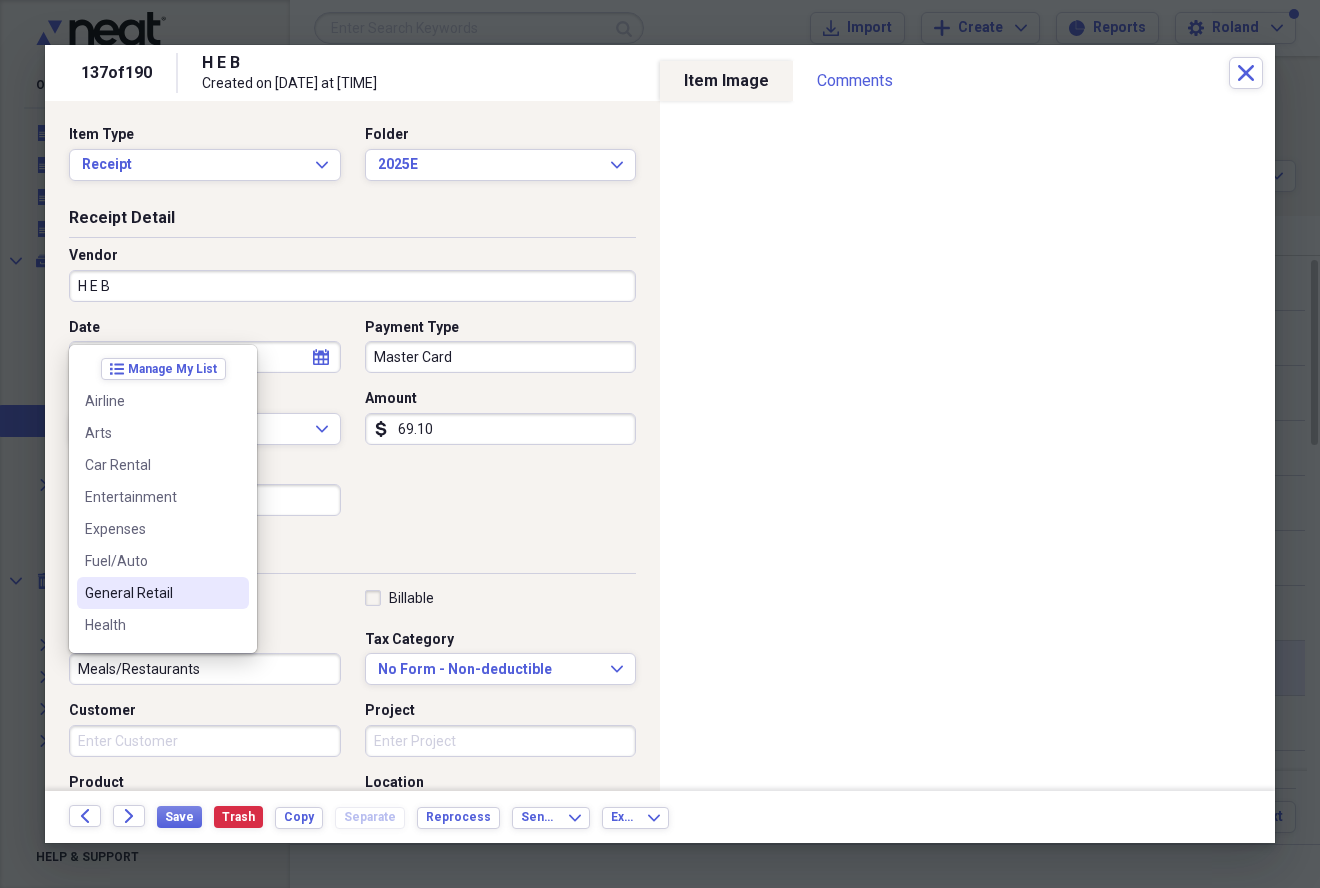 click on "General Retail" at bounding box center [151, 593] 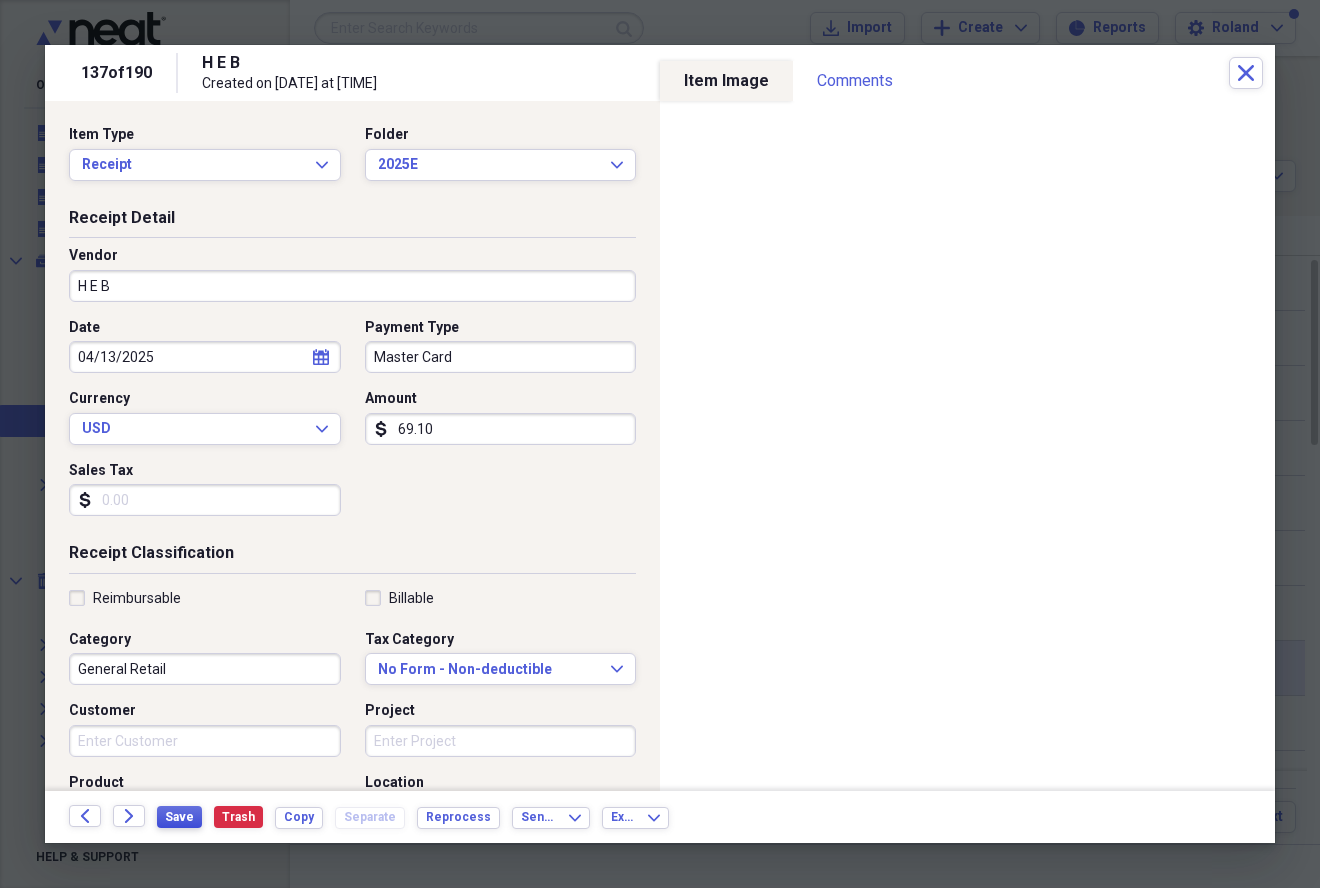 click on "Save" at bounding box center (179, 817) 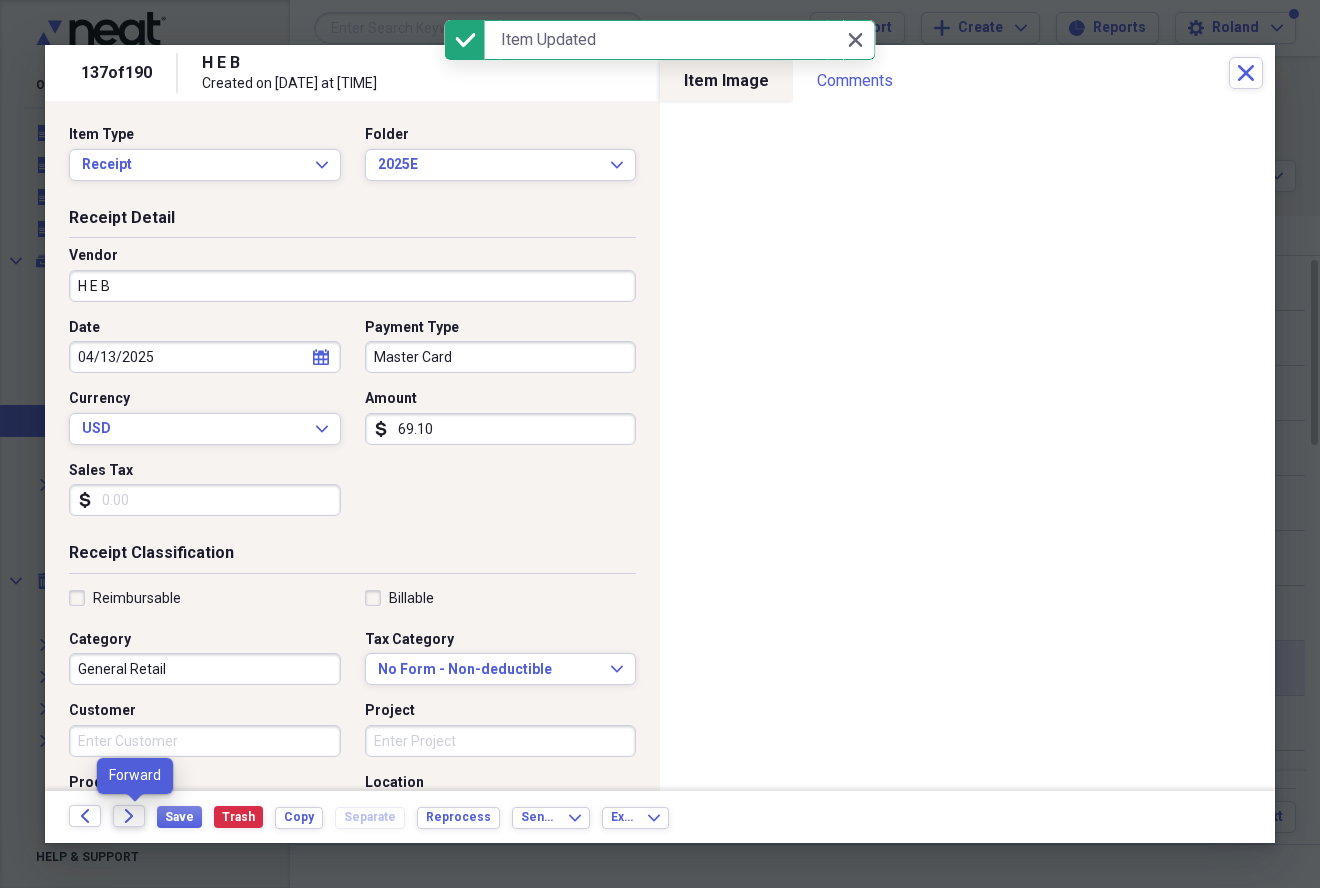 click on "Forward" 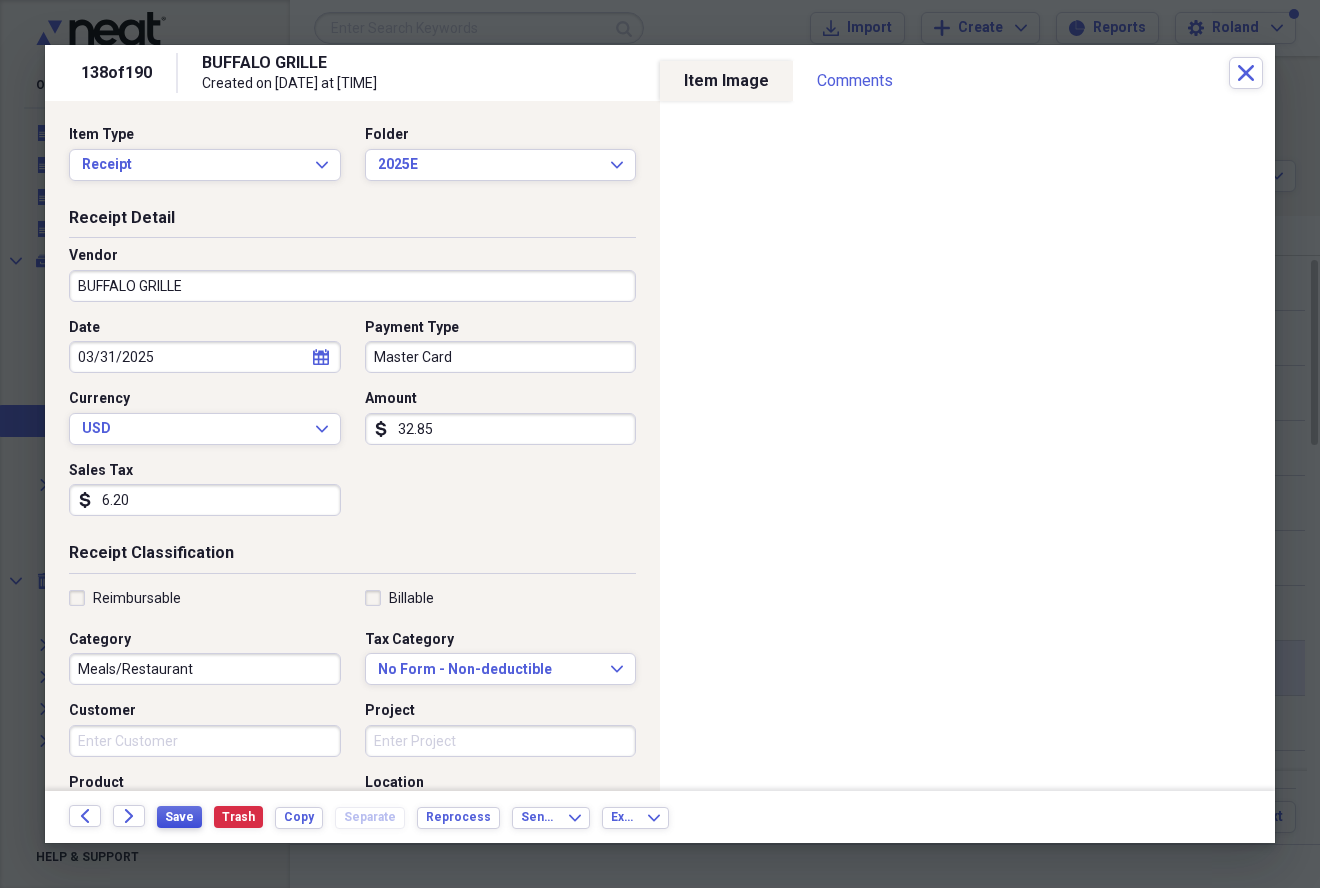 click on "Save" at bounding box center (179, 817) 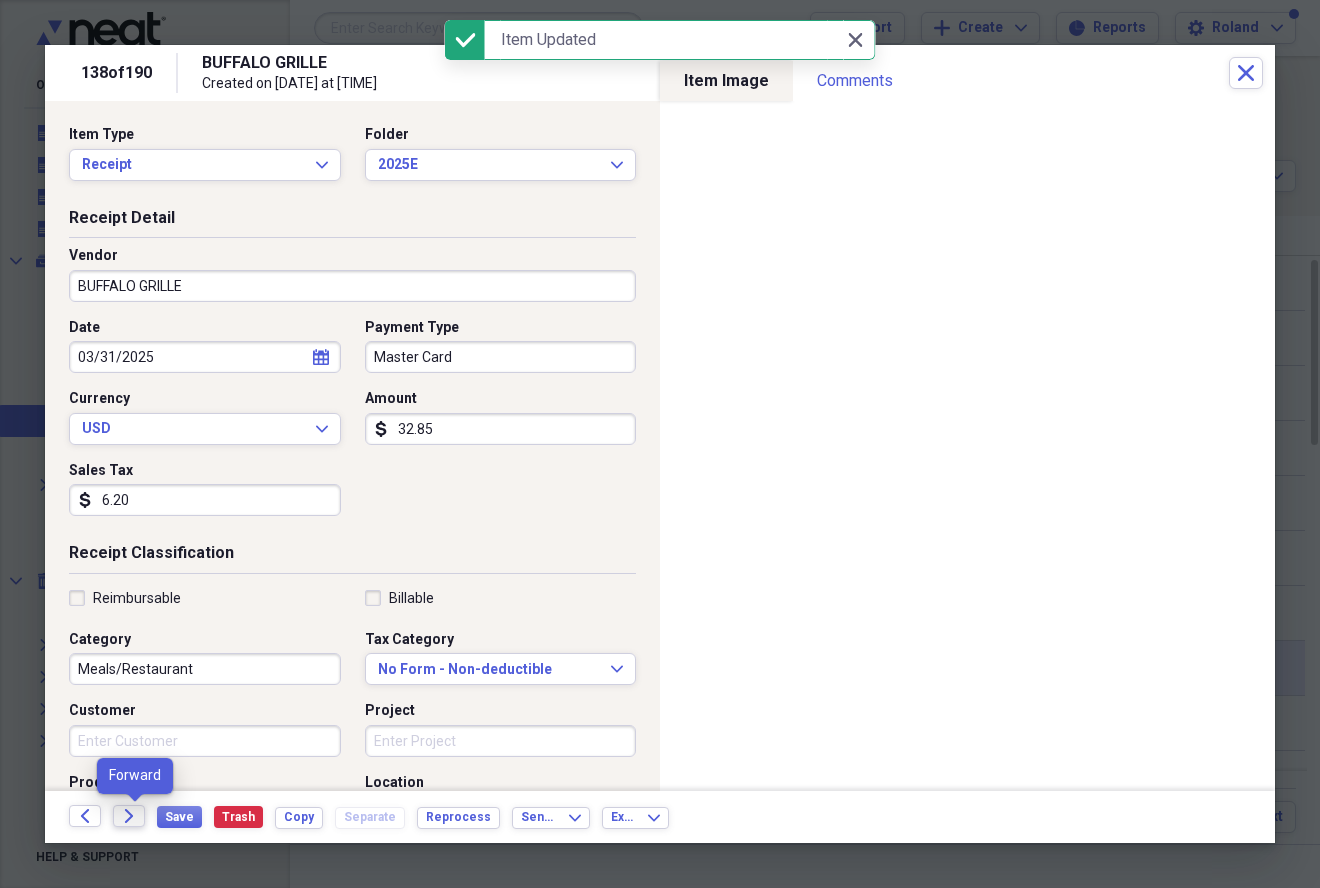 click on "Forward" 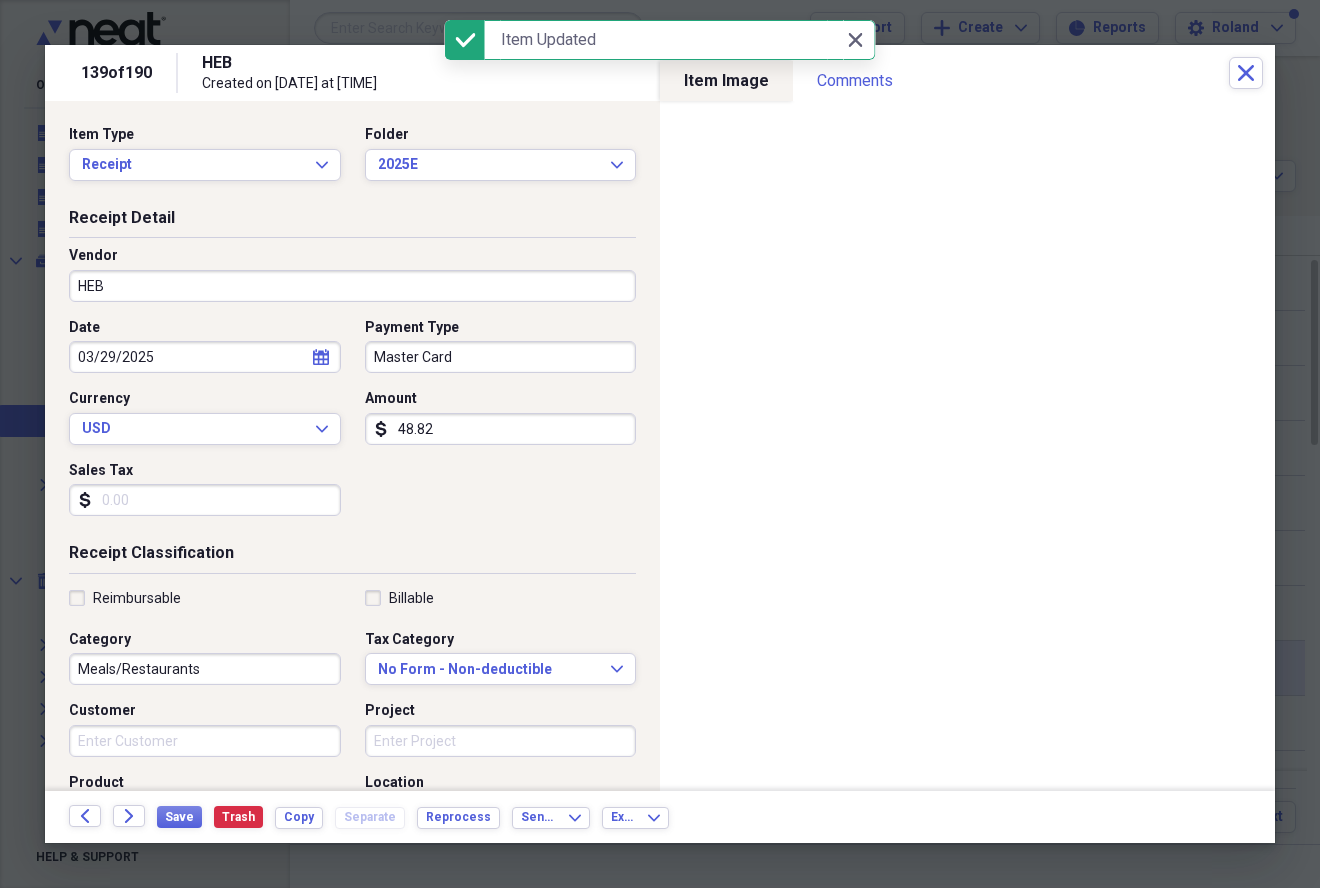 click on "Meals/Restaurants" at bounding box center (205, 669) 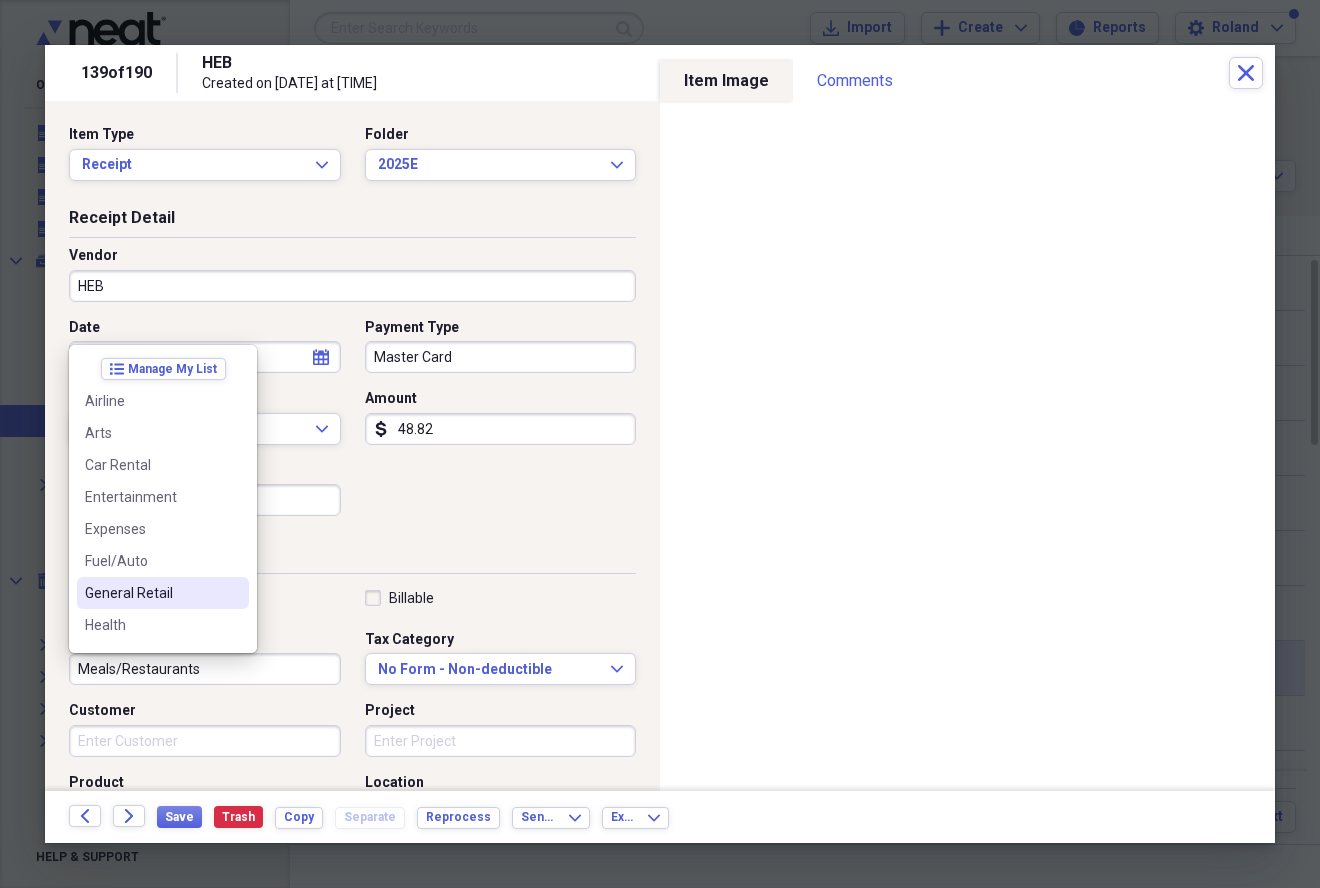 click on "General Retail" at bounding box center (151, 593) 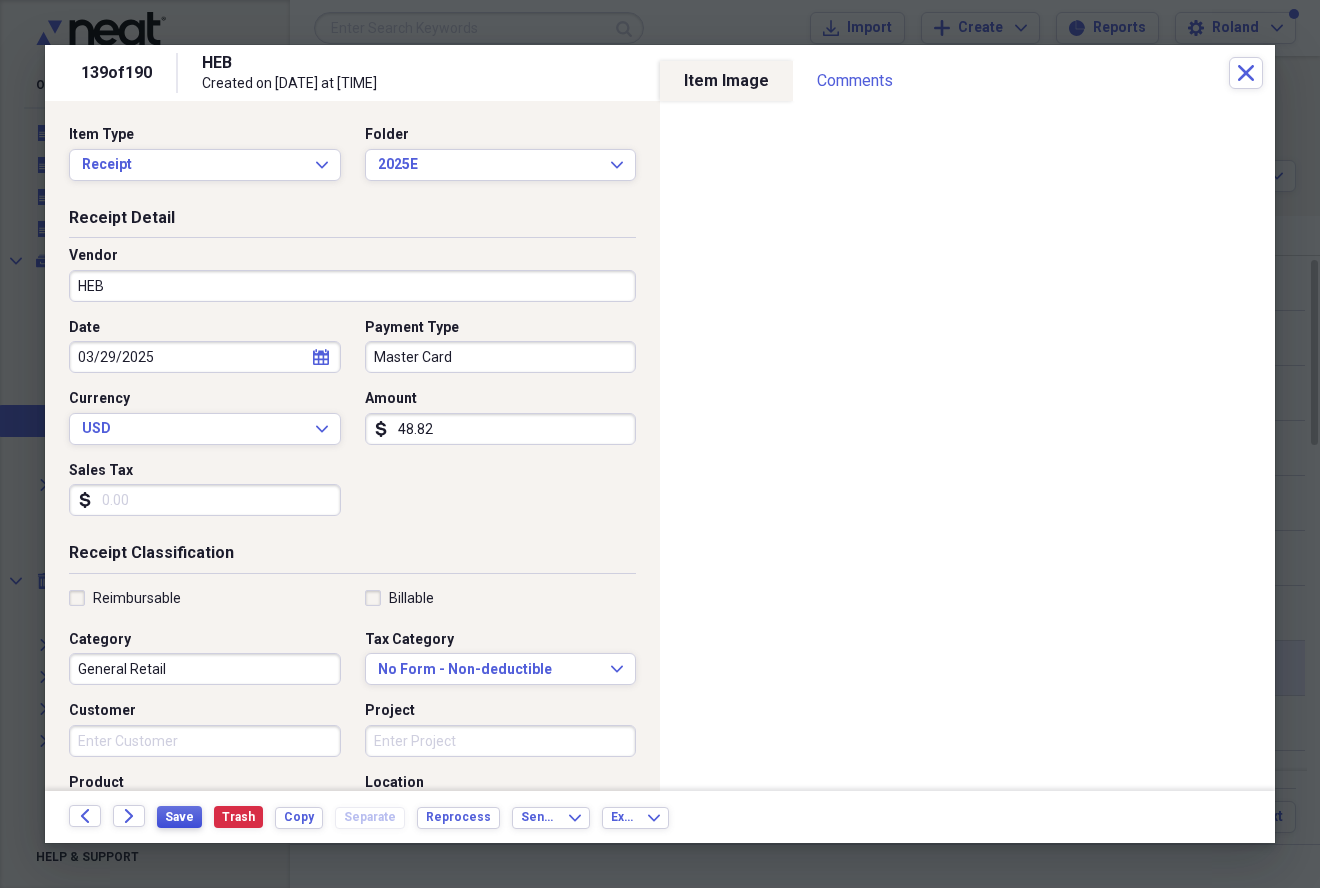 click on "Save" at bounding box center [179, 817] 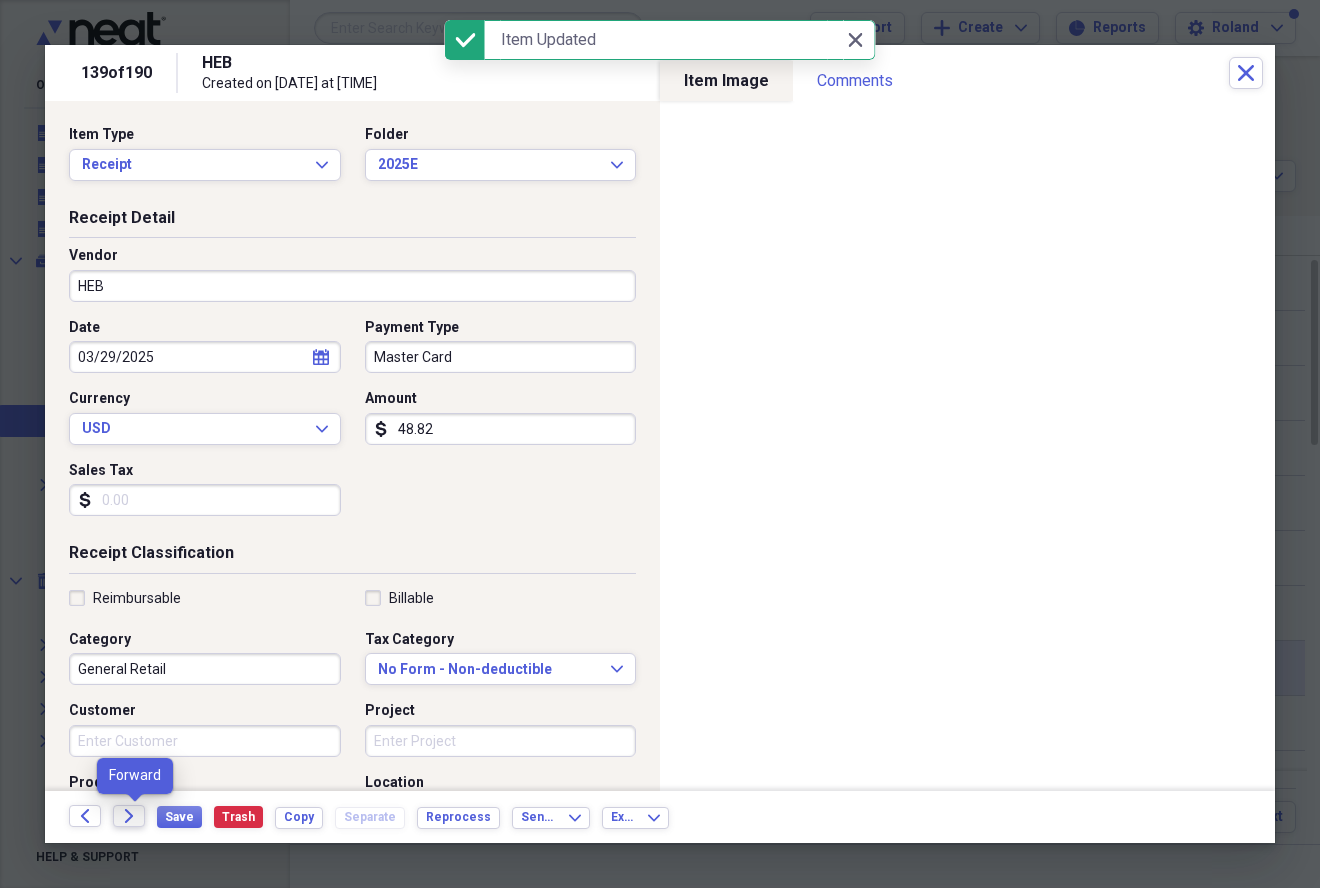 click on "Forward" 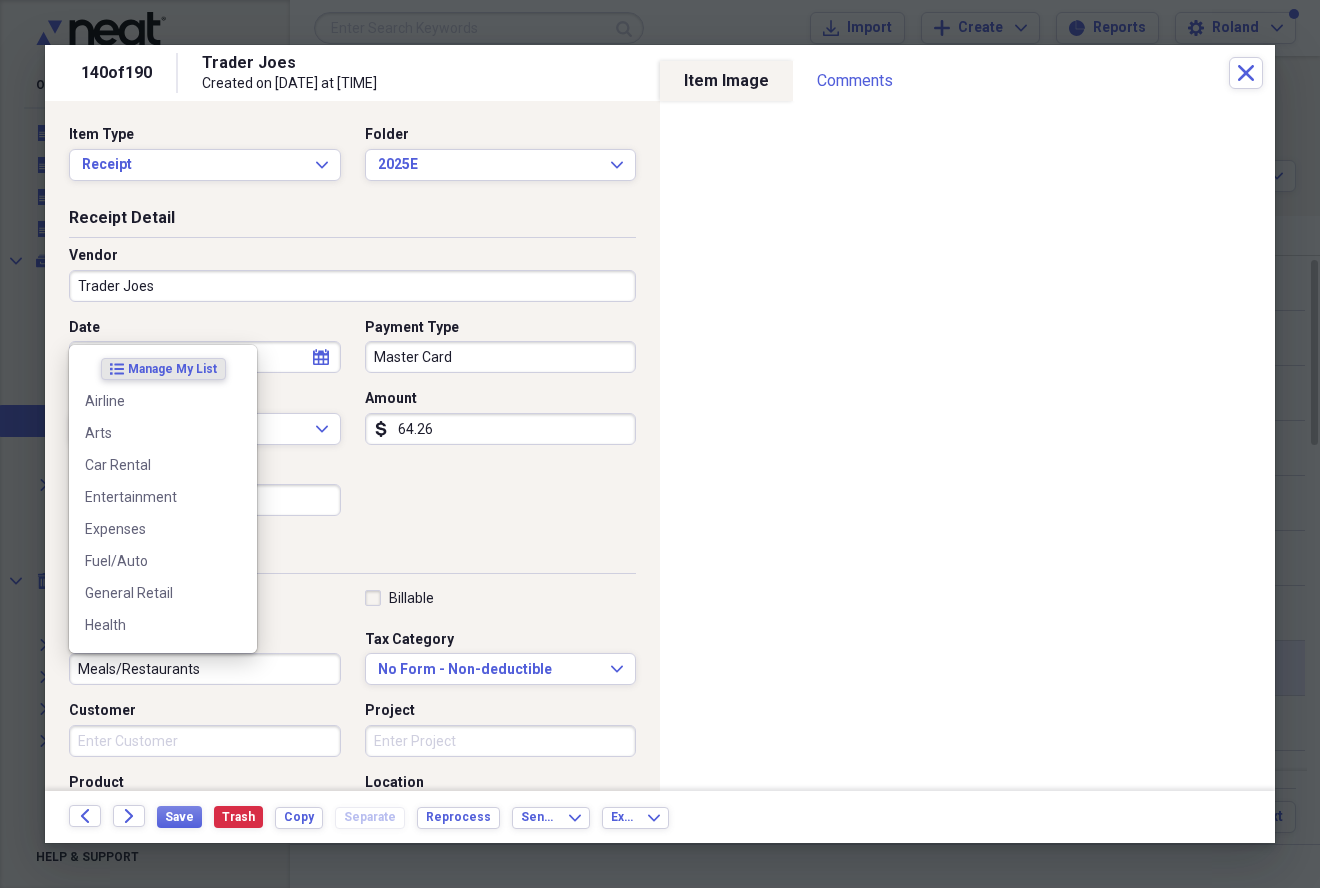 click on "Meals/Restaurants" at bounding box center (205, 669) 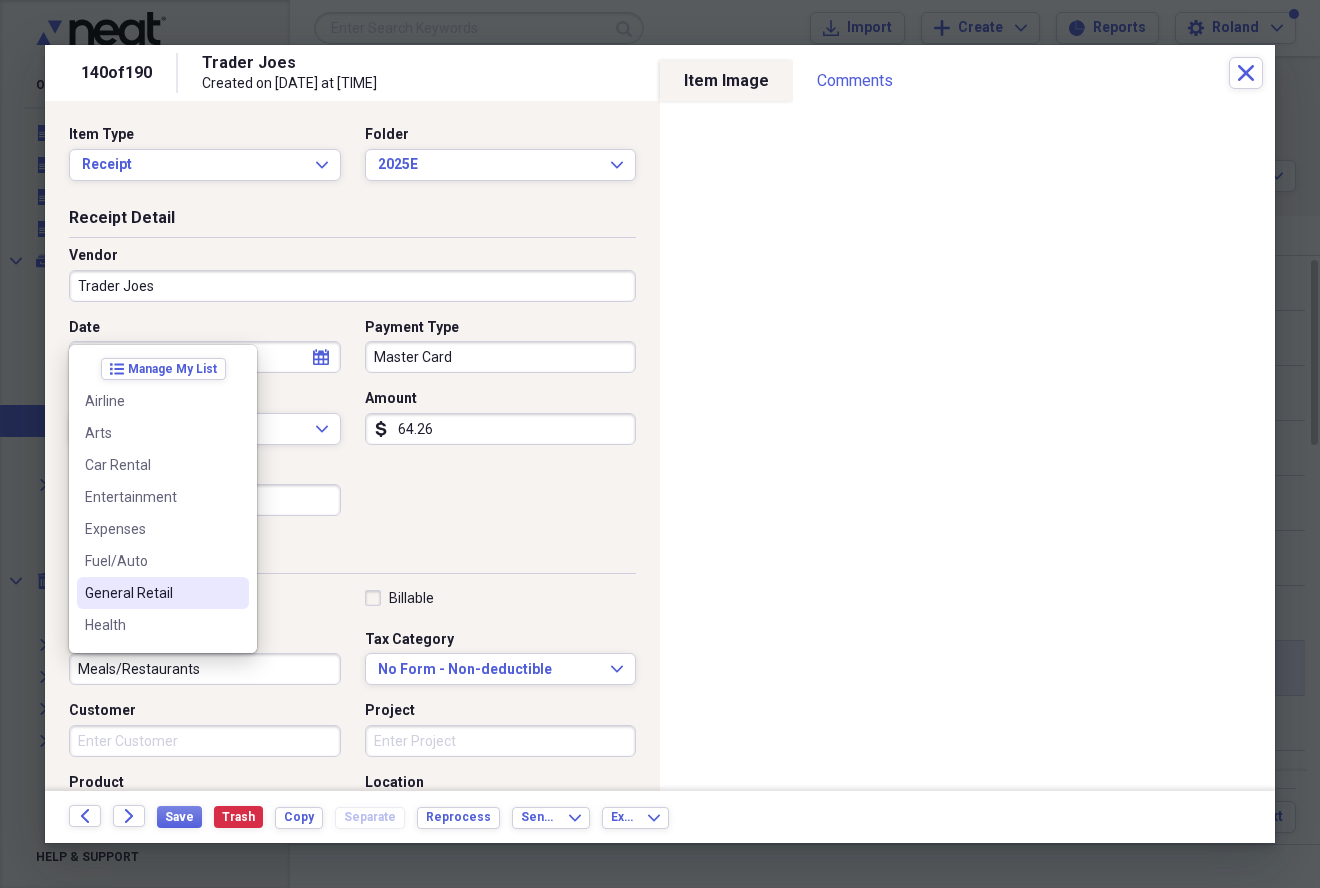 click on "General Retail" at bounding box center (151, 593) 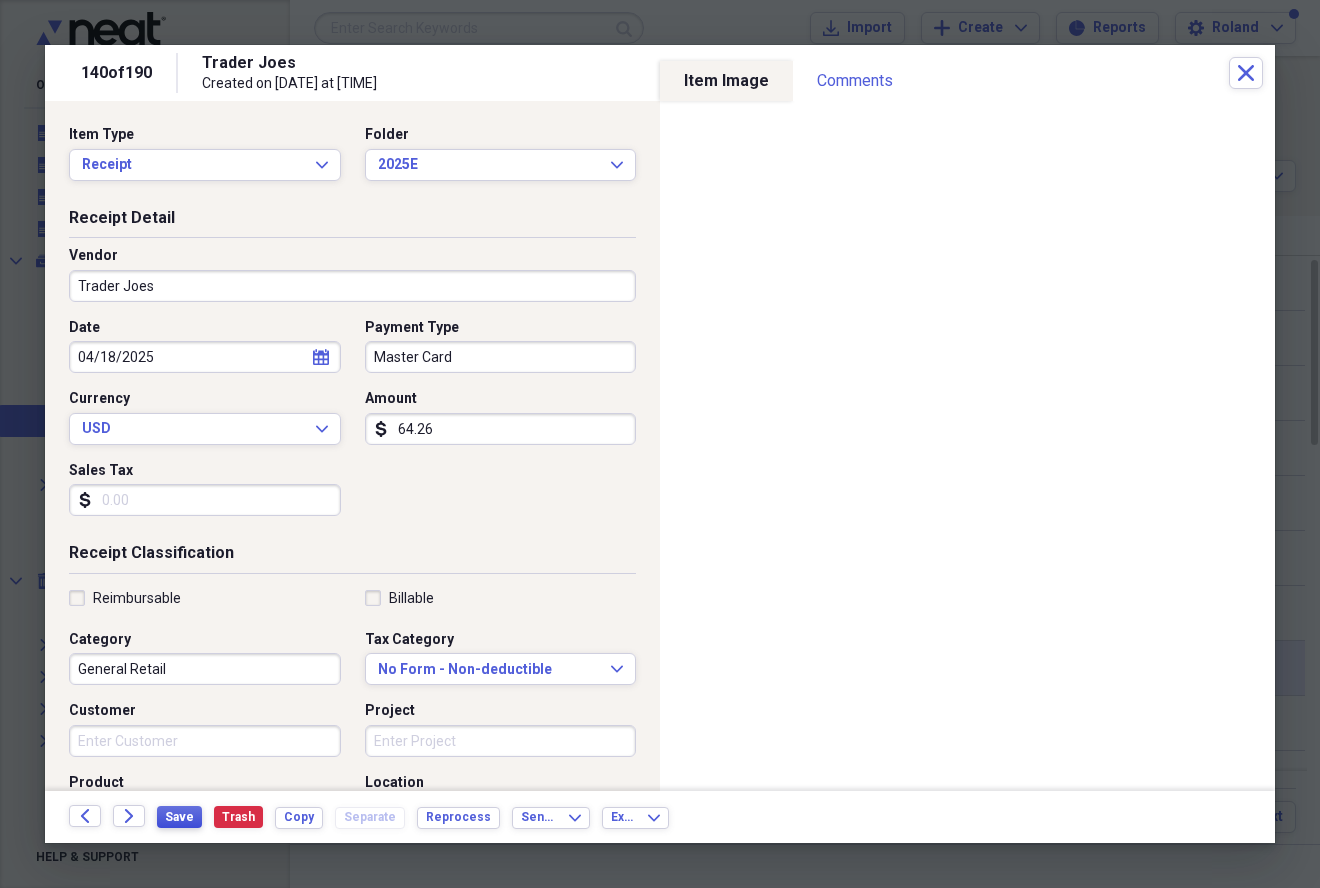click on "Save" at bounding box center (179, 817) 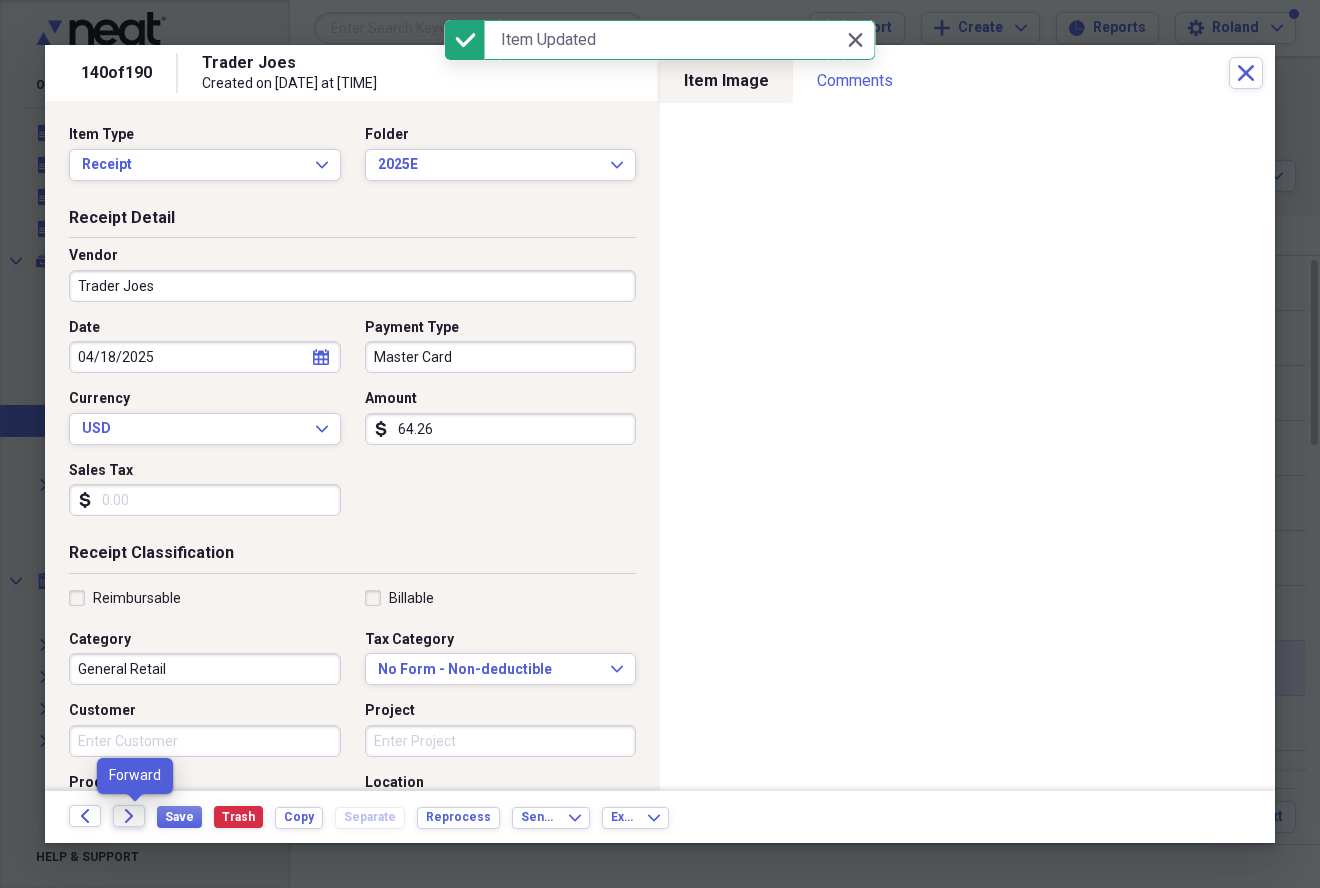 click 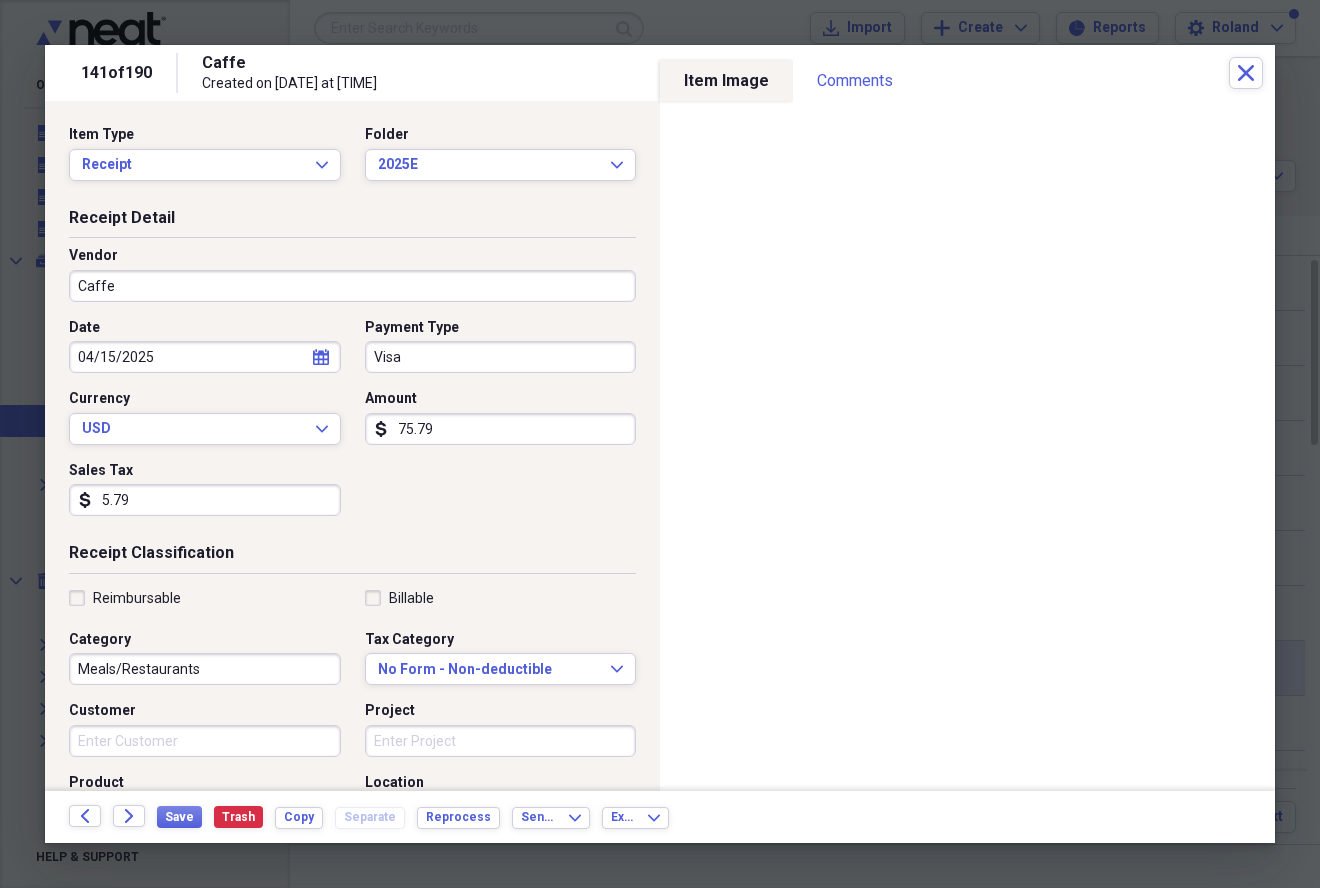 click on "Caffe" at bounding box center (352, 286) 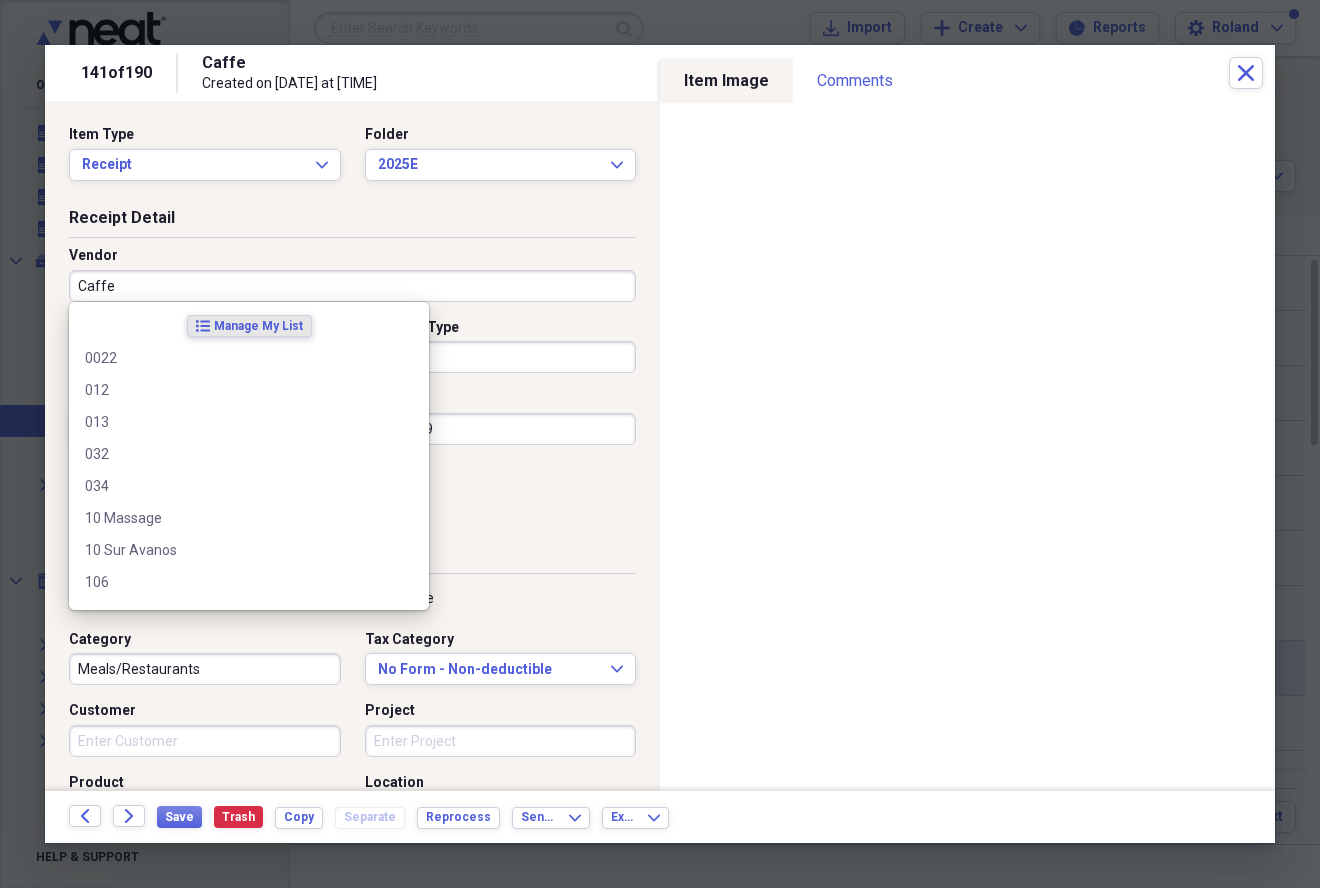 click on "Caffe" at bounding box center (352, 286) 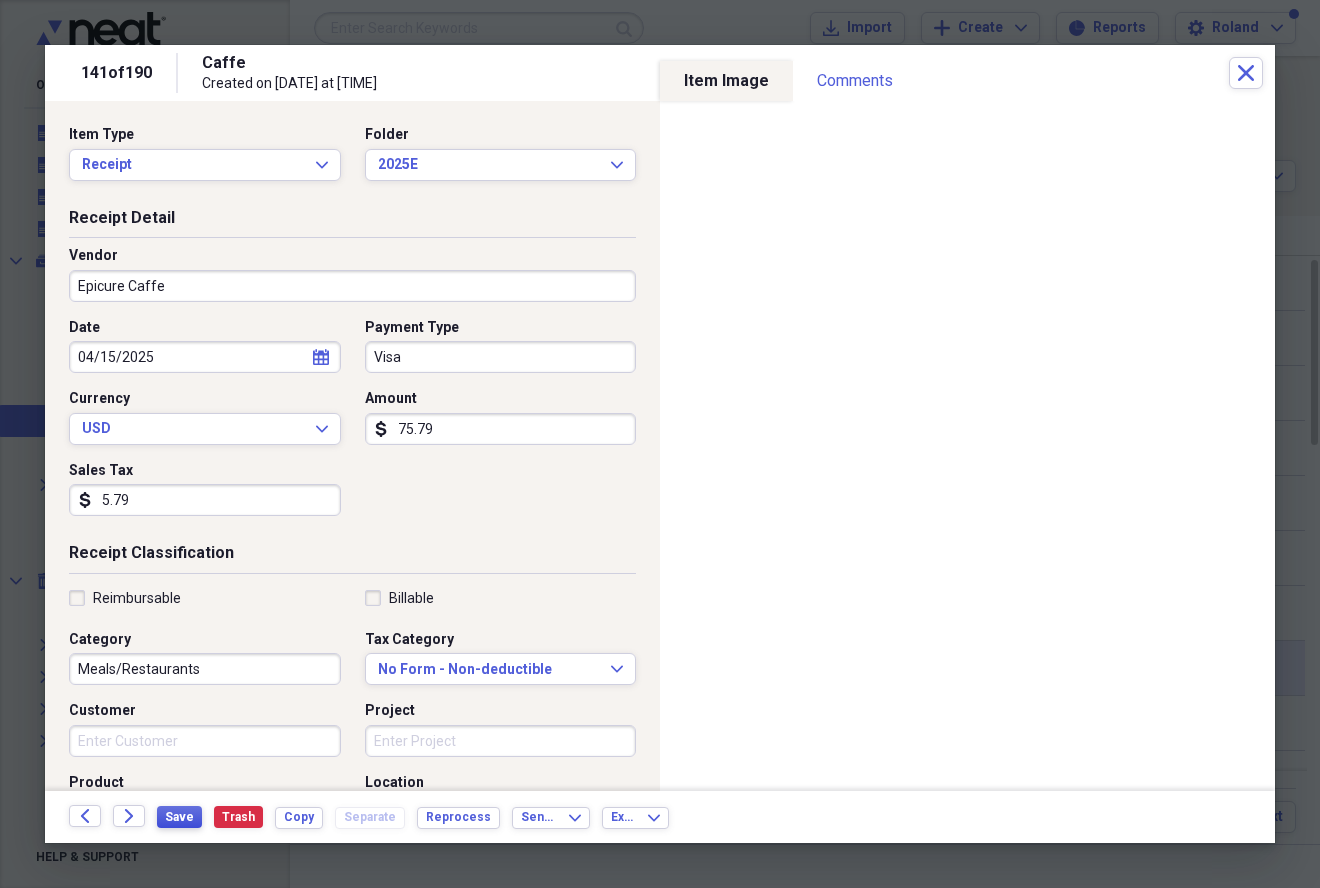 type on "Epicure Caffe" 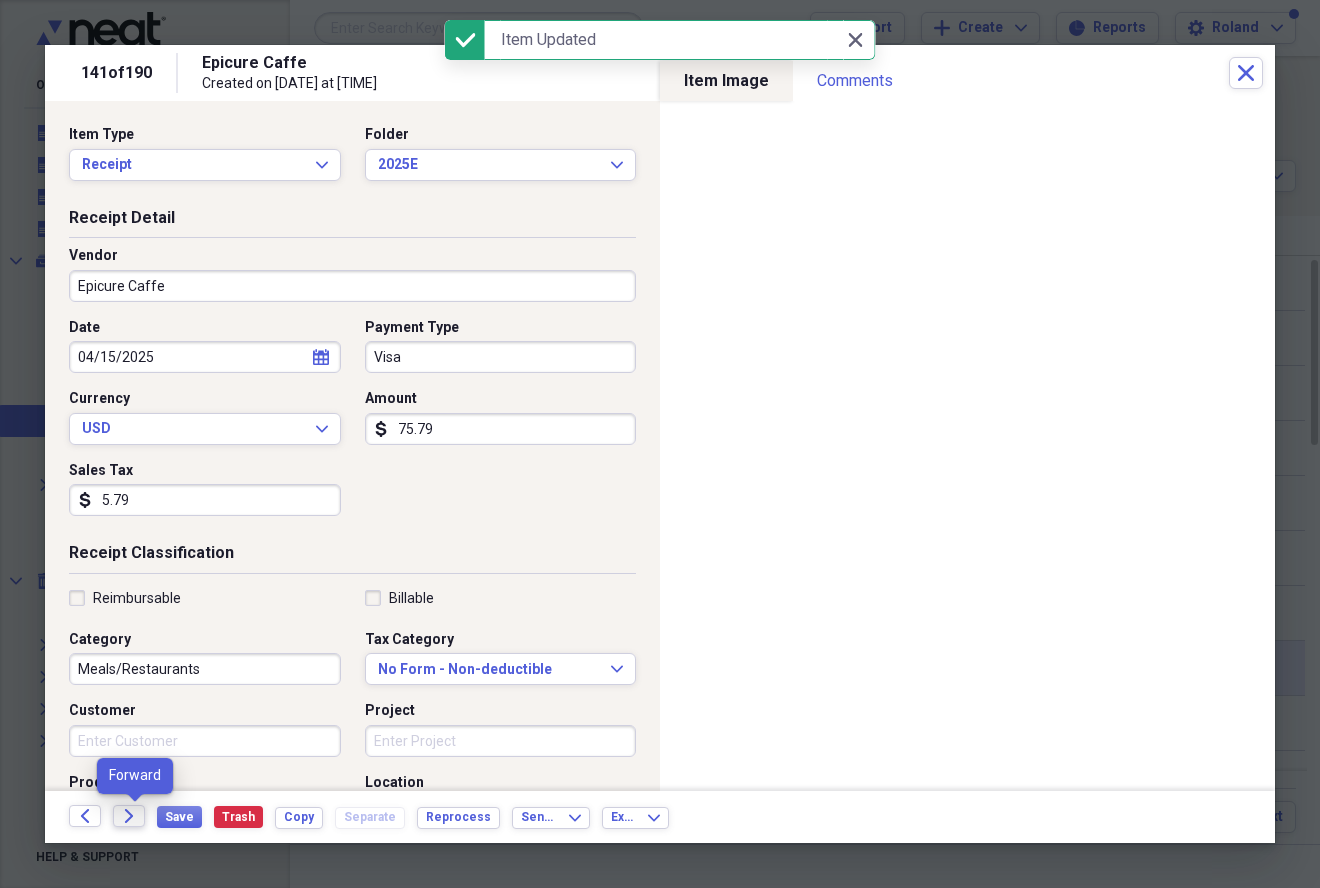 click on "Forward" 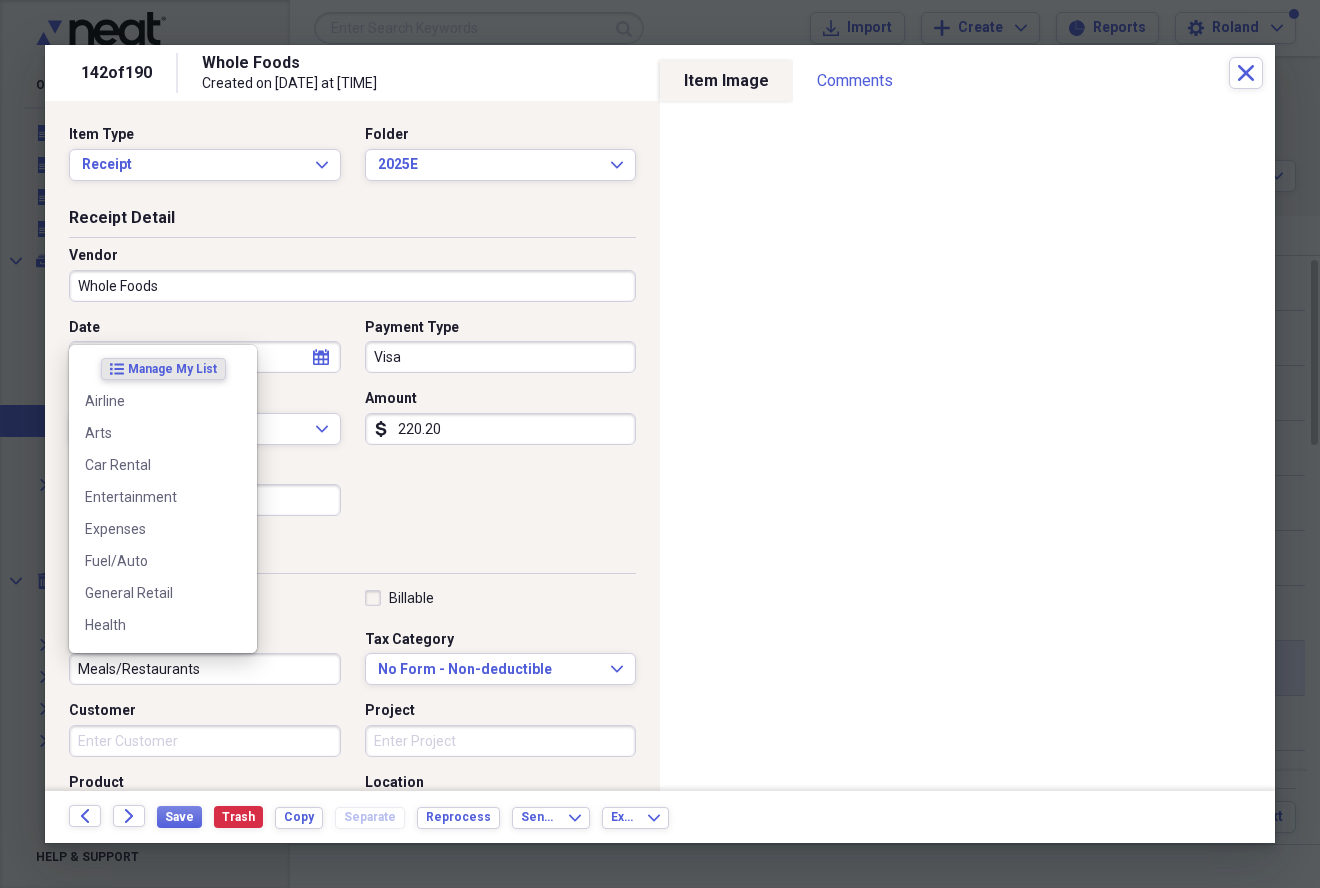 click on "Meals/Restaurants" at bounding box center [205, 669] 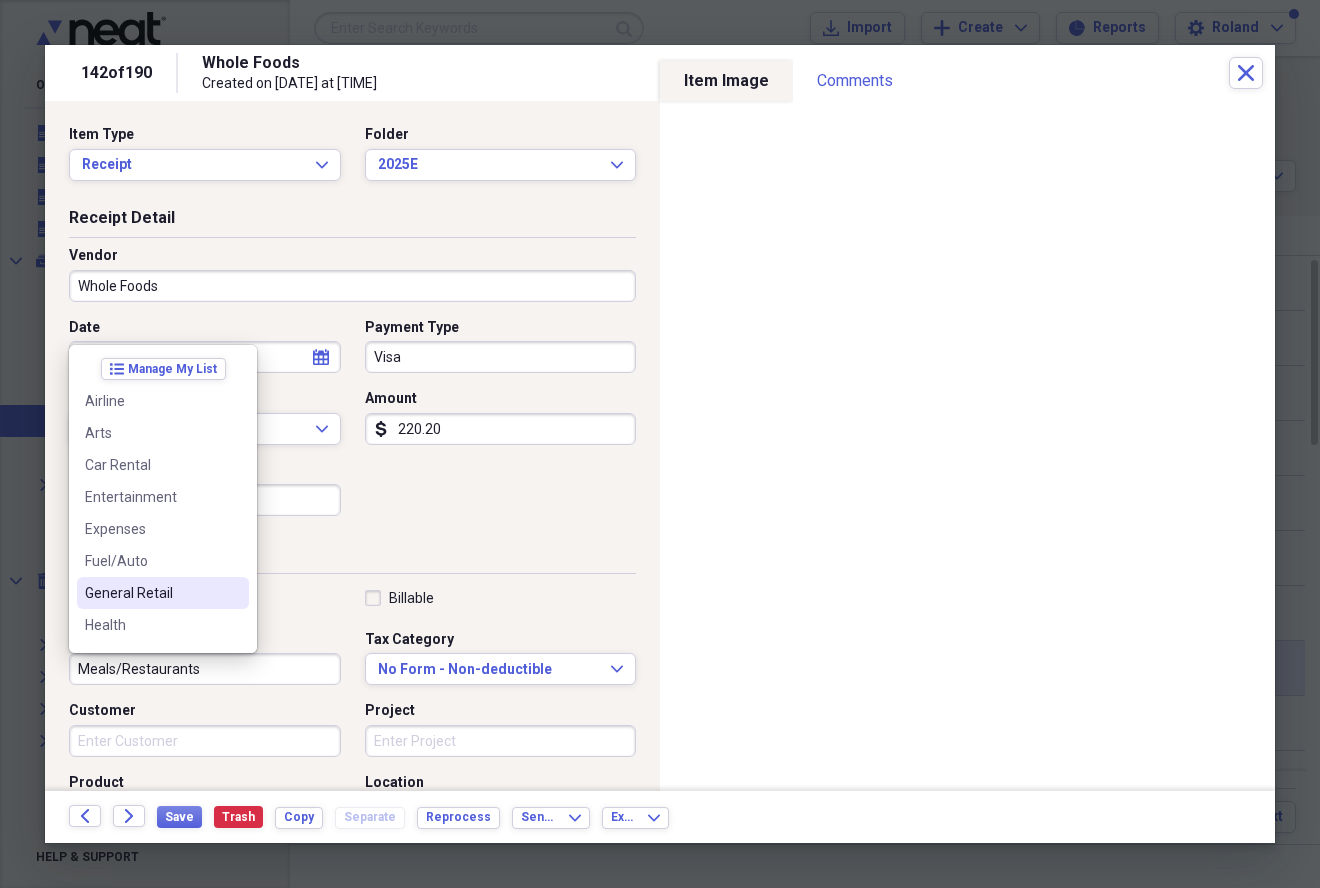 click on "General Retail" at bounding box center (151, 593) 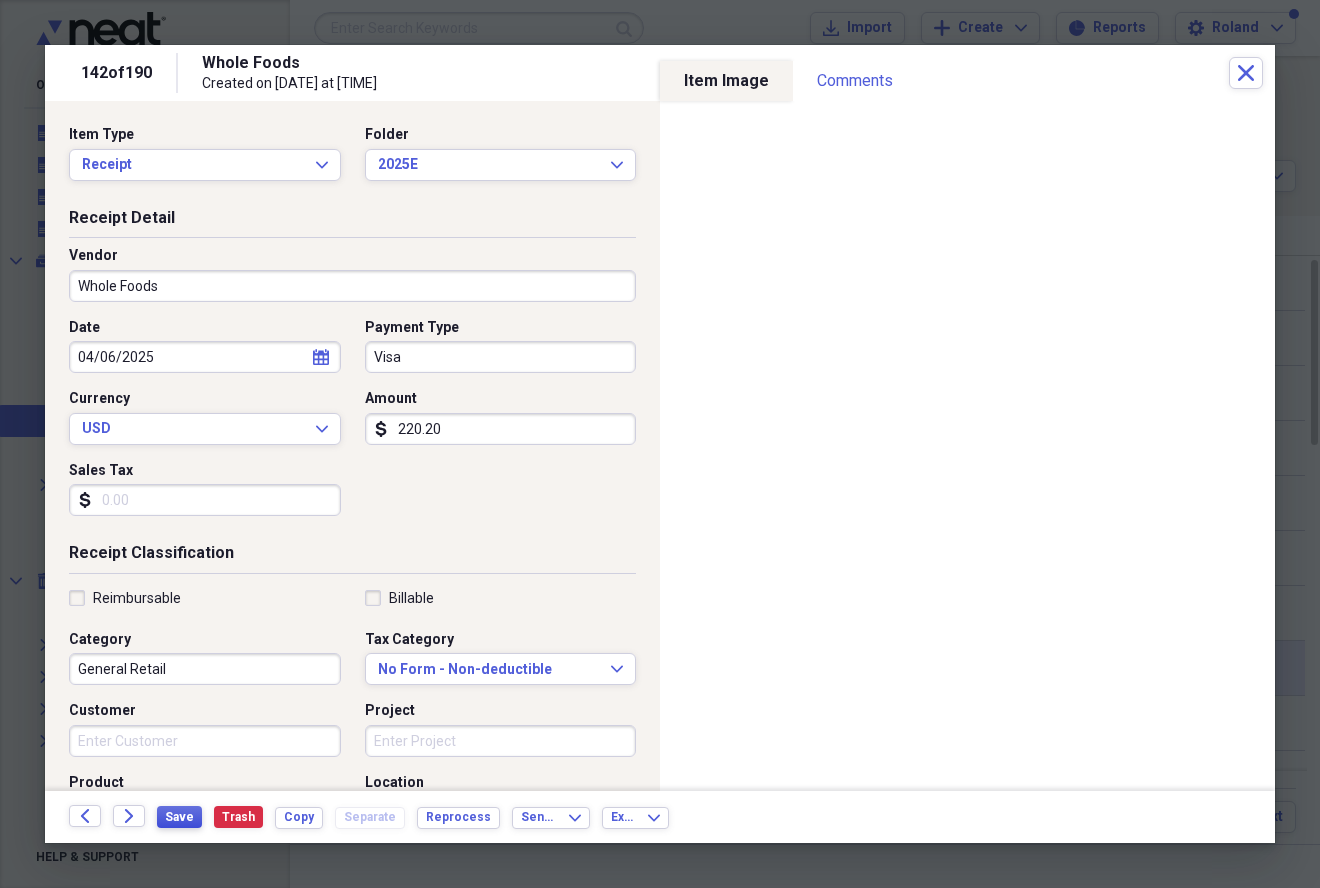 click on "Save" at bounding box center (179, 817) 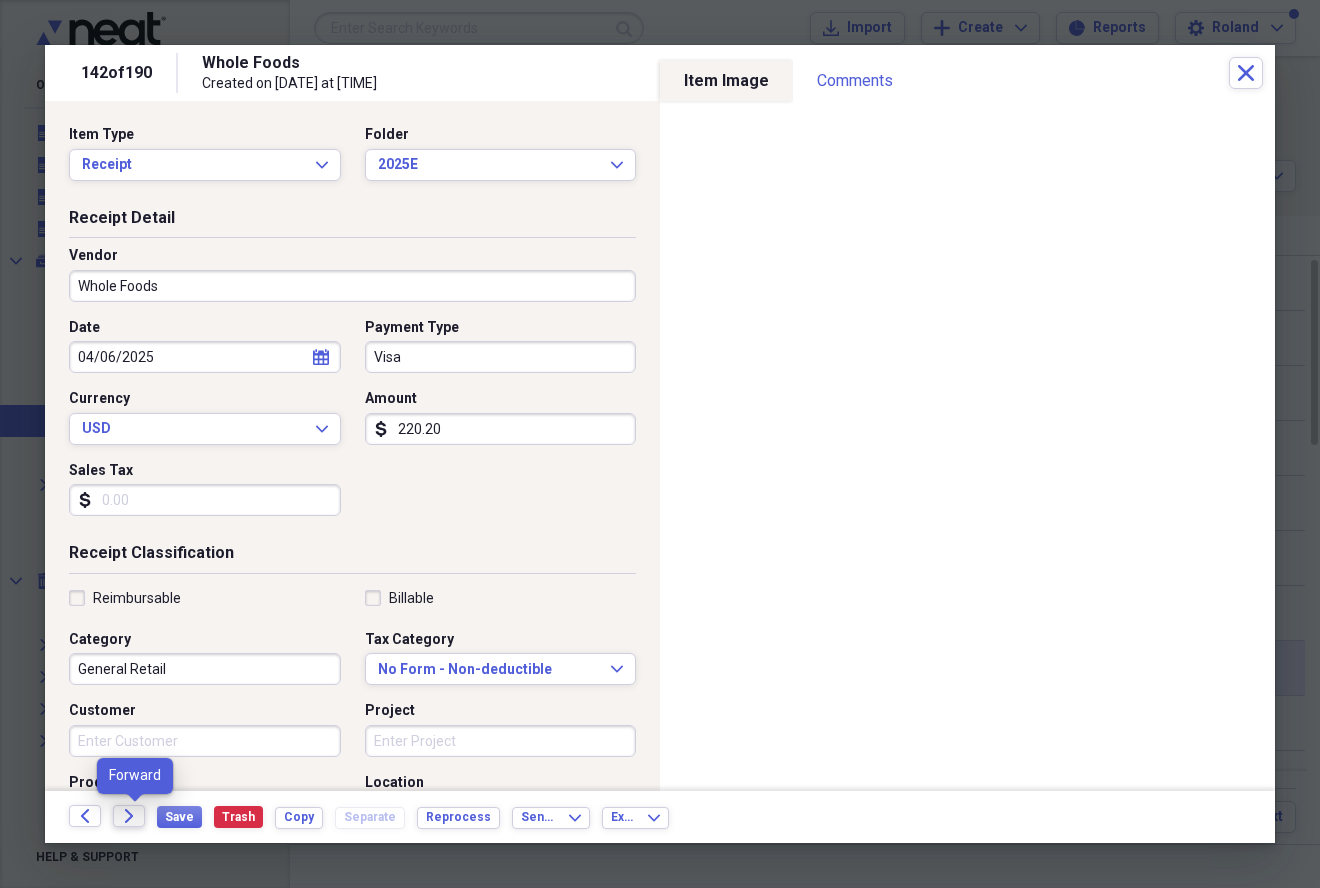 click on "Forward" 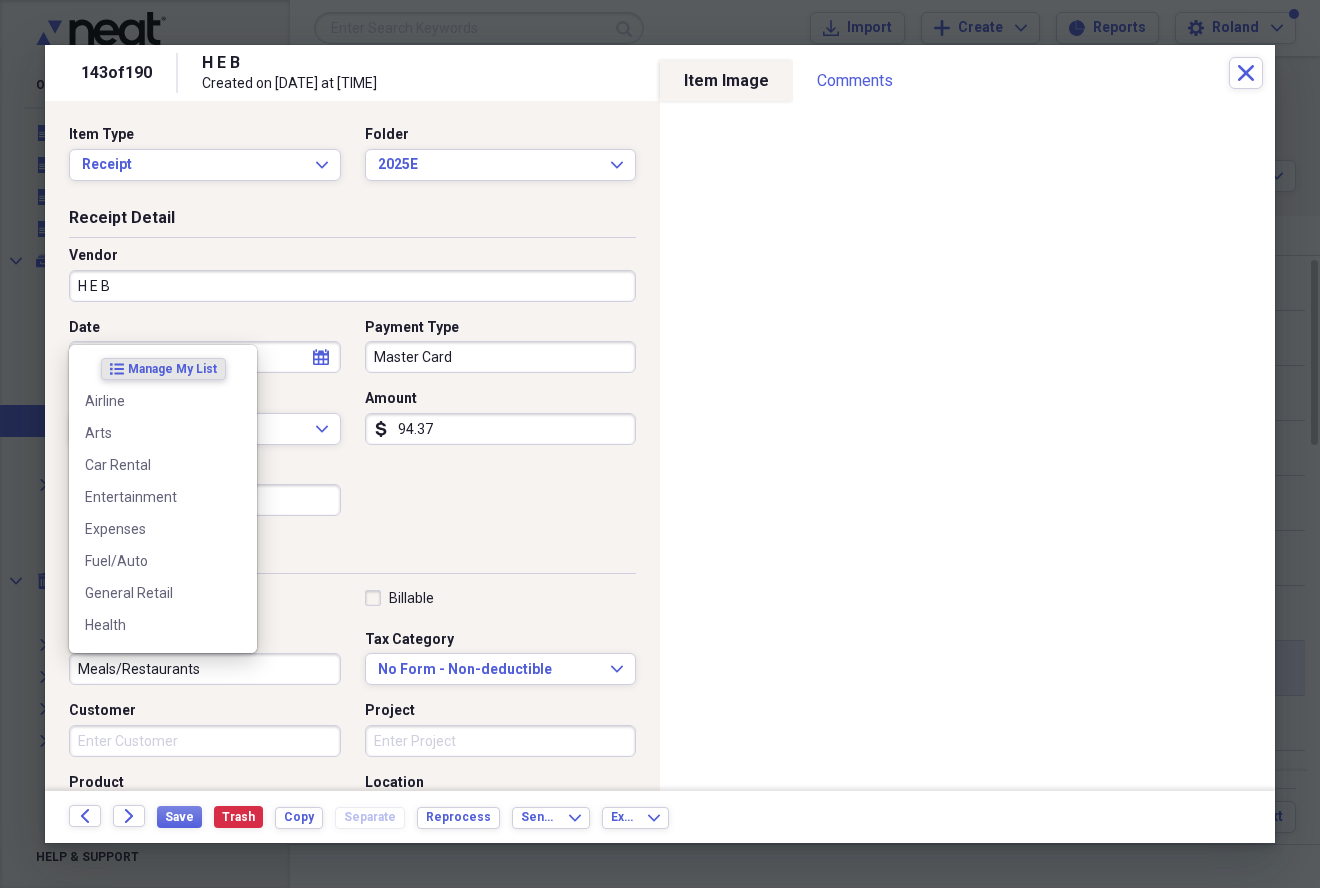click on "Meals/Restaurants" at bounding box center (205, 669) 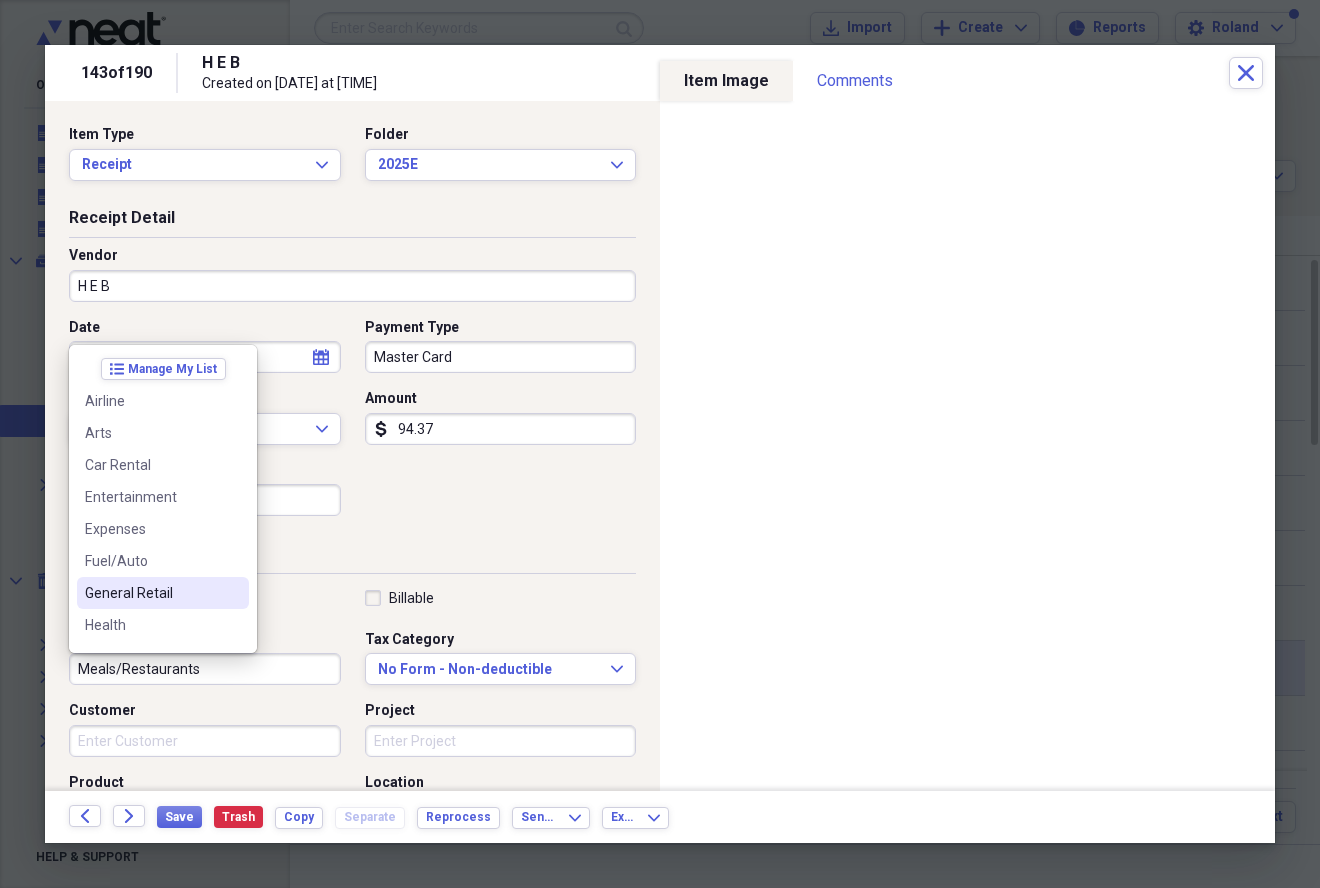 click on "General Retail" at bounding box center (151, 593) 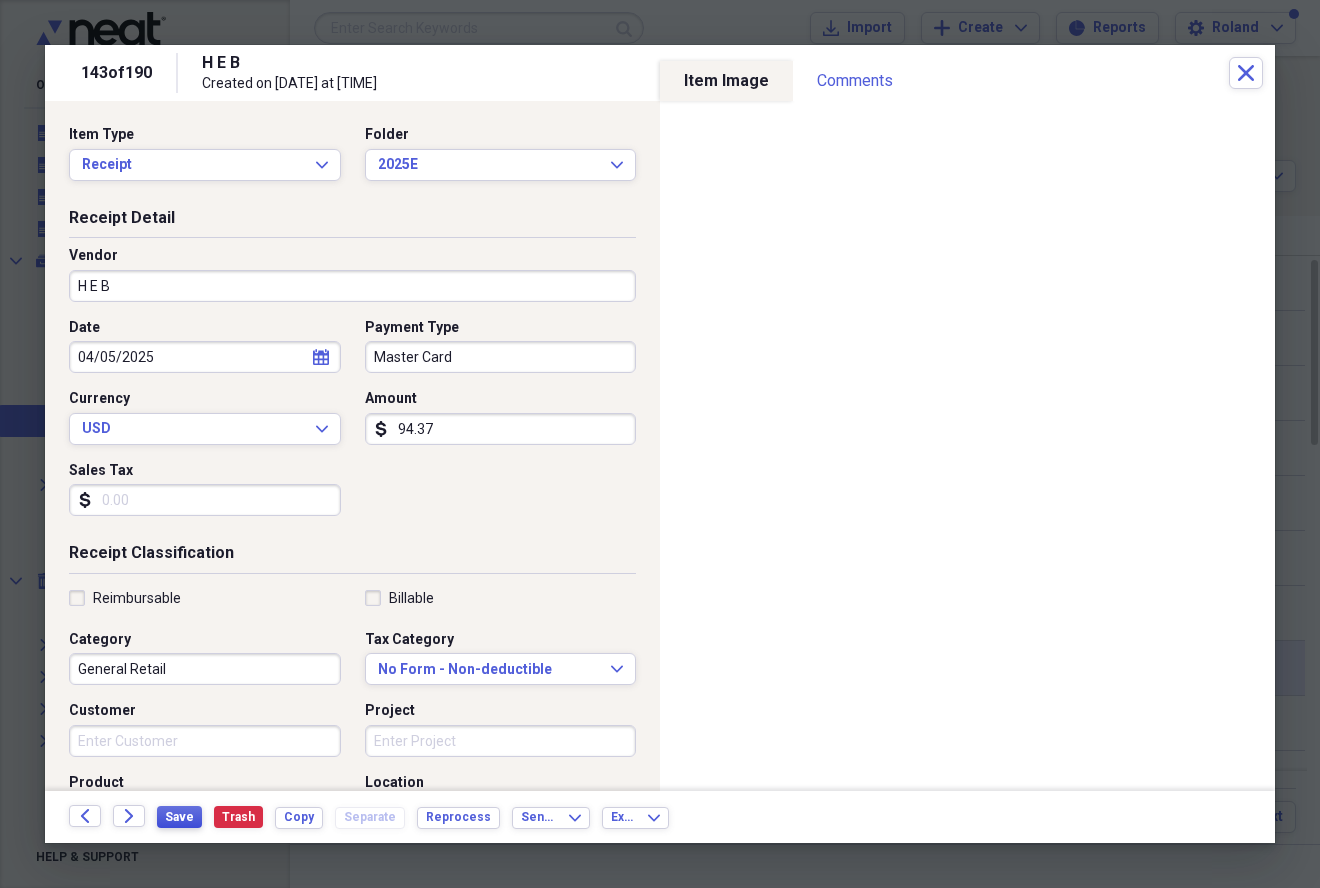 click on "Save" at bounding box center (179, 817) 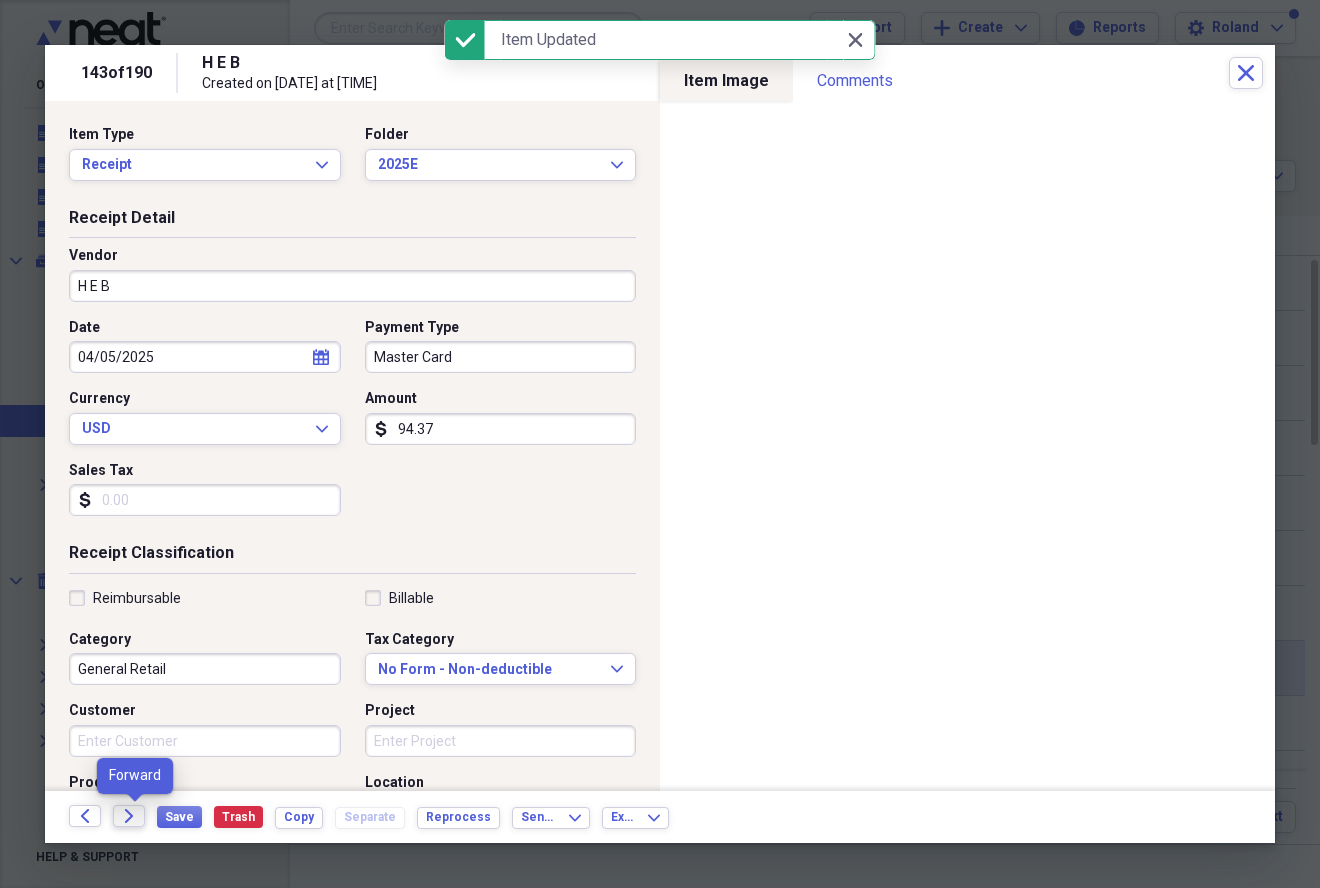 click on "Forward" 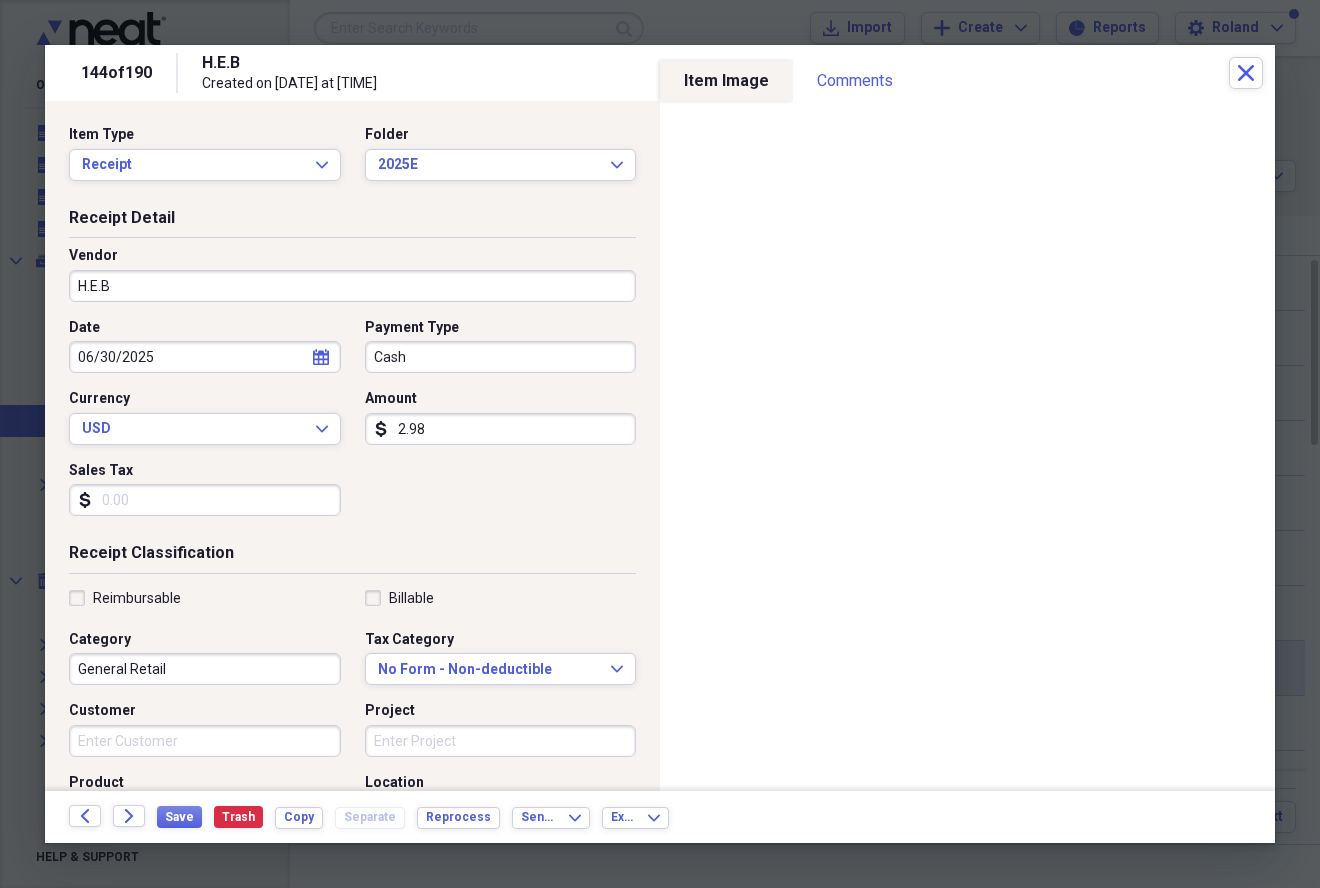 click on "2.98" at bounding box center [501, 429] 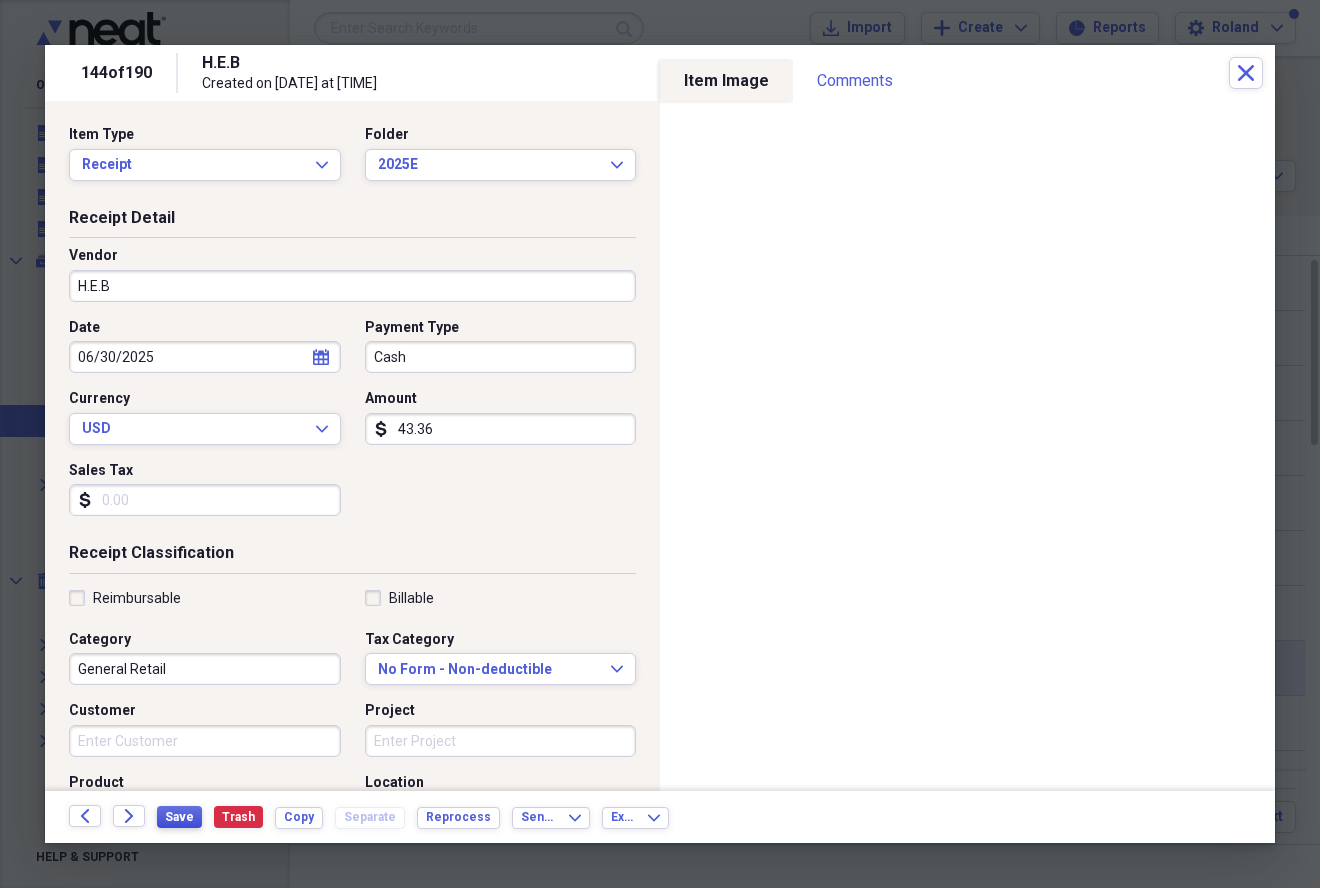 type on "43.36" 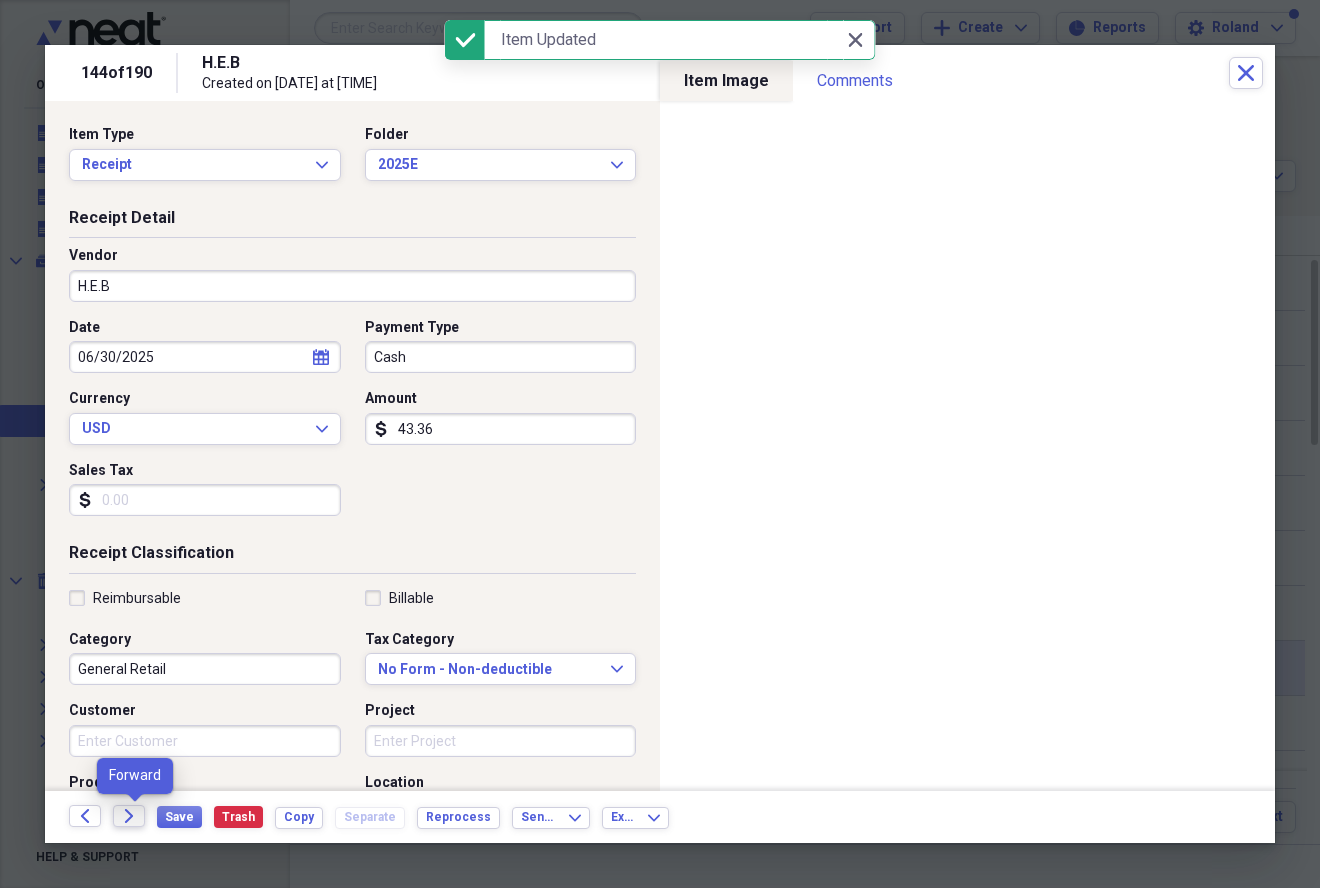 click 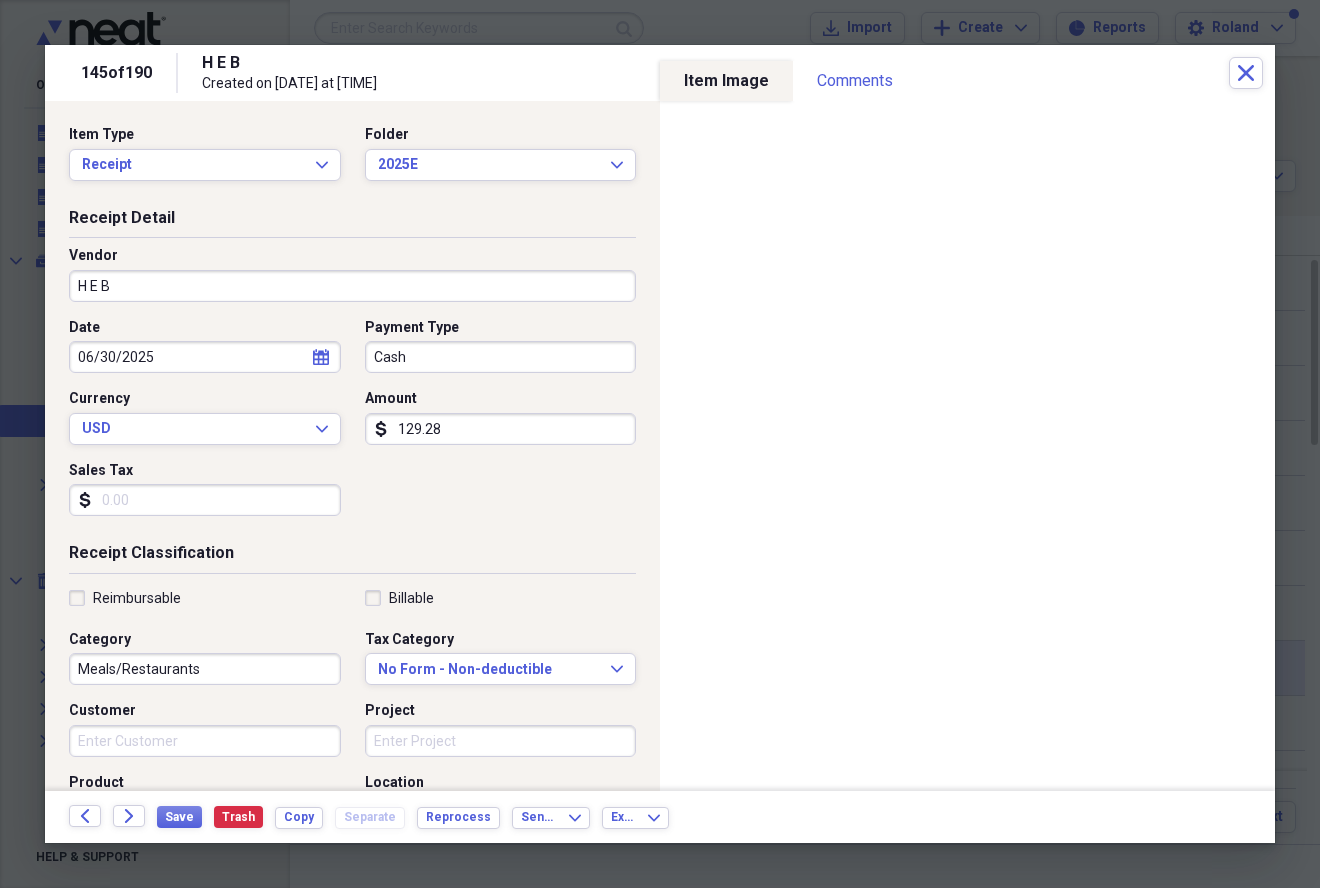 click on "Meals/Restaurants" at bounding box center (205, 669) 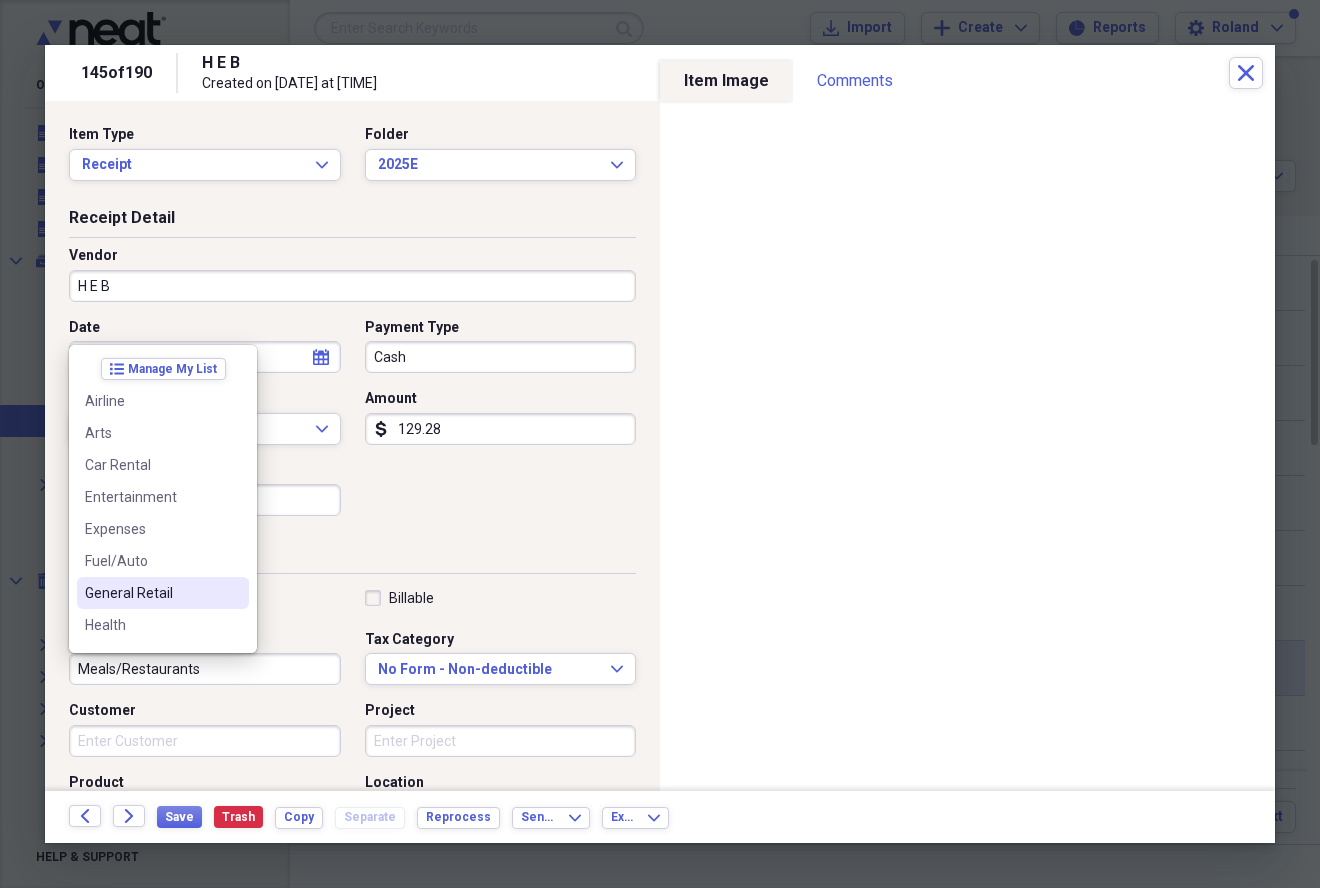 click on "General Retail" at bounding box center (151, 593) 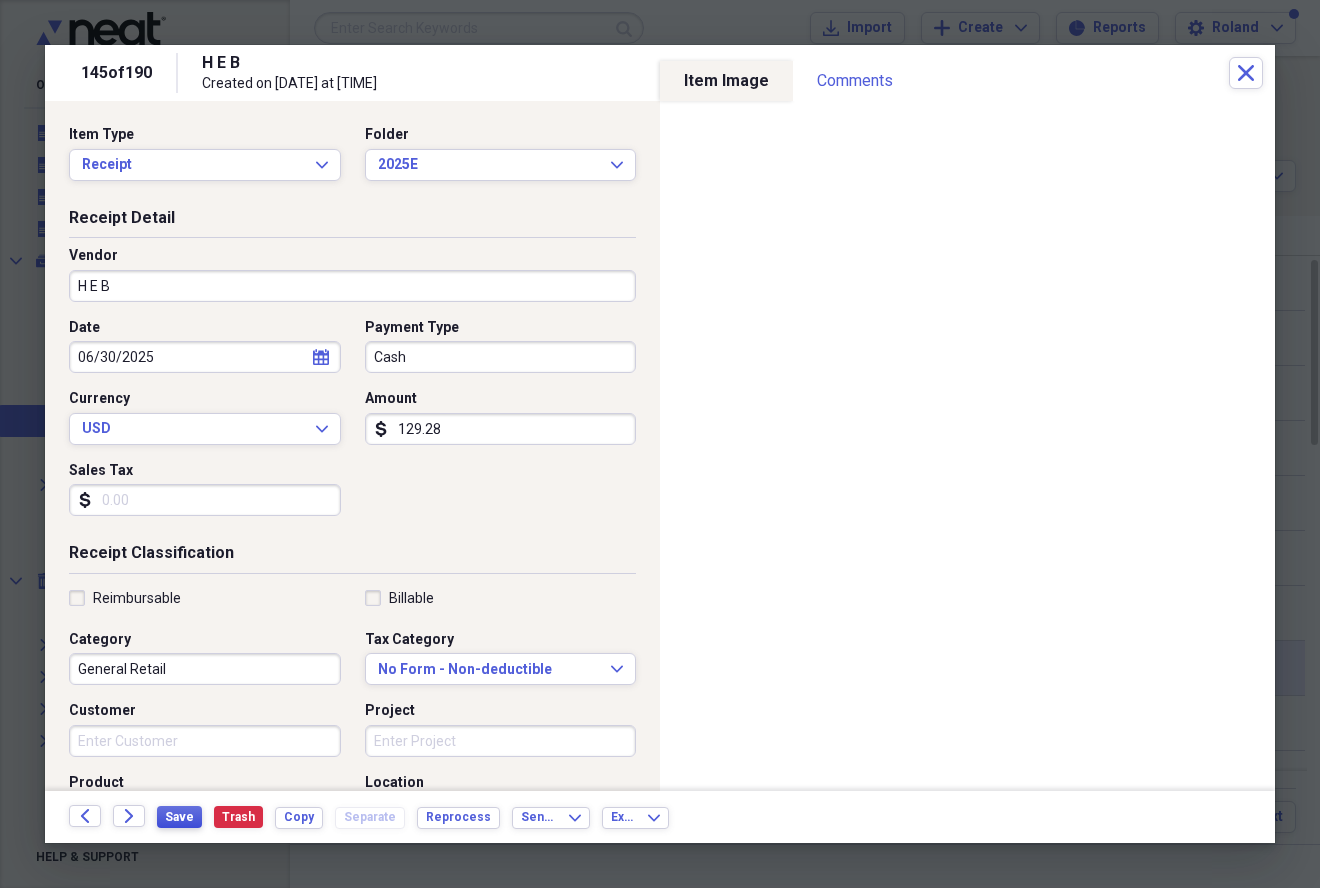 click on "Save" at bounding box center (179, 817) 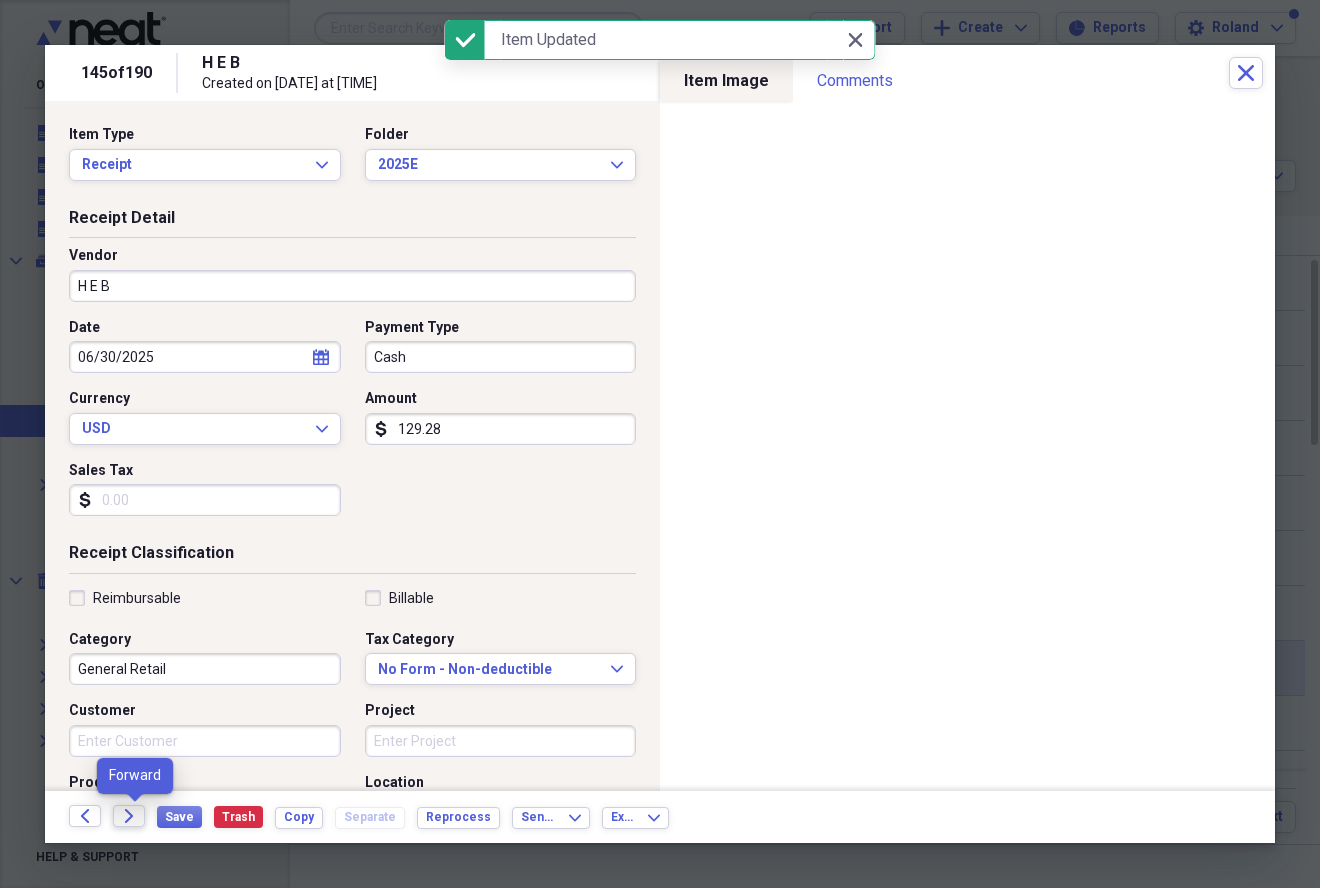 click on "Forward" 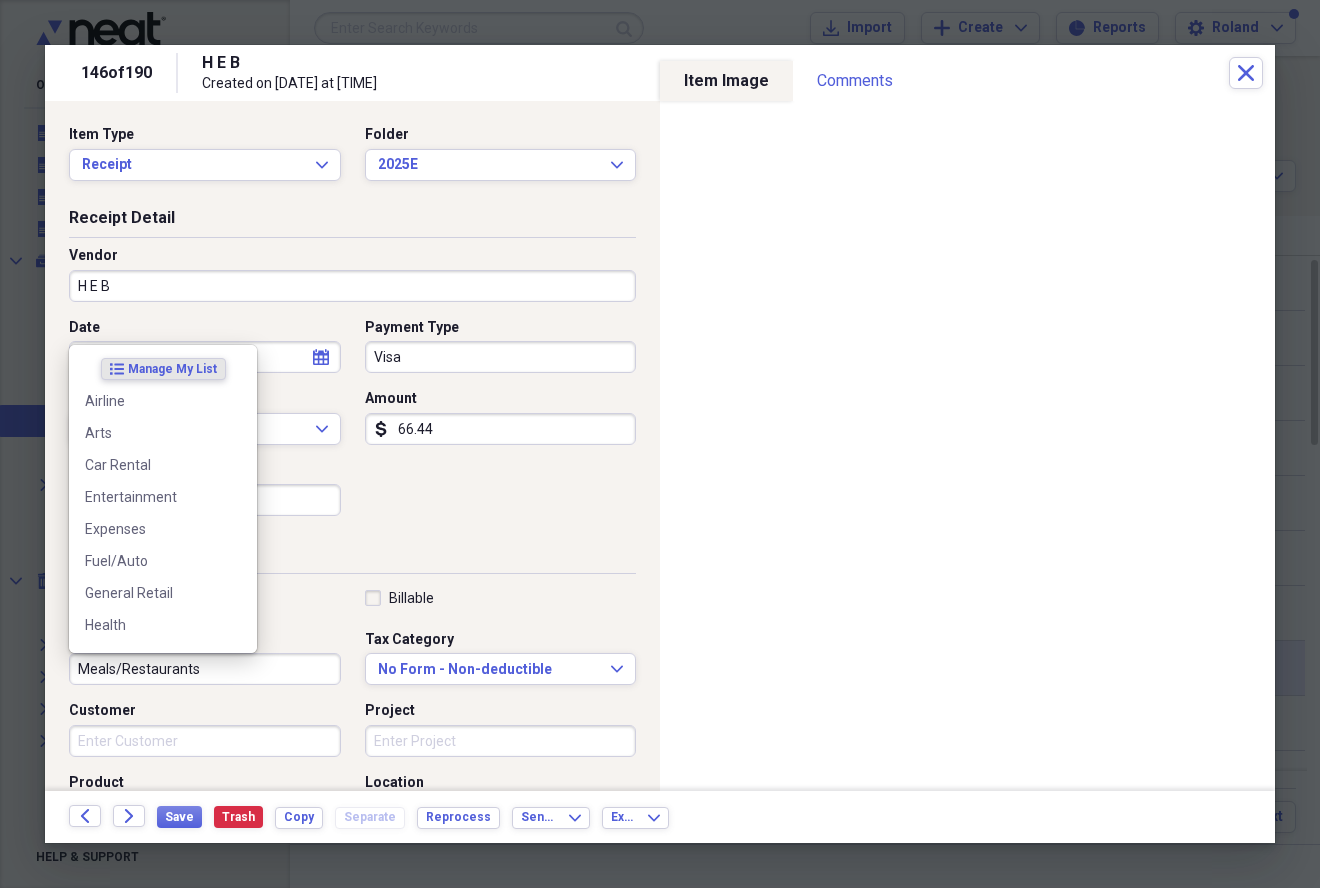 click on "Meals/Restaurants" at bounding box center [205, 669] 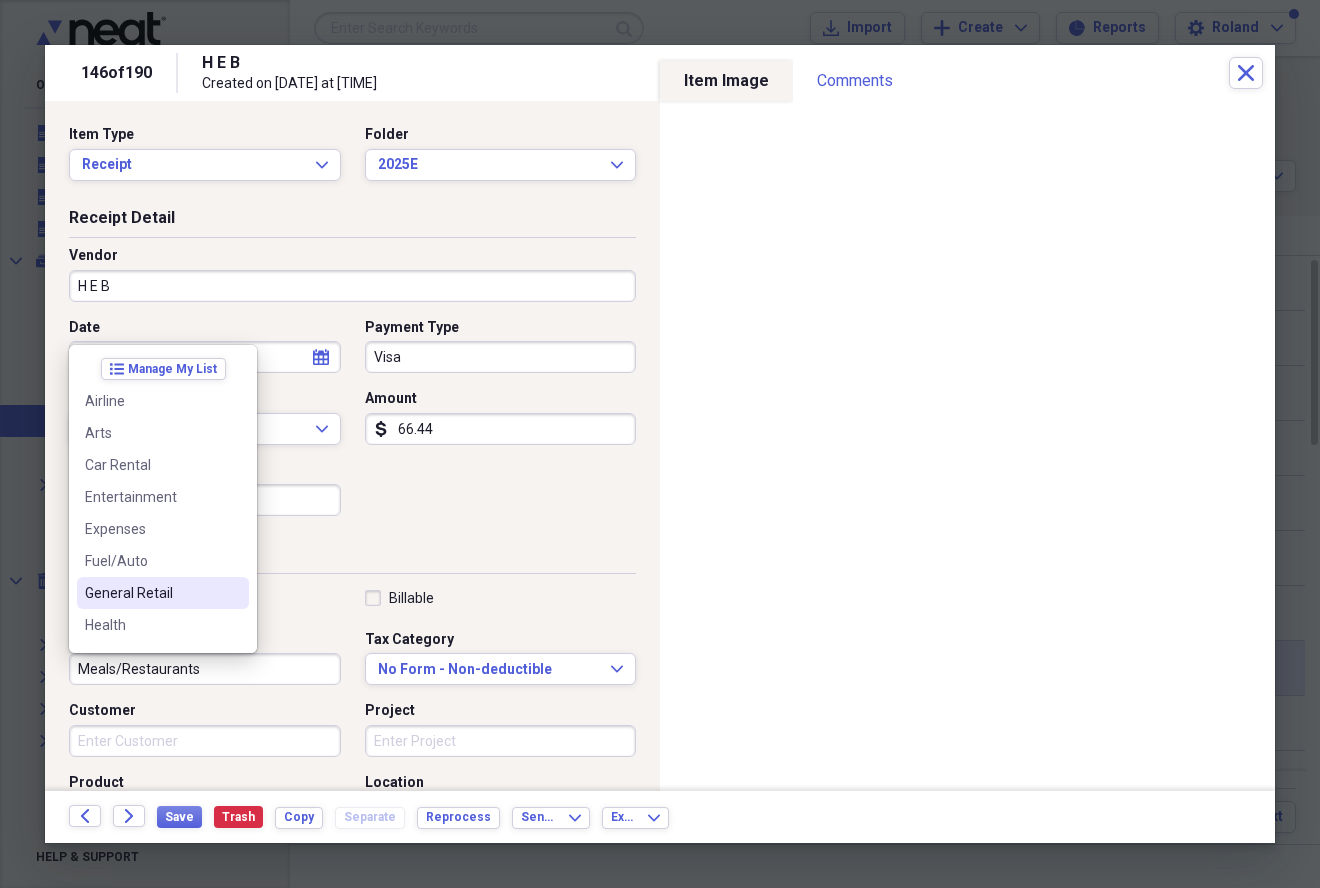 click on "General Retail" at bounding box center (151, 593) 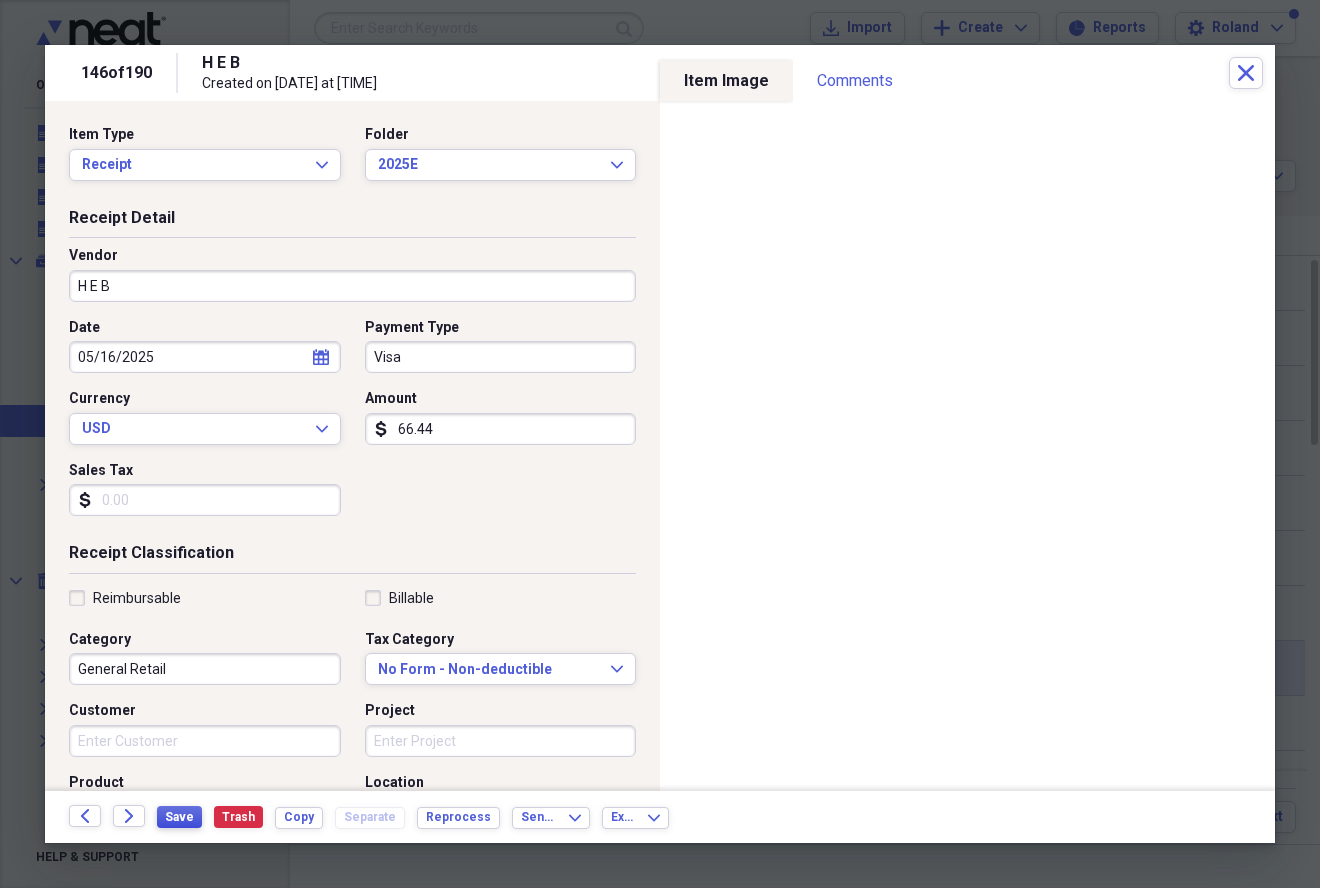 click on "Save" at bounding box center (179, 817) 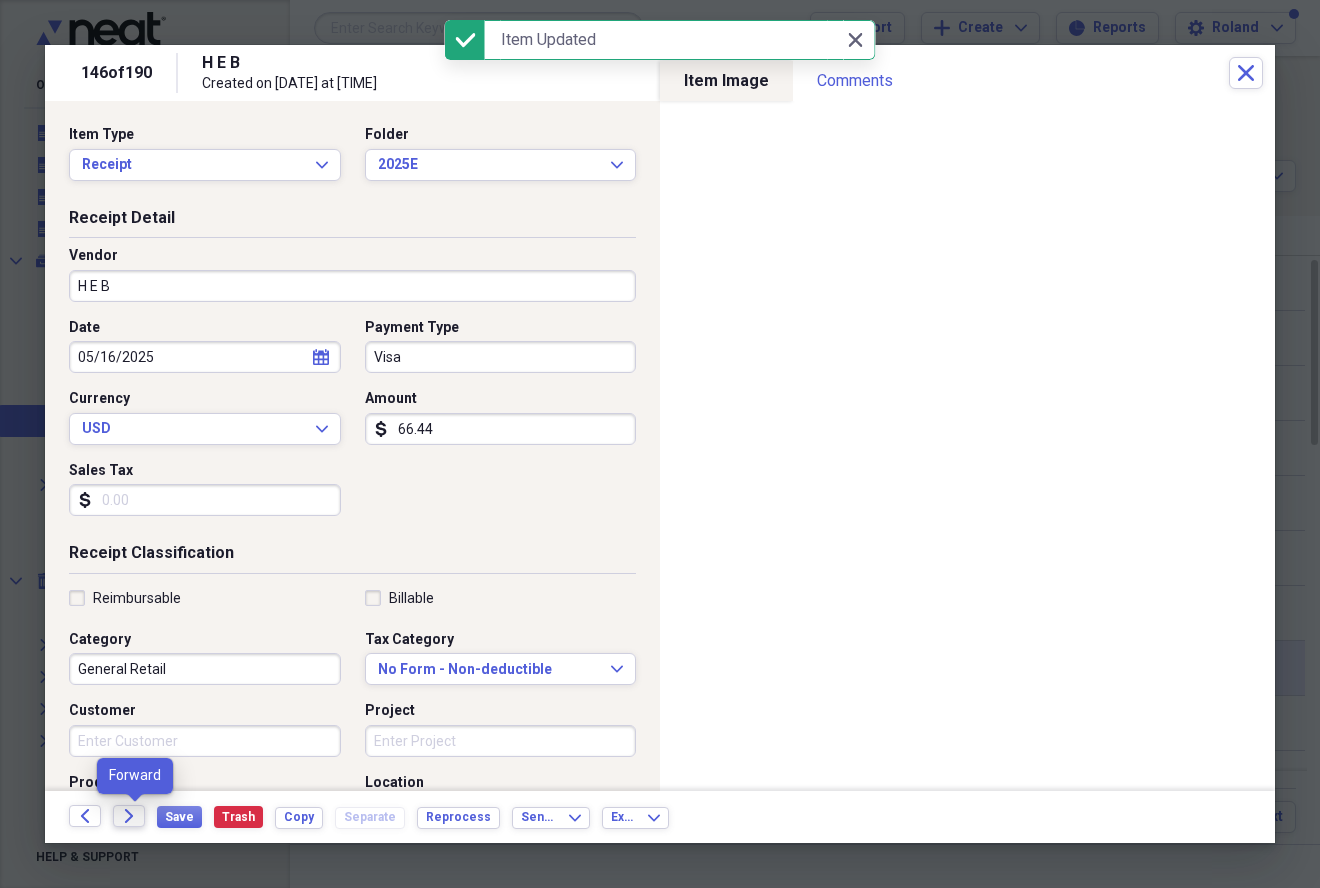 click on "Forward" 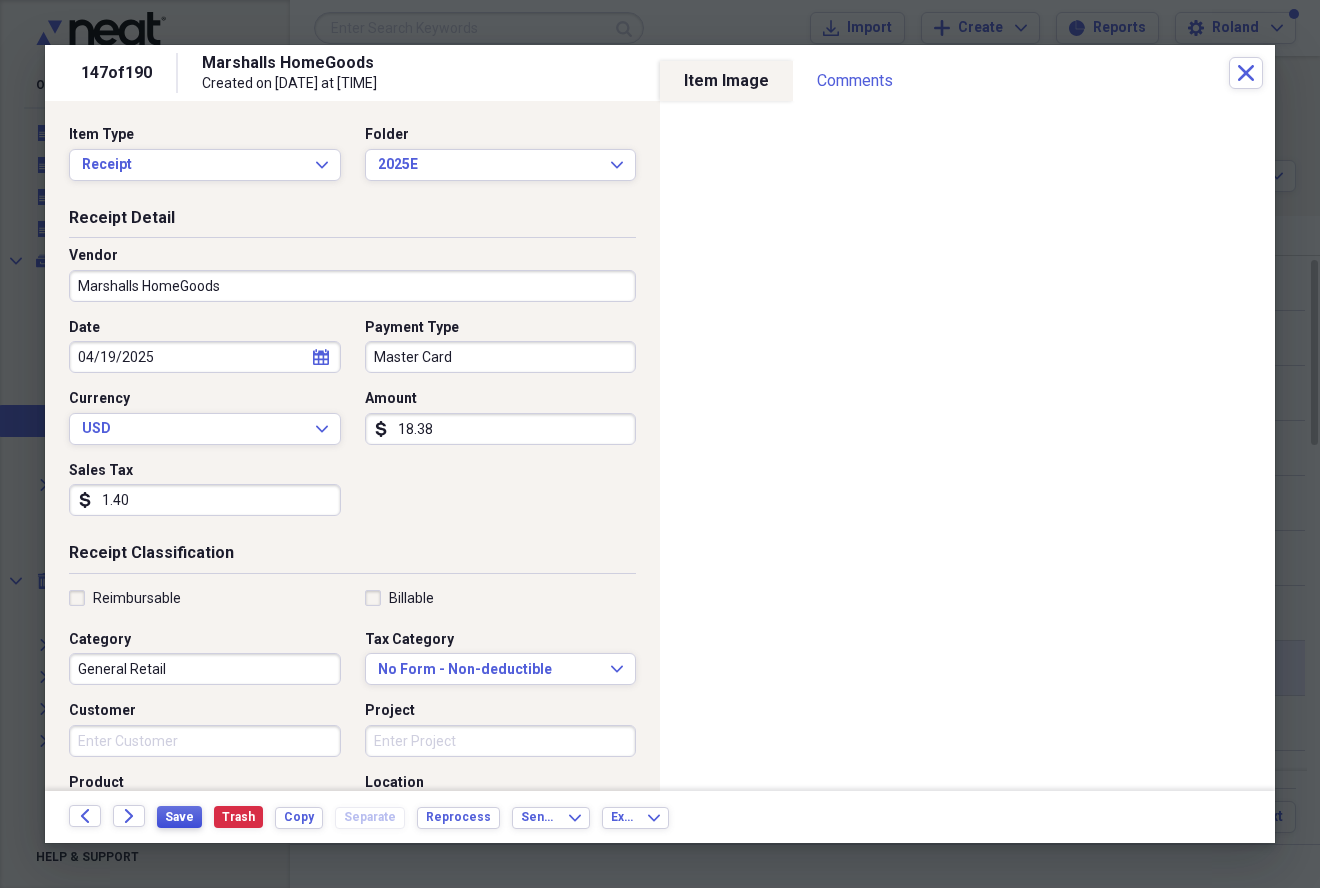 click on "Save" at bounding box center (179, 817) 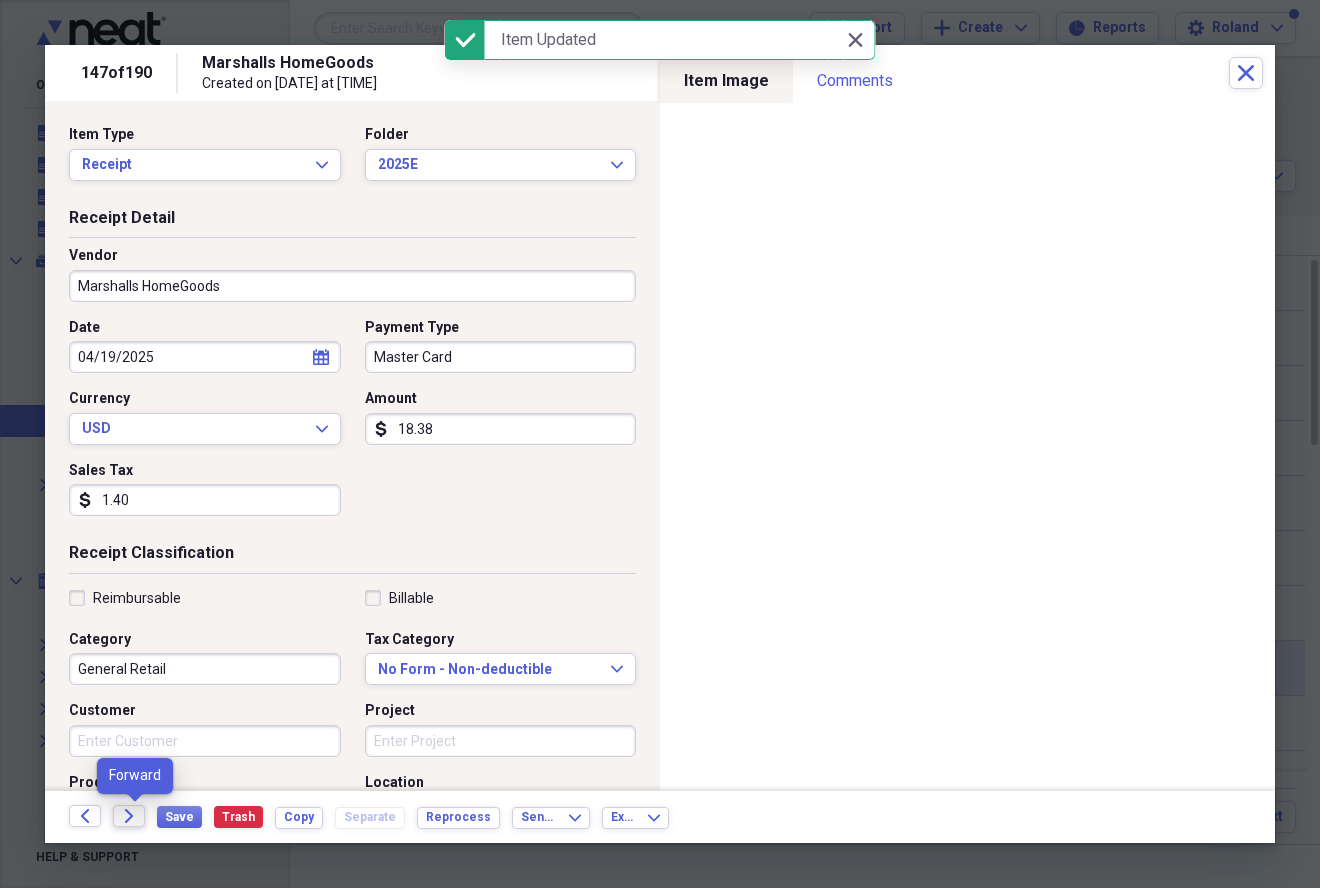 click on "Forward" 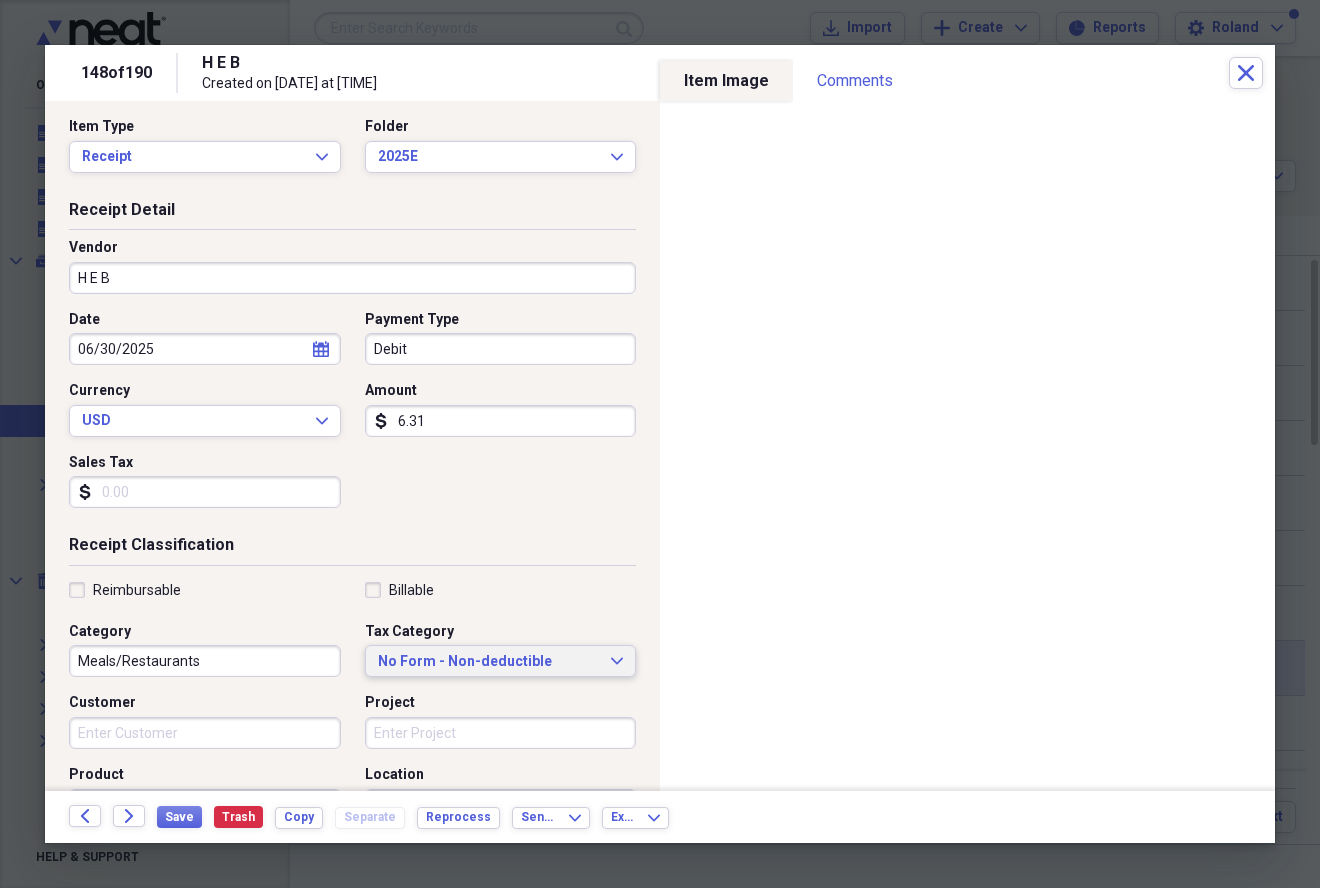 scroll, scrollTop: 0, scrollLeft: 0, axis: both 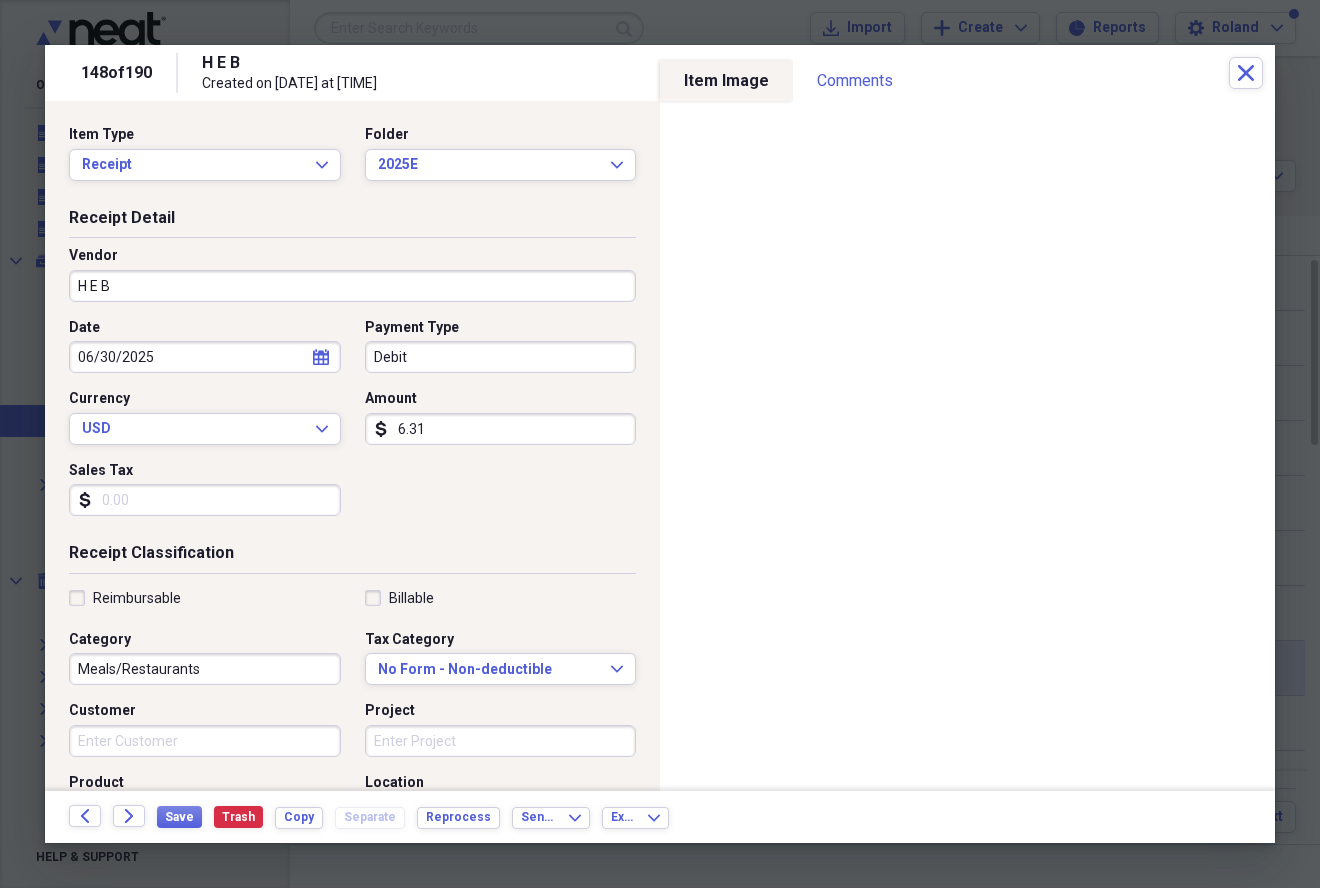 click on "6.31" at bounding box center (501, 429) 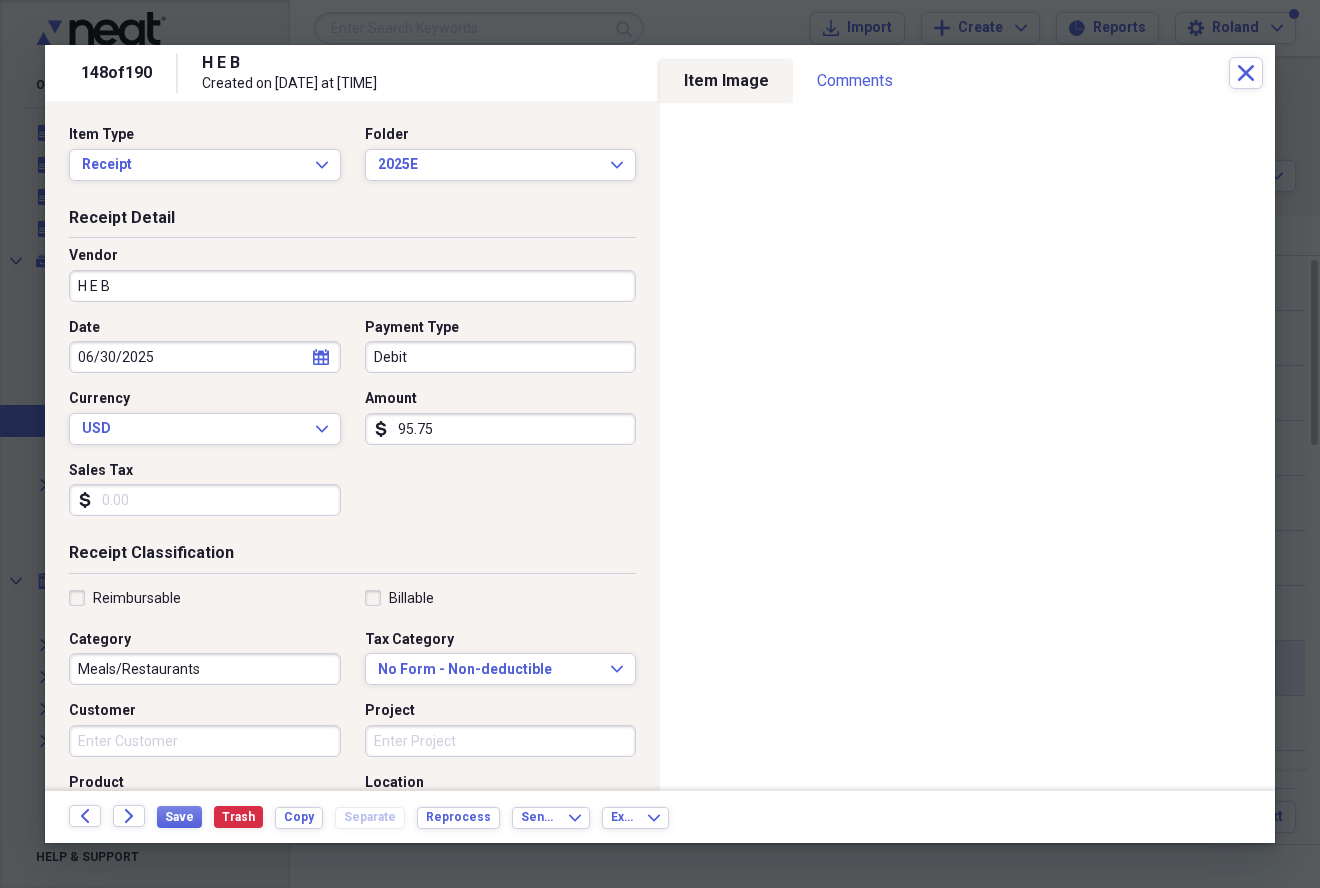 type on "95.75" 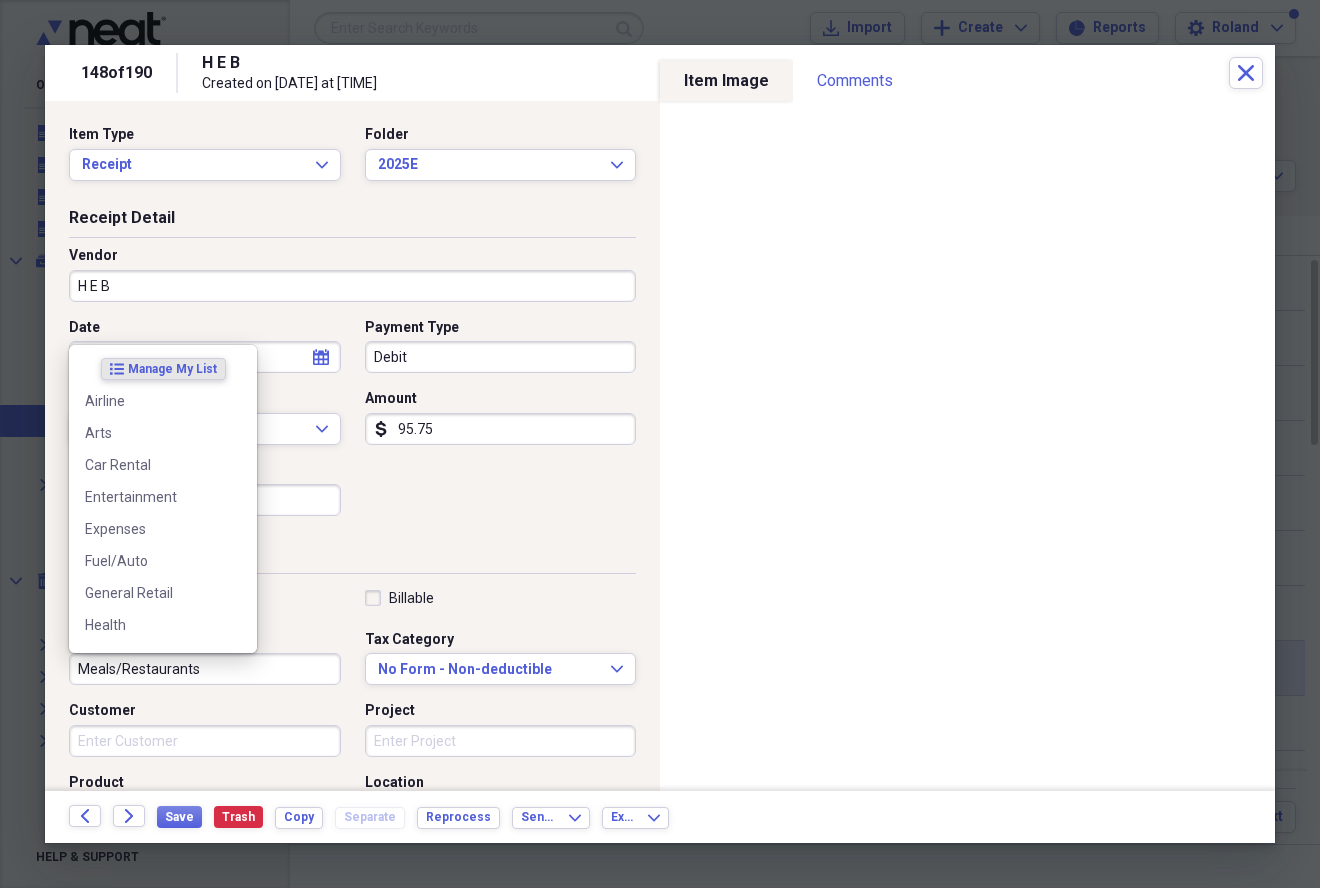 click on "Meals/Restaurants" at bounding box center [205, 669] 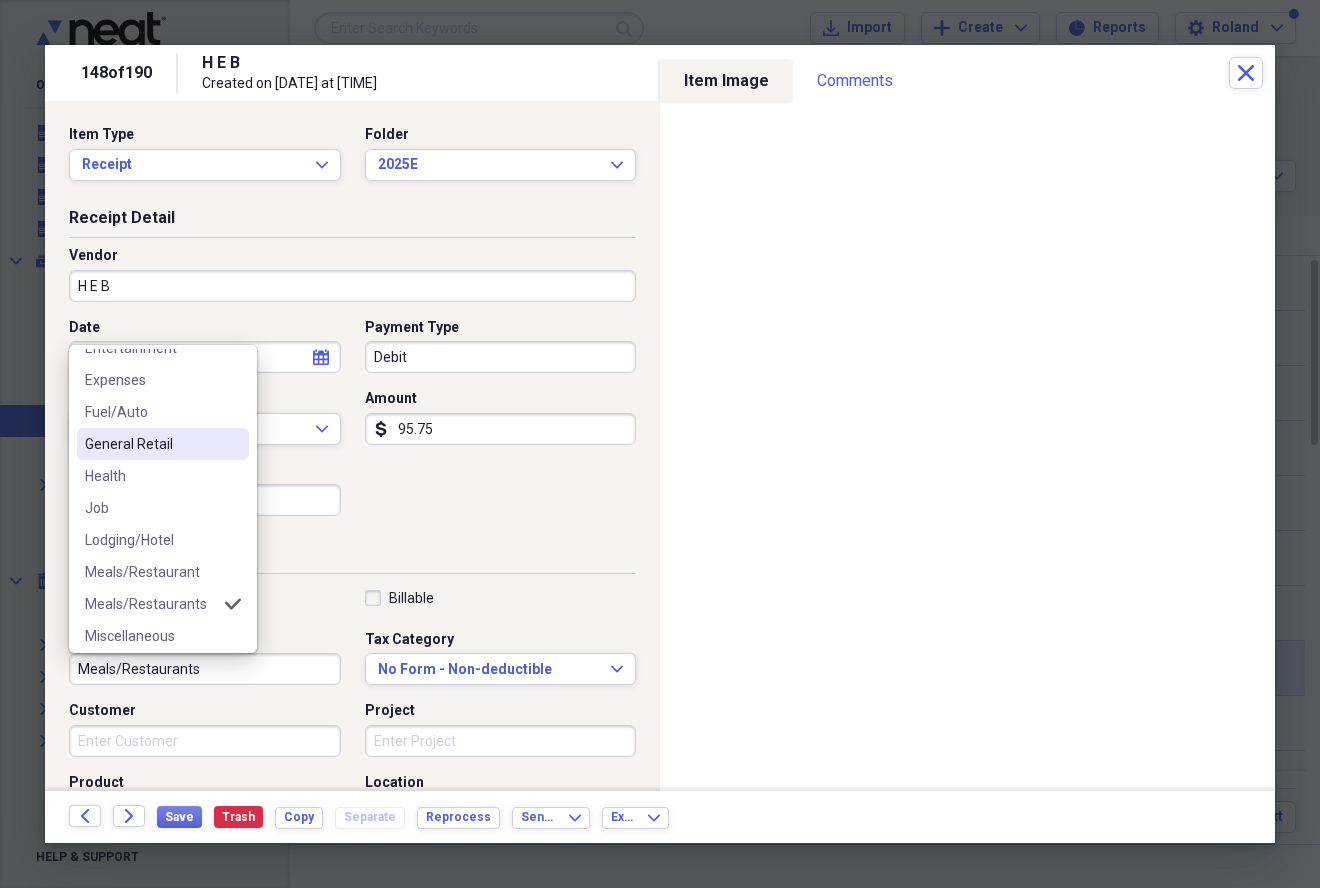 scroll, scrollTop: 146, scrollLeft: 0, axis: vertical 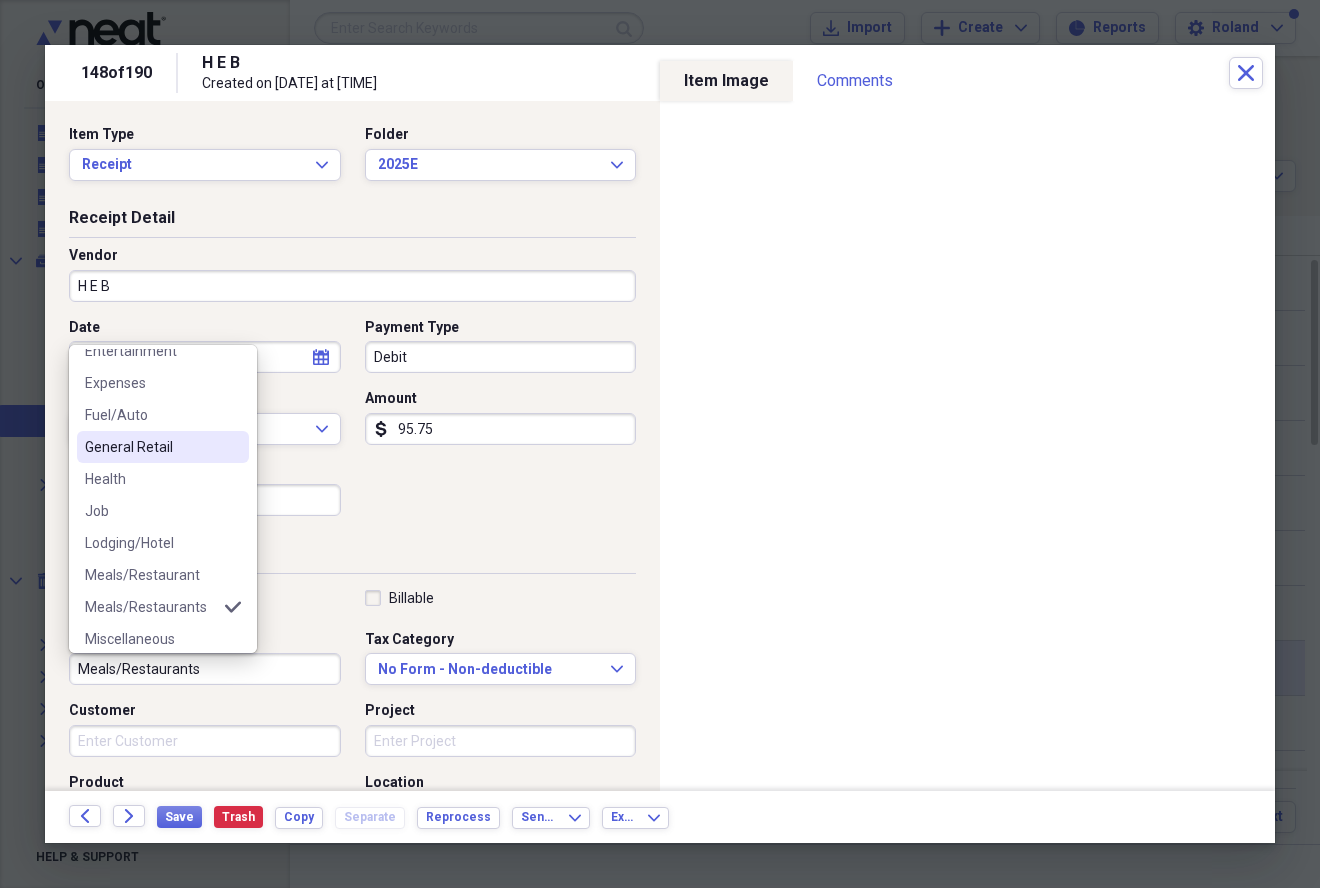 click on "General Retail" at bounding box center [151, 447] 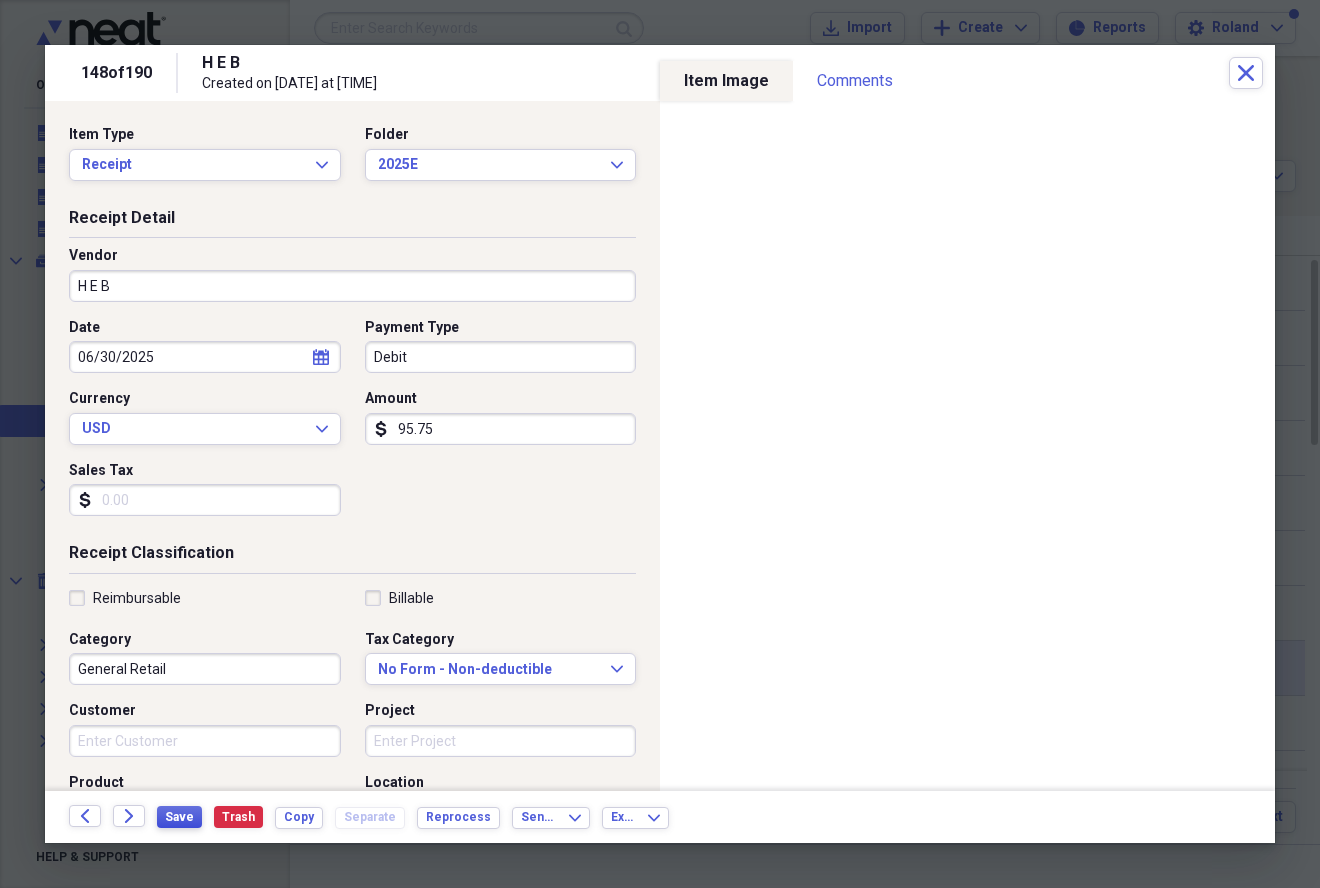 click on "Save" at bounding box center (179, 817) 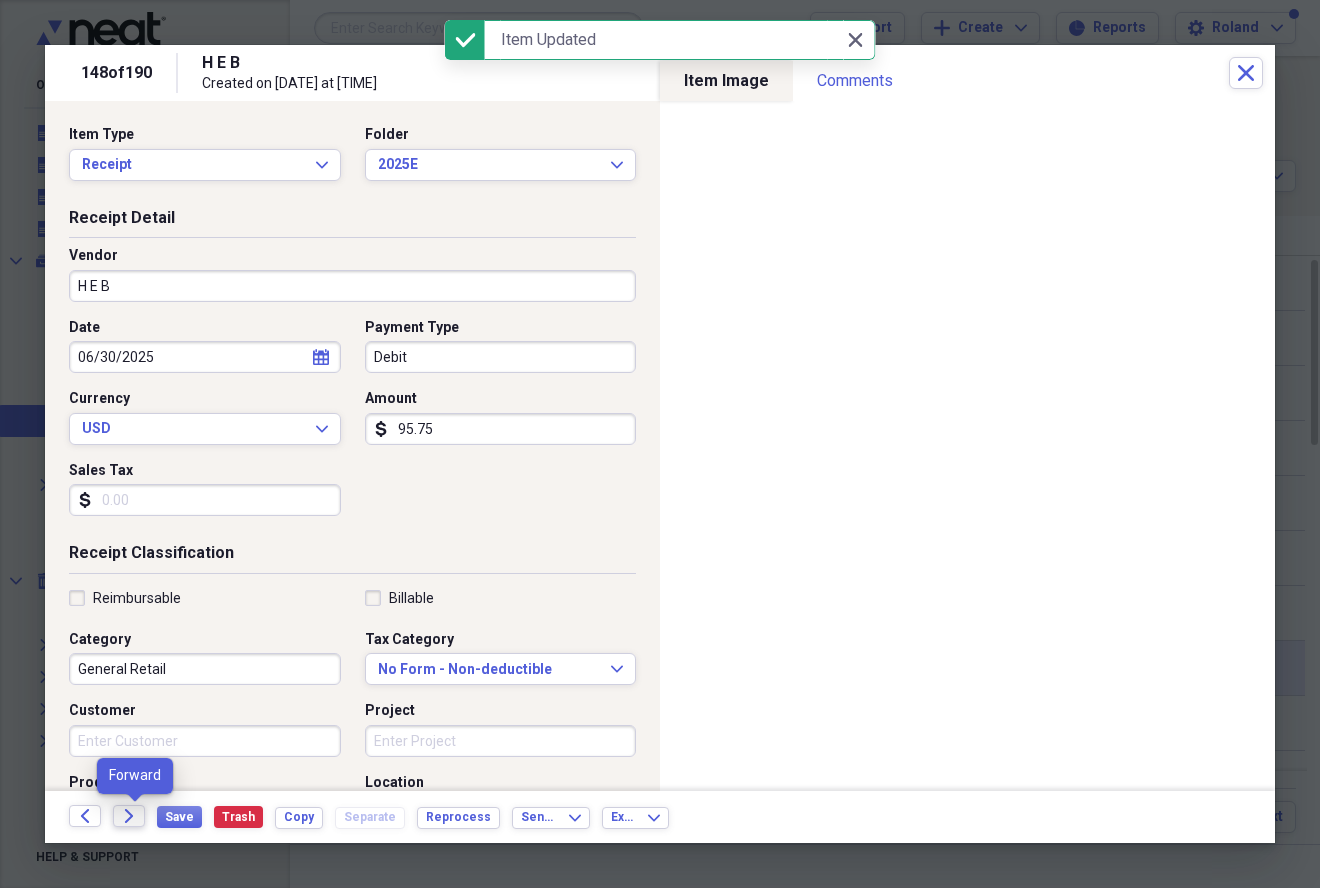 click on "Forward" 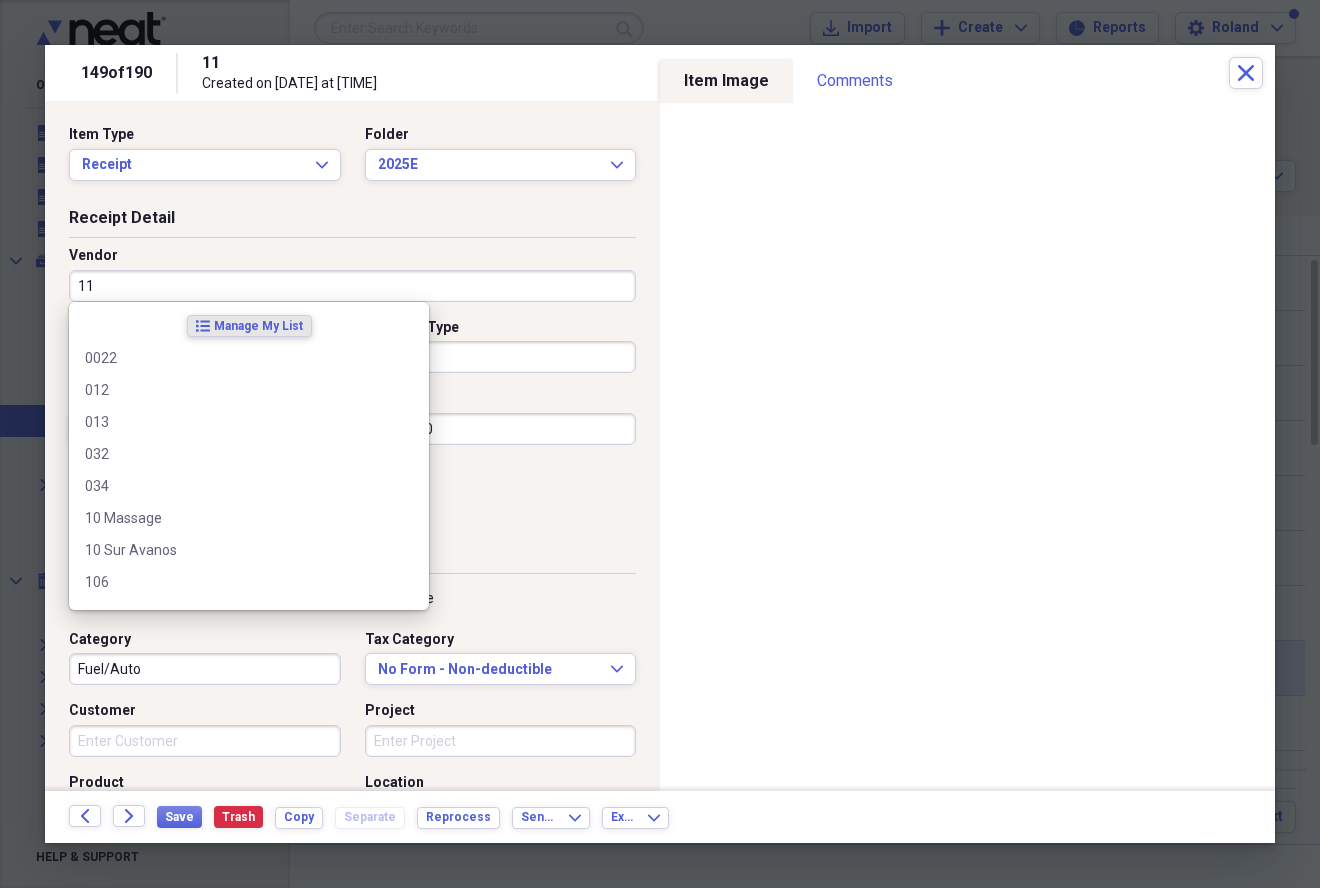 click on "11" at bounding box center [352, 286] 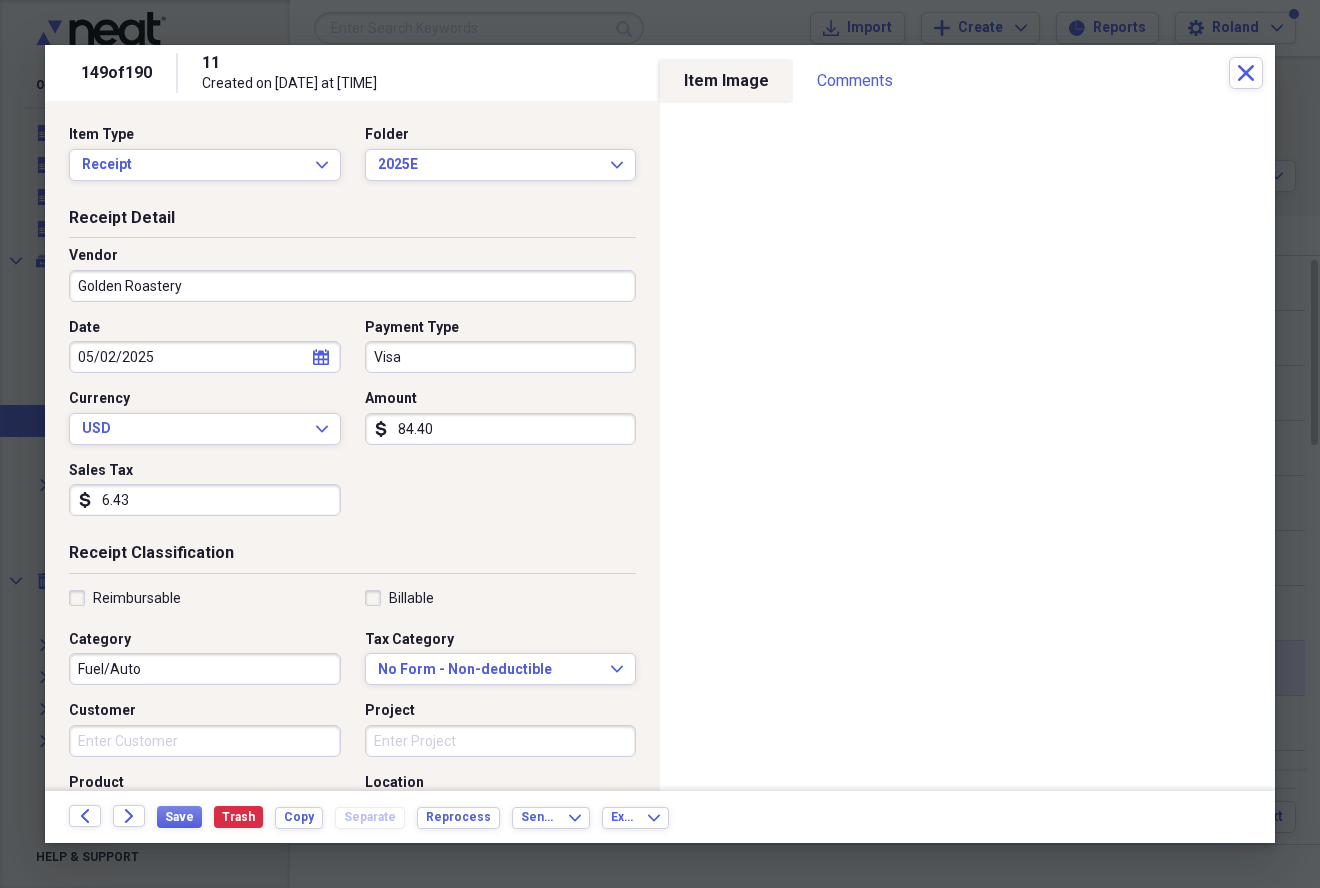 type on "Golden Roastery" 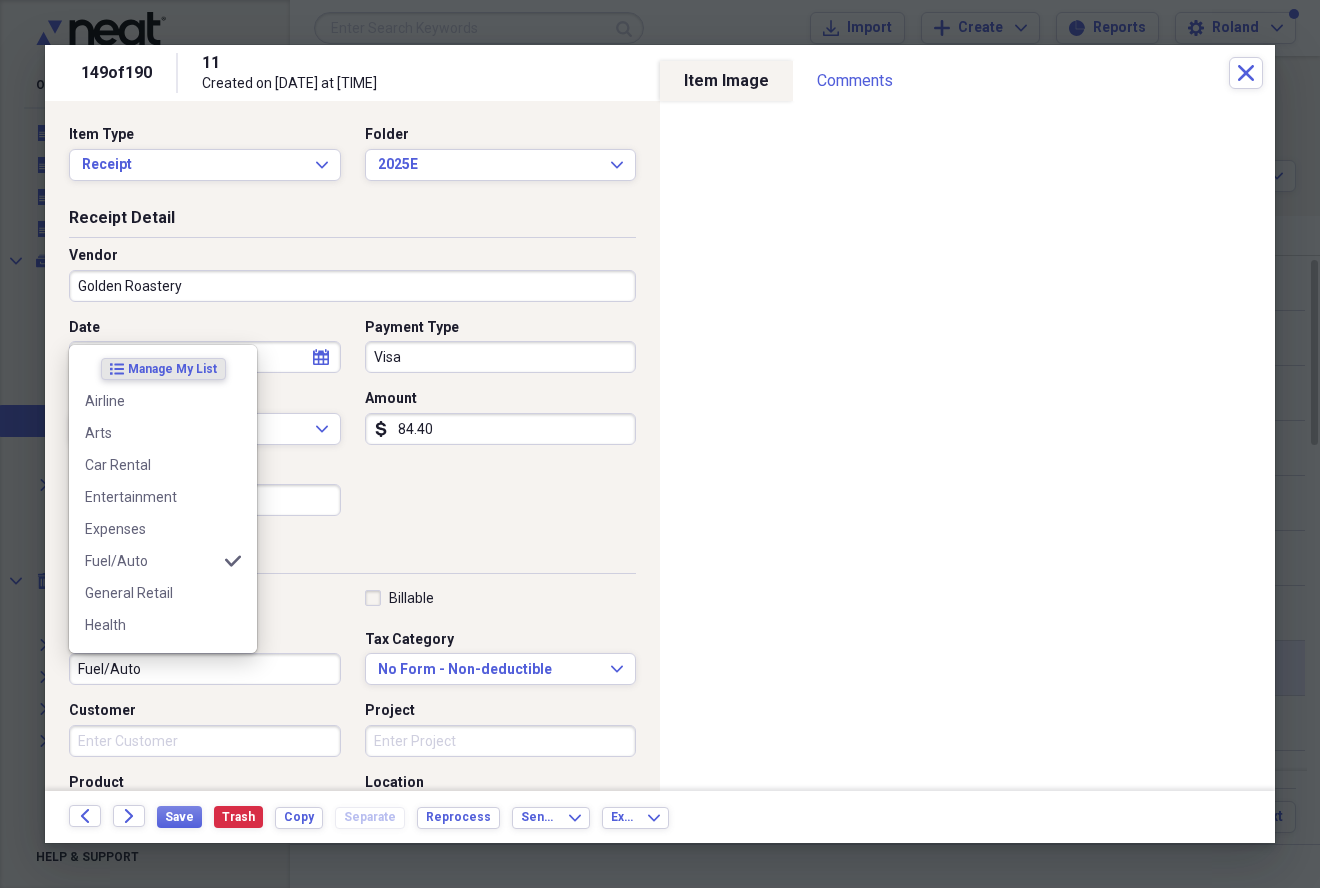 click on "Fuel/Auto" at bounding box center [205, 669] 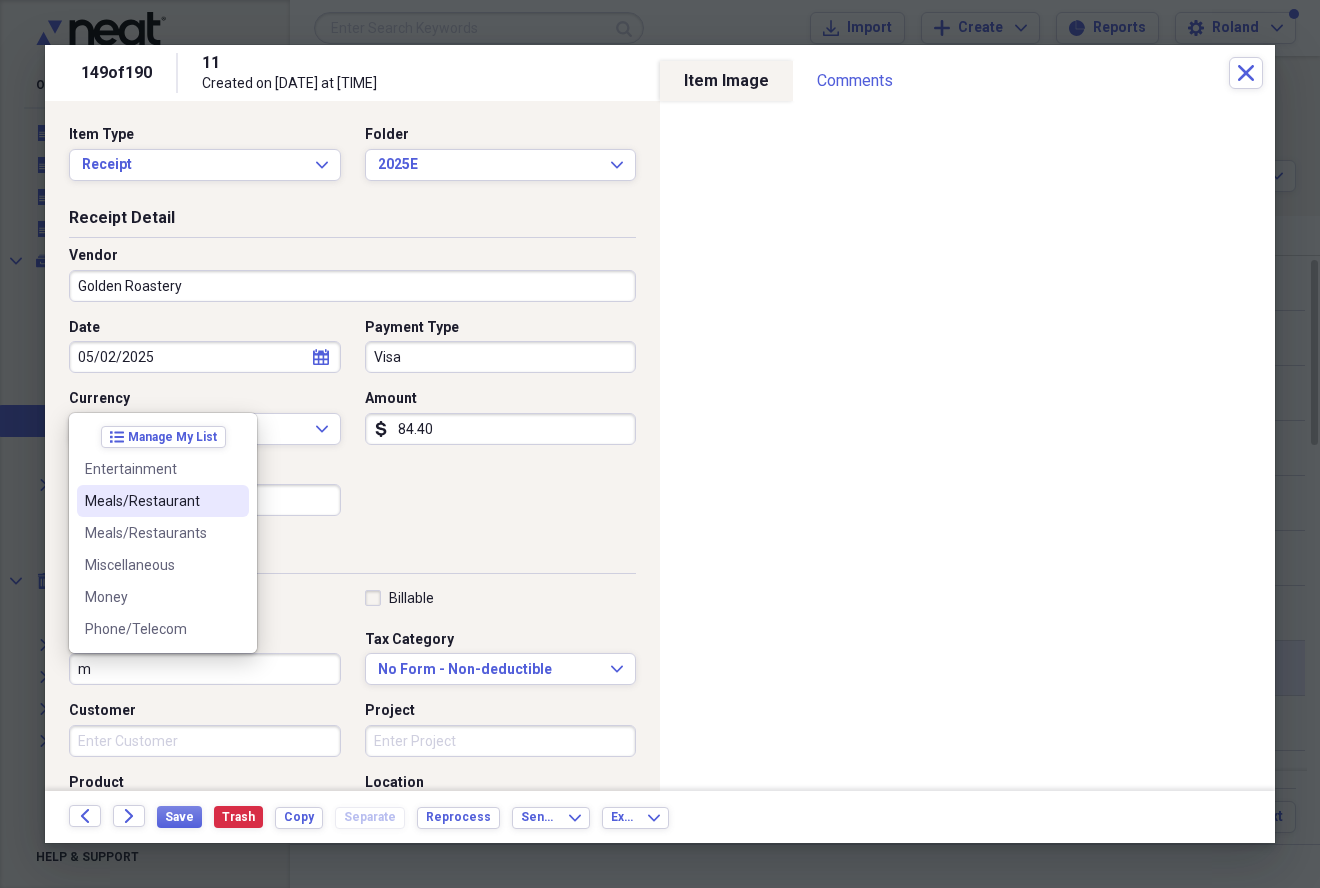 click on "Meals/Restaurant" at bounding box center (163, 501) 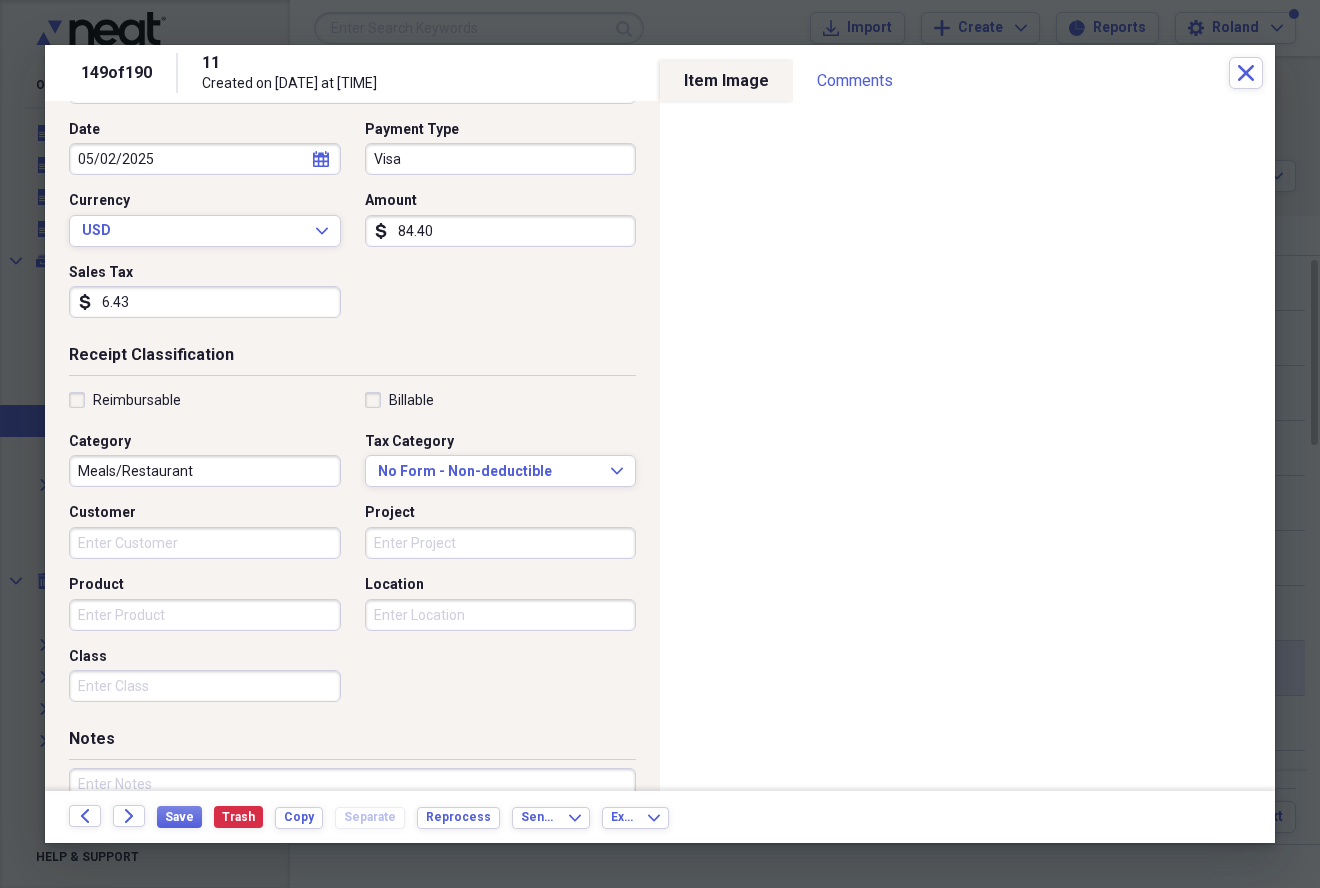 scroll, scrollTop: 200, scrollLeft: 0, axis: vertical 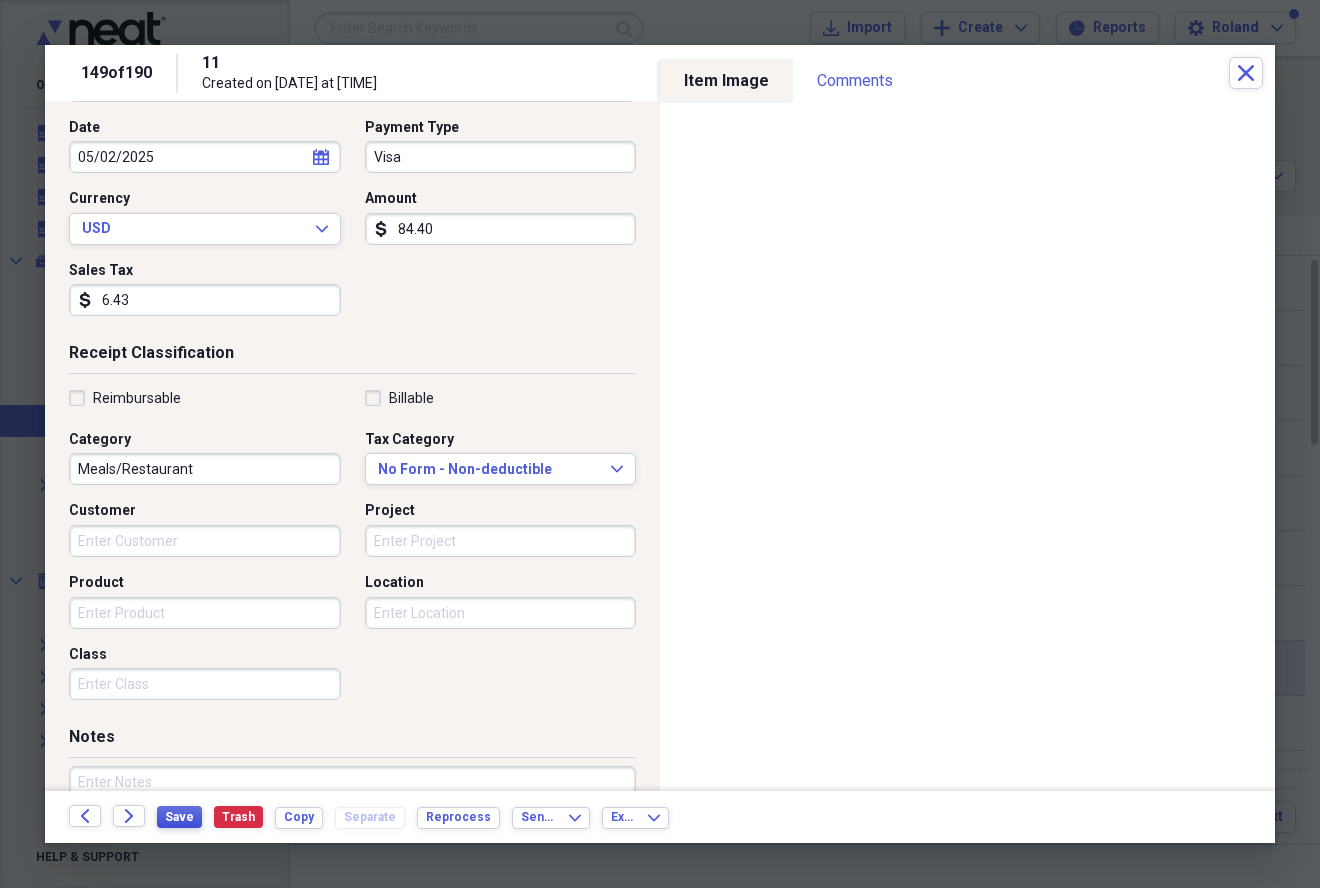 click on "Save" at bounding box center (179, 817) 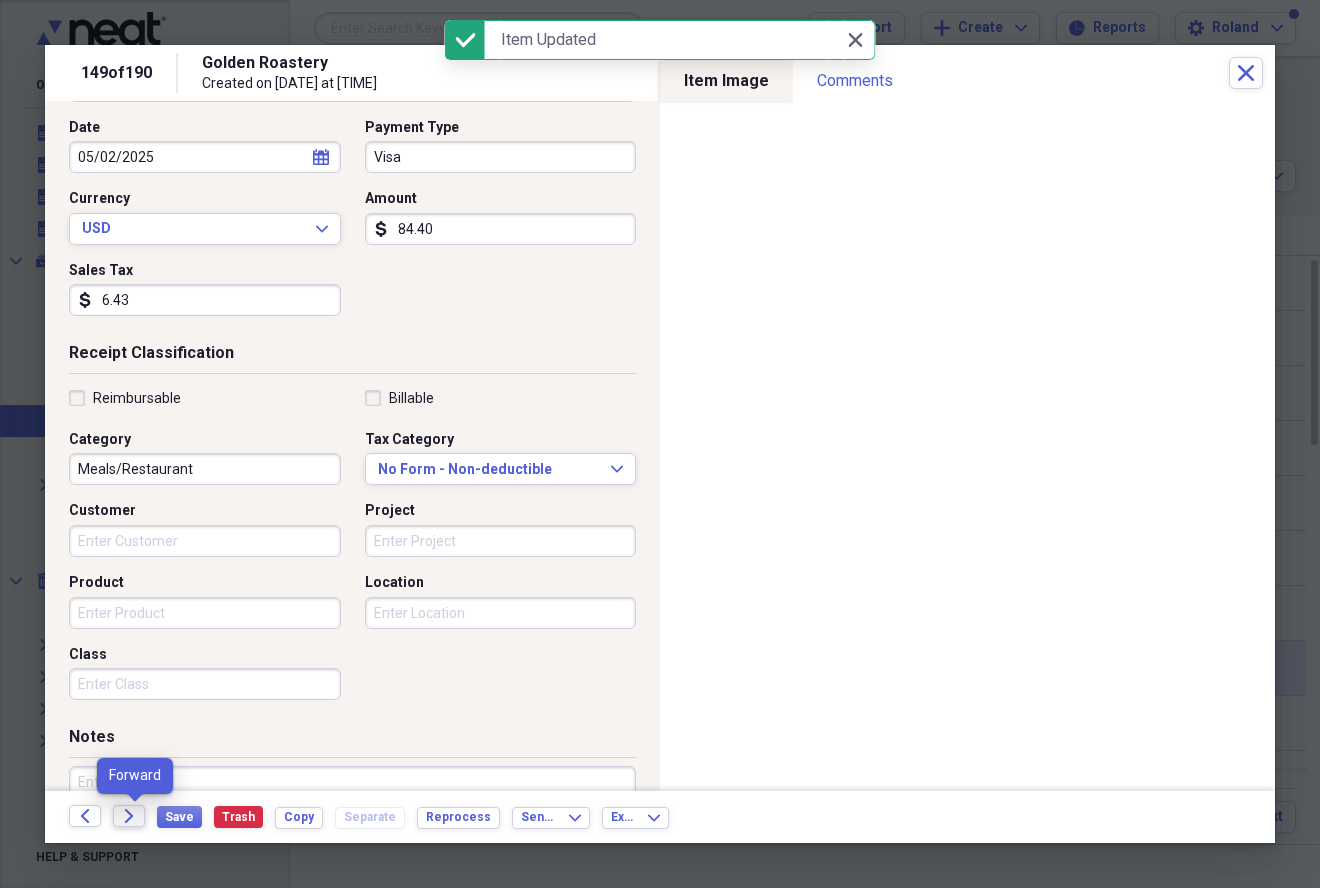 click on "Forward" 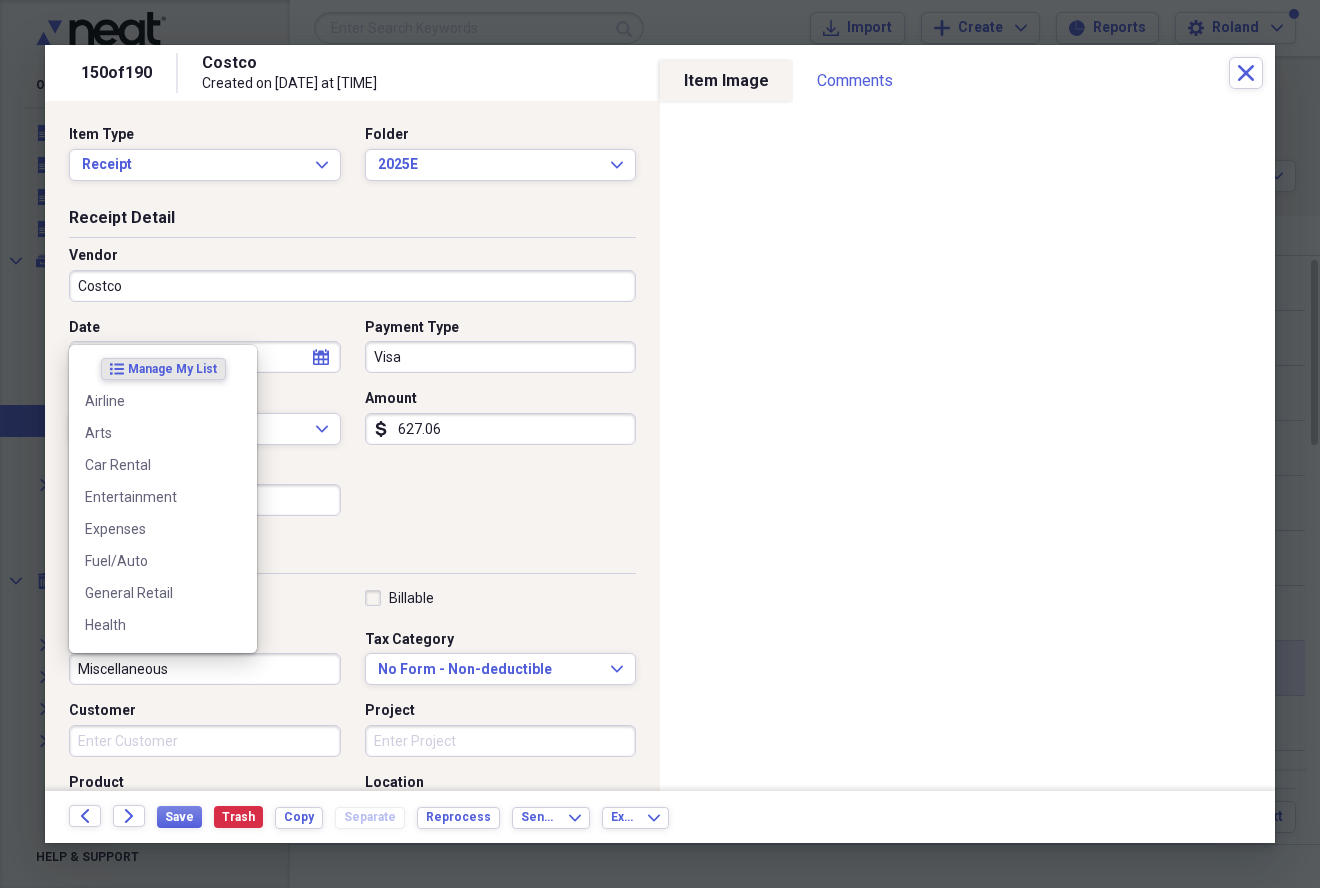 click on "Miscellaneous" at bounding box center [205, 669] 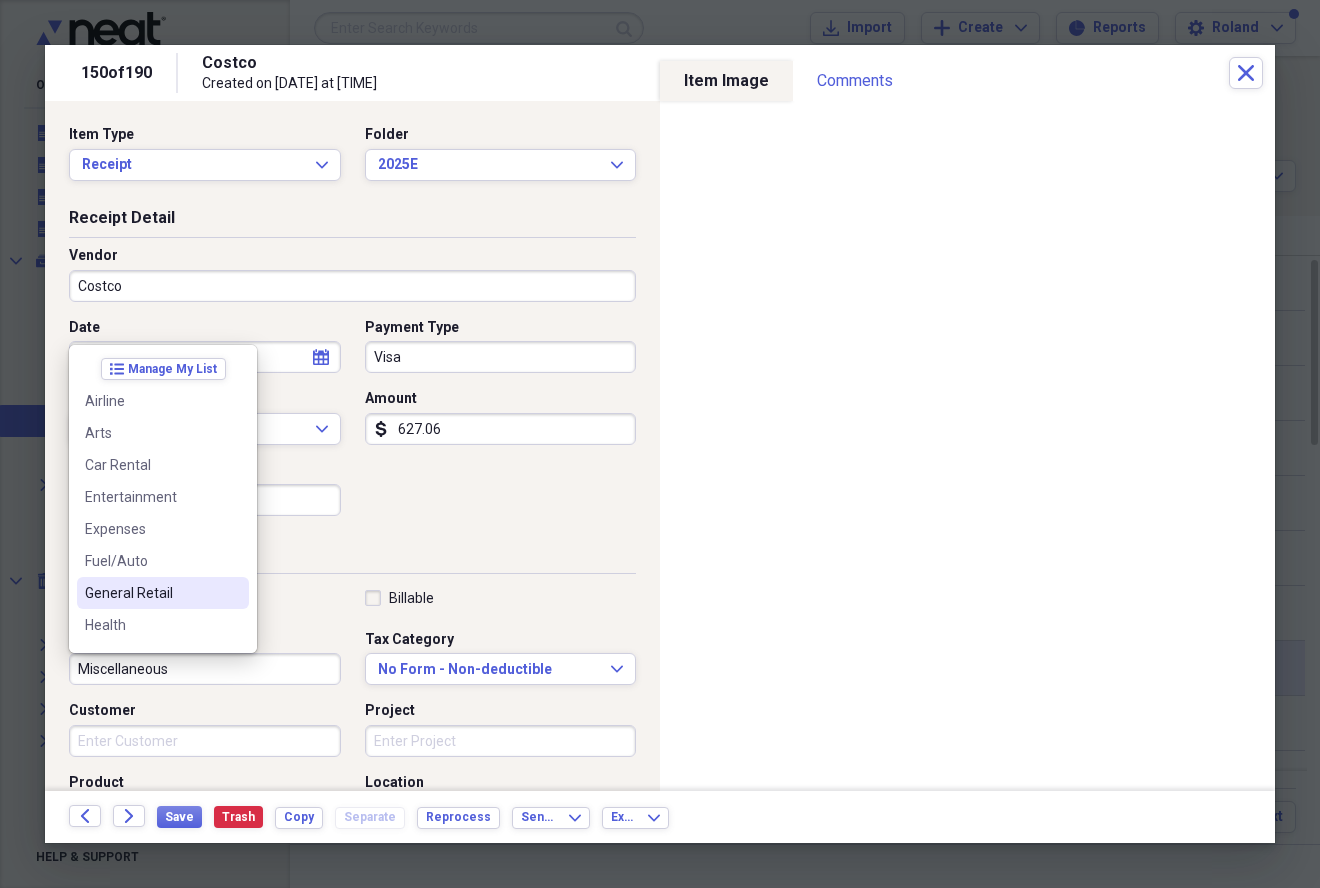 click on "General Retail" at bounding box center [151, 593] 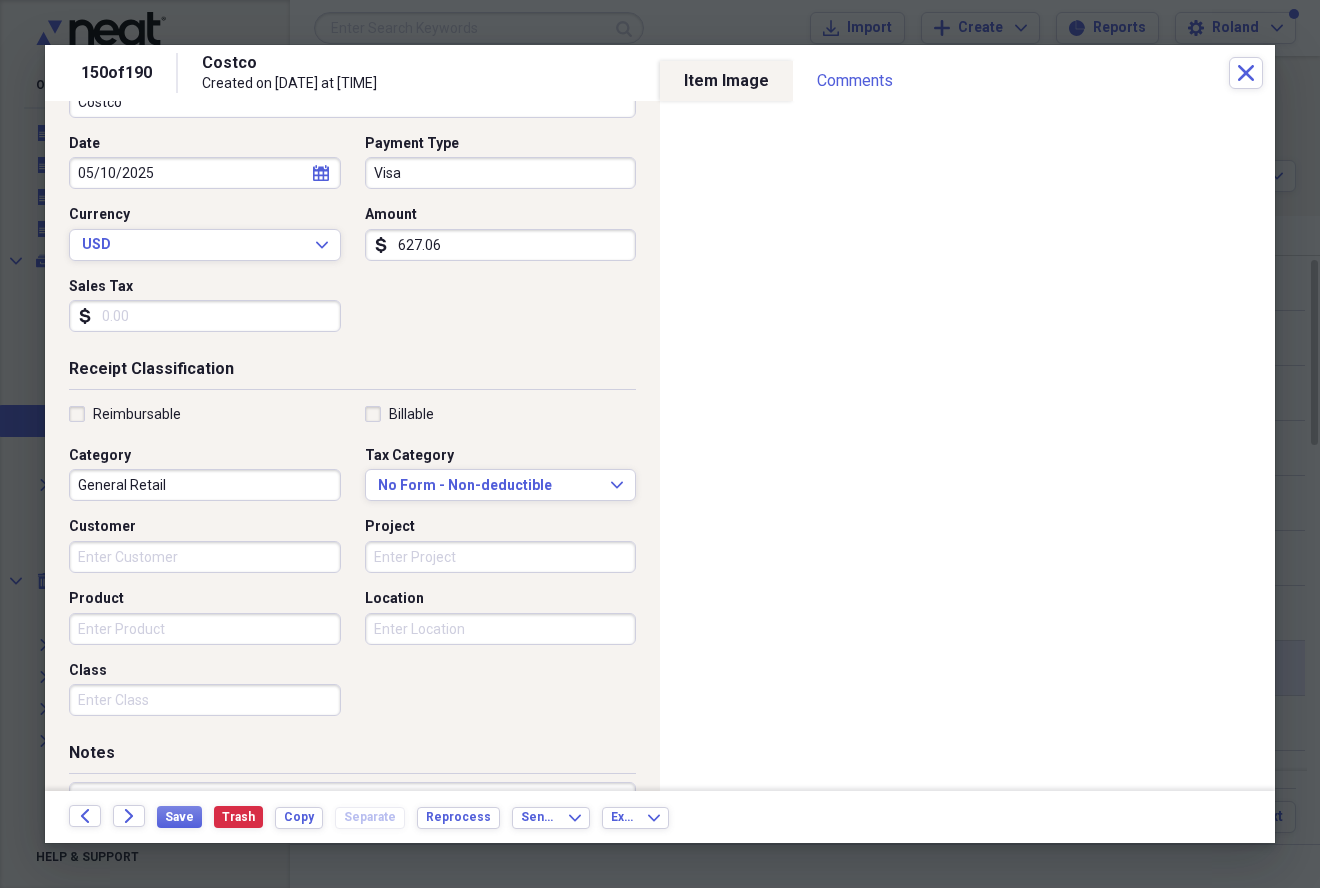 scroll, scrollTop: 200, scrollLeft: 0, axis: vertical 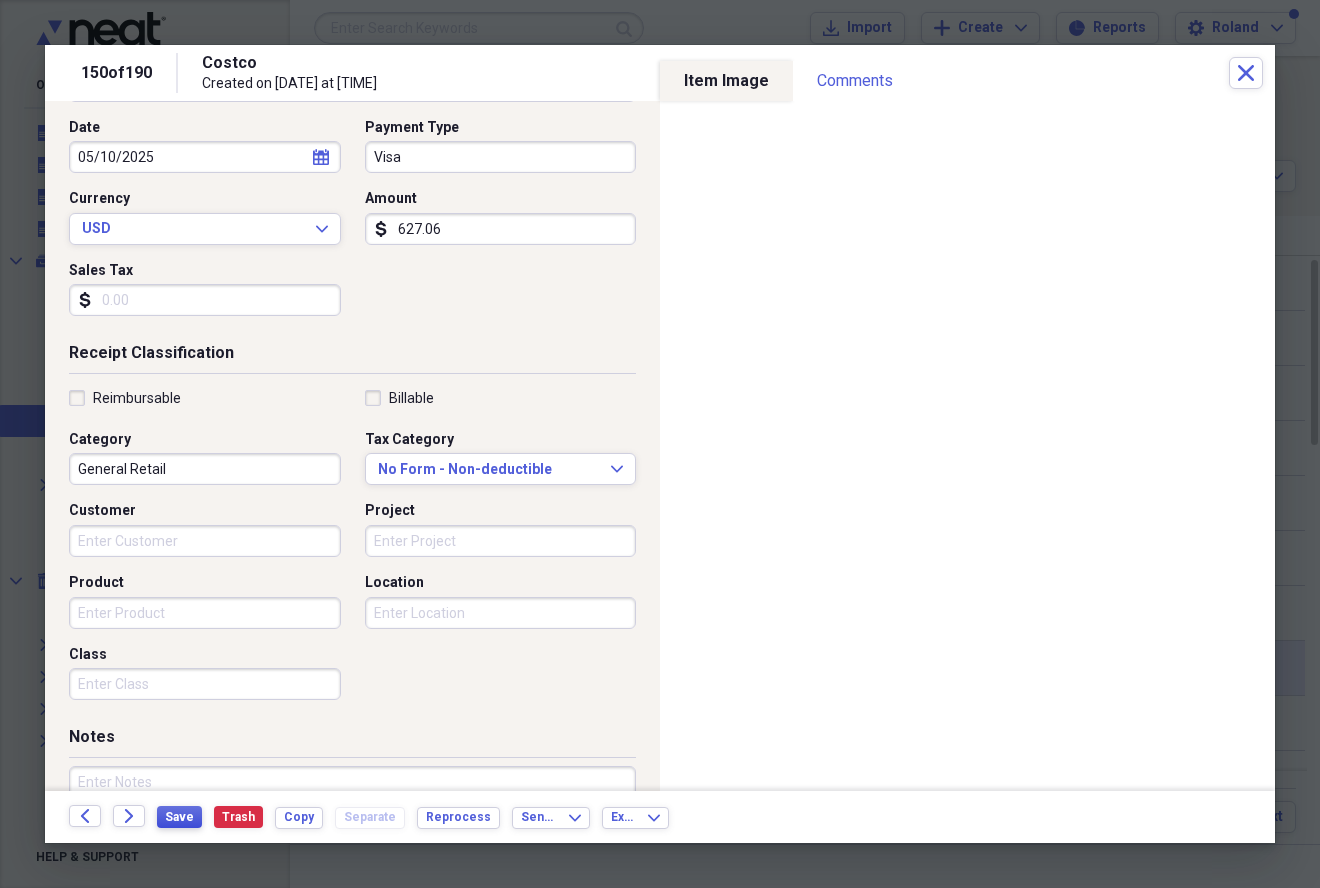 click on "Save" at bounding box center [179, 817] 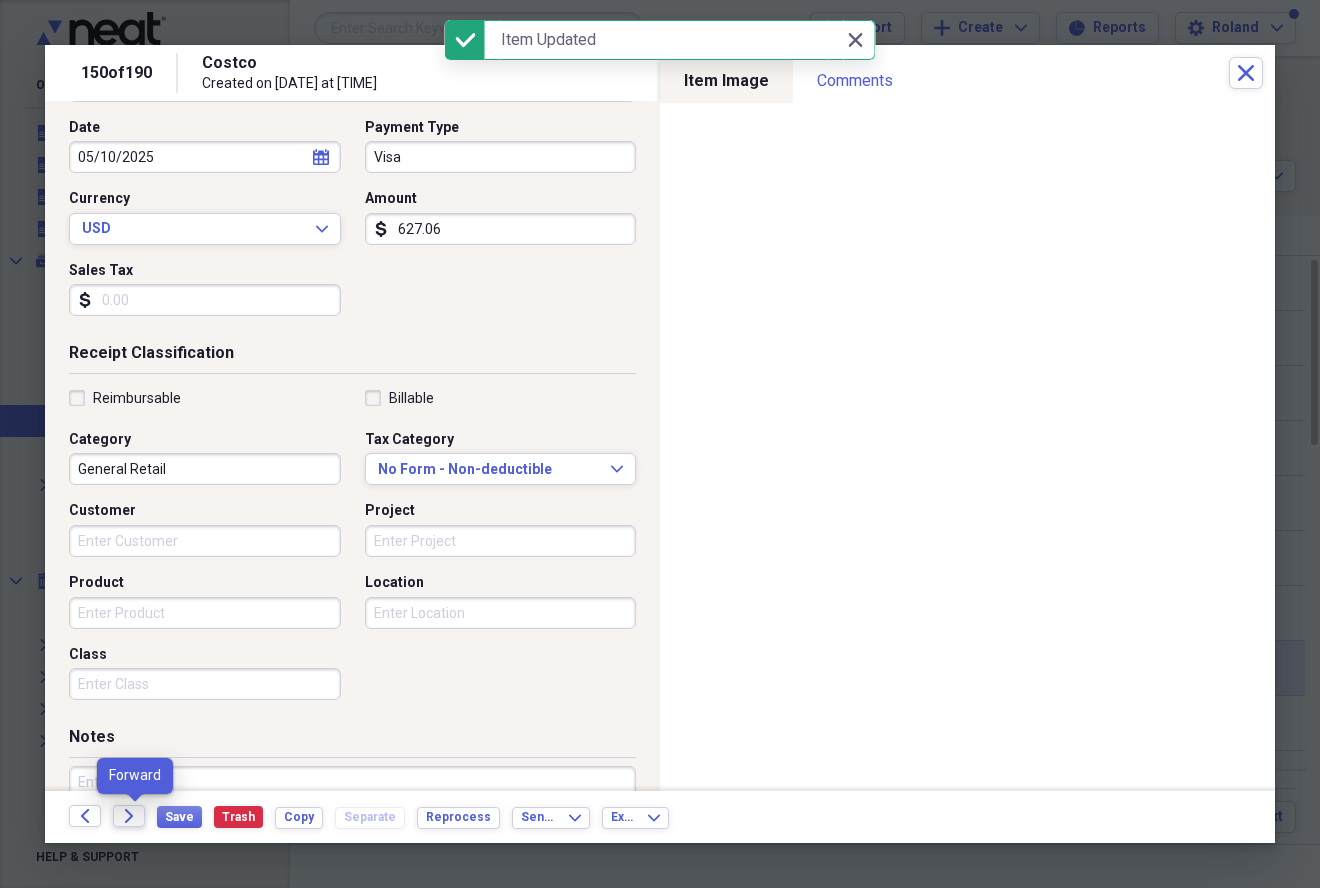 click on "Forward" 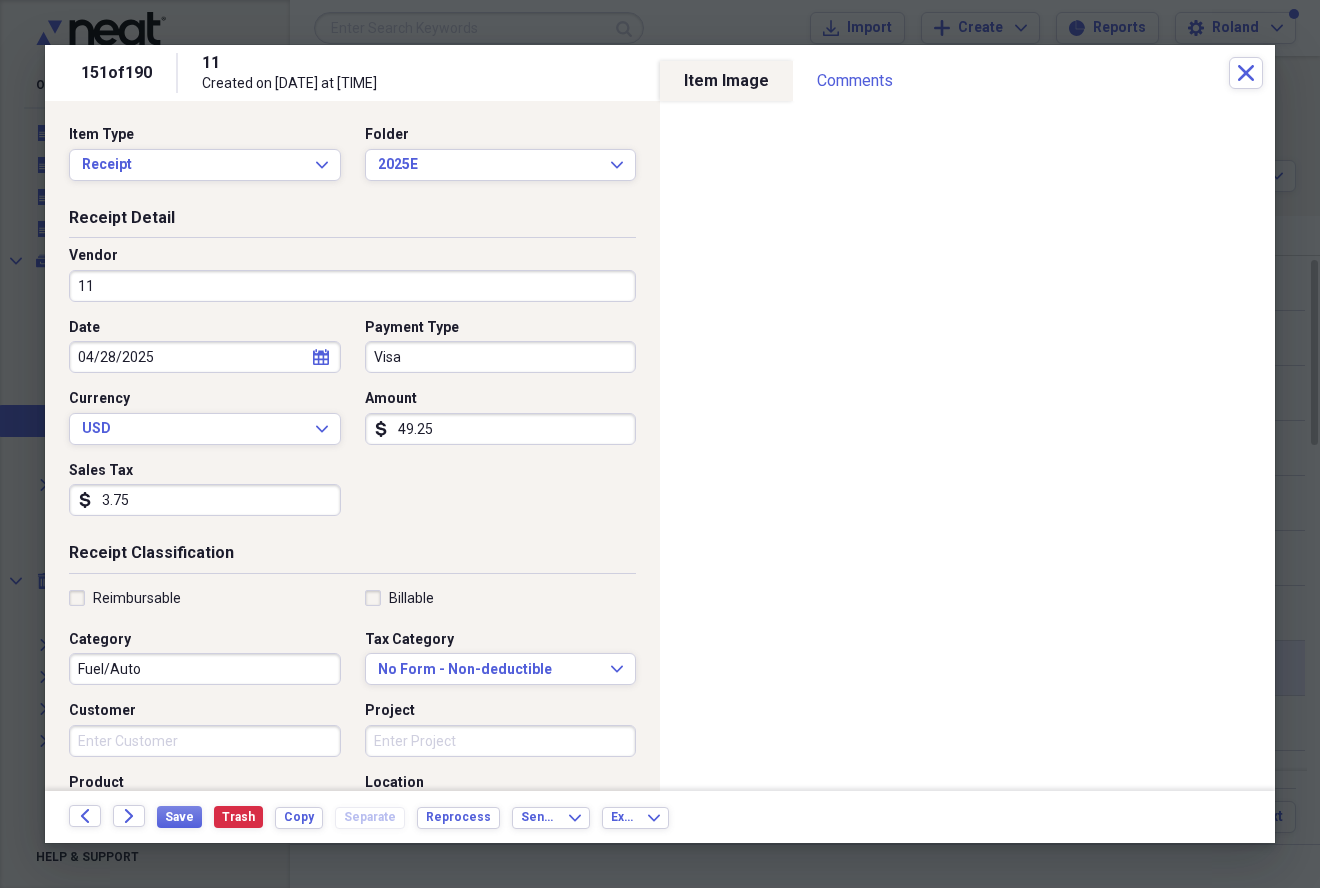 click on "11" at bounding box center [352, 286] 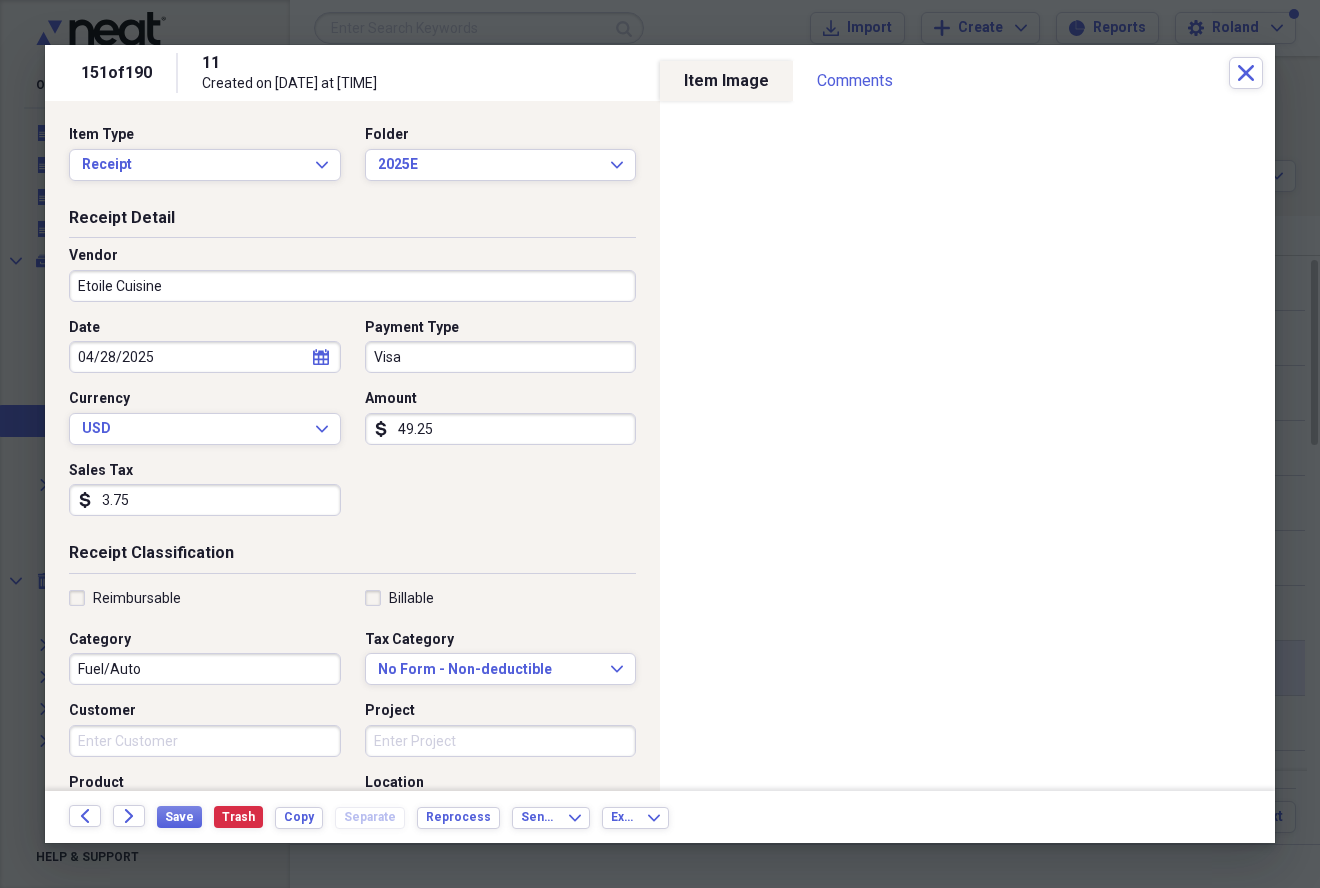 type on "Etoile Cuisine" 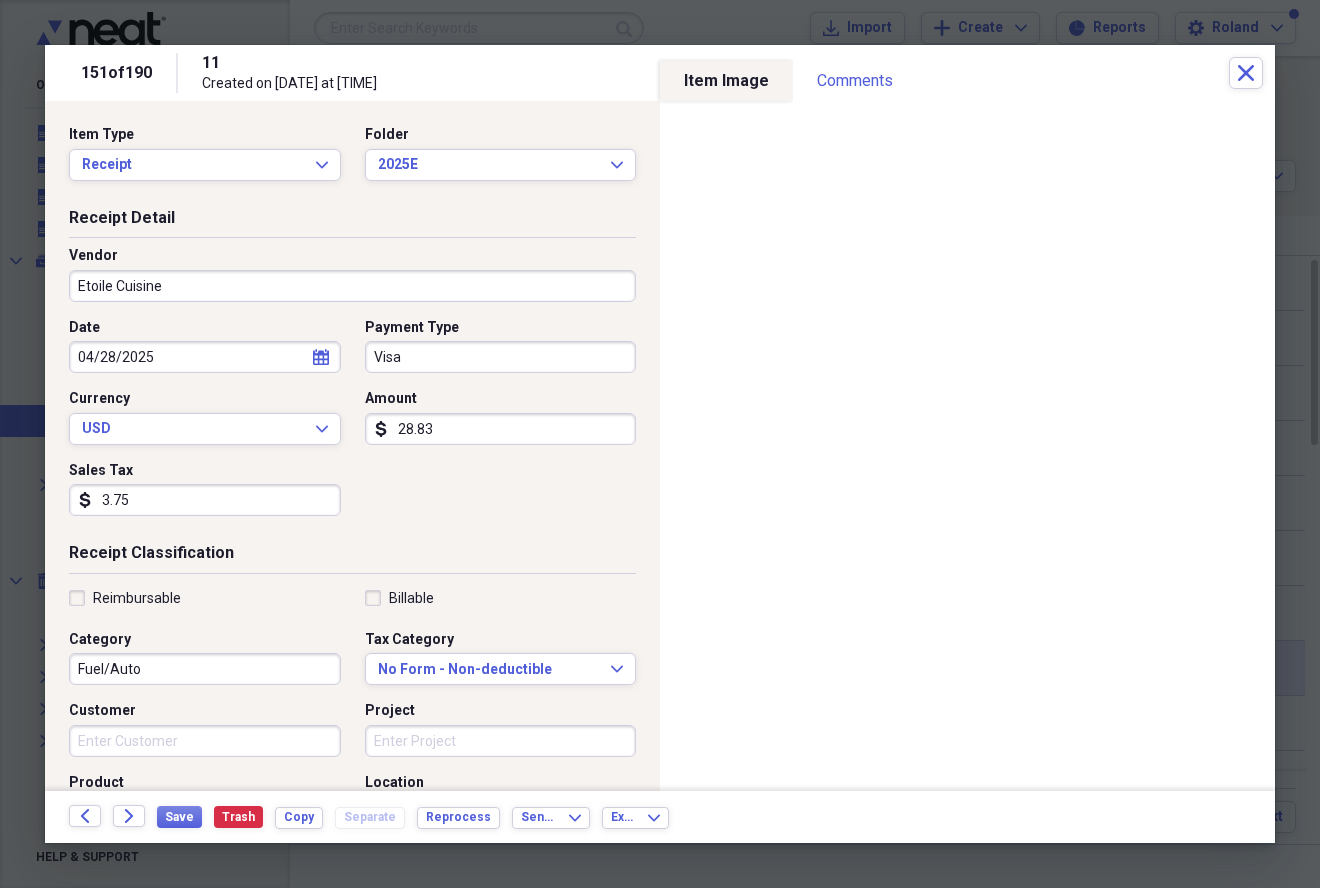 type on "28.83" 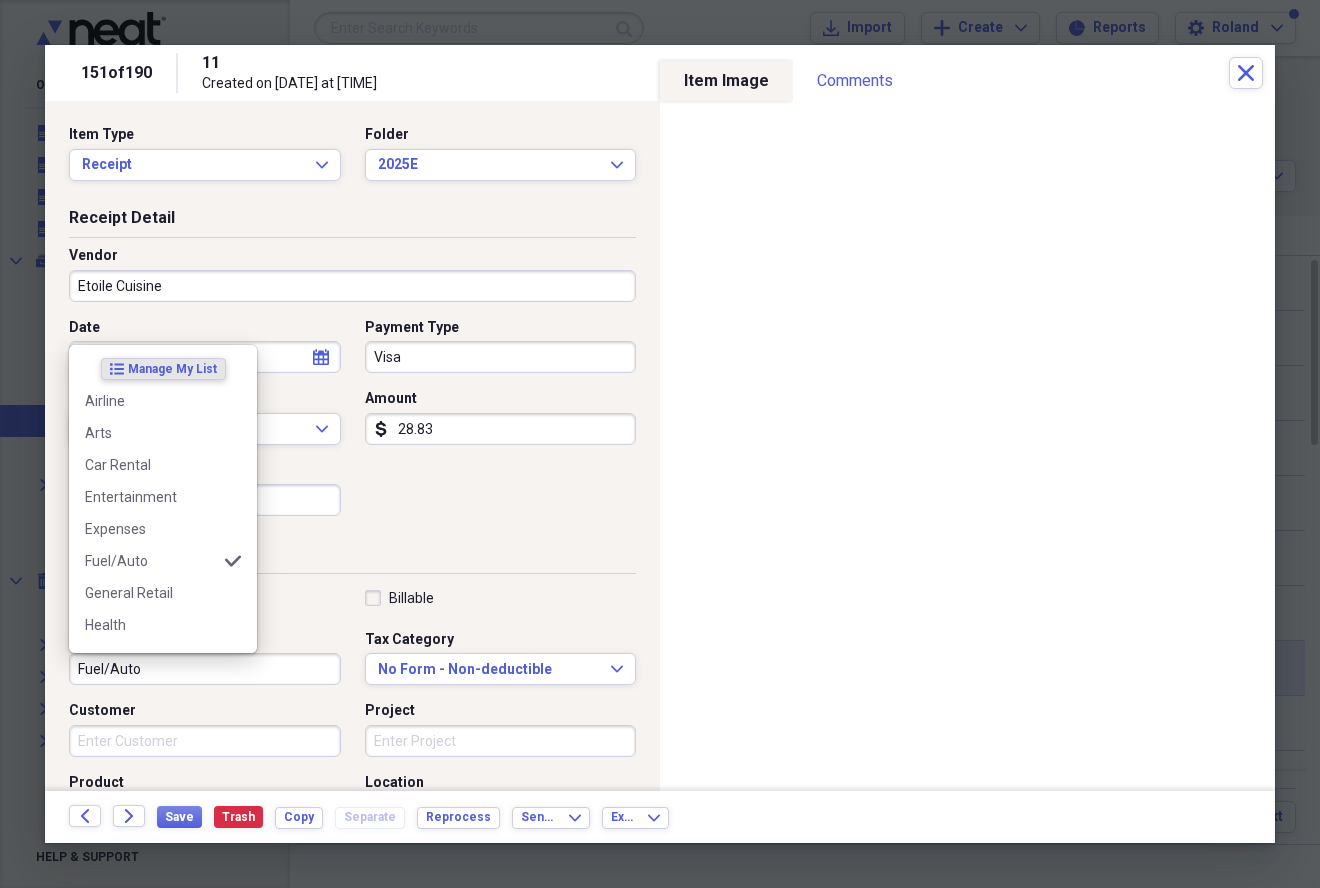 click on "Fuel/Auto" at bounding box center [205, 669] 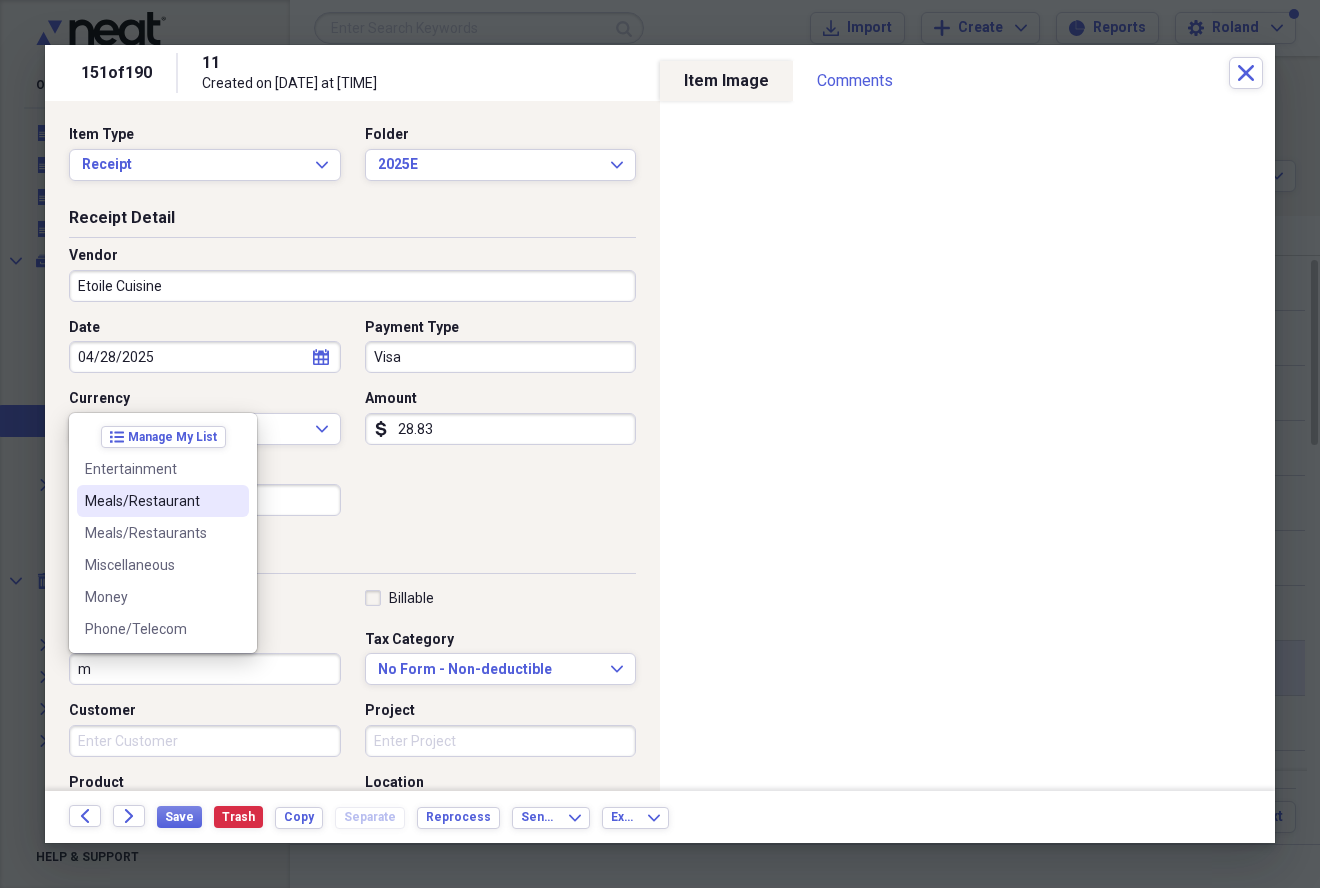 click on "Meals/Restaurant" at bounding box center [151, 501] 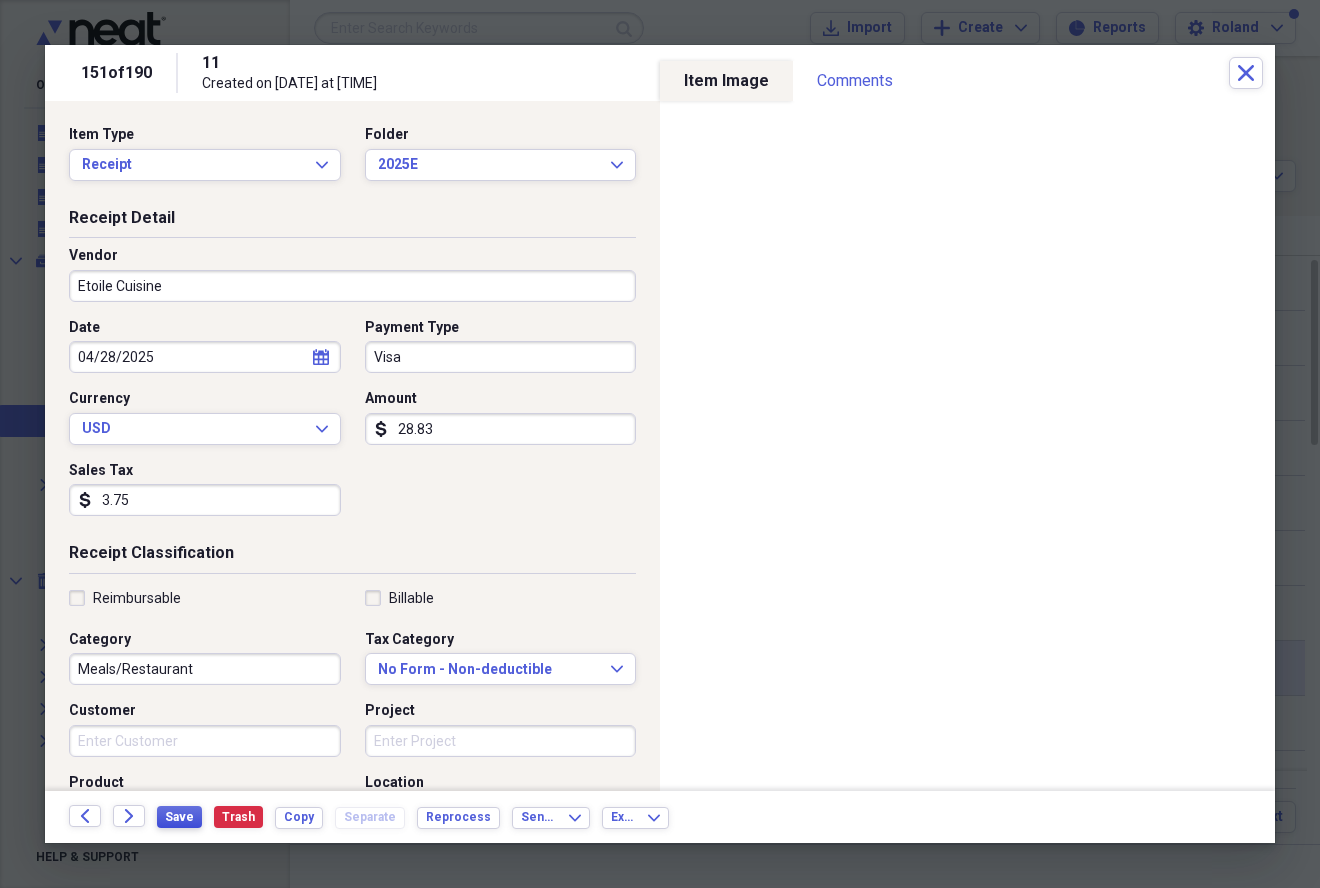 click on "Save" at bounding box center [179, 817] 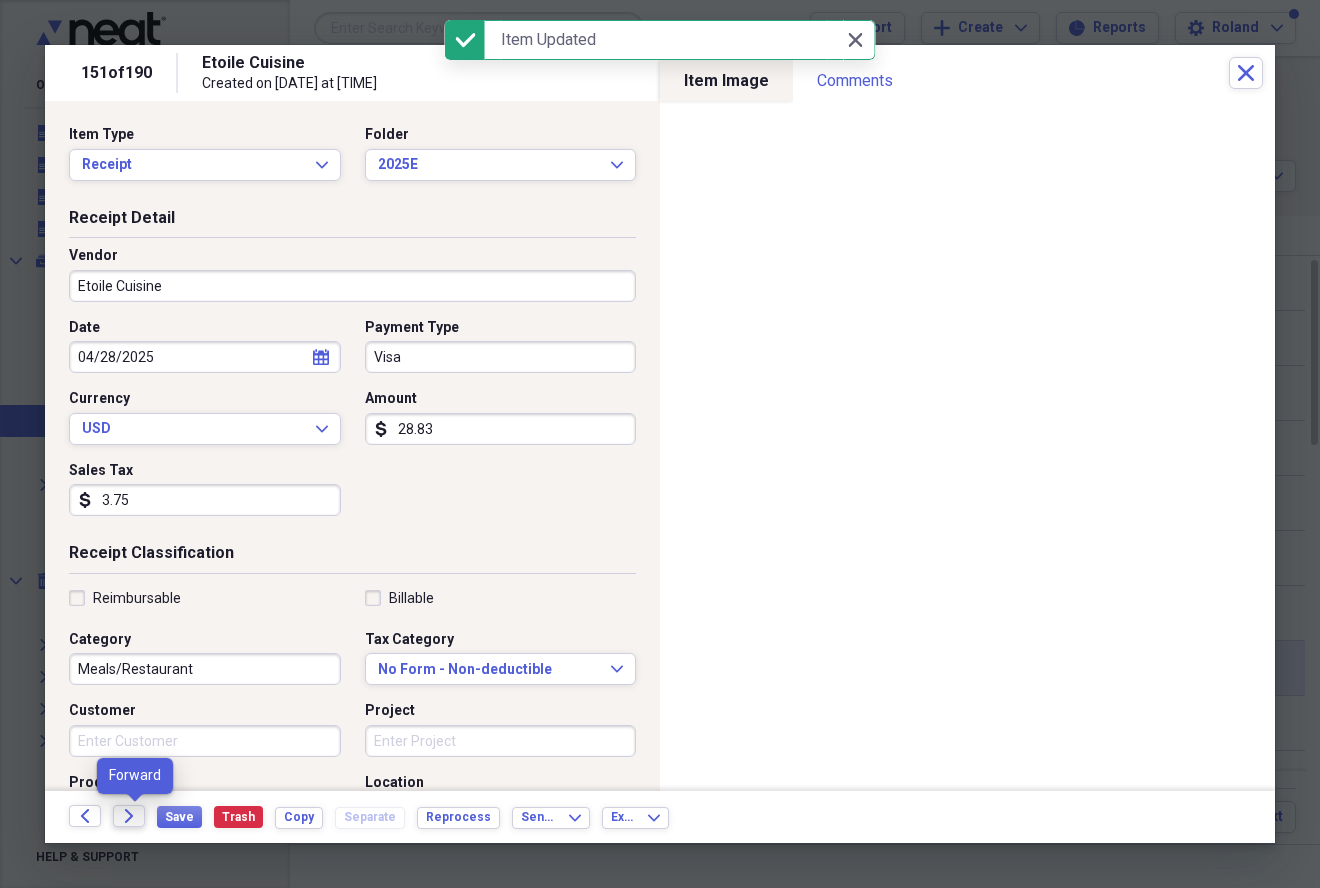 click on "Forward" at bounding box center [129, 816] 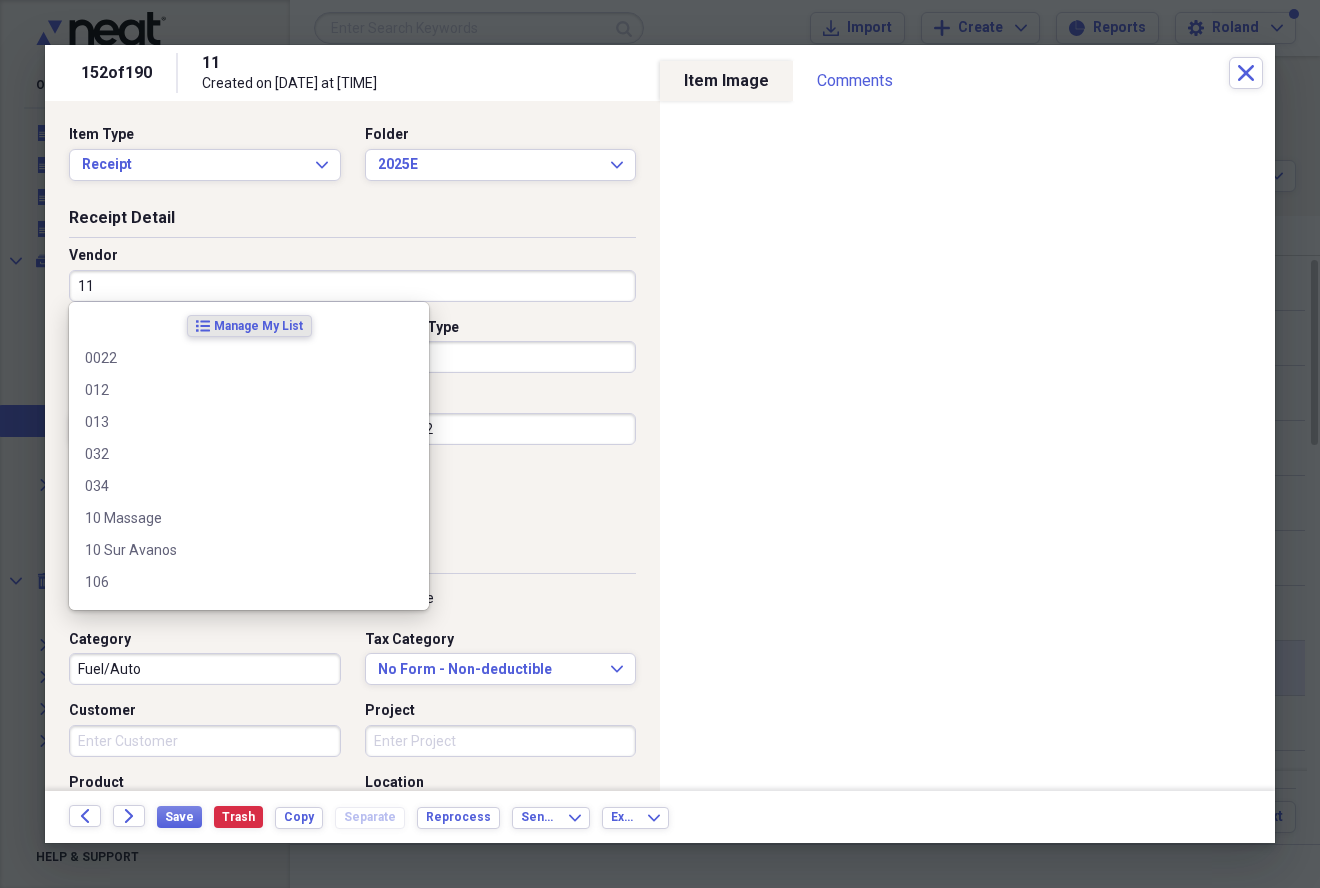 click on "11" at bounding box center [352, 286] 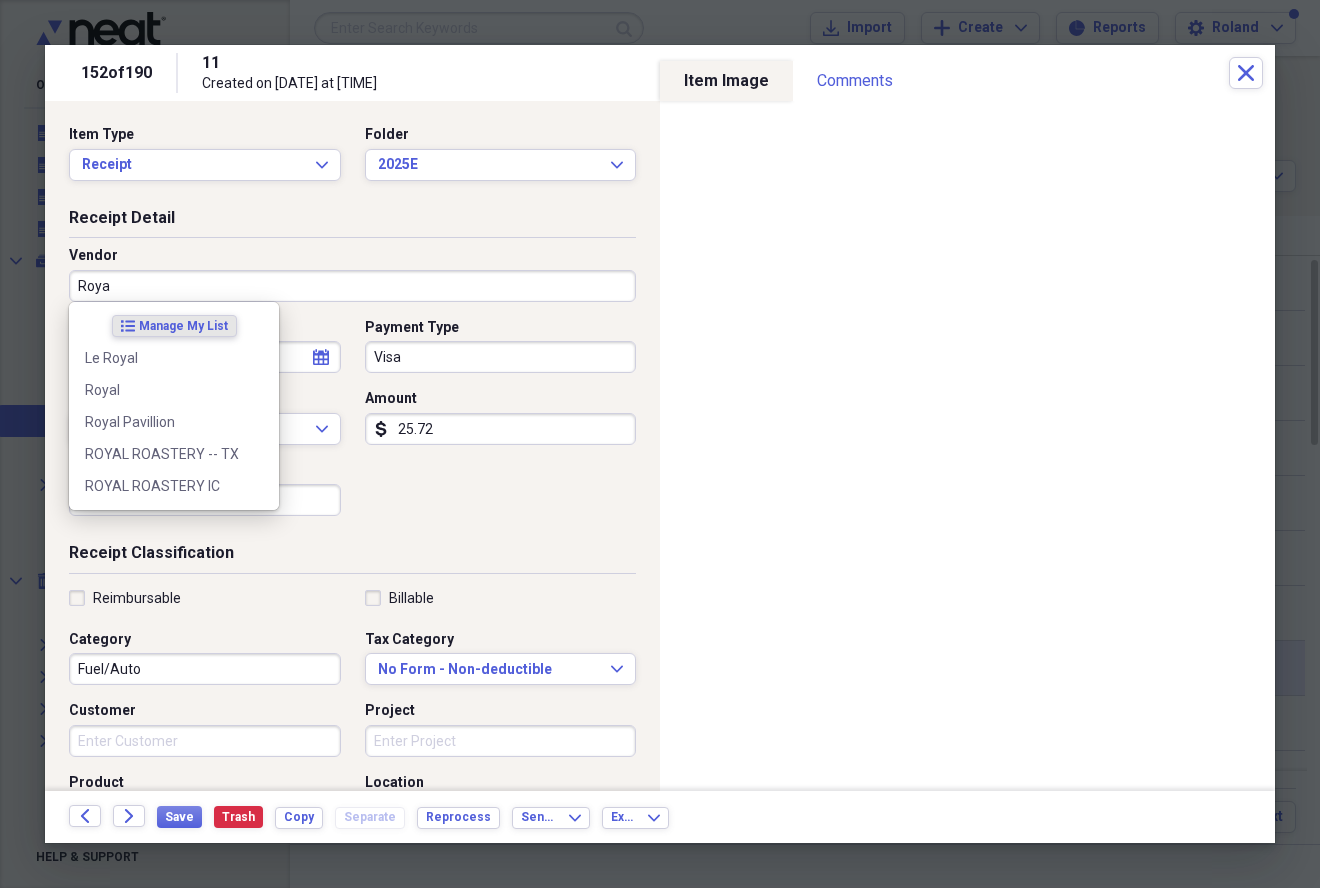 type on "Royal" 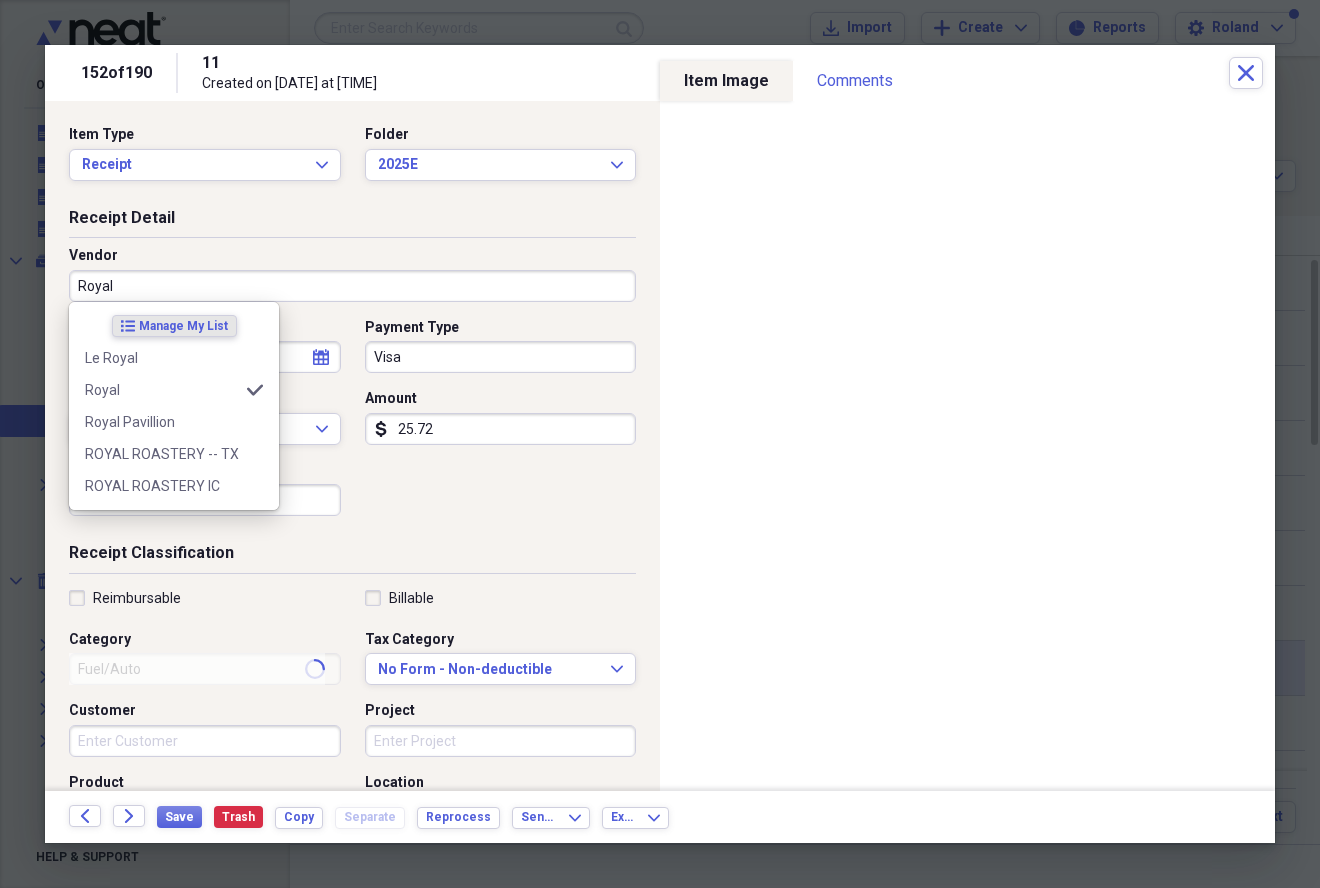 type on "General Retail" 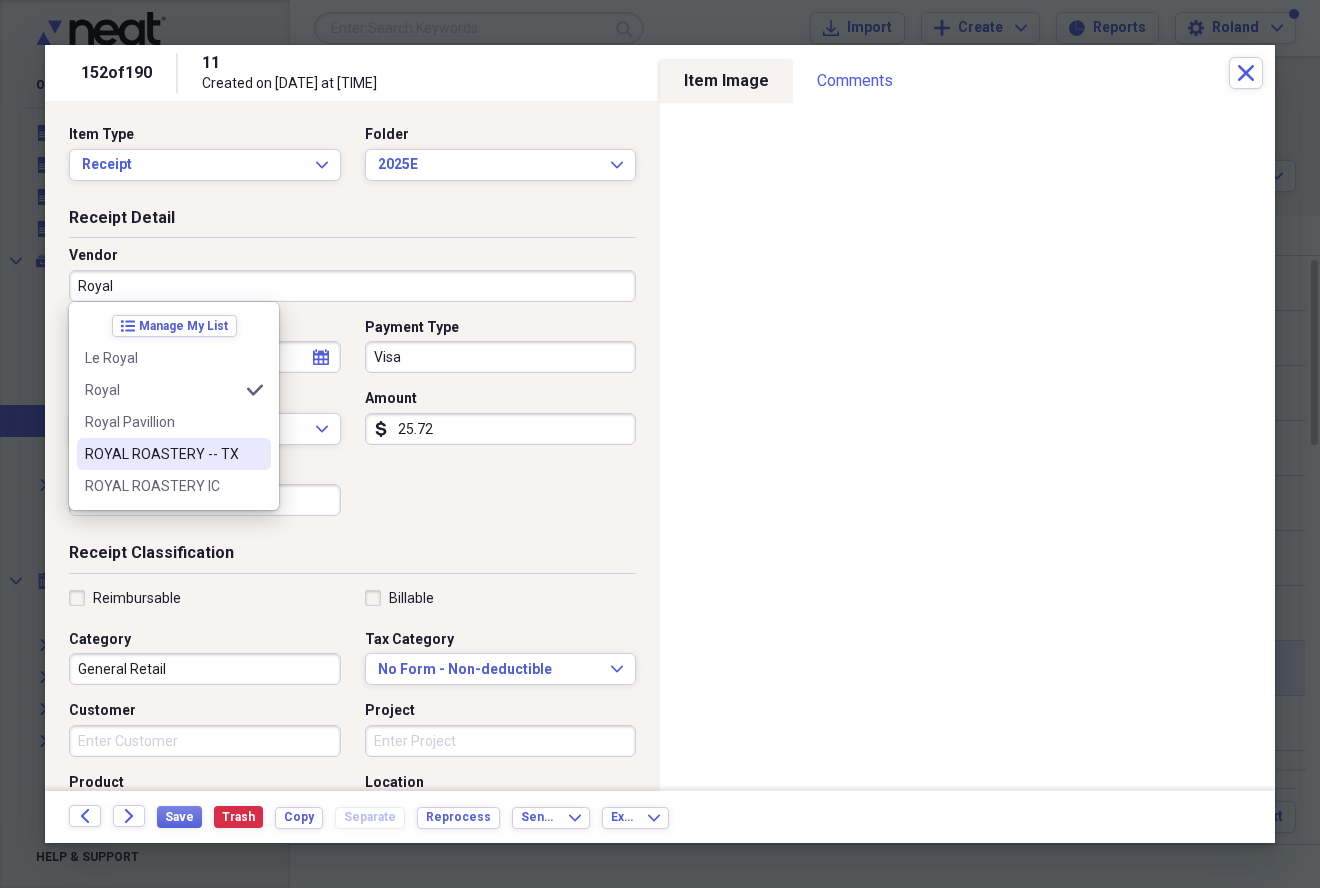 click on "ROYAL ROASTERY -- TX" at bounding box center [162, 454] 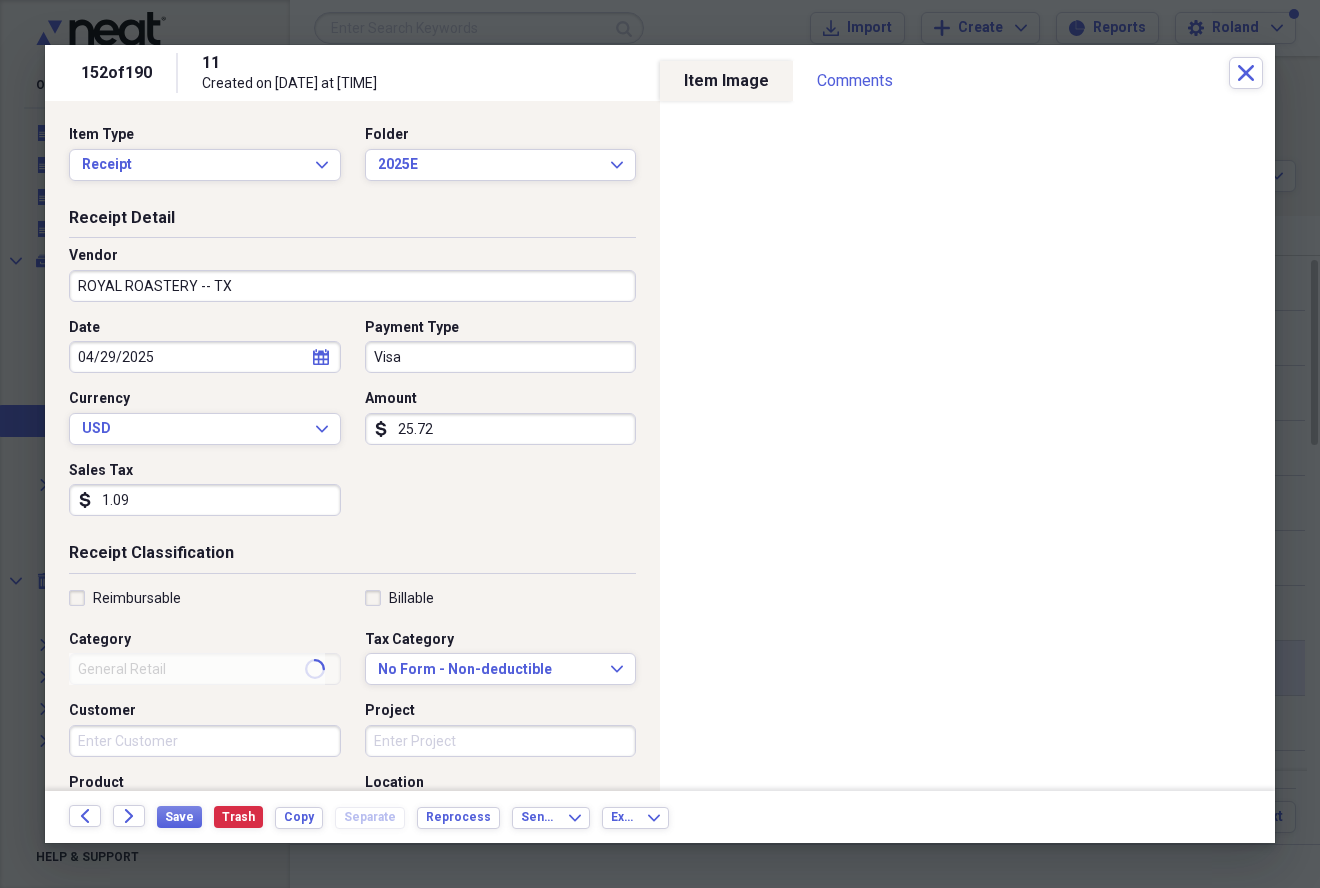 type on "Meals/Restaurant" 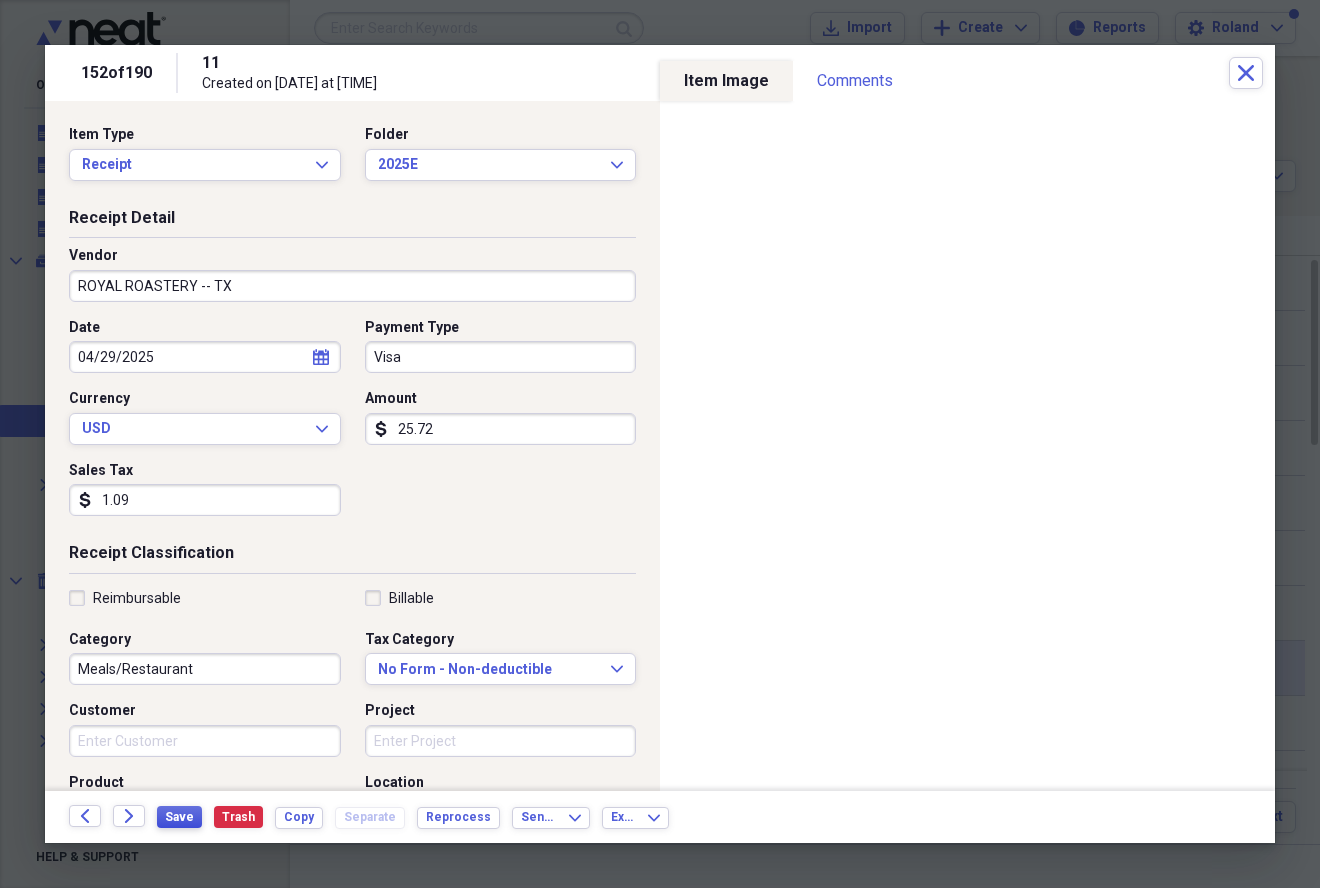 click on "Save" at bounding box center (179, 817) 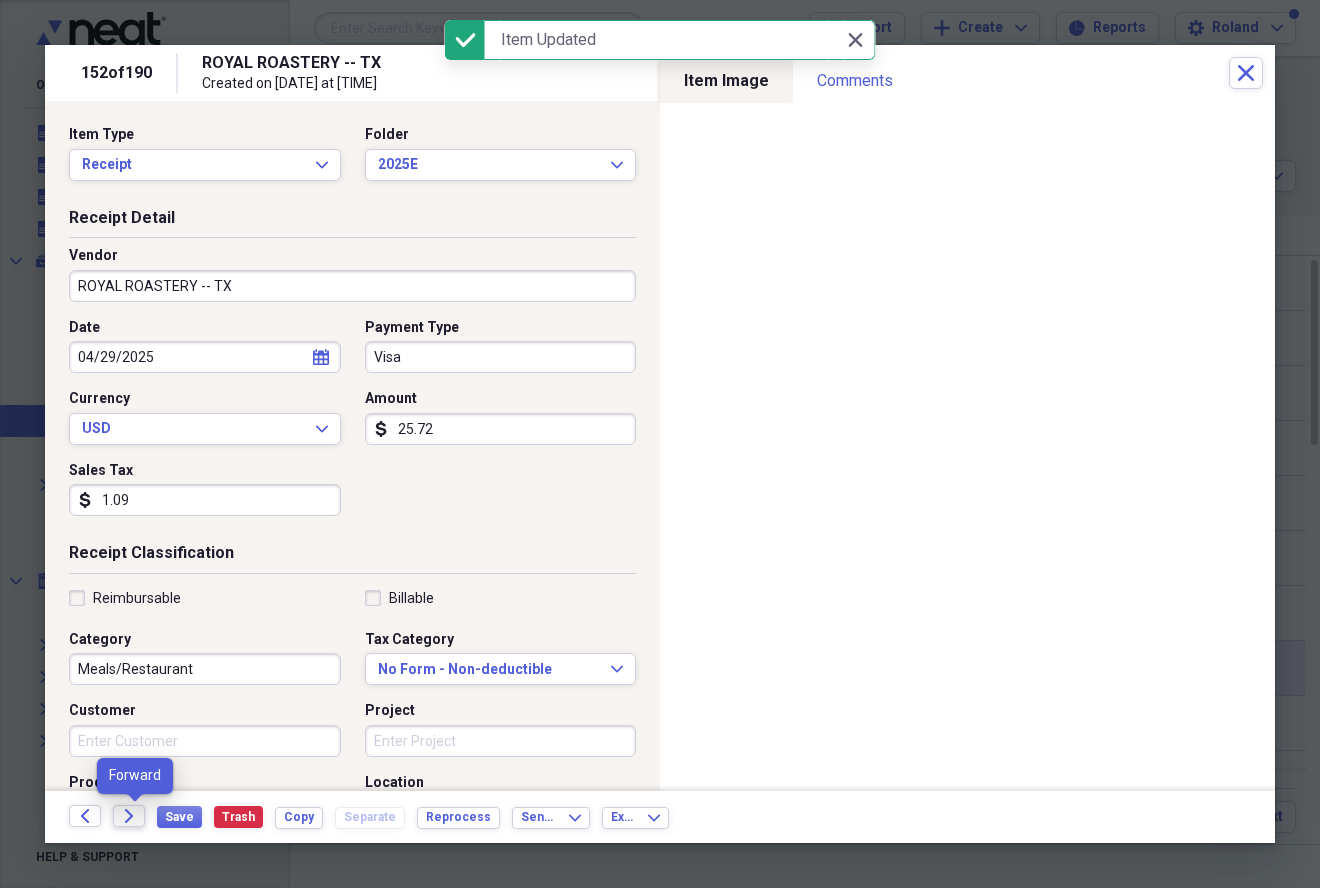 click on "Forward" 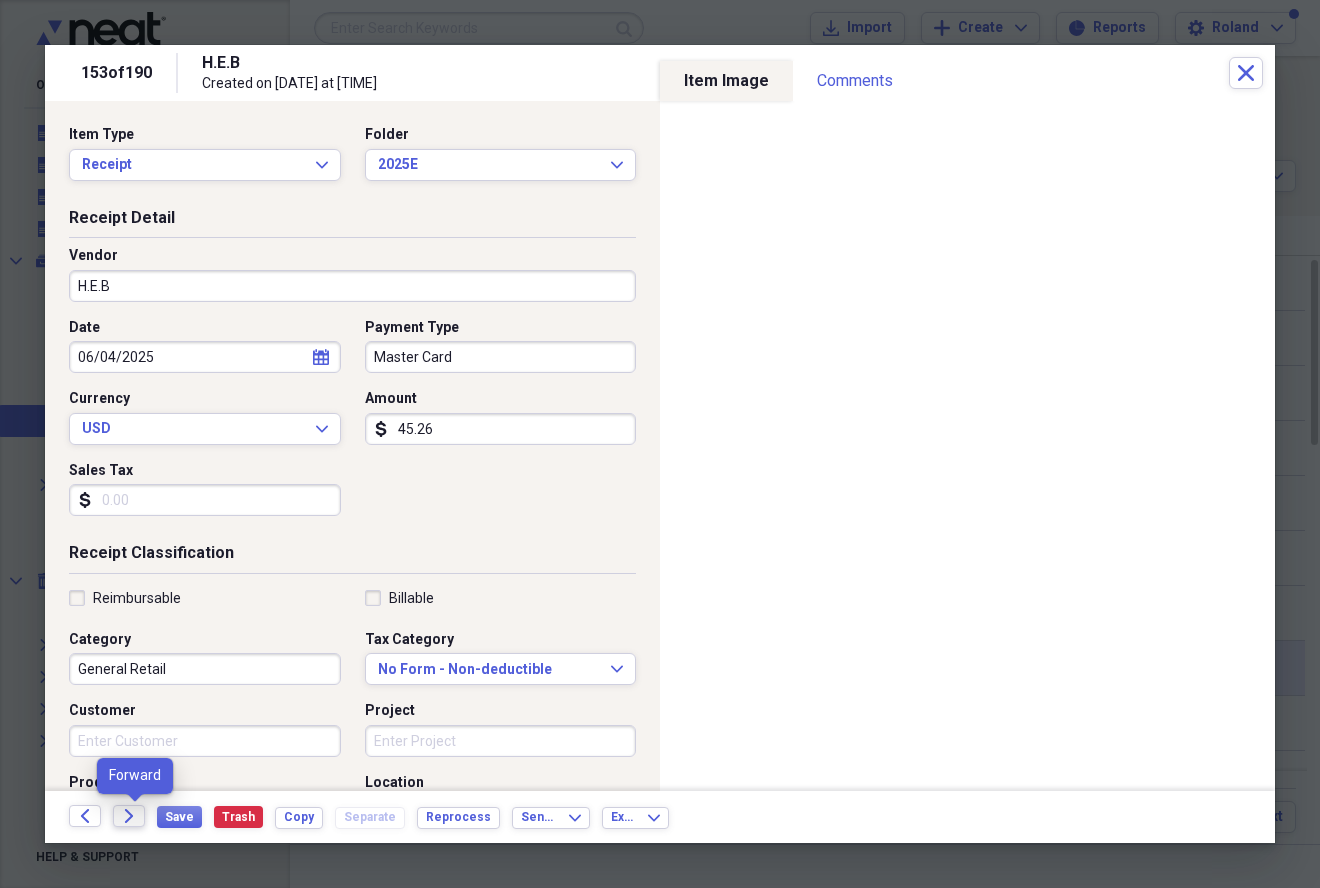 click on "Forward" 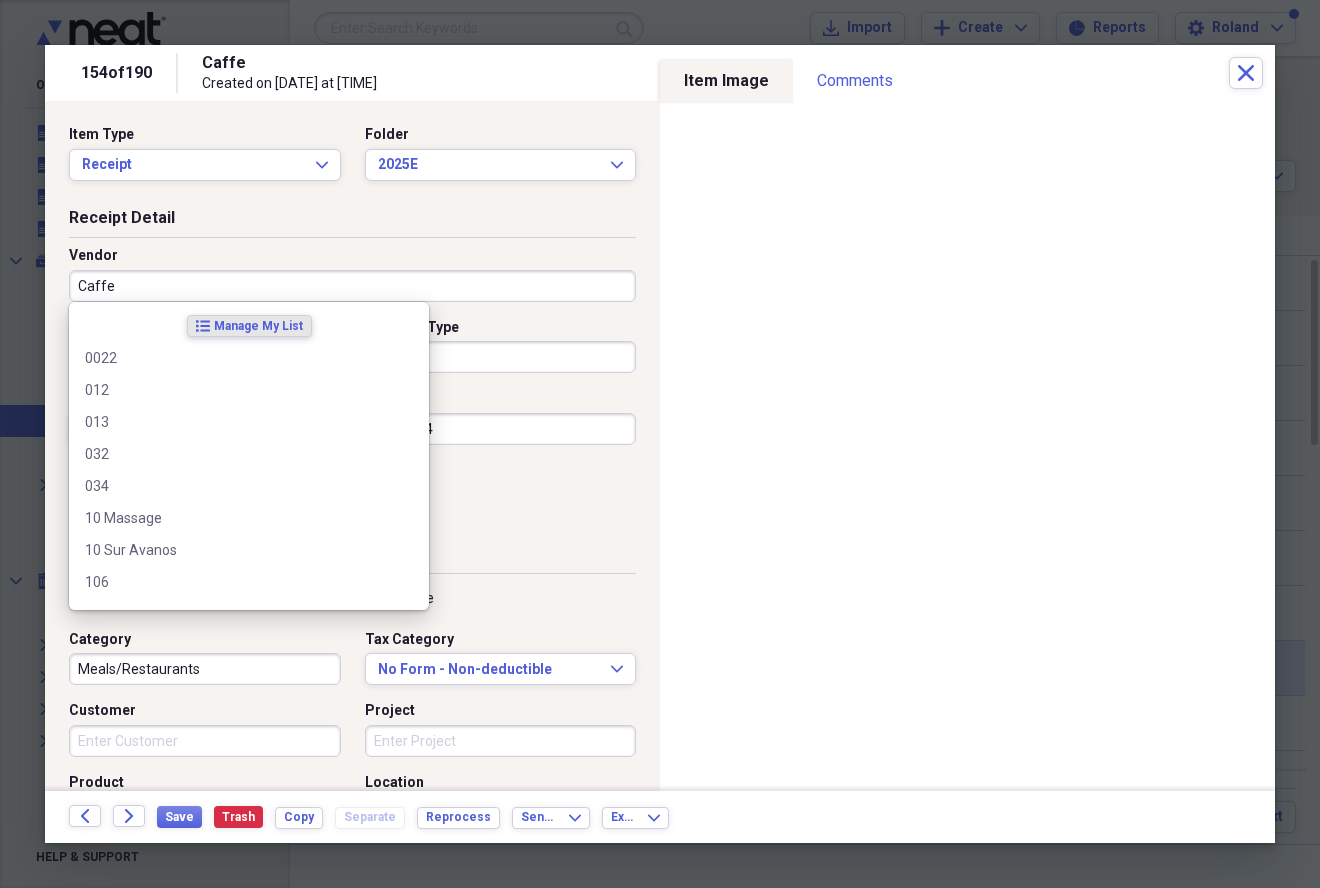 click on "Caffe" at bounding box center [352, 286] 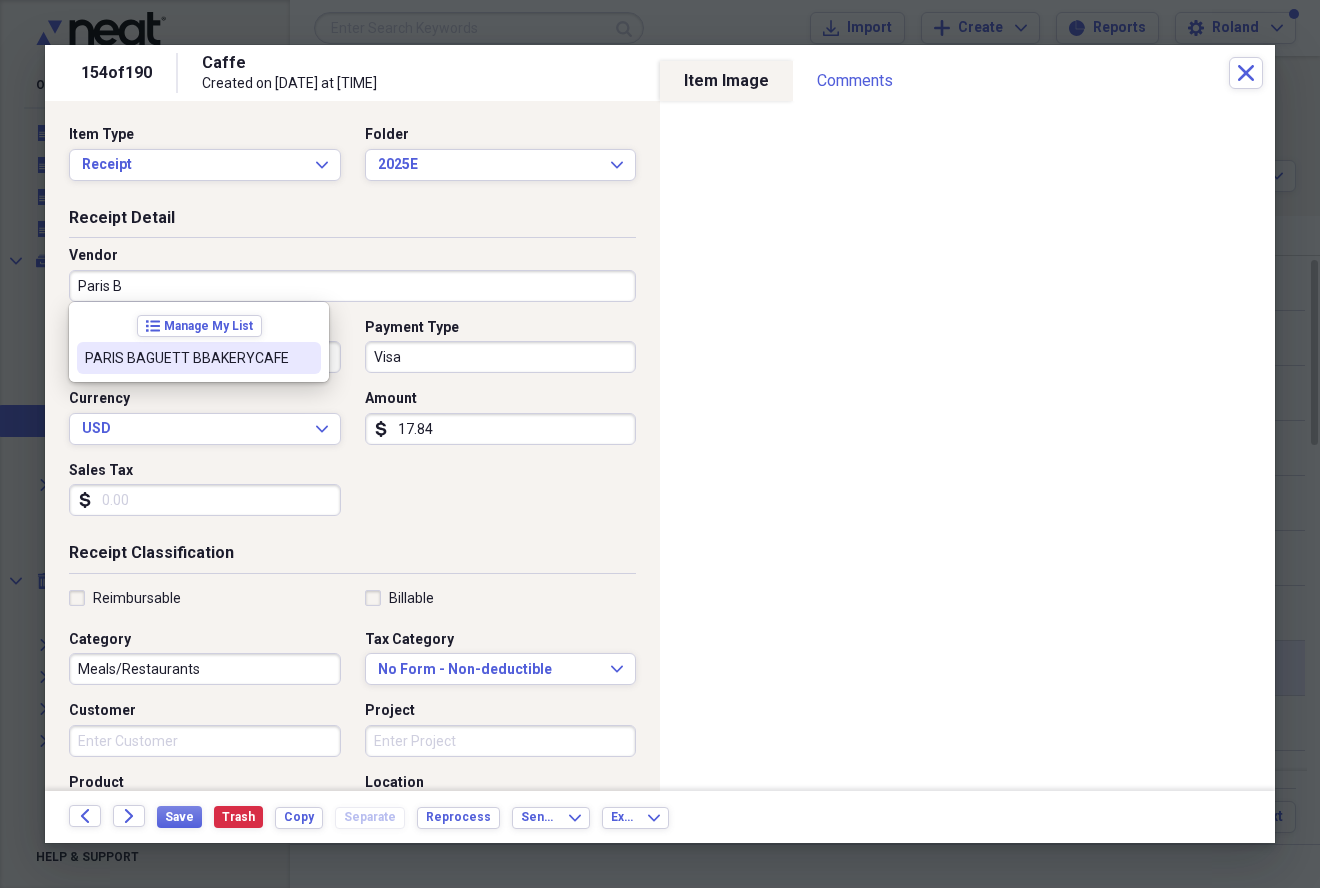 click on "PARIS BAGUETT BBAKERYCAFE" at bounding box center [187, 358] 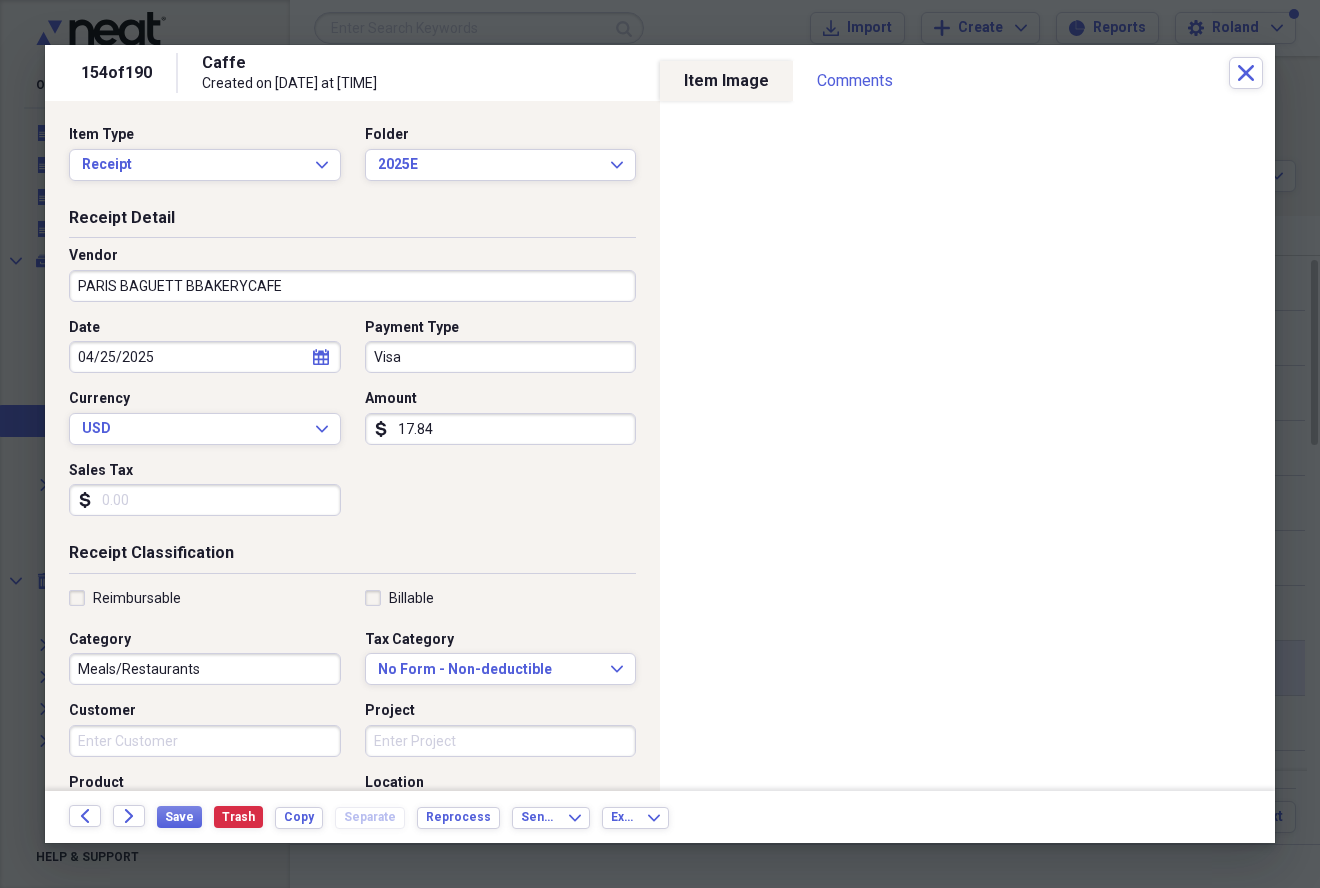 type on "Meals/Restaurant" 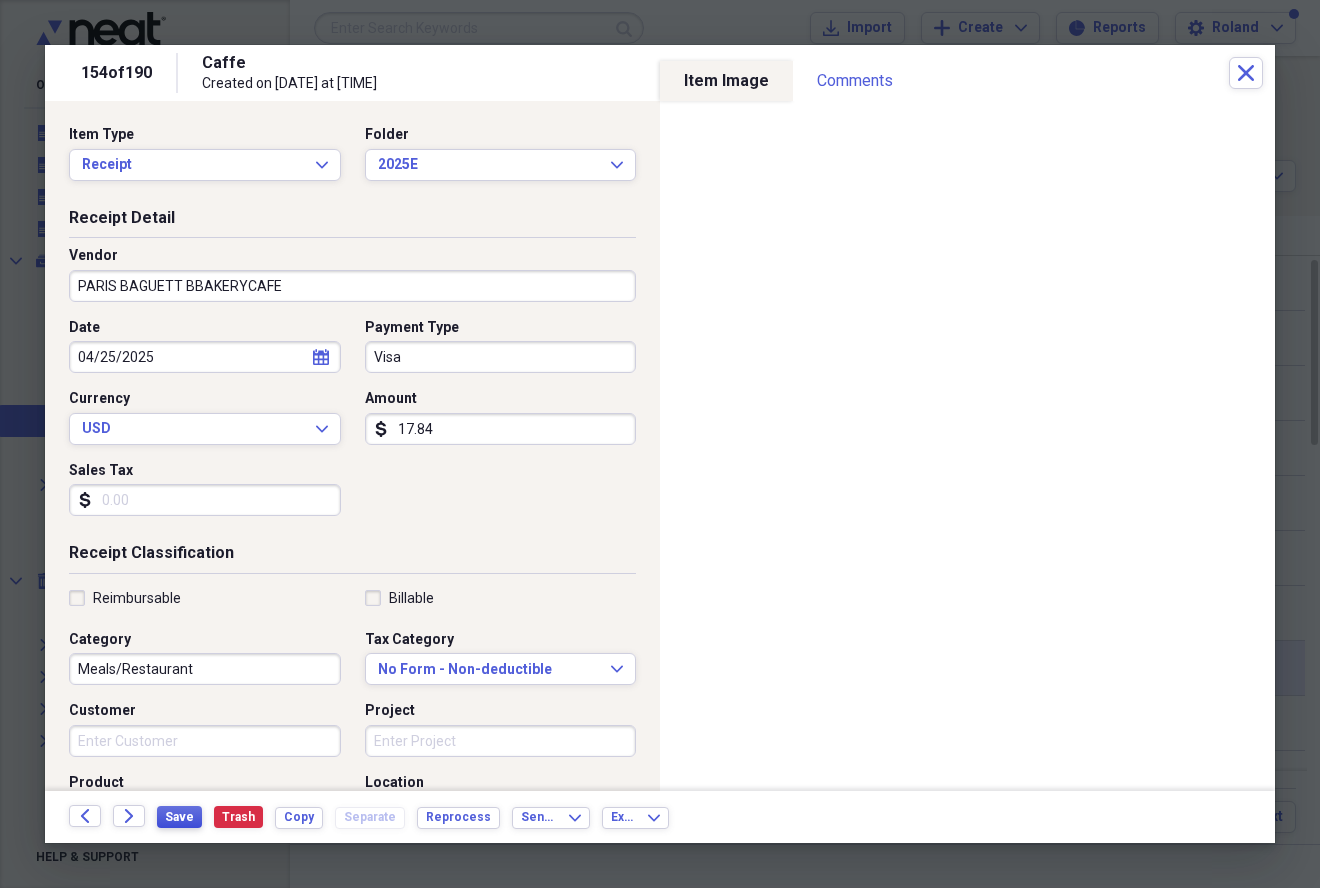 click on "Save" at bounding box center (179, 817) 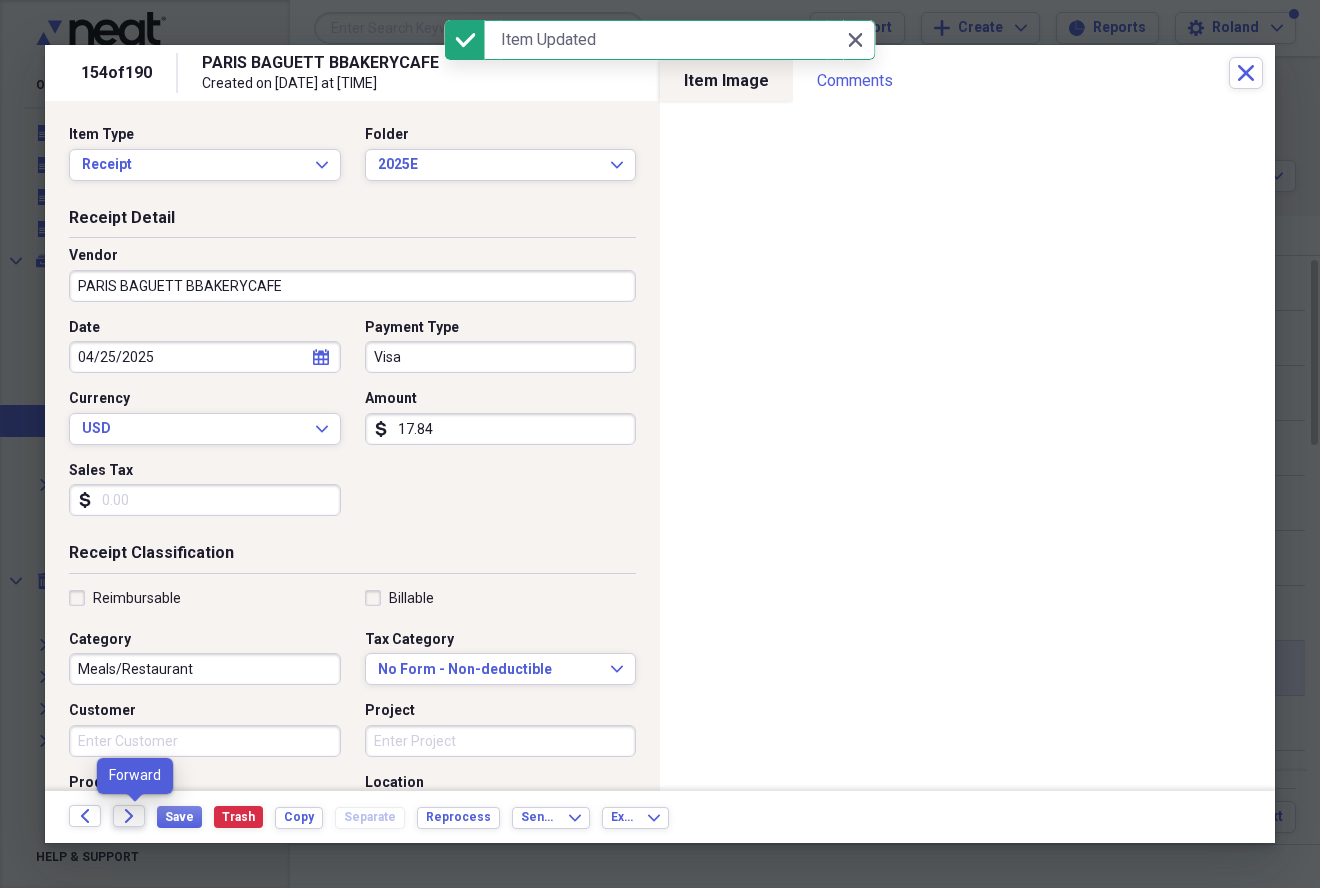 click on "Forward" at bounding box center (129, 816) 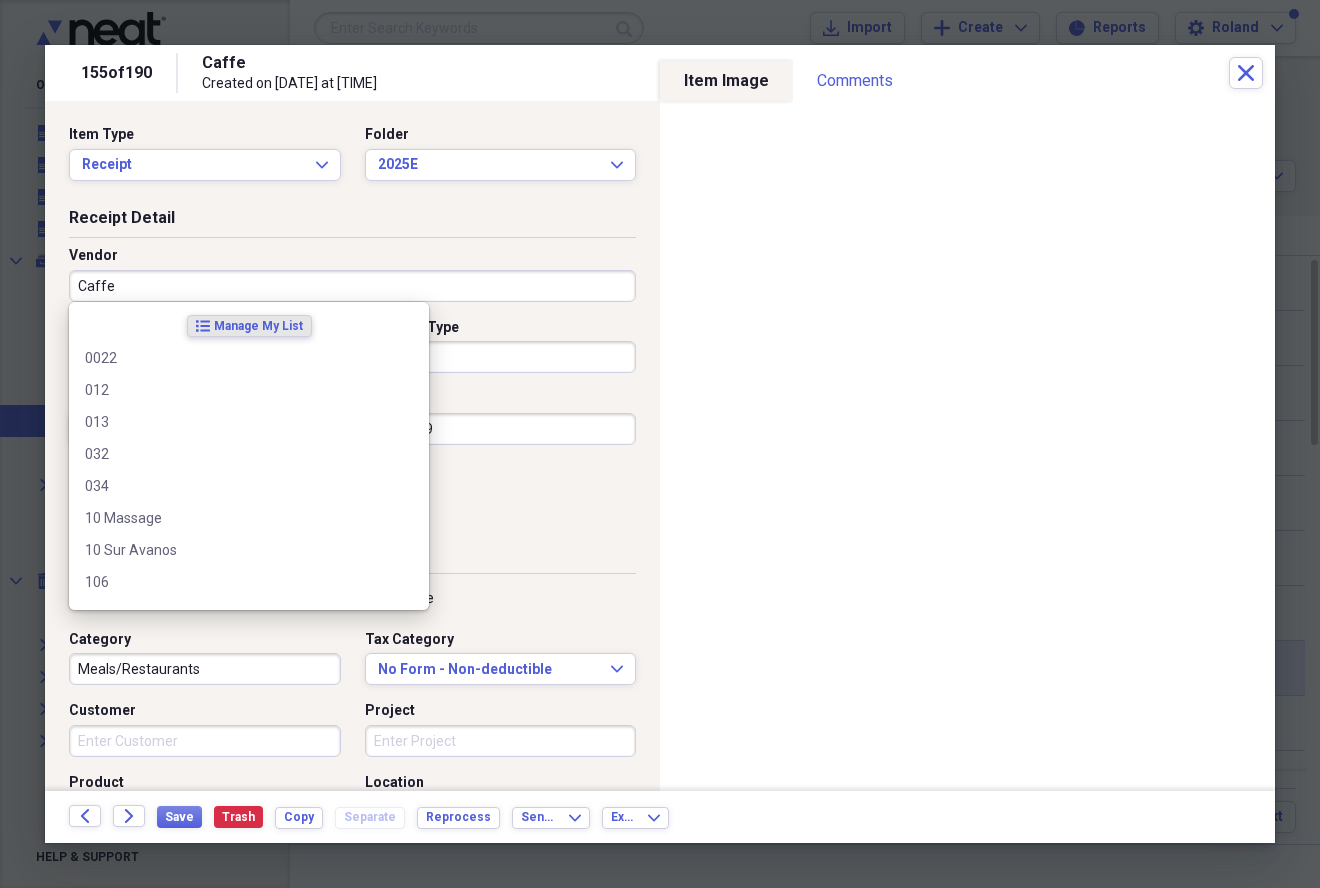 click on "Caffe" at bounding box center (352, 286) 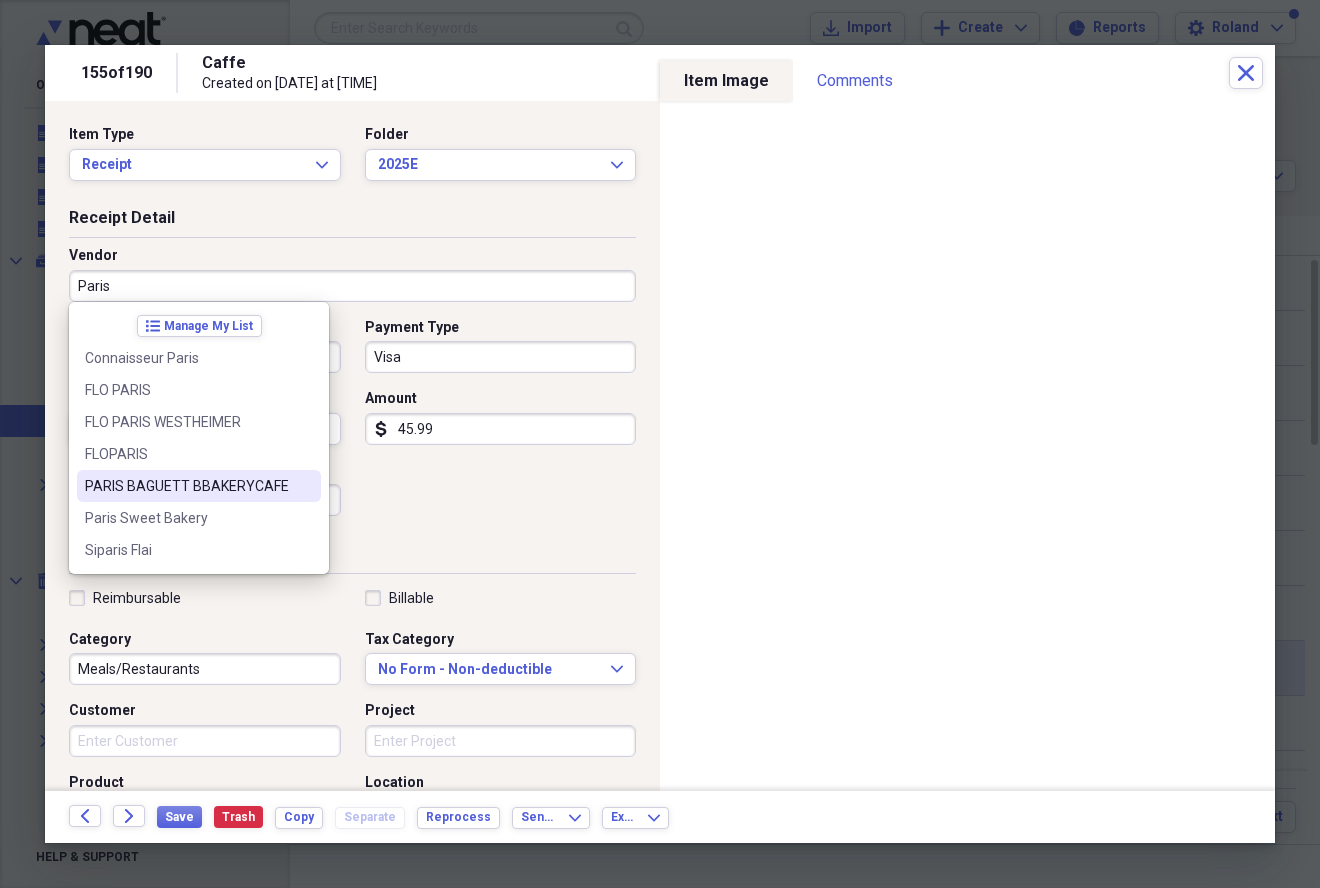 click on "PARIS BAGUETT BBAKERYCAFE" at bounding box center [187, 486] 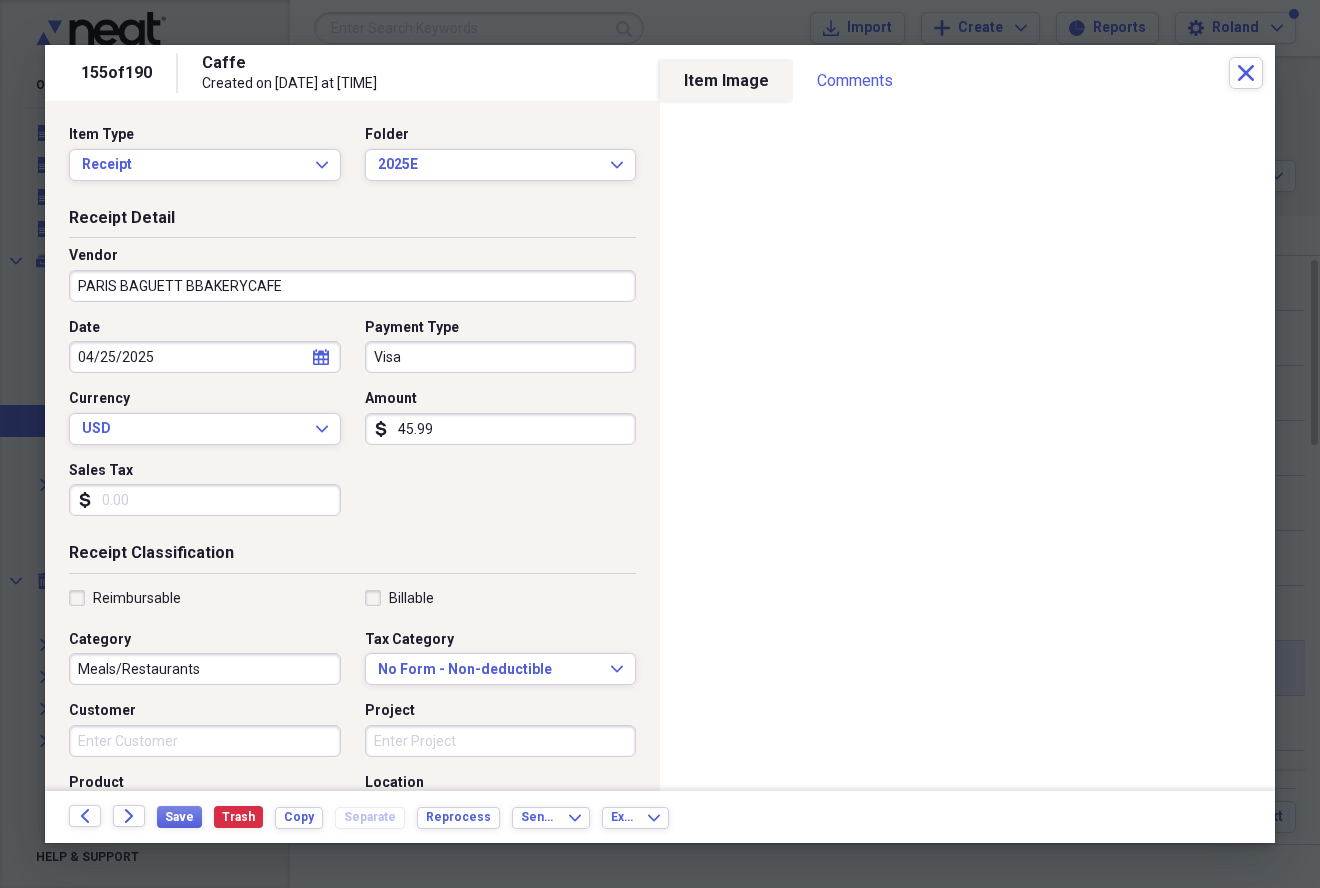 type on "Meals/Restaurant" 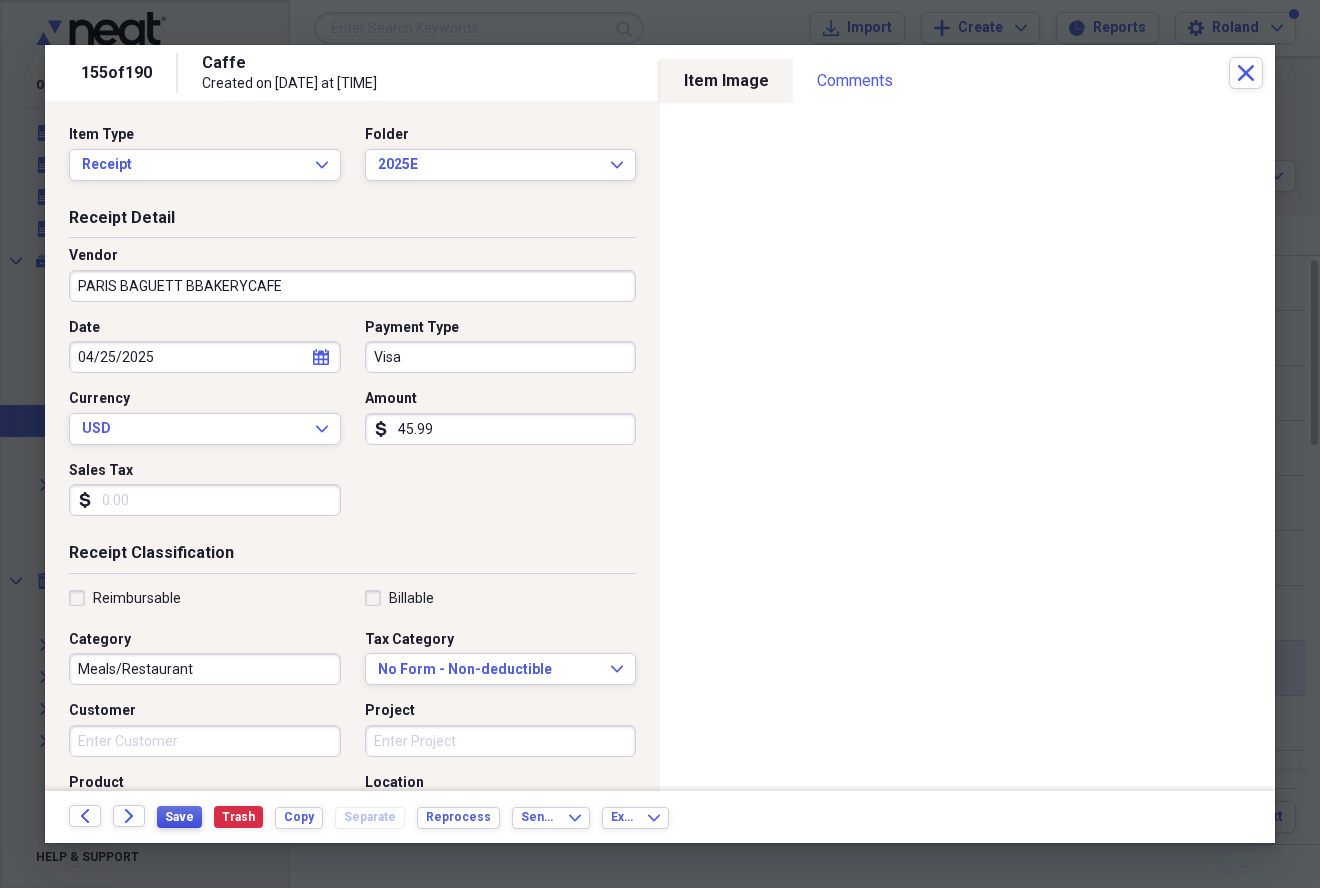 click on "Save" at bounding box center (179, 817) 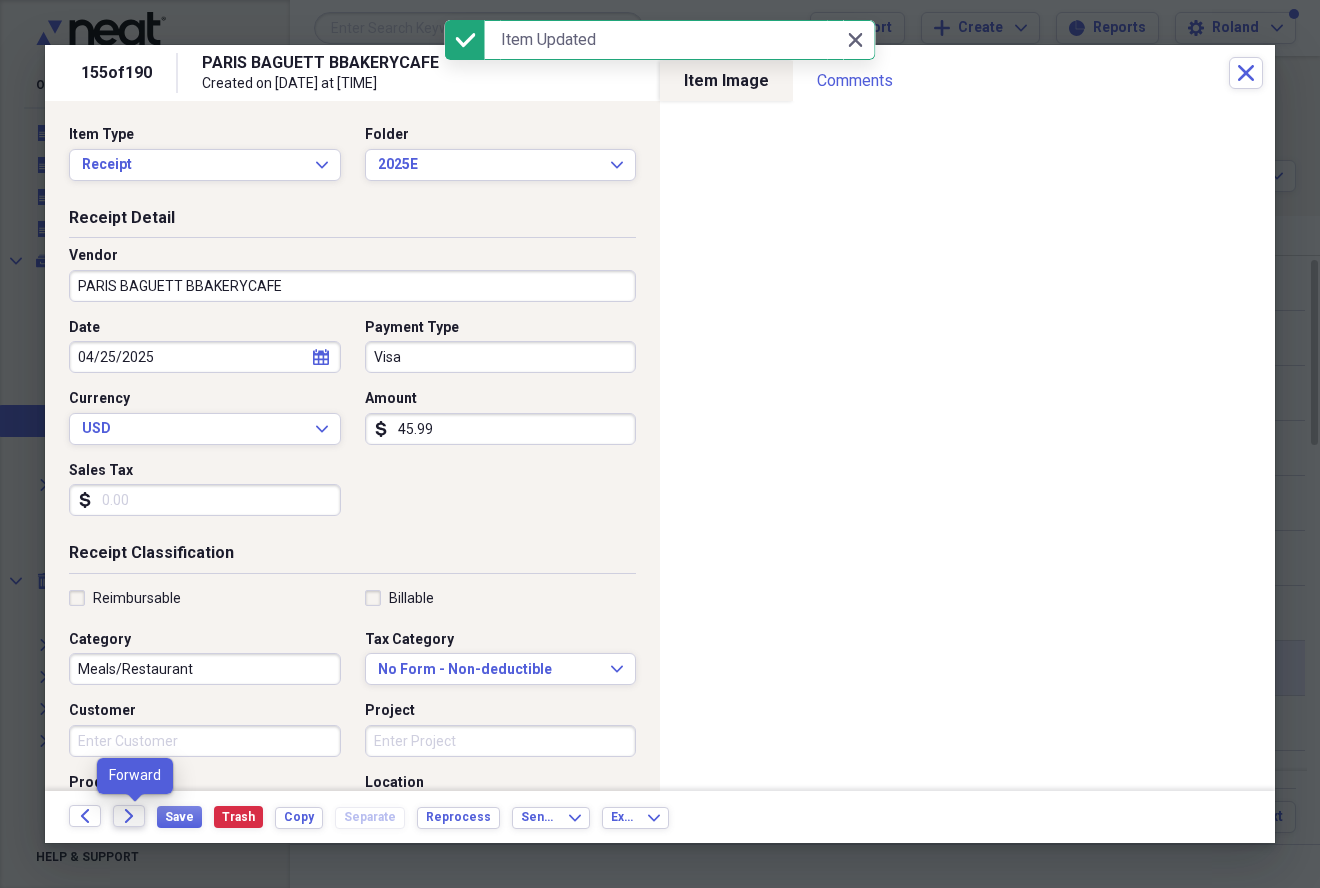 click on "Forward" at bounding box center (129, 816) 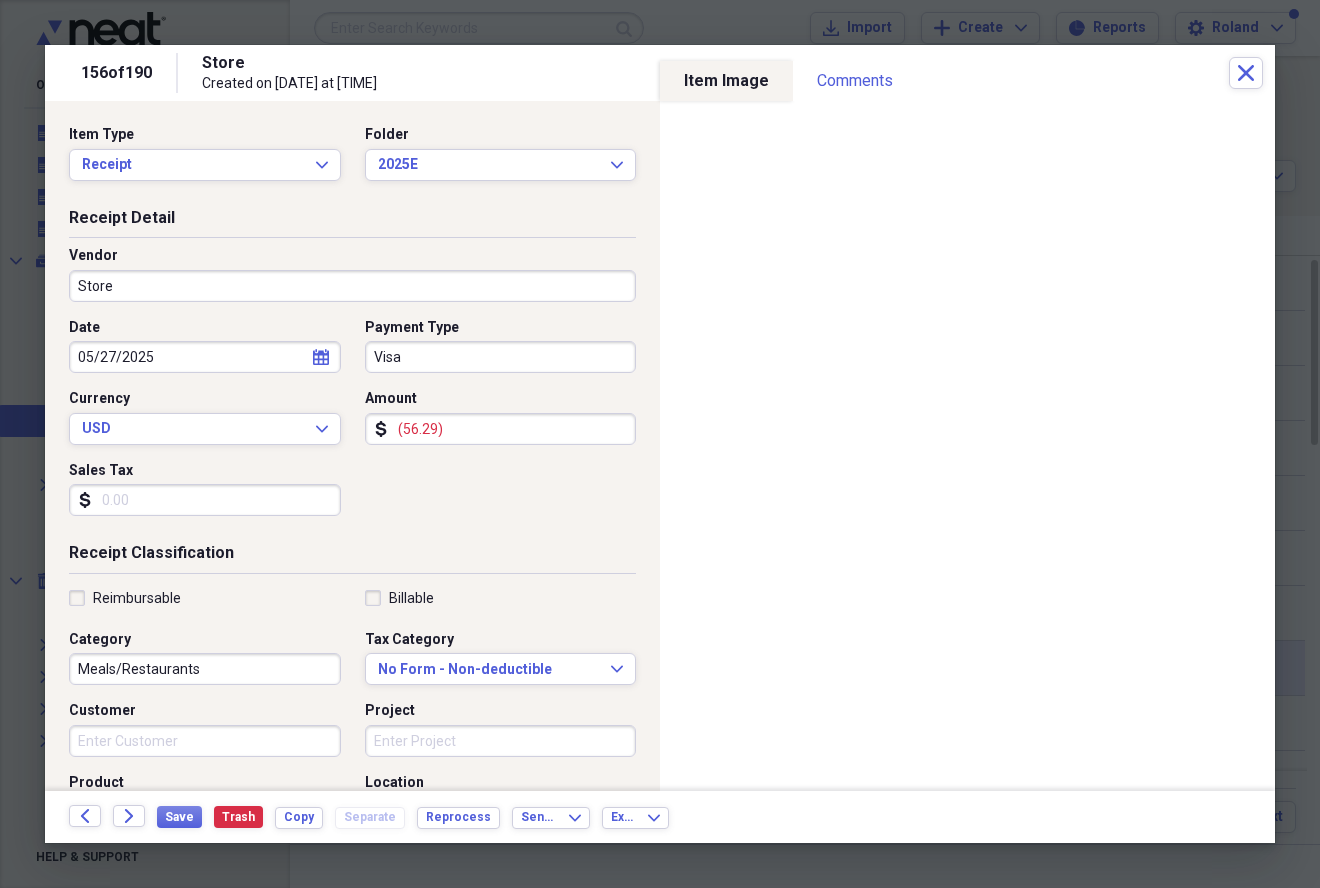 click on "Vendor Store" at bounding box center (352, 274) 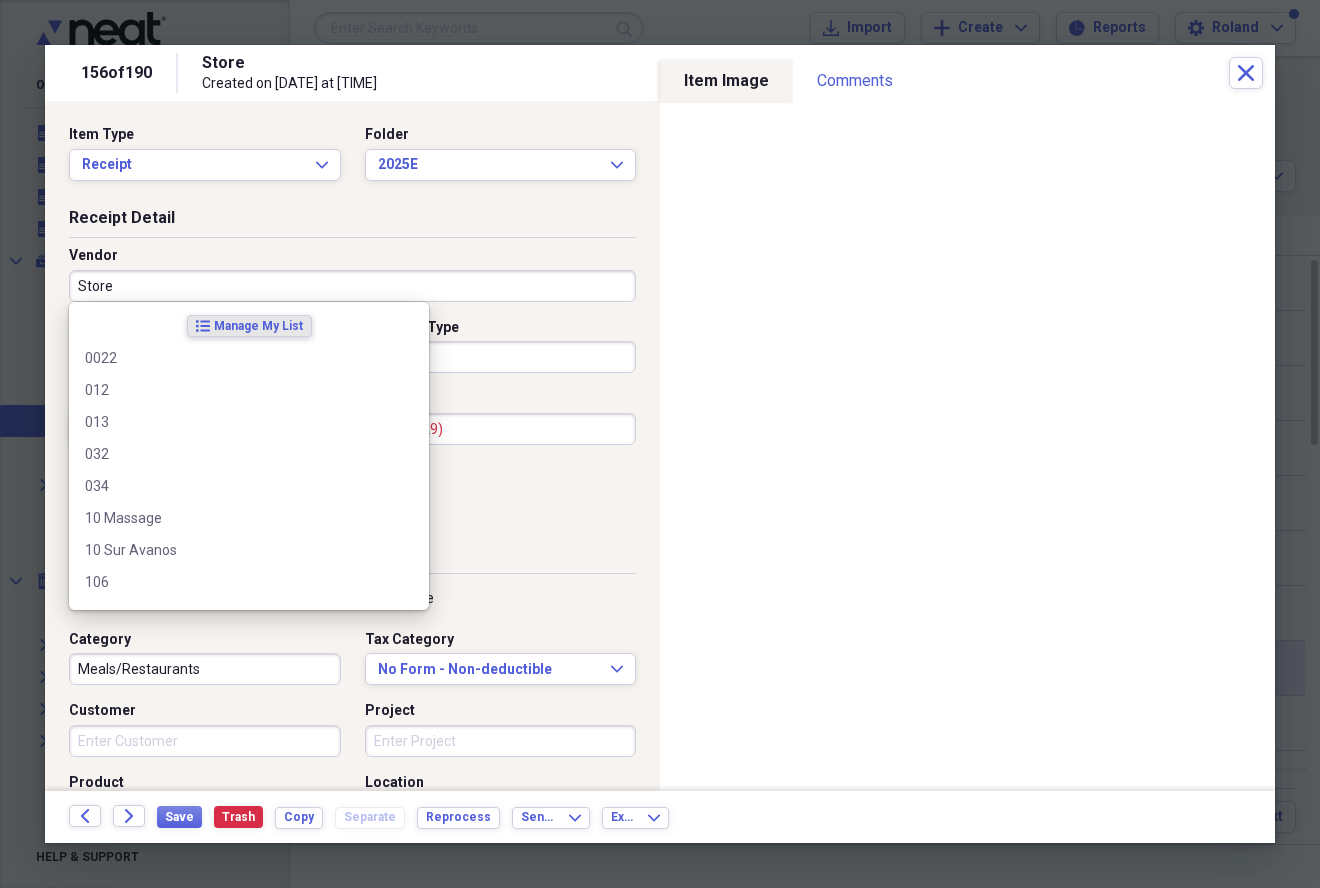 click on "Store" at bounding box center [352, 286] 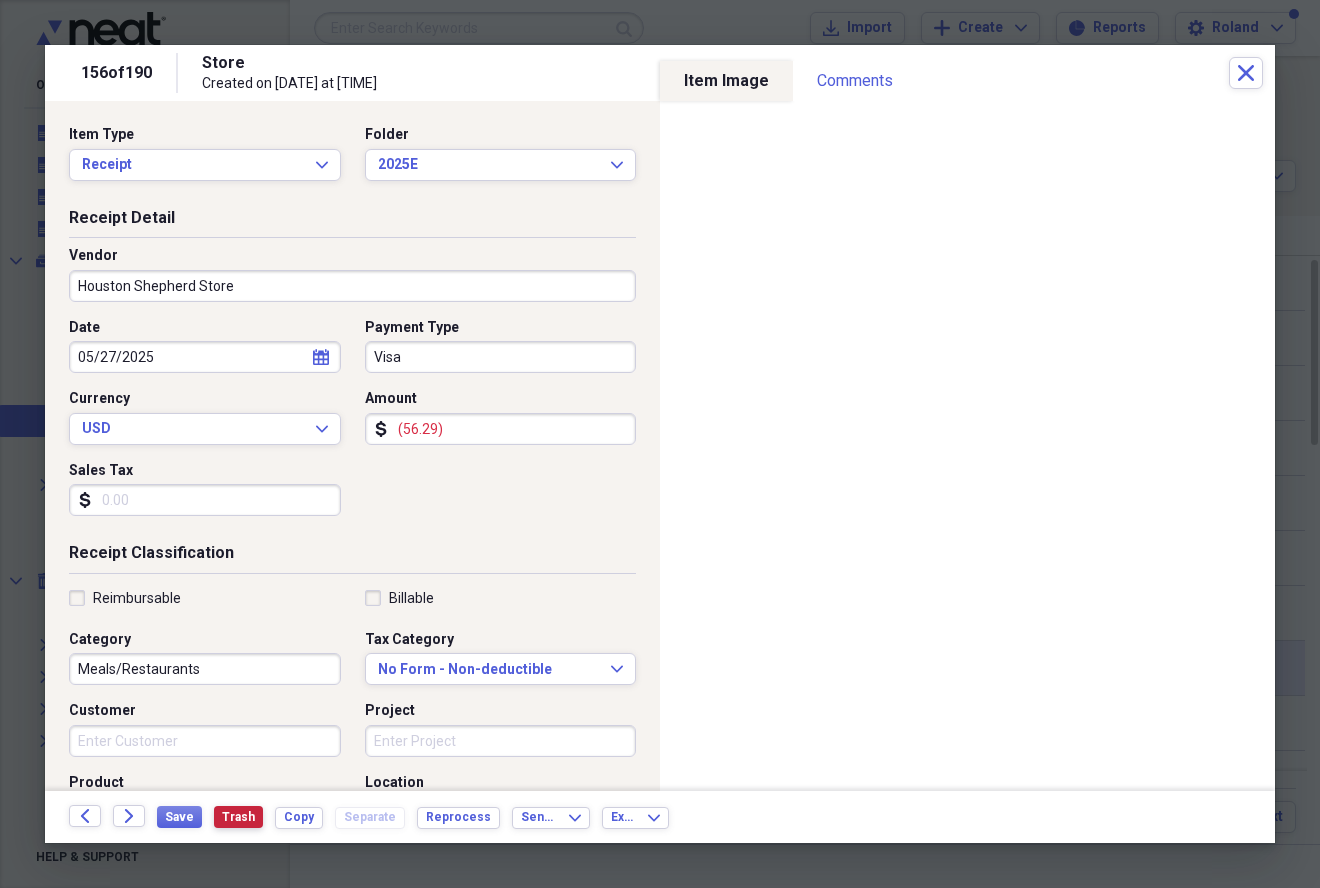 click on "Trash" at bounding box center (238, 817) 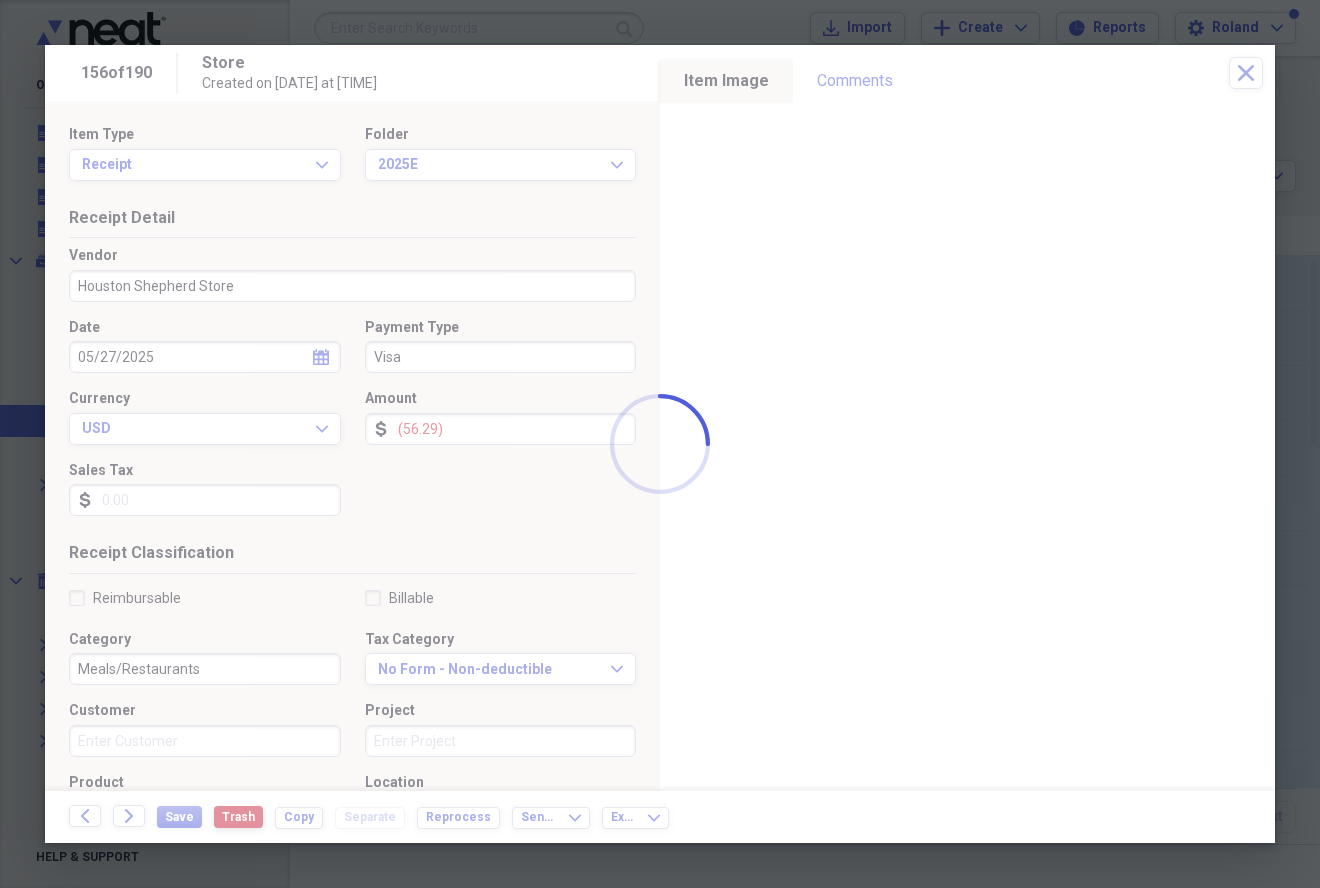 type on "Store" 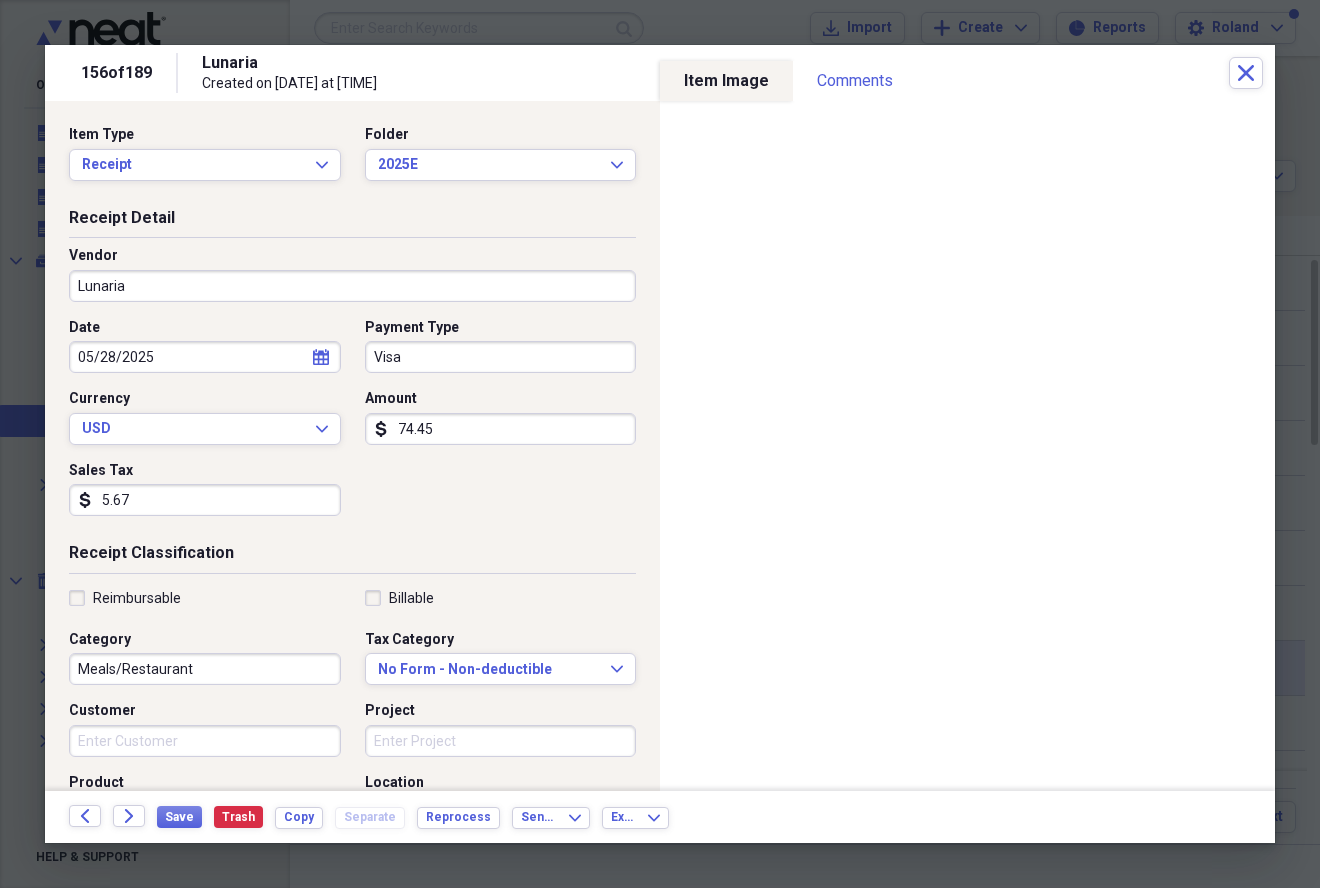 click on "Meals/Restaurant" at bounding box center (205, 669) 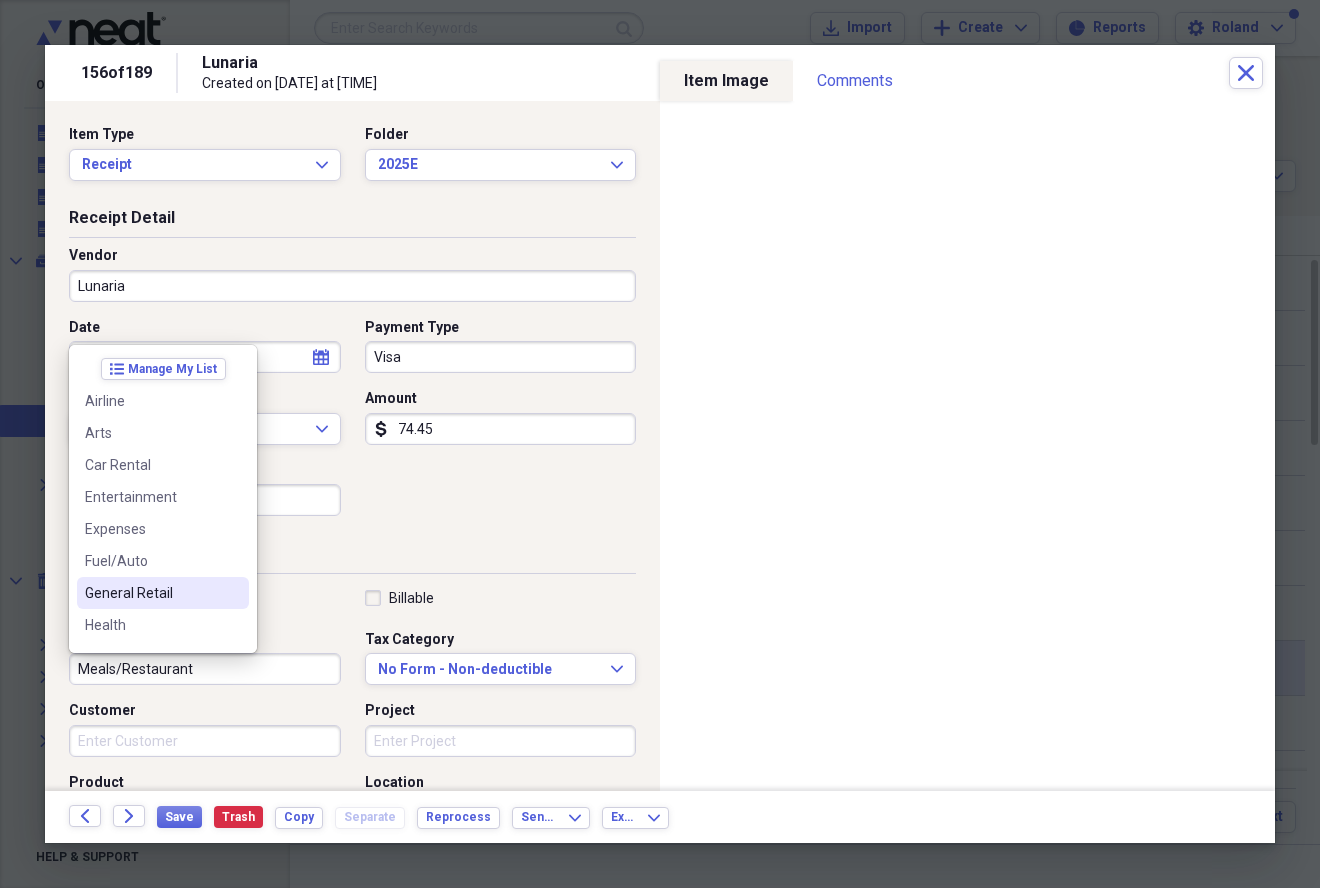 click on "General Retail" at bounding box center [151, 593] 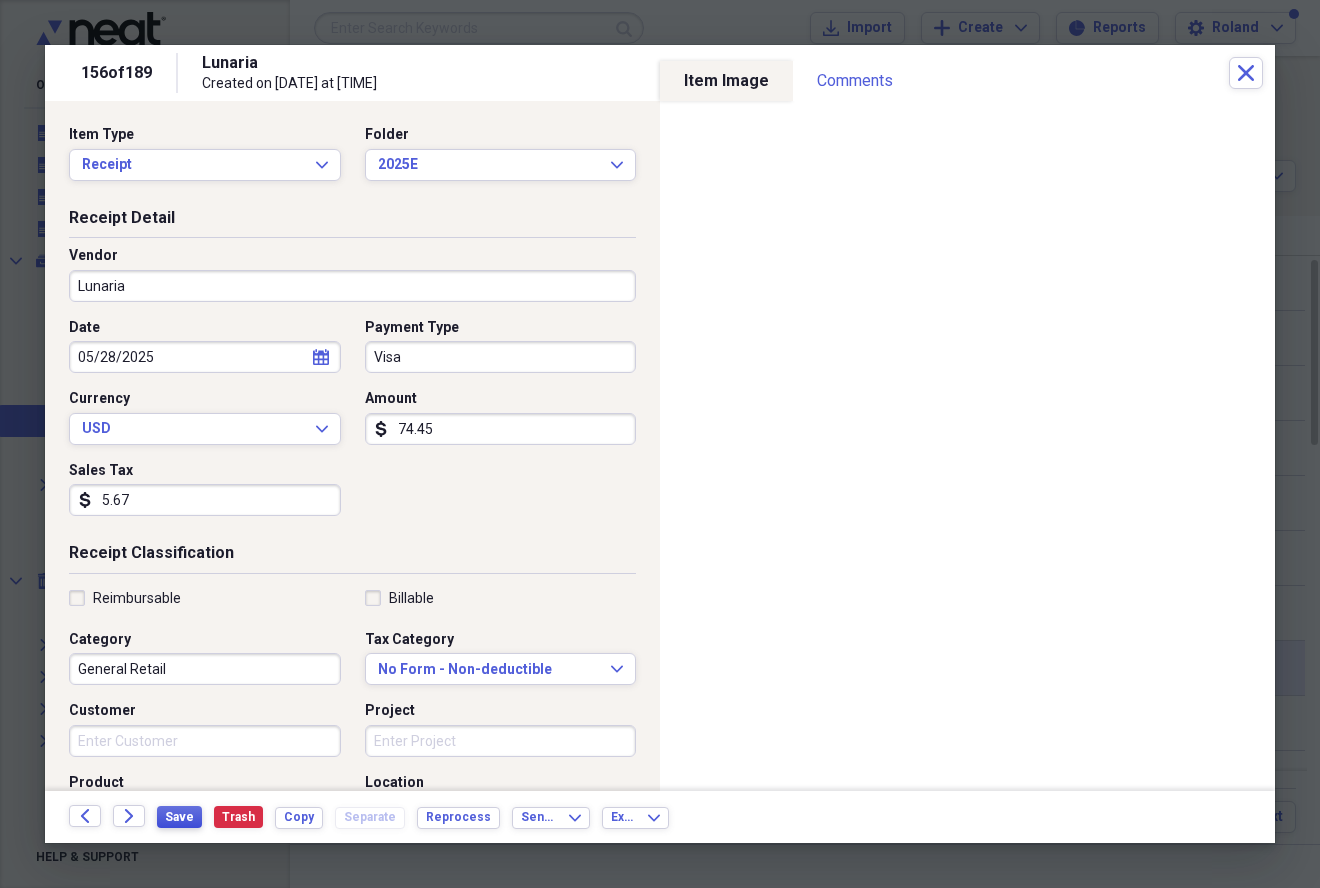 click on "Save" at bounding box center (179, 817) 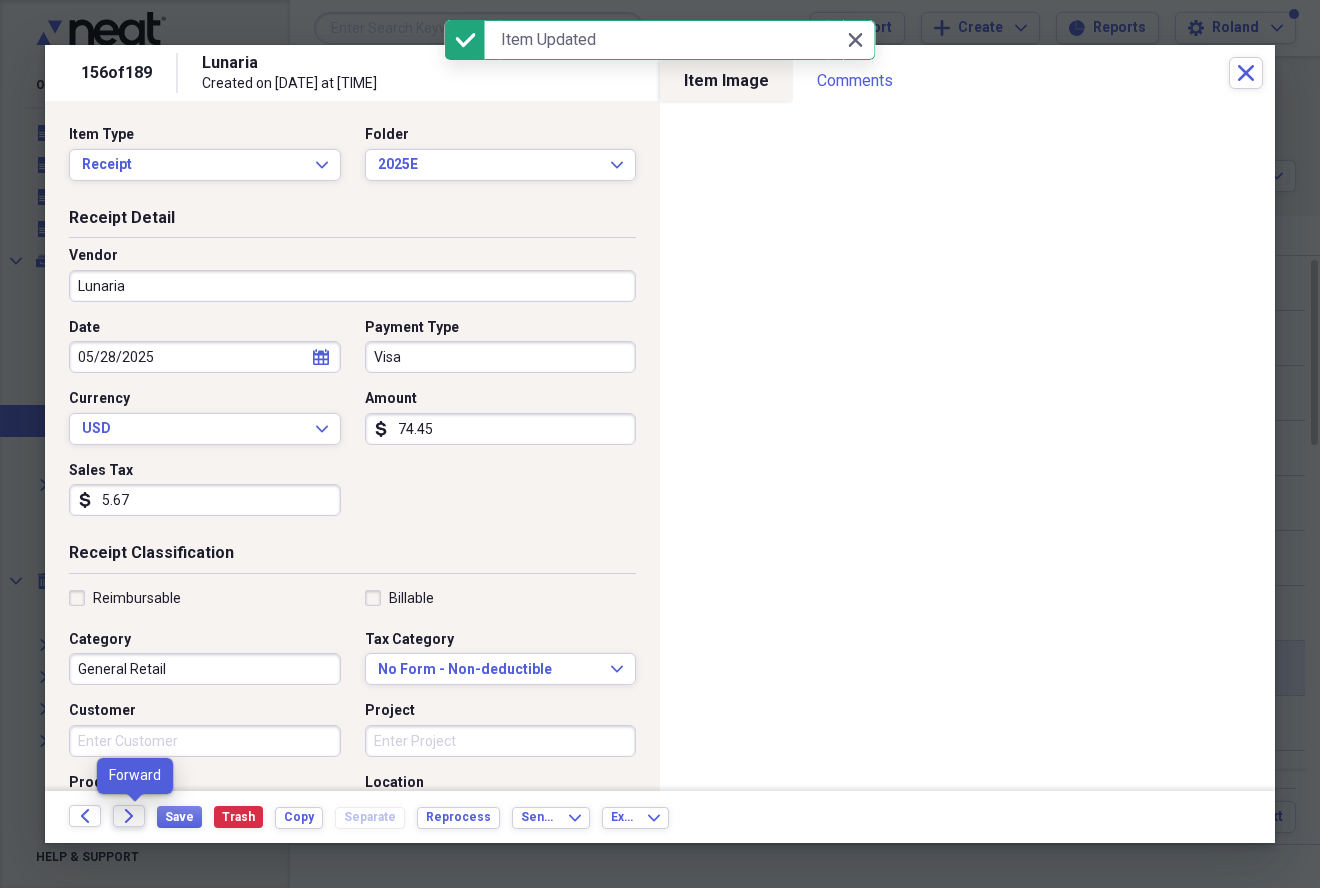 click on "Forward" 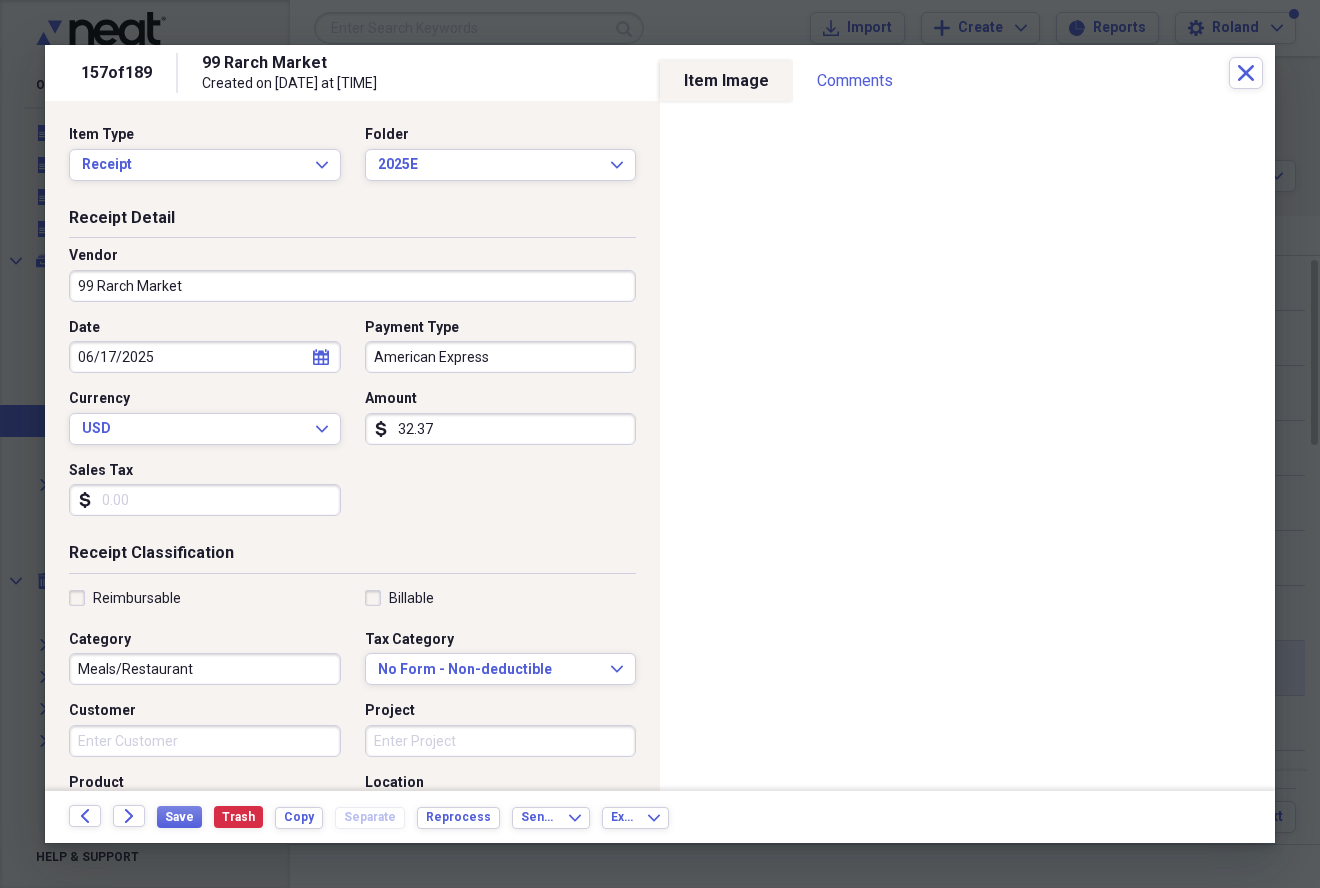 click on "32.37" at bounding box center [501, 429] 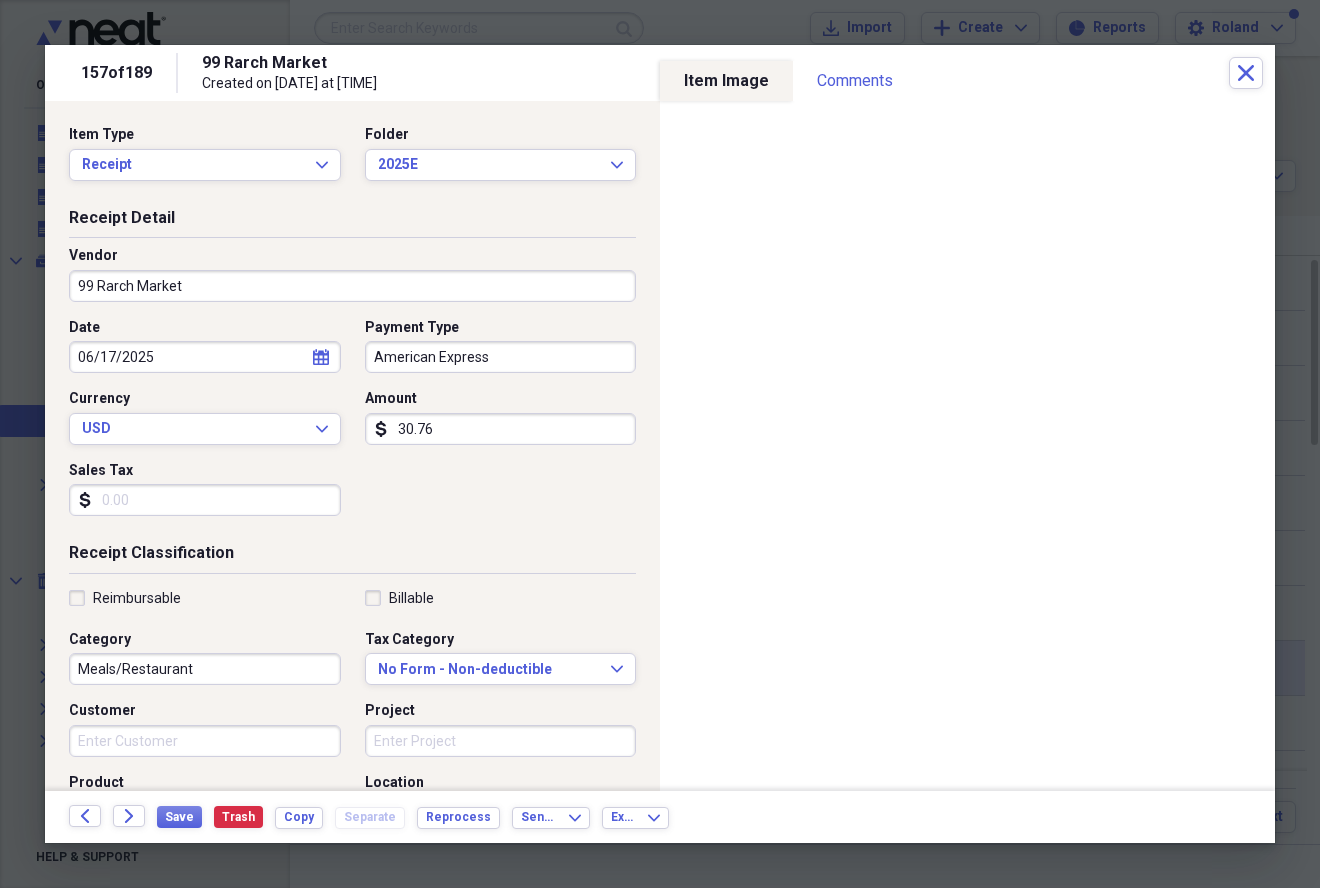 type on "30.76" 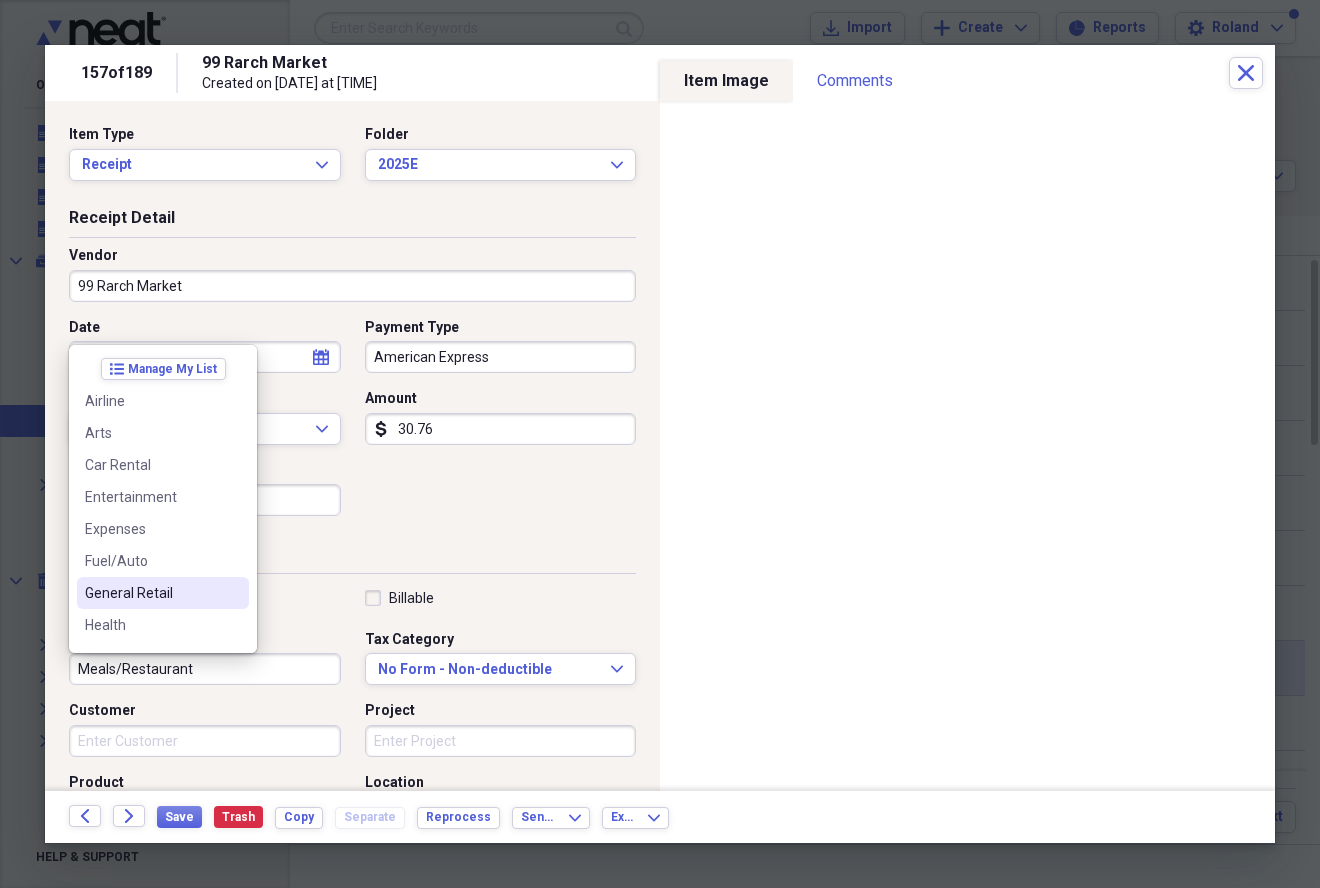click on "General Retail" at bounding box center (151, 593) 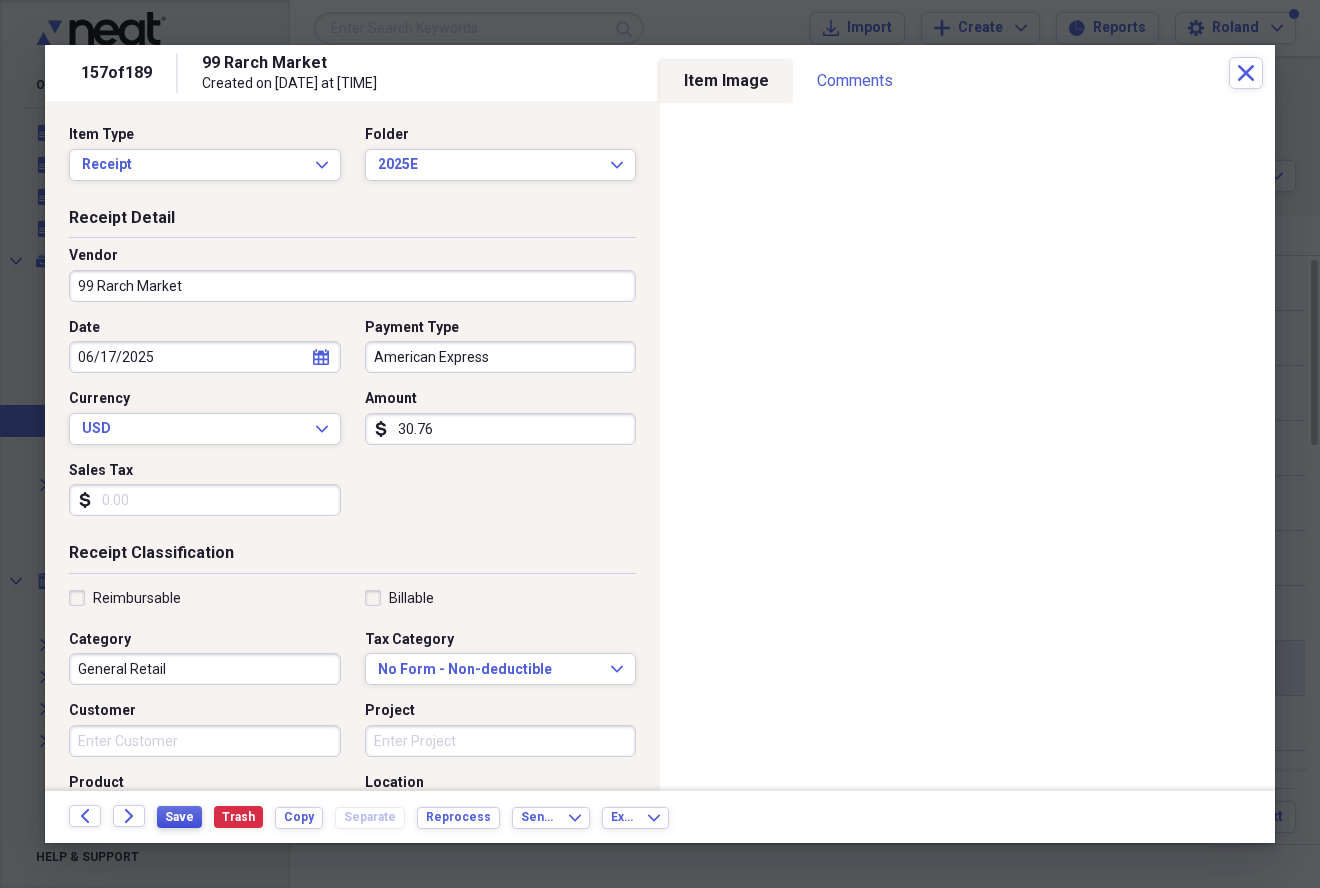 click on "Save" at bounding box center (179, 817) 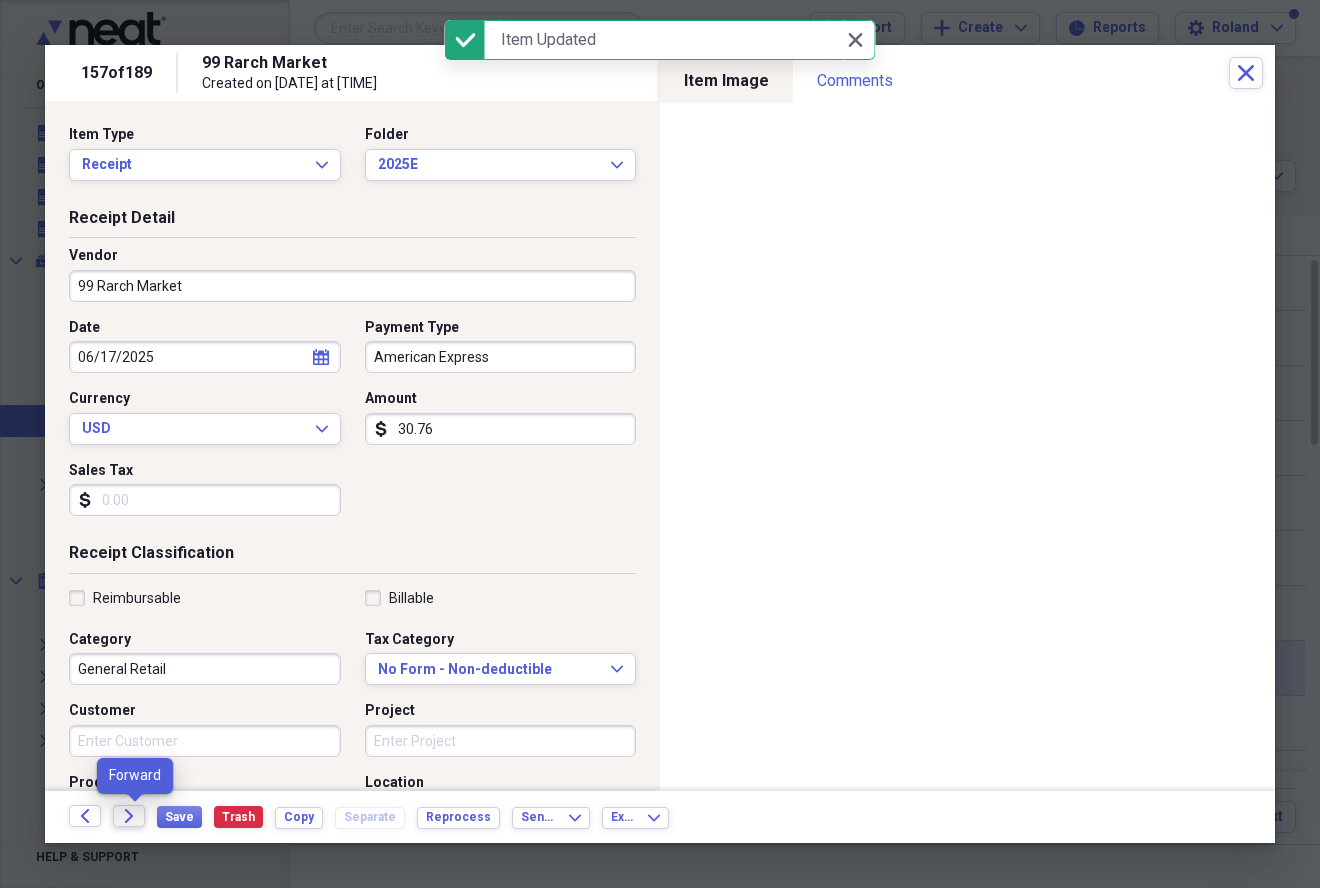 click 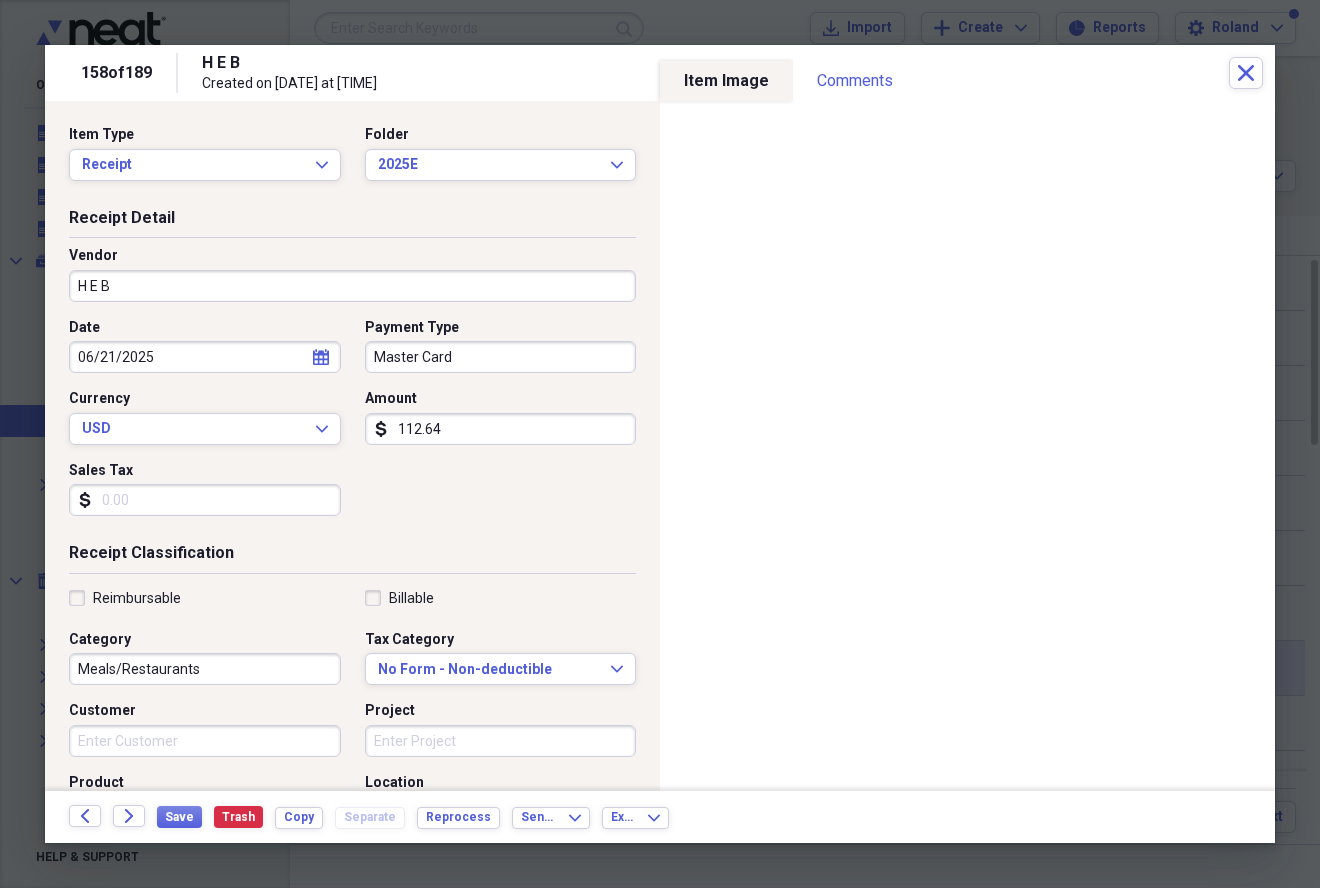 click on "Meals/Restaurants" at bounding box center (205, 669) 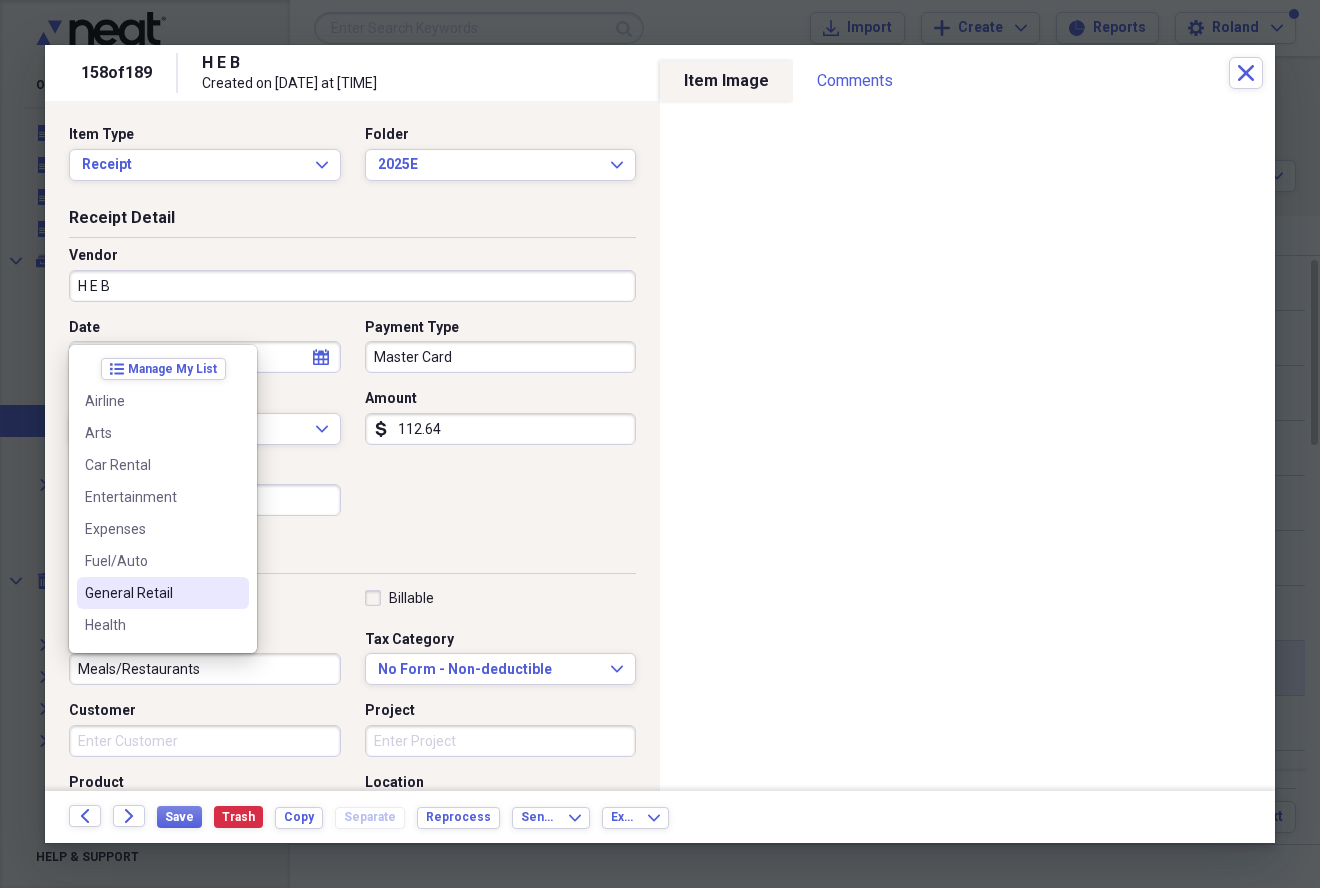 click on "General Retail" at bounding box center (151, 593) 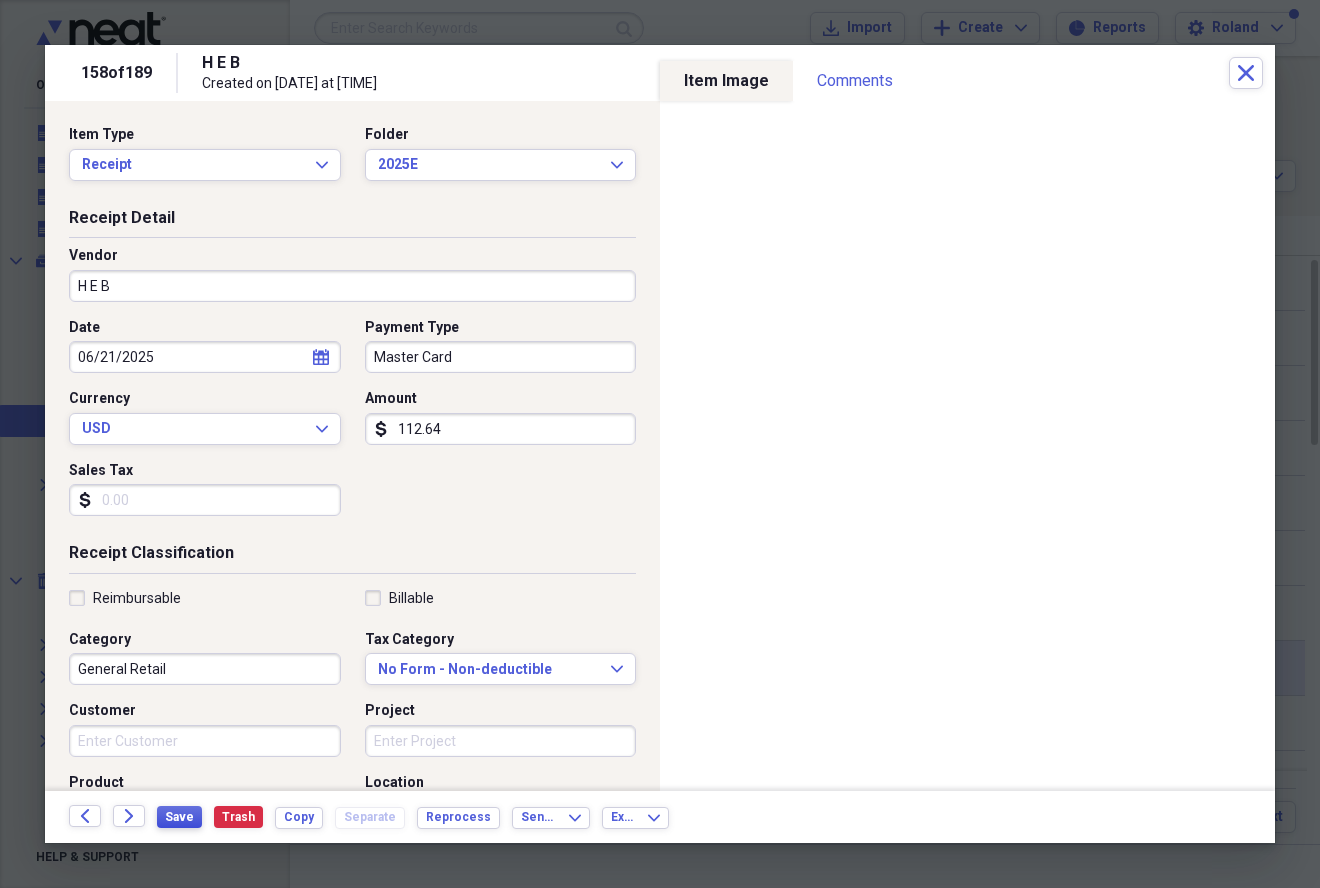 click on "Save" at bounding box center [179, 817] 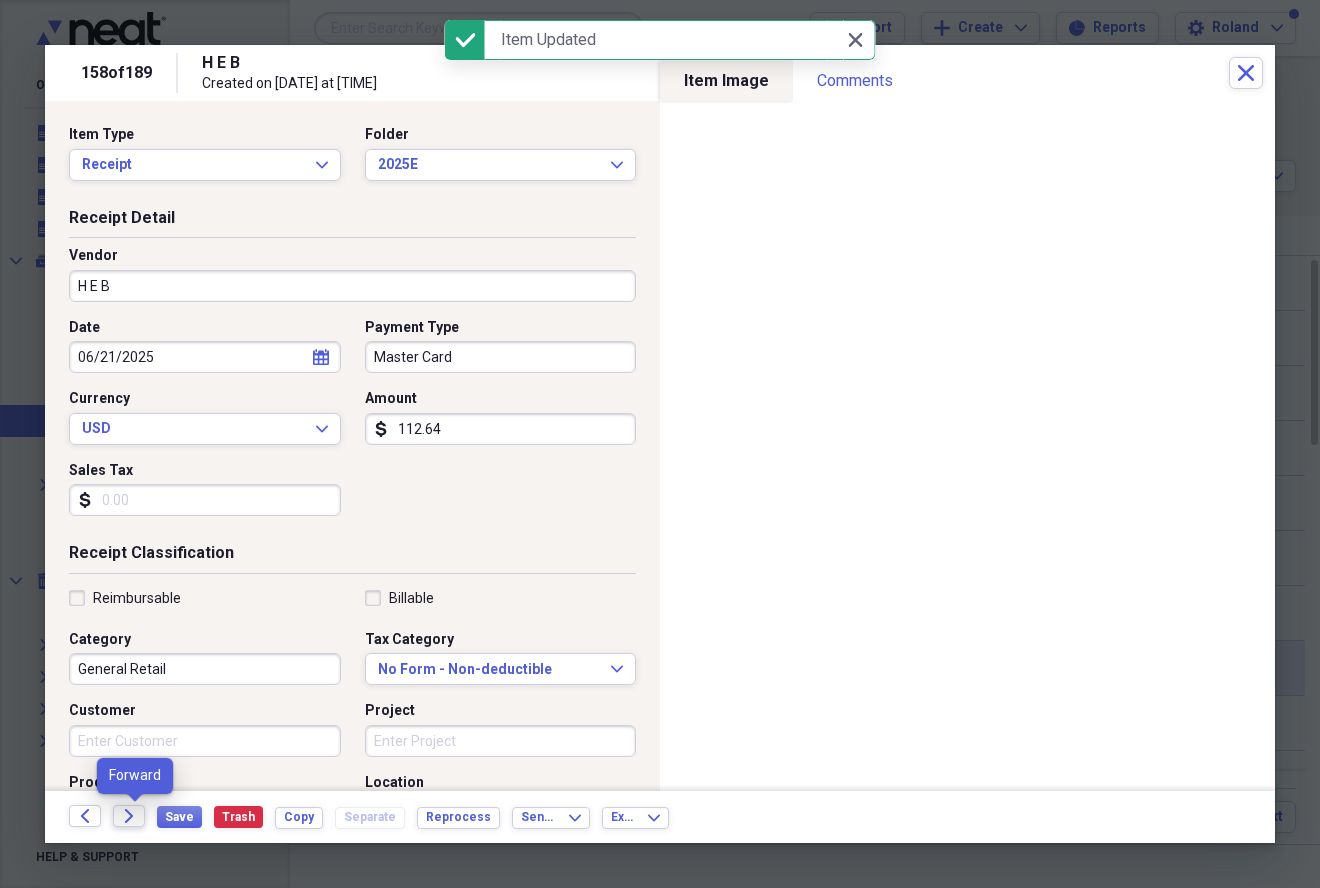 click on "Forward" 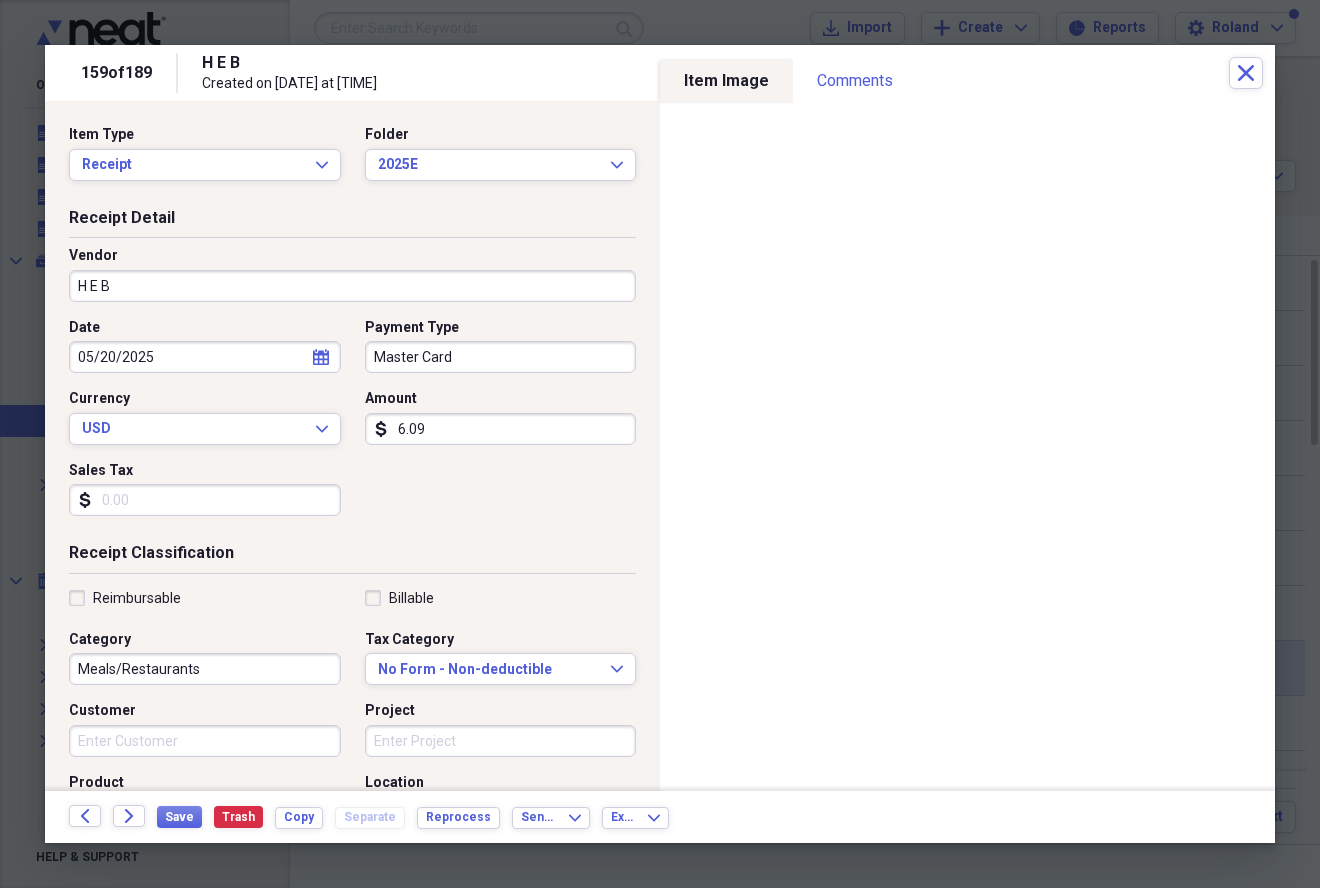 click on "Meals/Restaurants" at bounding box center [205, 669] 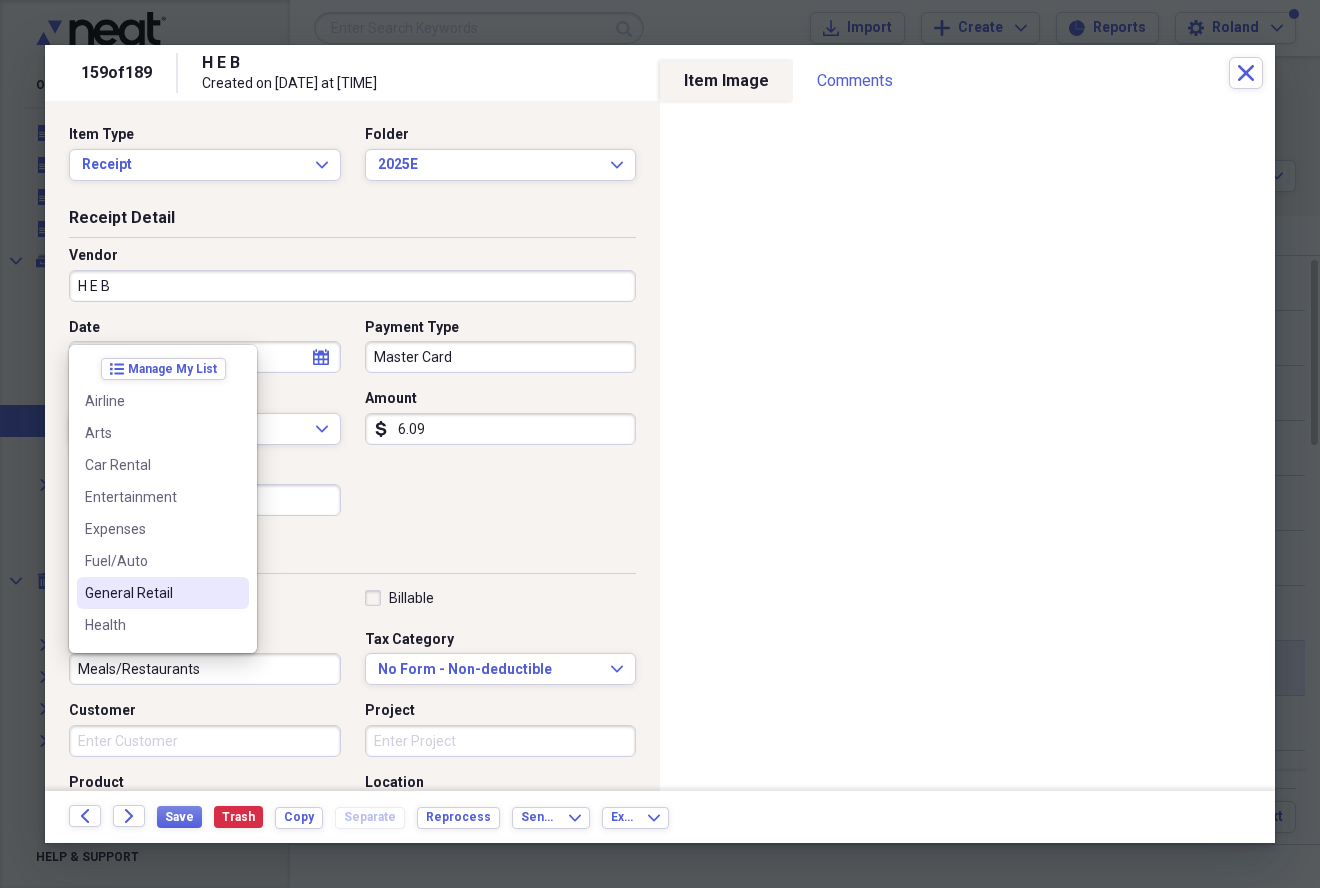 click on "General Retail" at bounding box center [151, 593] 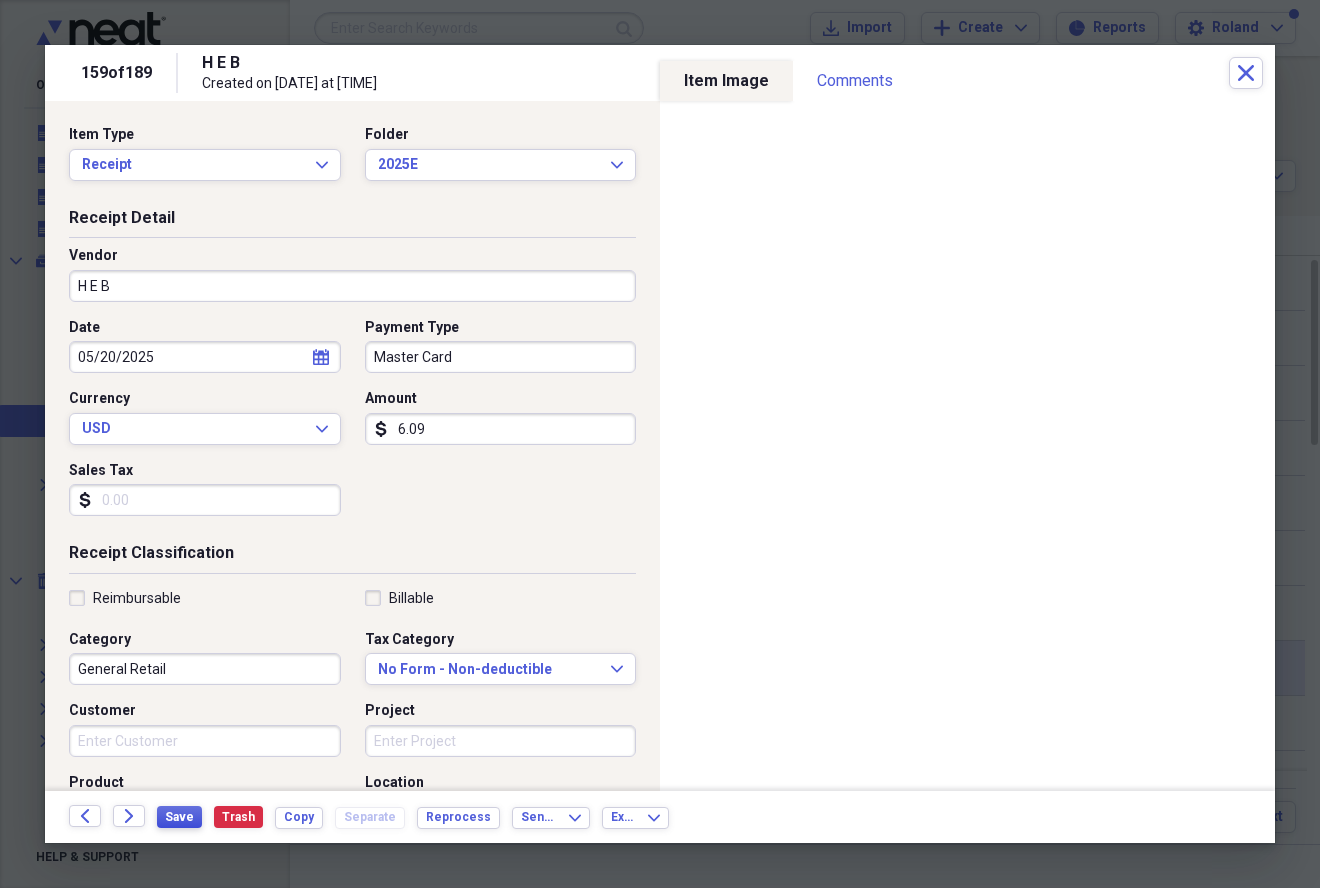 click on "Save" at bounding box center [179, 817] 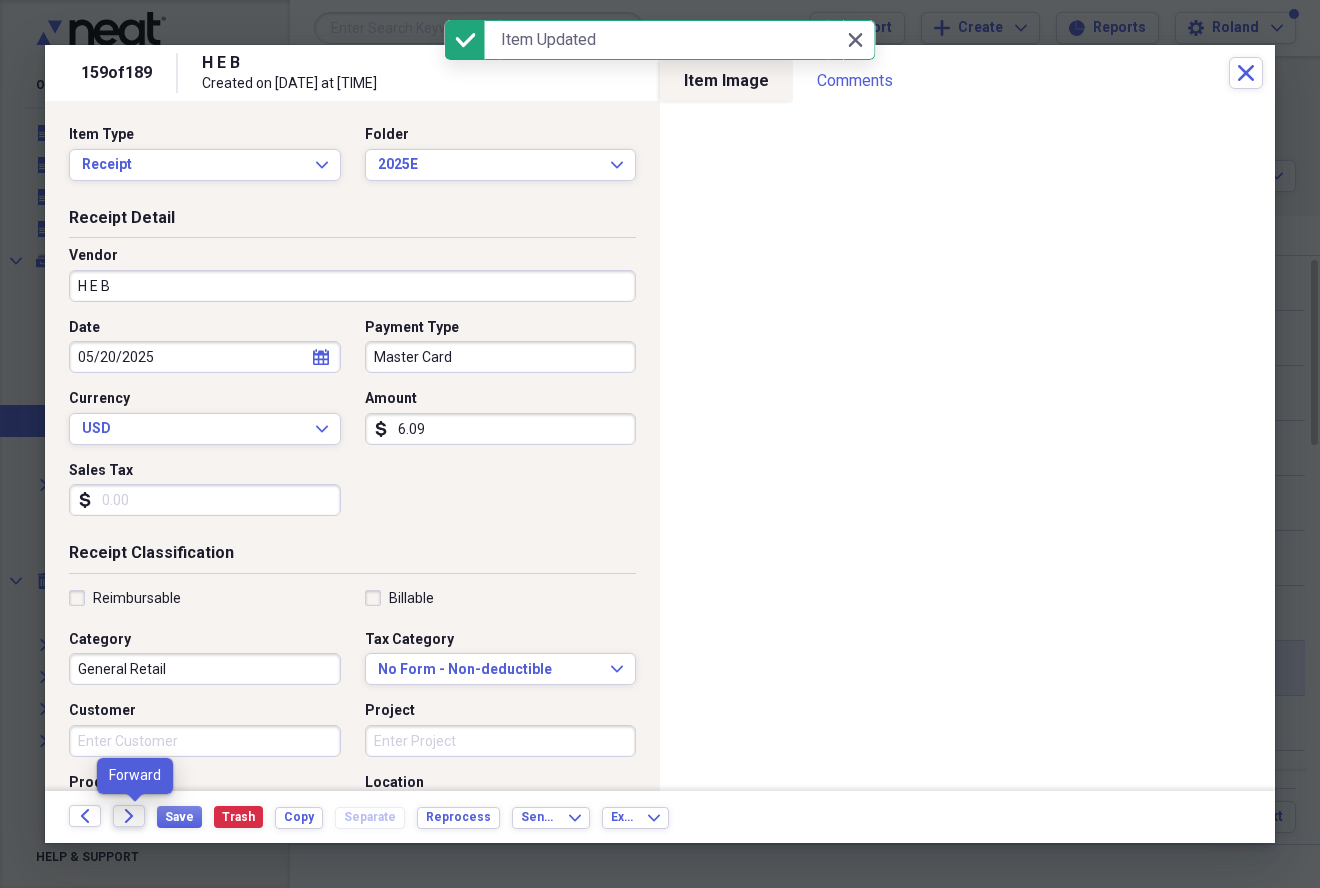 click 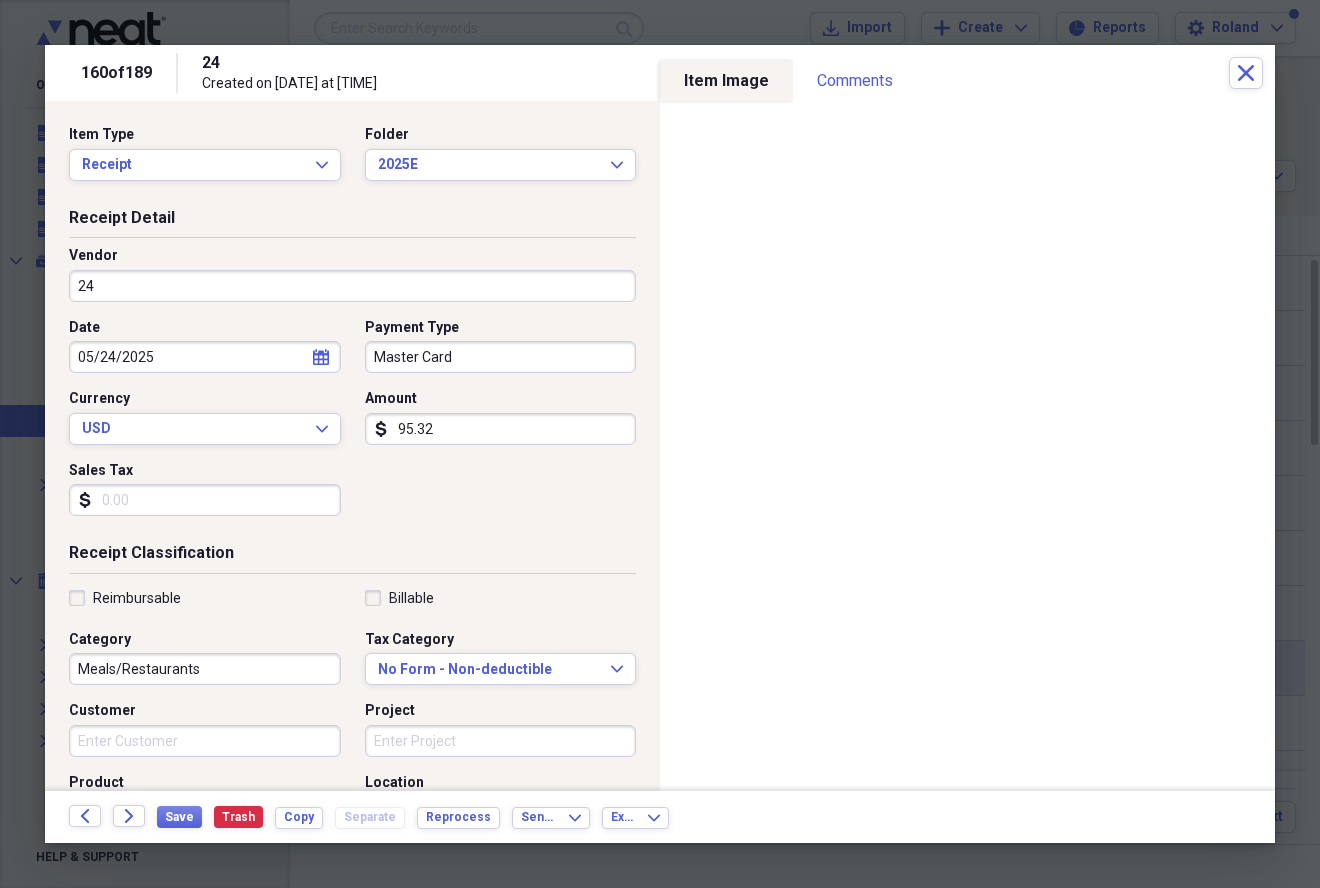 click on "Meals/Restaurants" at bounding box center [205, 669] 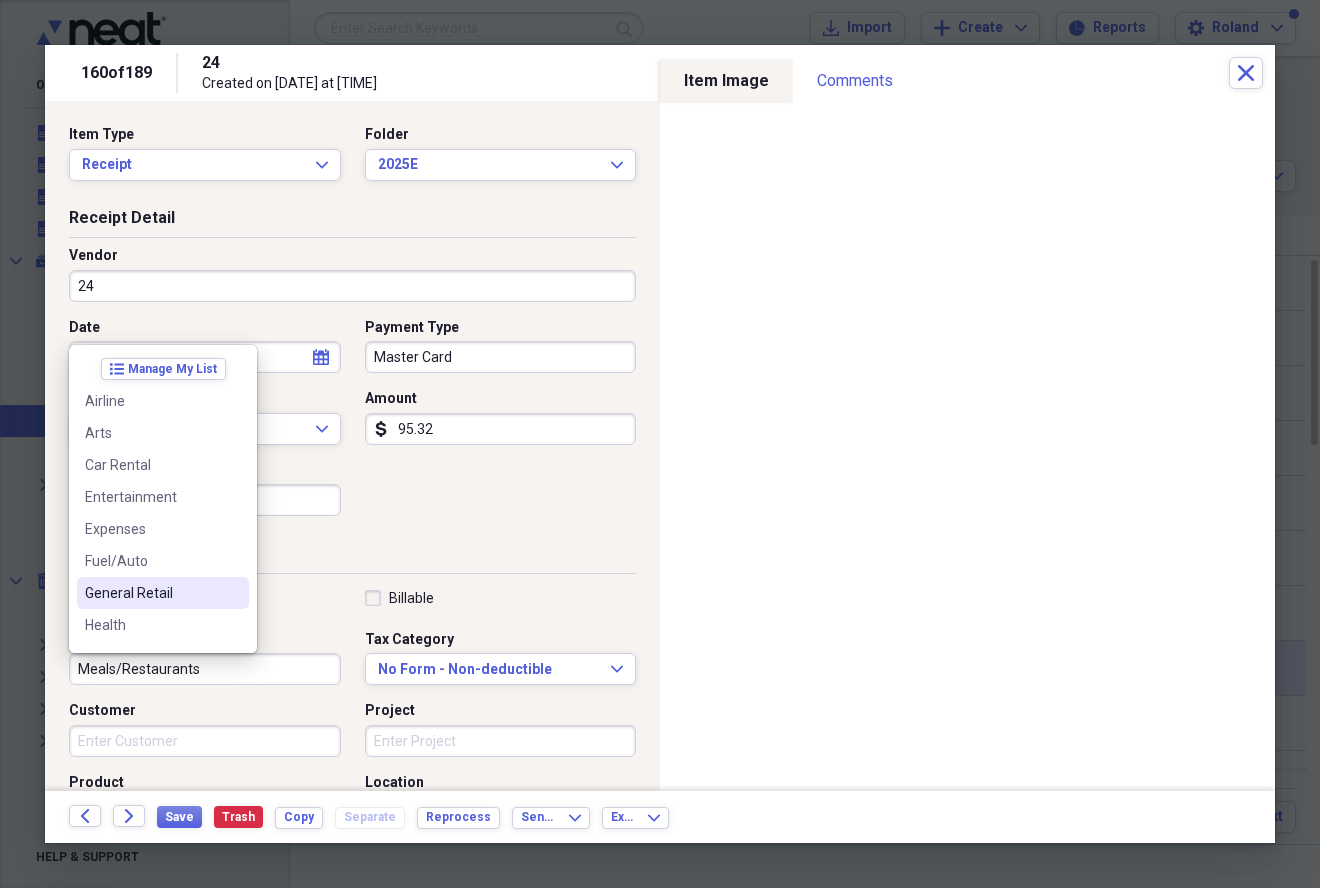 click on "General Retail" at bounding box center (151, 593) 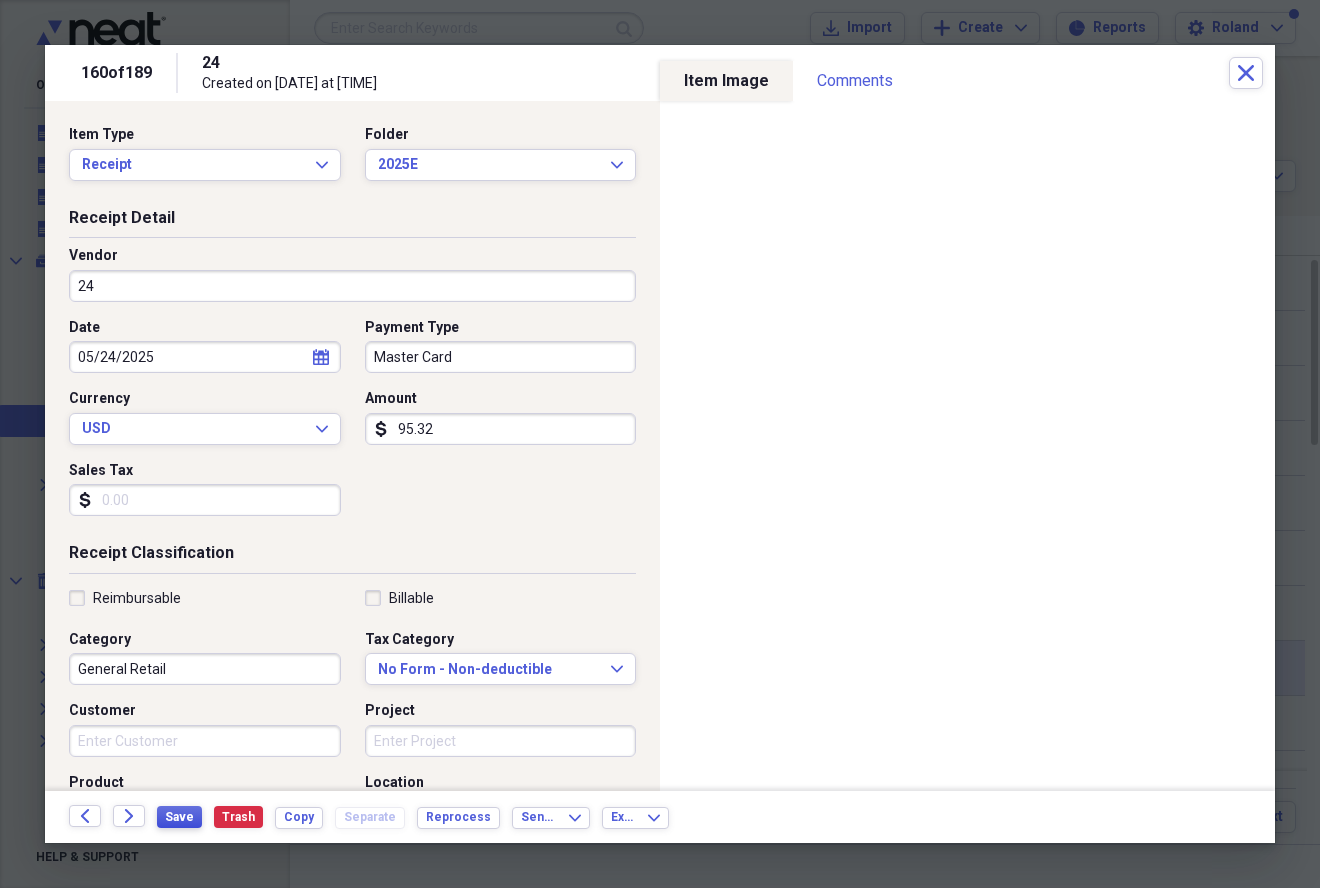 click on "Save" at bounding box center (179, 817) 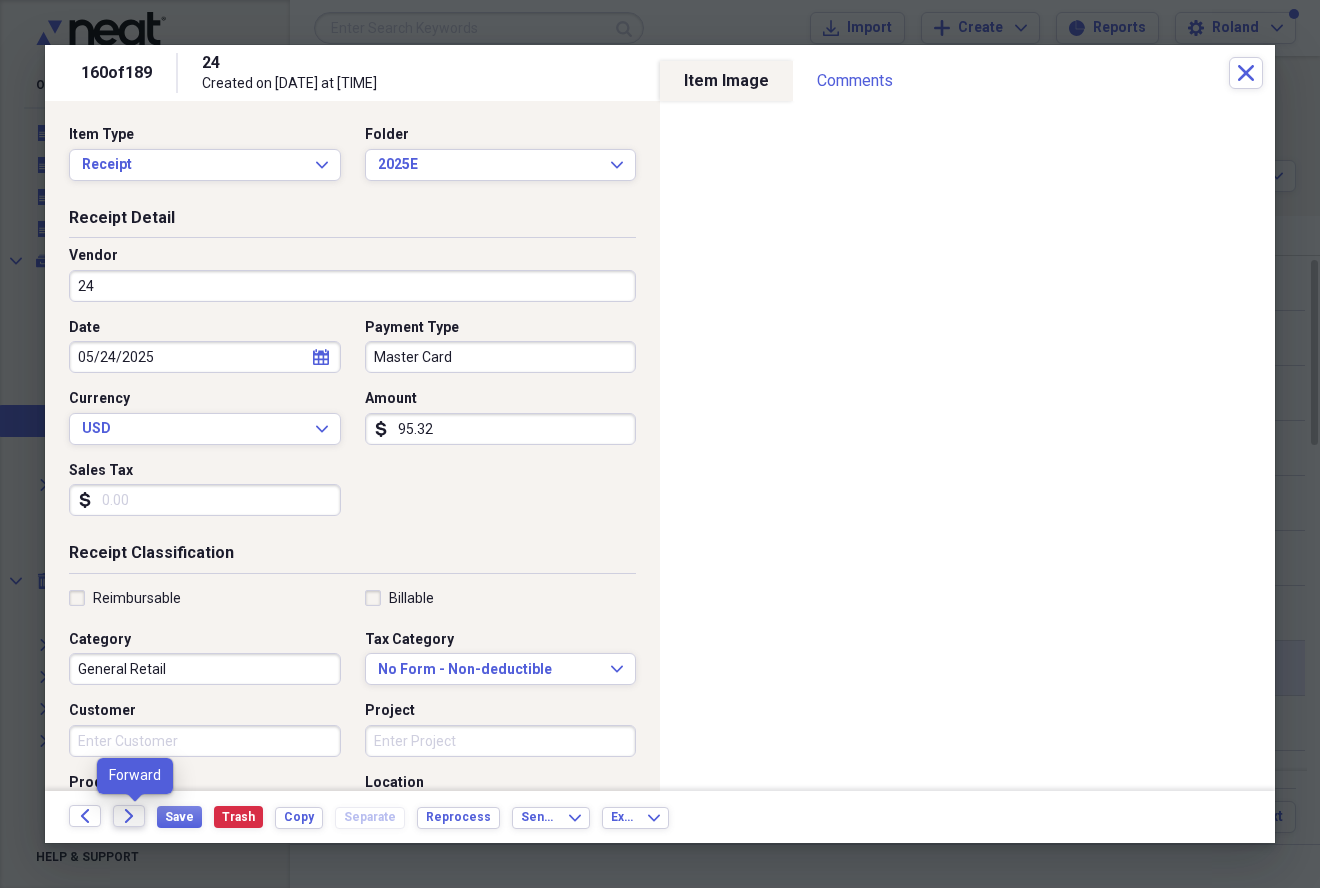 click on "Forward" 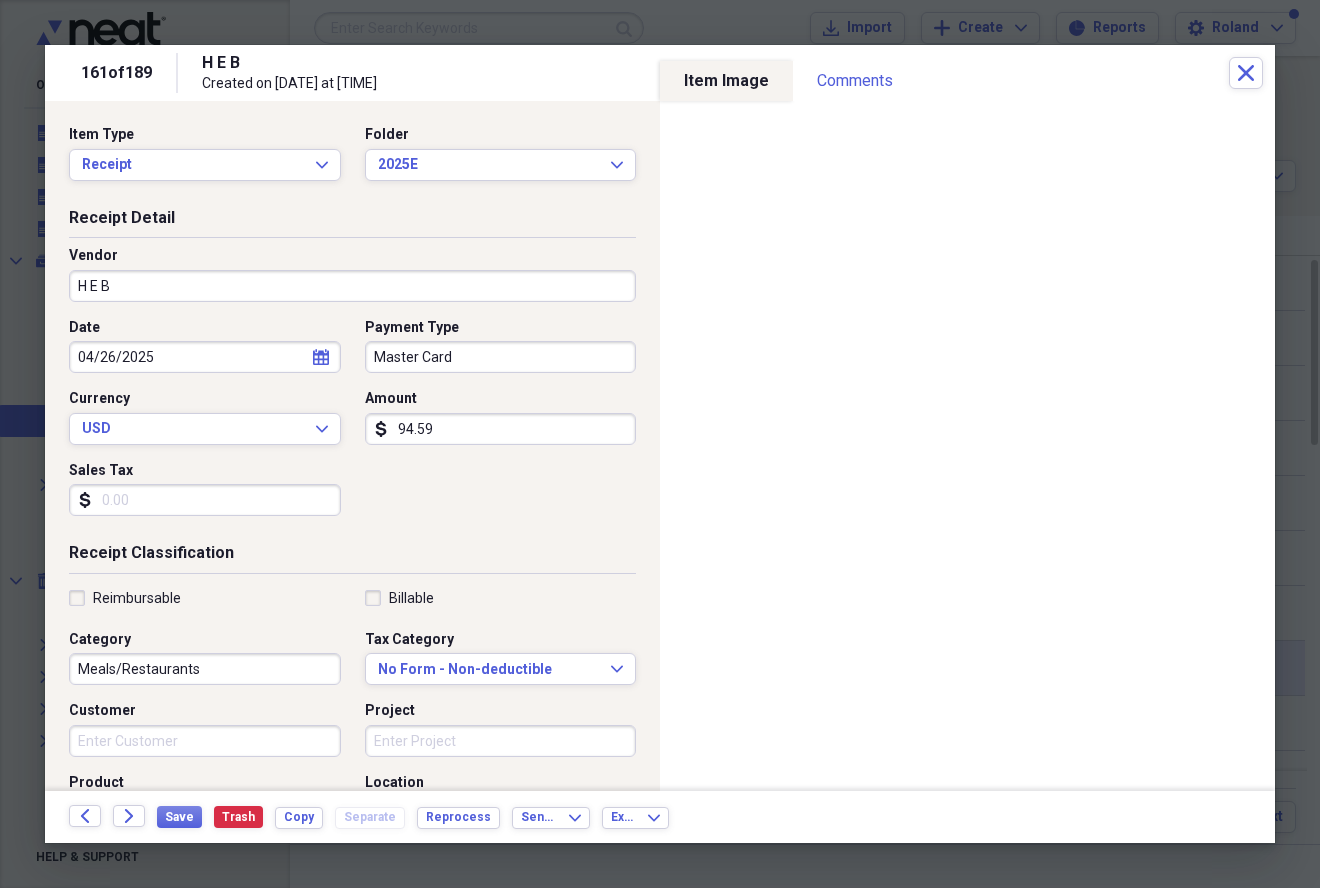 click on "Meals/Restaurants" at bounding box center [205, 669] 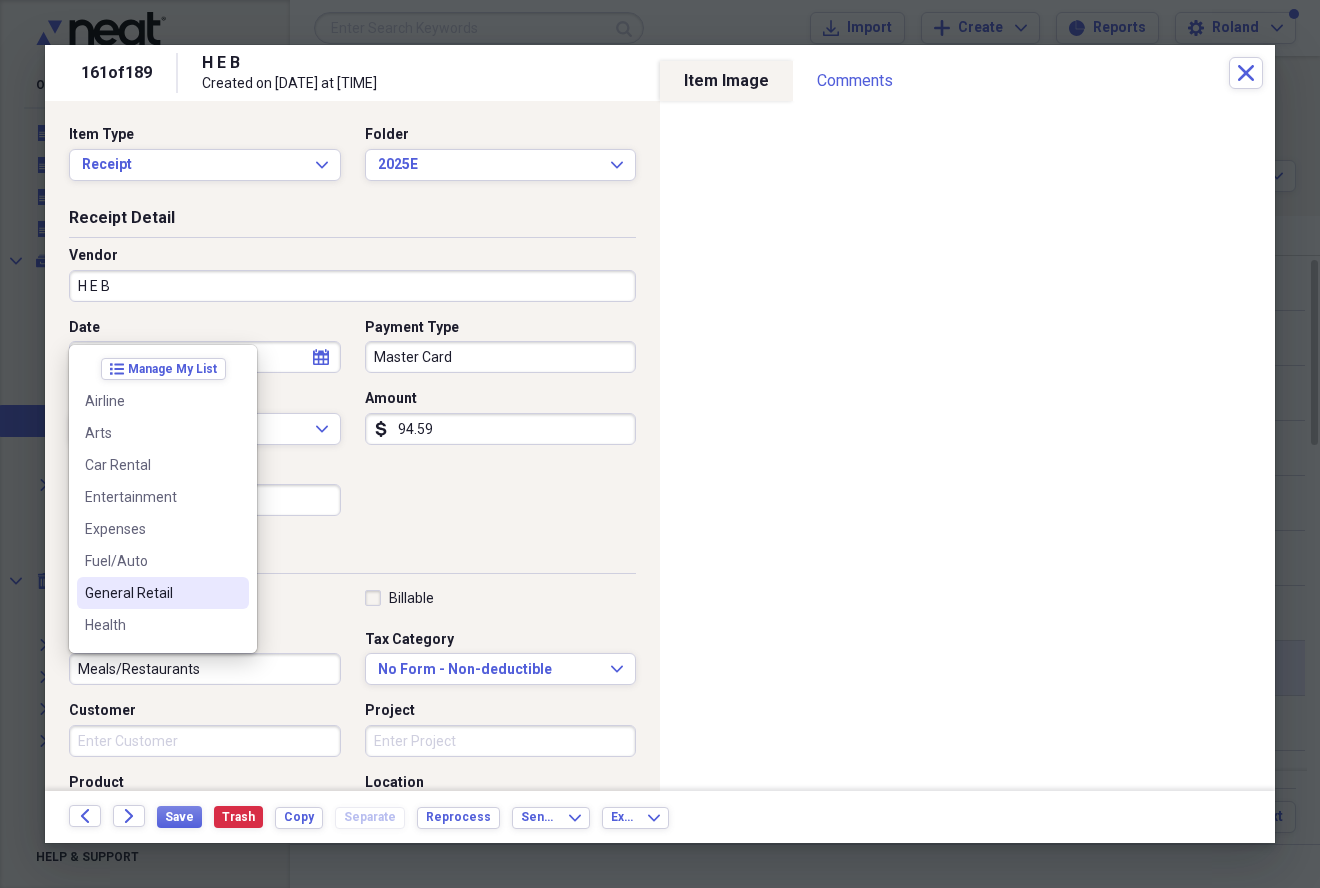 click on "General Retail" at bounding box center [151, 593] 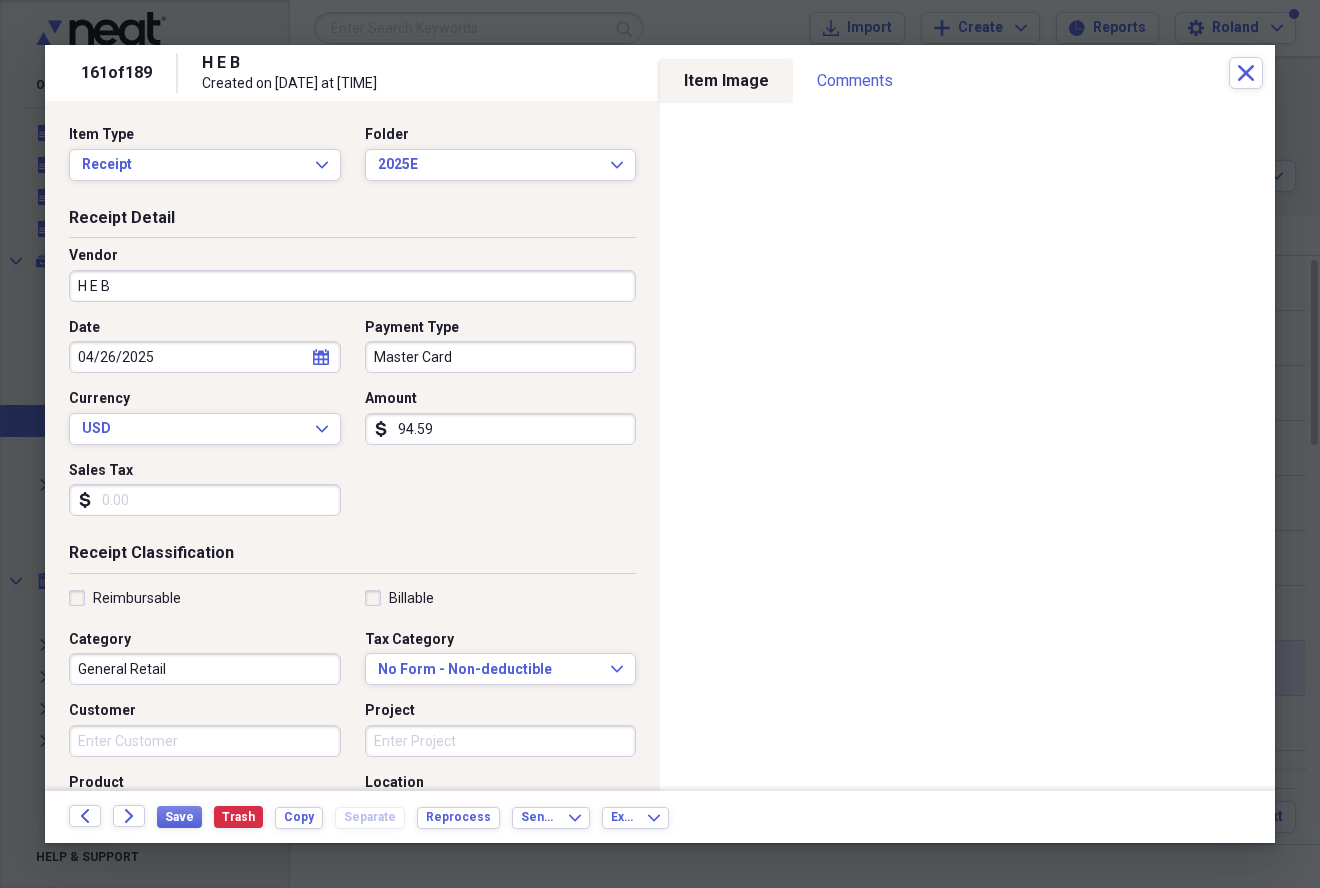 type on "General Retail" 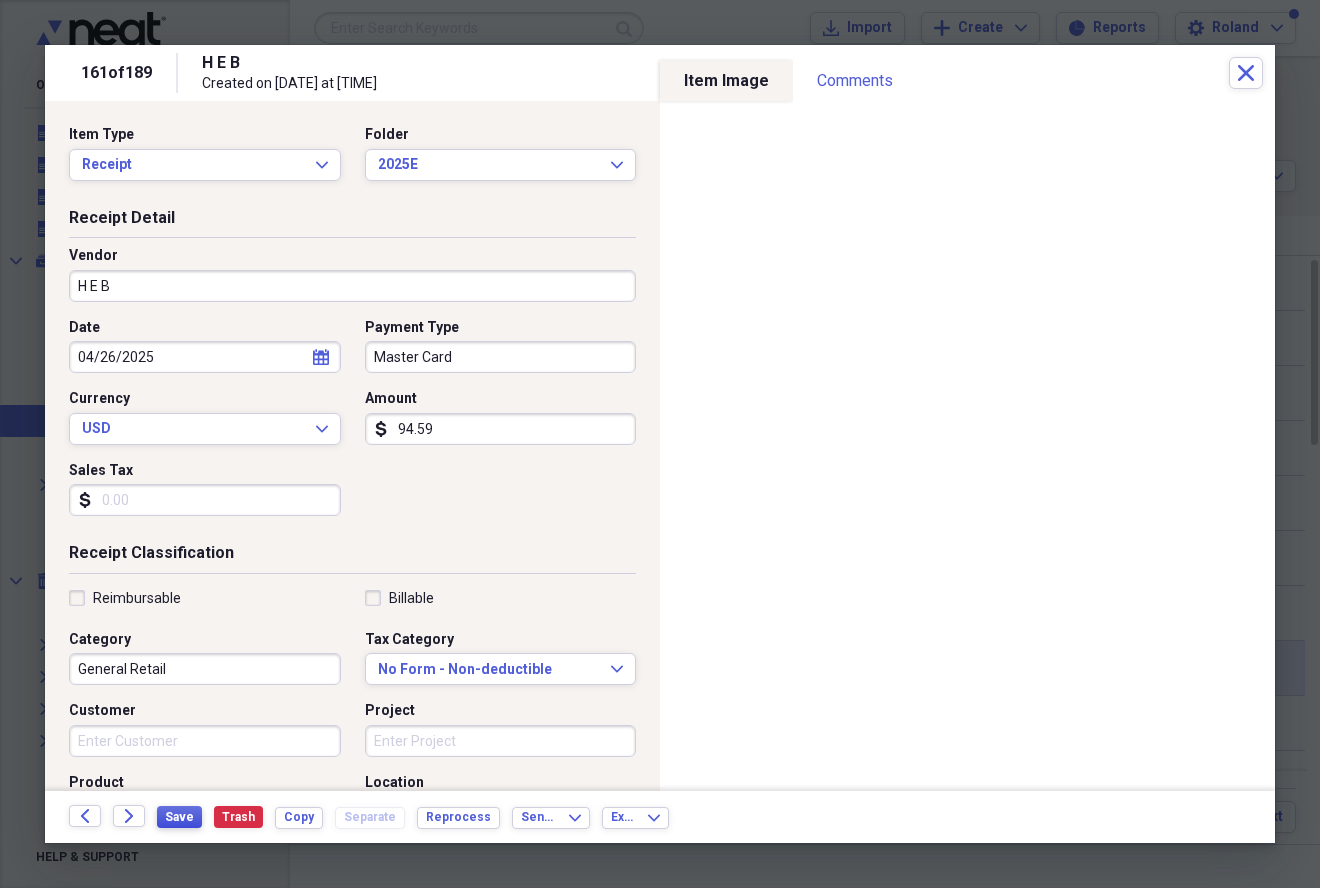click on "Save" at bounding box center [179, 817] 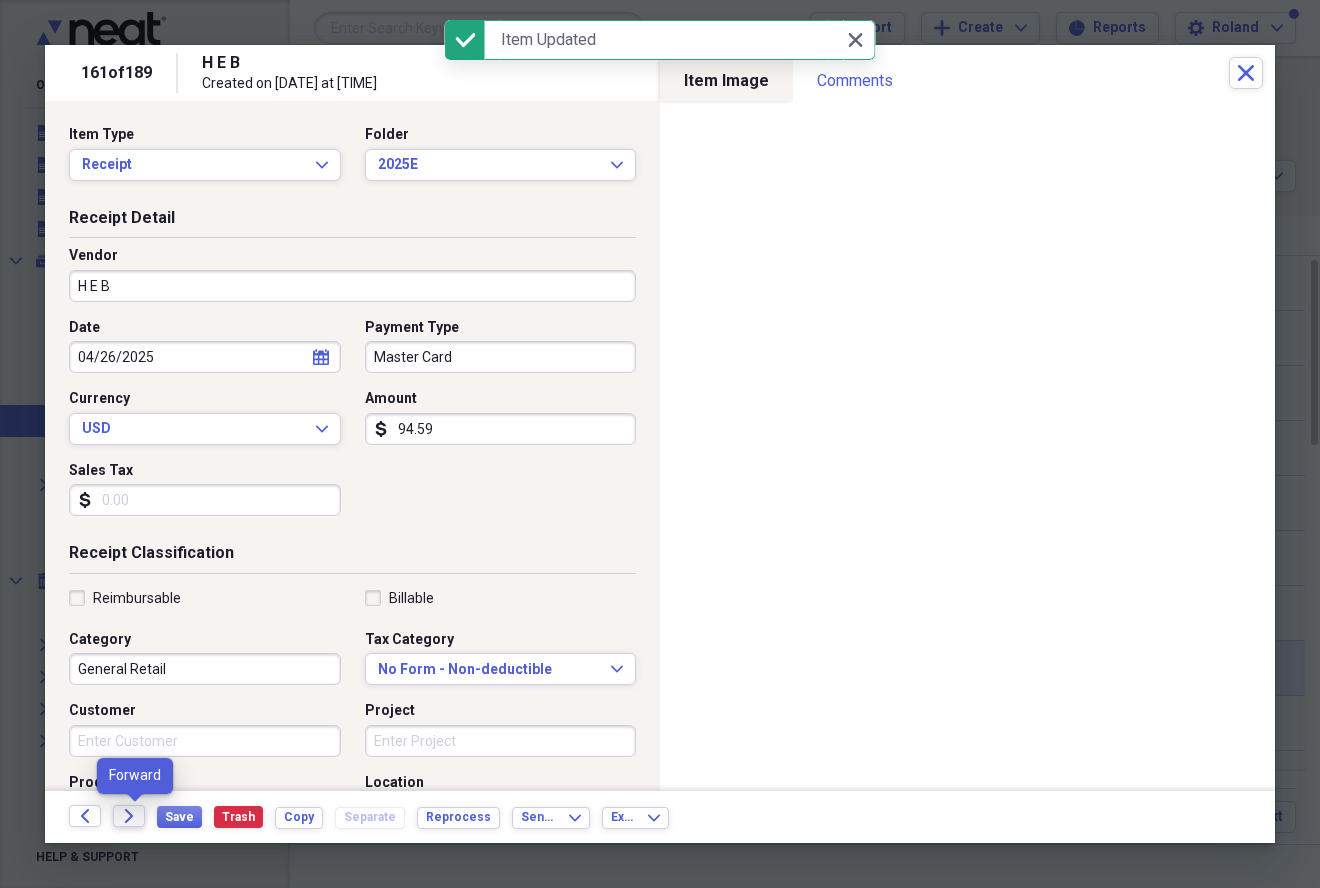click on "Forward" 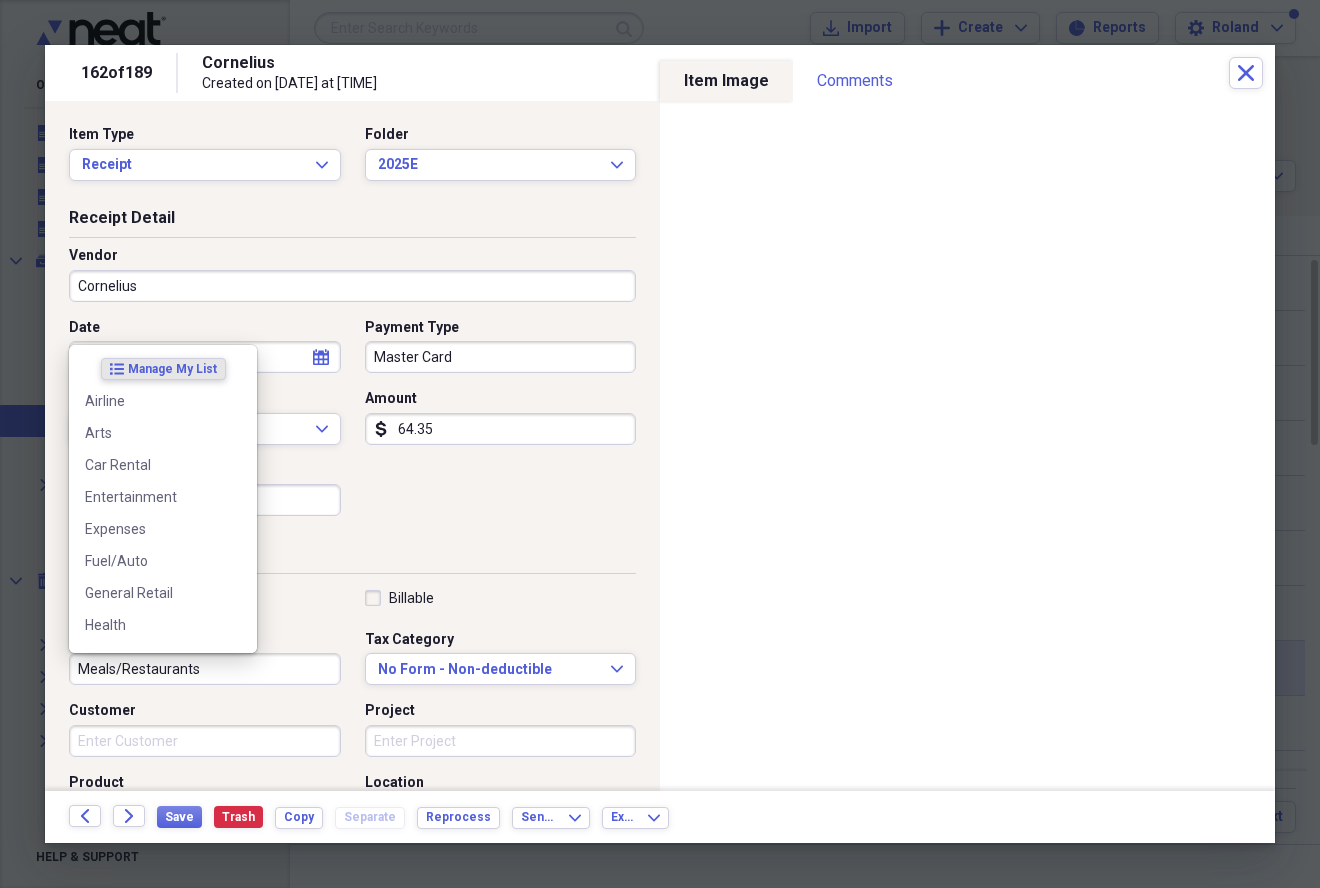 click on "Meals/Restaurants" at bounding box center [205, 669] 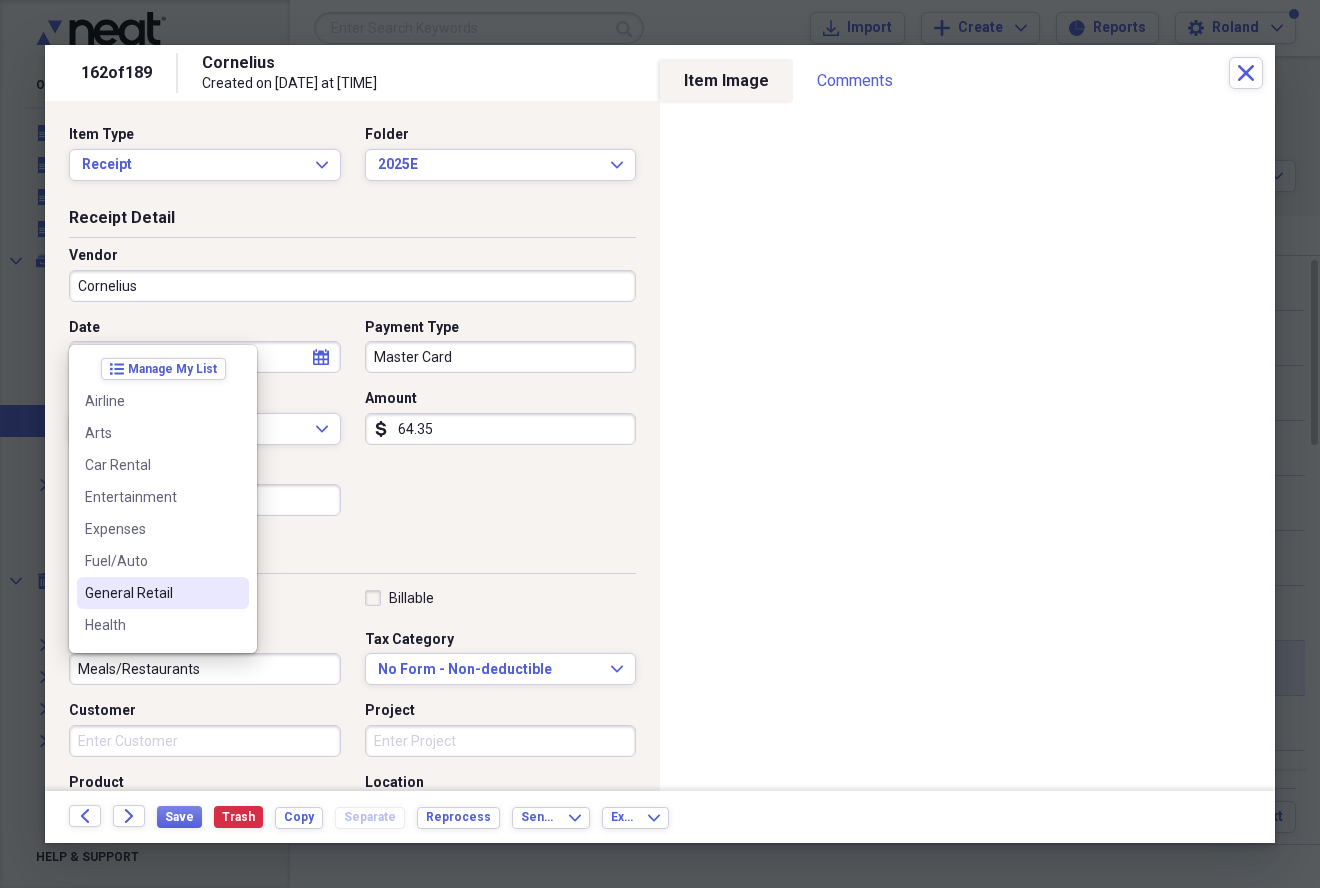 click on "General Retail" at bounding box center (151, 593) 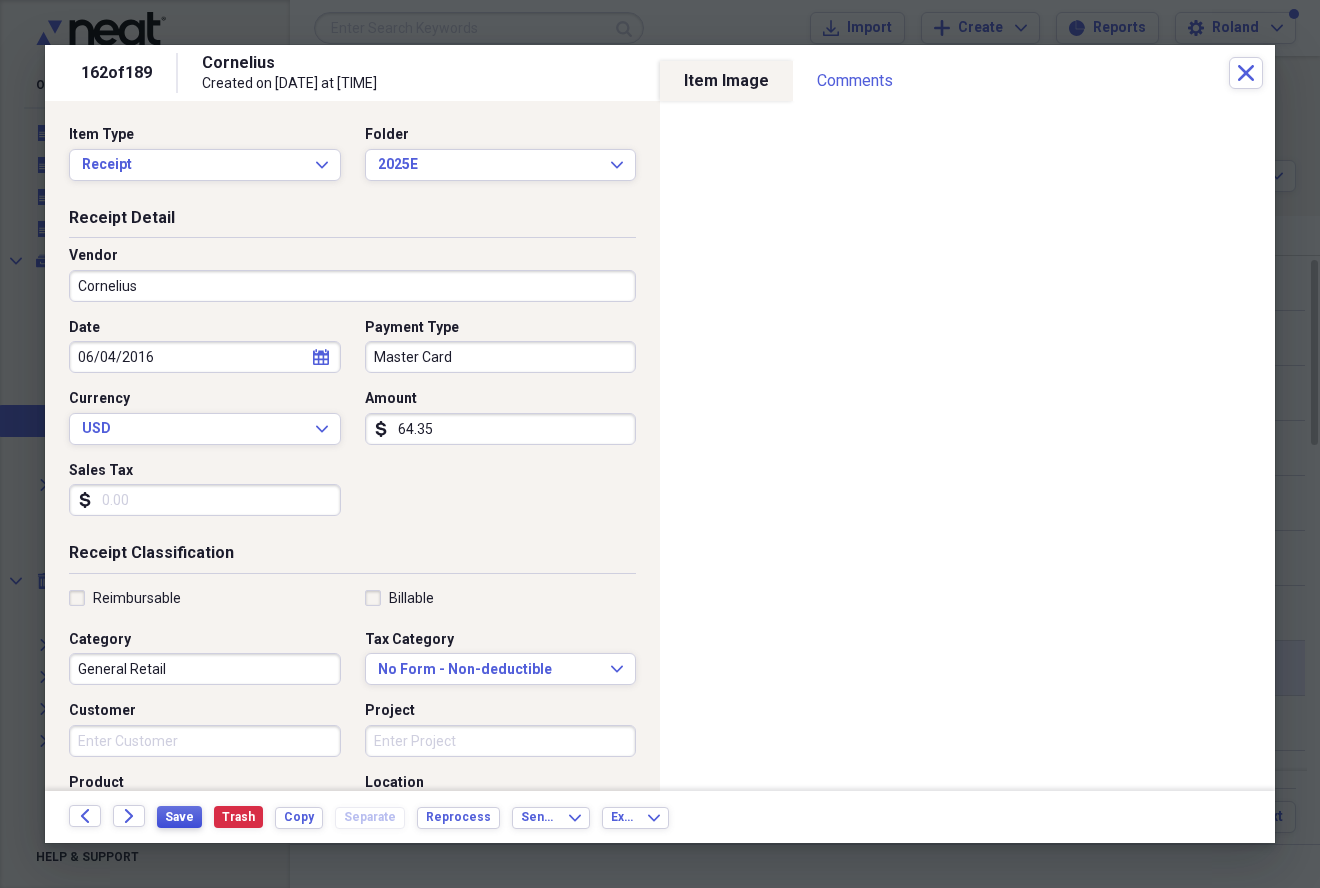 click on "Save" at bounding box center [179, 817] 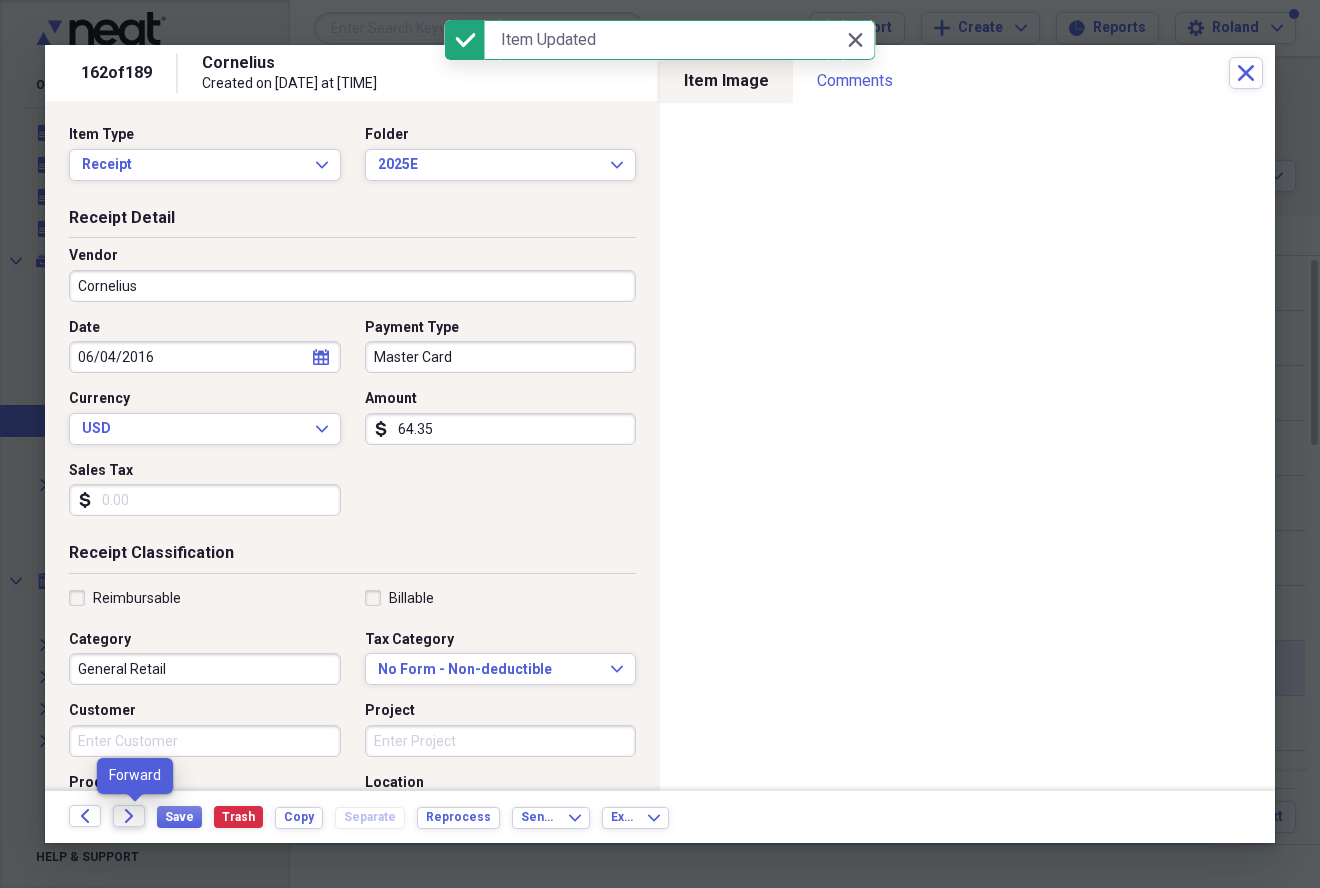 click 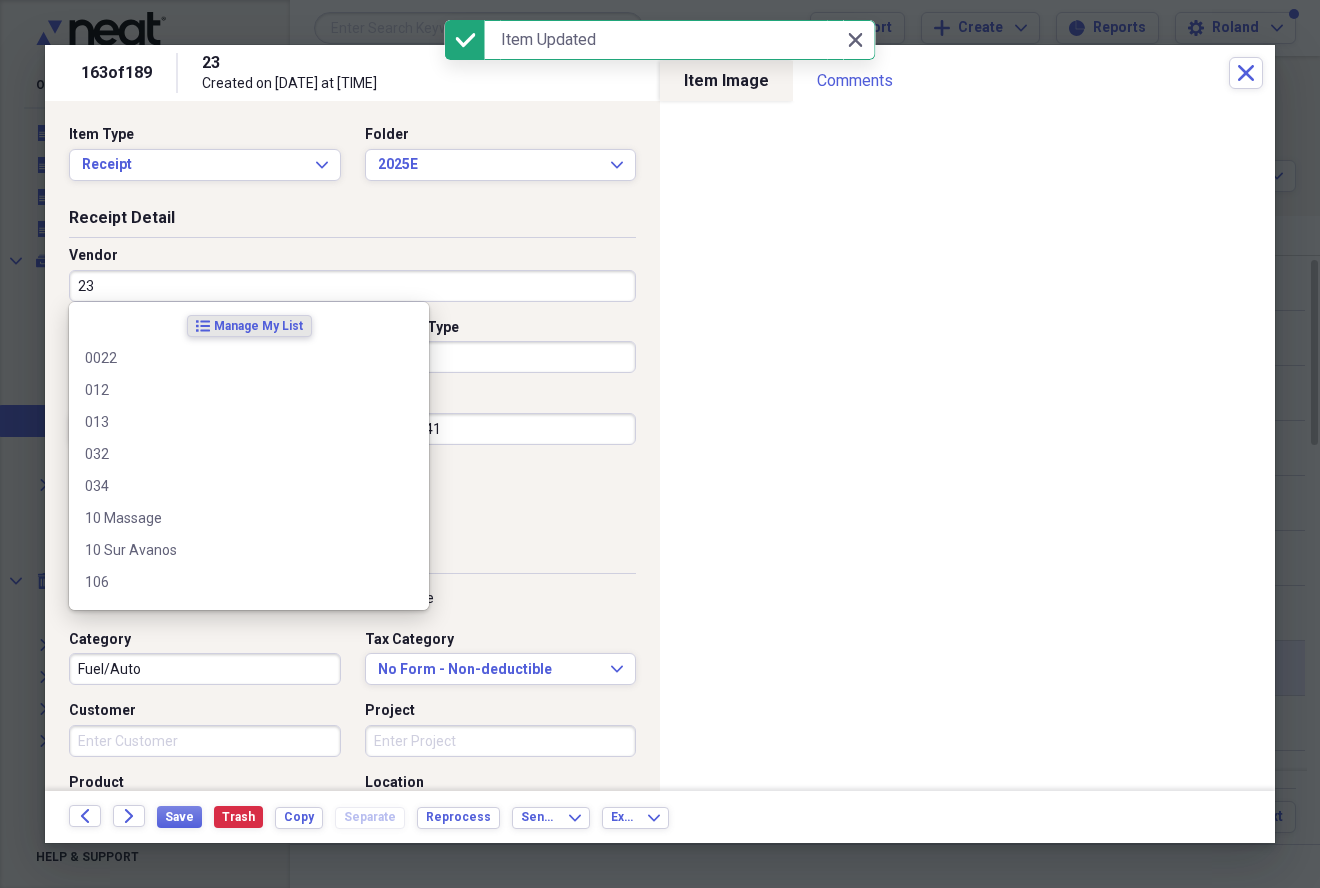 click on "23" at bounding box center [352, 286] 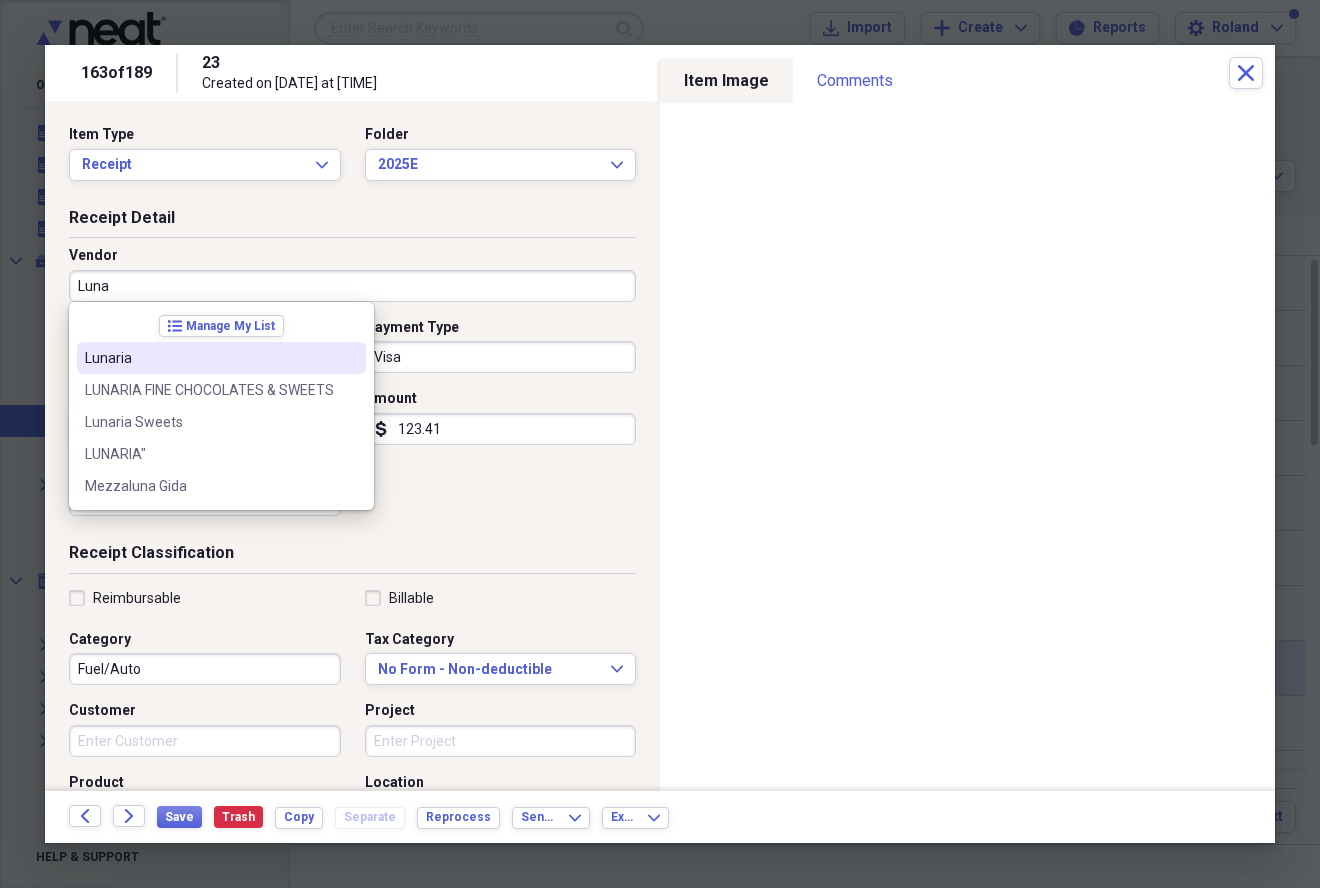 click on "Lunaria" at bounding box center (209, 358) 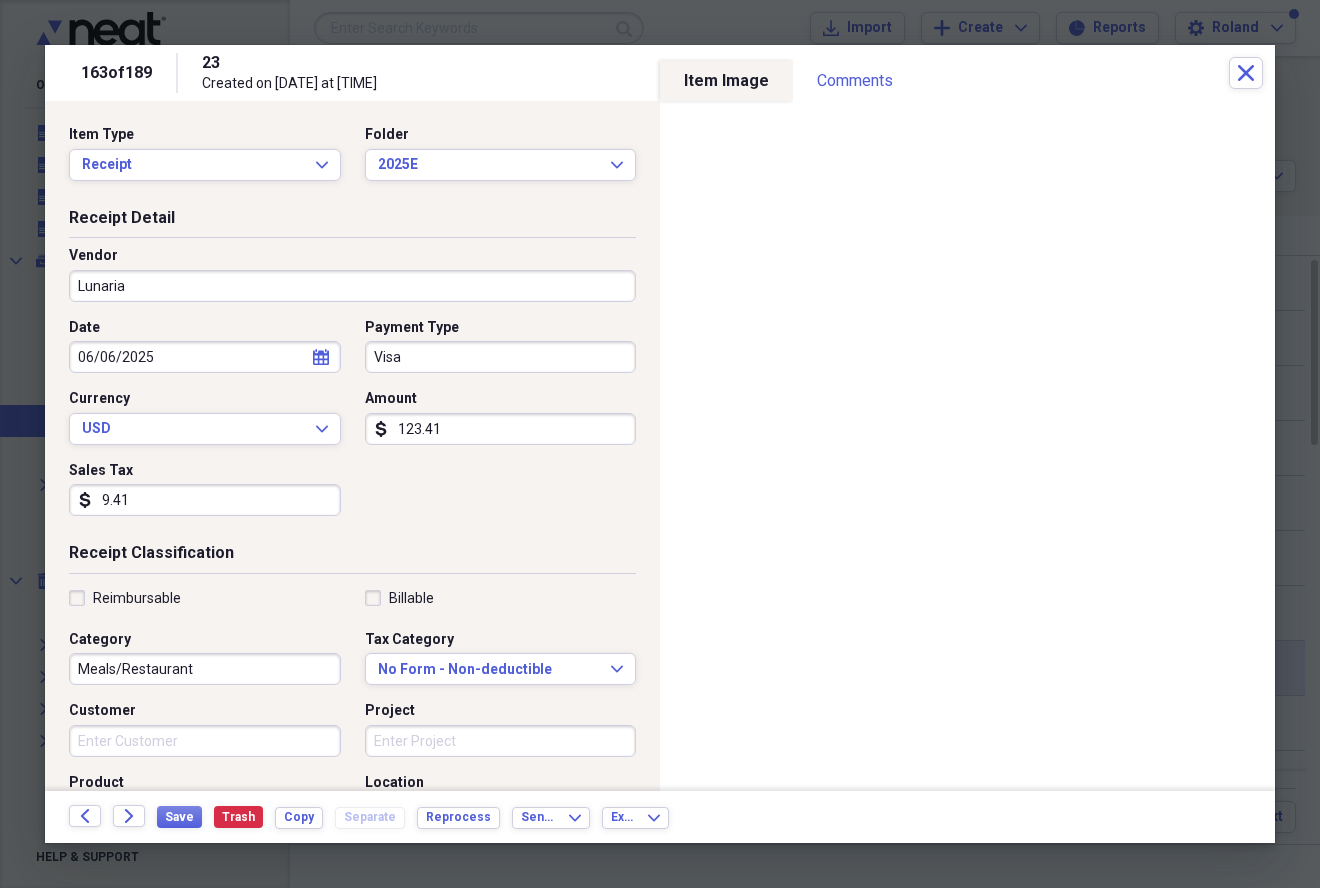 click on "Meals/Restaurant" at bounding box center (205, 669) 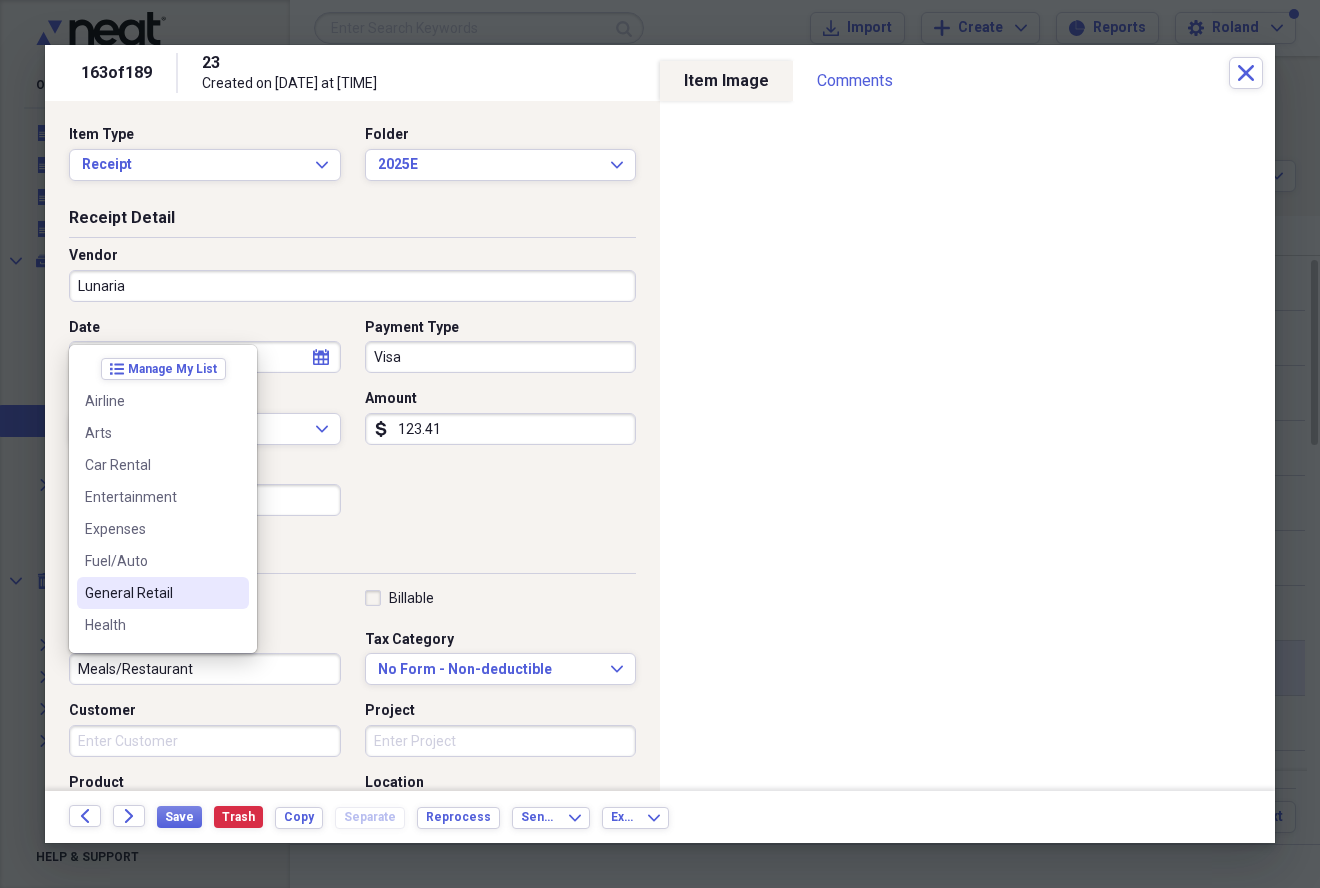click on "General Retail" at bounding box center (151, 593) 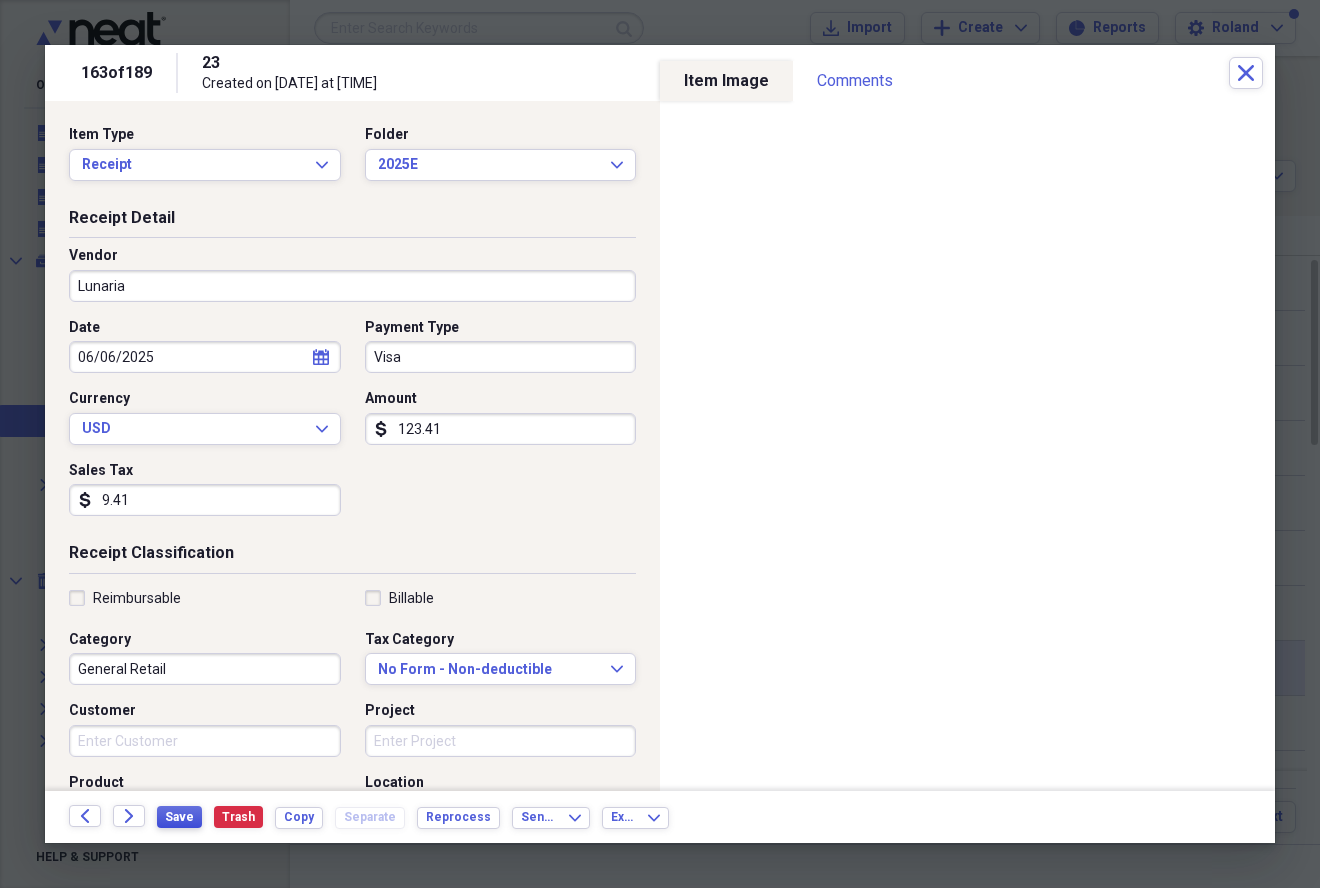 click on "Save" at bounding box center (179, 817) 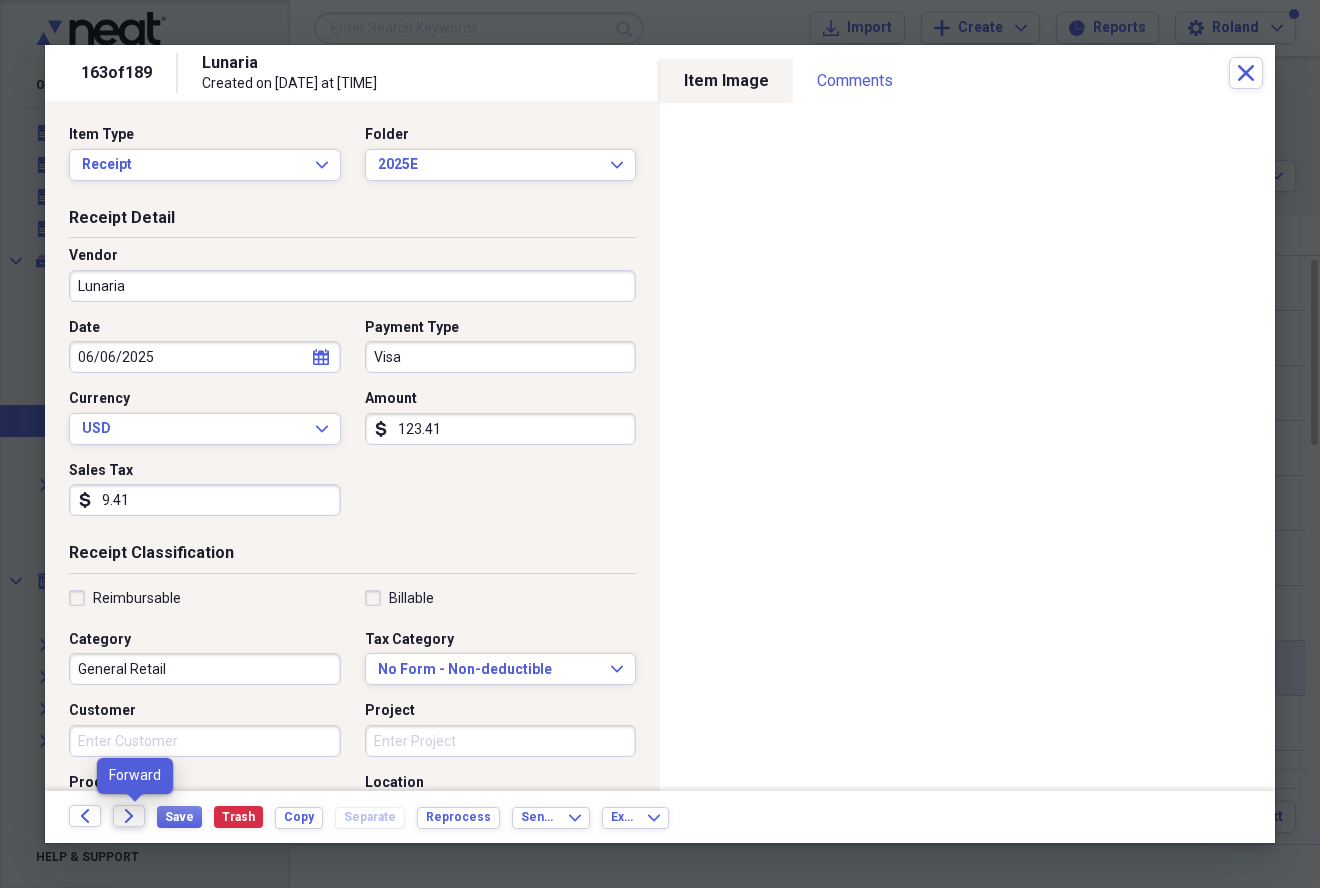 click on "Forward" 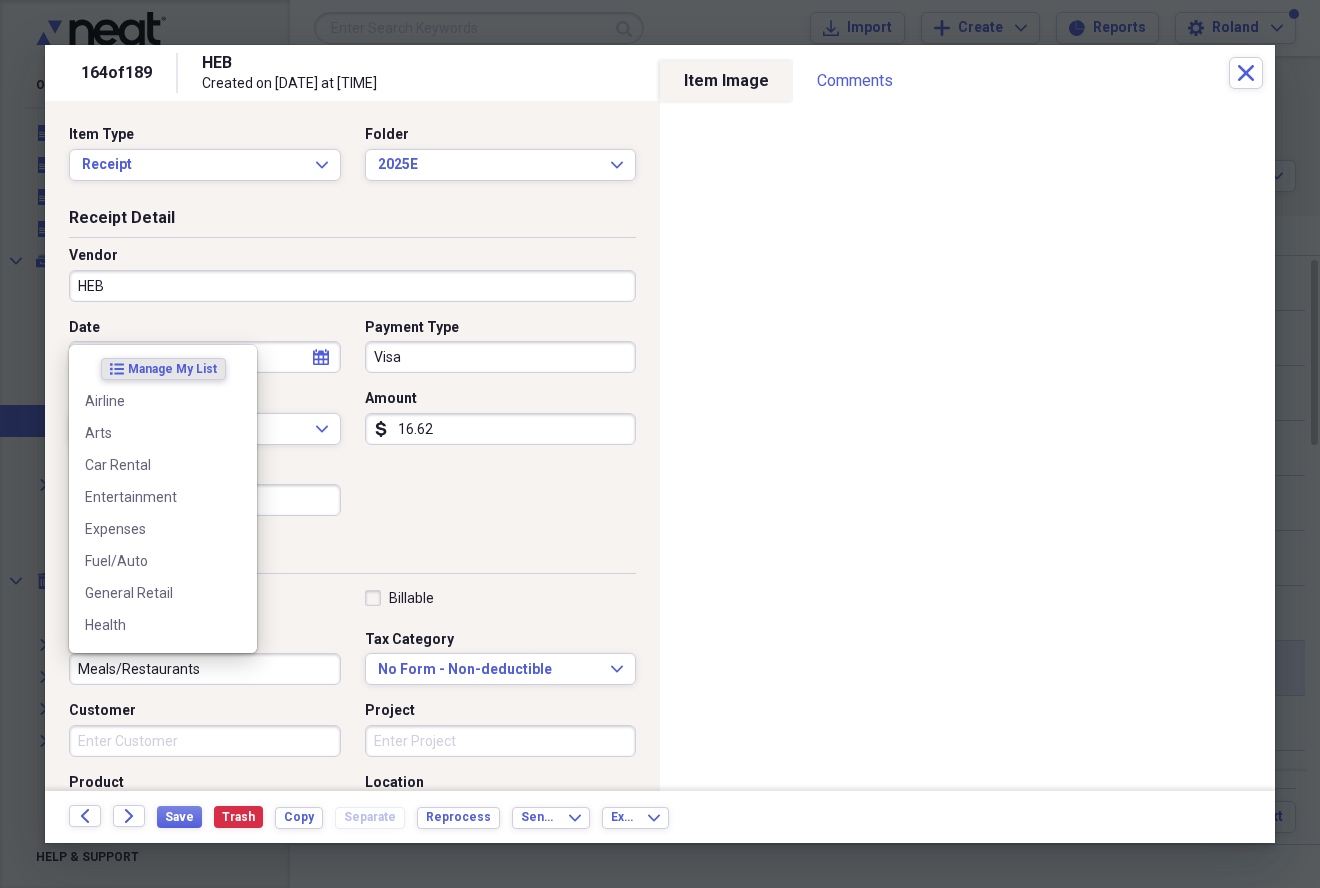 click on "Meals/Restaurants" at bounding box center (205, 669) 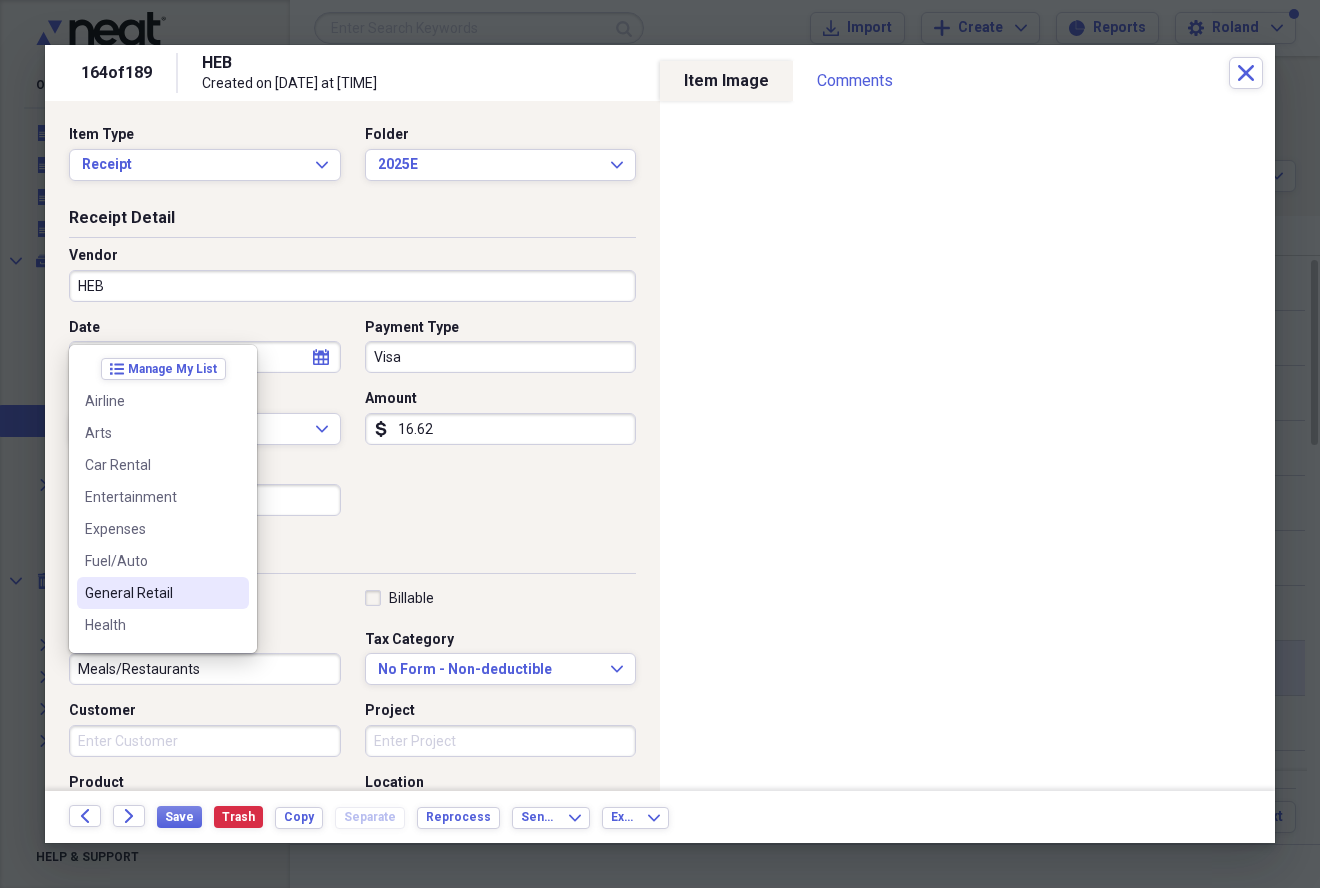 click on "General Retail" at bounding box center (151, 593) 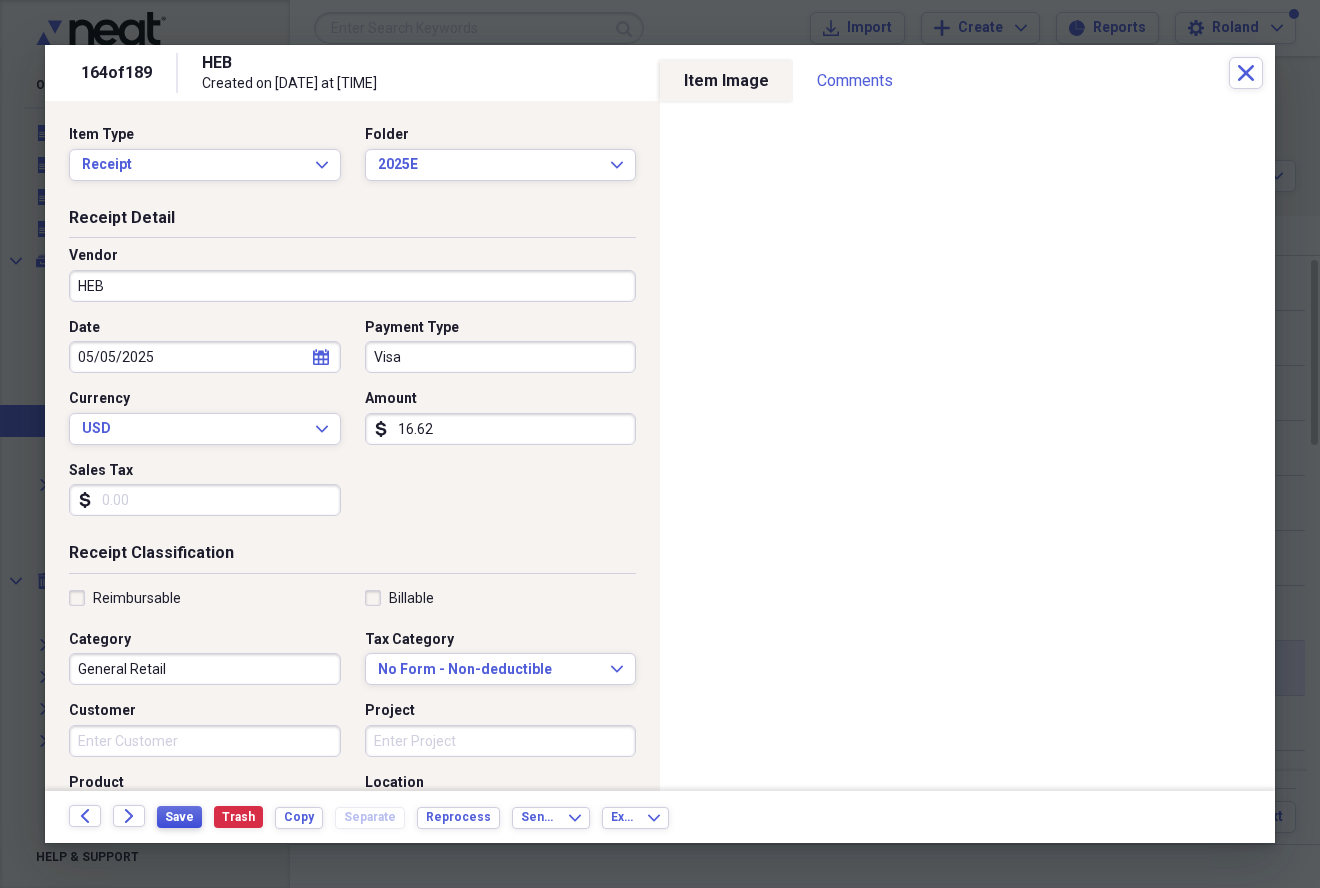 click on "Save" at bounding box center [179, 817] 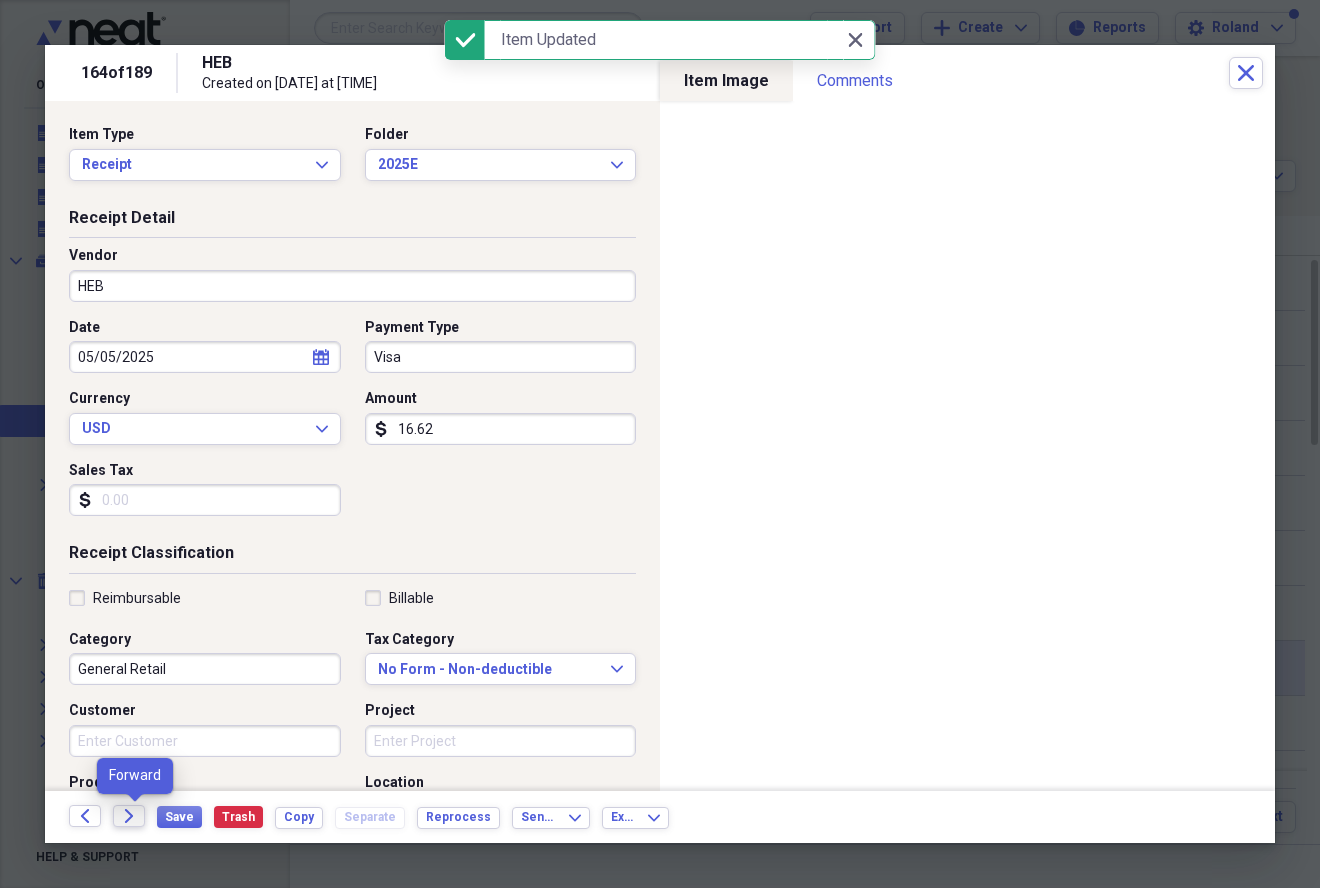 click on "Forward" at bounding box center (129, 816) 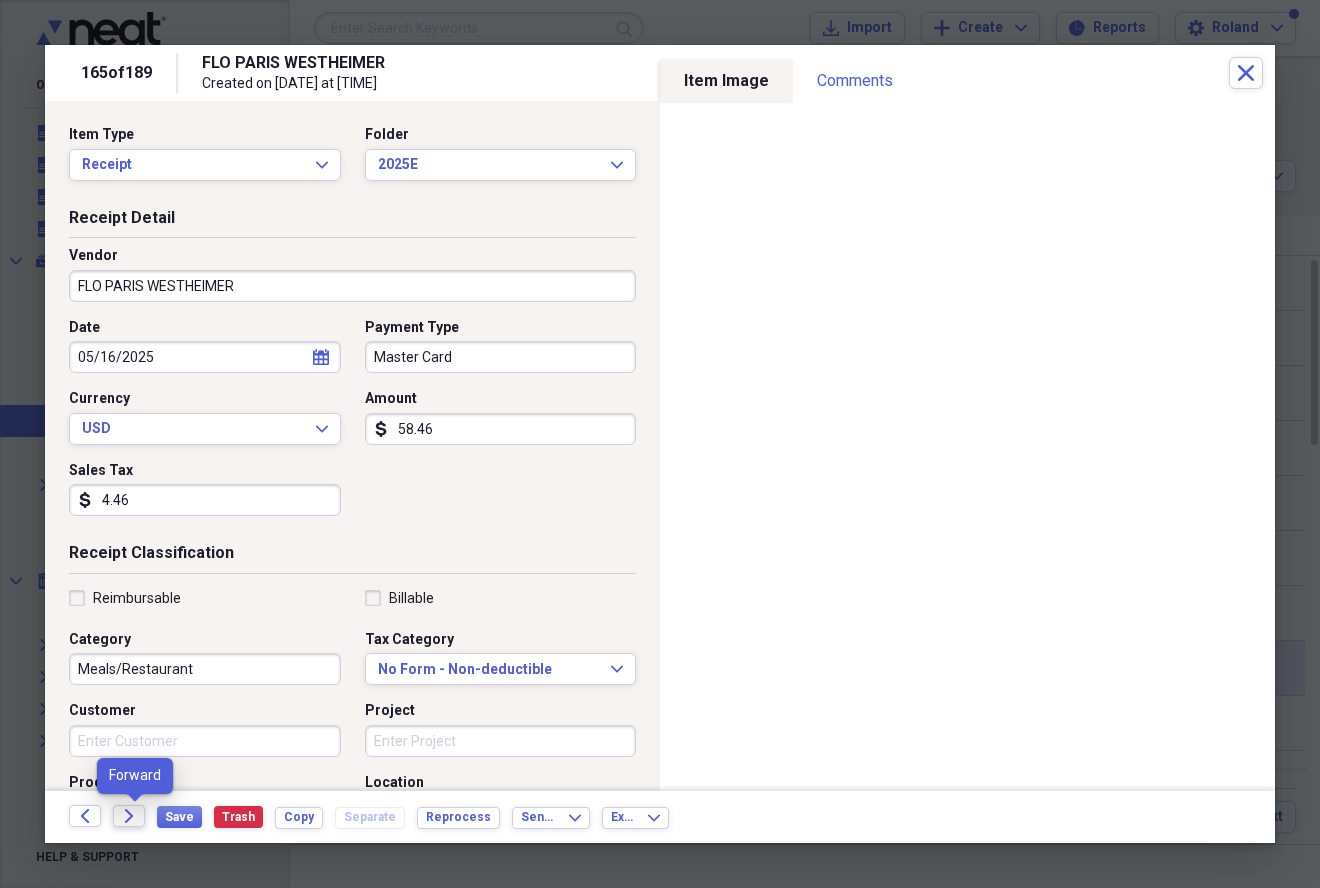 click 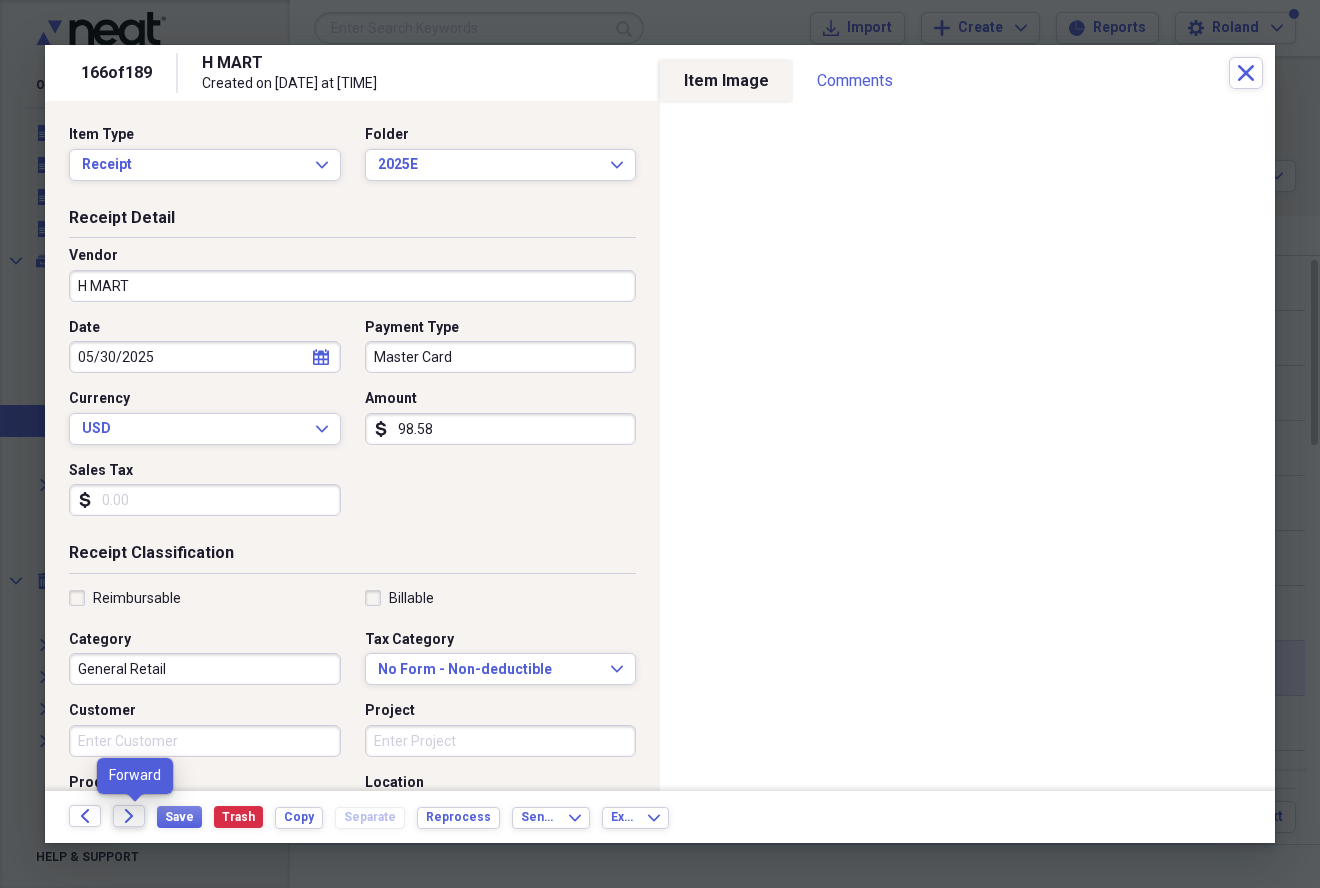 click on "Forward" 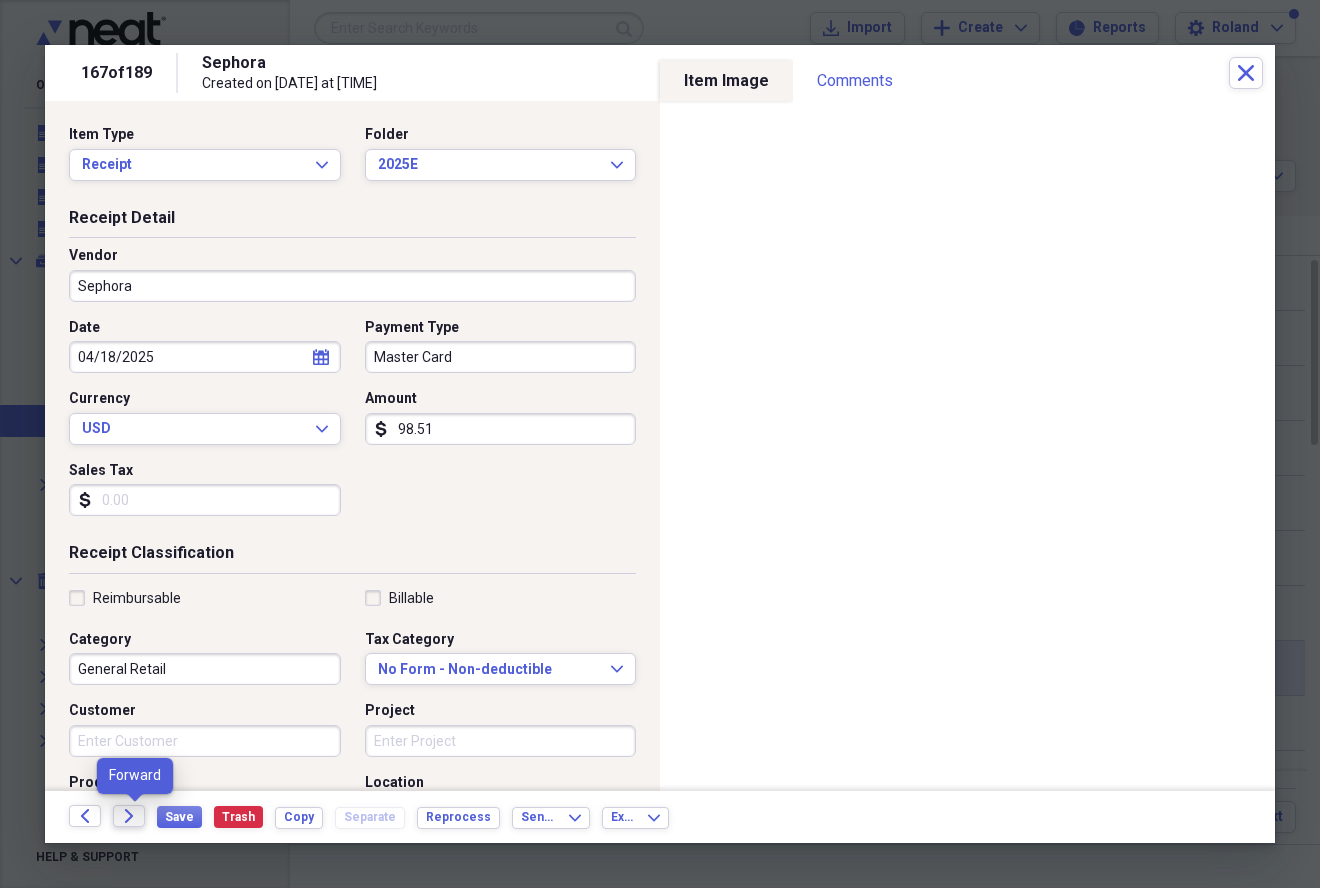 click 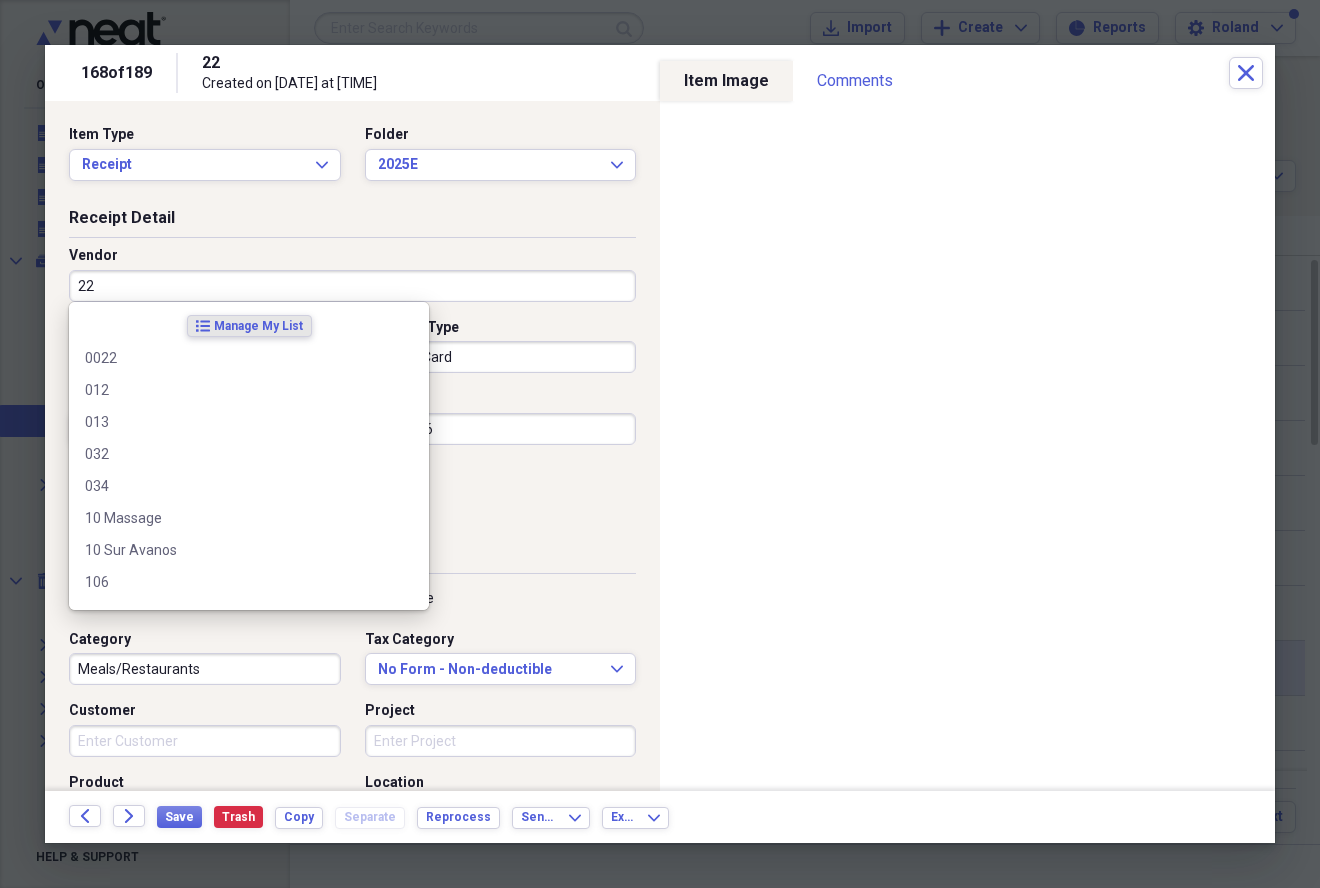 click on "22" at bounding box center (352, 286) 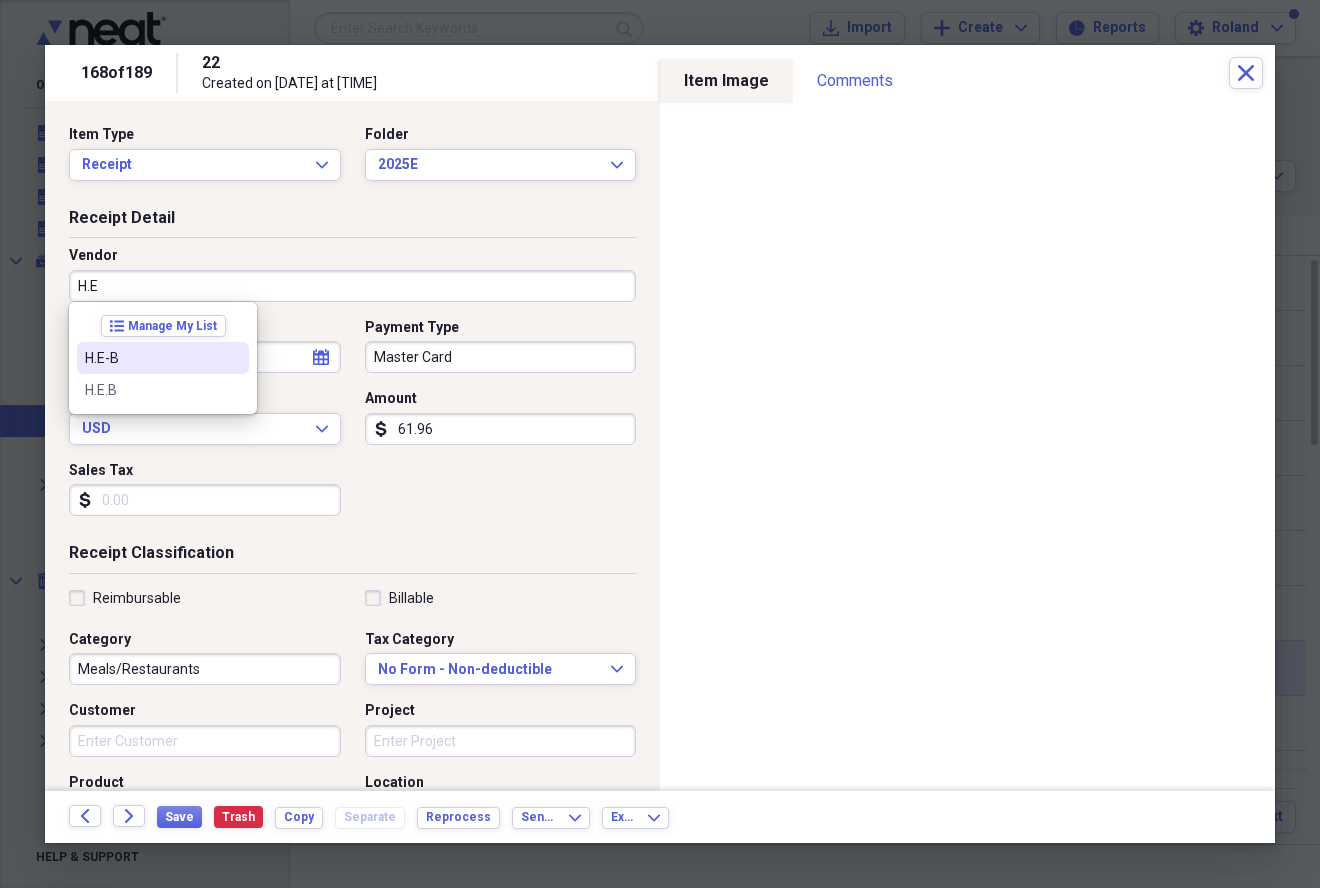 click on "H.E-B" at bounding box center (151, 358) 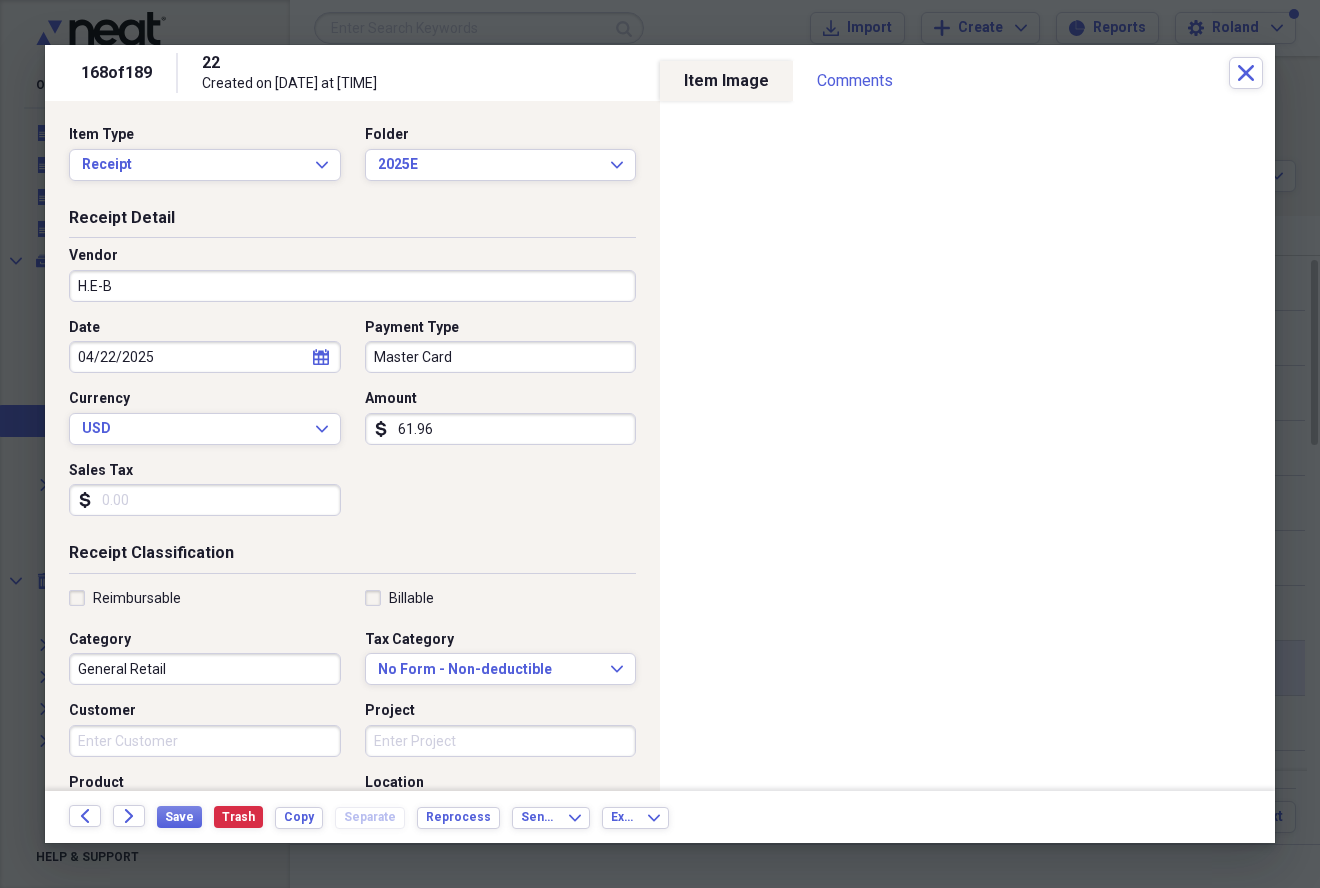 type on "General Retail" 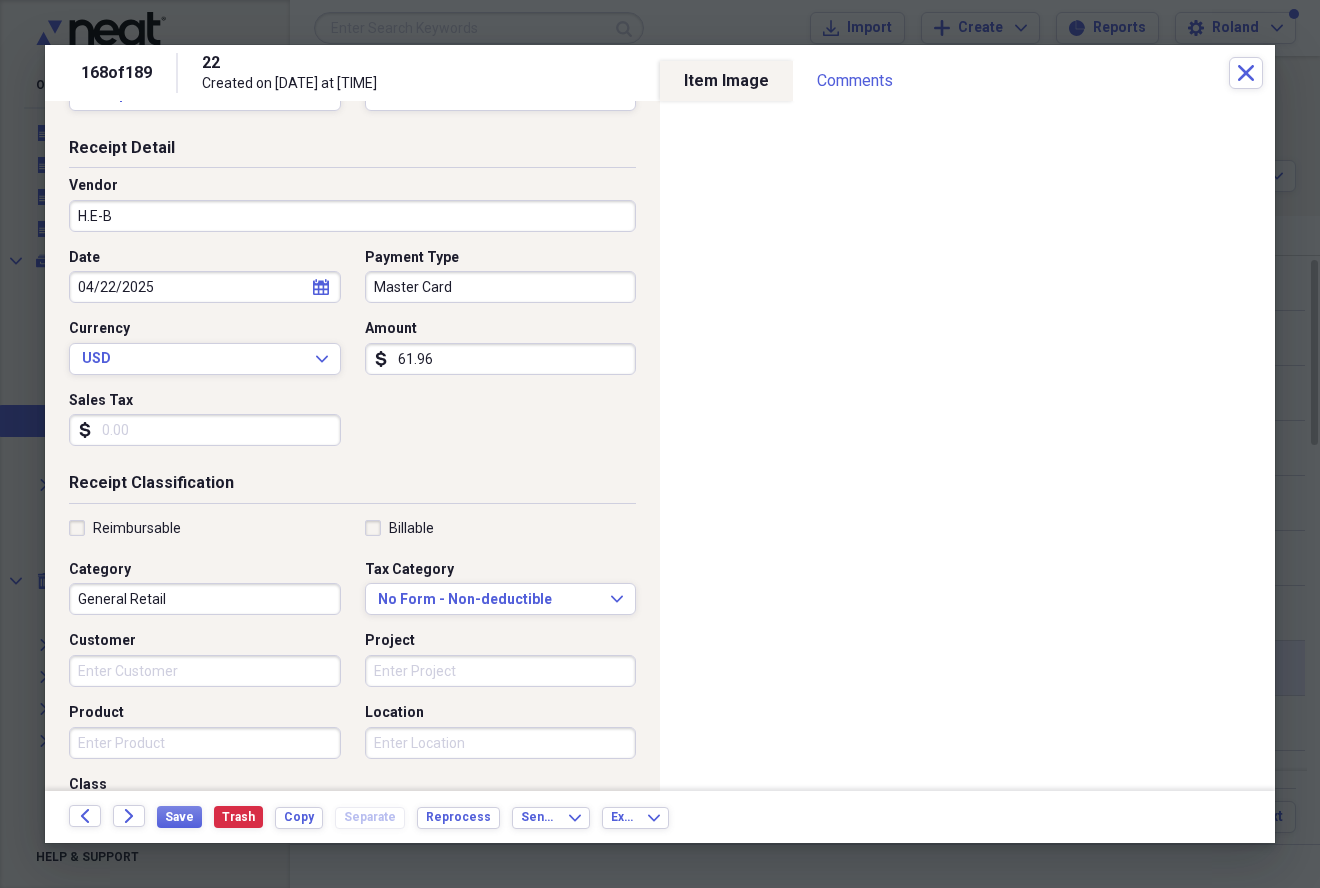 scroll, scrollTop: 200, scrollLeft: 0, axis: vertical 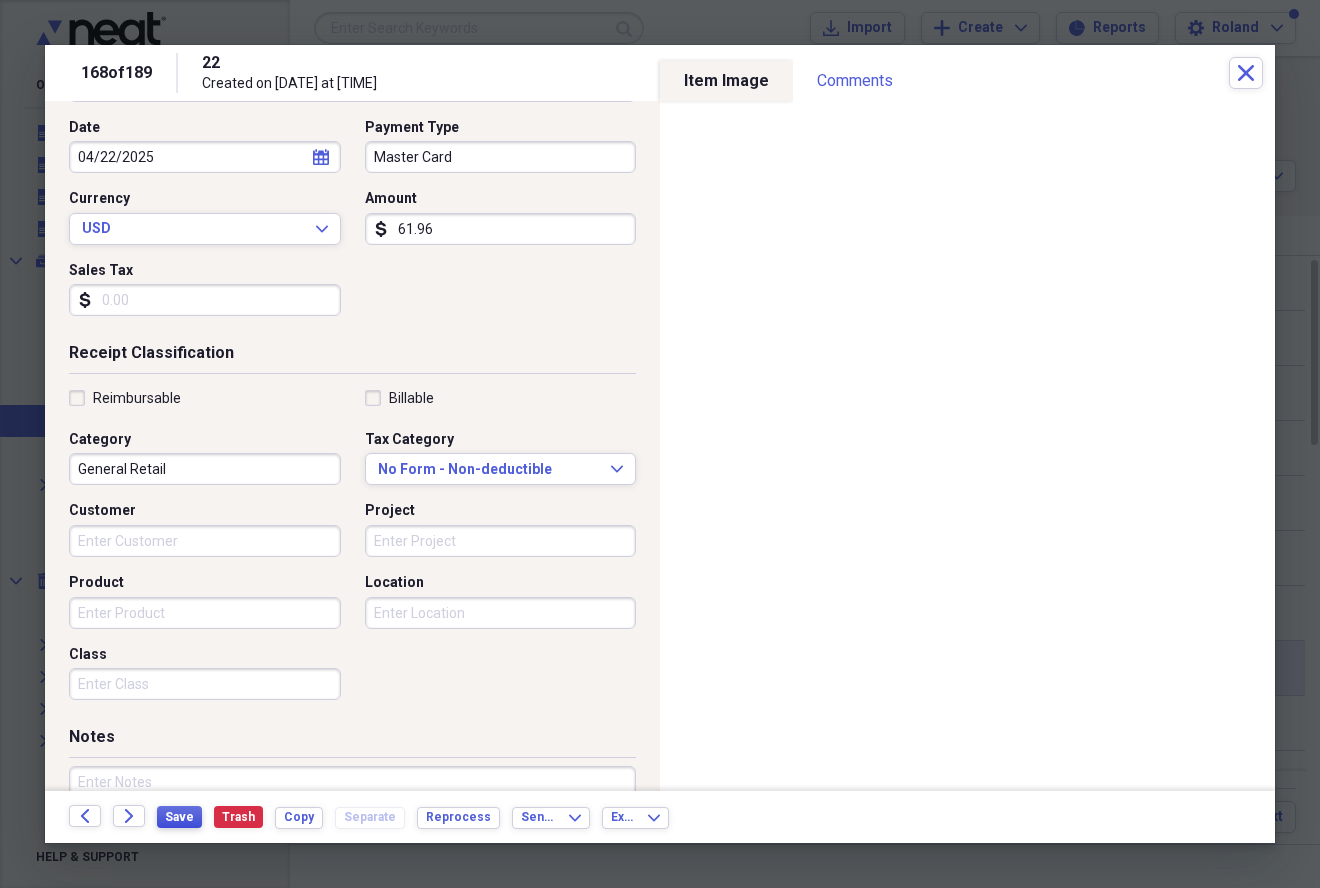 click on "Save" at bounding box center (179, 817) 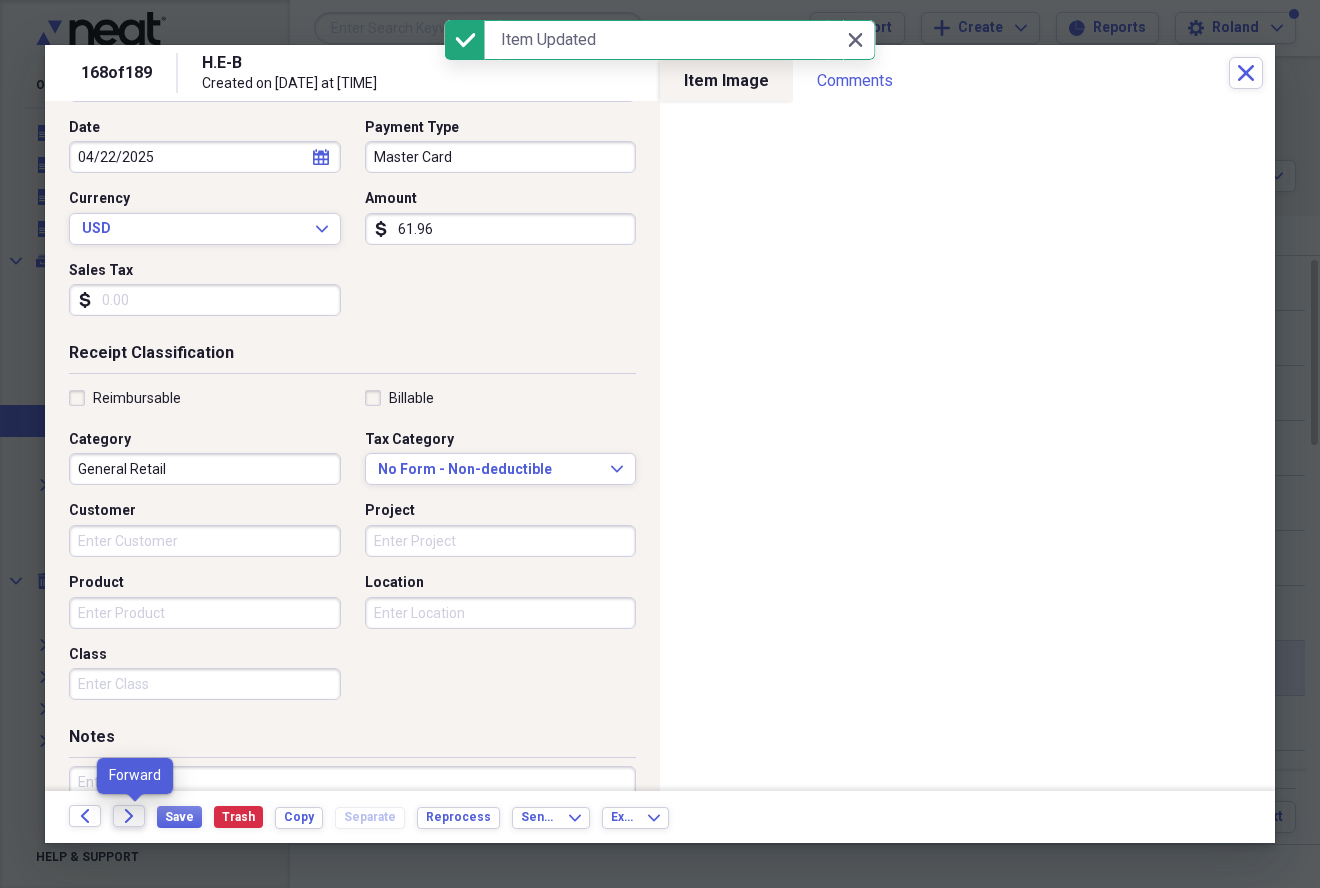 click on "Forward" 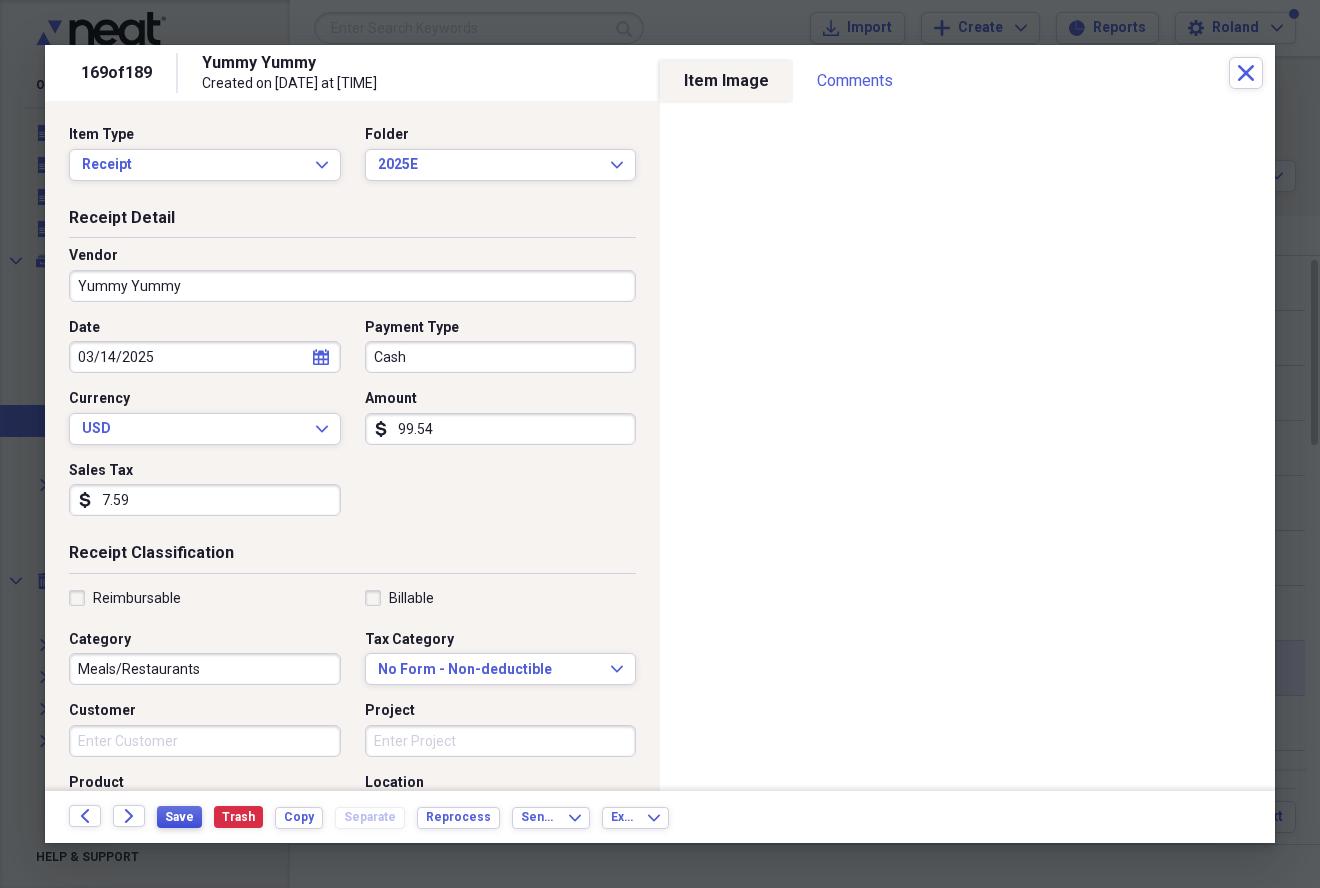 click on "Save" at bounding box center [179, 817] 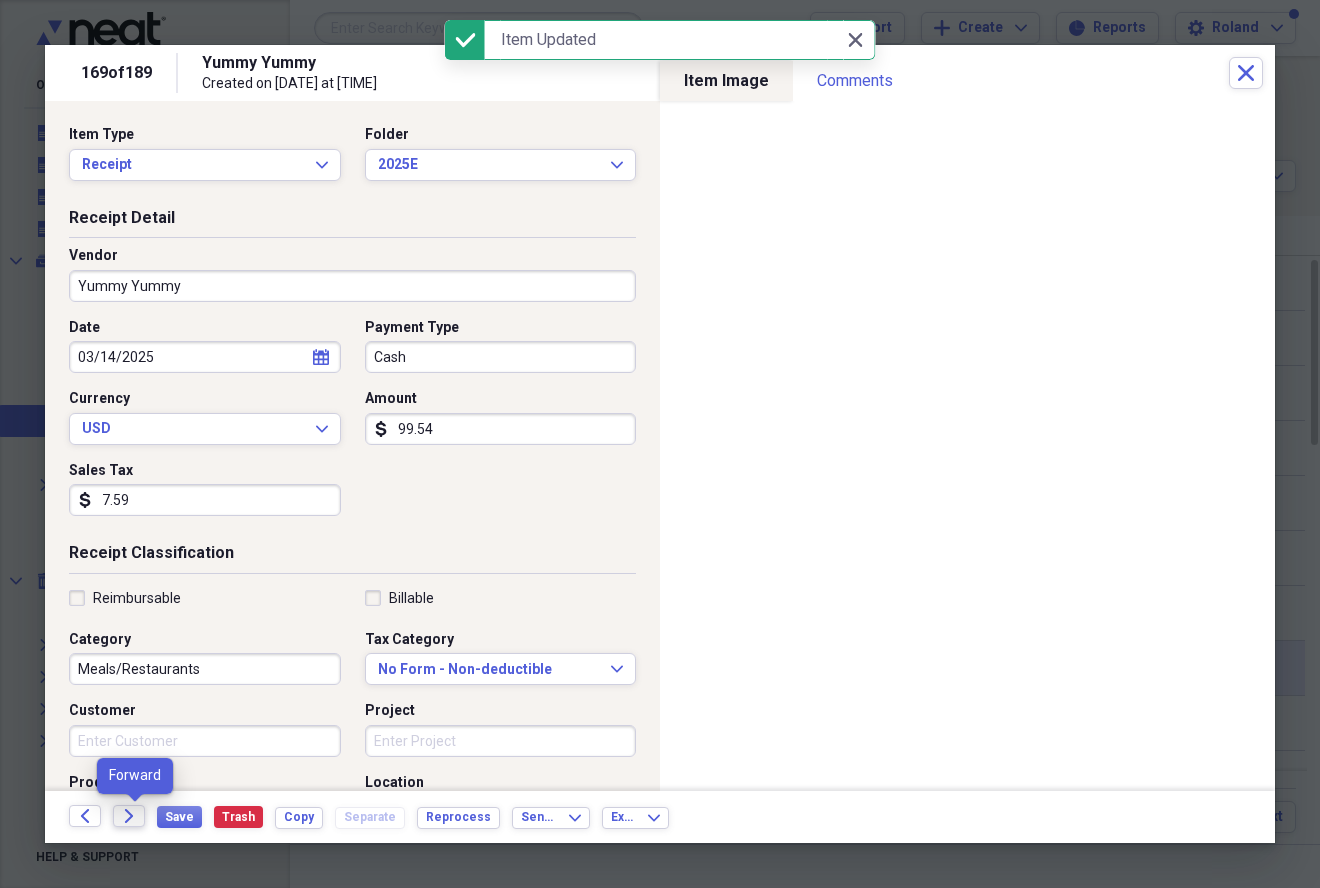 click on "Forward" 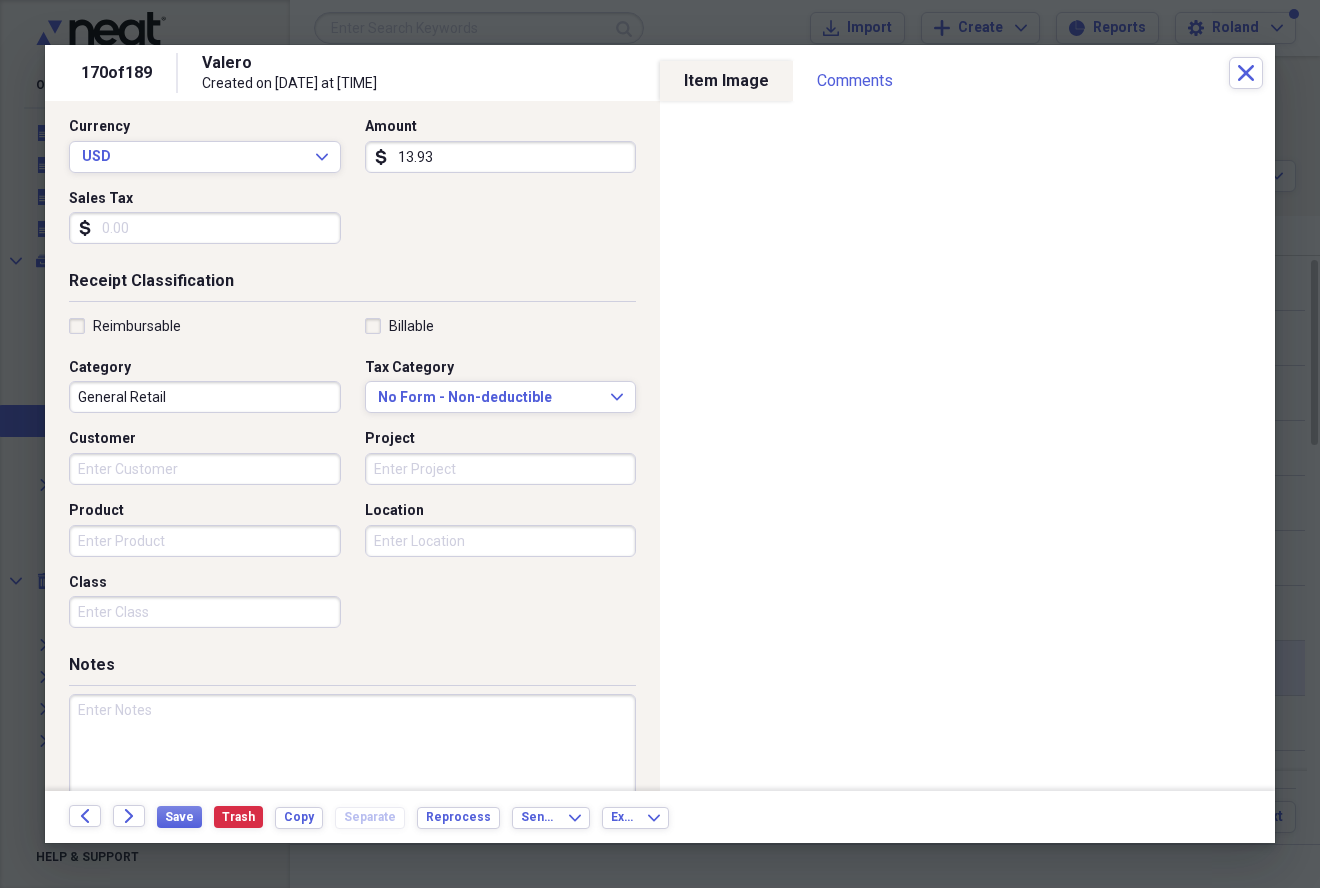 scroll, scrollTop: 300, scrollLeft: 0, axis: vertical 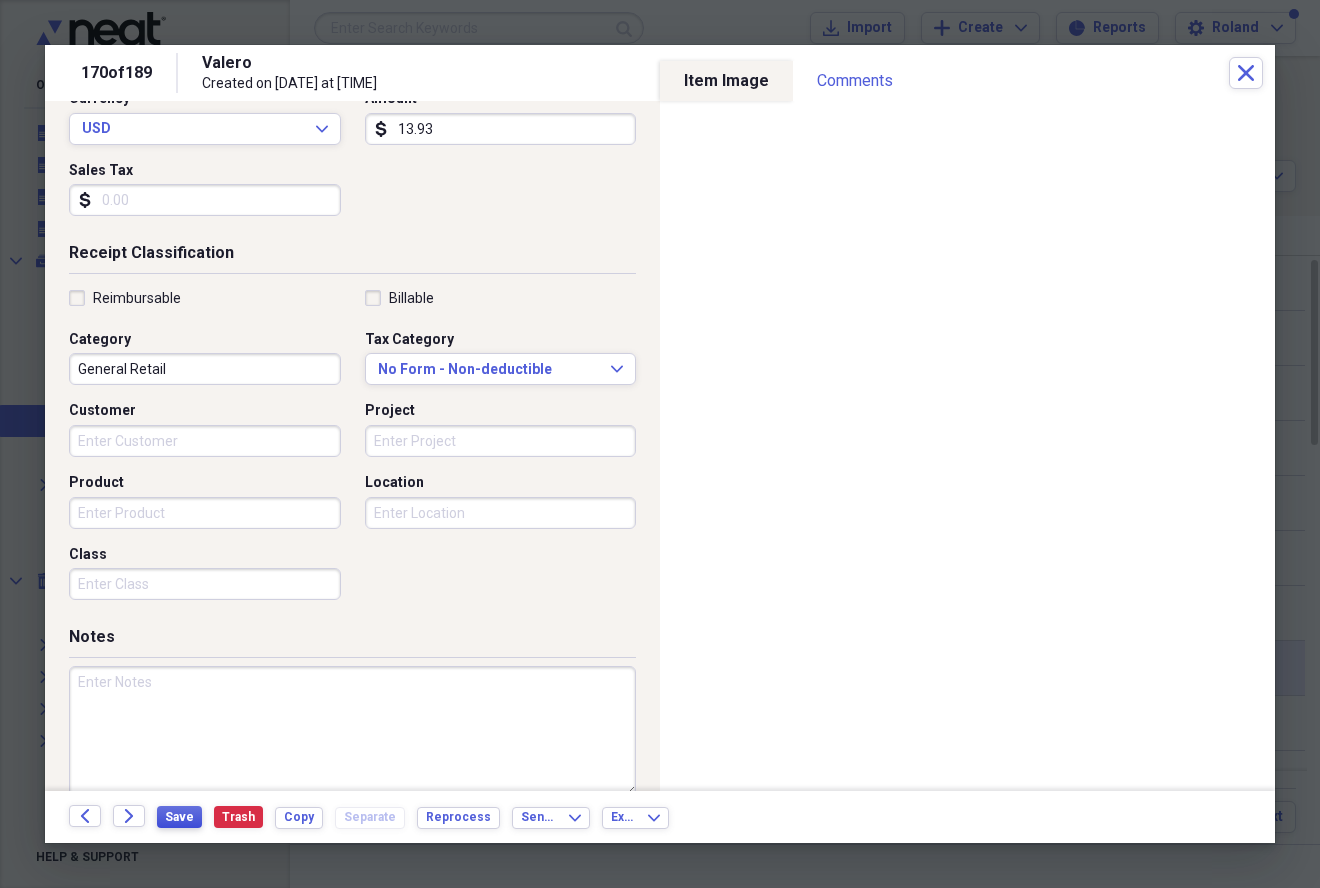 click on "Save" at bounding box center [179, 817] 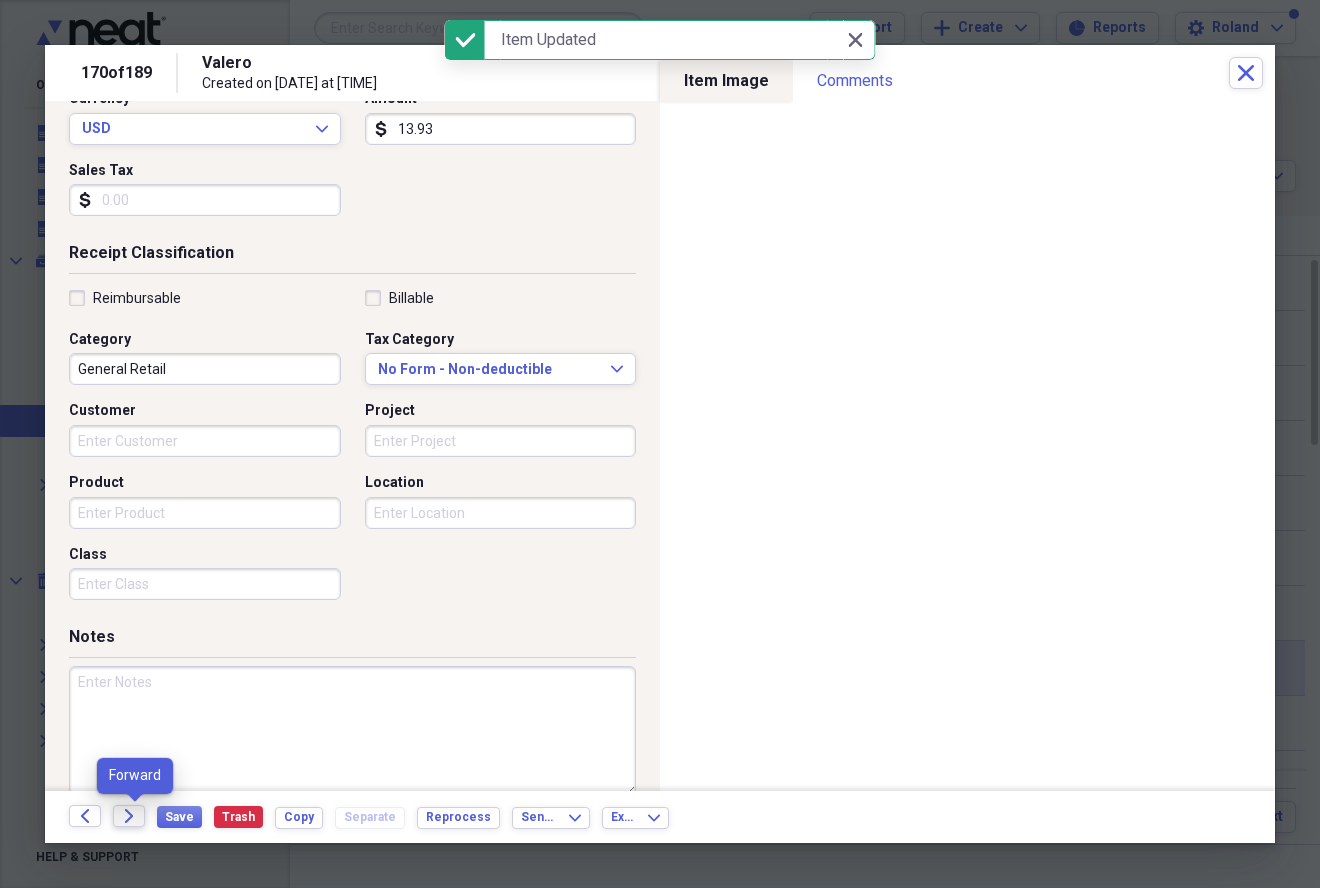 click on "Forward" 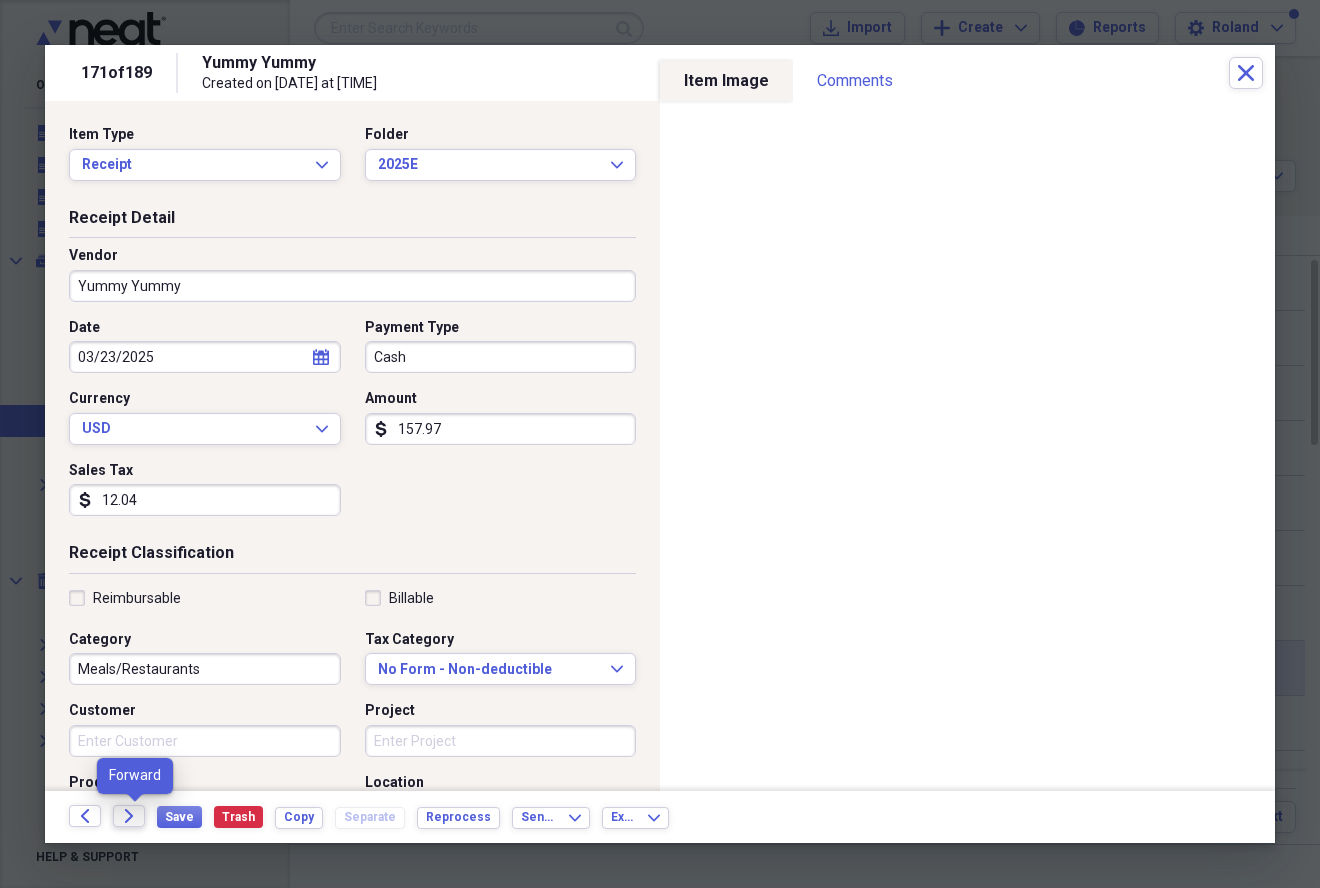click on "Forward" 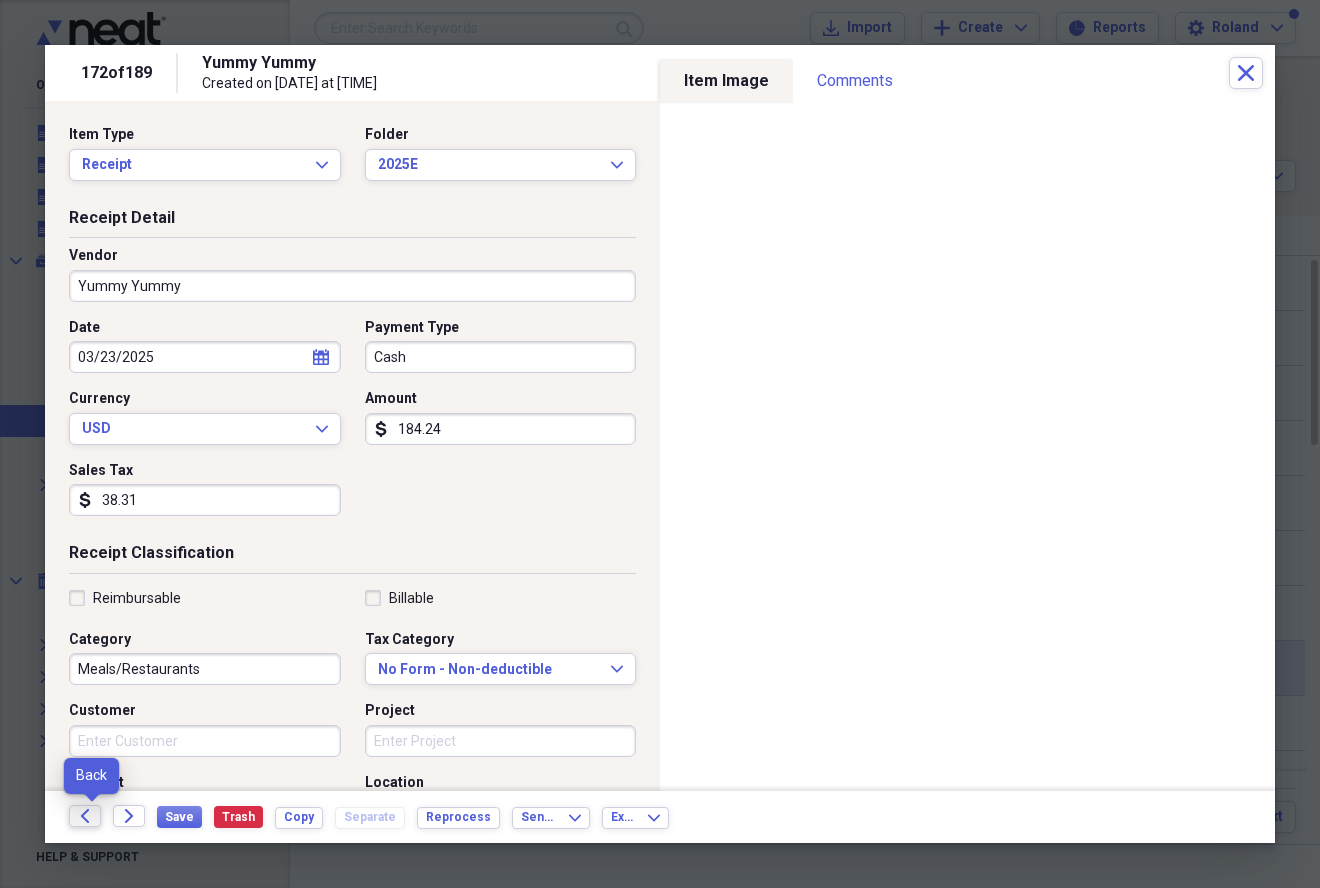click 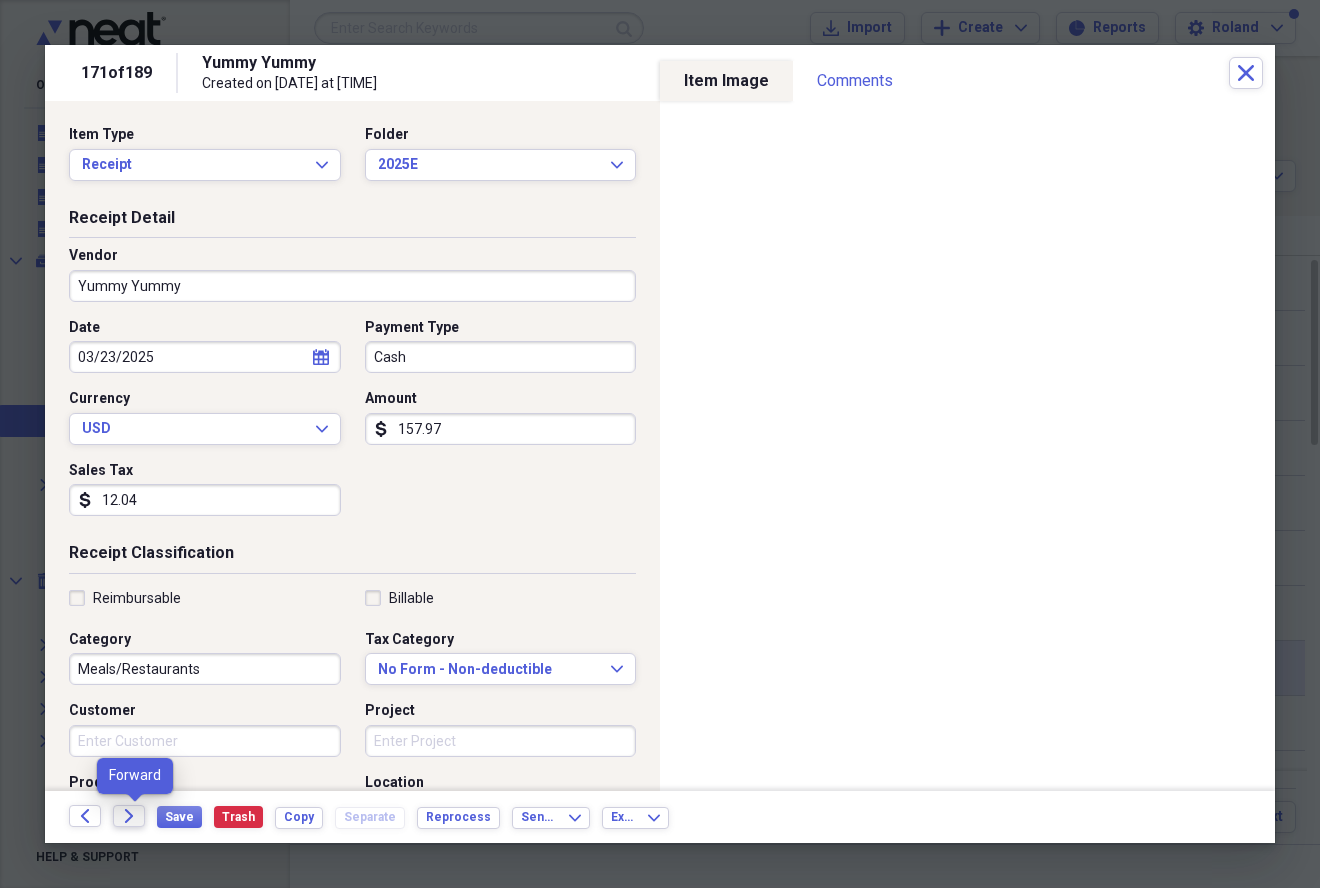 click on "Forward" 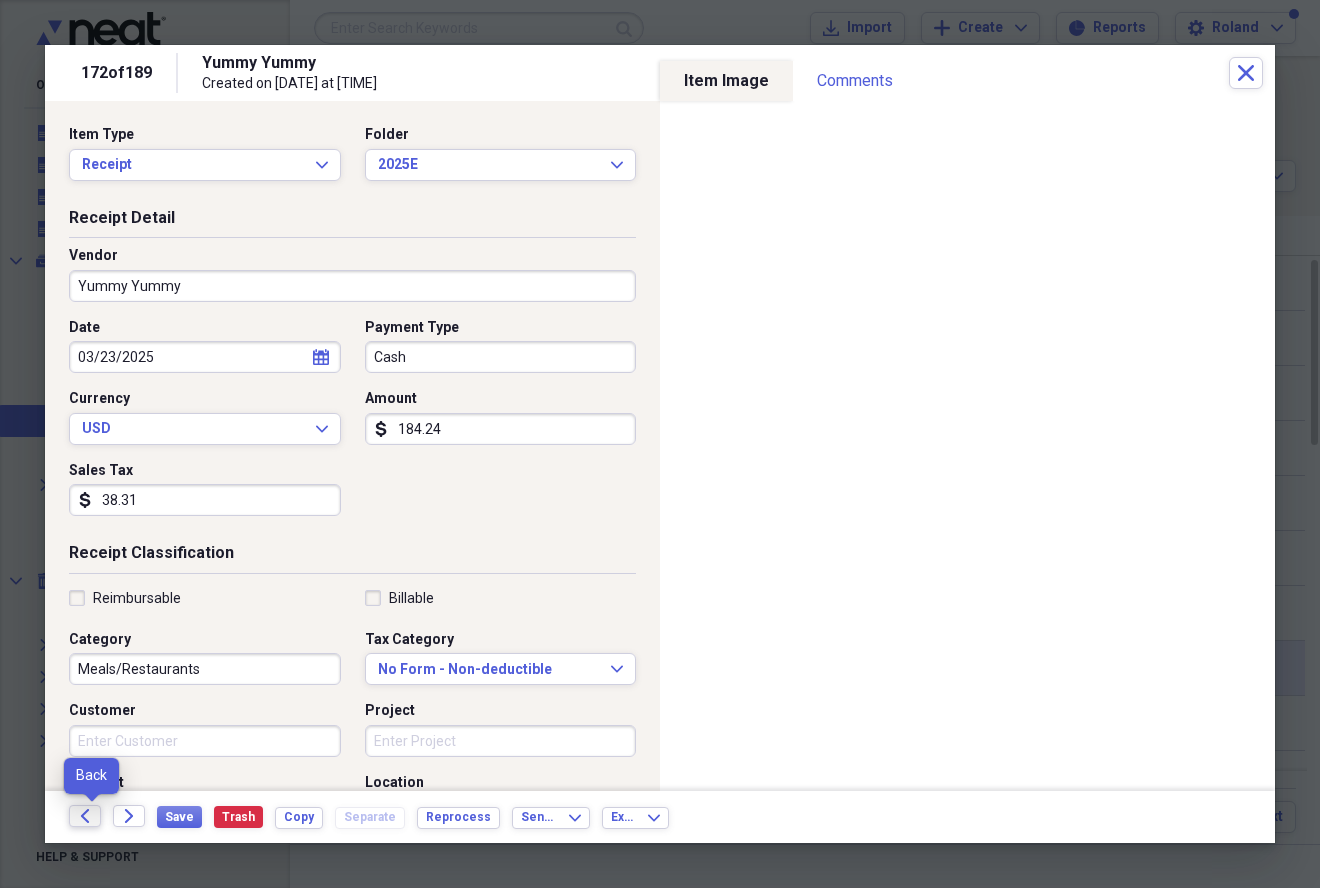 click on "Back" 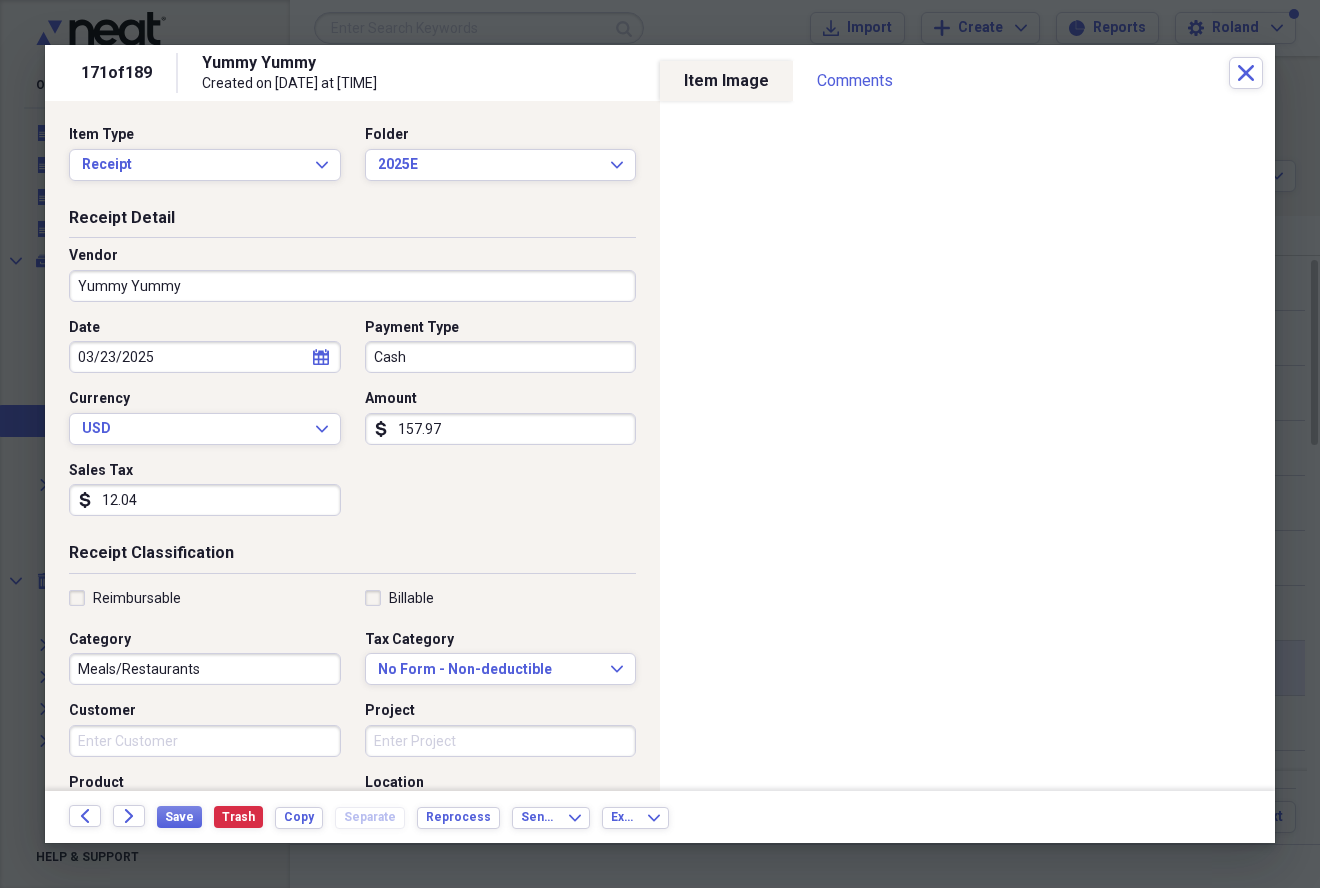 click on "157.97" at bounding box center [501, 429] 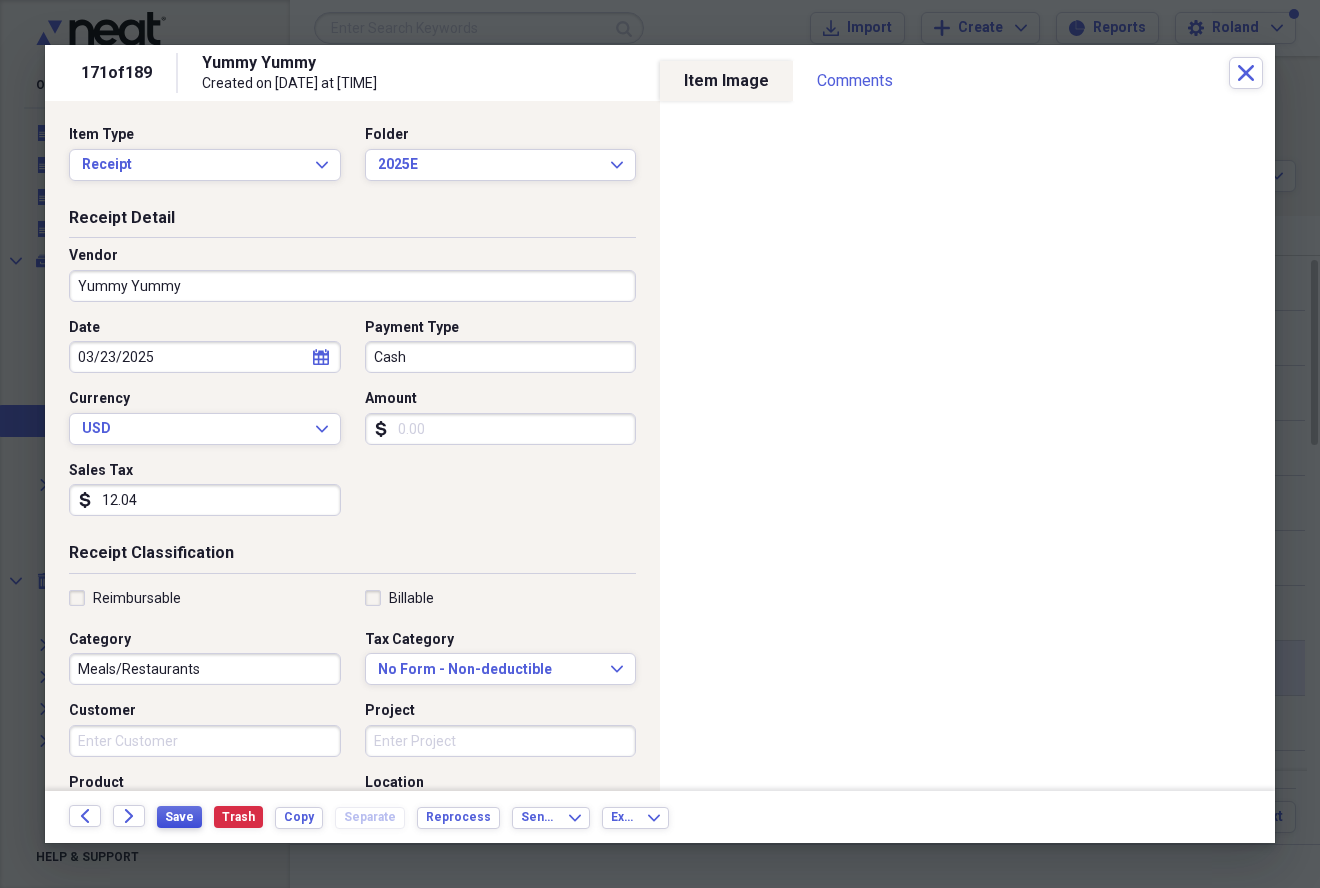 type 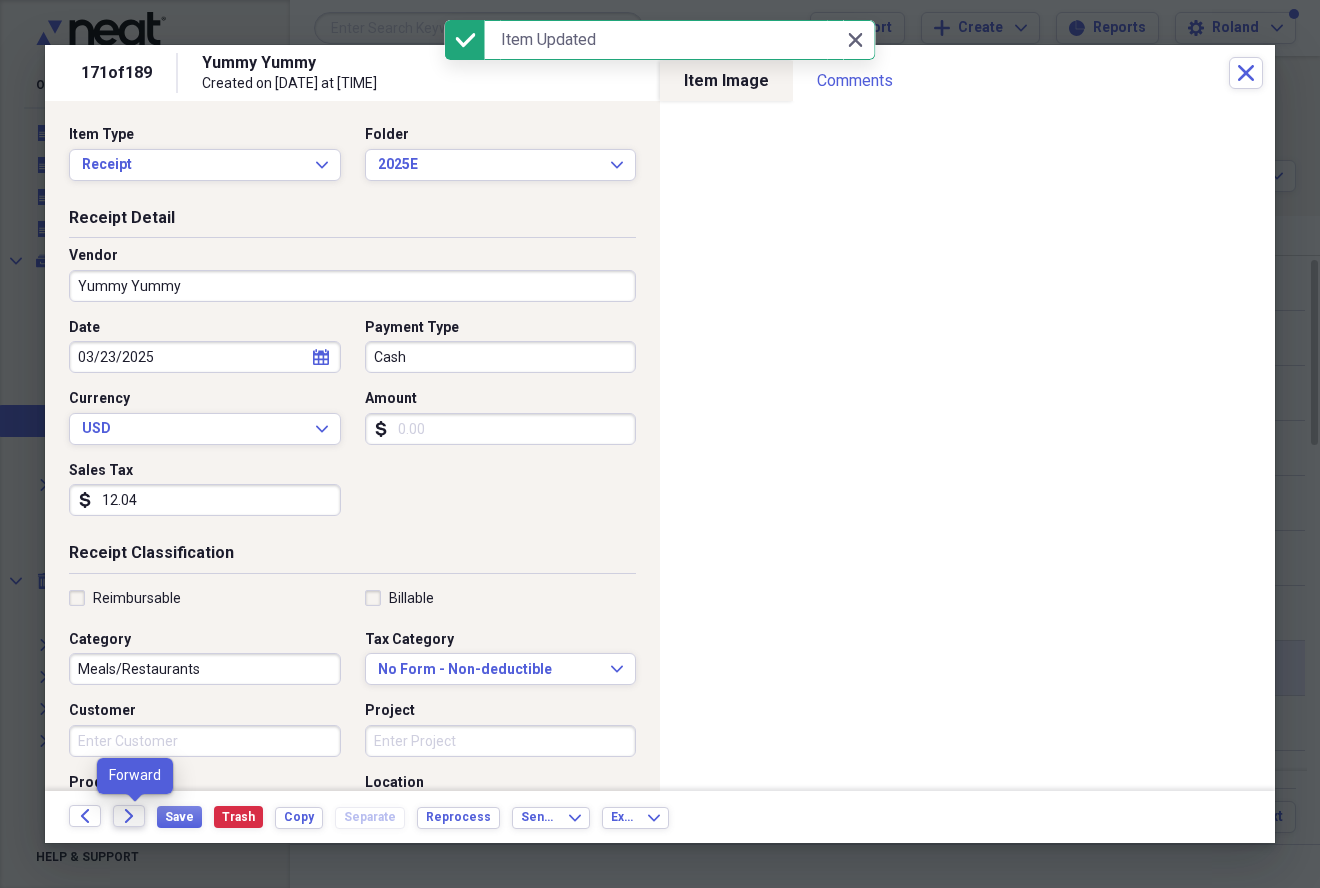 click 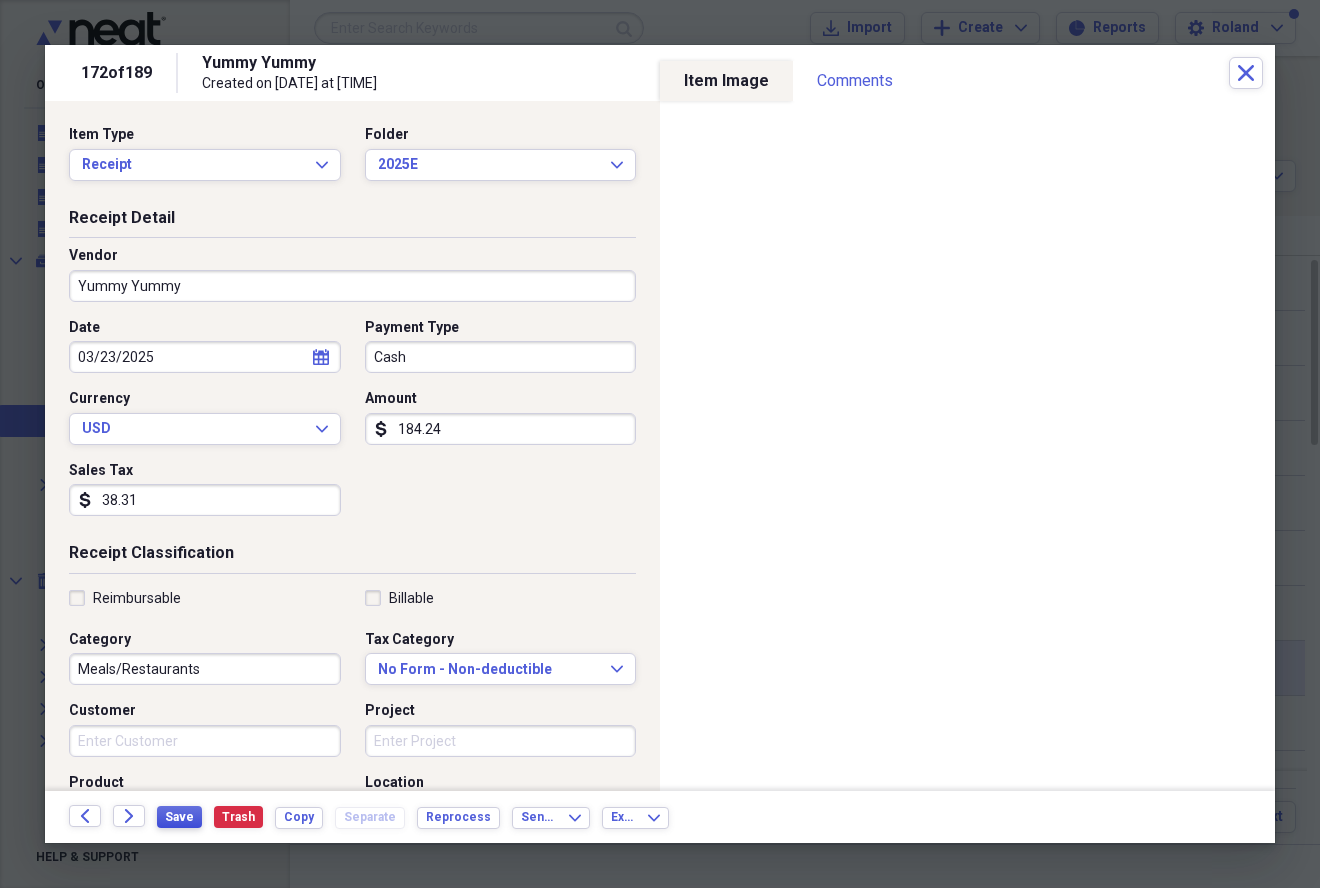 click on "Save" at bounding box center [179, 817] 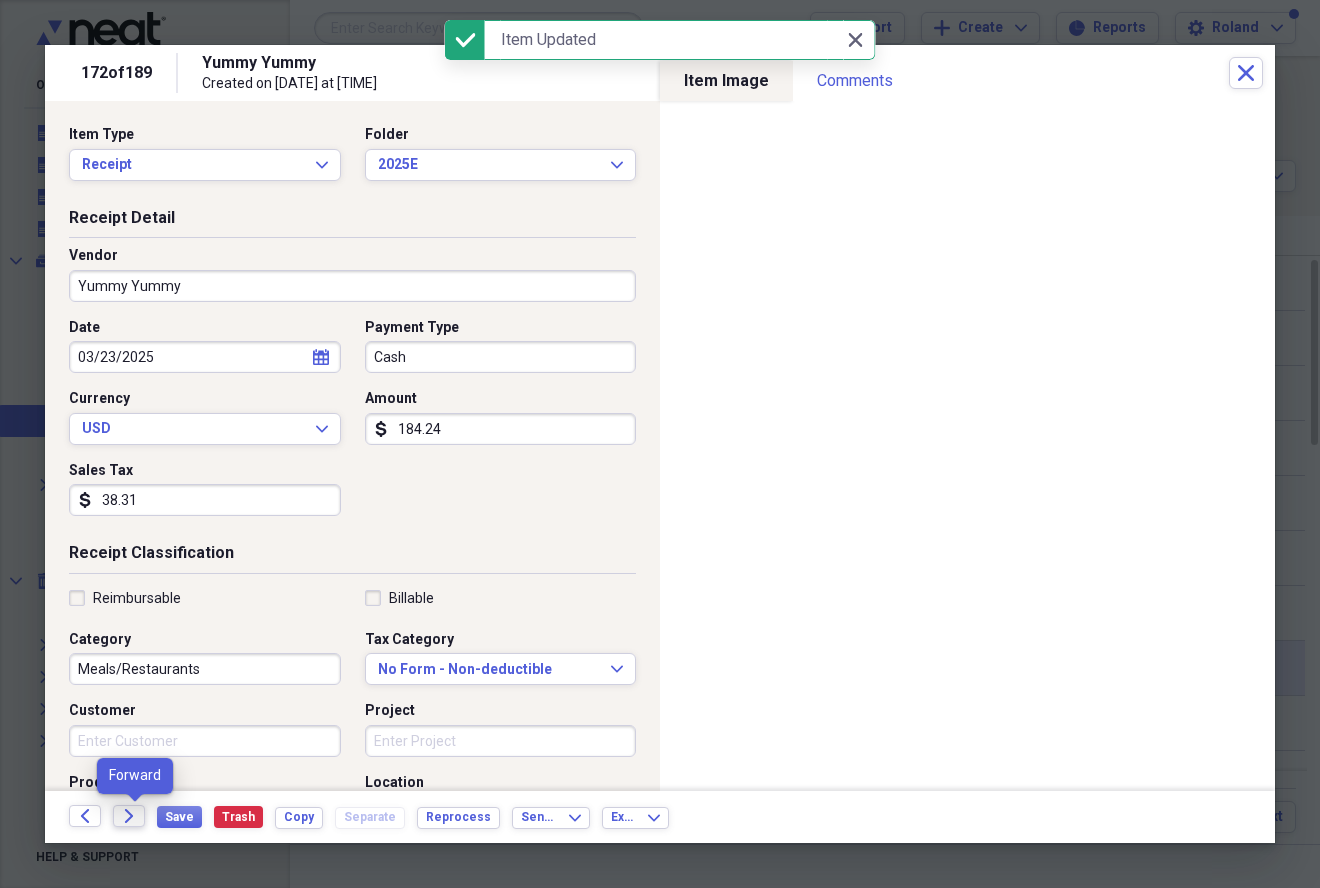 click 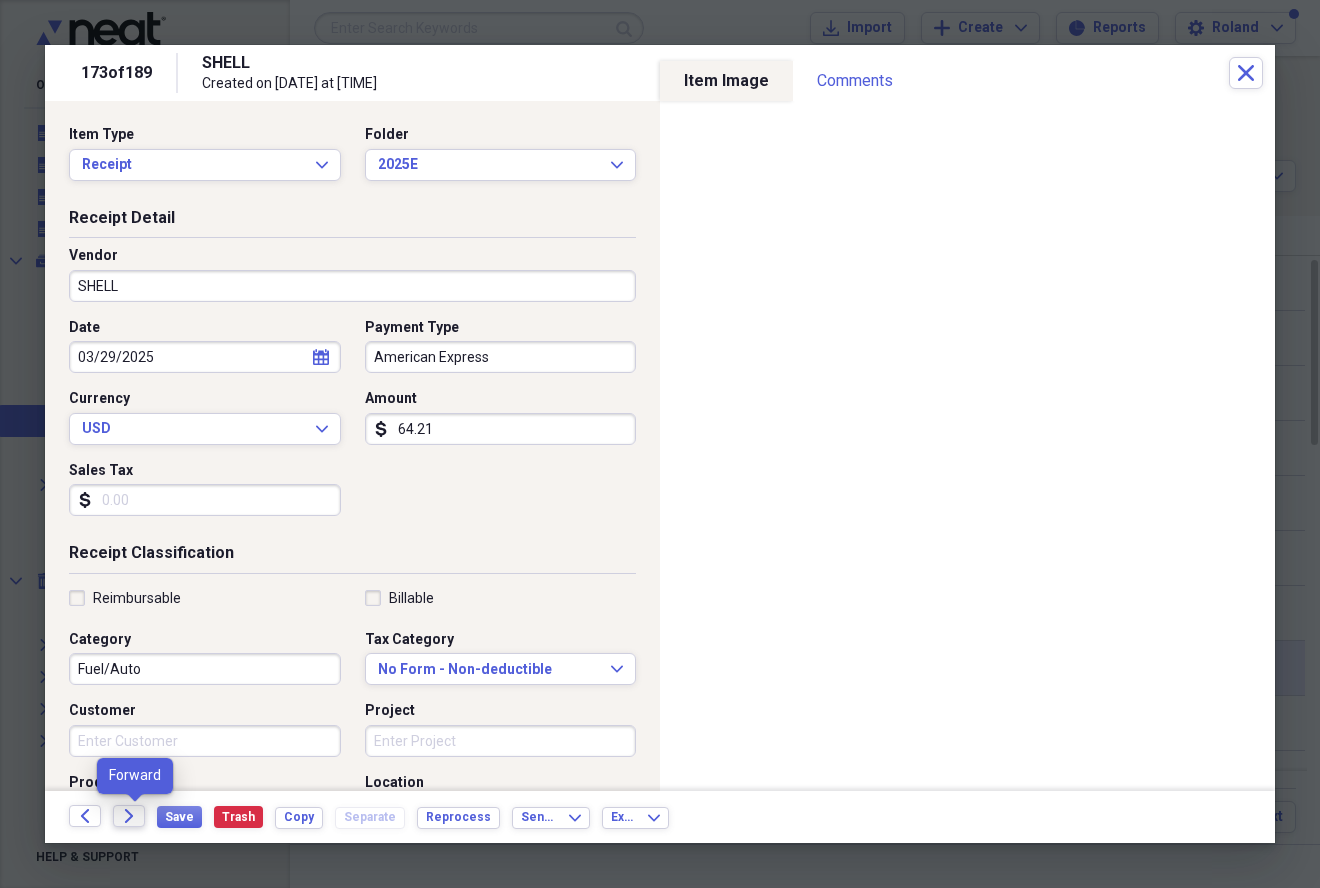 click 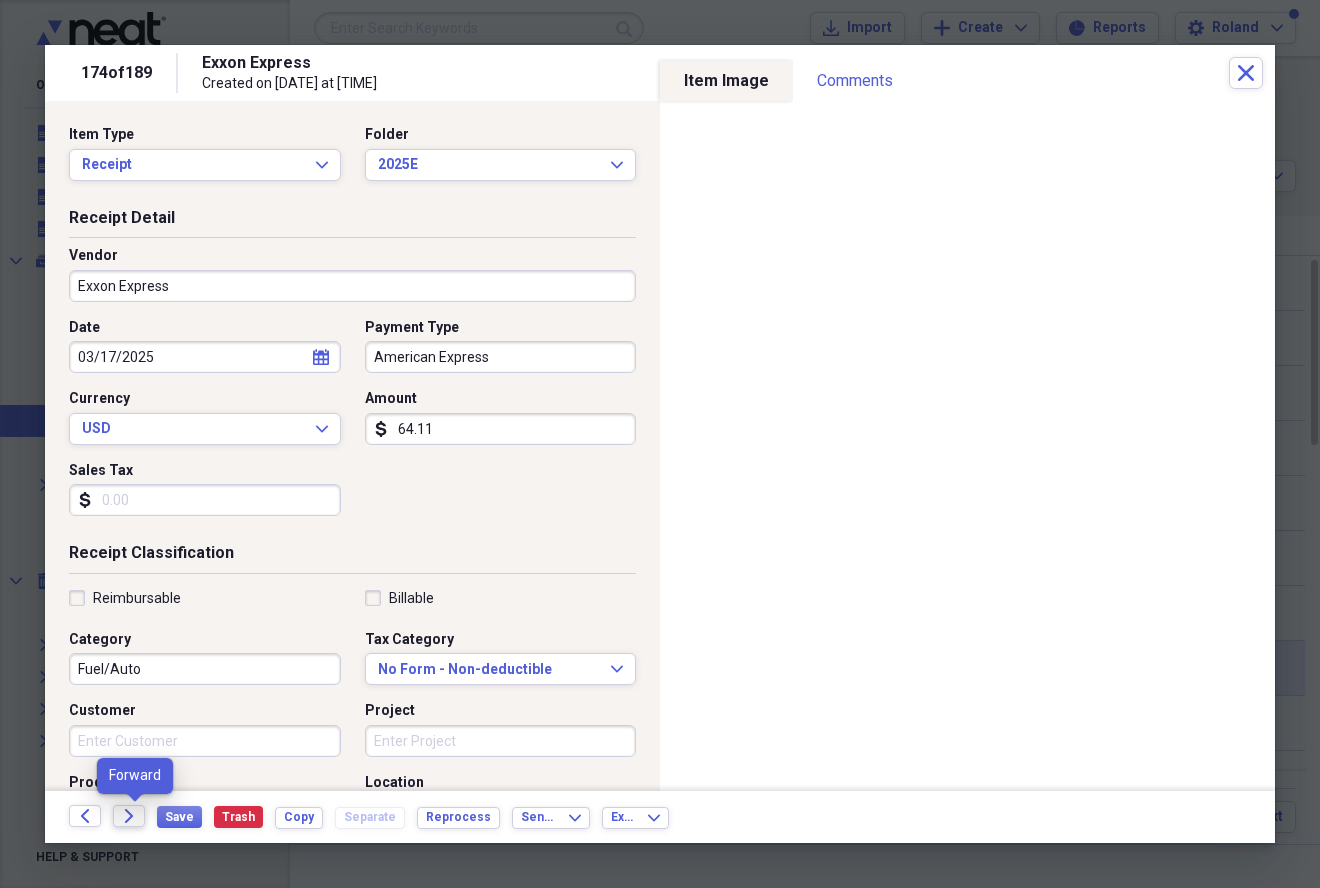 click on "Forward" 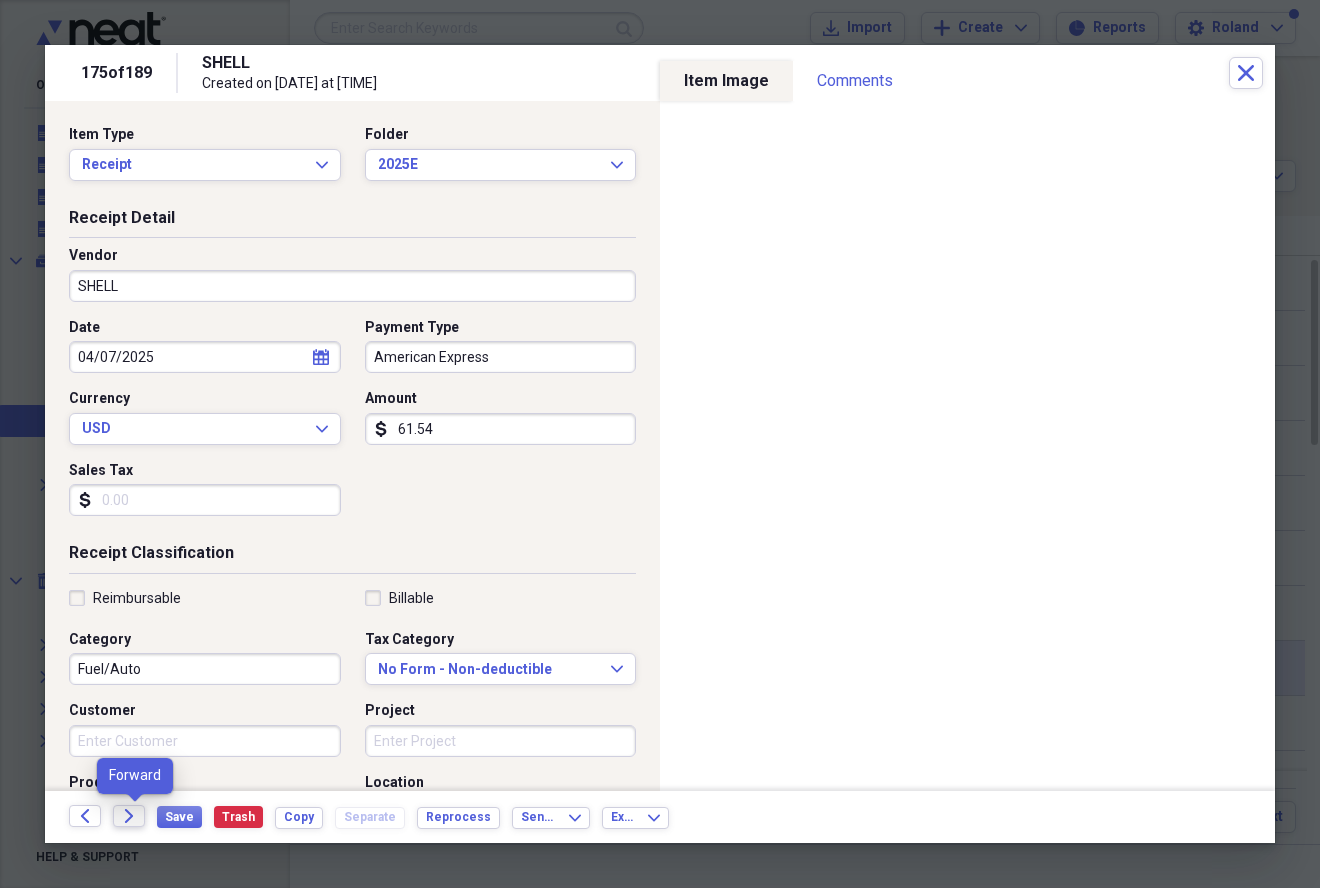 click 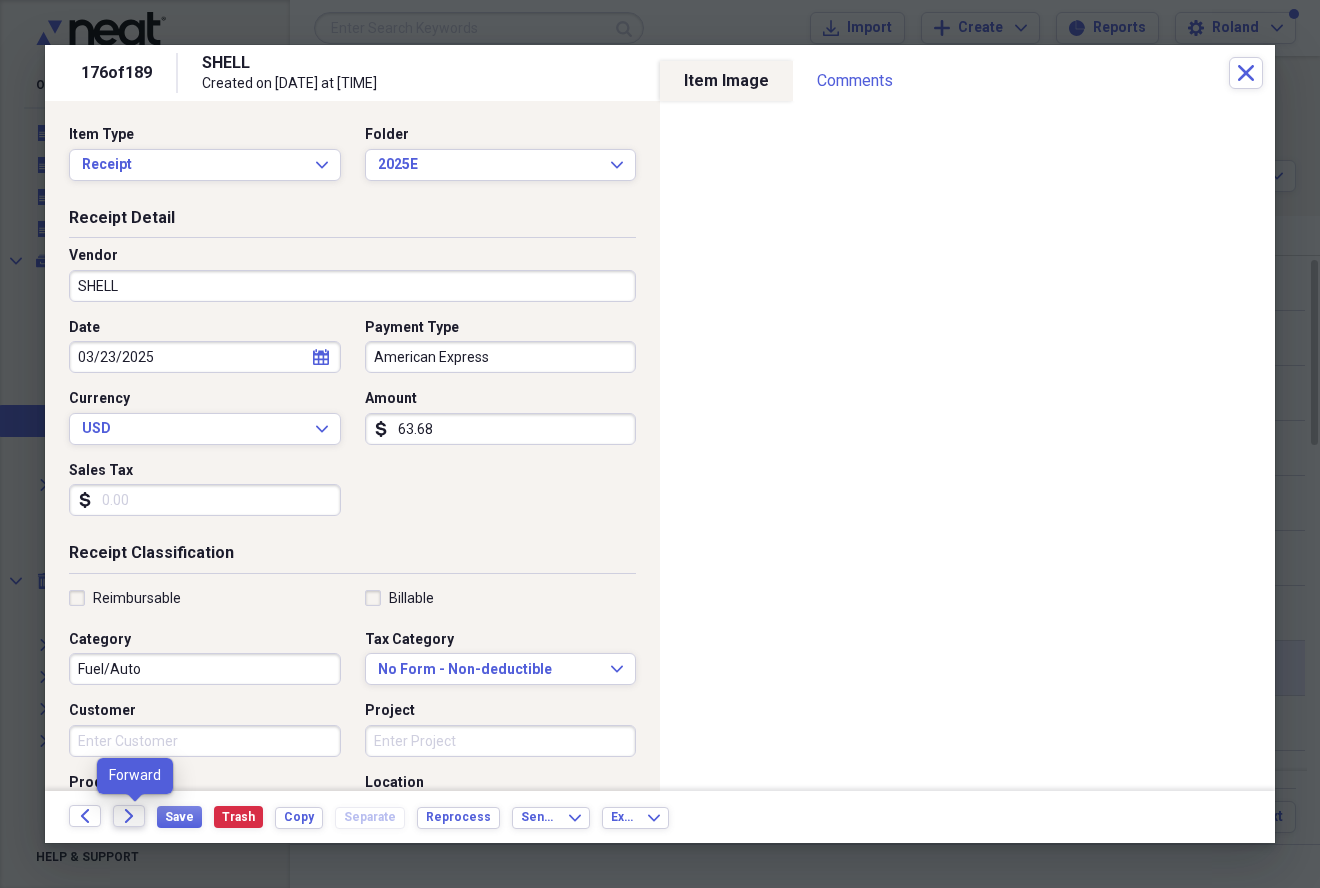 click on "Forward" 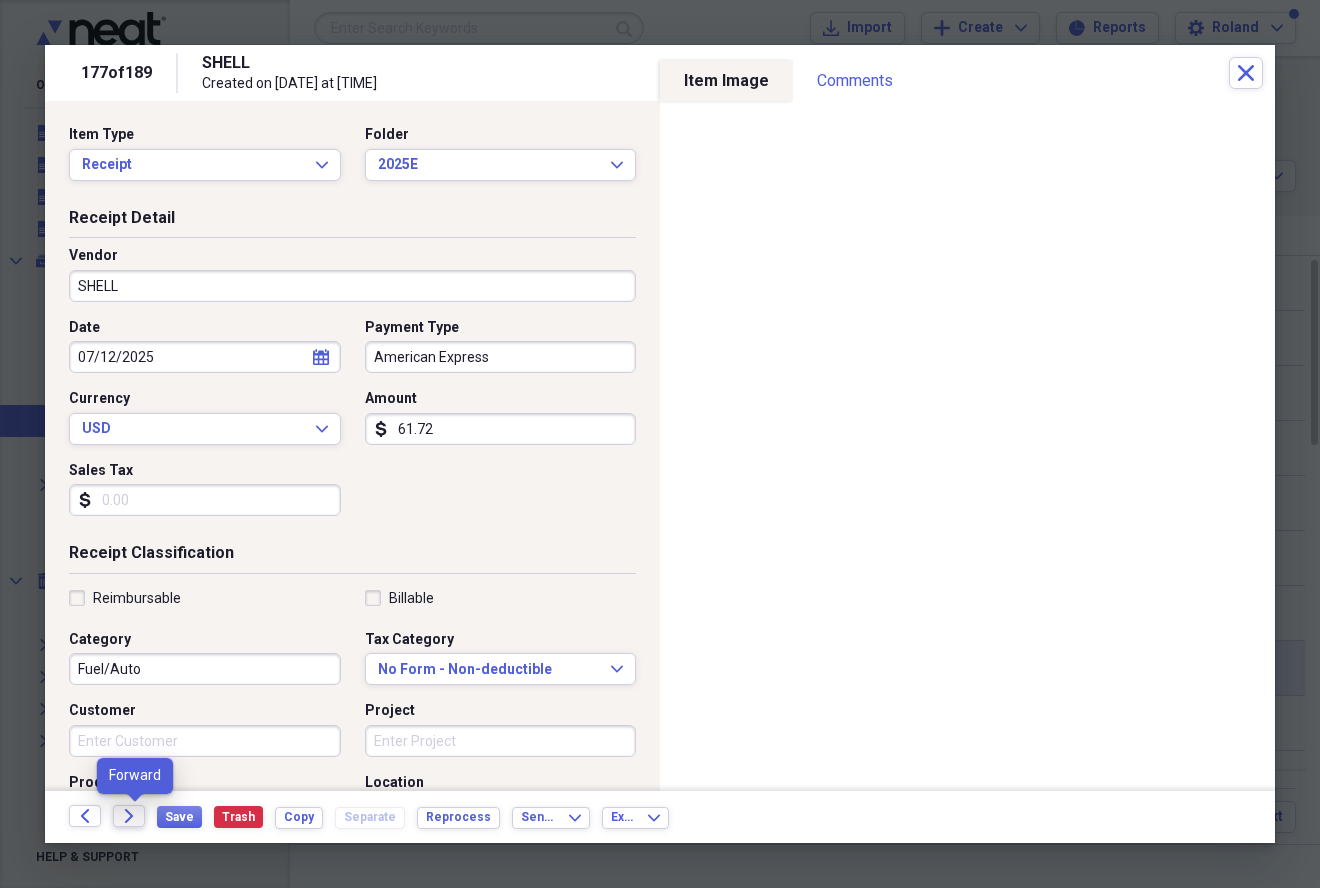 click on "Forward" 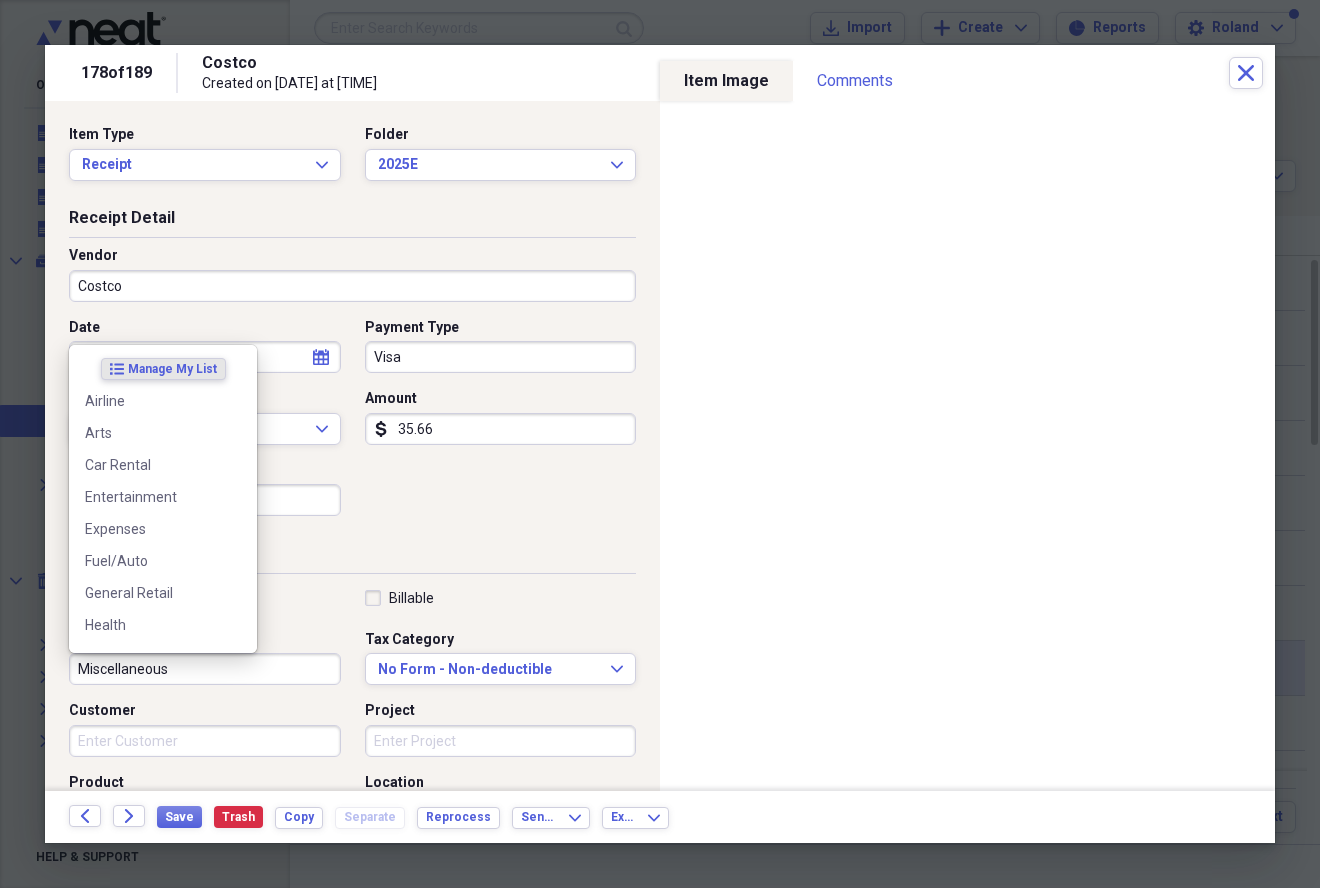 click on "Miscellaneous" at bounding box center [205, 669] 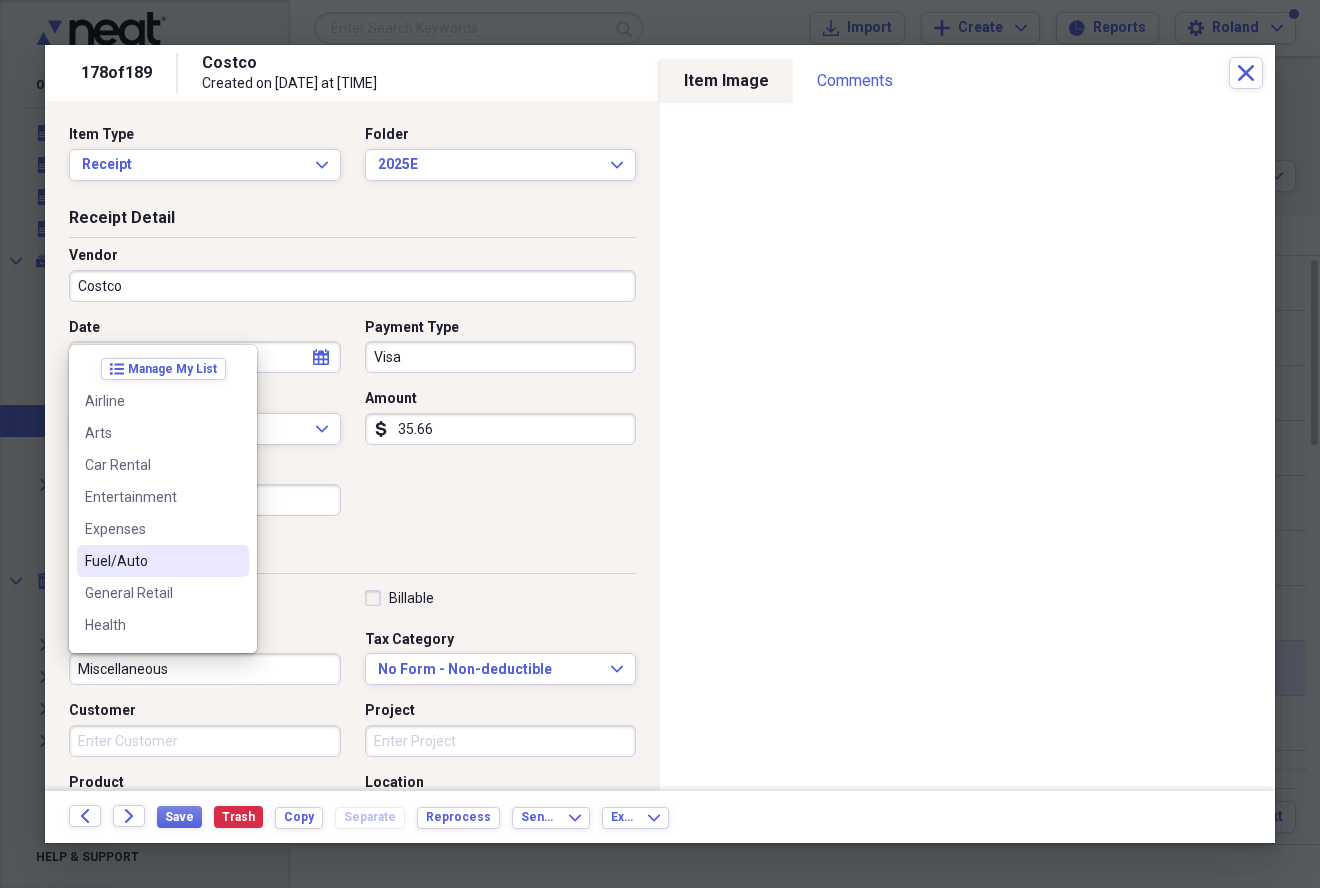 click on "Fuel/Auto" at bounding box center (151, 561) 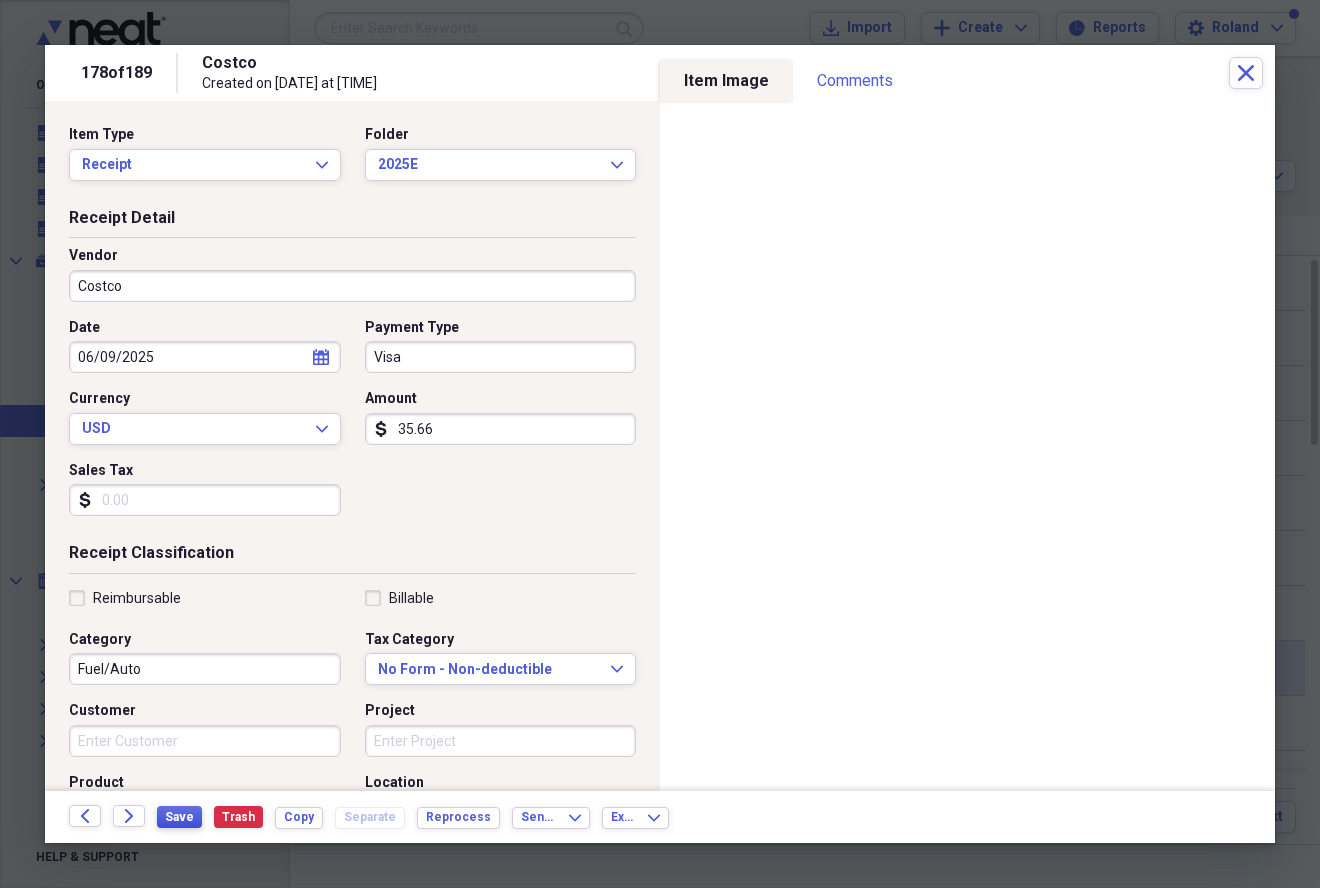 click on "Save" at bounding box center (179, 817) 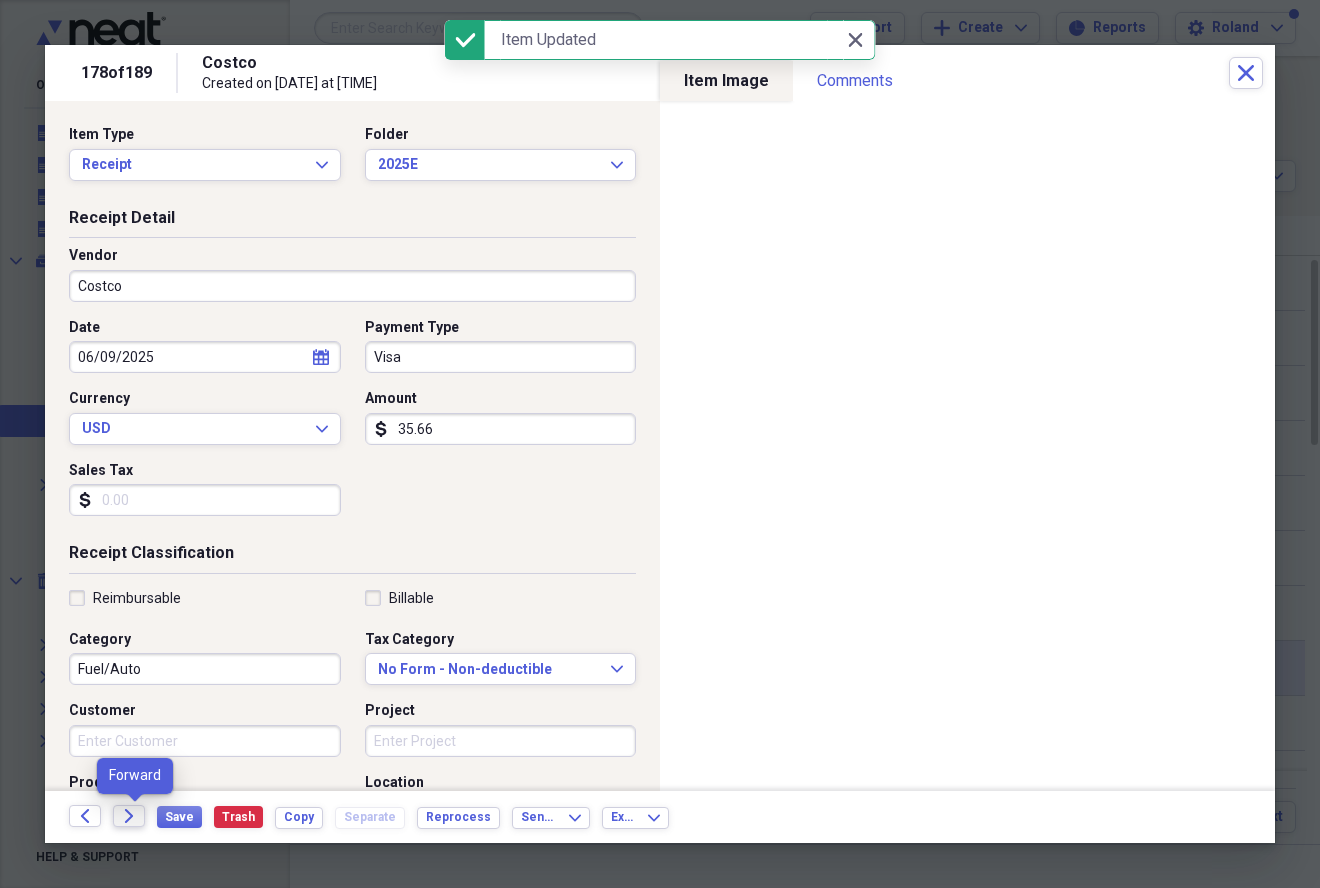click on "Forward" 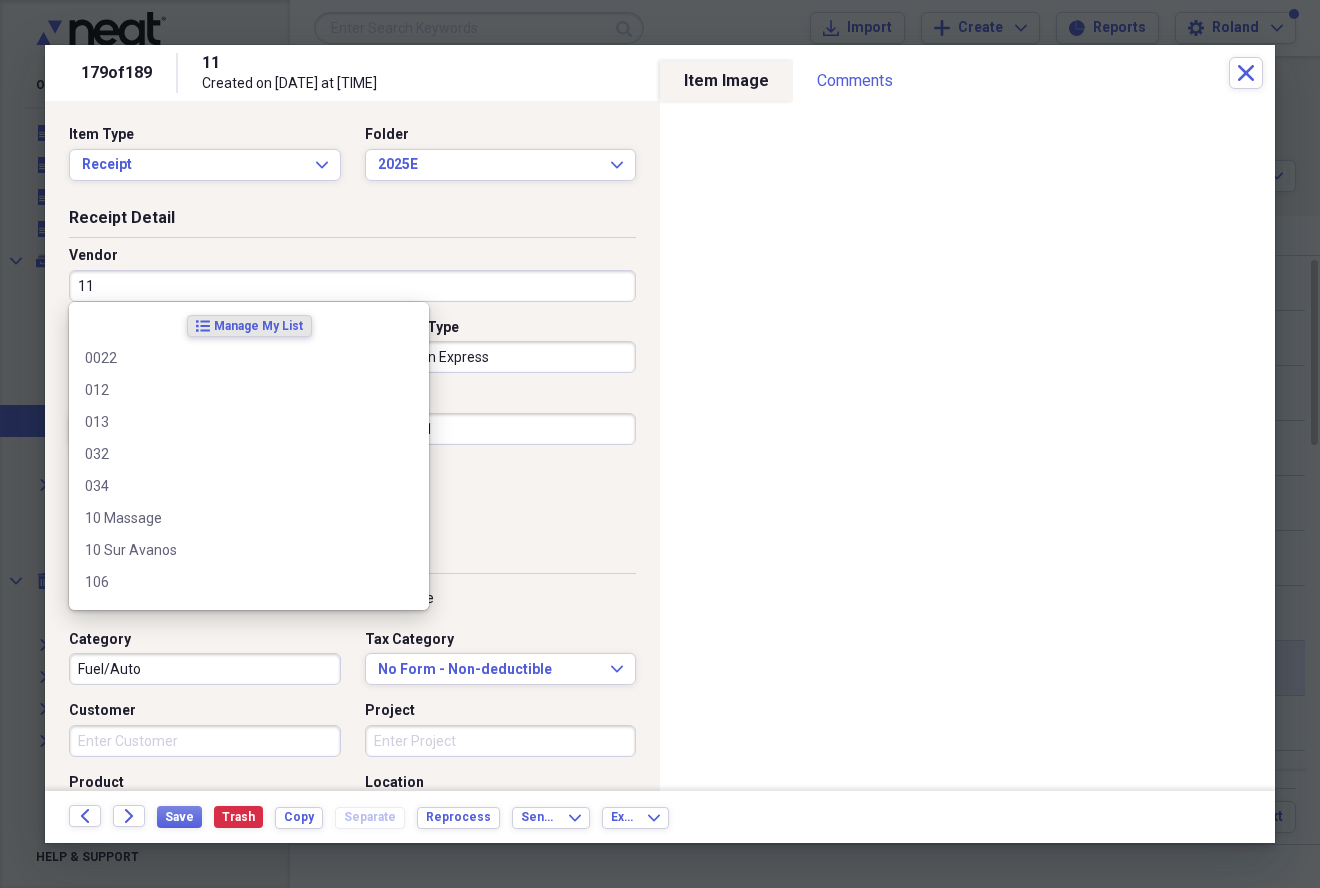 click on "11" at bounding box center [352, 286] 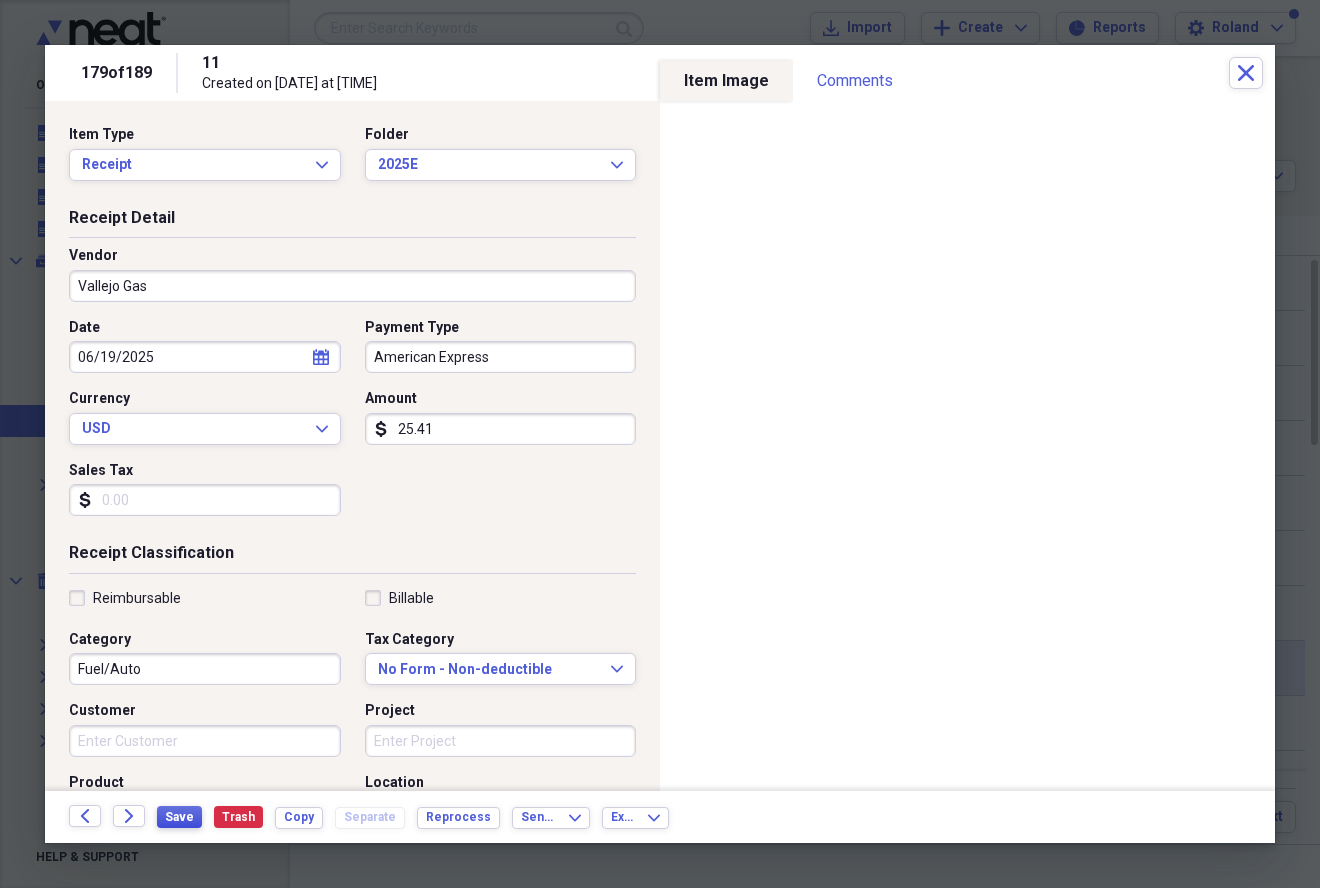 type on "Vallejo Gas" 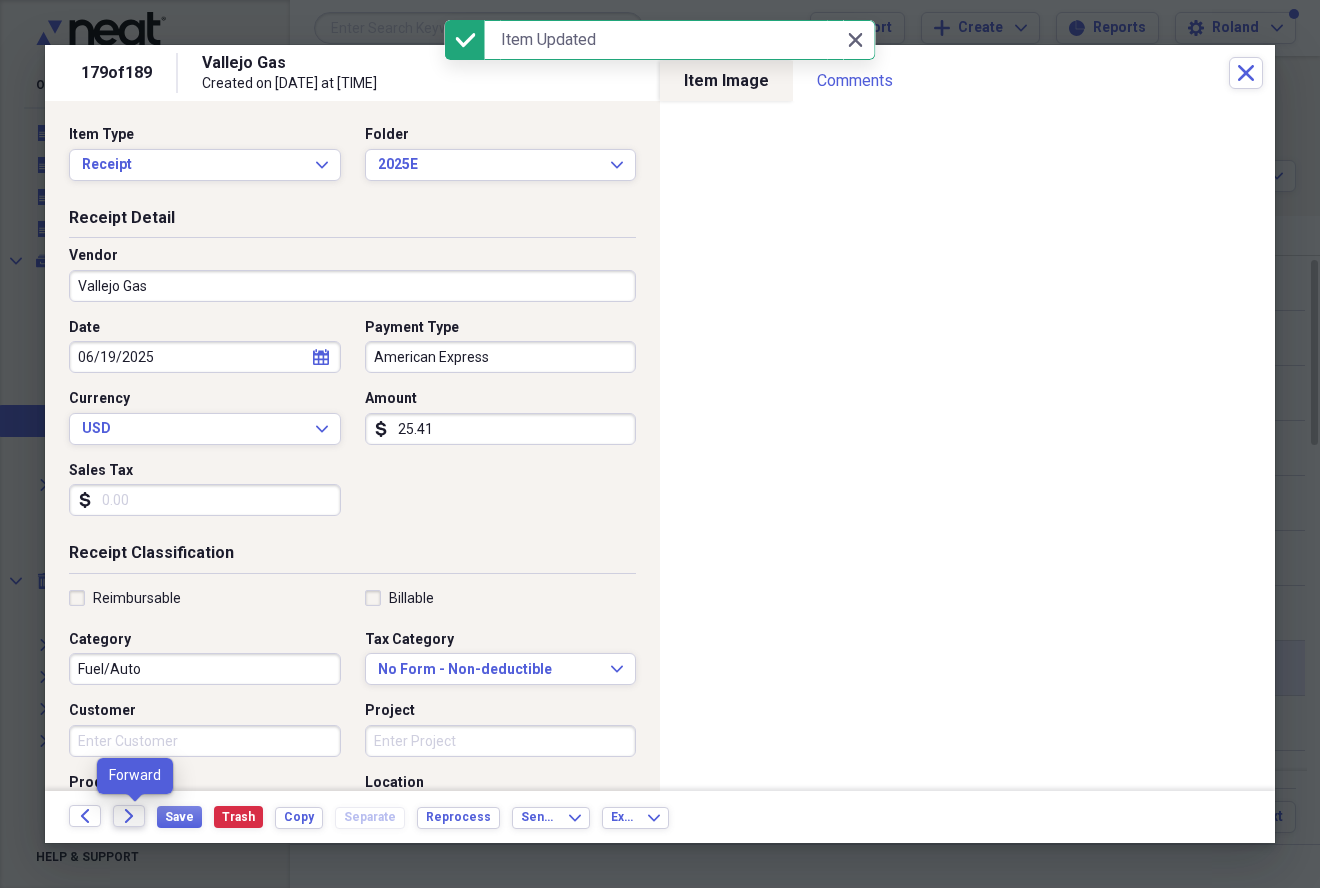 click on "Forward" 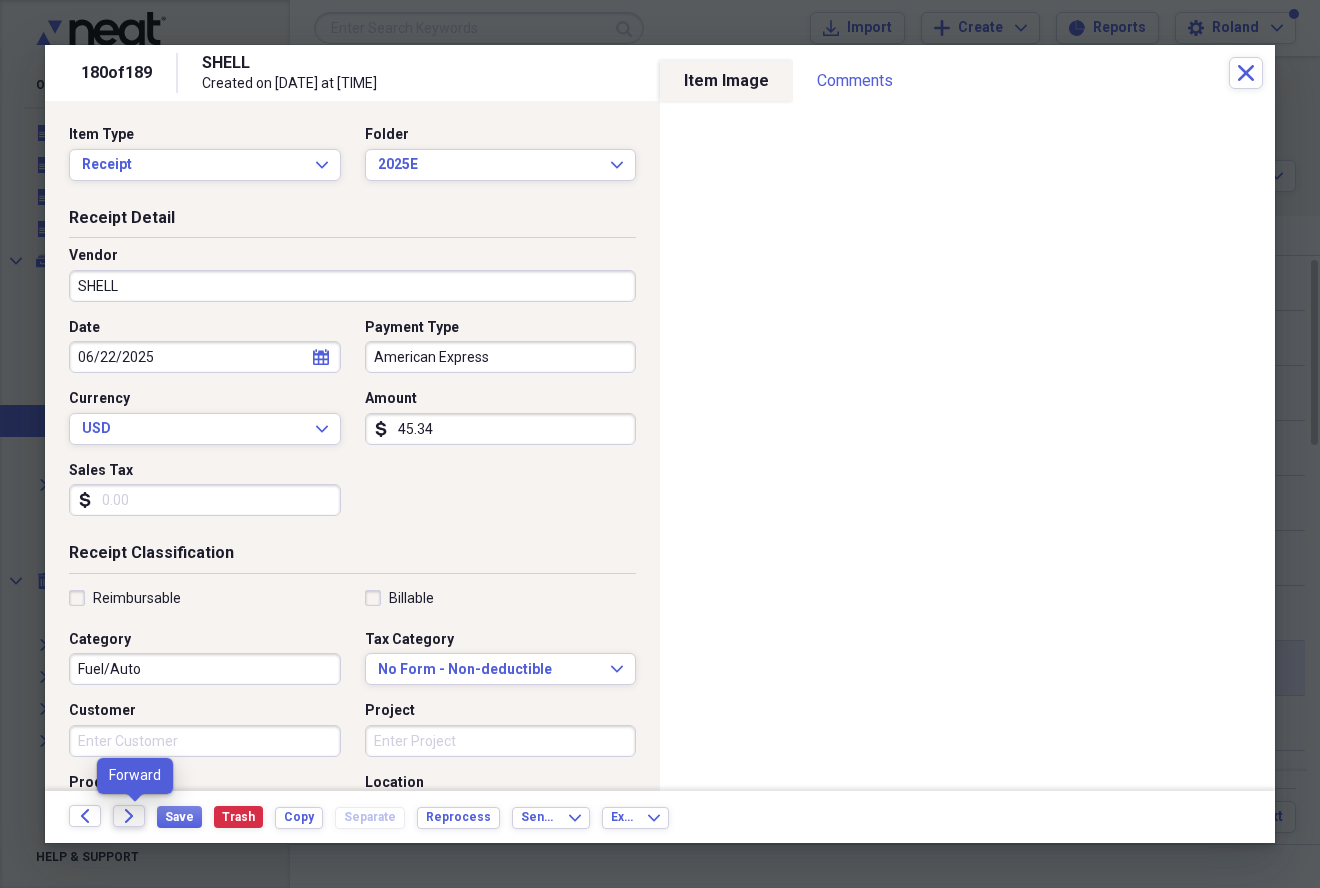 click on "Forward" 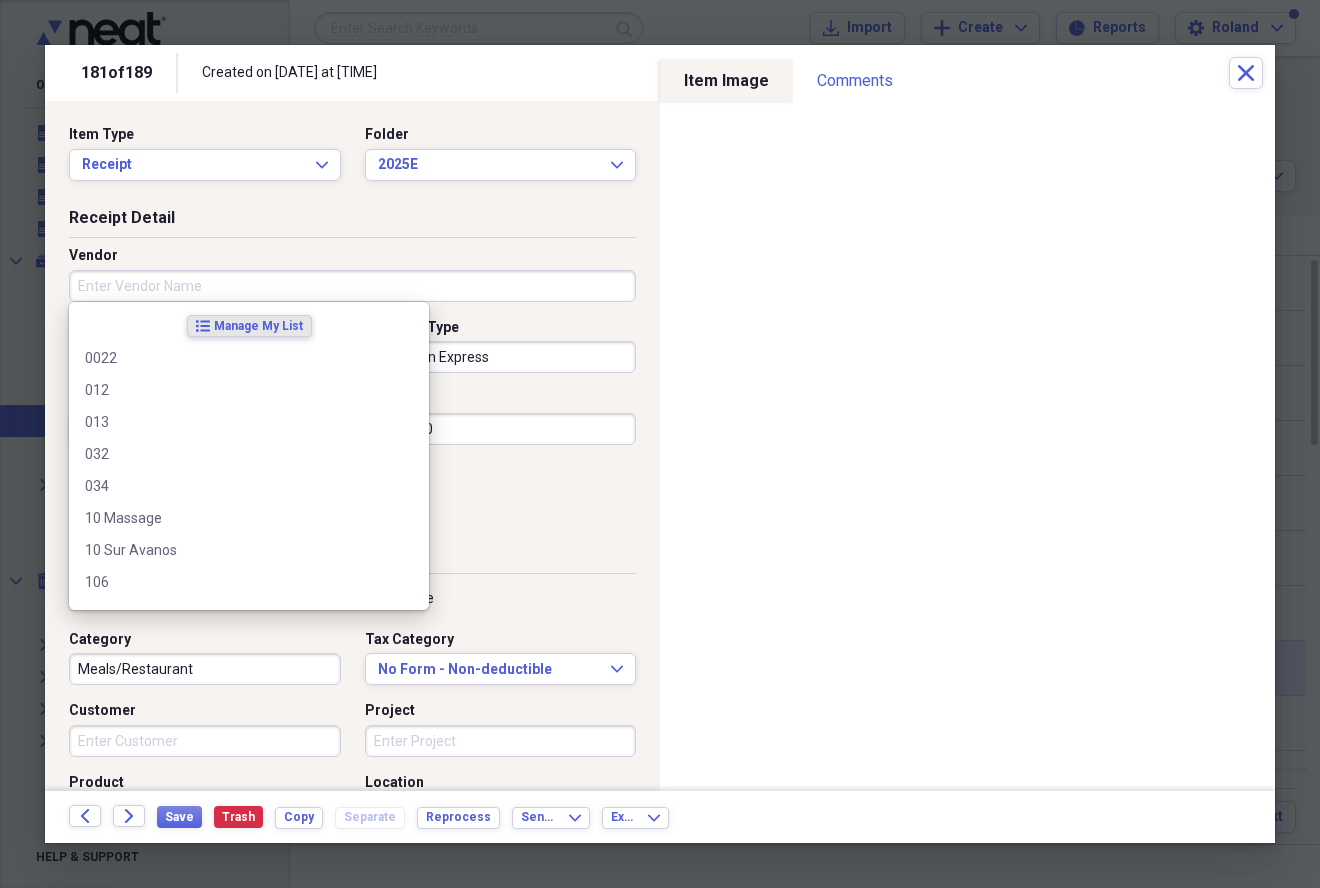click on "Vendor" at bounding box center (352, 286) 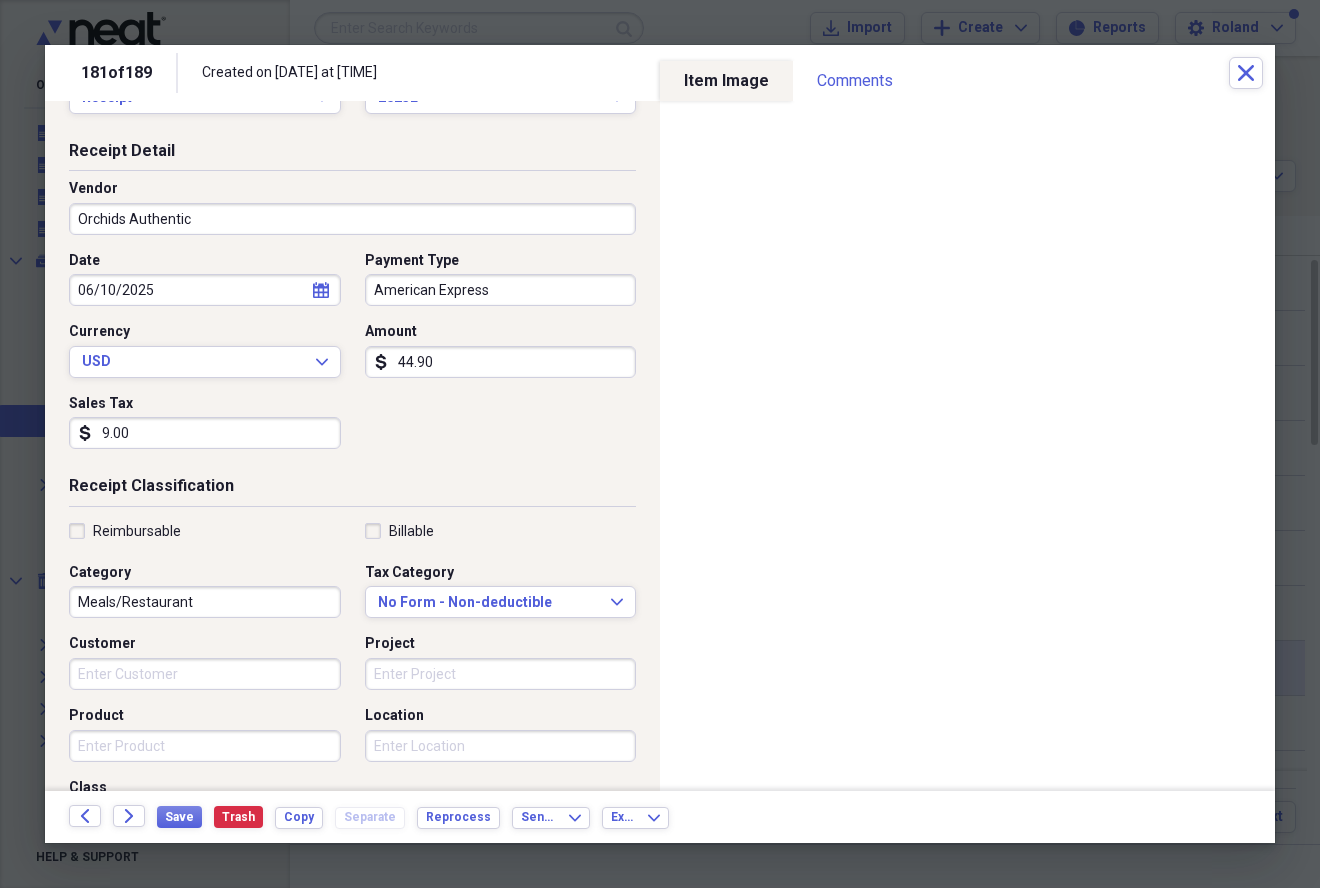 scroll, scrollTop: 100, scrollLeft: 0, axis: vertical 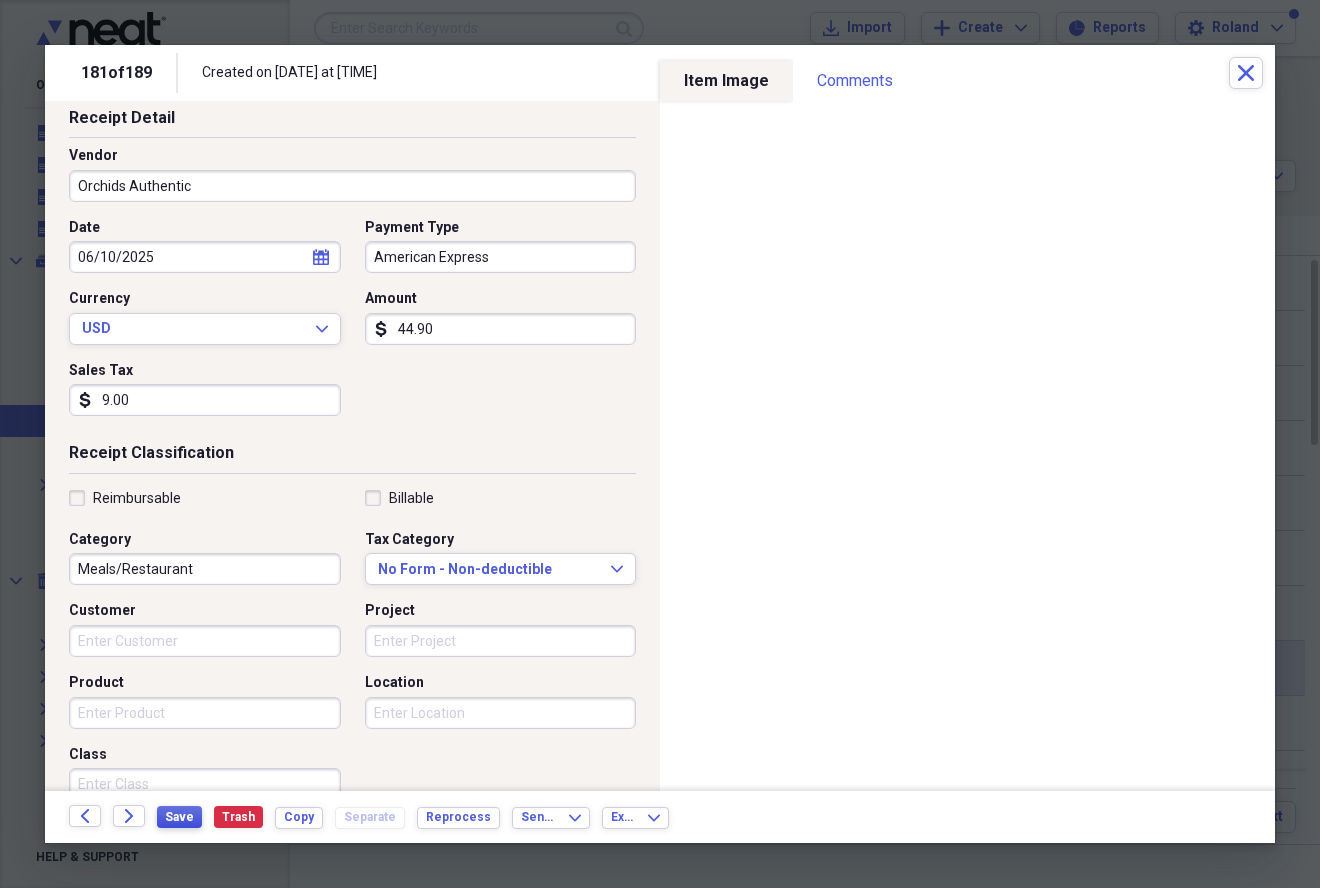 type on "Orchids Authentic" 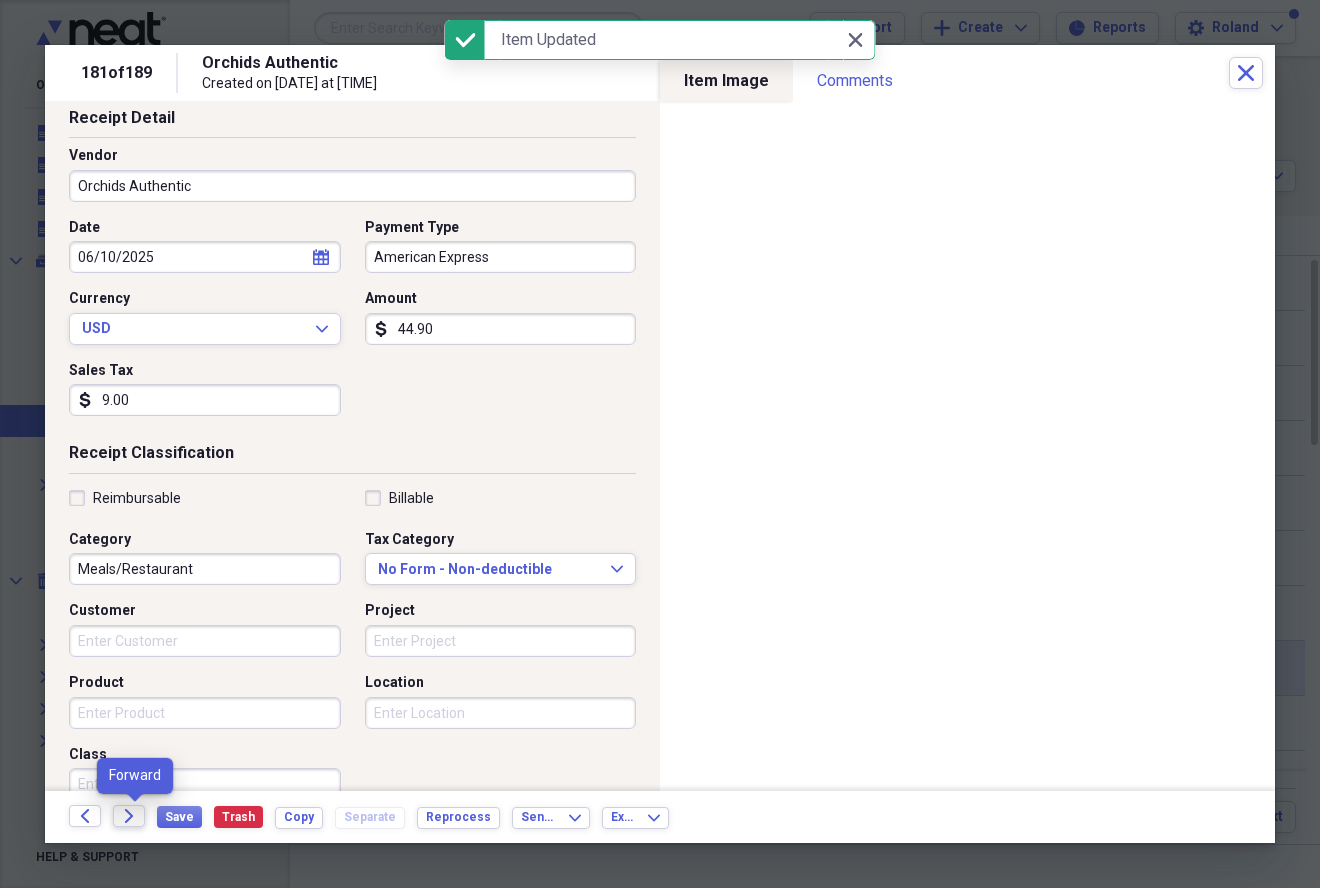 click on "Forward" 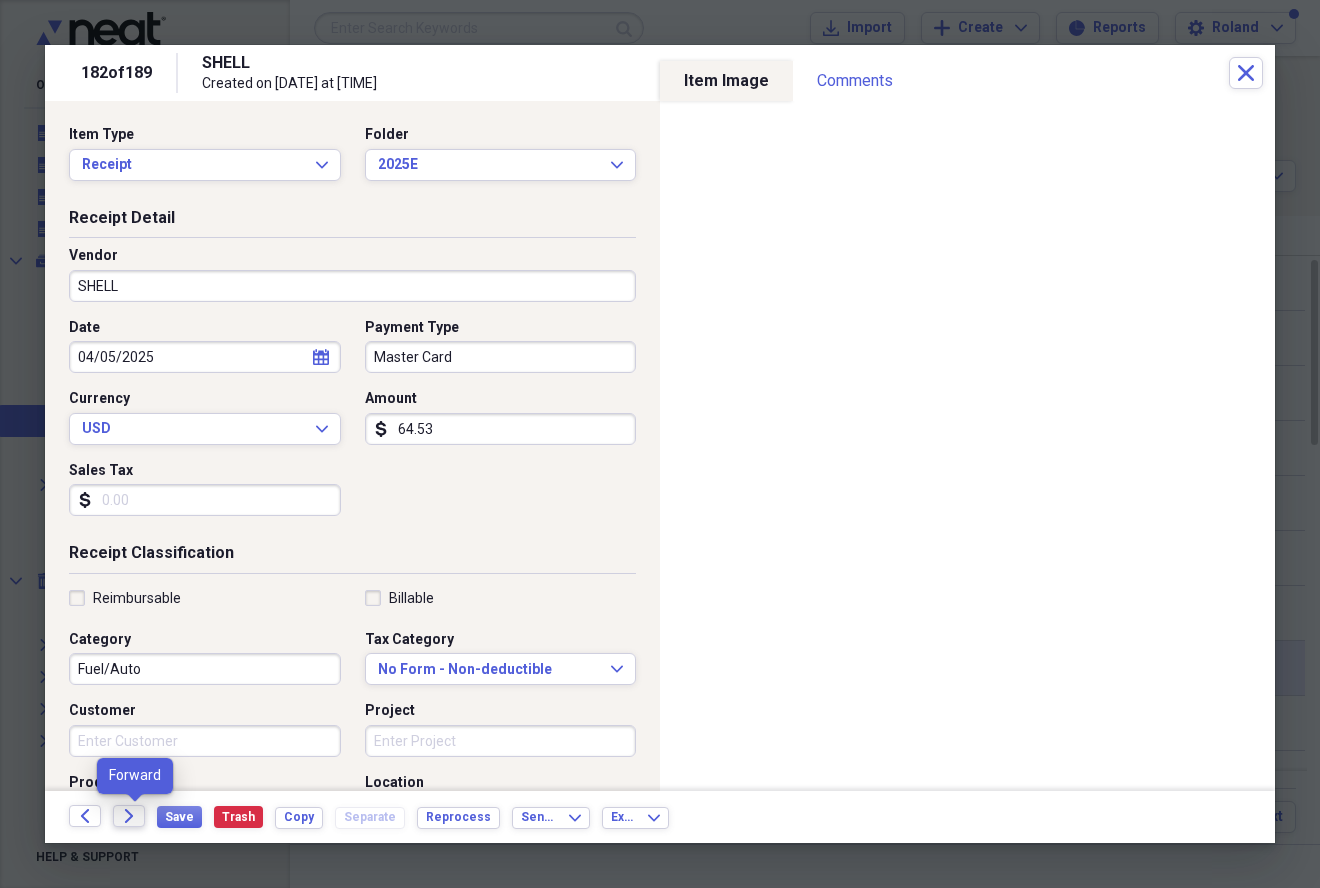 click on "Forward" 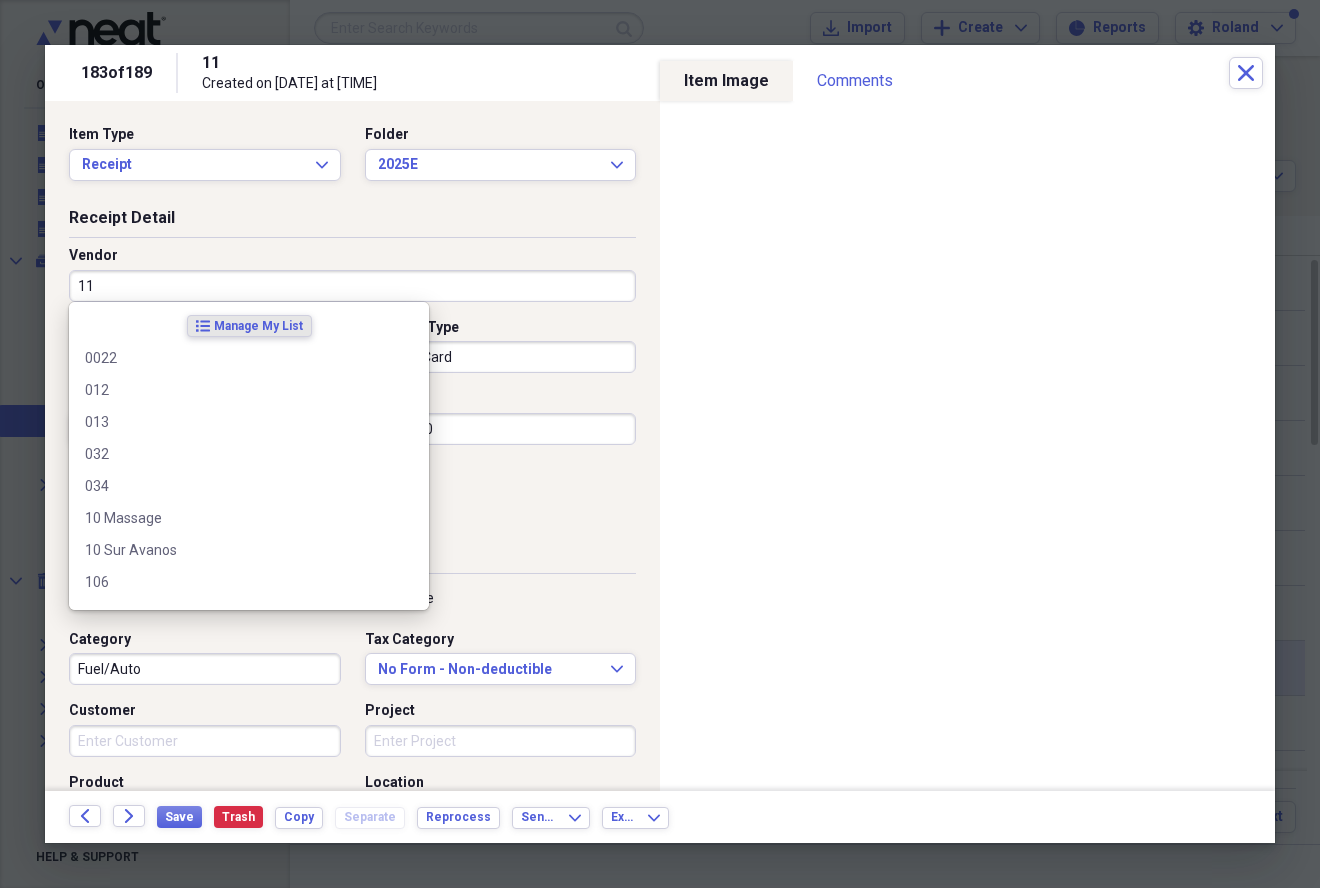 click on "11" at bounding box center [352, 286] 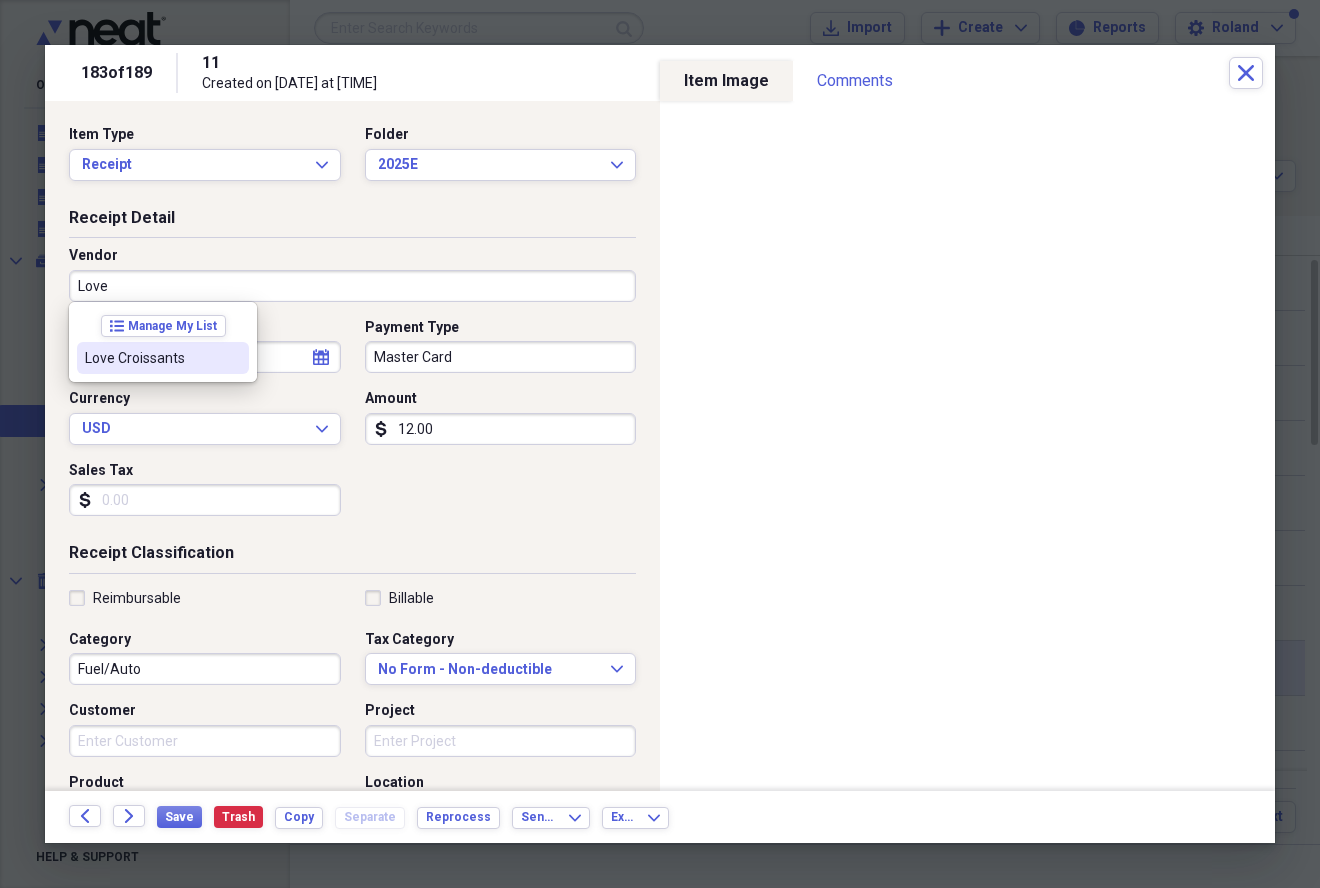 click on "Love Croissants" at bounding box center (151, 358) 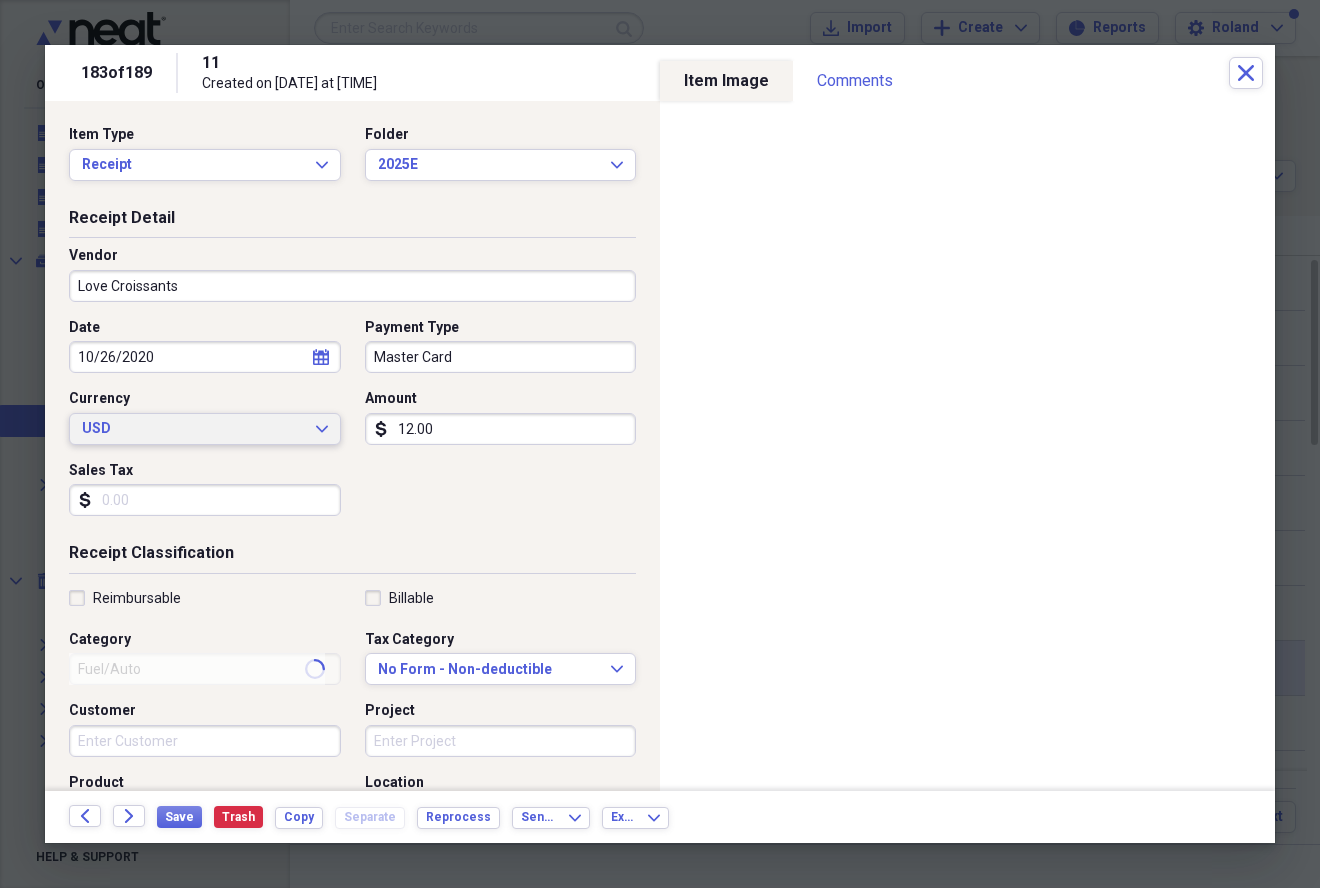 type on "Meals/Restaurant" 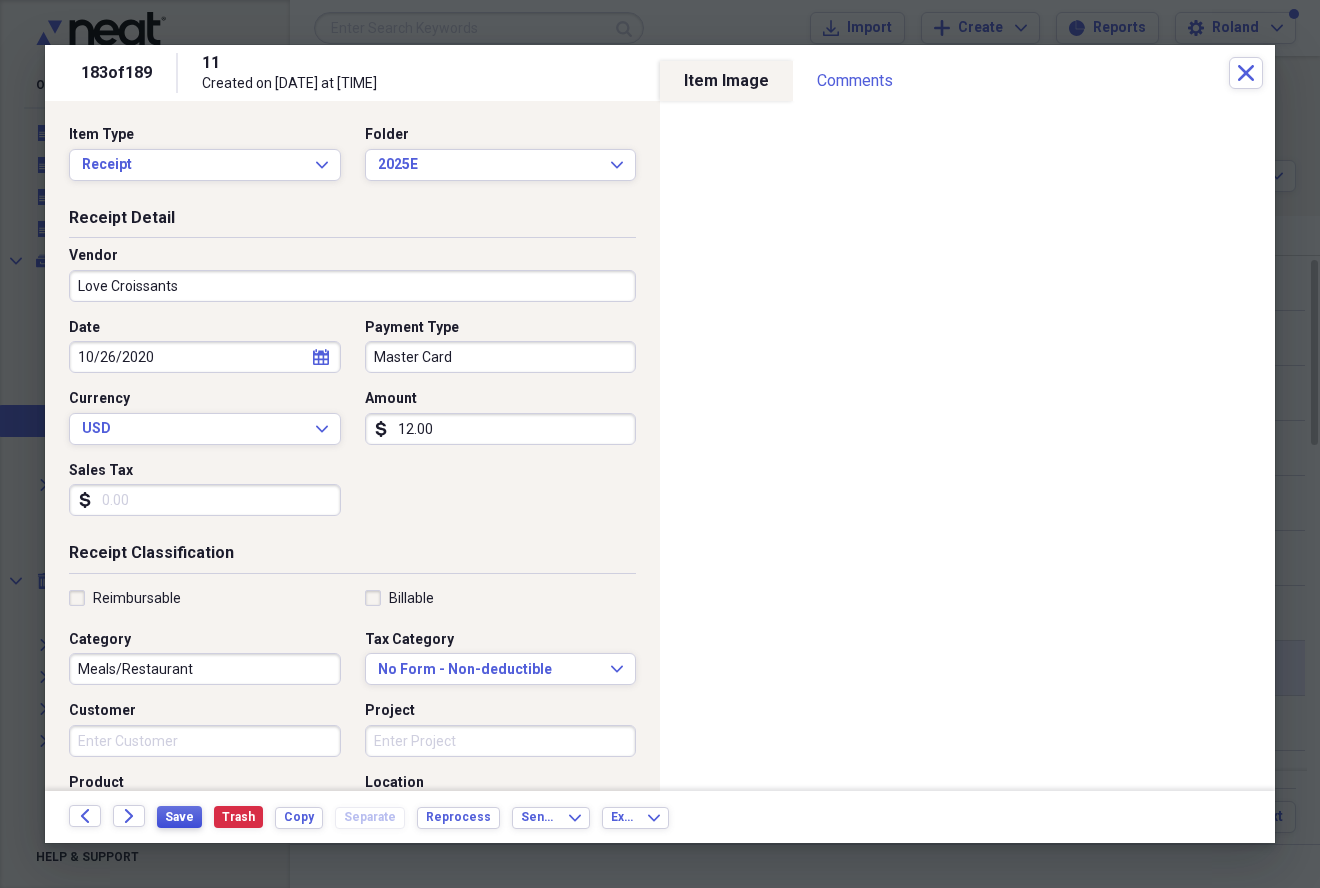 click on "Save" at bounding box center (179, 817) 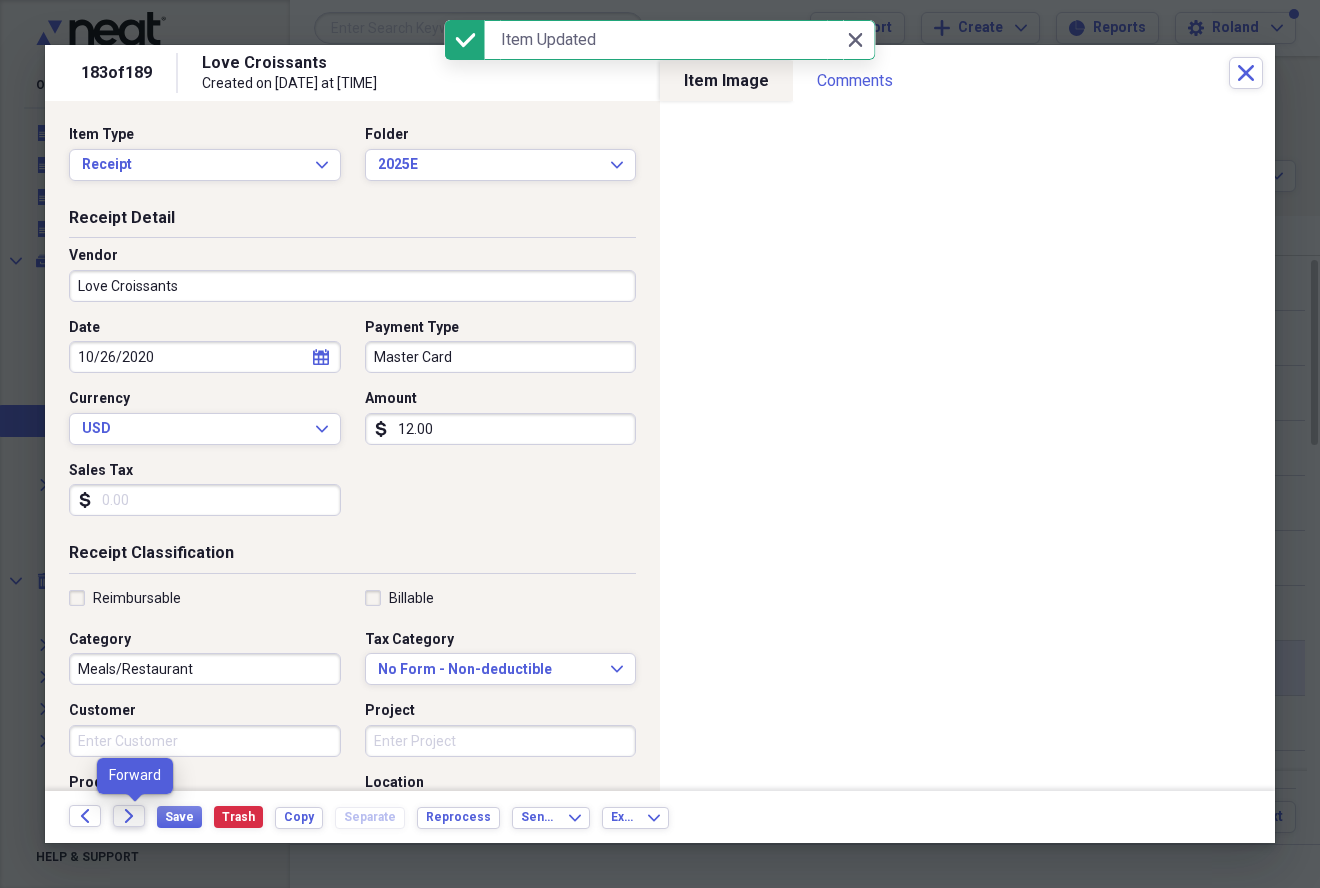 click on "Forward" 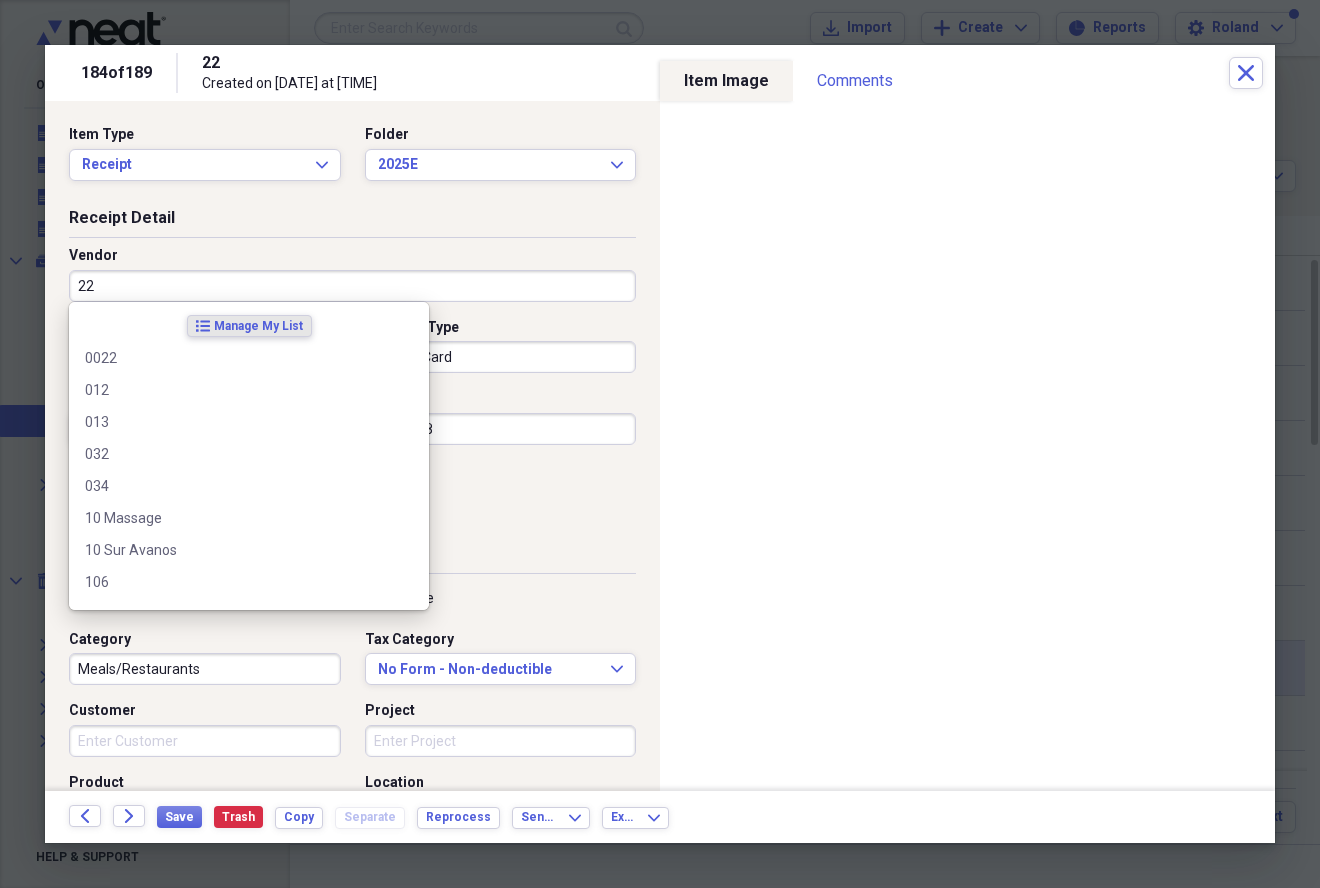 click on "22" at bounding box center (352, 286) 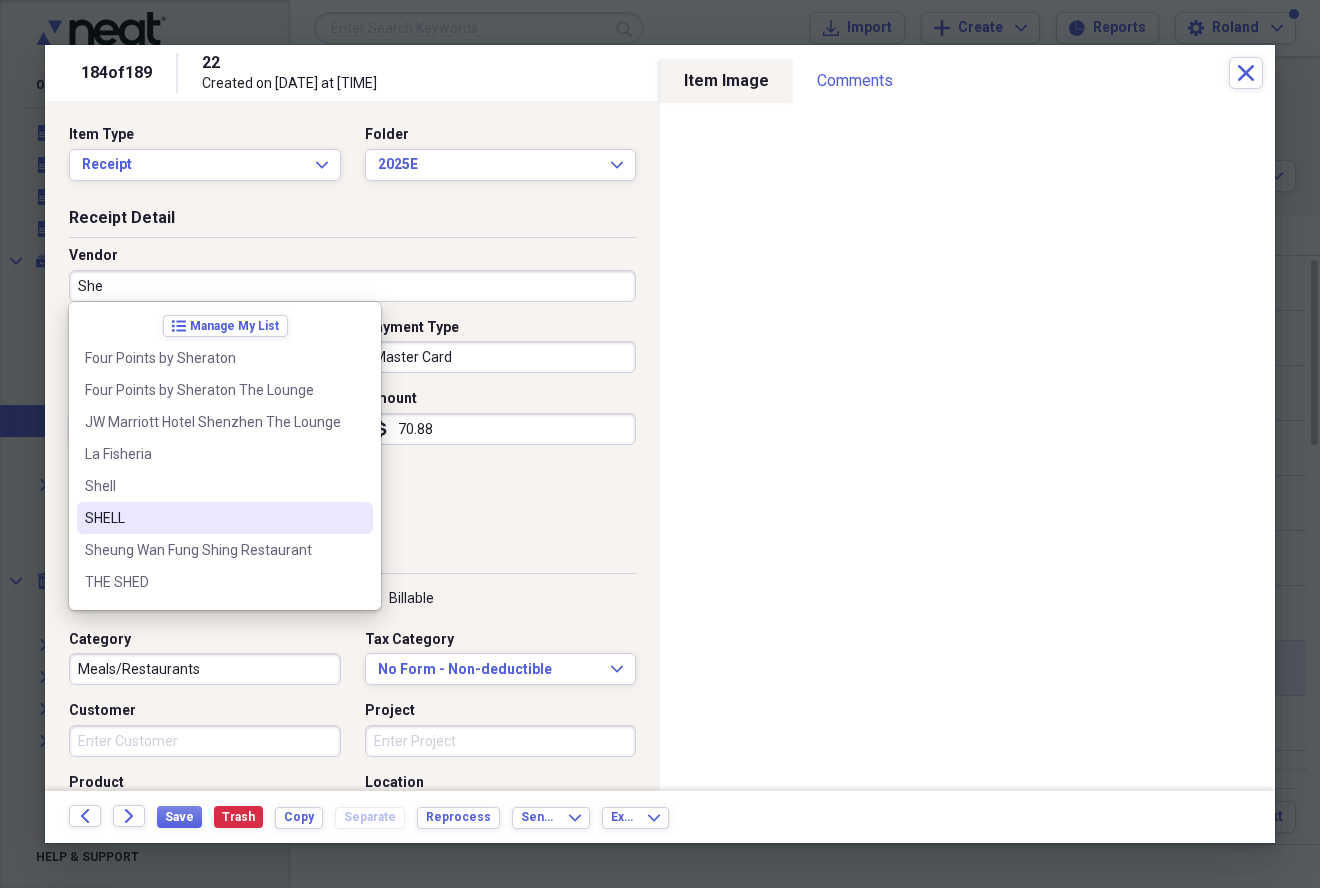 click on "SHELL" at bounding box center [213, 518] 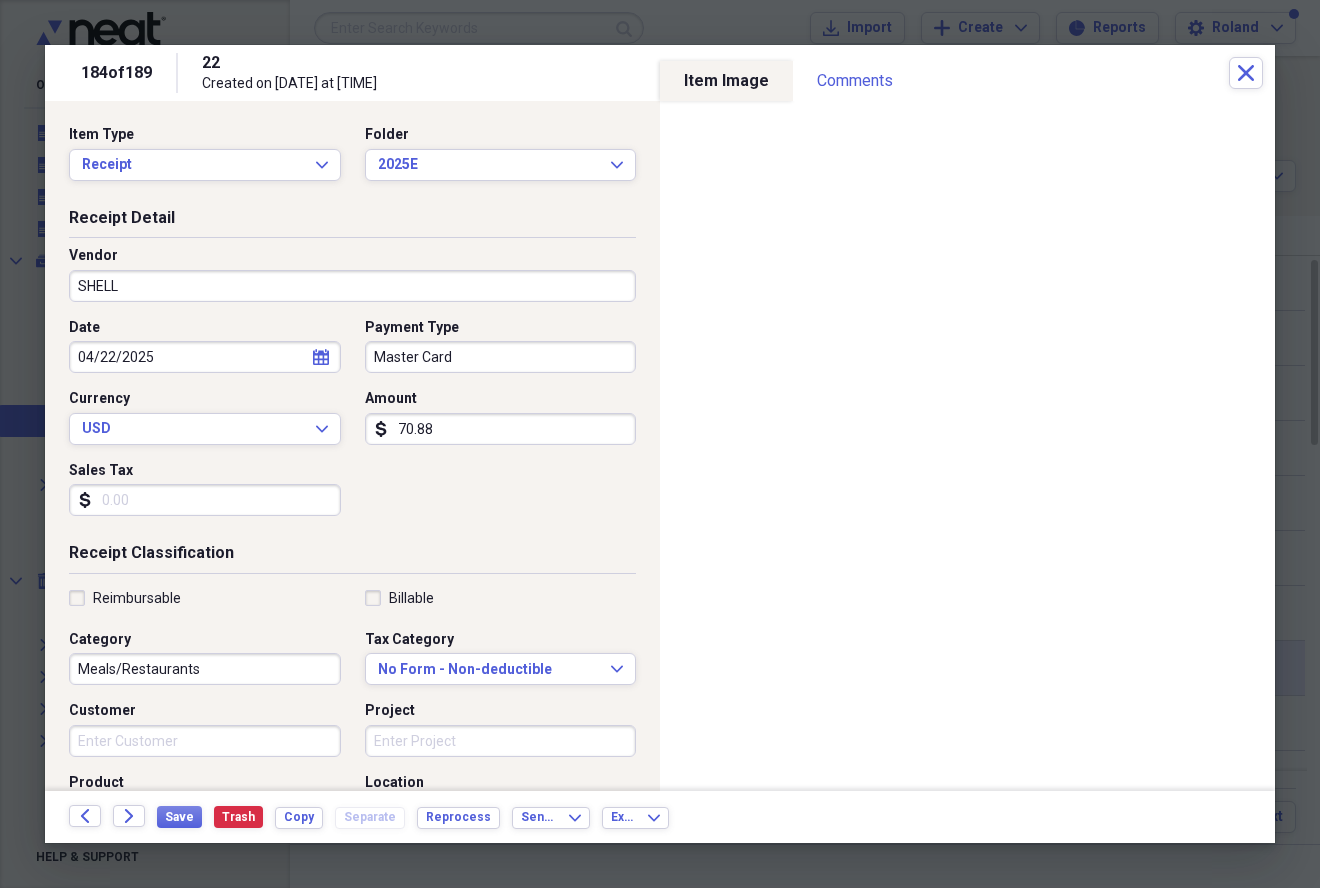 type on "Fuel/Auto" 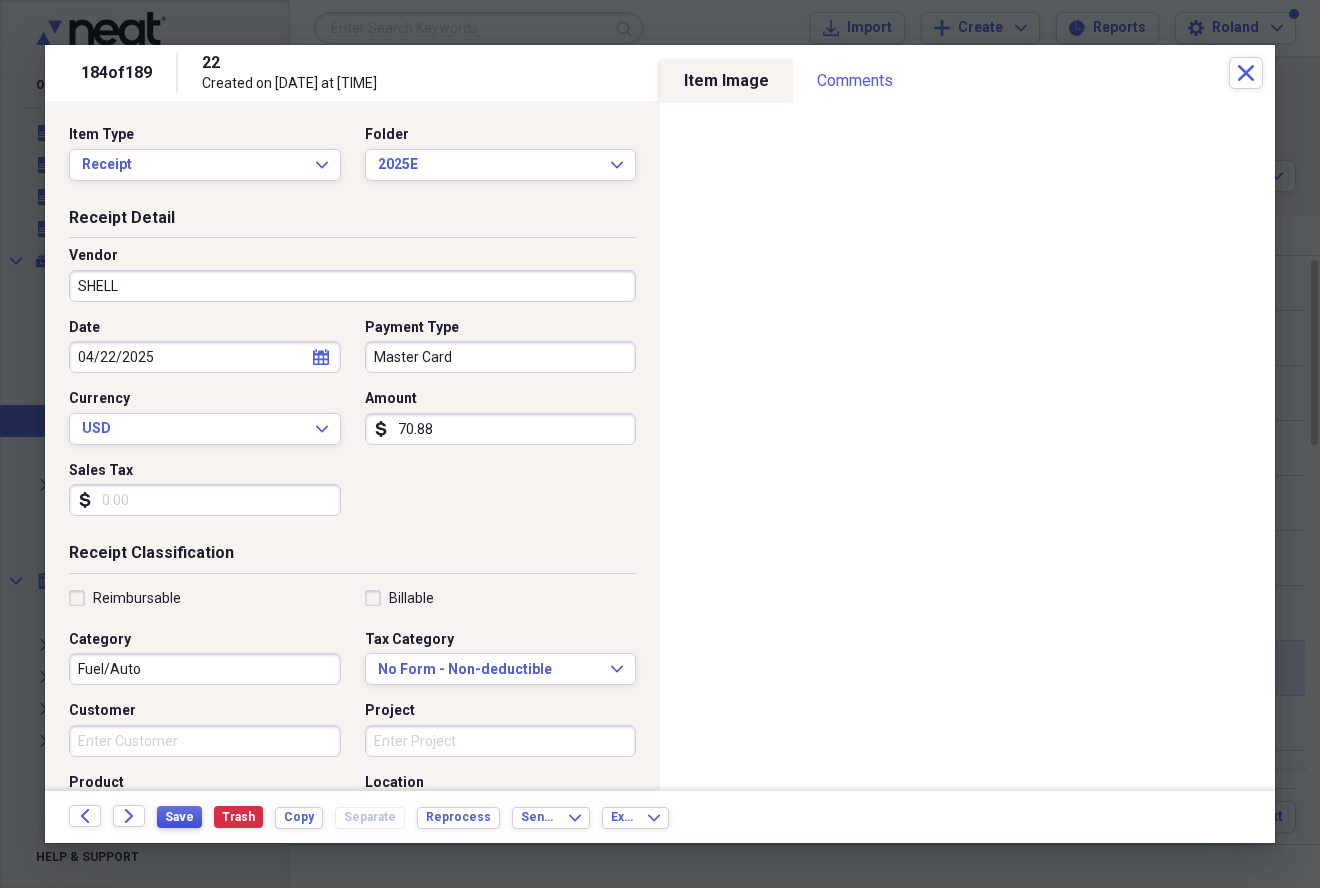 click on "Save" at bounding box center (179, 817) 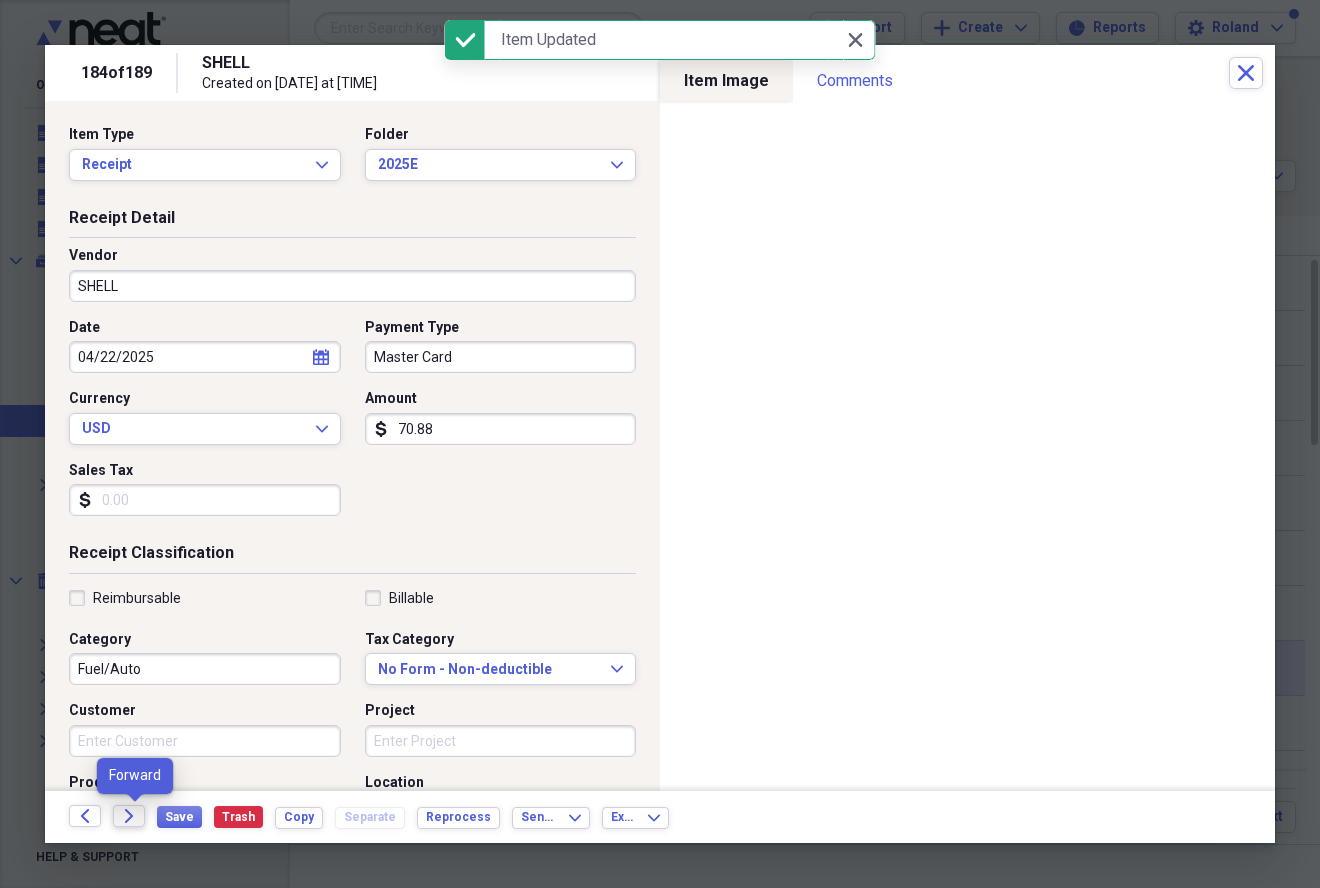 click on "Forward" 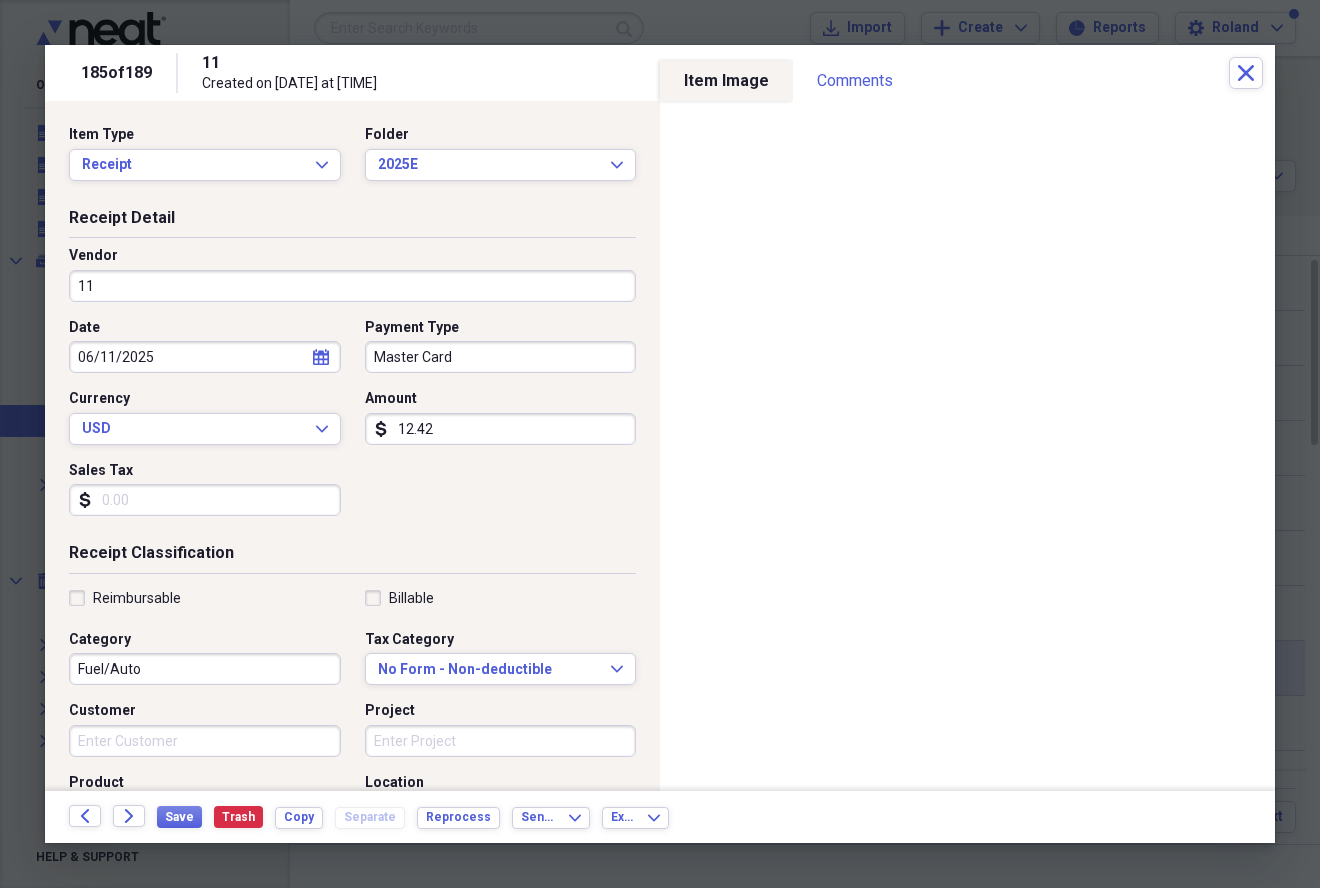 click on "11" at bounding box center (352, 286) 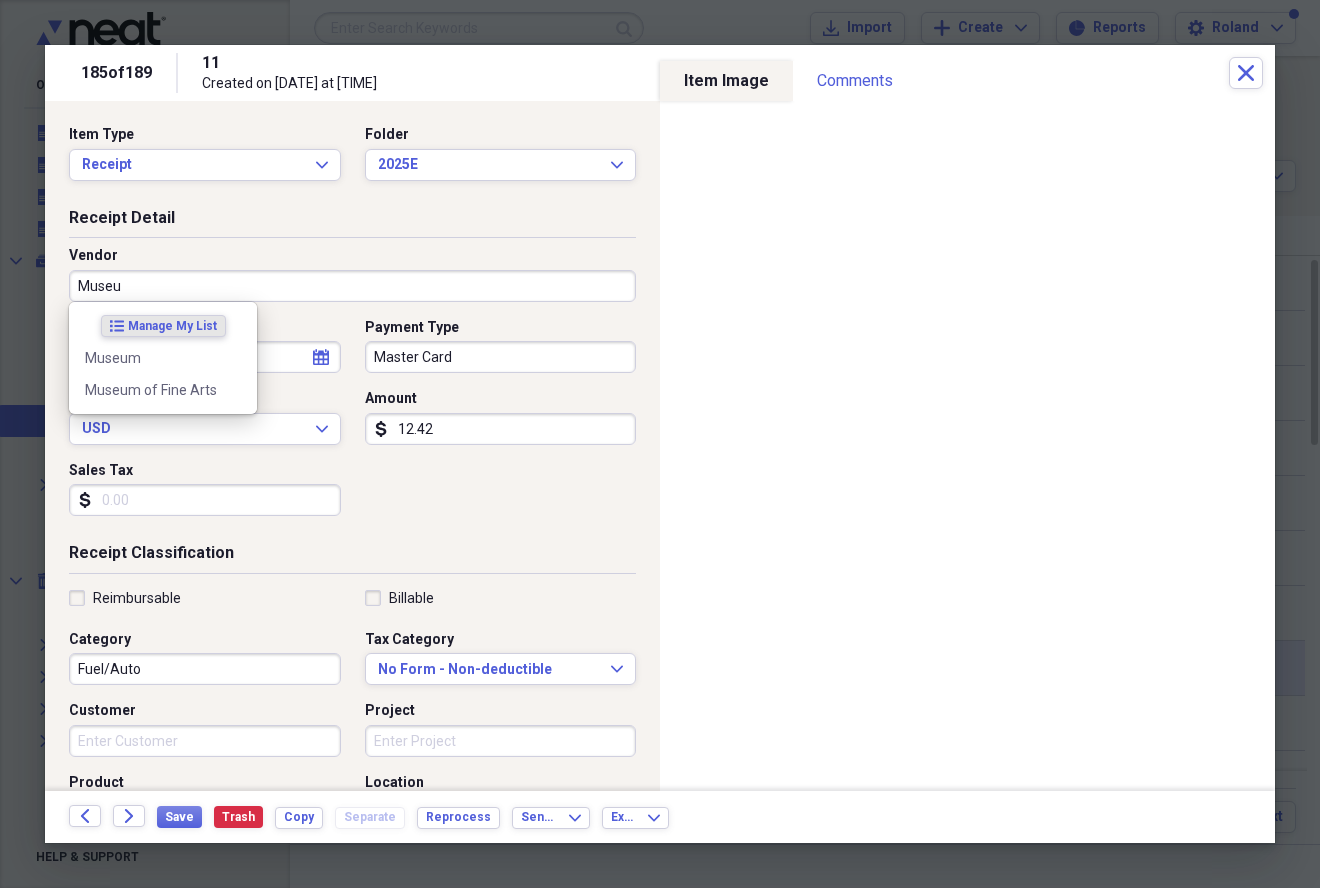 type on "Museum" 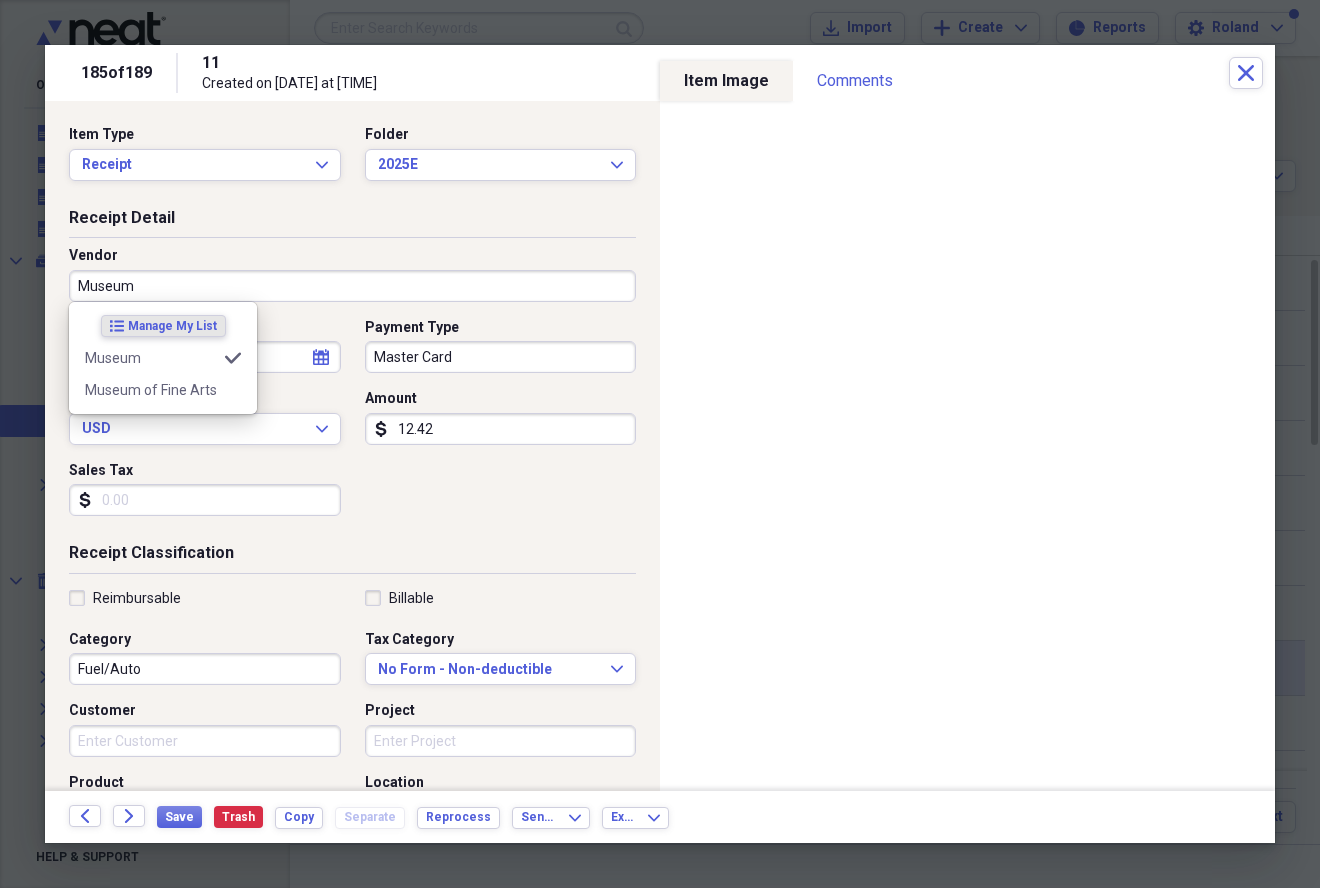 type on "Expenses" 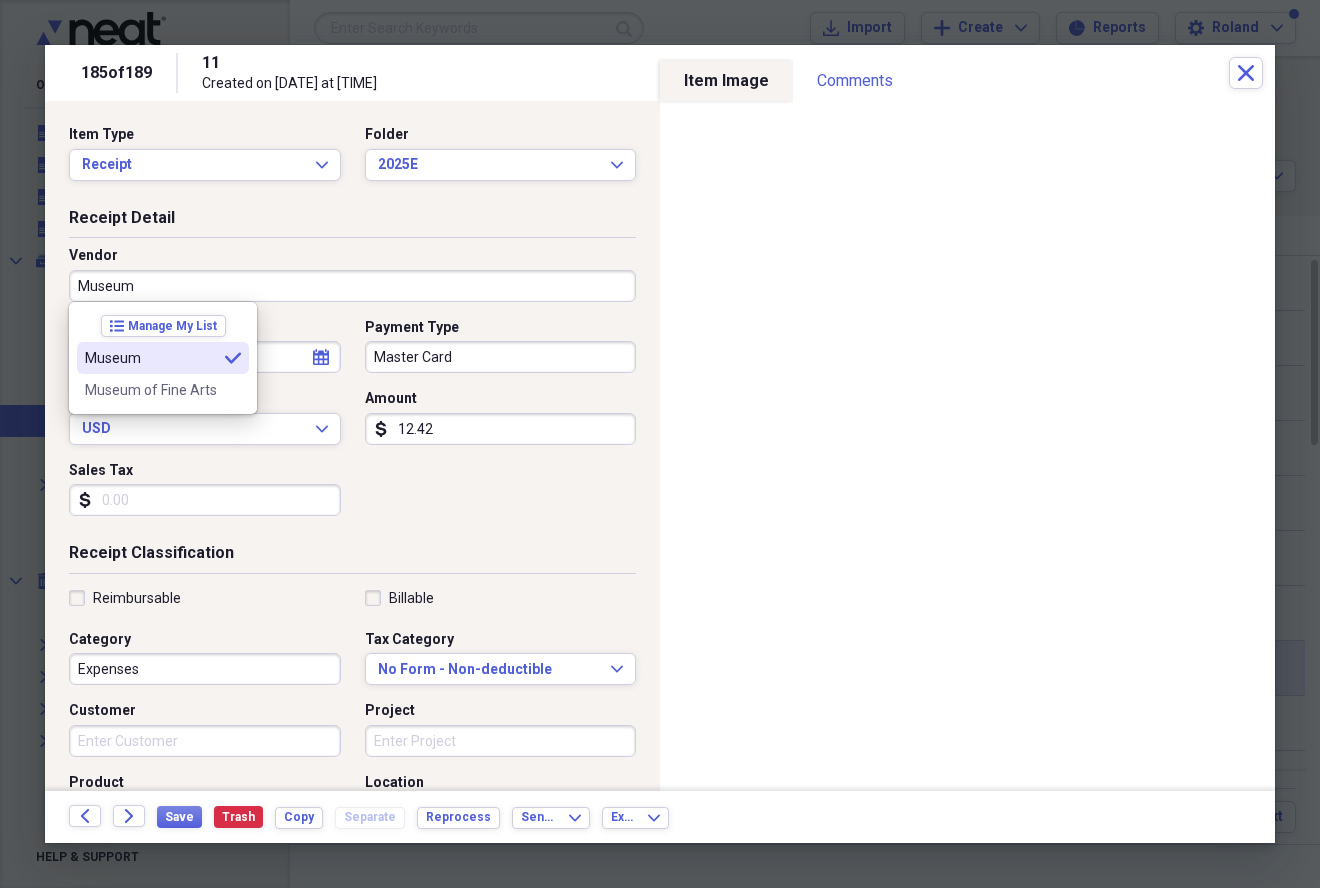 type on "Museum" 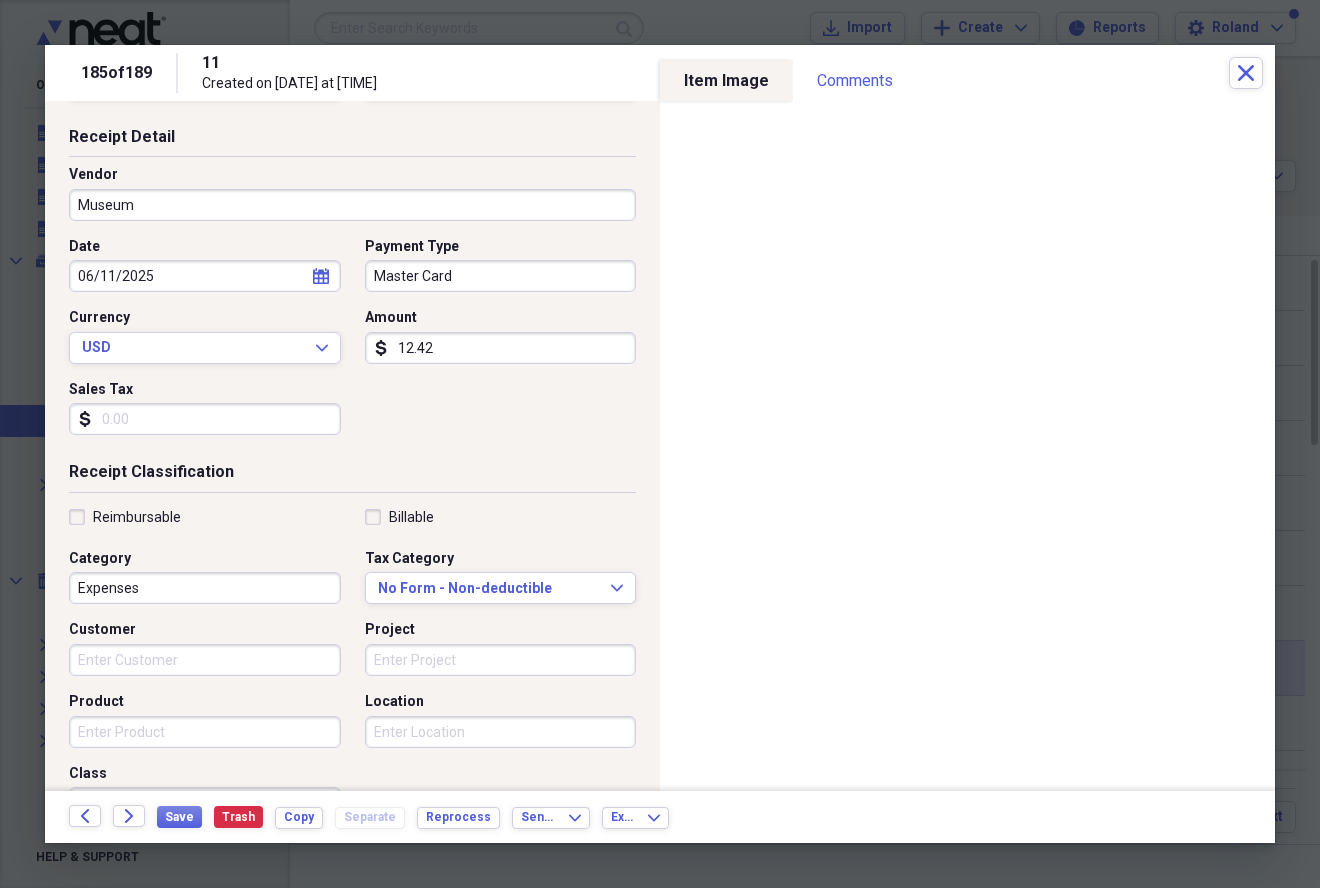 scroll, scrollTop: 200, scrollLeft: 0, axis: vertical 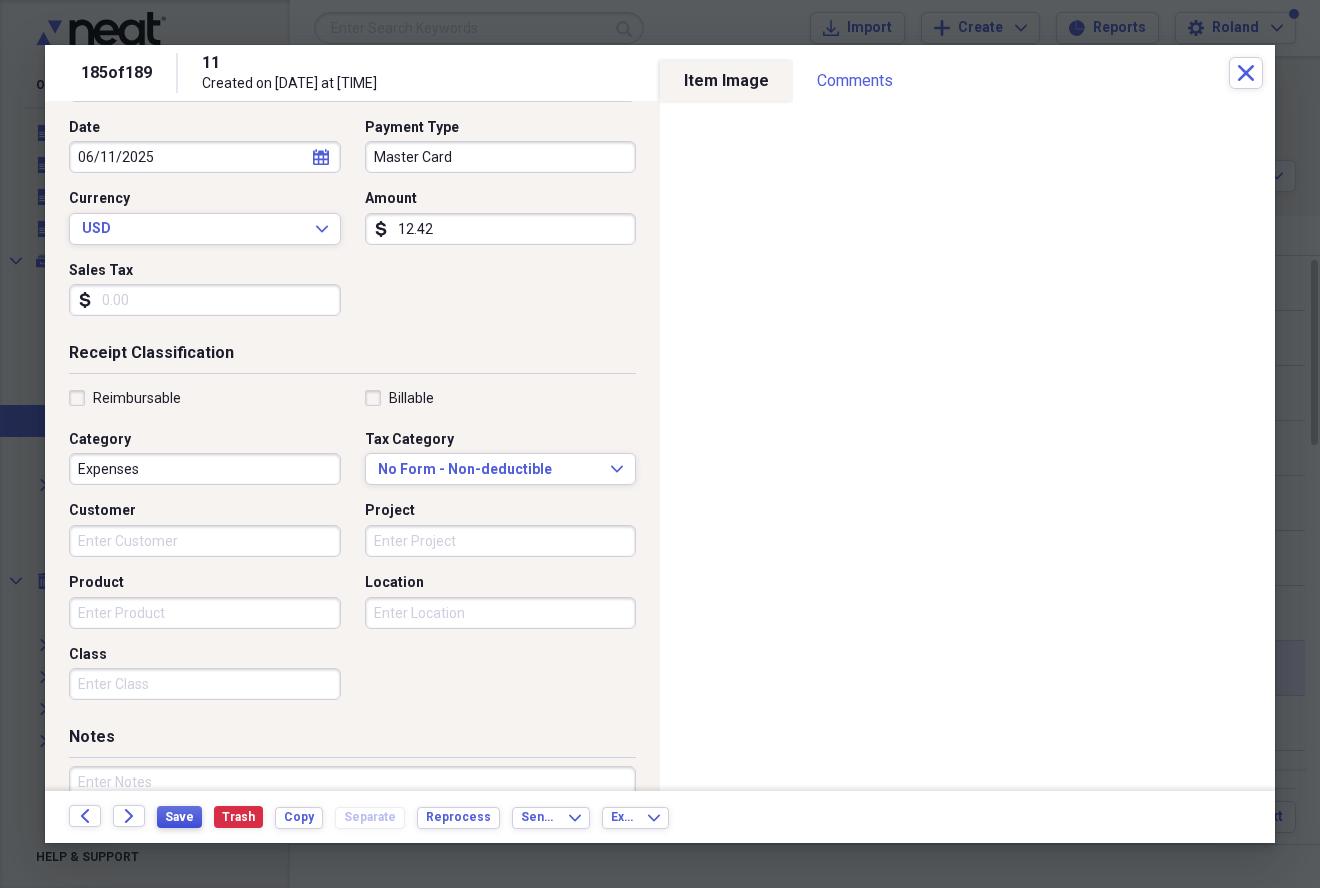 click on "Save" at bounding box center (179, 817) 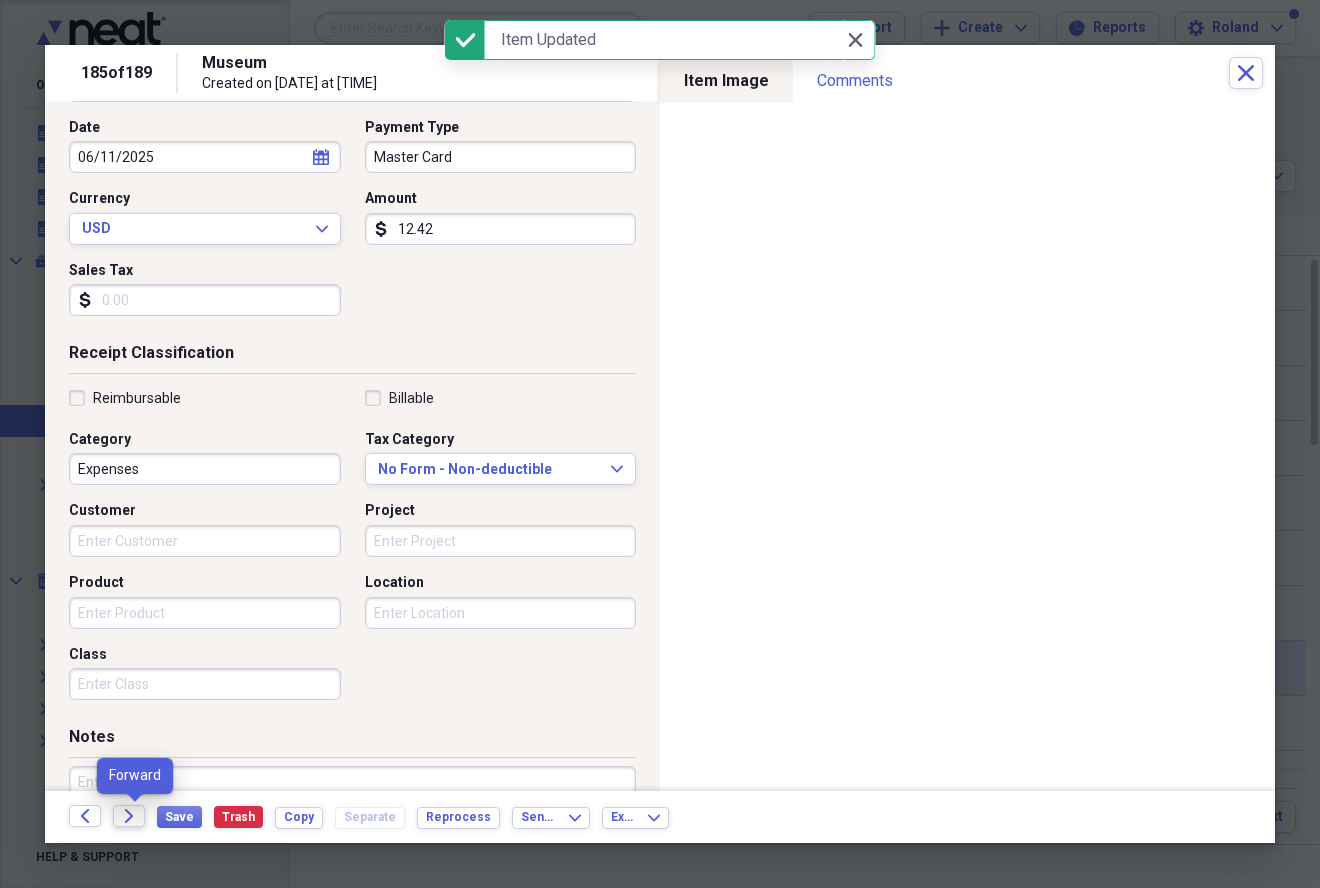 click on "Forward" 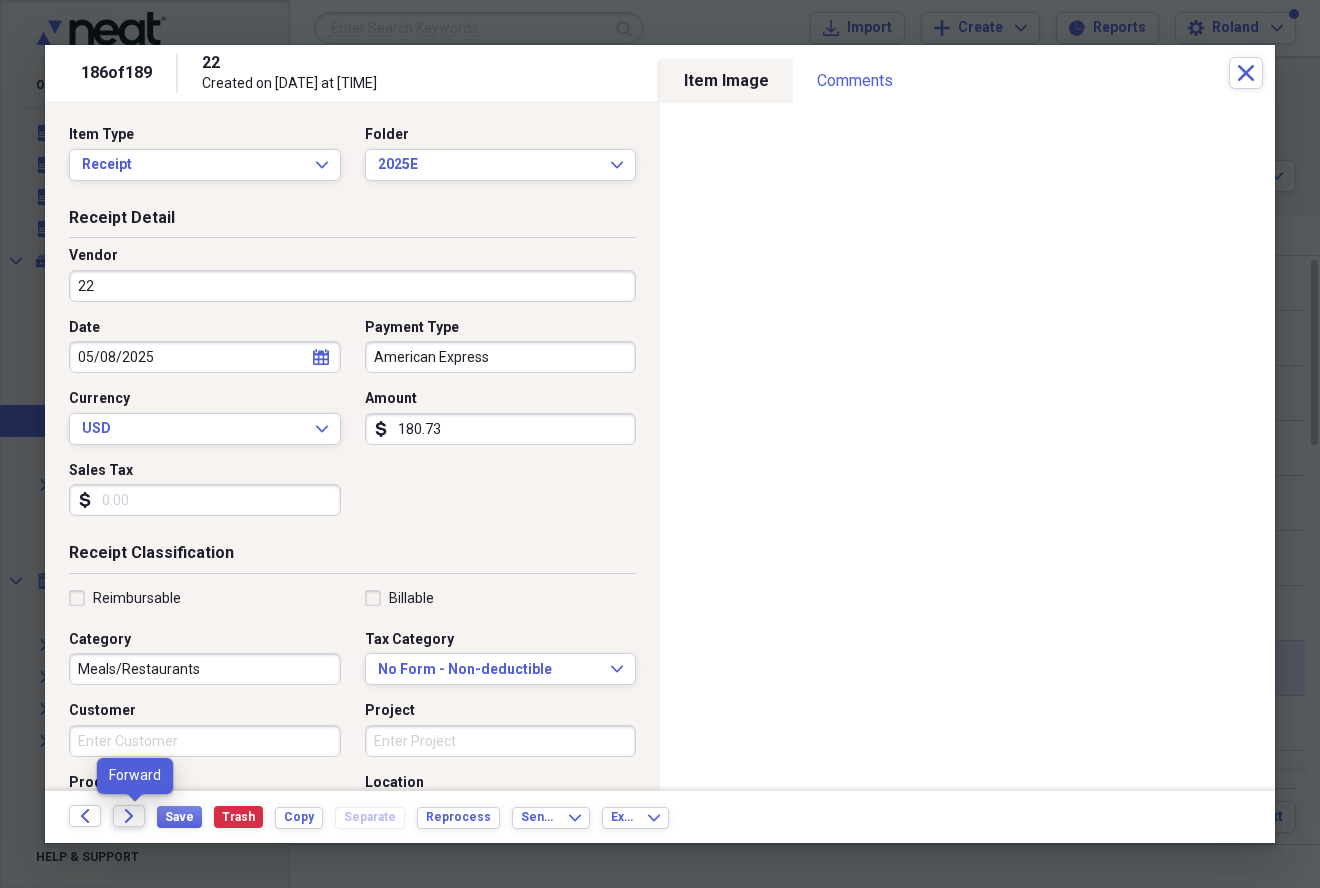 click on "Forward" 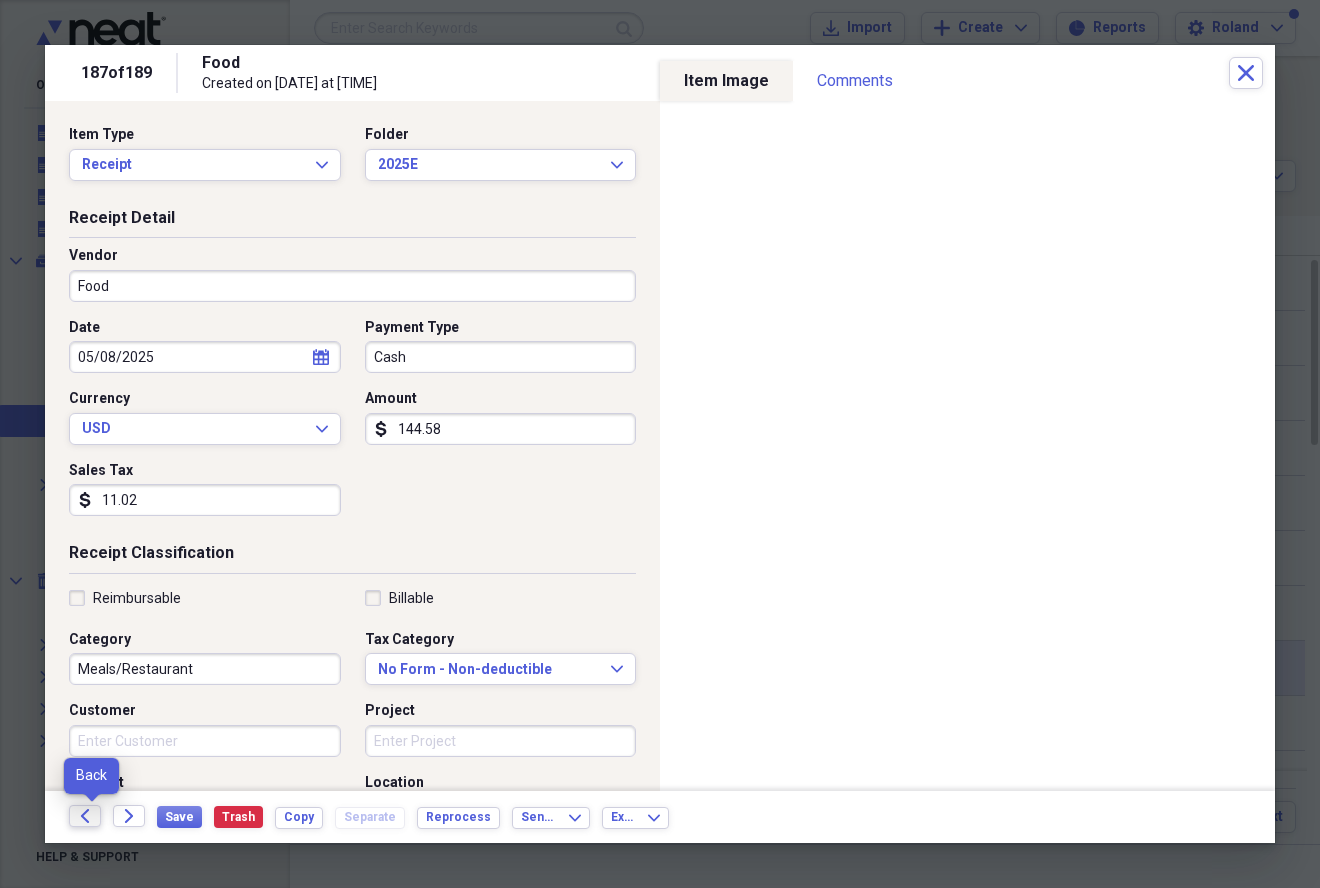 click on "Back" 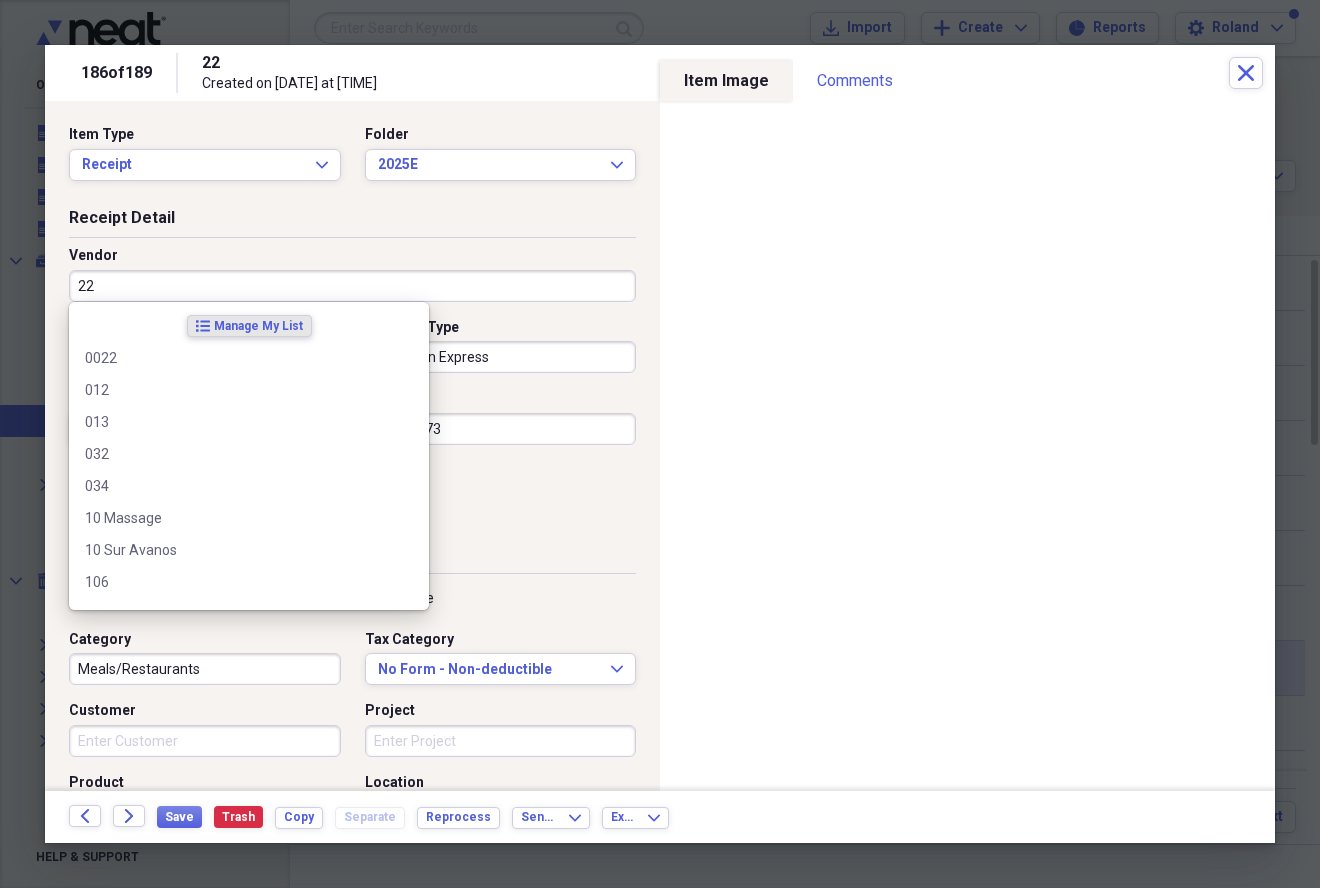 click on "22" at bounding box center [352, 286] 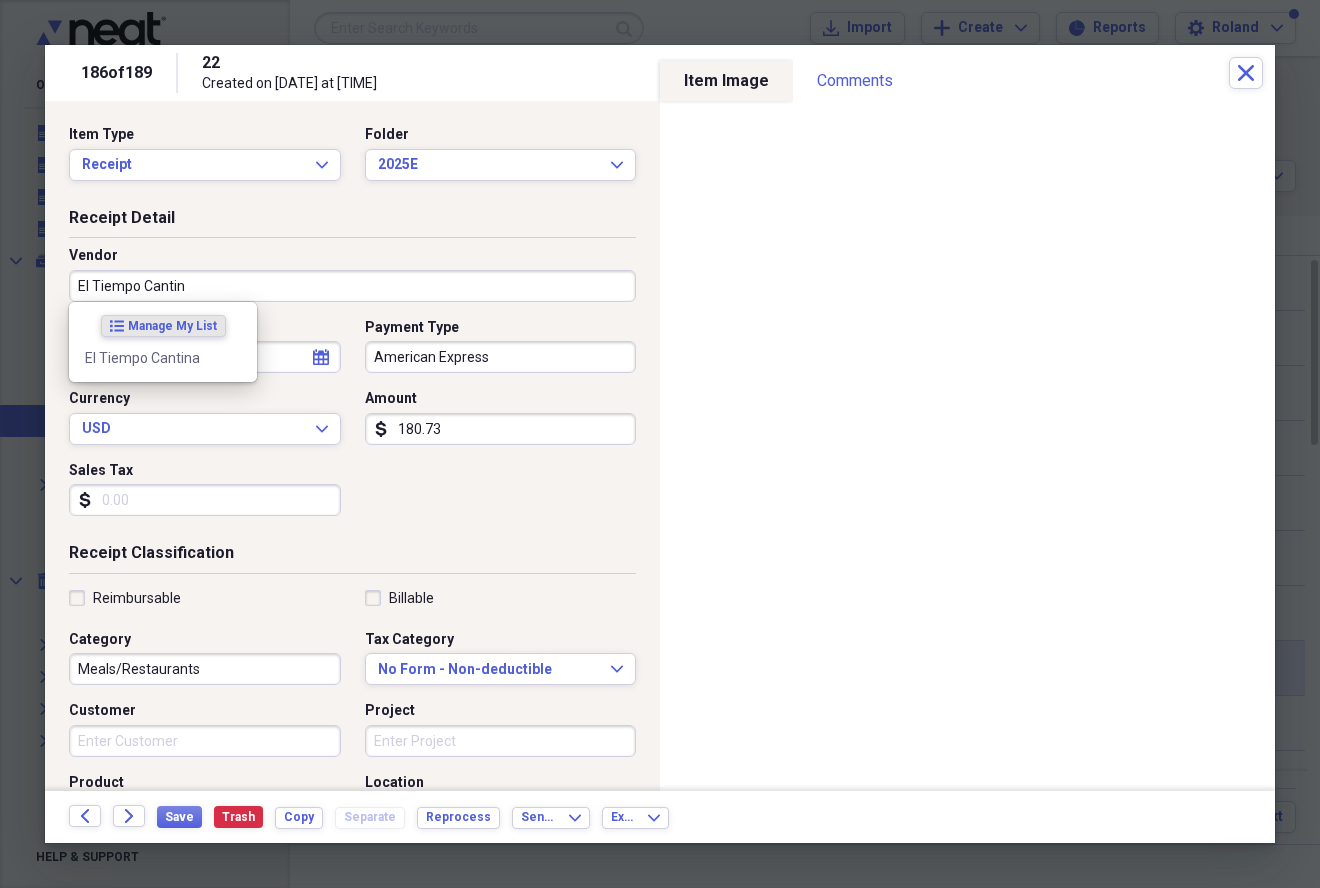 type on "El Tiempo Cantina" 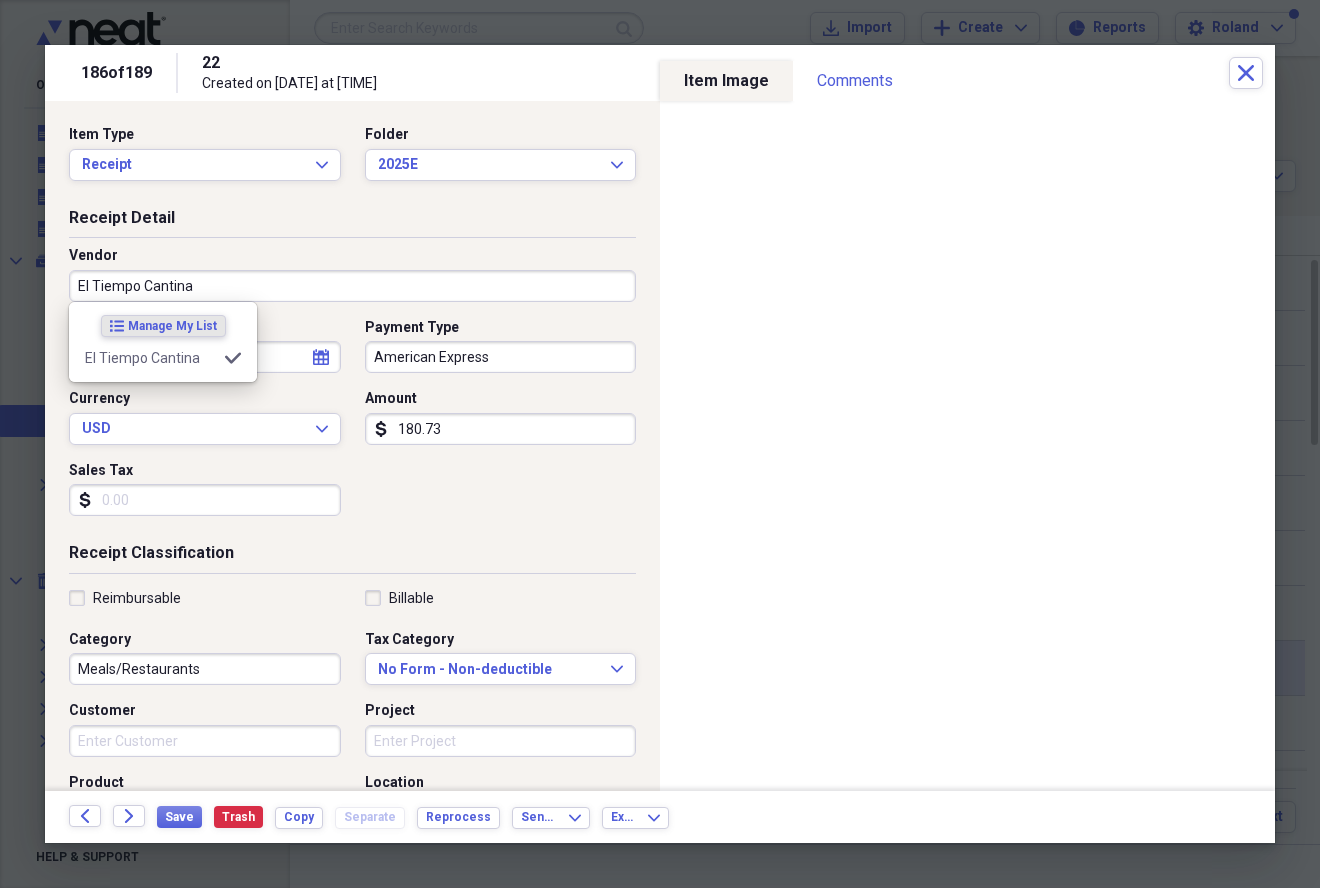 type on "Meals/Restaurant" 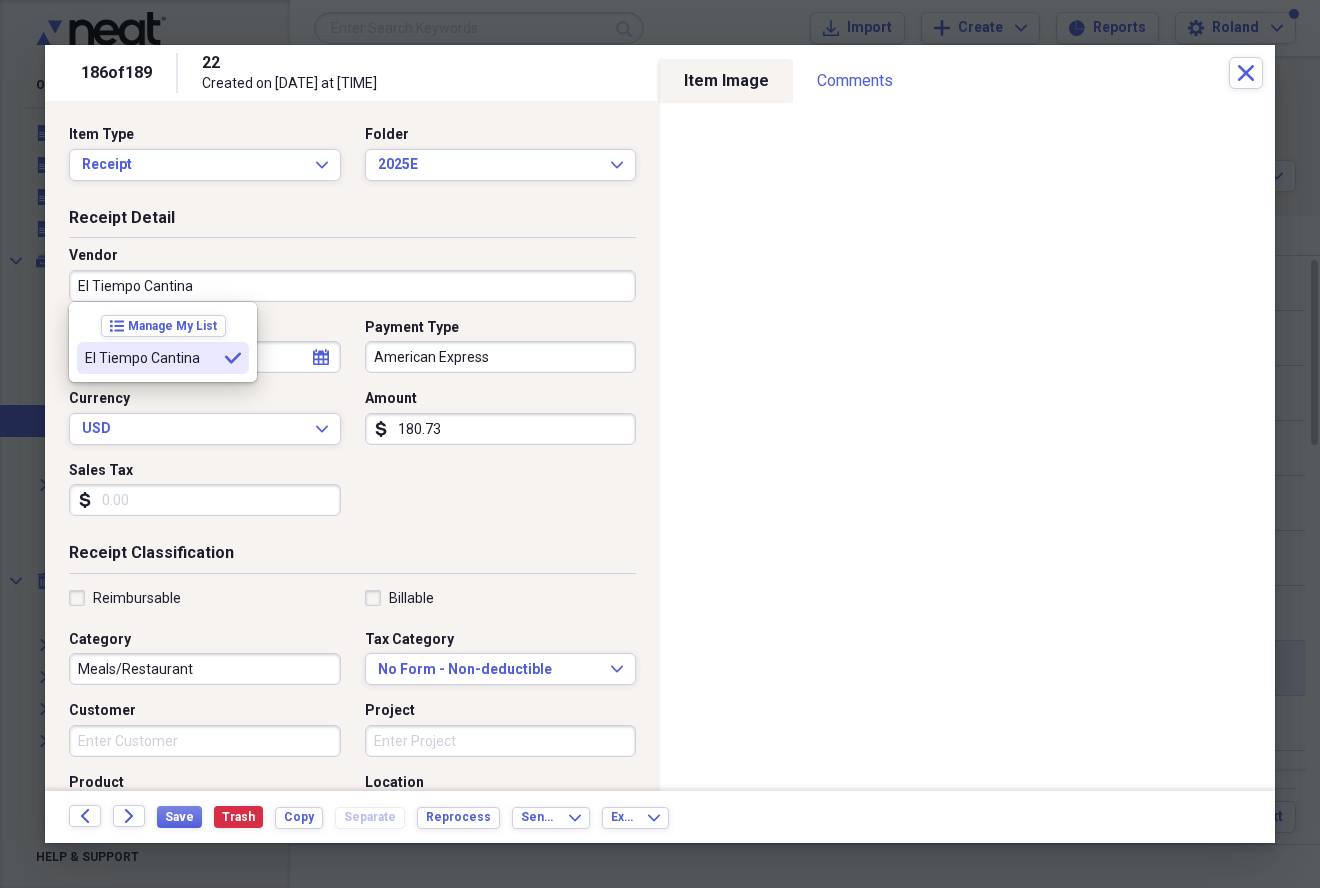 type on "El Tiempo Cantina" 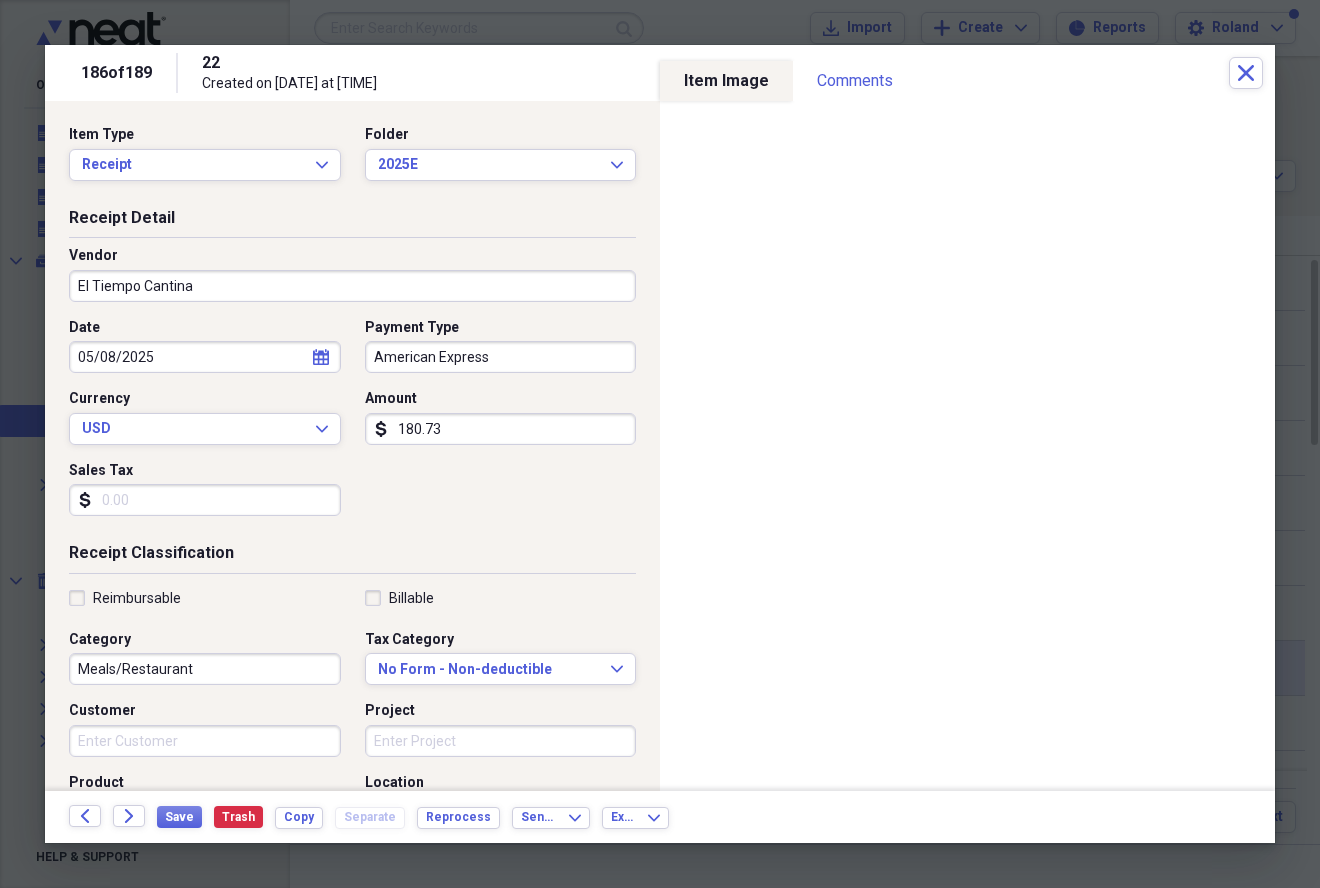 click on "180.73" at bounding box center [501, 429] 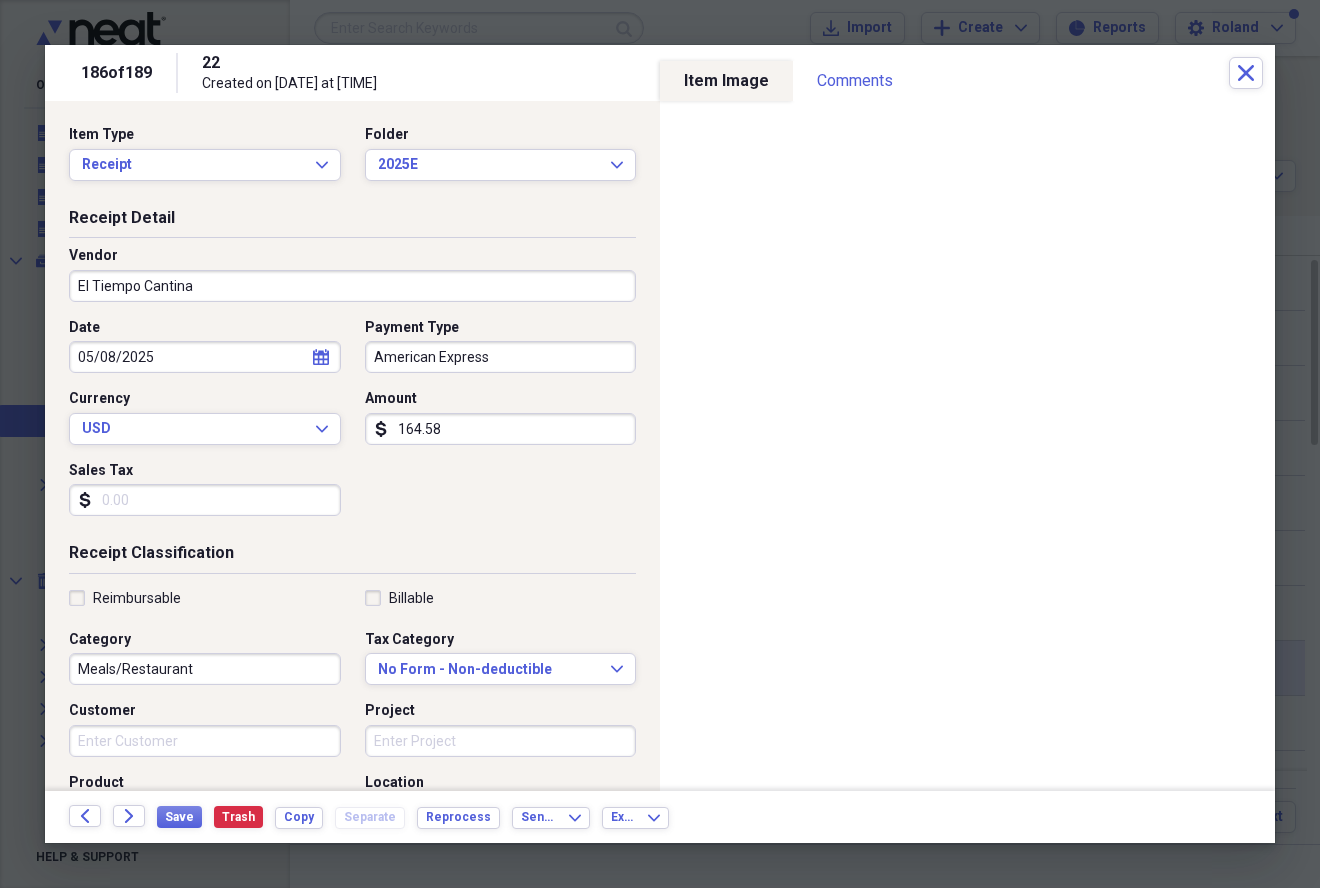type on "164.58" 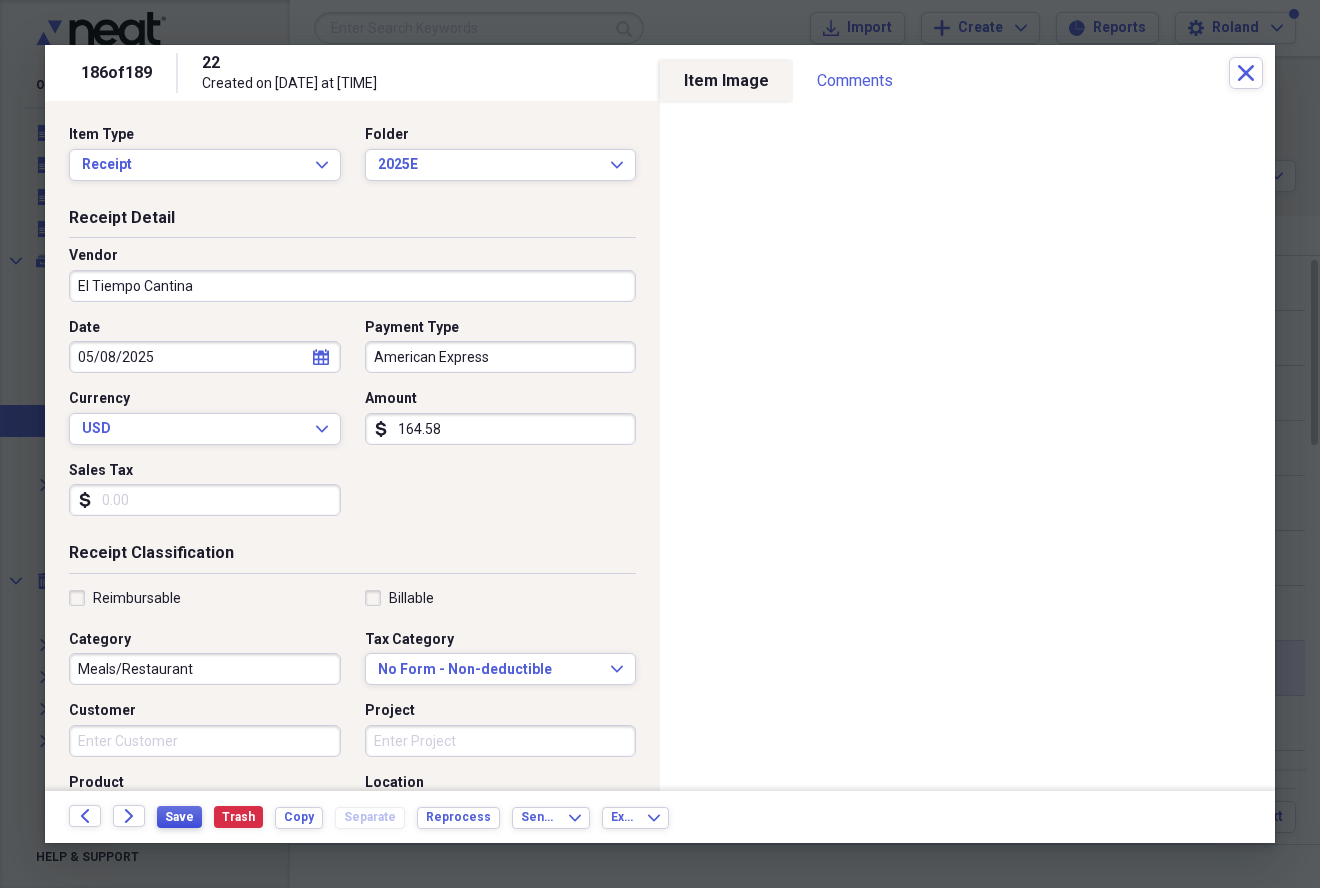 click on "Save" at bounding box center [179, 817] 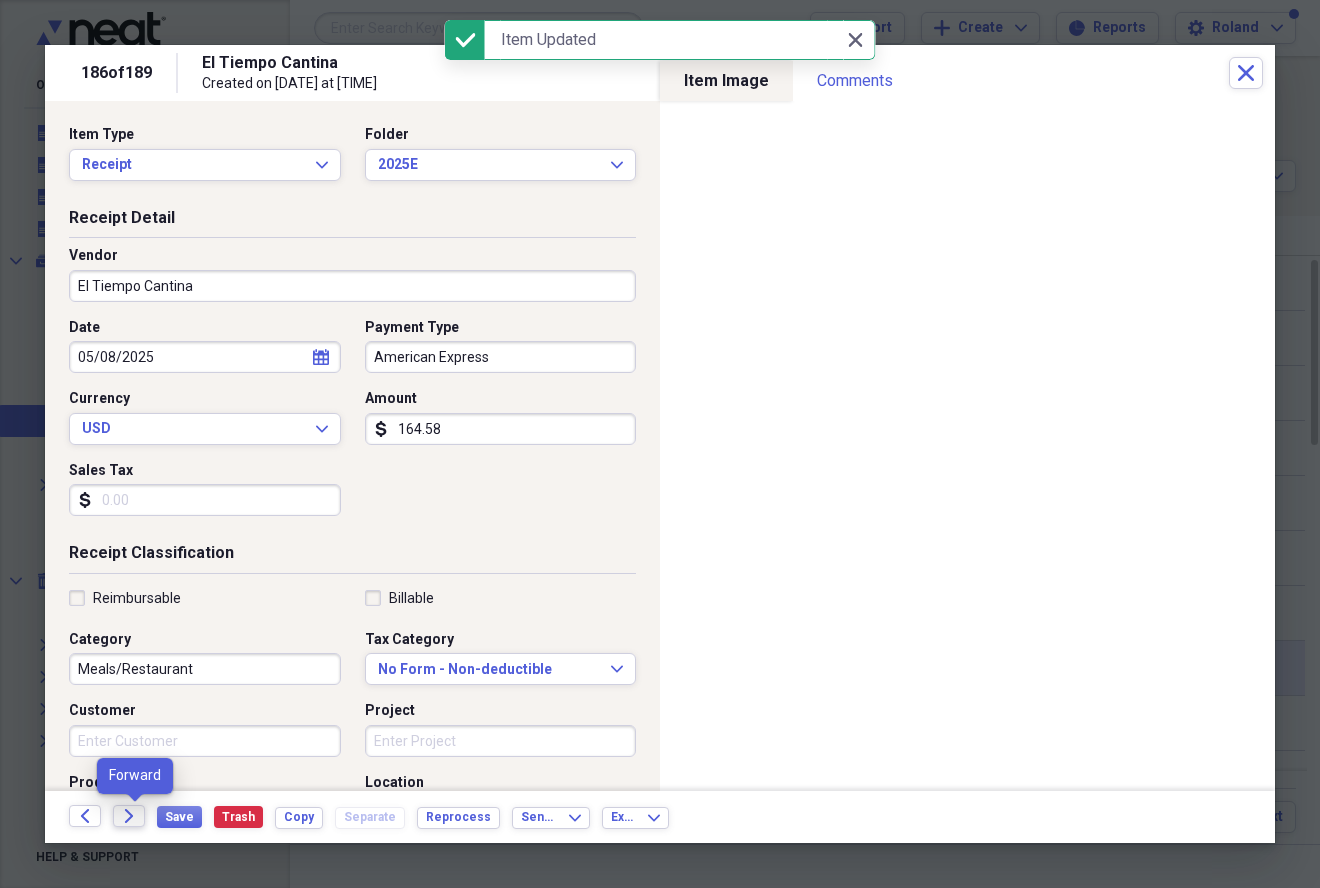 click 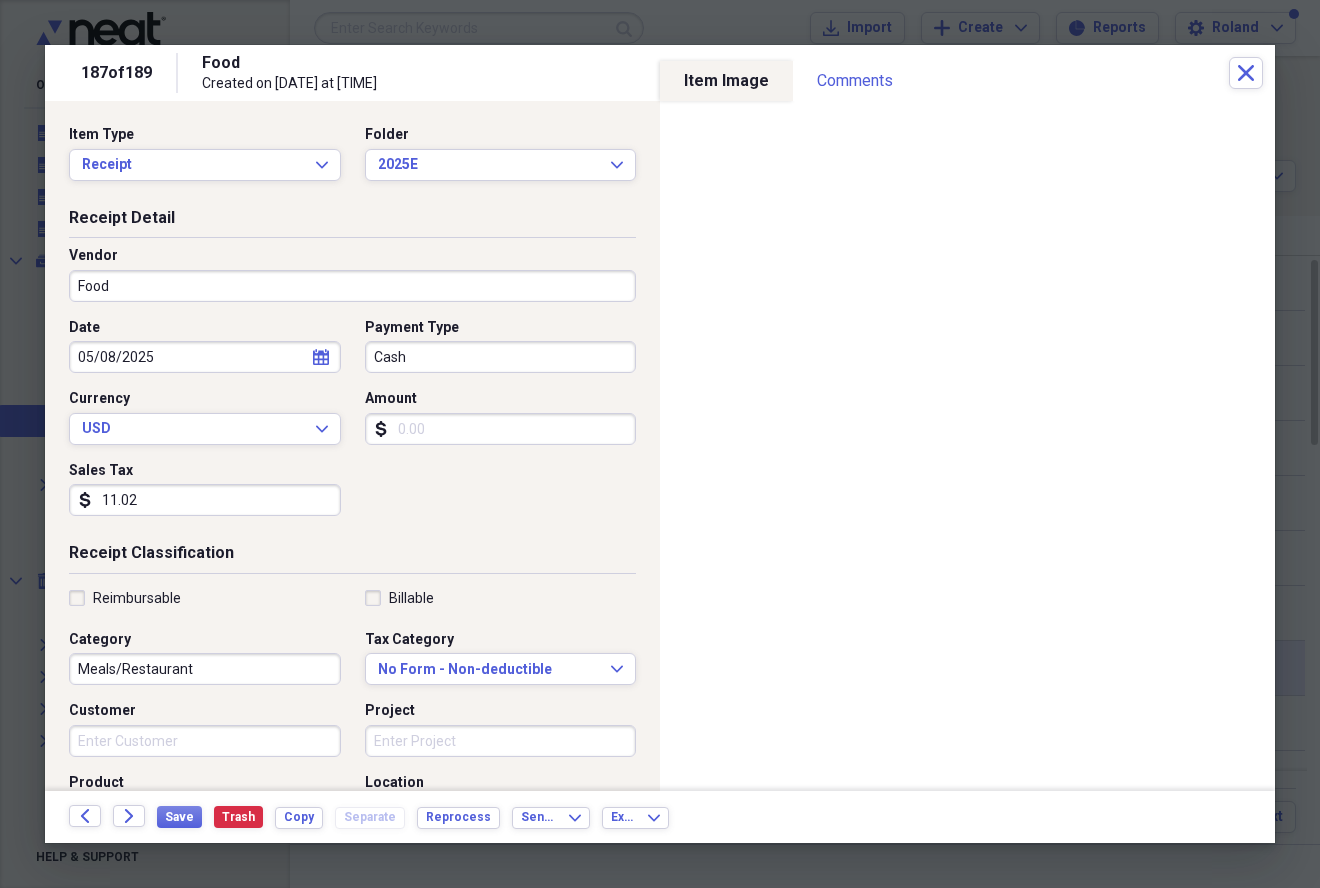 type 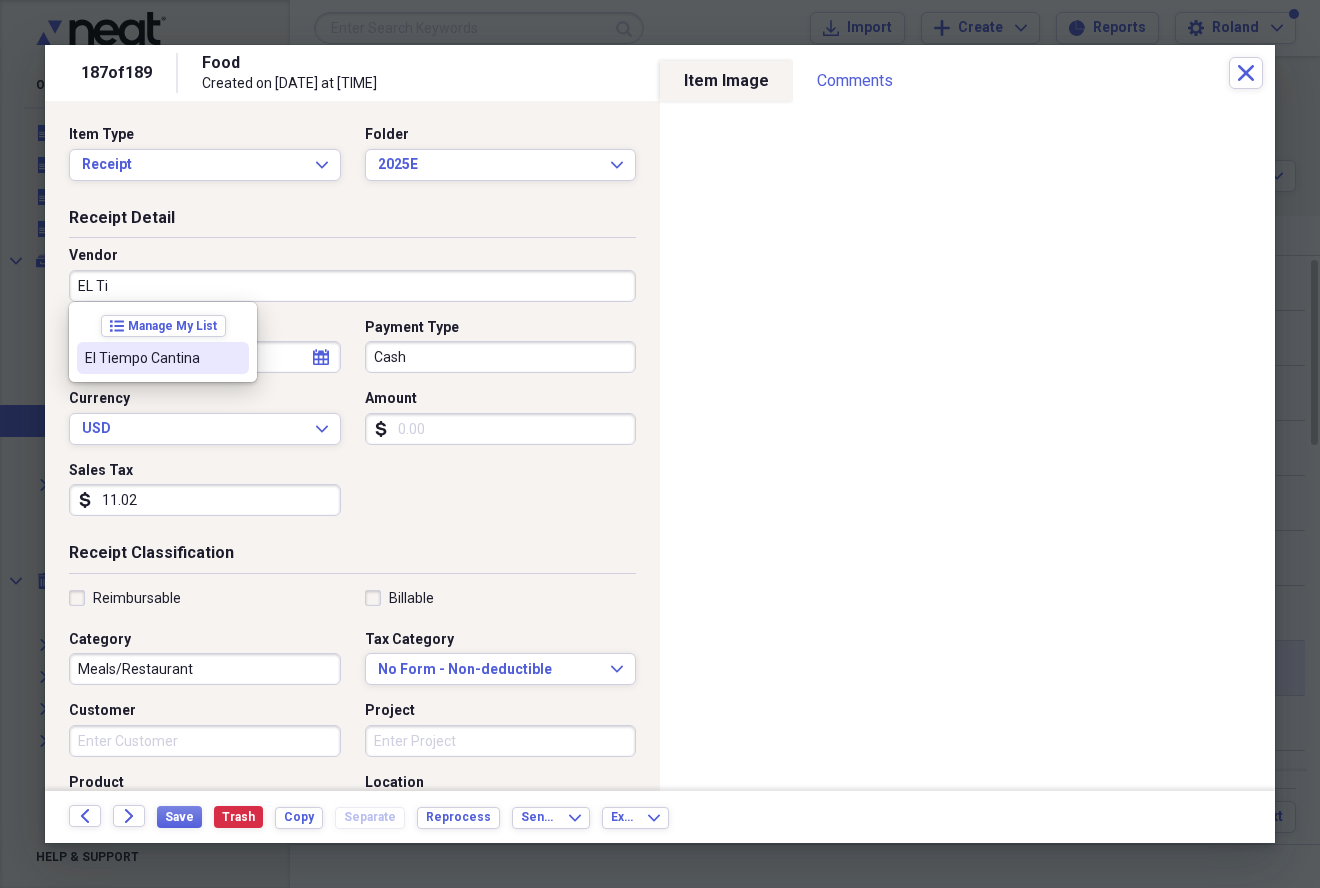 click on "El Tiempo Cantina" at bounding box center [151, 358] 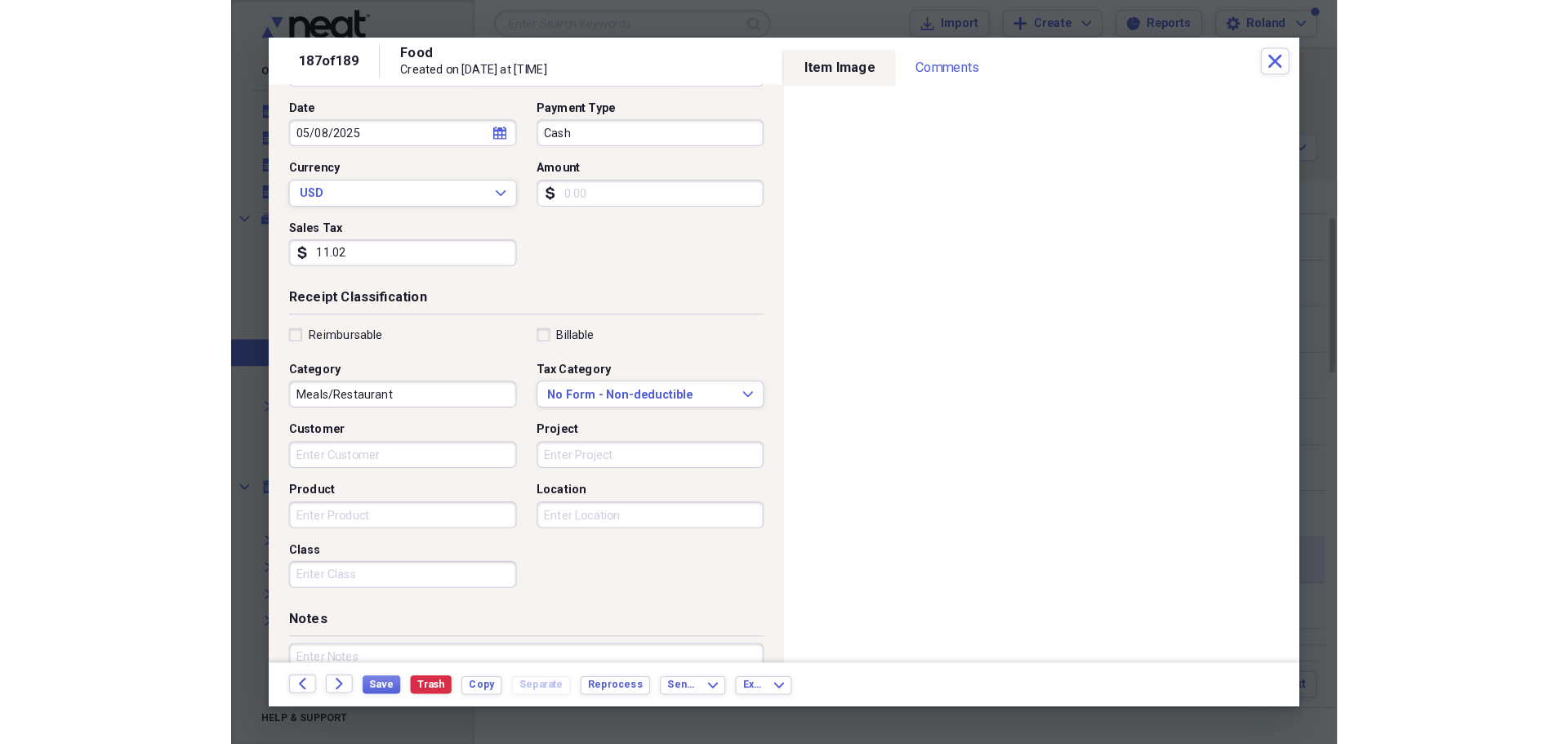 scroll, scrollTop: 163, scrollLeft: 0, axis: vertical 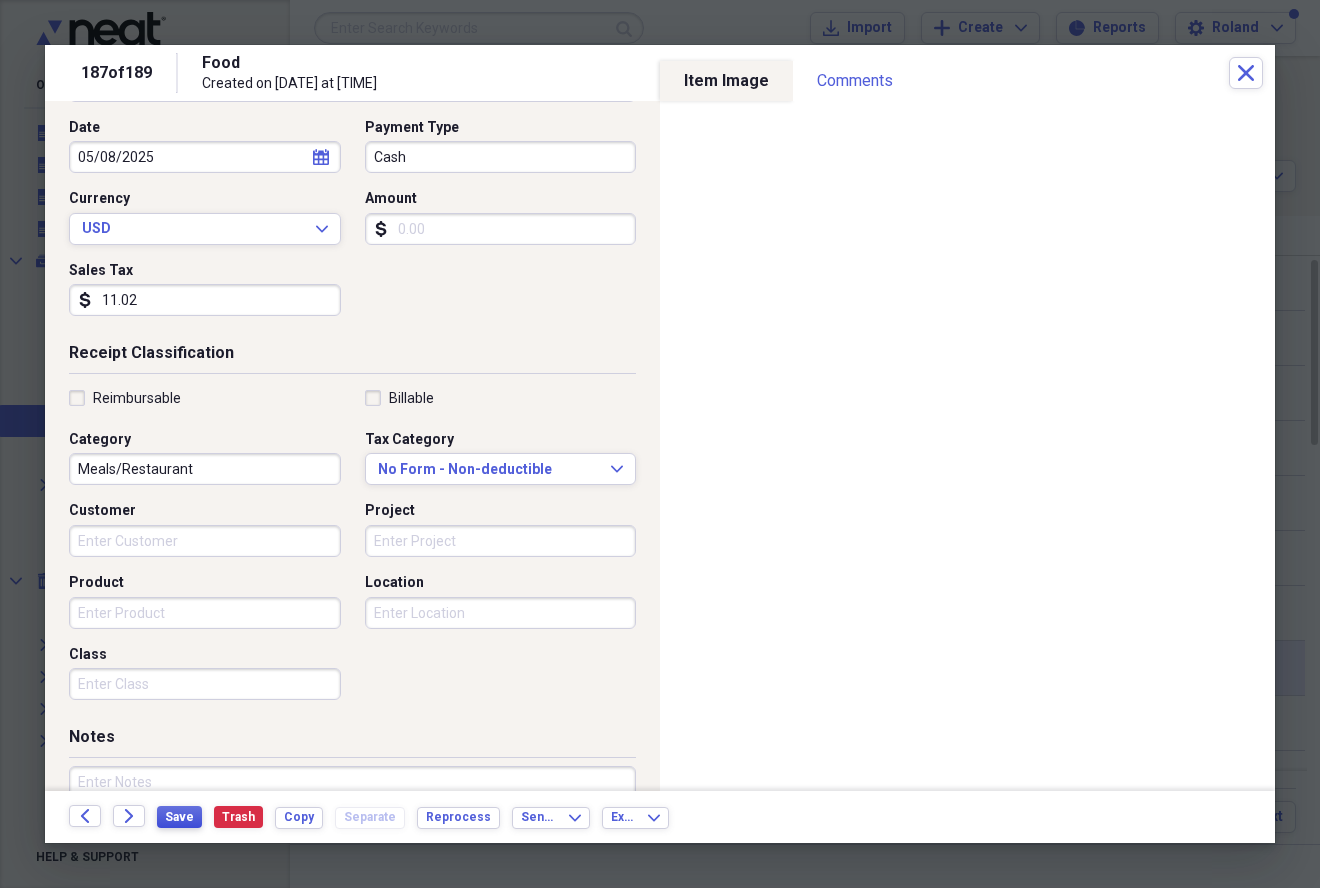 click on "Save" at bounding box center [179, 817] 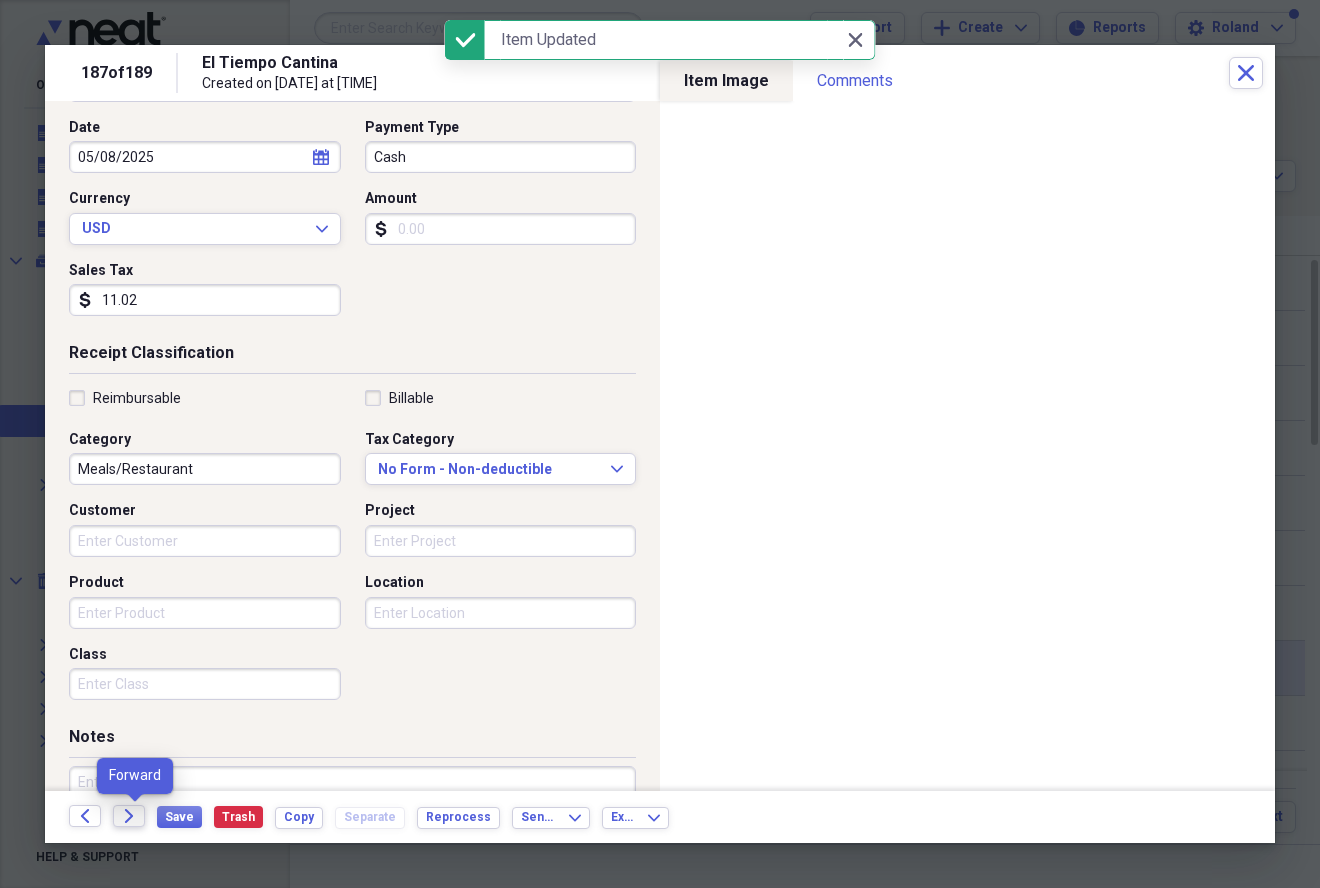 click 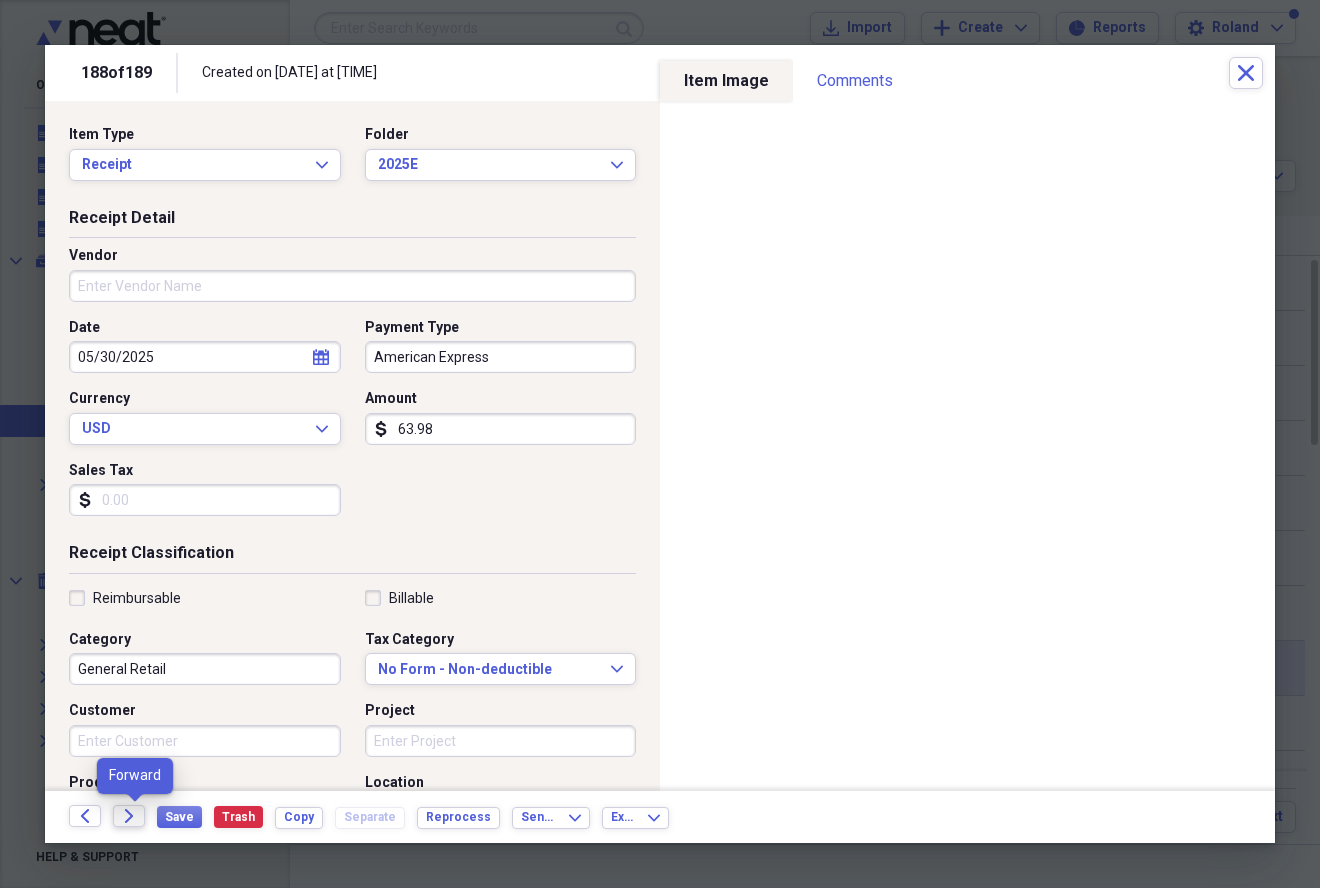 click on "Forward" 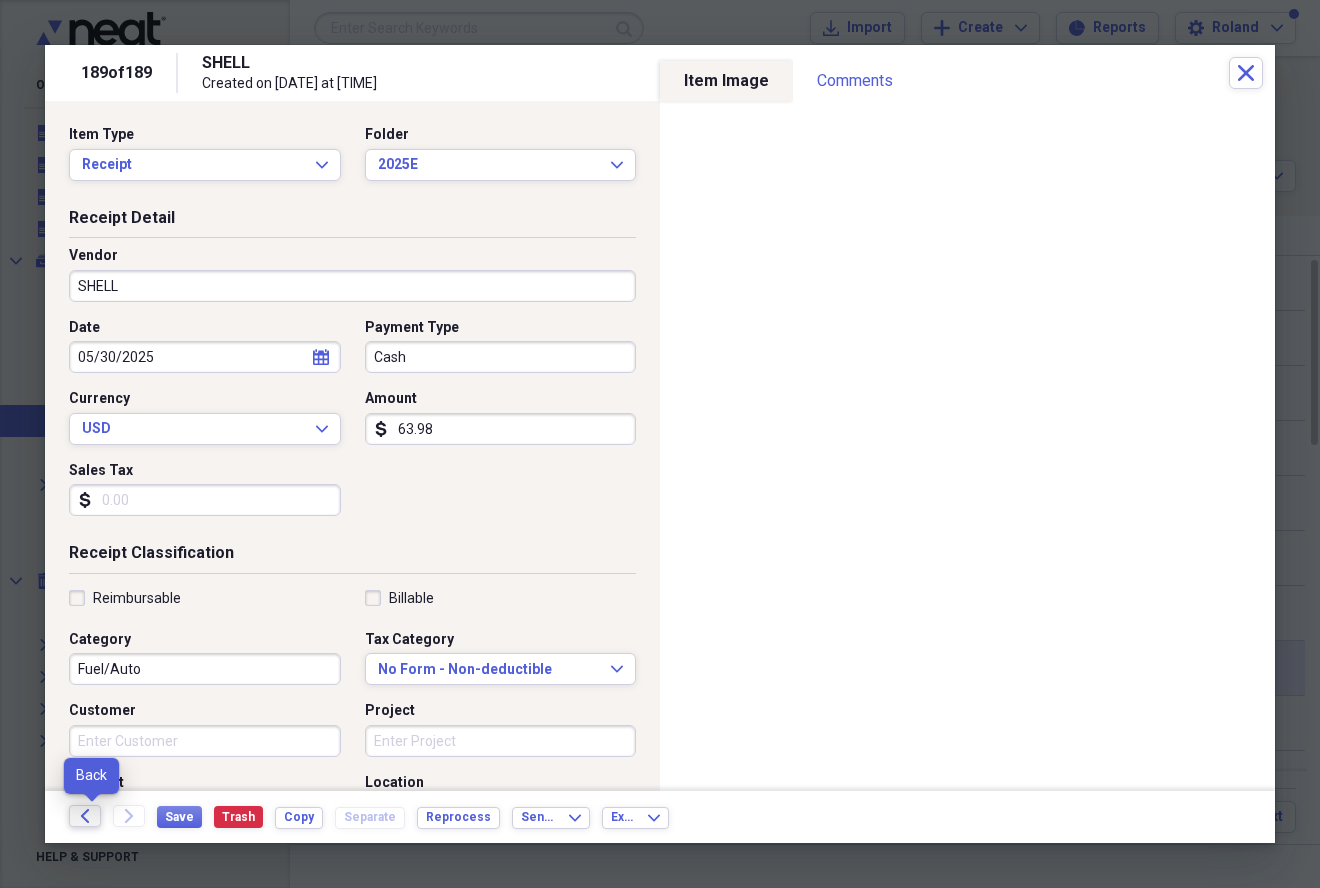 click on "Back" 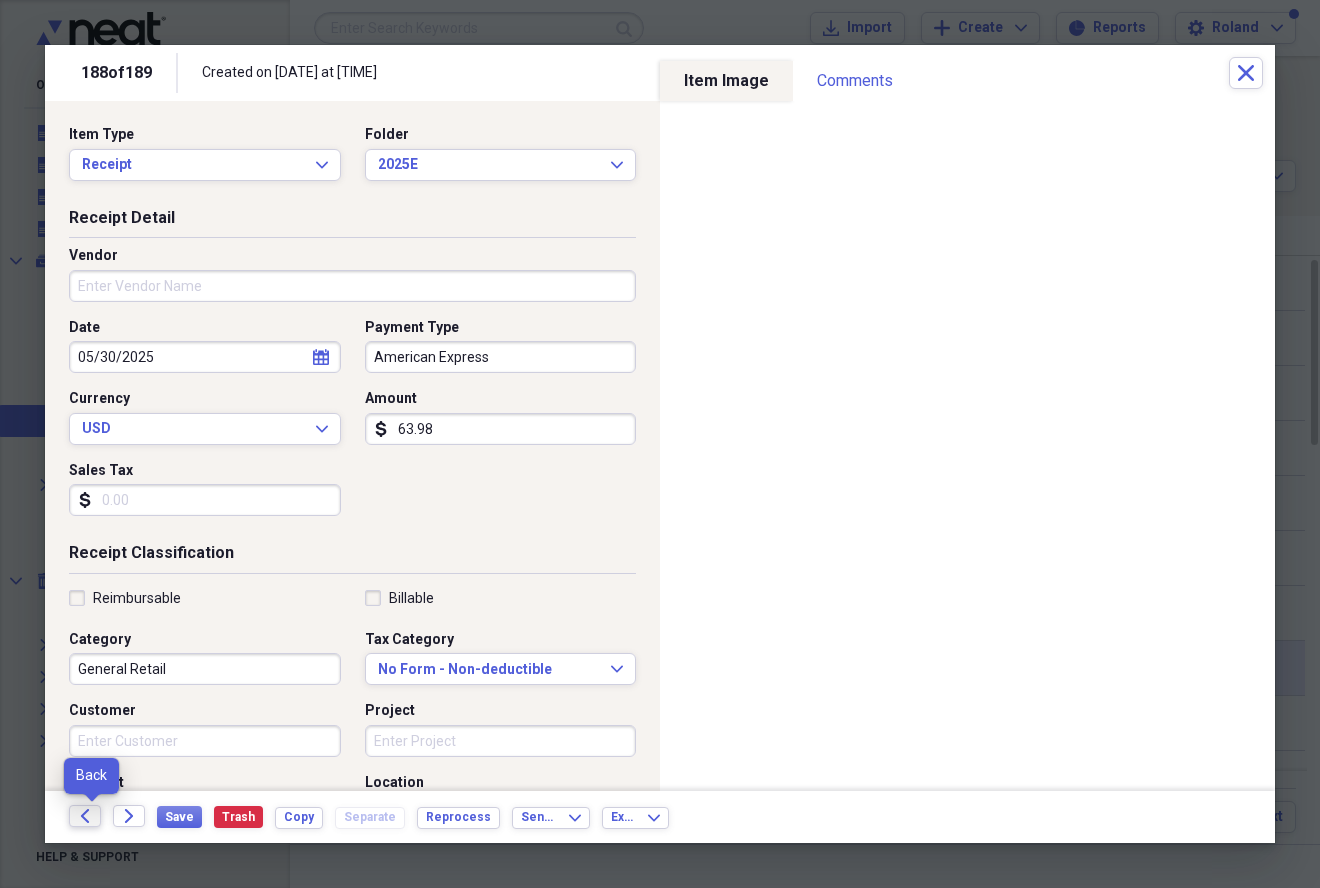 click on "Back" at bounding box center [85, 816] 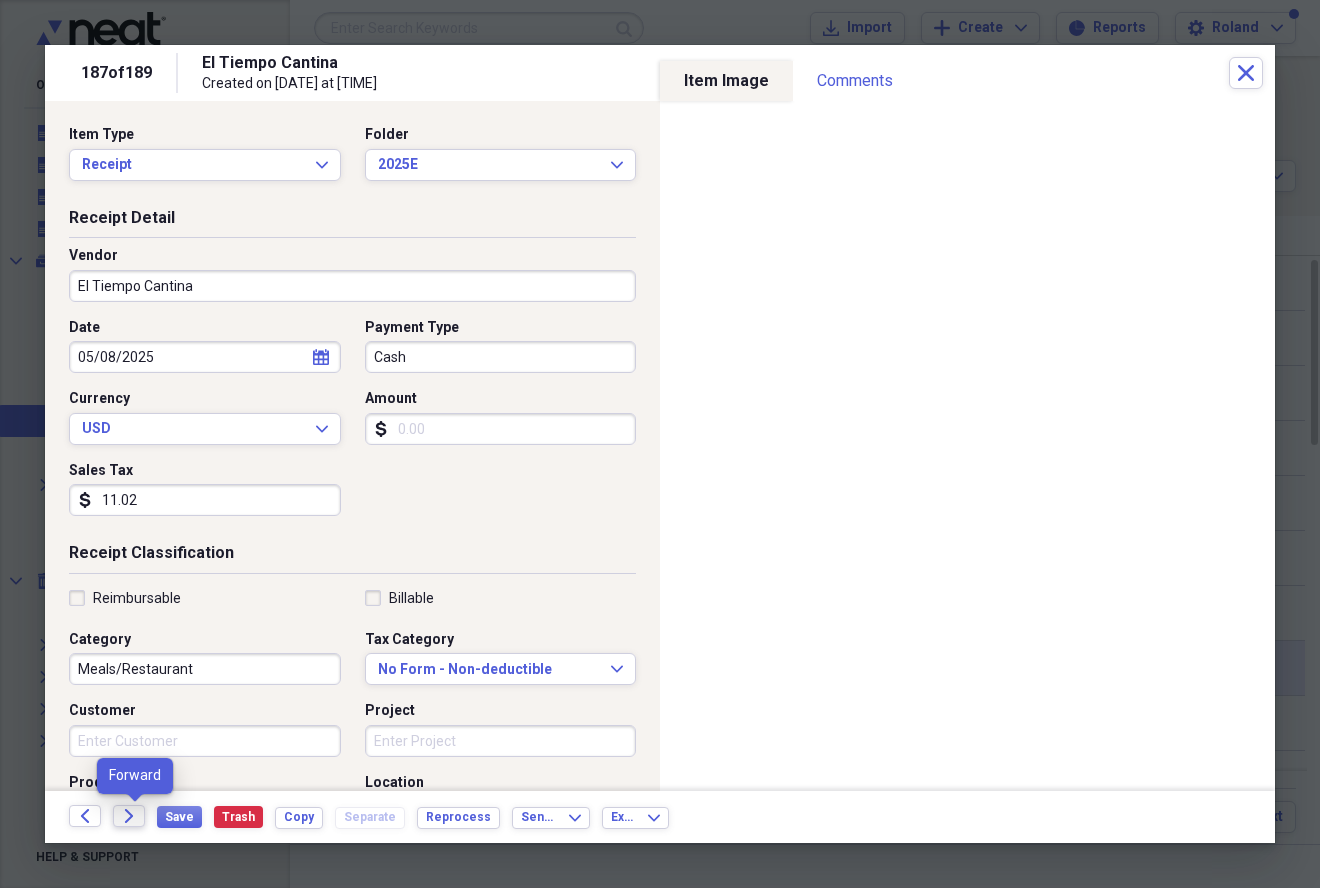 click on "Forward" at bounding box center [129, 816] 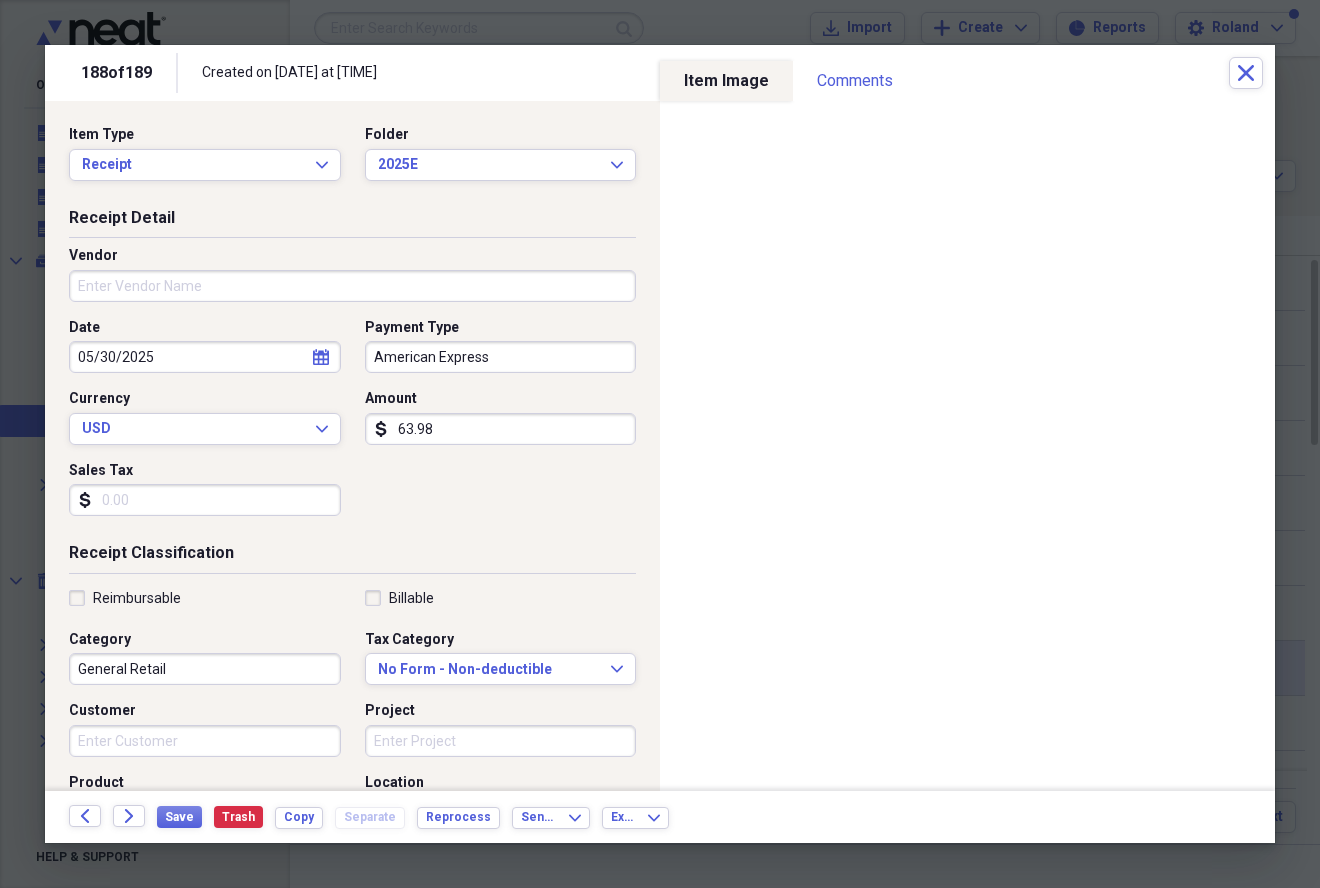 click on "Vendor" at bounding box center (352, 286) 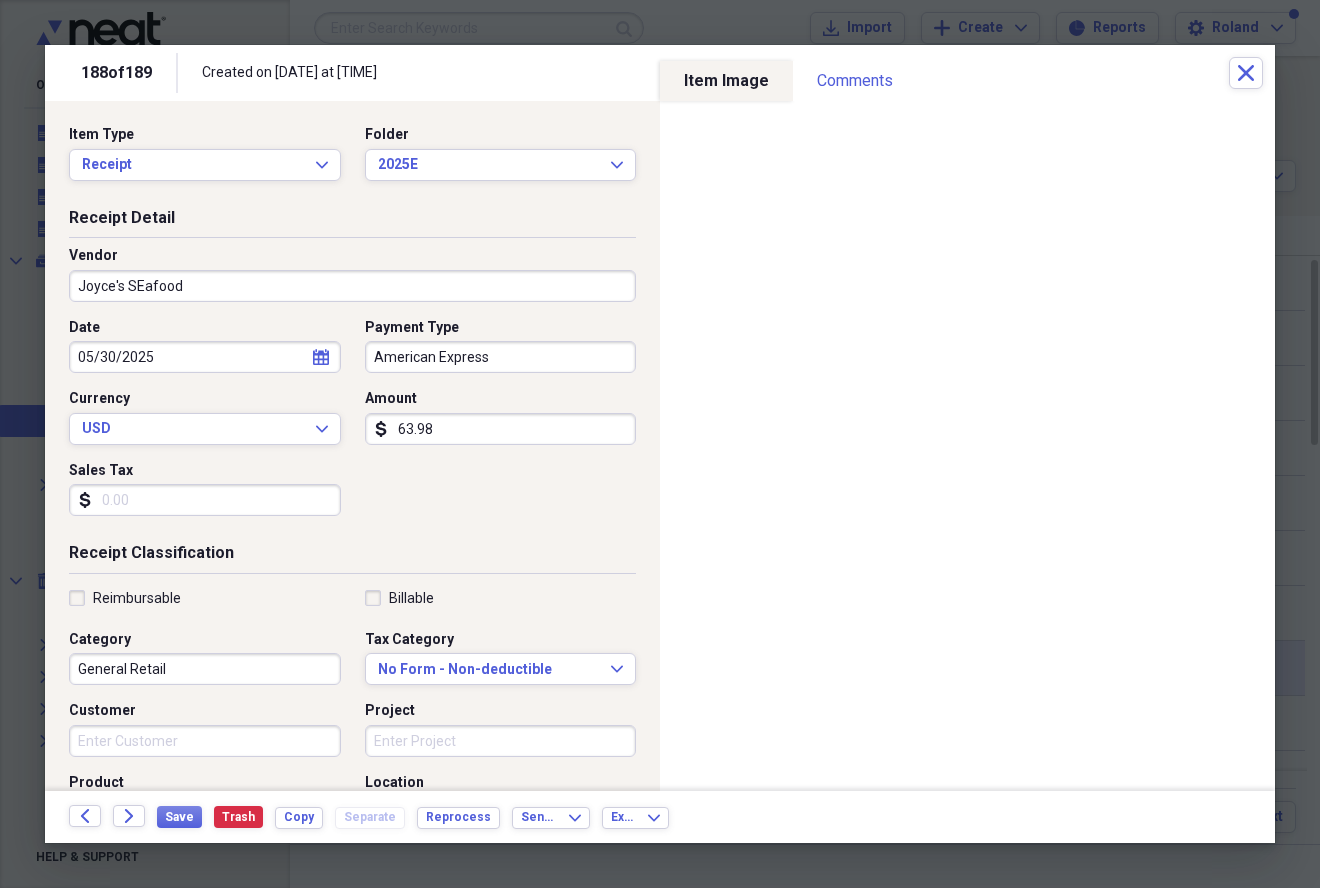type on "Joyce's SEafood" 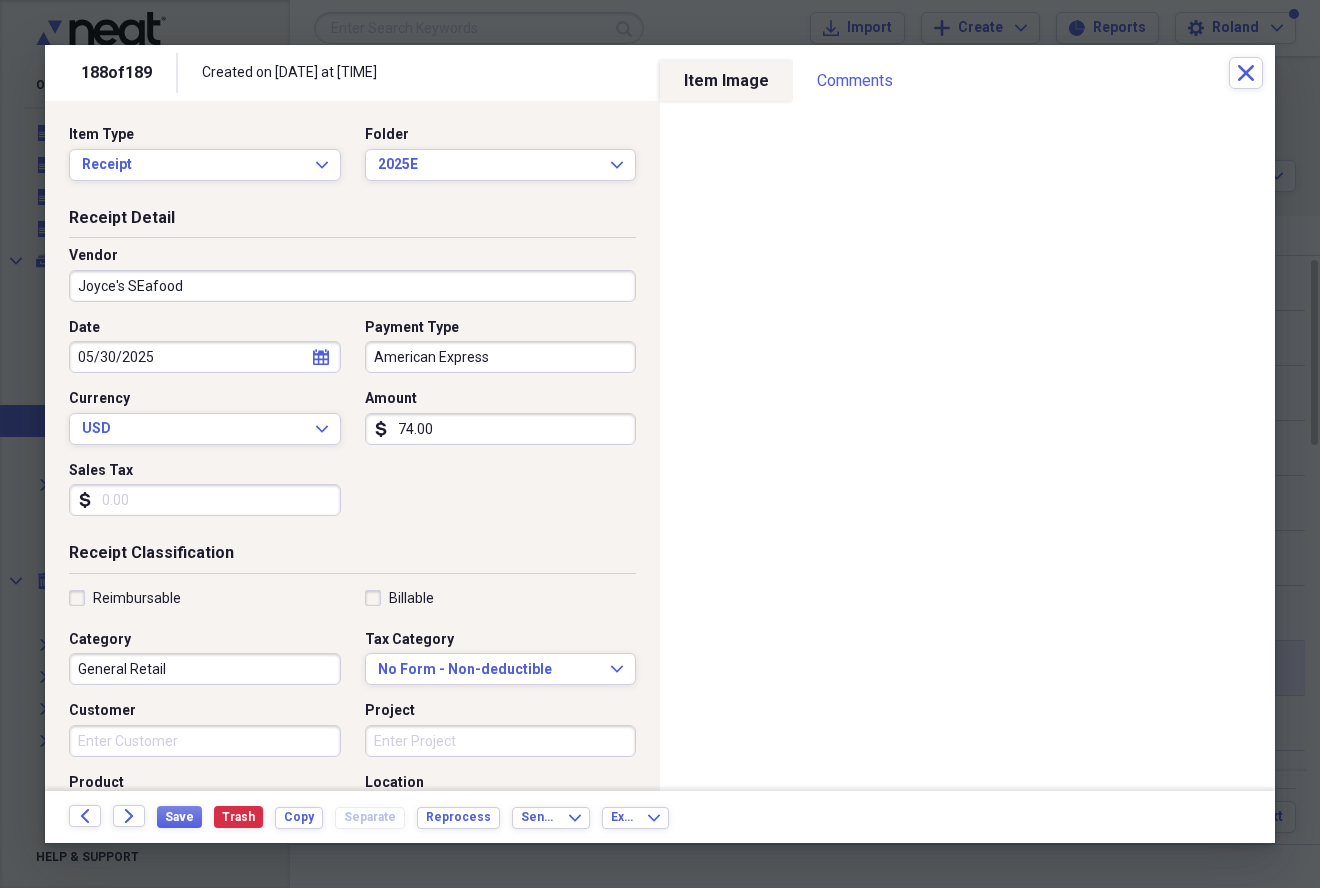 type on "74.00" 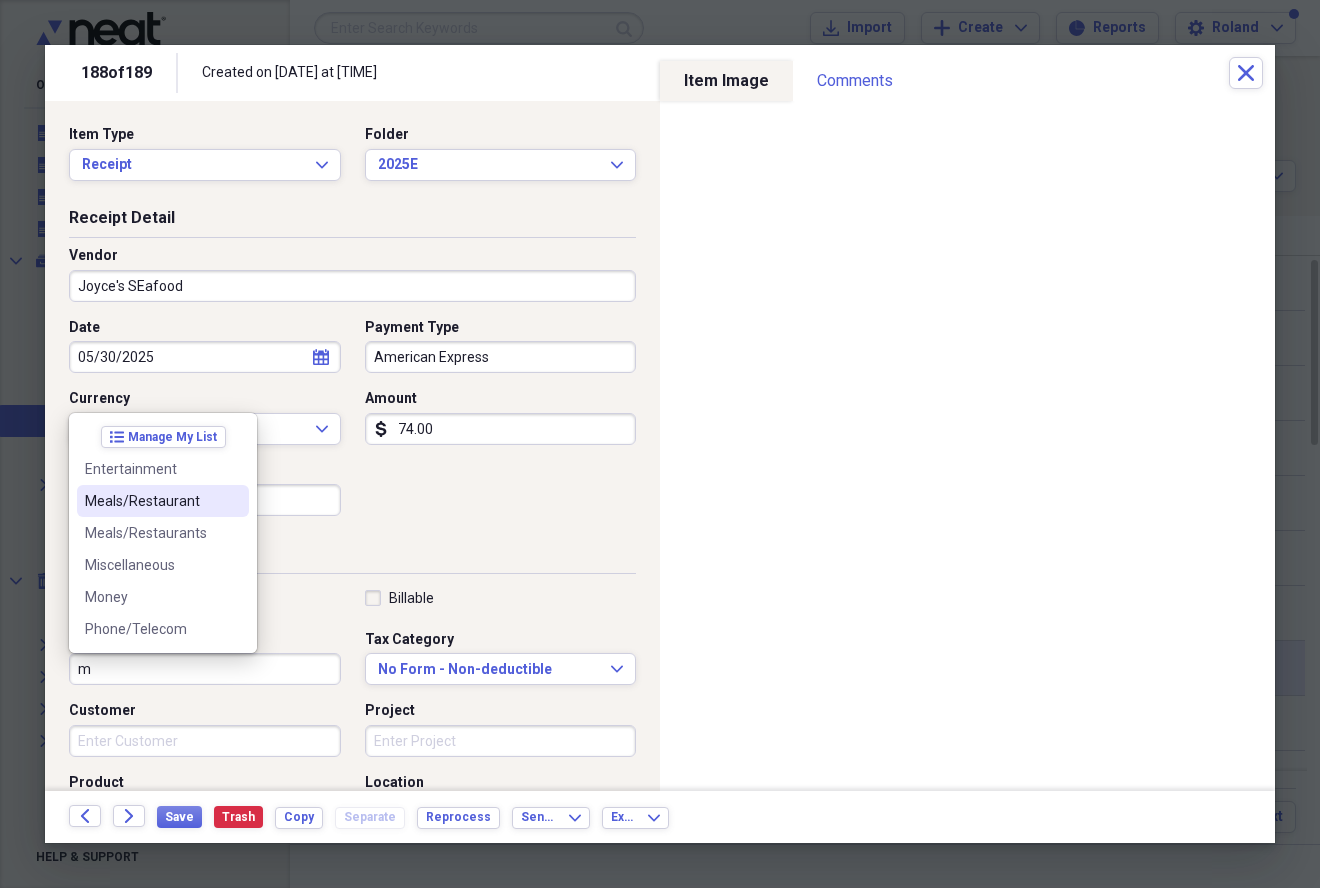 click on "Meals/Restaurant" at bounding box center [151, 501] 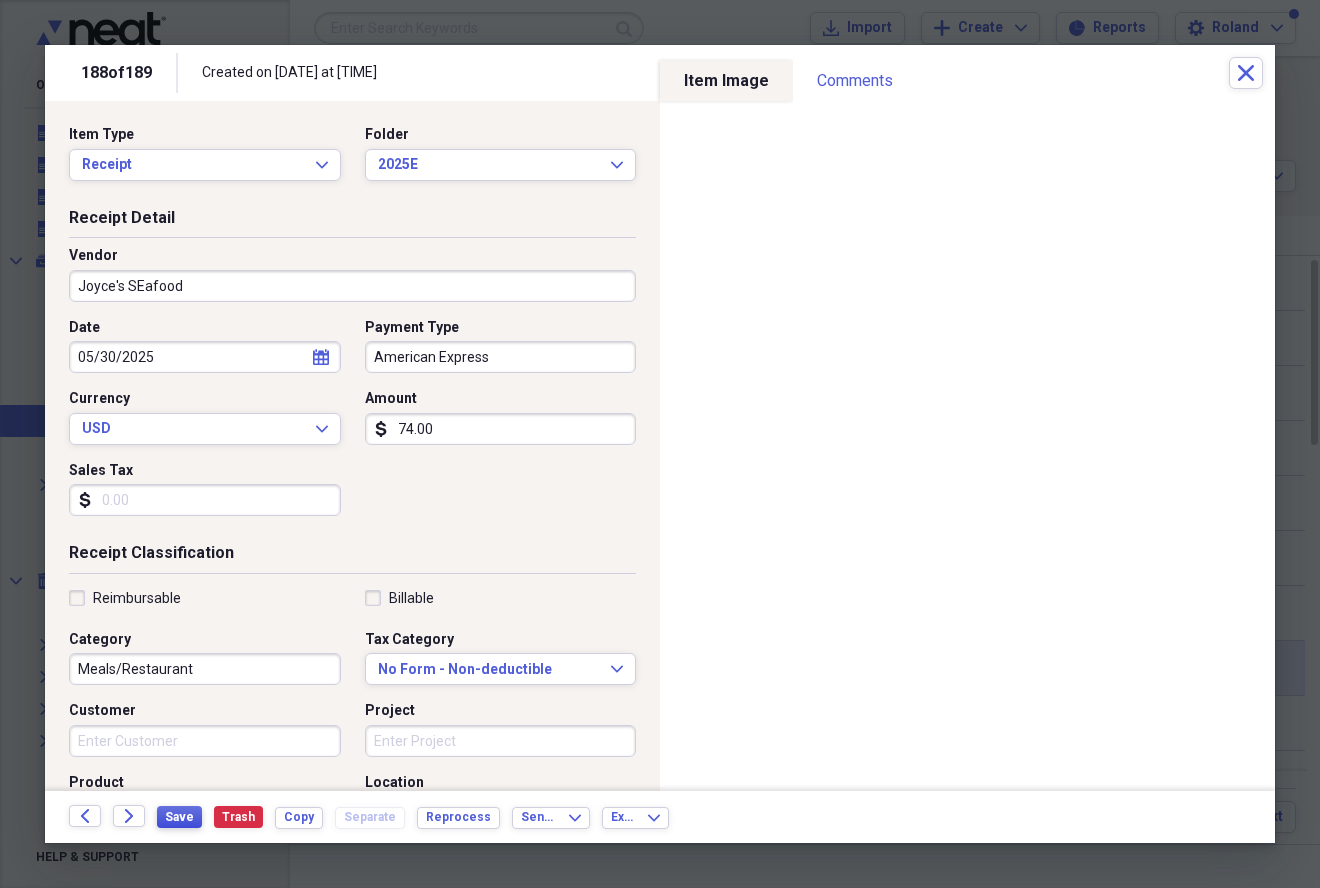 click on "Save" at bounding box center [179, 817] 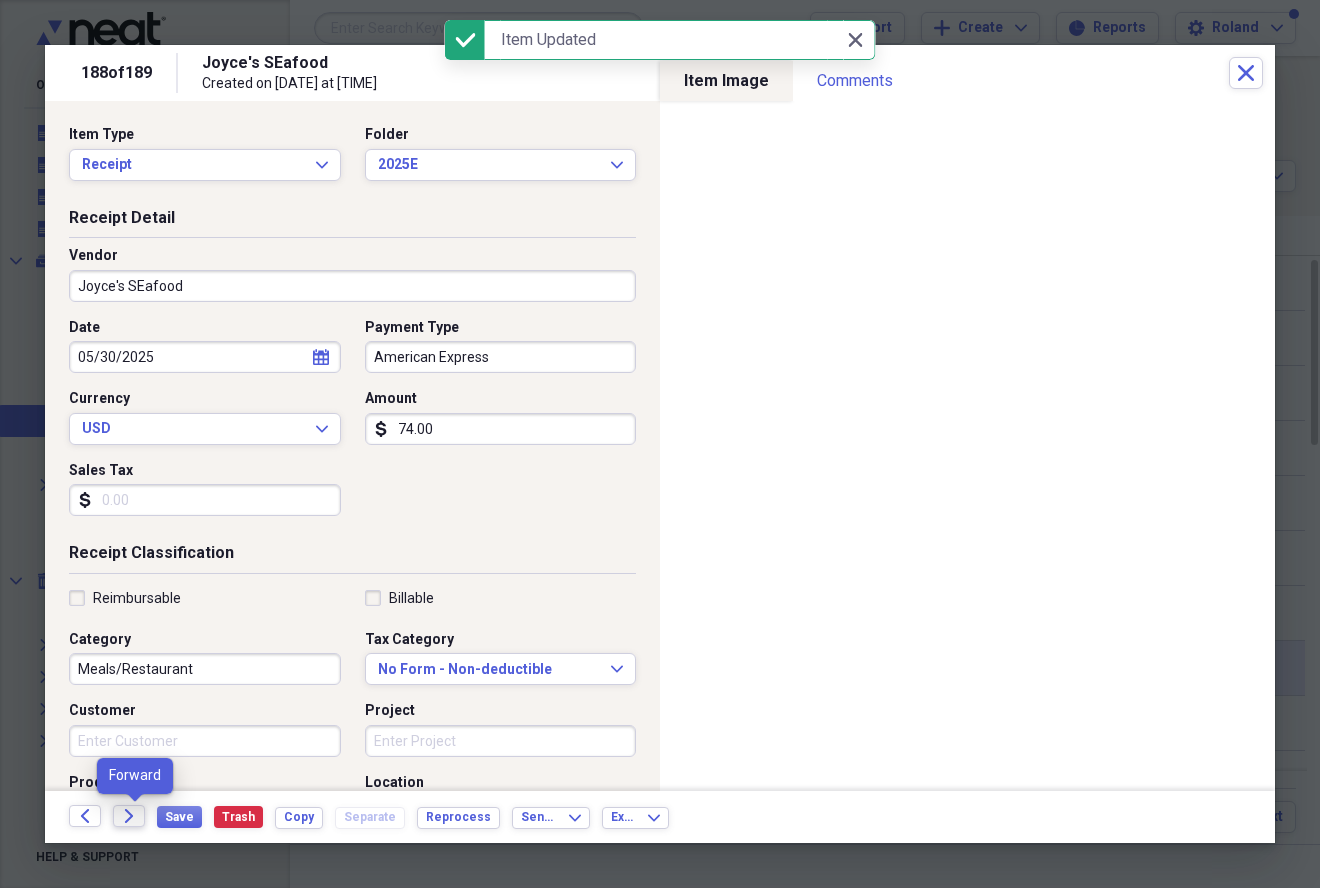 click on "Forward" 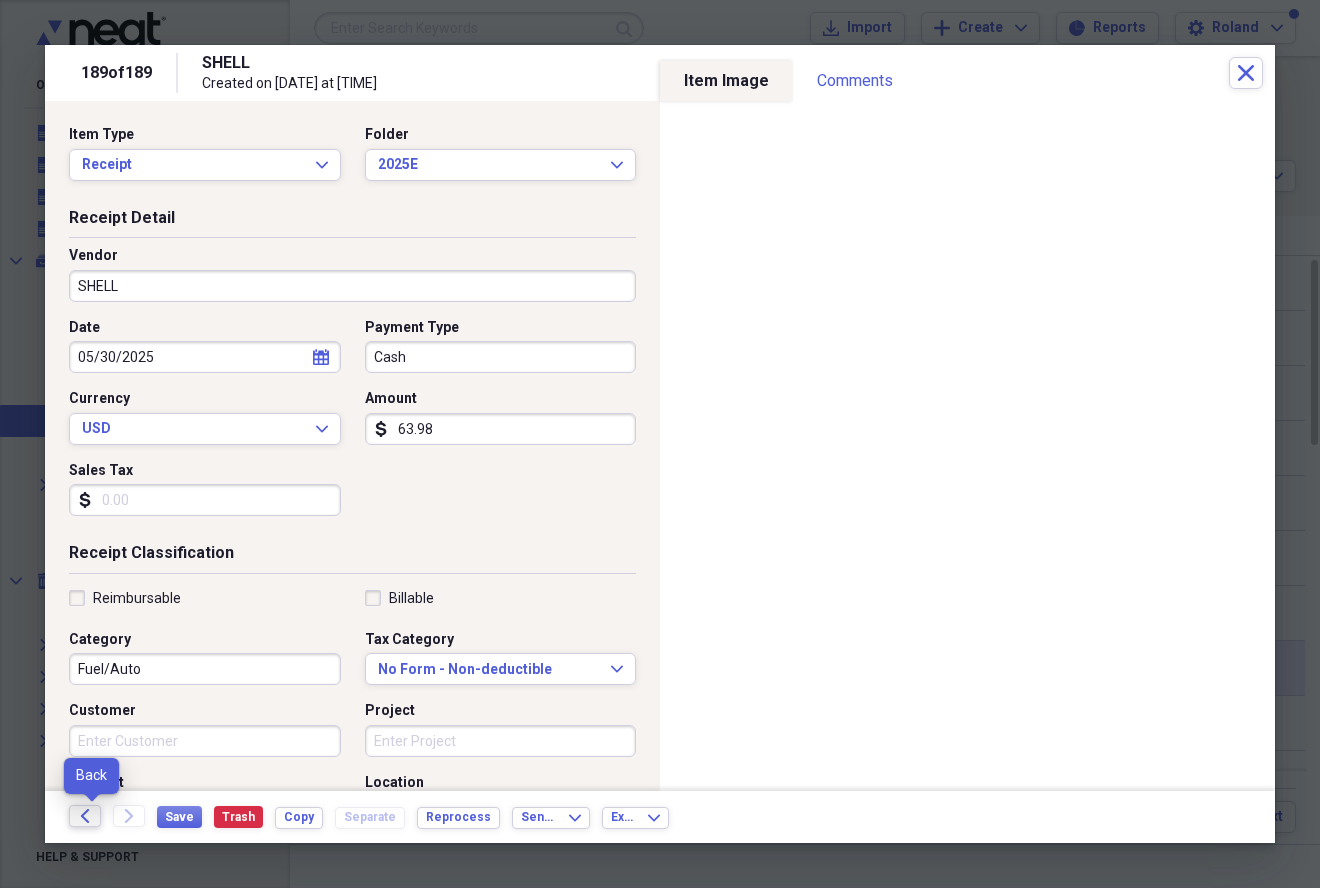 click on "Back" 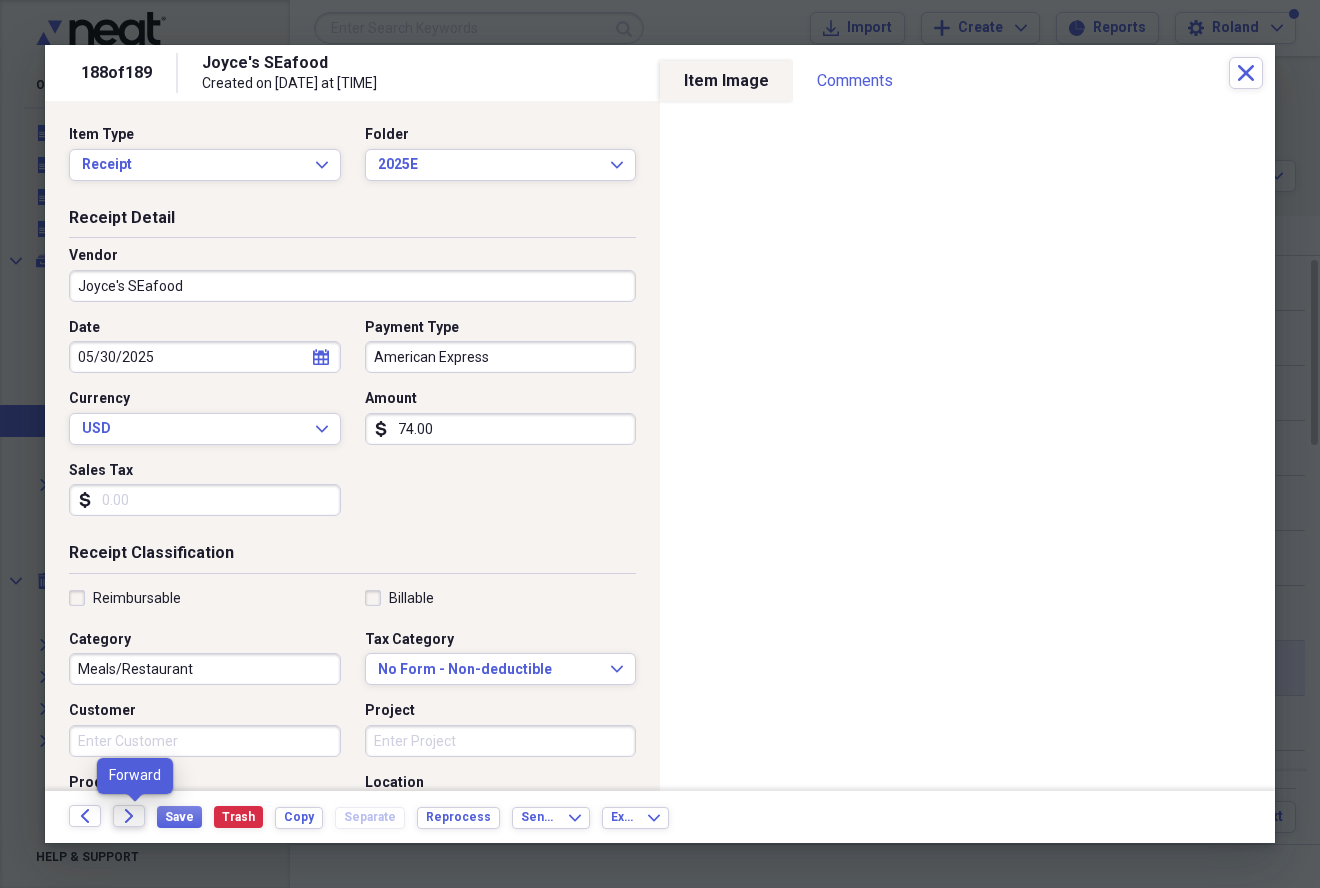 click 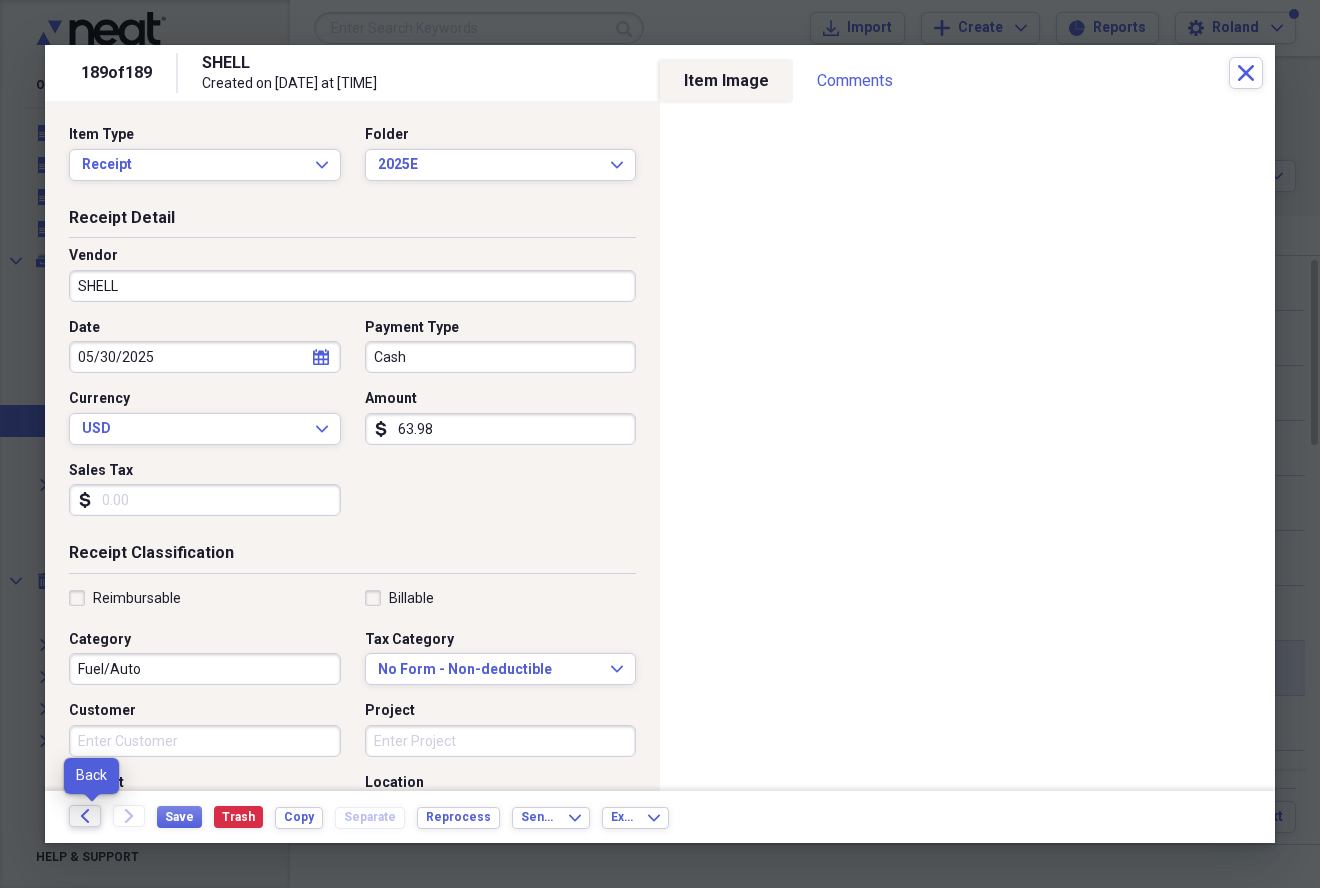 click on "Back" 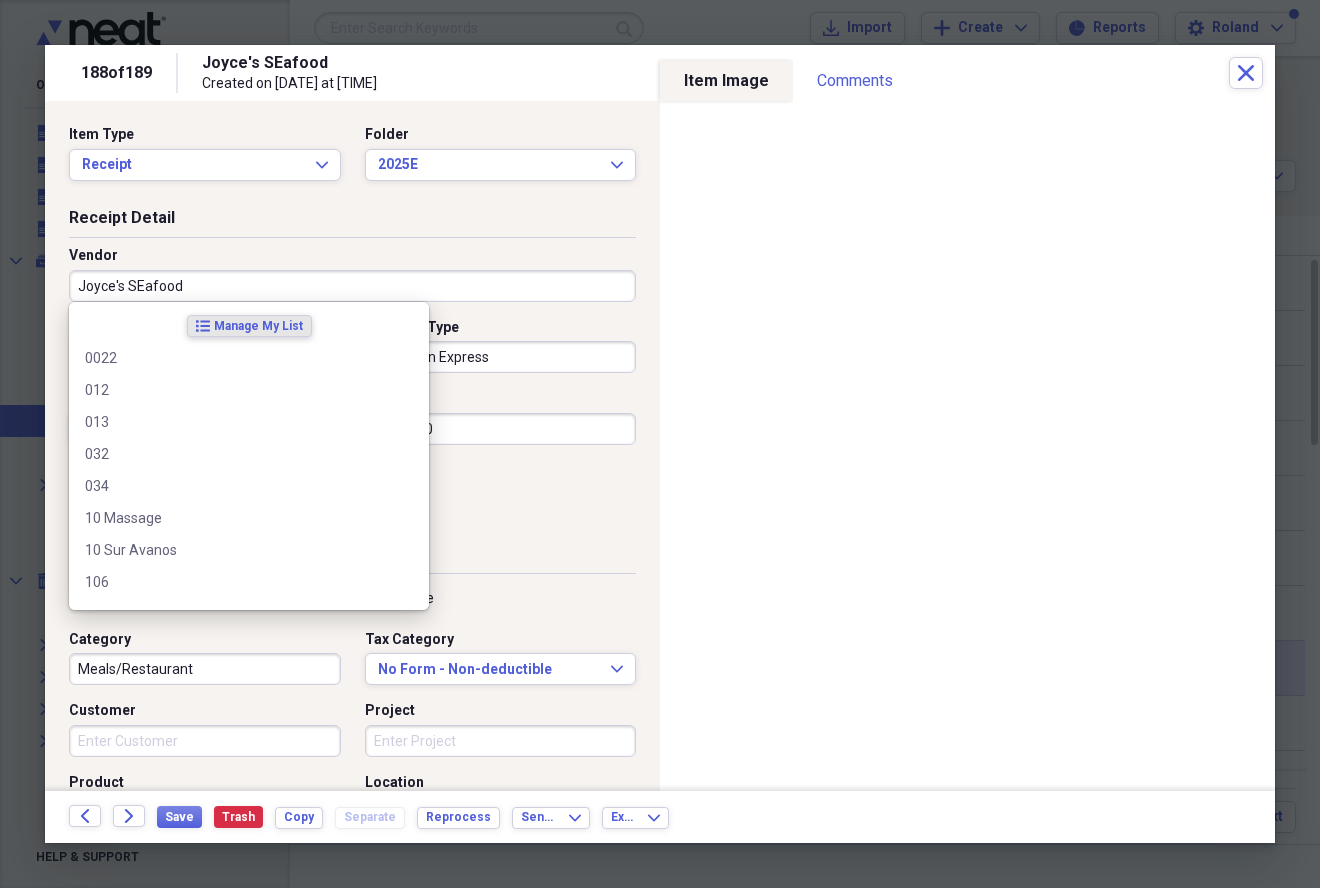 click on "Joyce's SEafood" at bounding box center [352, 286] 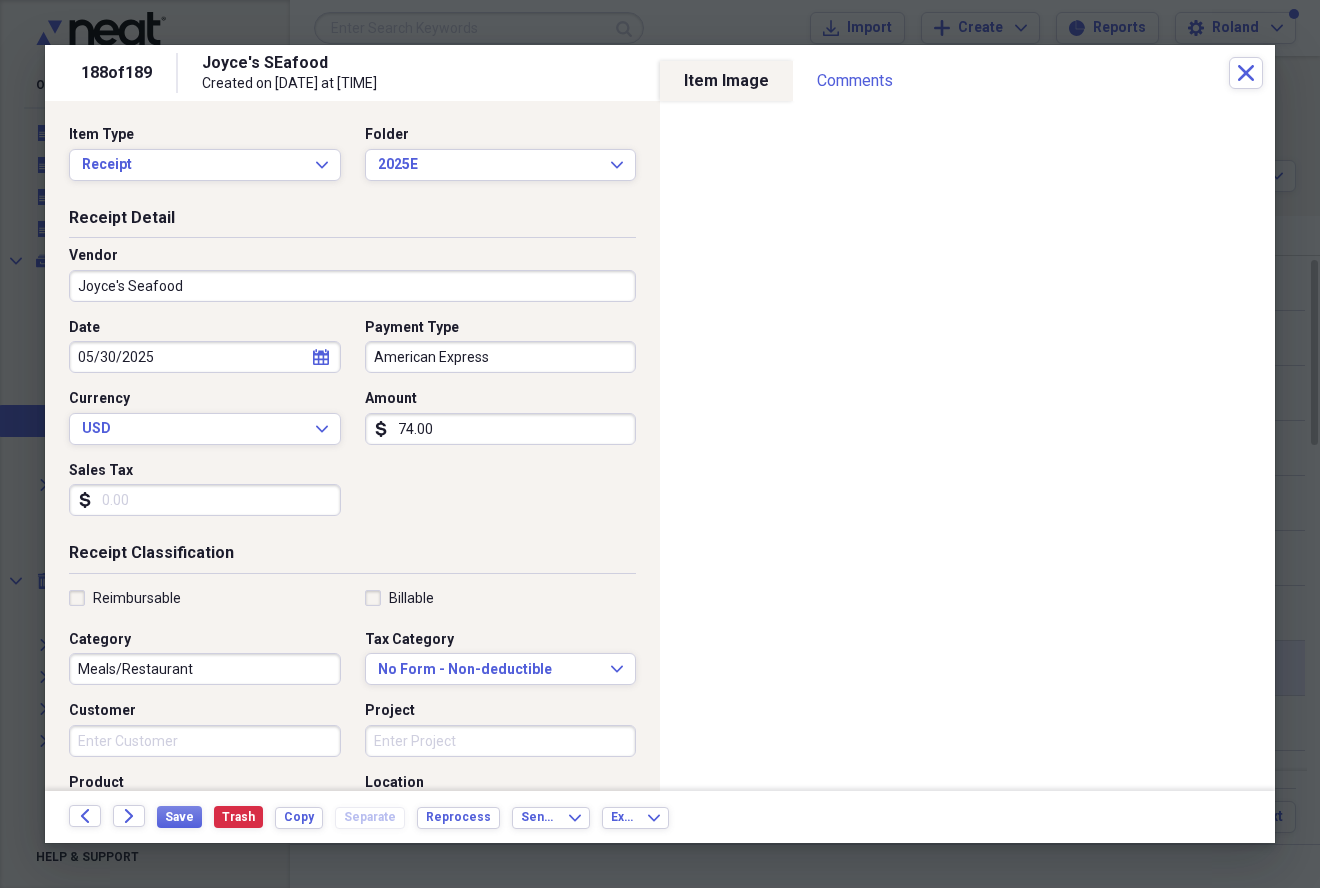 drag, startPoint x: 186, startPoint y: 282, endPoint x: 72, endPoint y: 273, distance: 114.35471 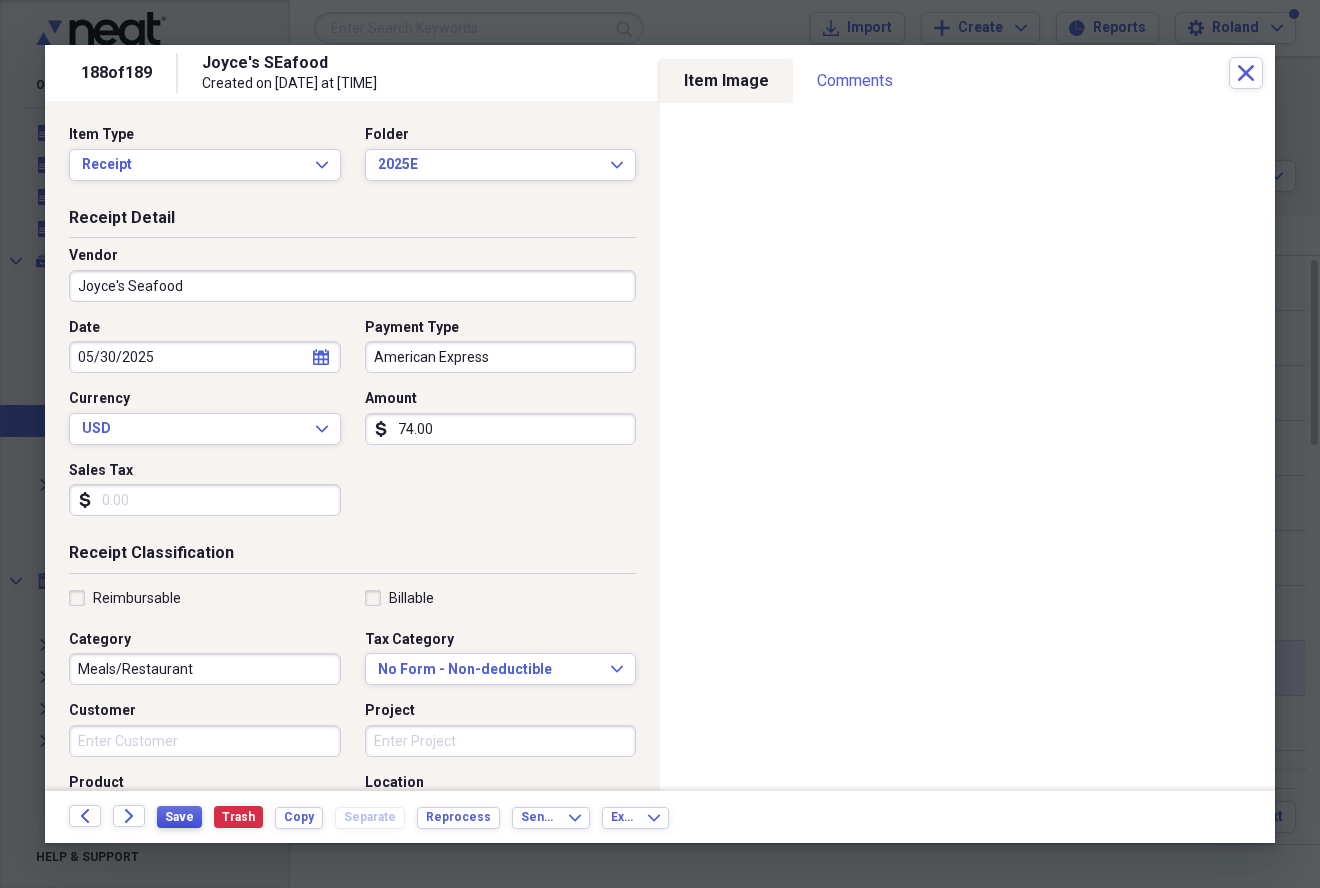 type on "Joyce's Seafood" 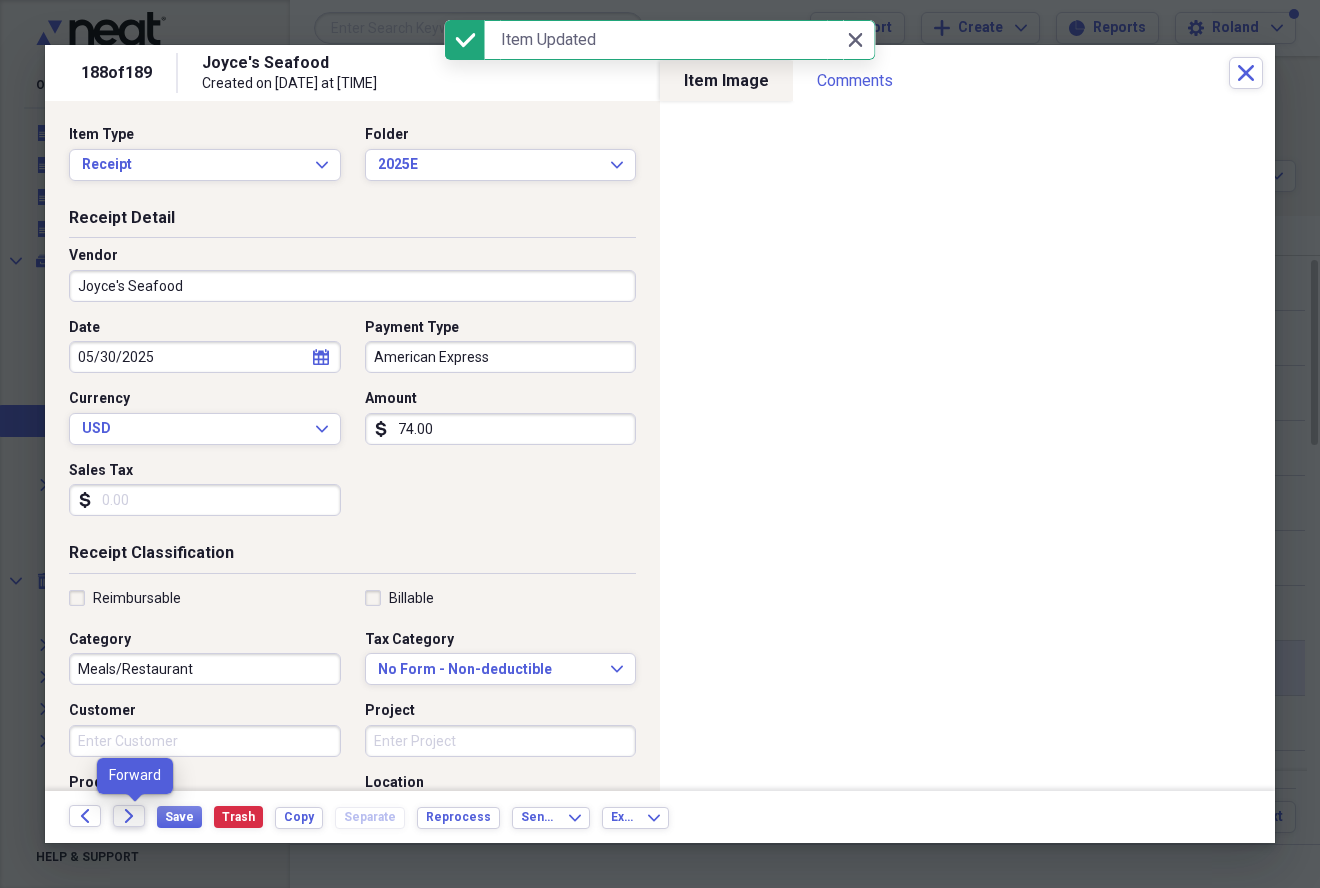 click 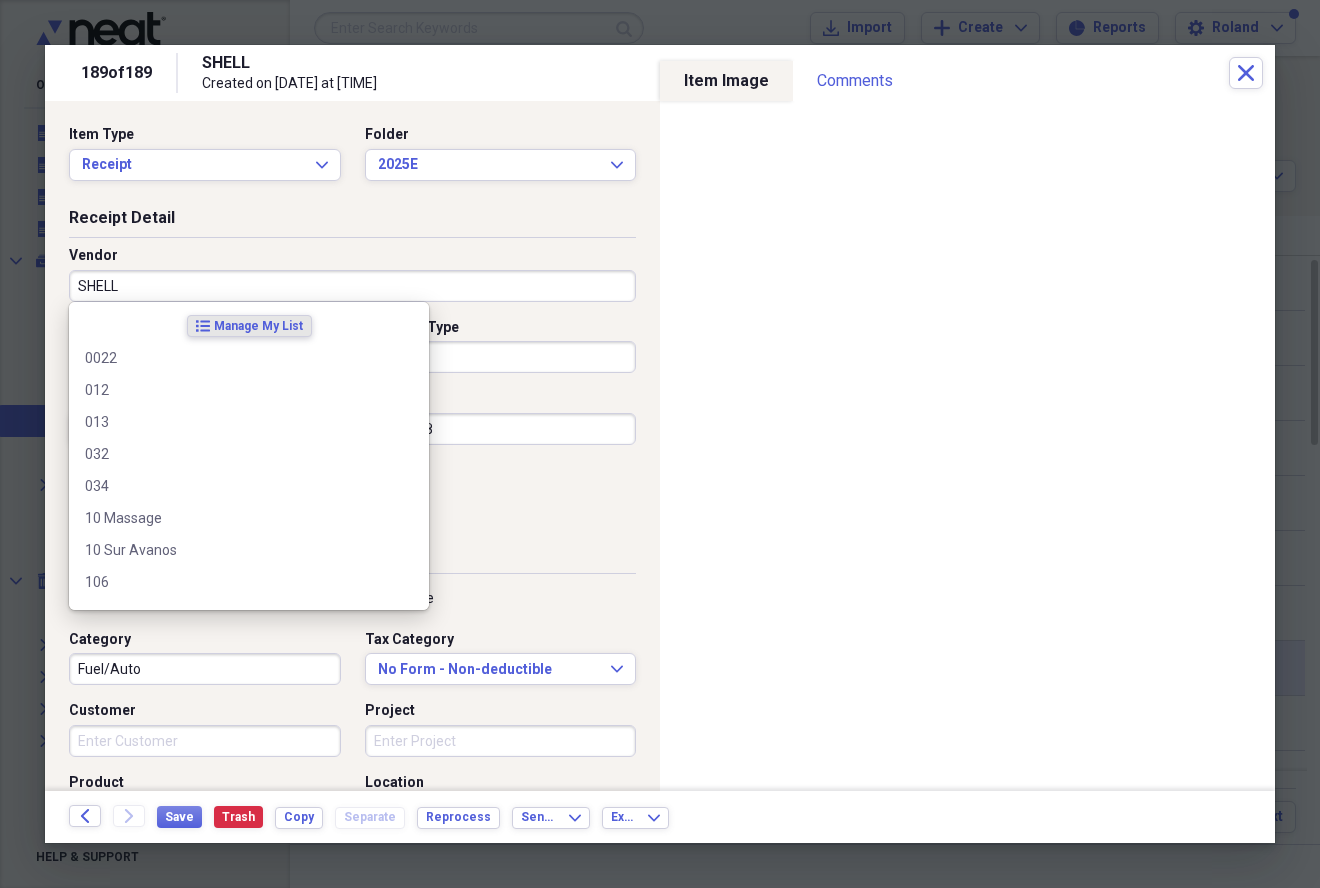 click on "SHELL" at bounding box center [352, 286] 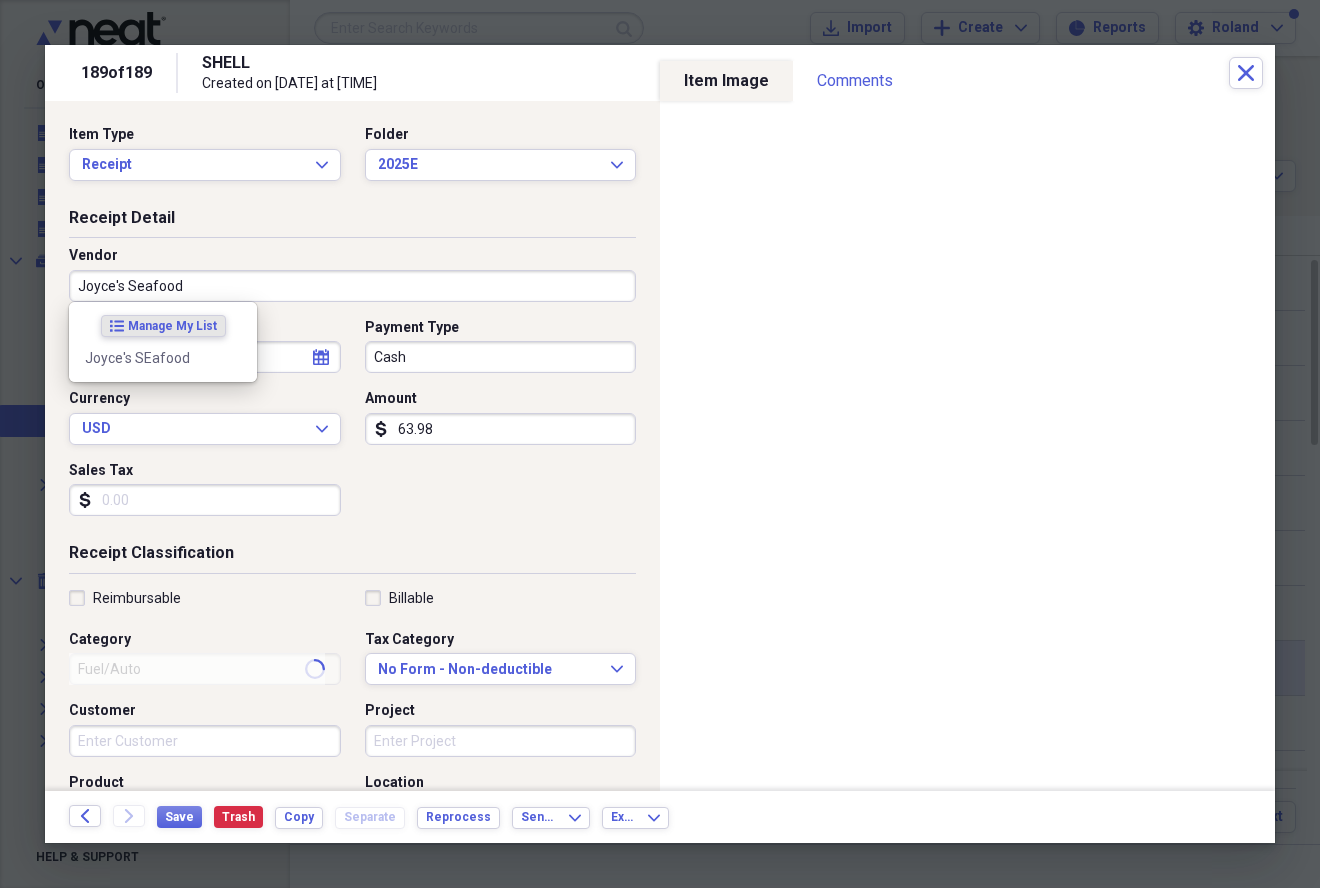 type on "Meals/Restaurant" 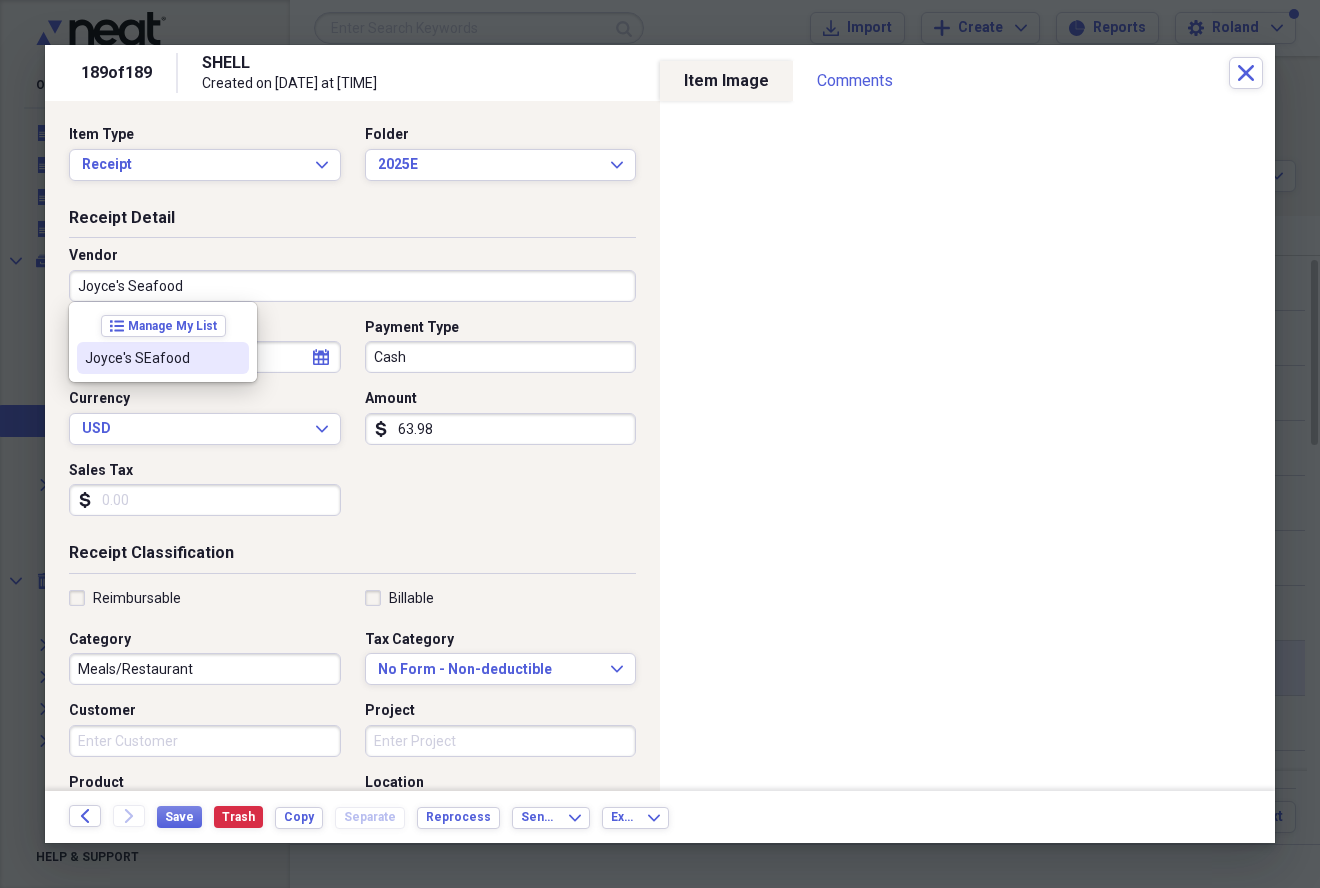 click on "Joyce's Seafood" at bounding box center [352, 286] 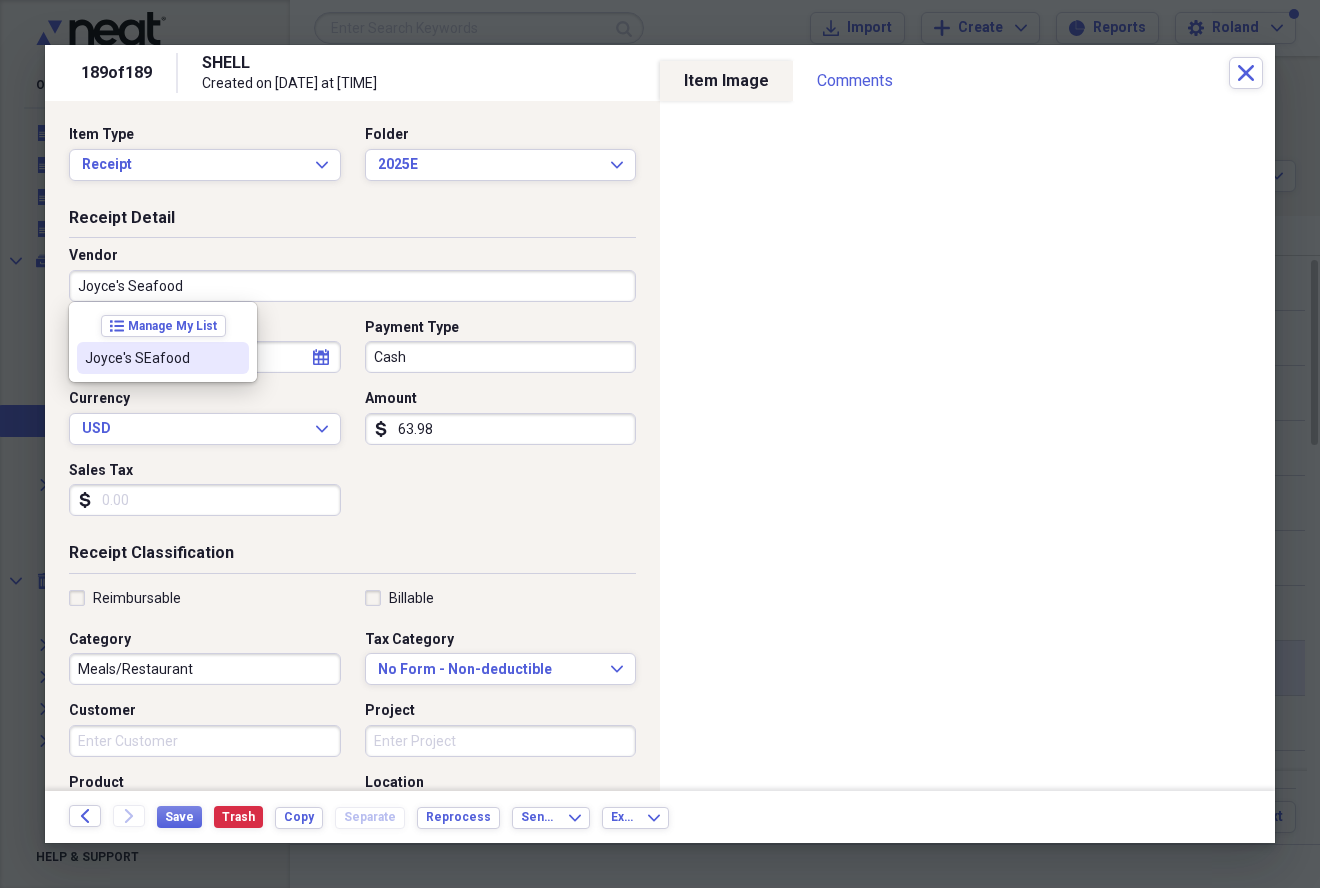 type on "Joyce's Seafood" 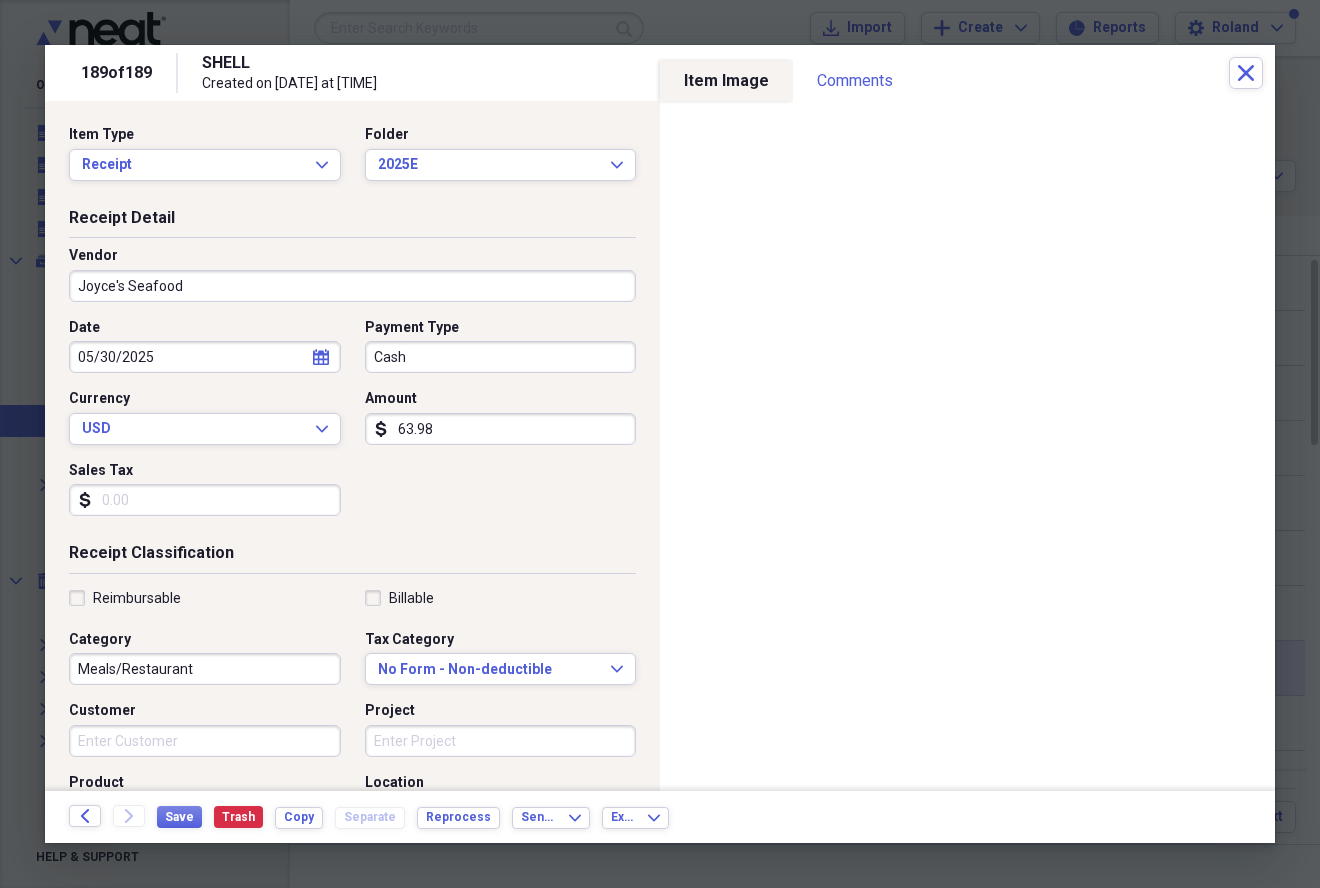 click on "Date 05/30/2025 calendar Calendar Payment Type Cash Currency USD Expand Amount dollar-sign 63.98 Sales Tax dollar-sign" at bounding box center (352, 425) 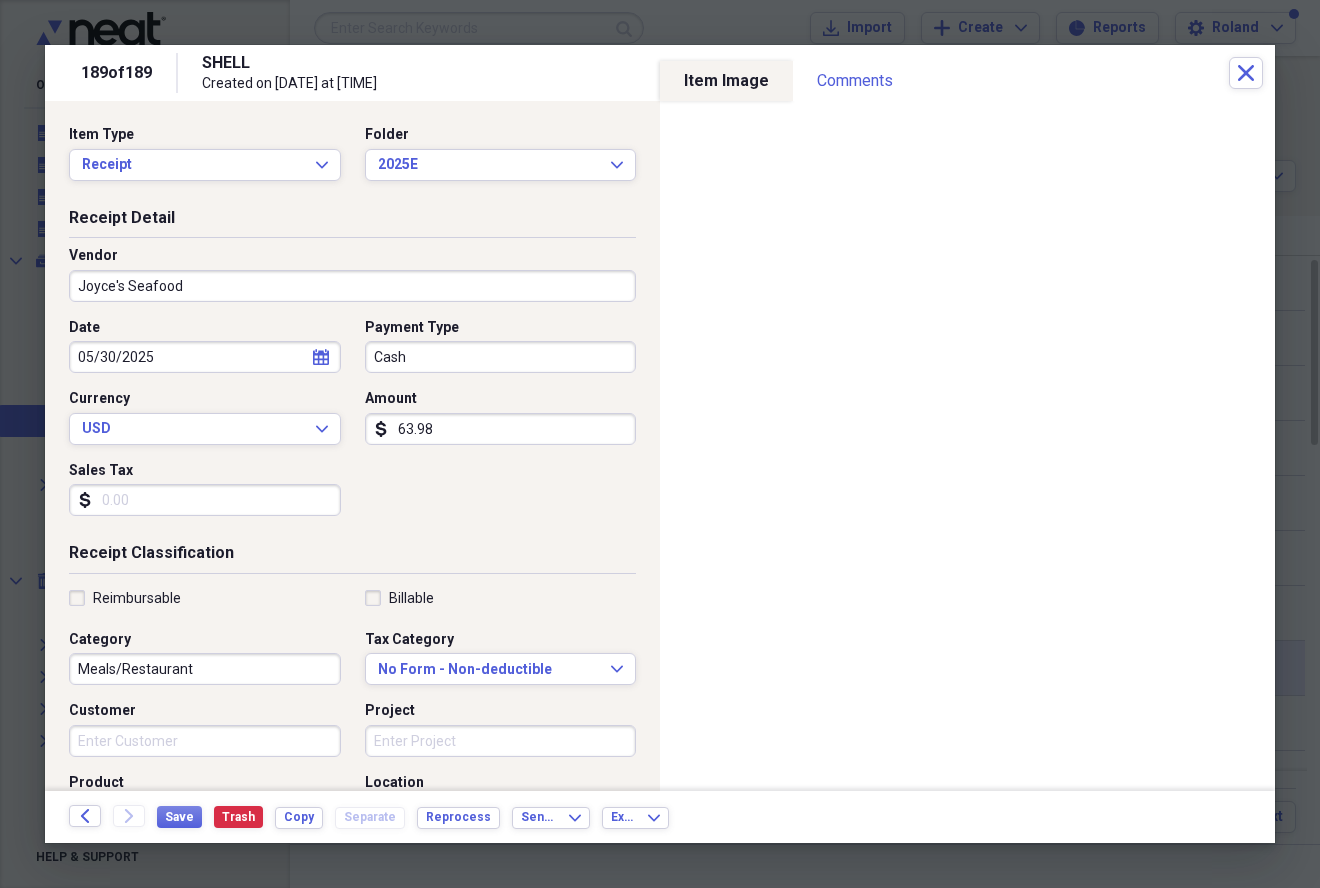 click on "63.98" at bounding box center (501, 429) 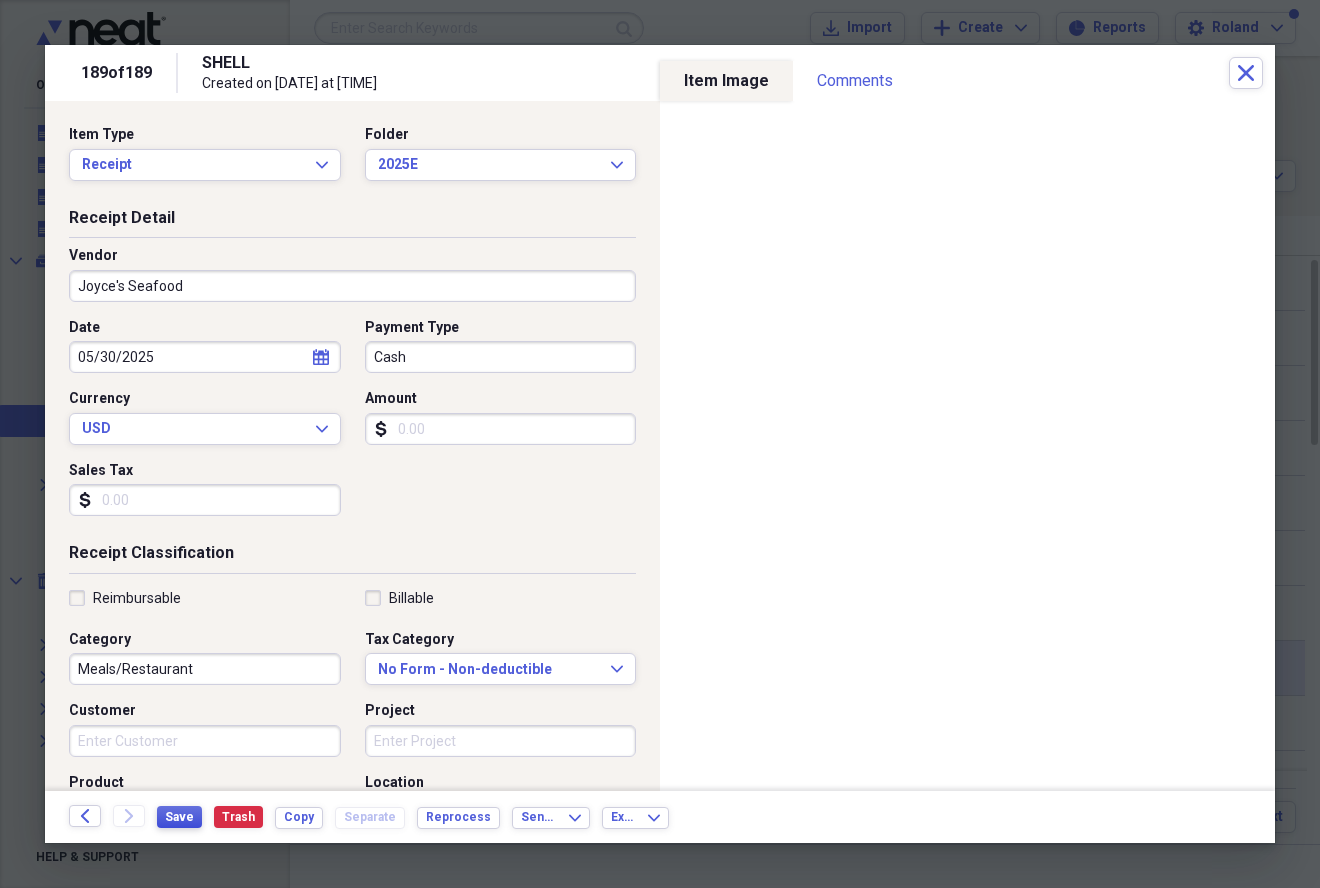 type 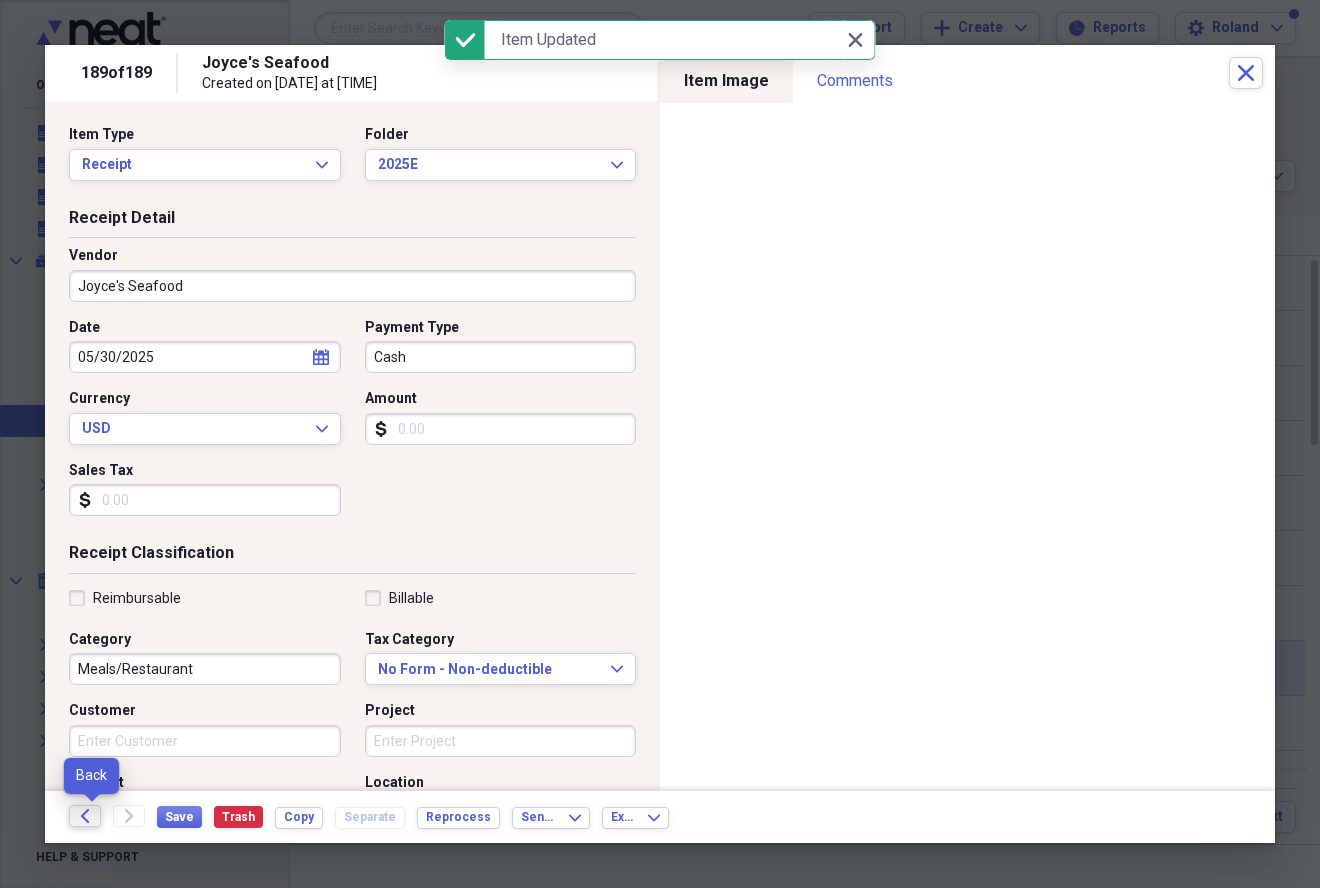 click on "Back" 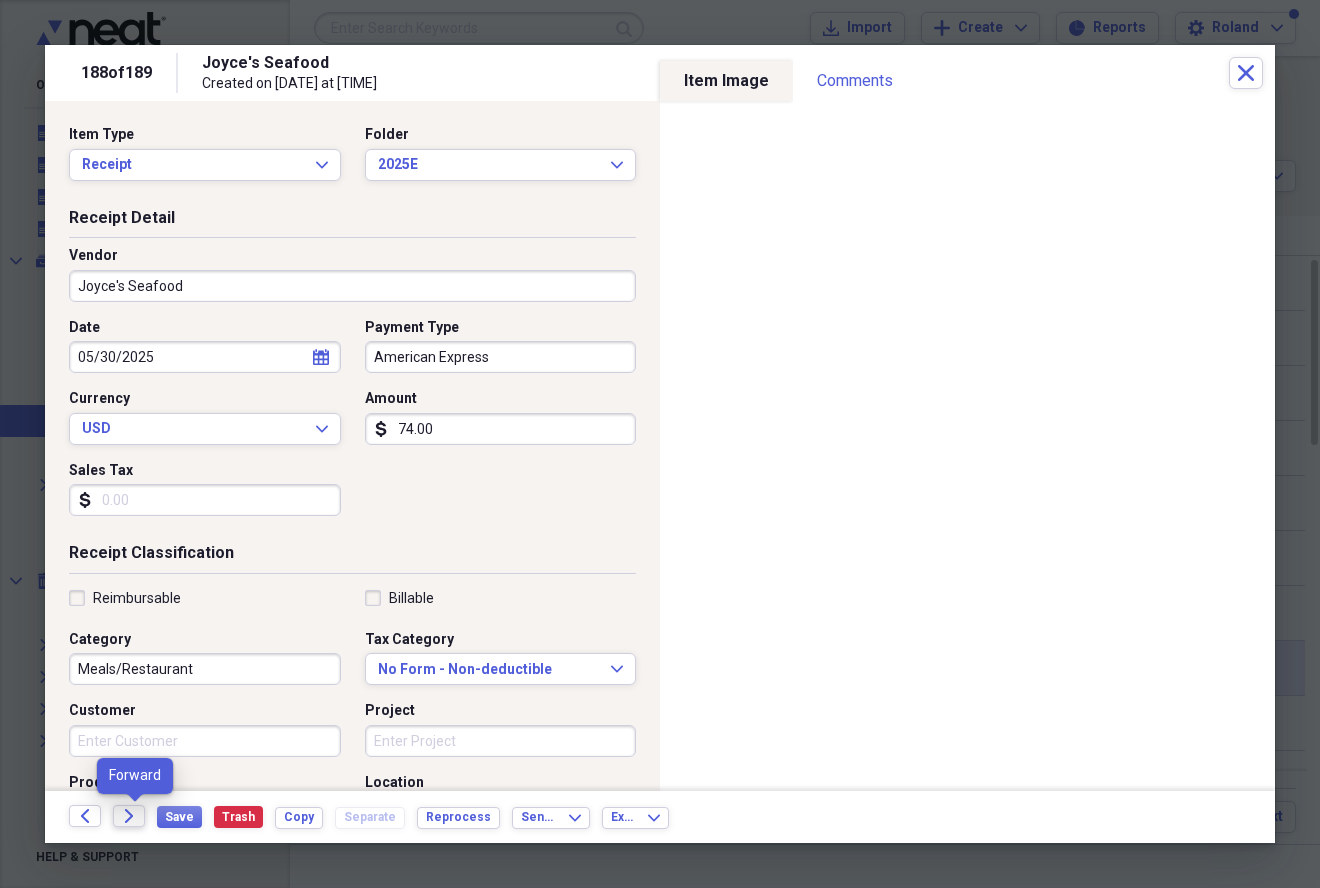 click 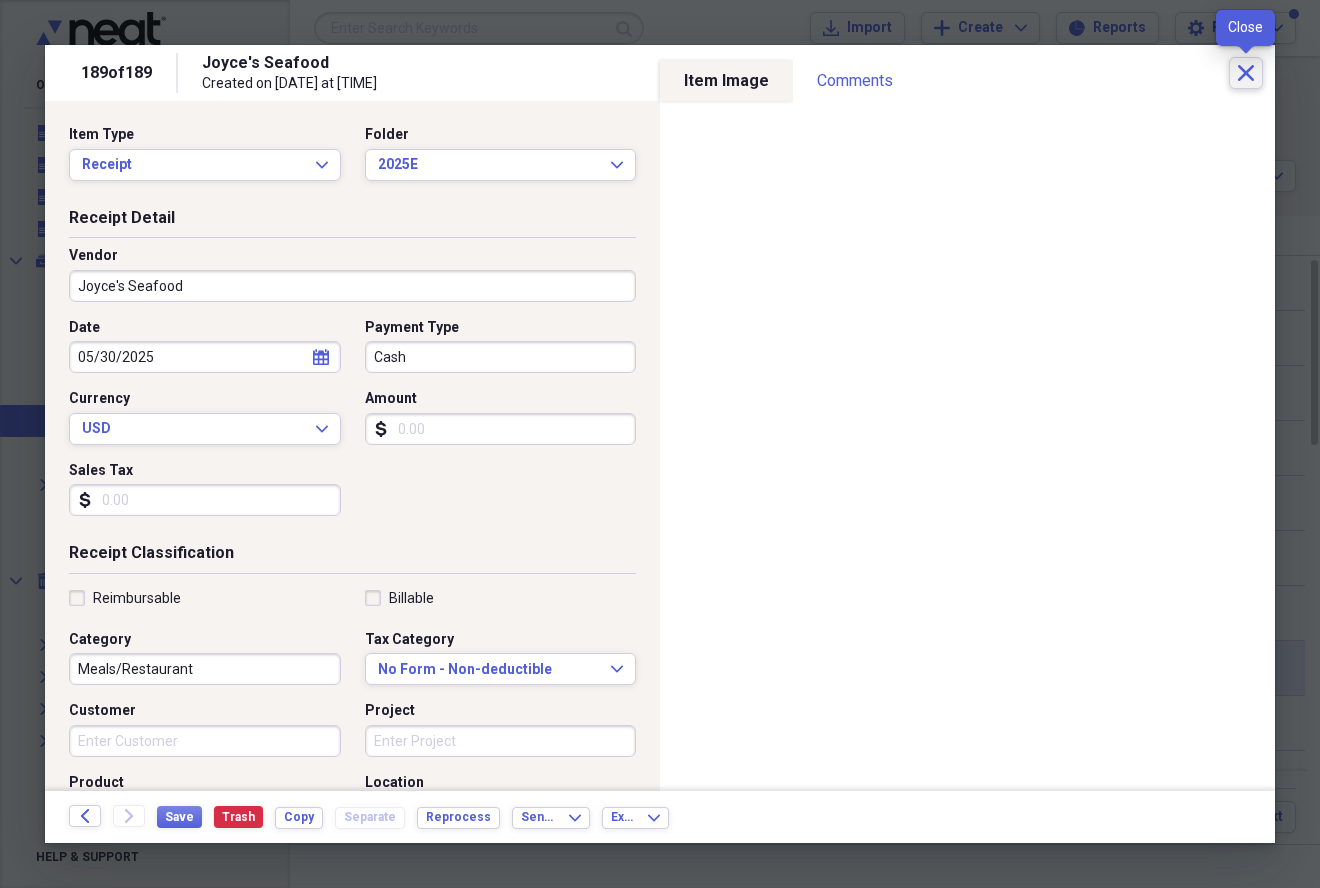 click 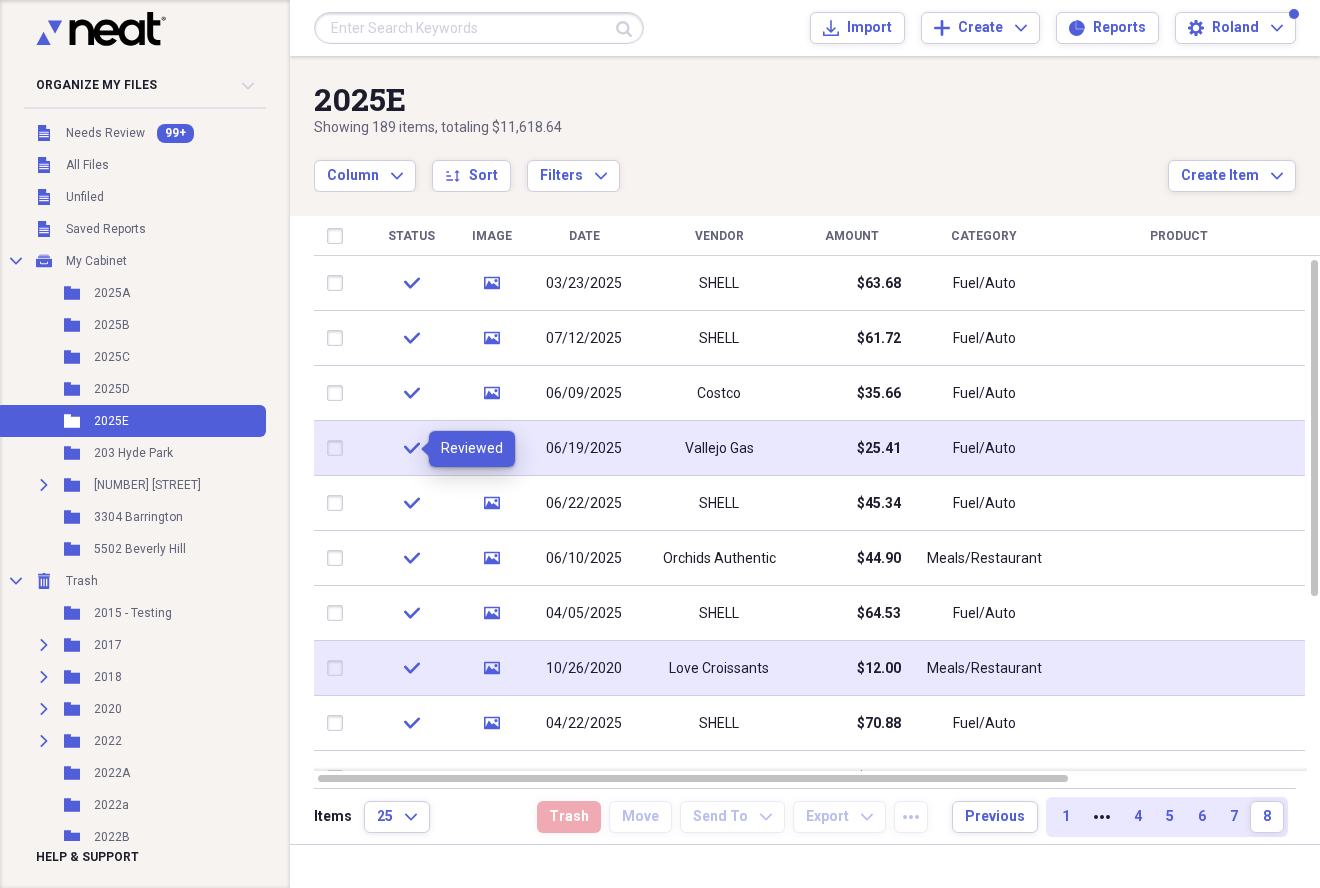 click on "check" 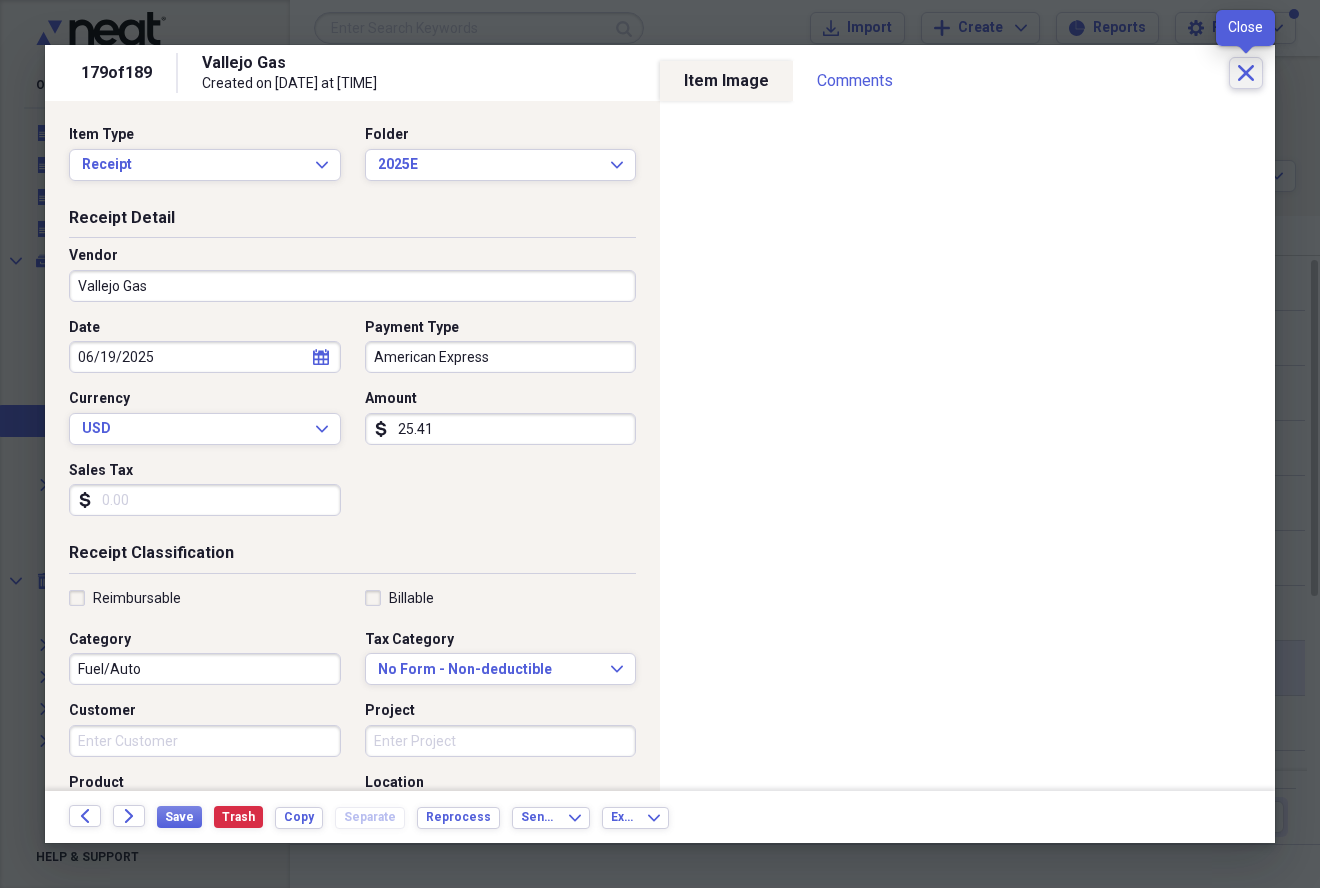 click on "Close" 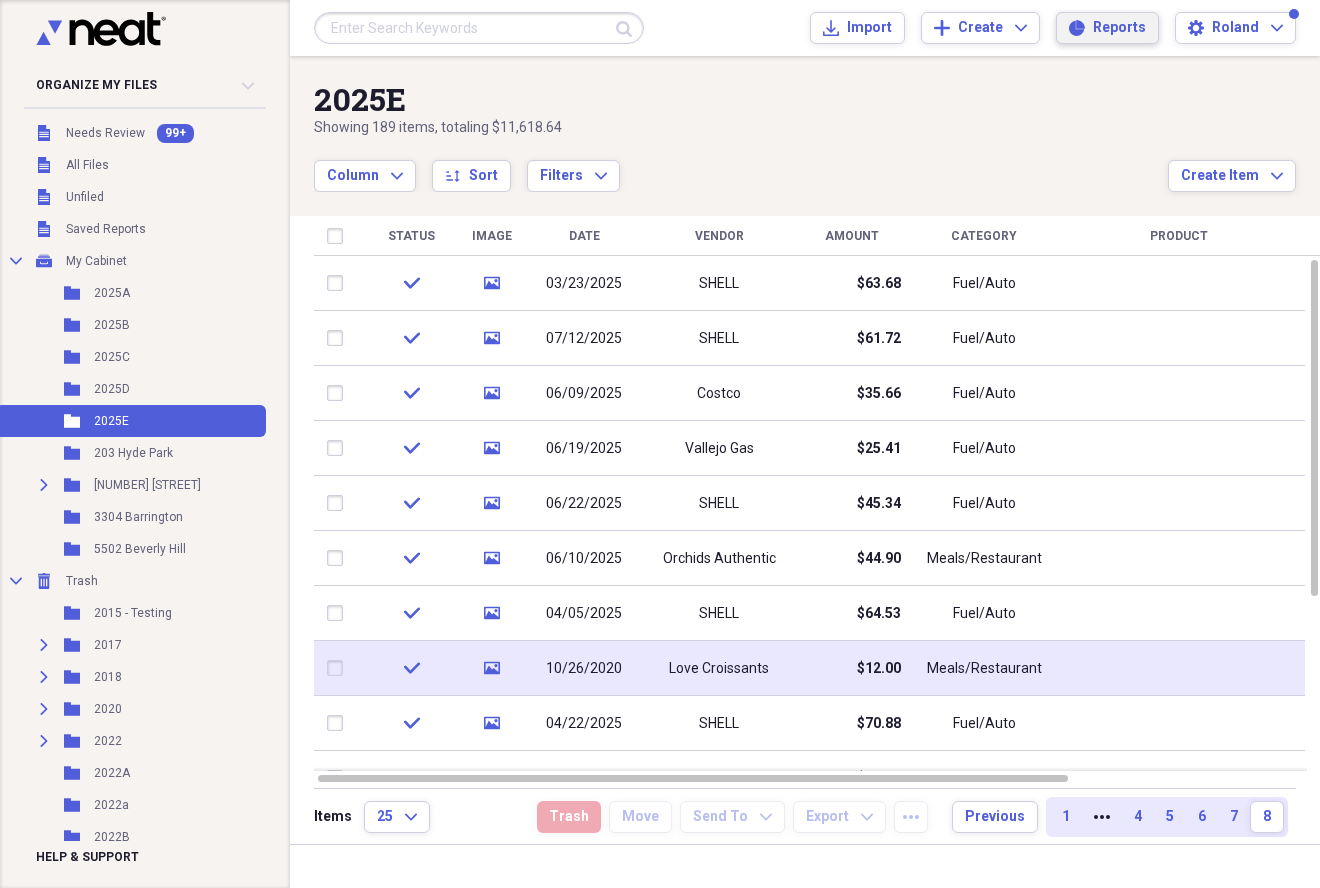 click on "Reports" at bounding box center (1119, 28) 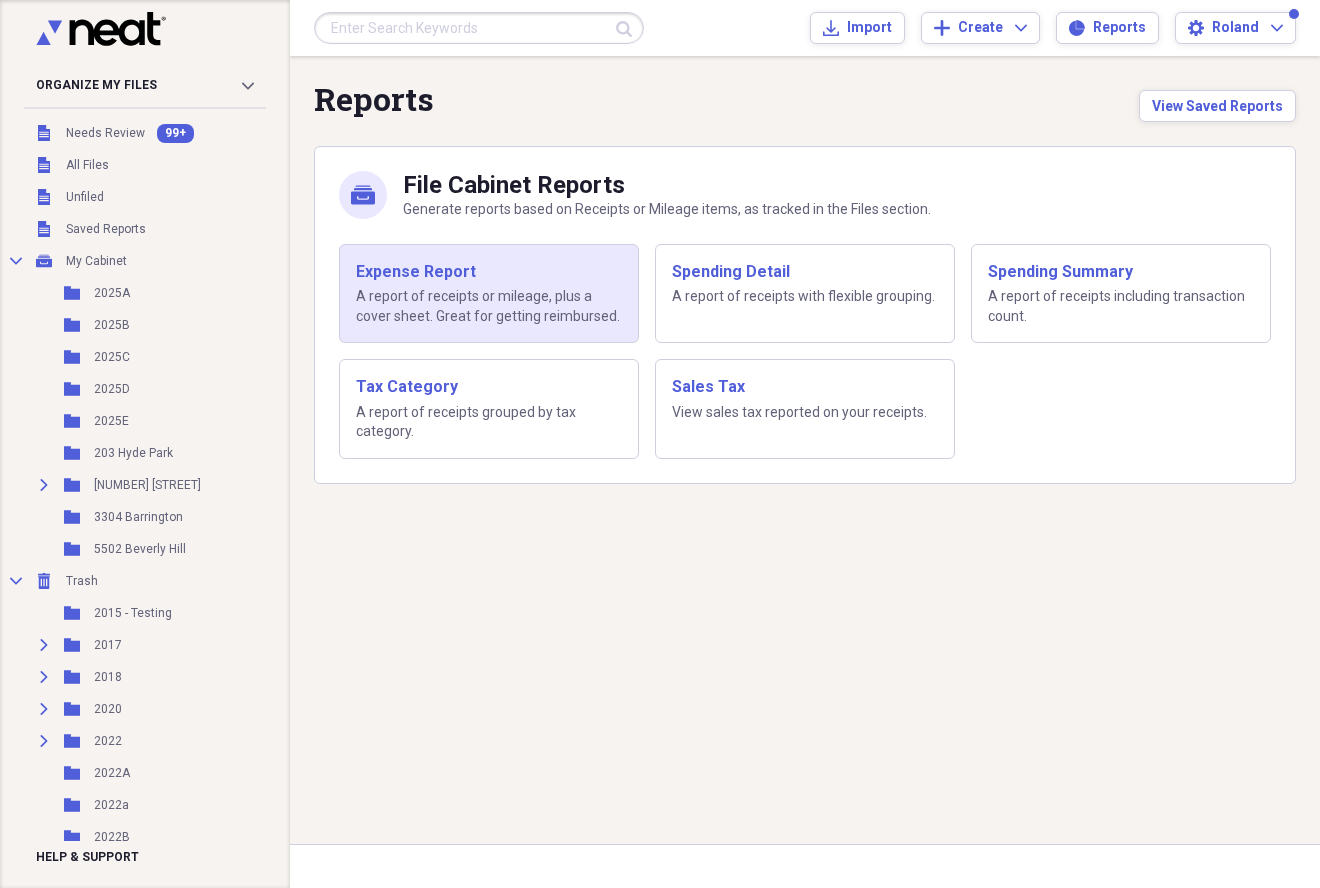 click on "Expense Report" at bounding box center [489, 272] 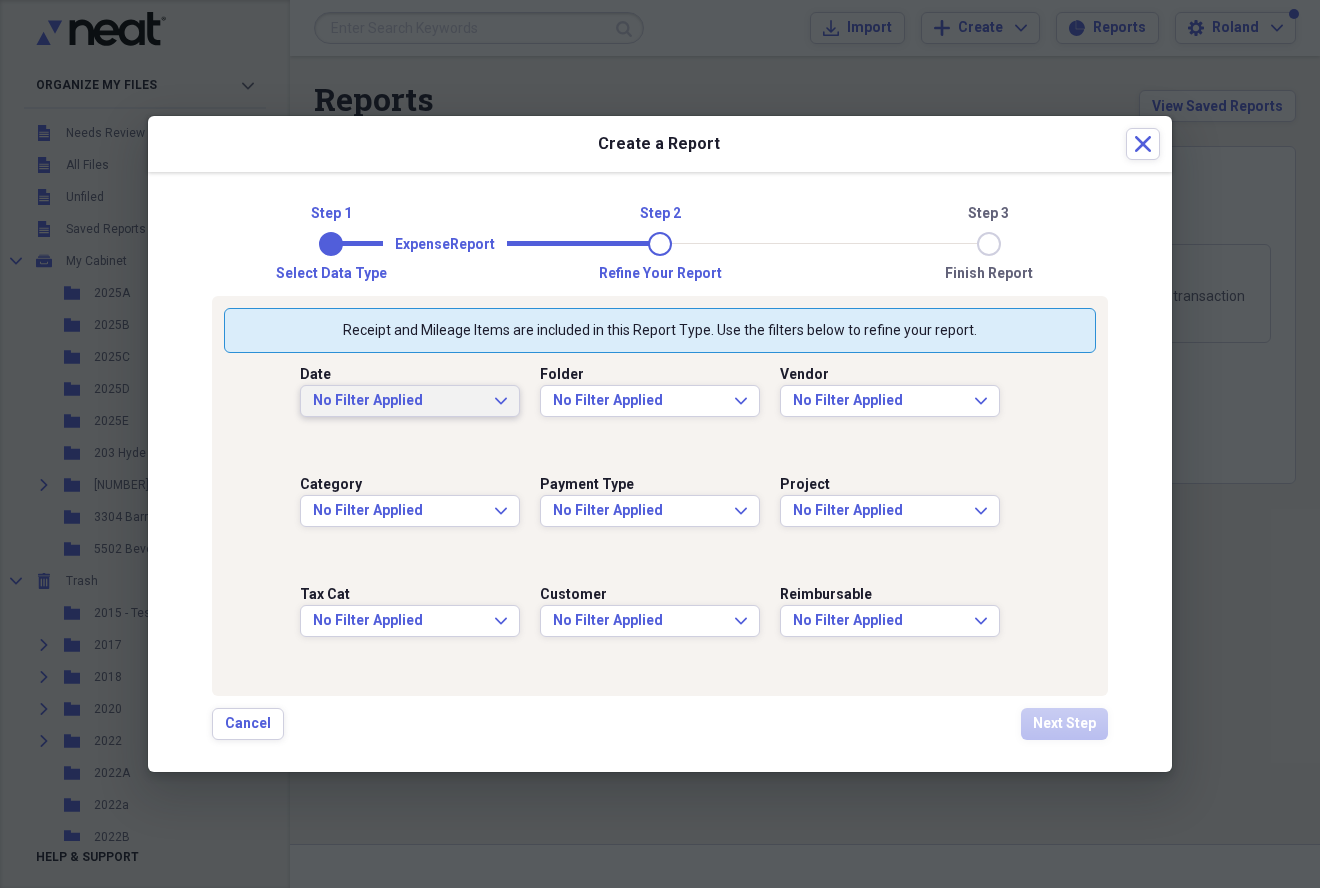 click on "Expand" 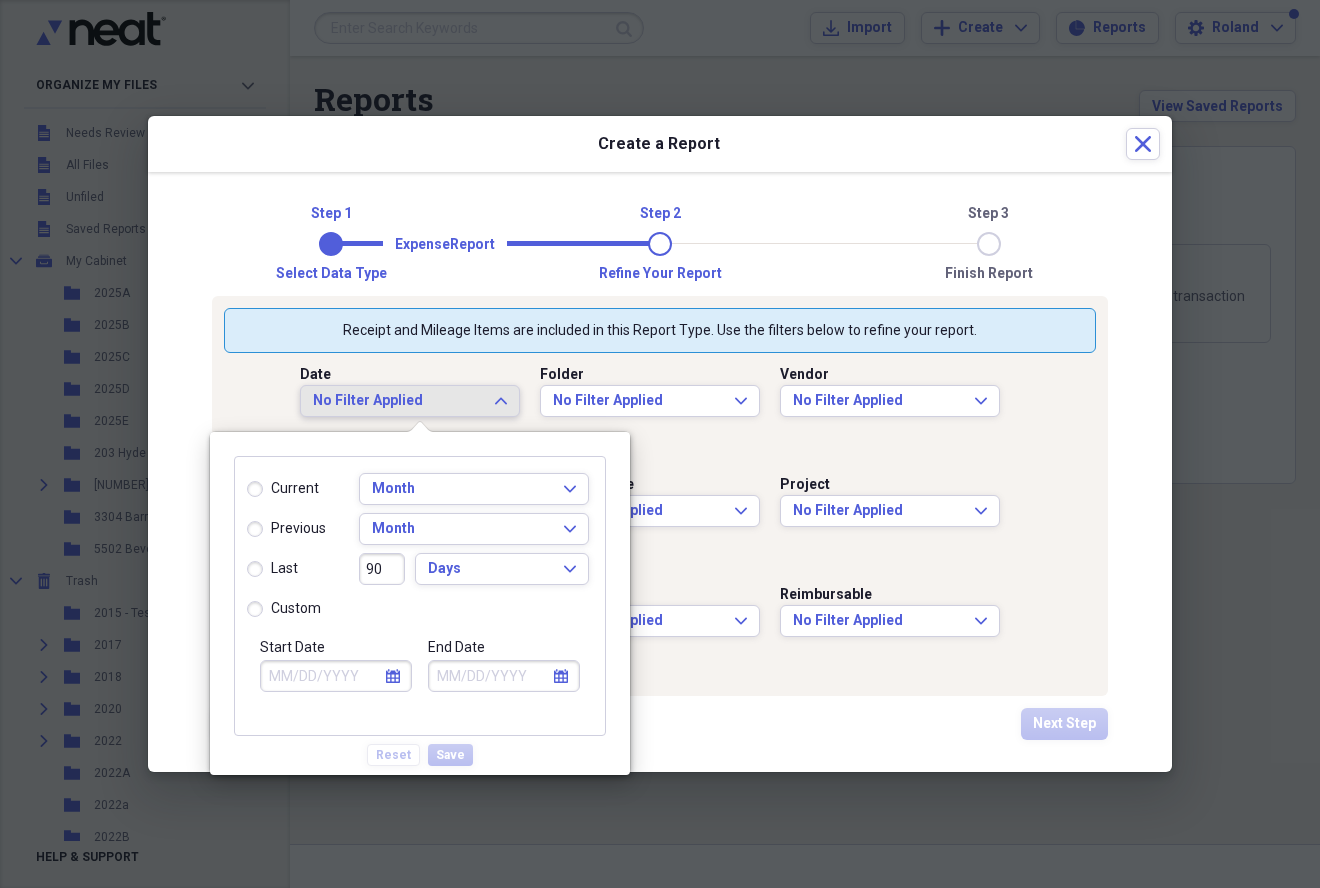 click on "Expand" 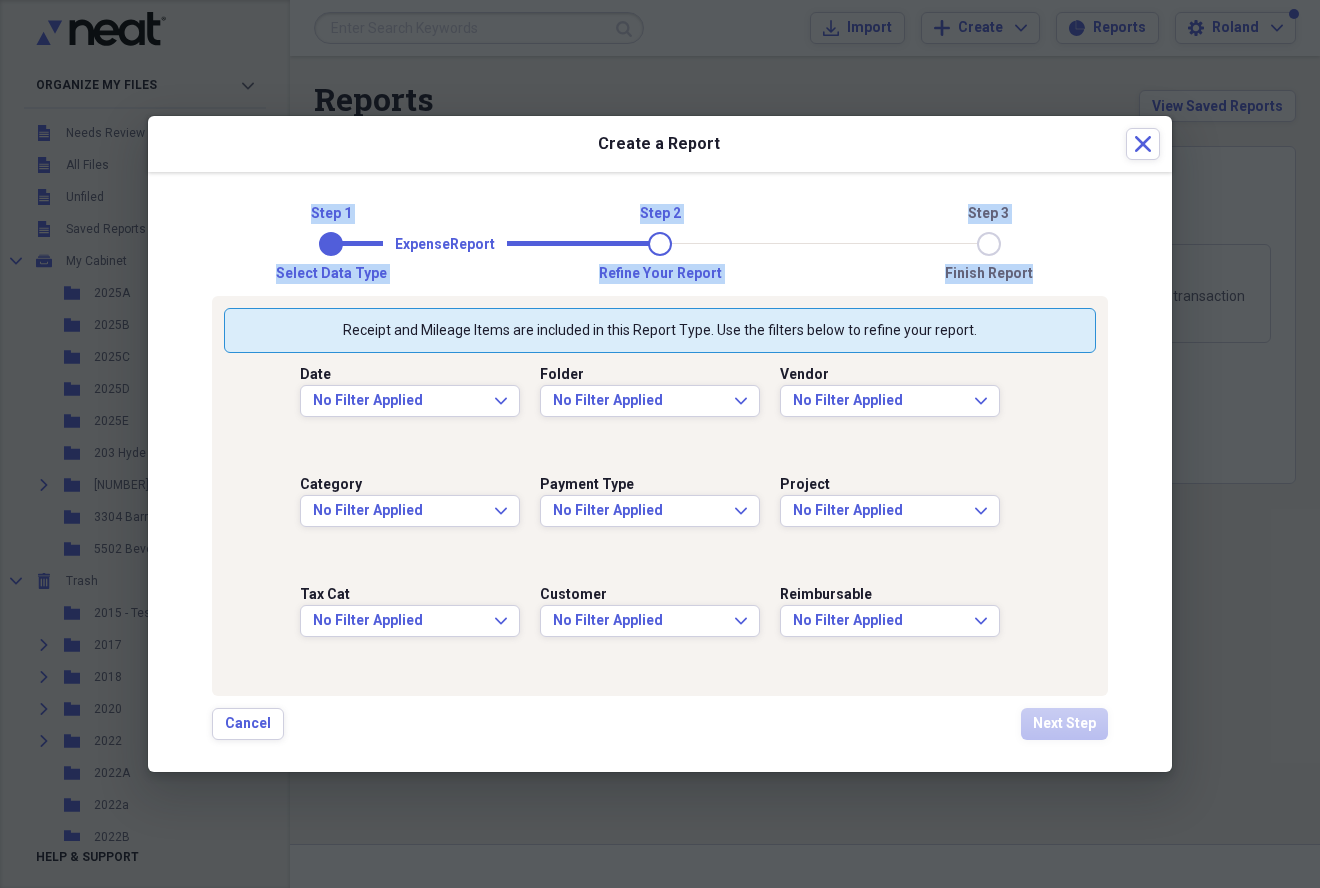 drag, startPoint x: 885, startPoint y: 139, endPoint x: 1065, endPoint y: 247, distance: 209.91426 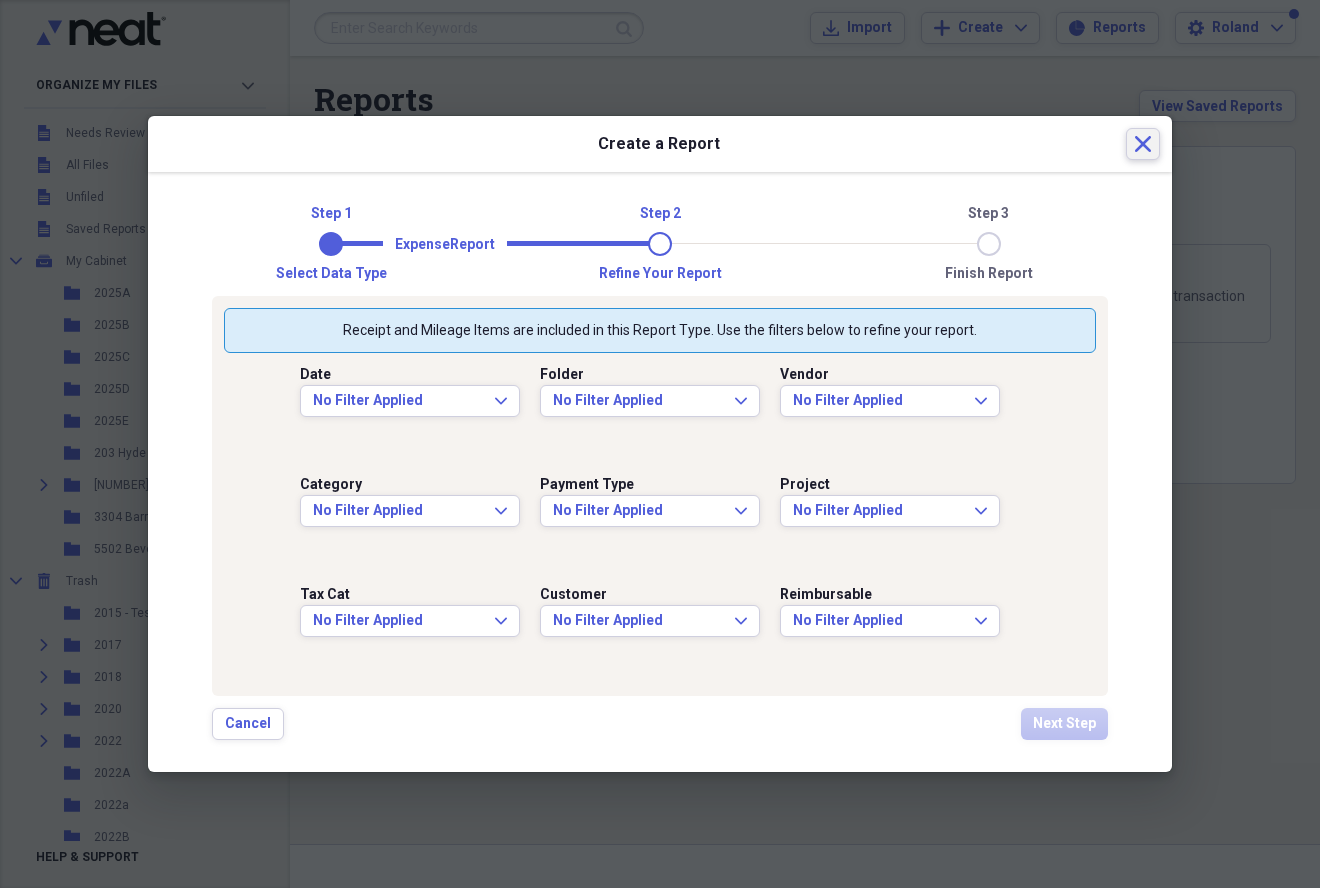 click 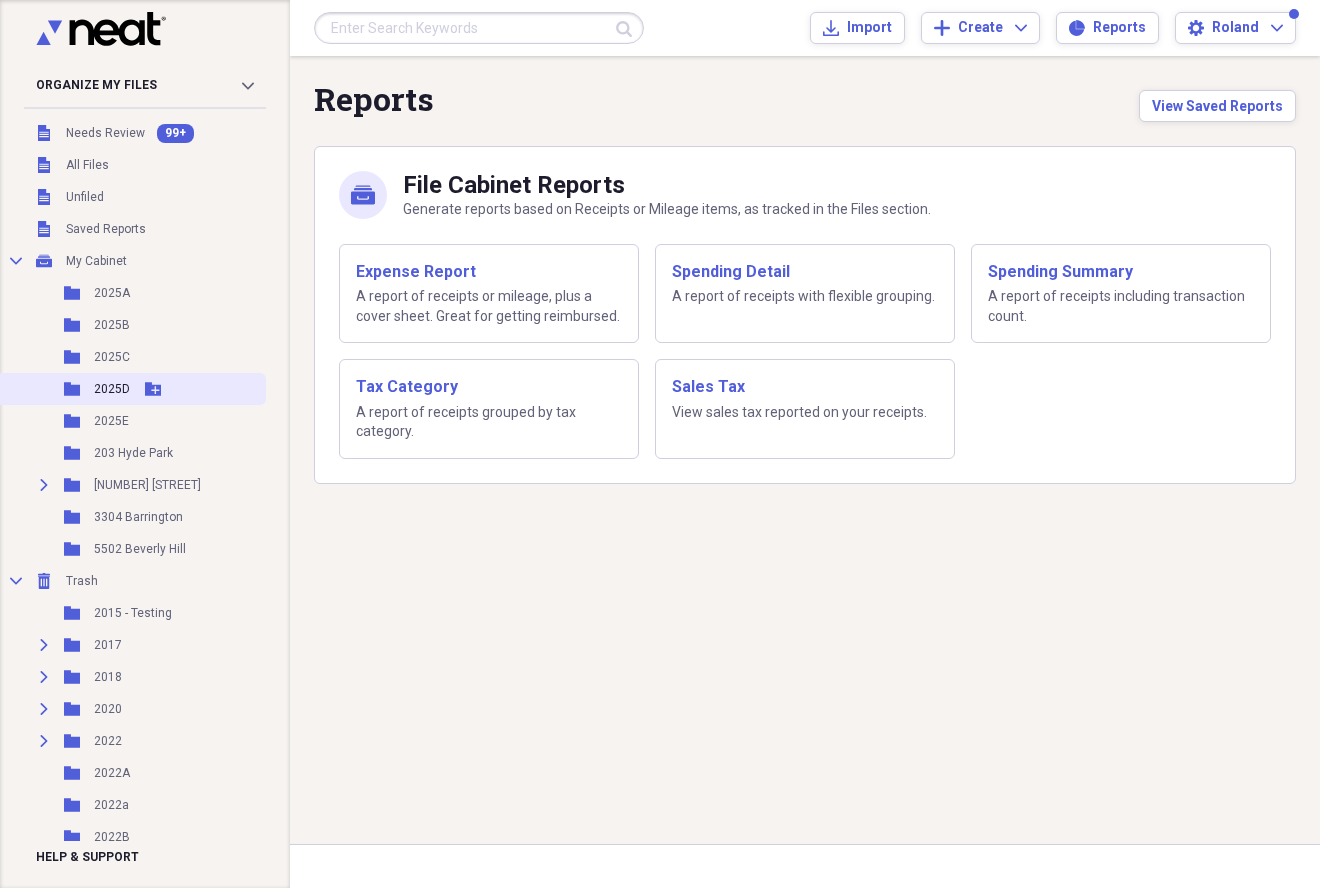 click on "2025D" at bounding box center (112, 389) 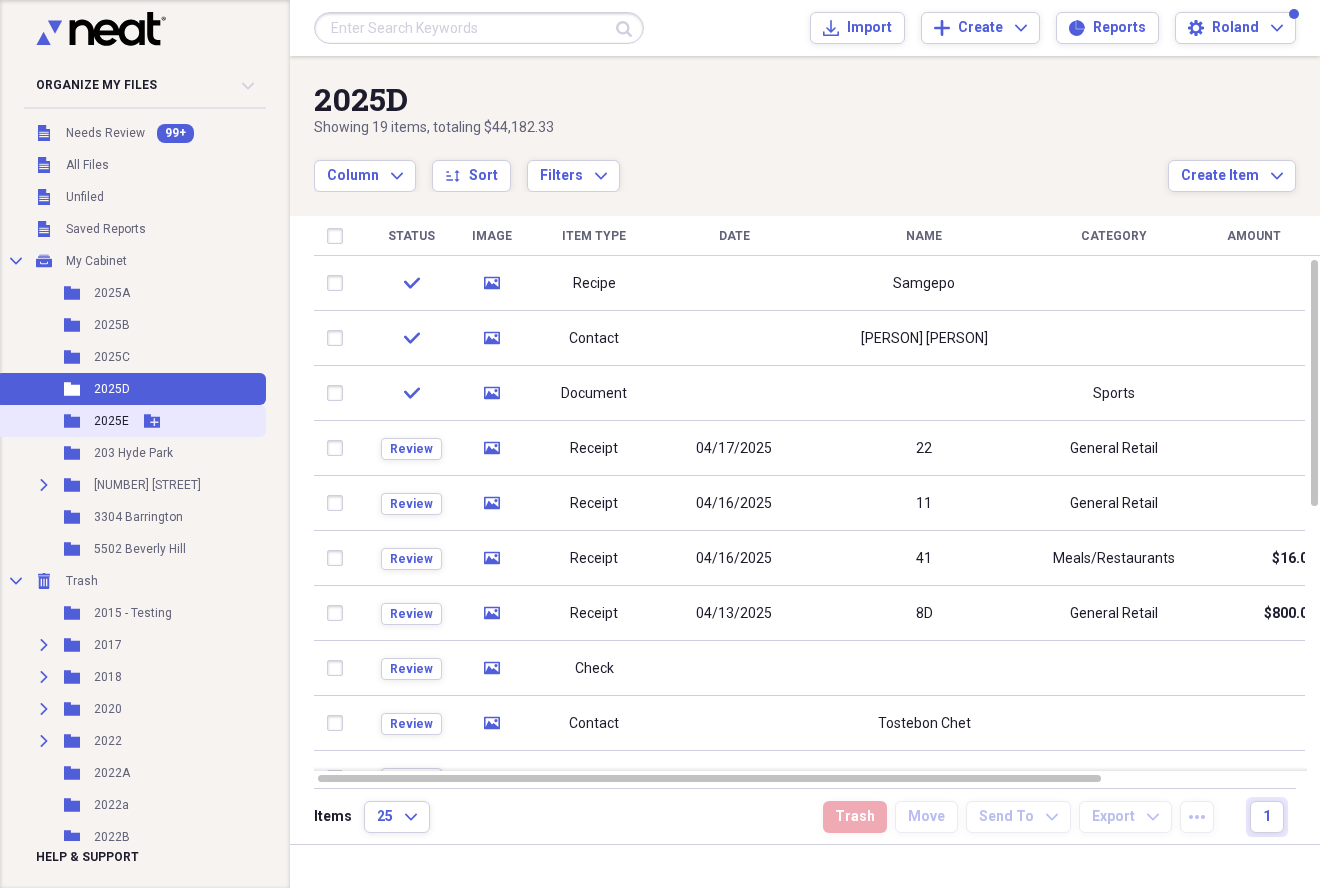 click on "2025E" at bounding box center (111, 421) 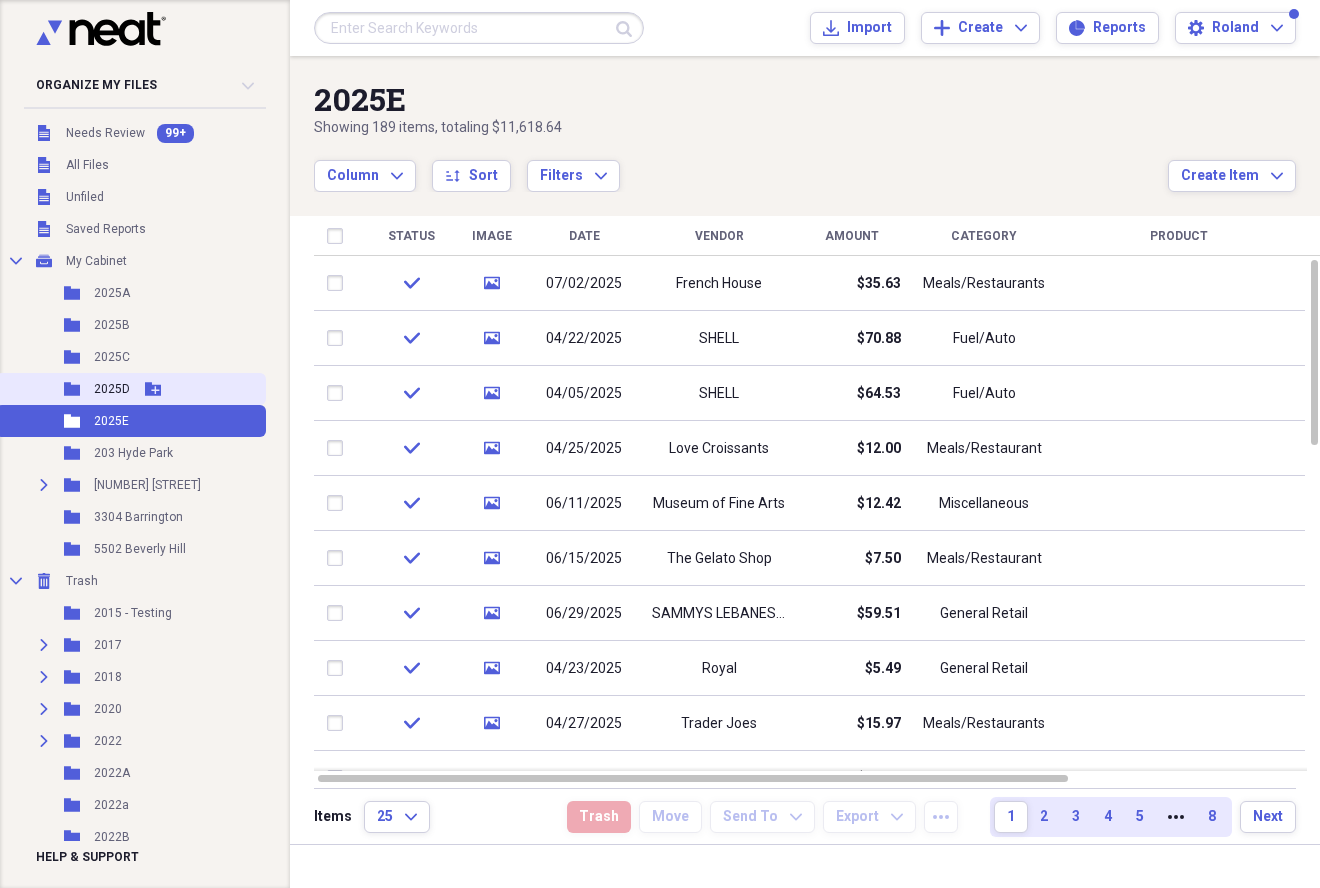 click on "2025D" at bounding box center [112, 389] 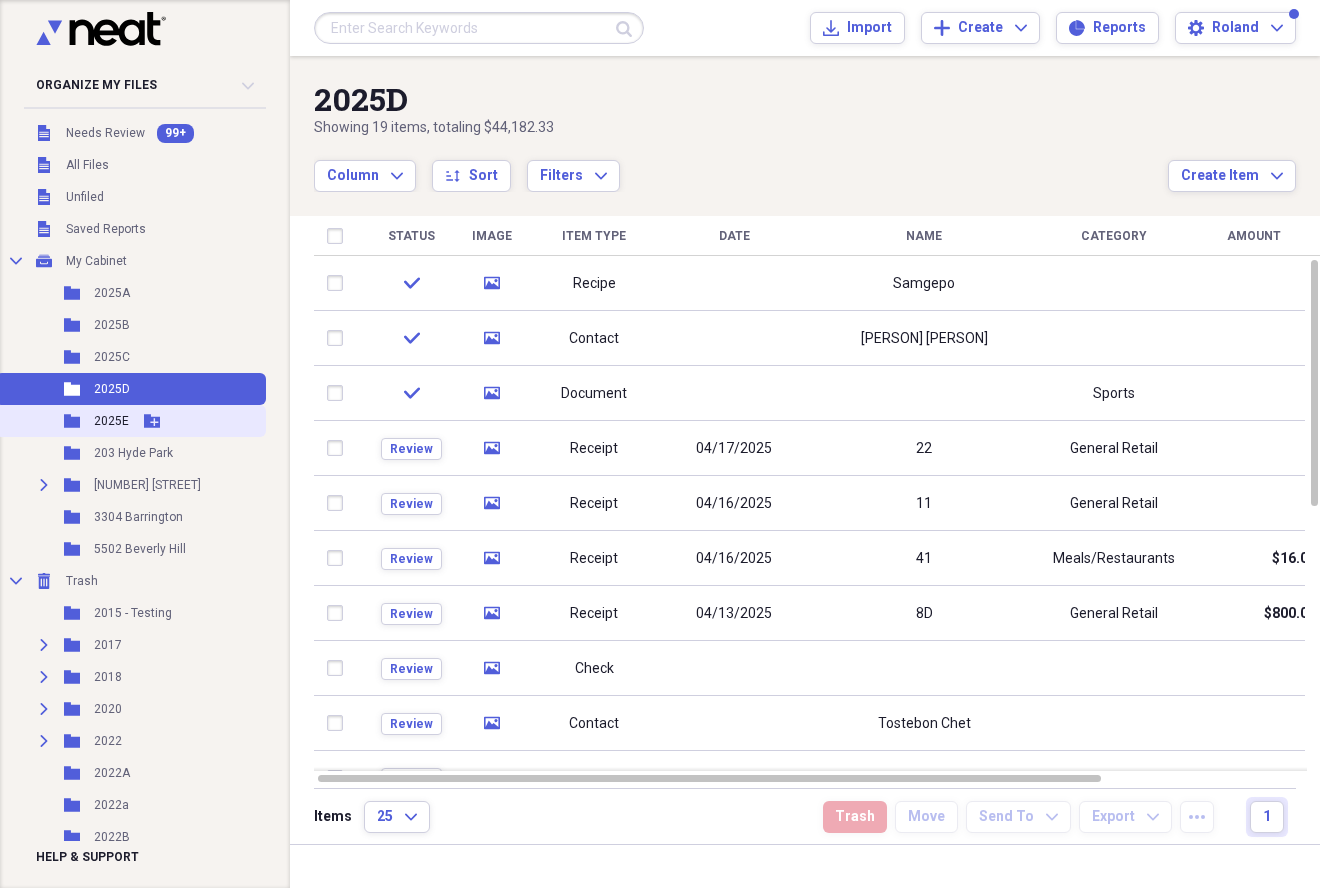 click on "2025E" at bounding box center (111, 421) 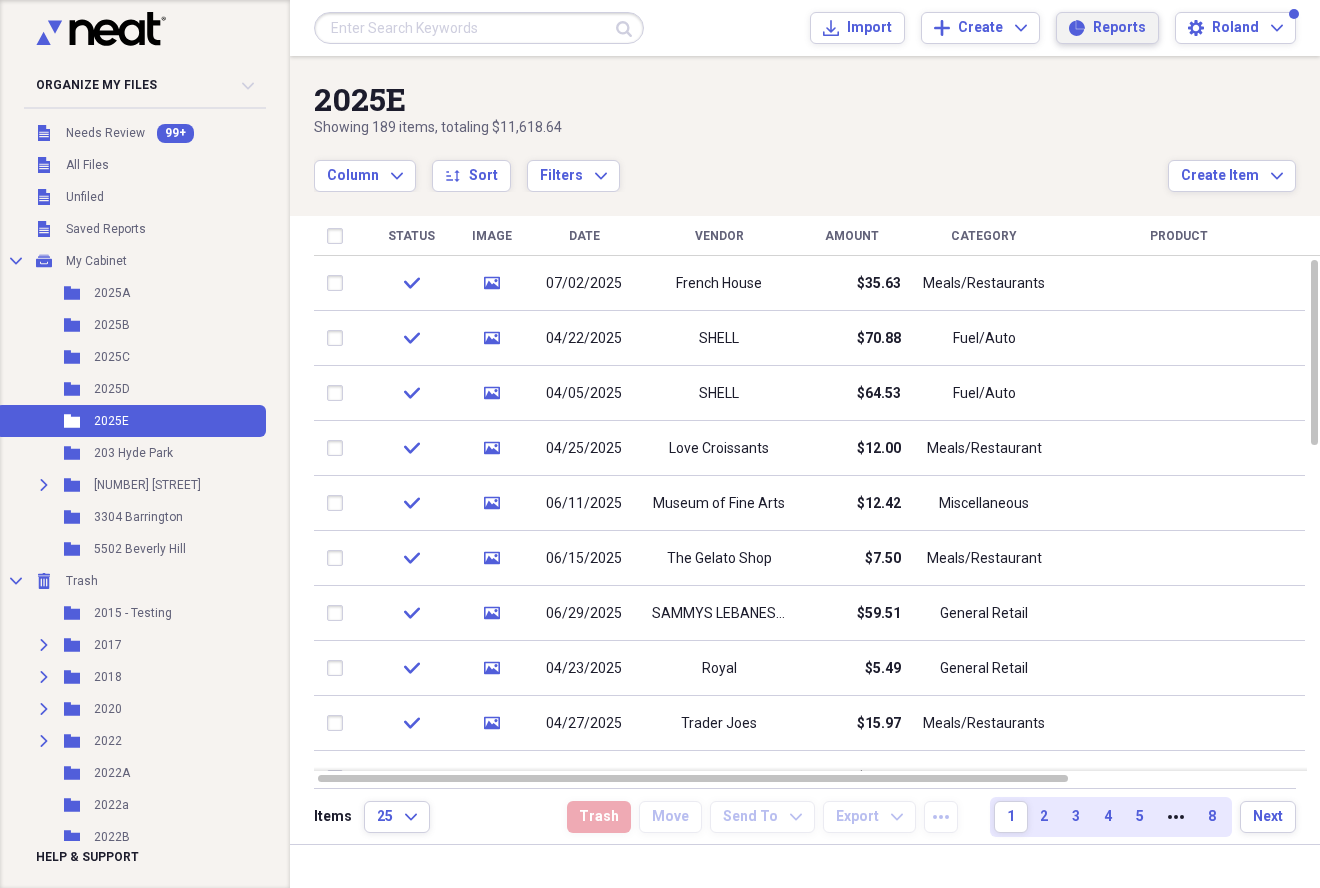 click on "Reports" at bounding box center (1119, 28) 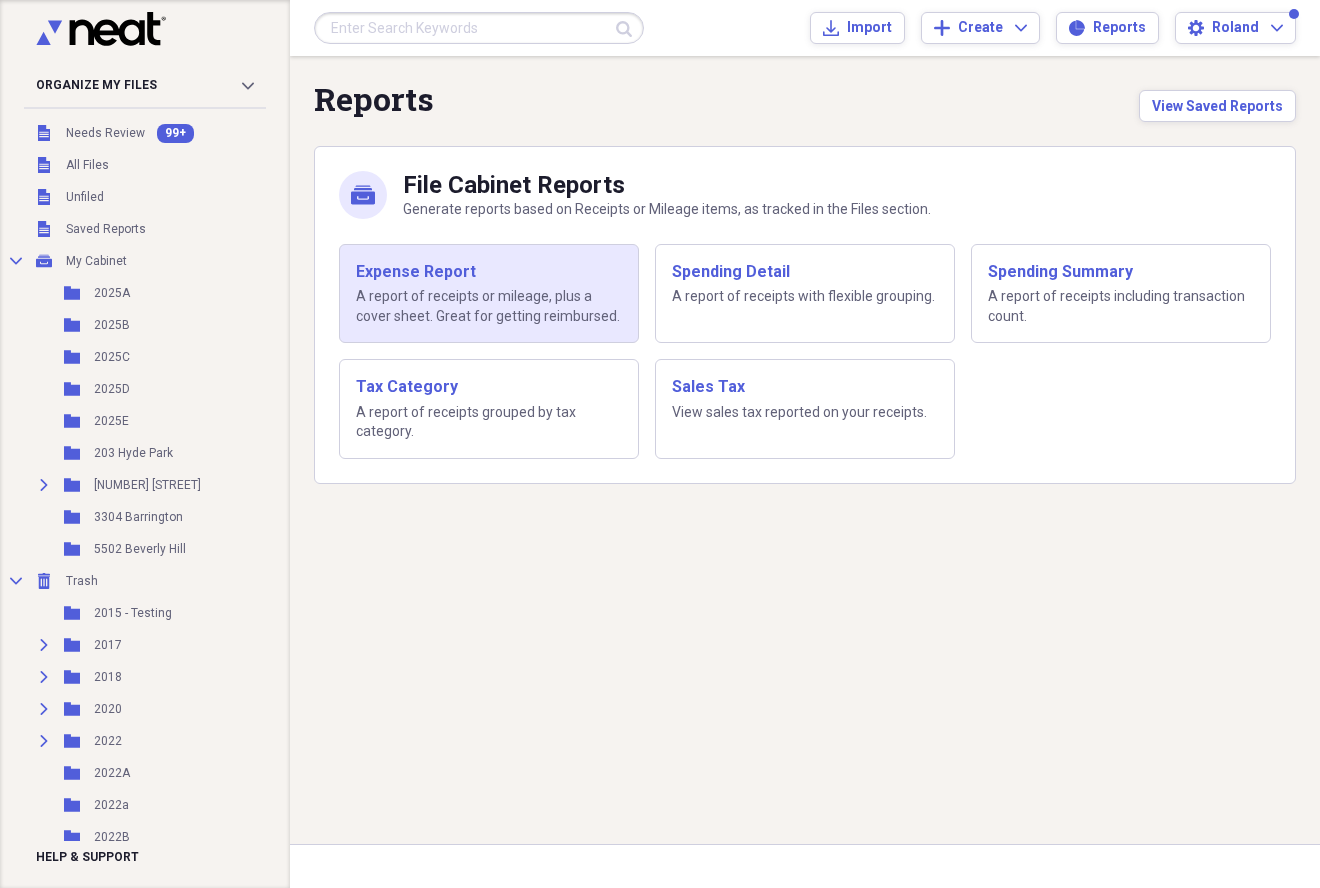 click on "Expense Report" at bounding box center [489, 272] 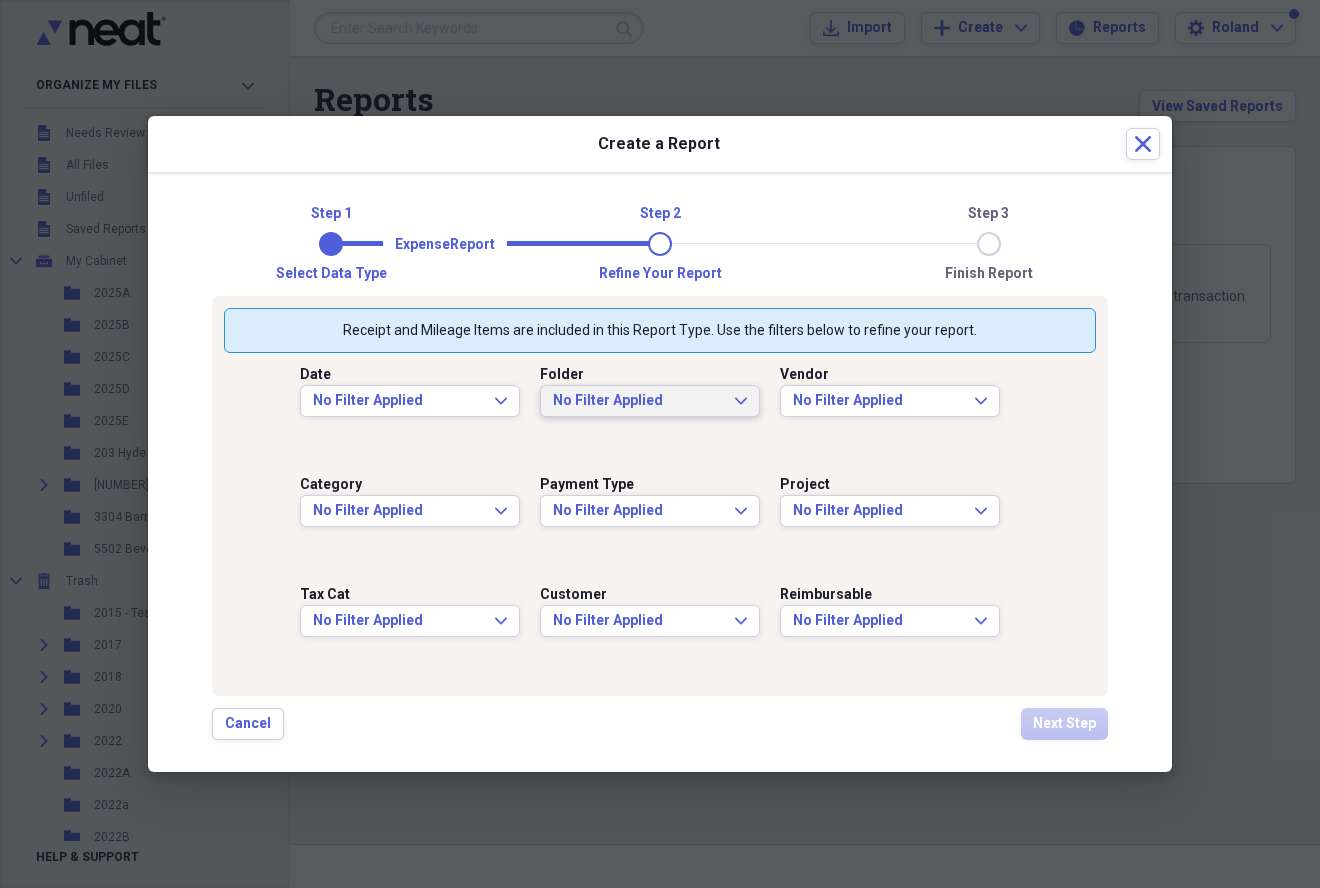 click on "Expand" 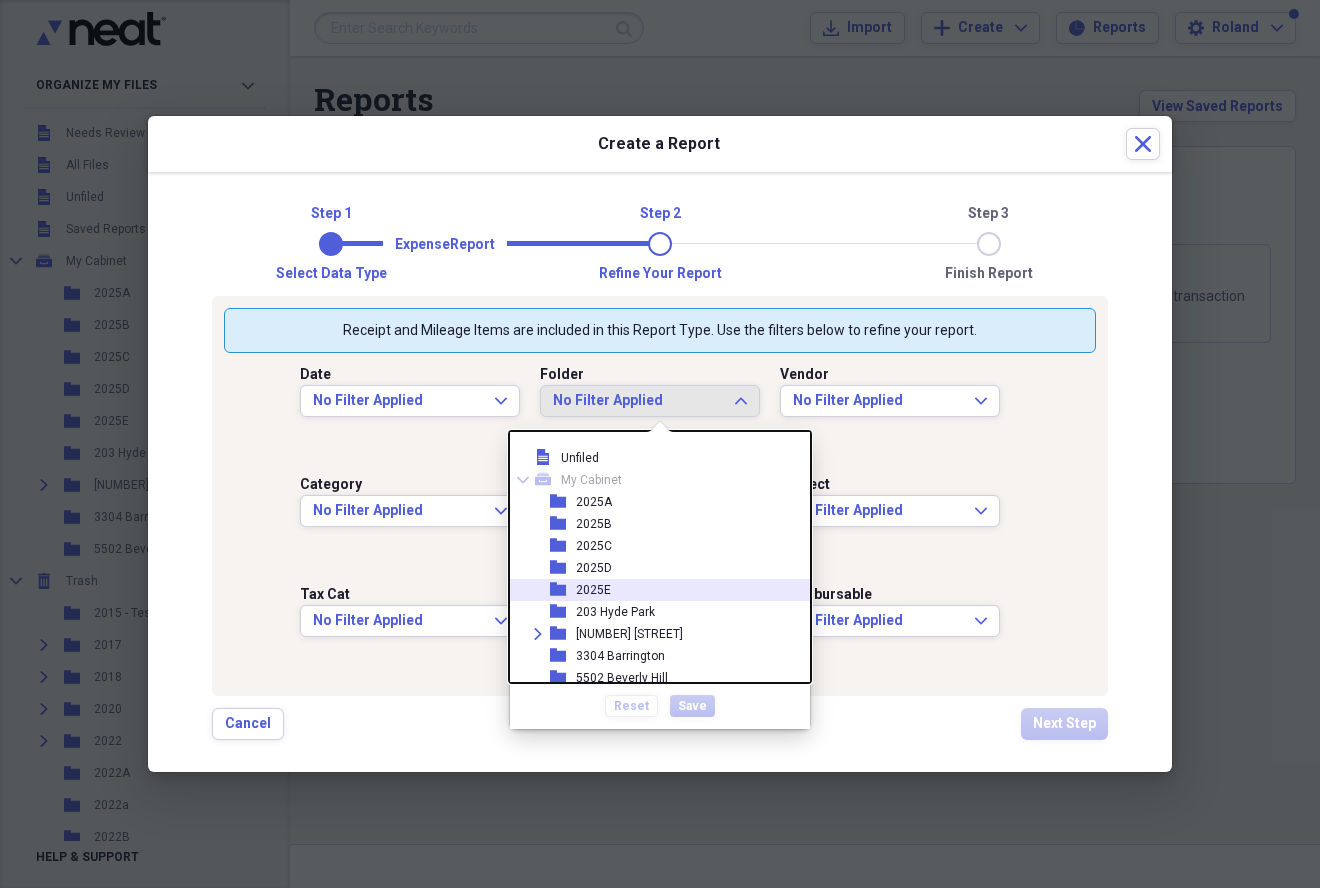 click on "2025E" at bounding box center [593, 590] 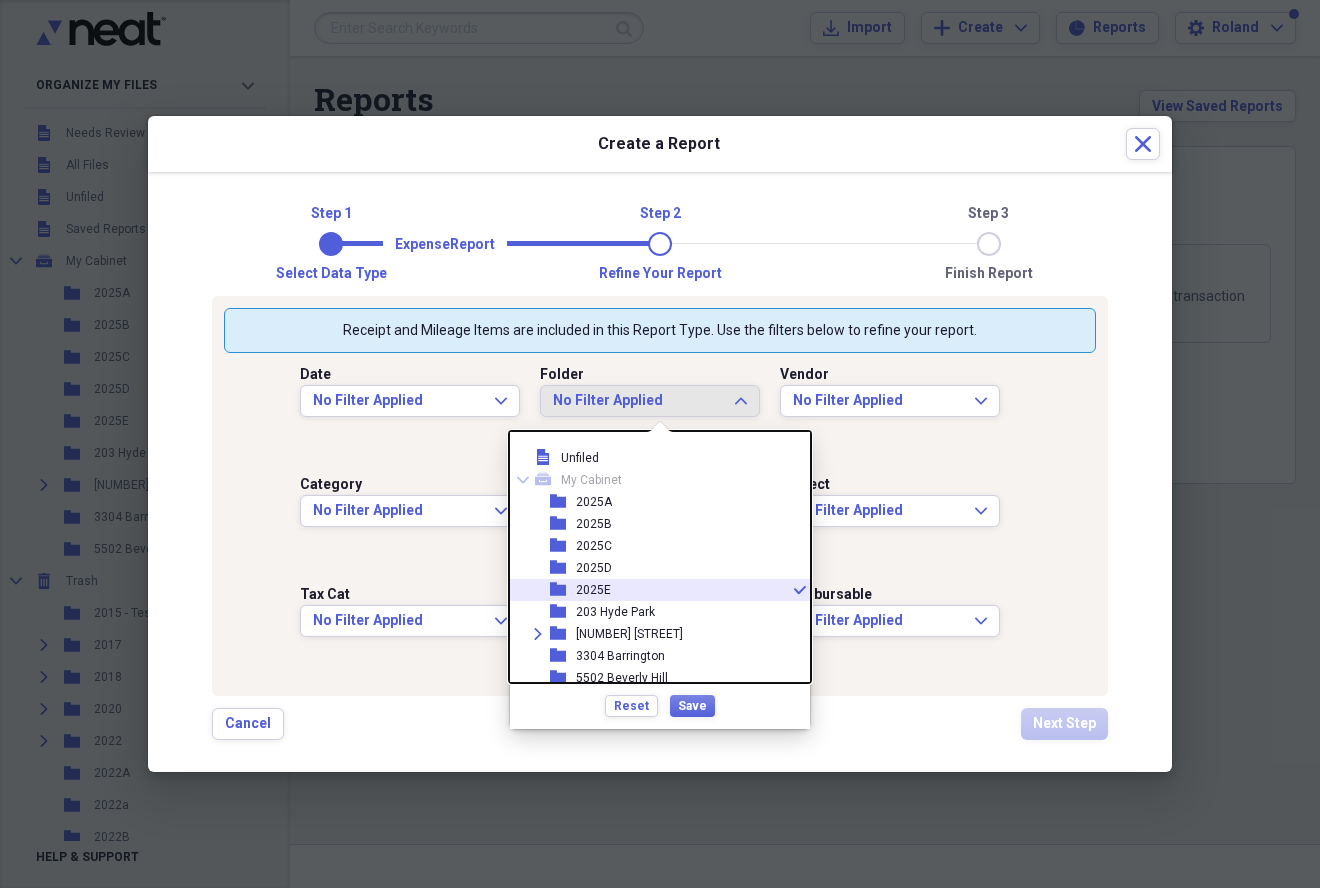 click on "2025E" at bounding box center (593, 590) 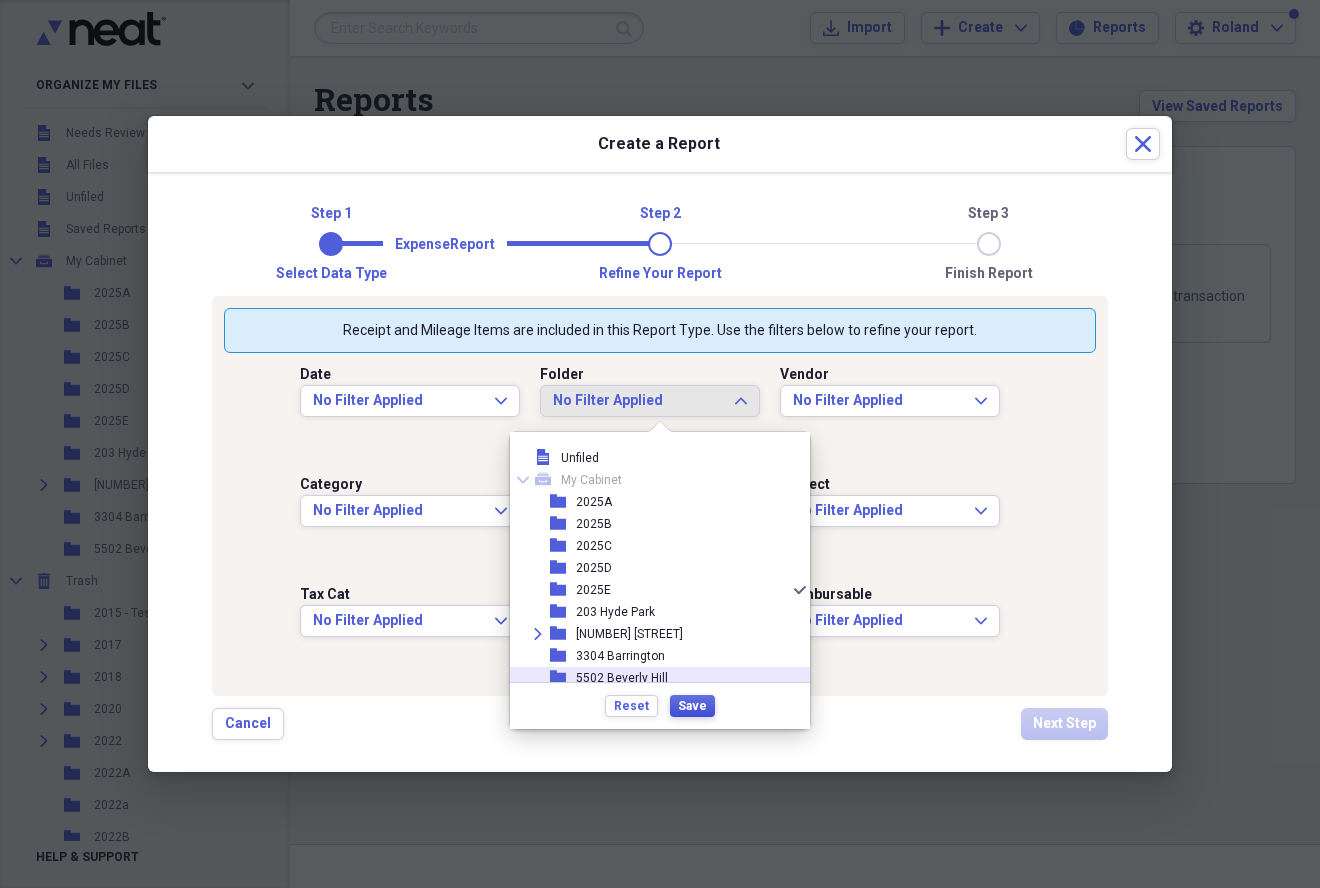 click on "Save" at bounding box center [692, 706] 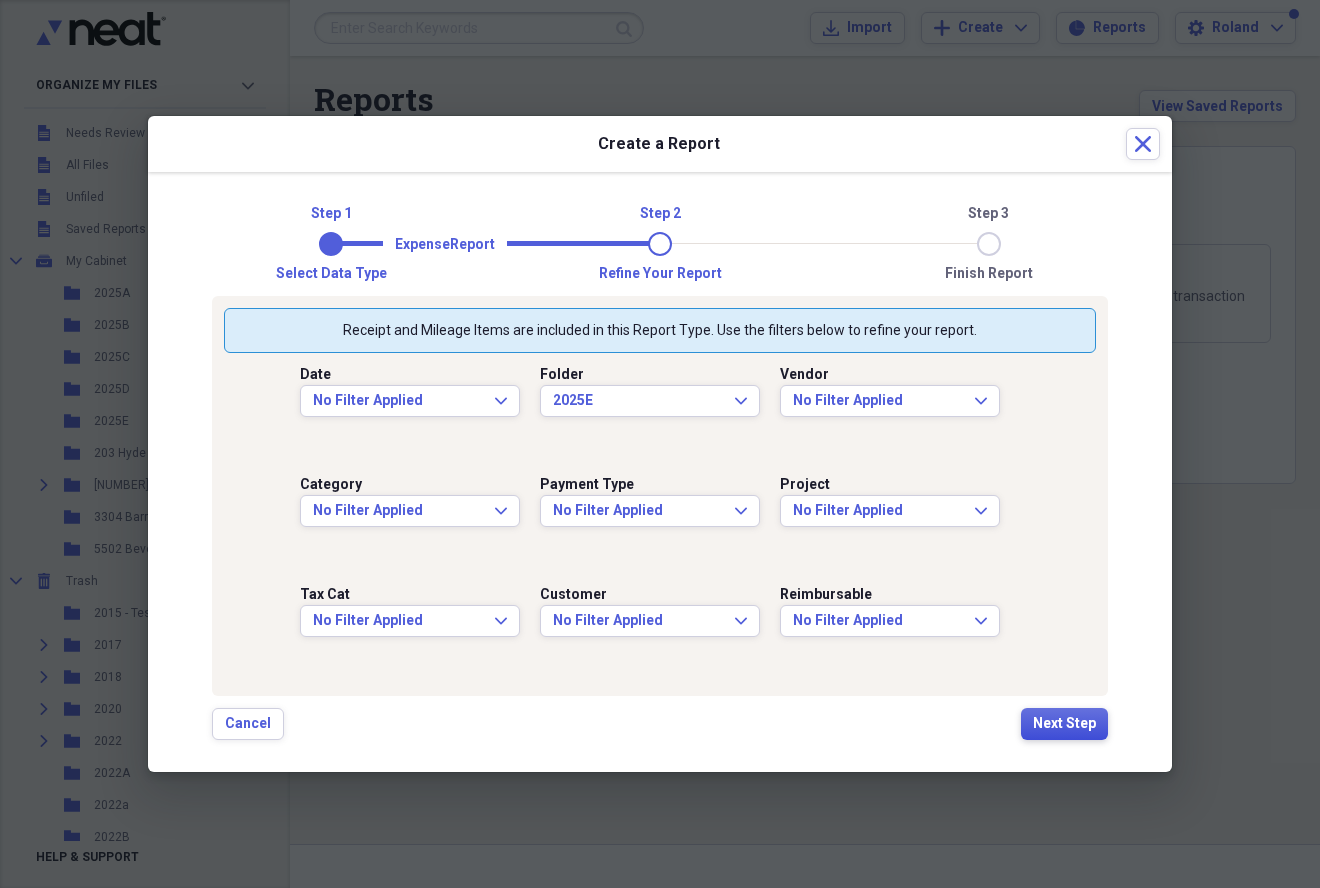 click on "Next Step" at bounding box center (1064, 724) 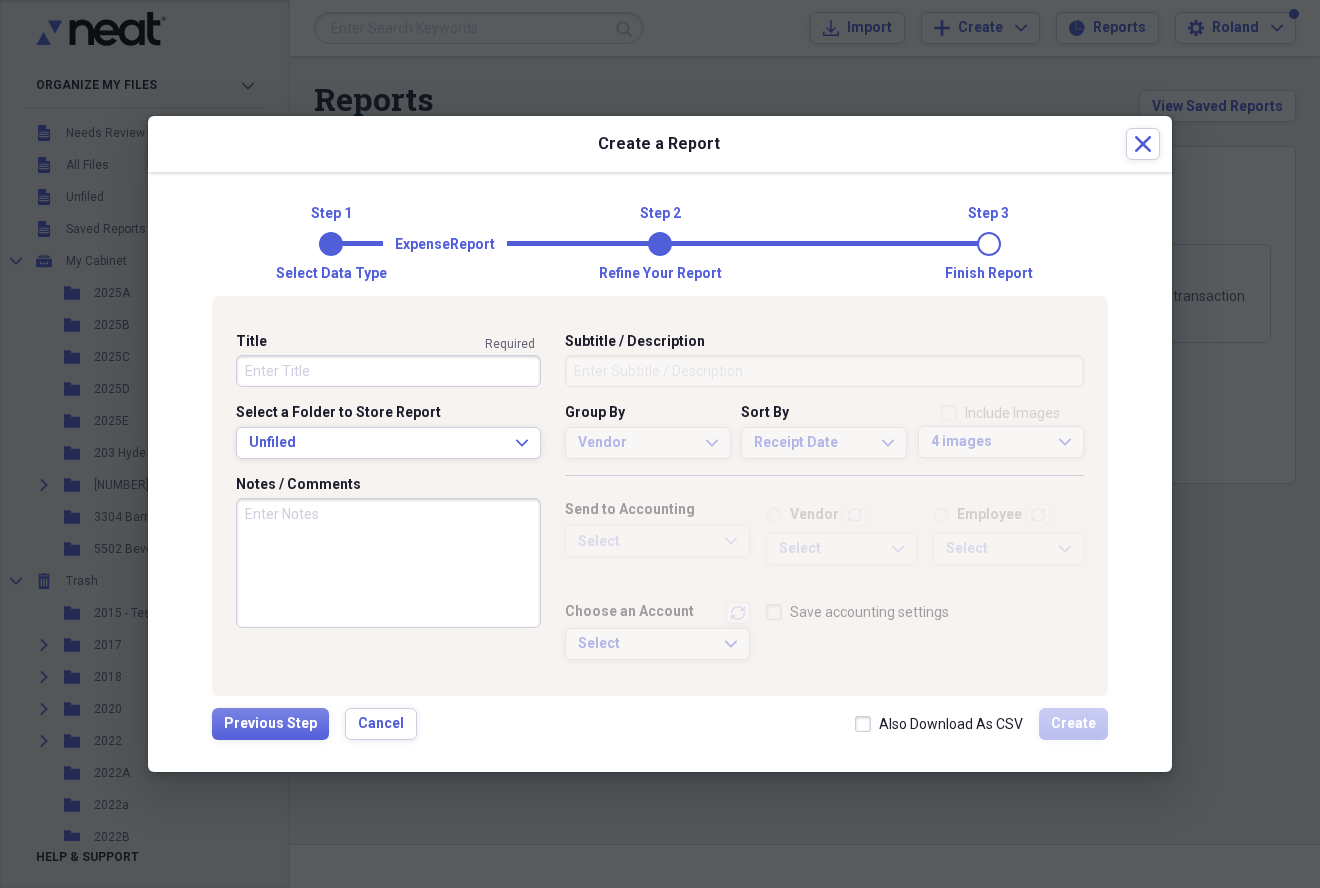 click on "Title" at bounding box center (388, 371) 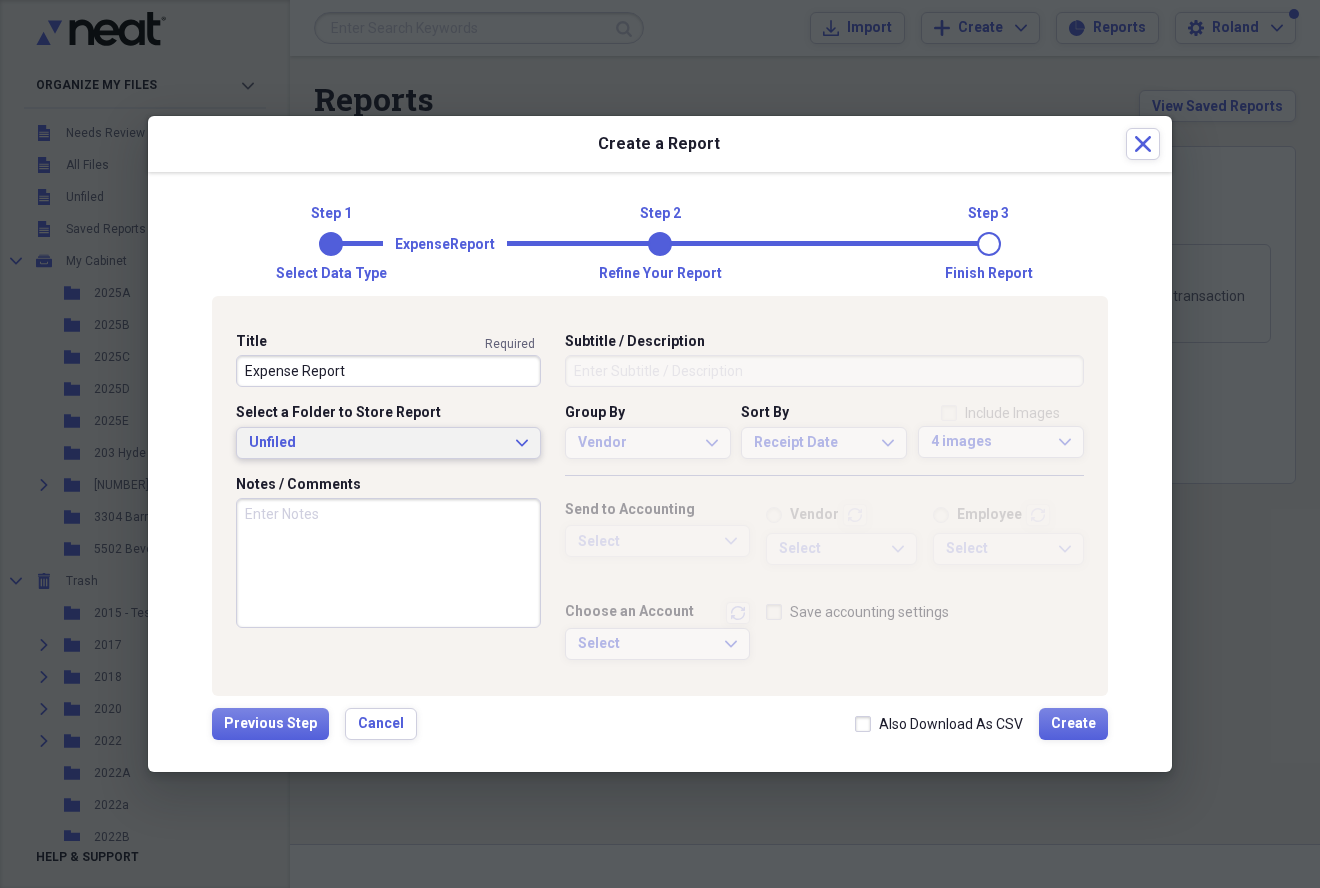 type on "Expense Report" 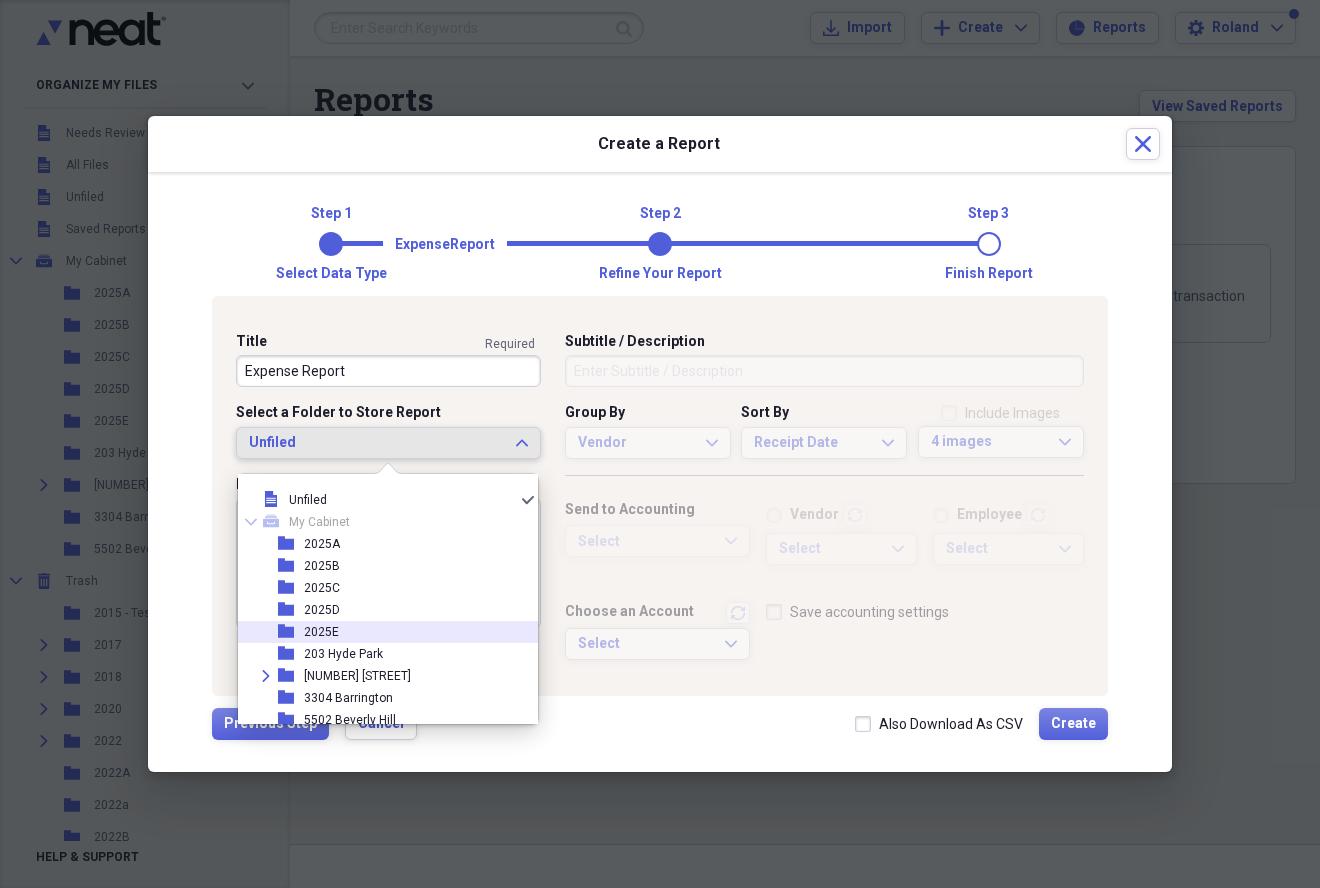 click on "folder 2025E" at bounding box center (380, 632) 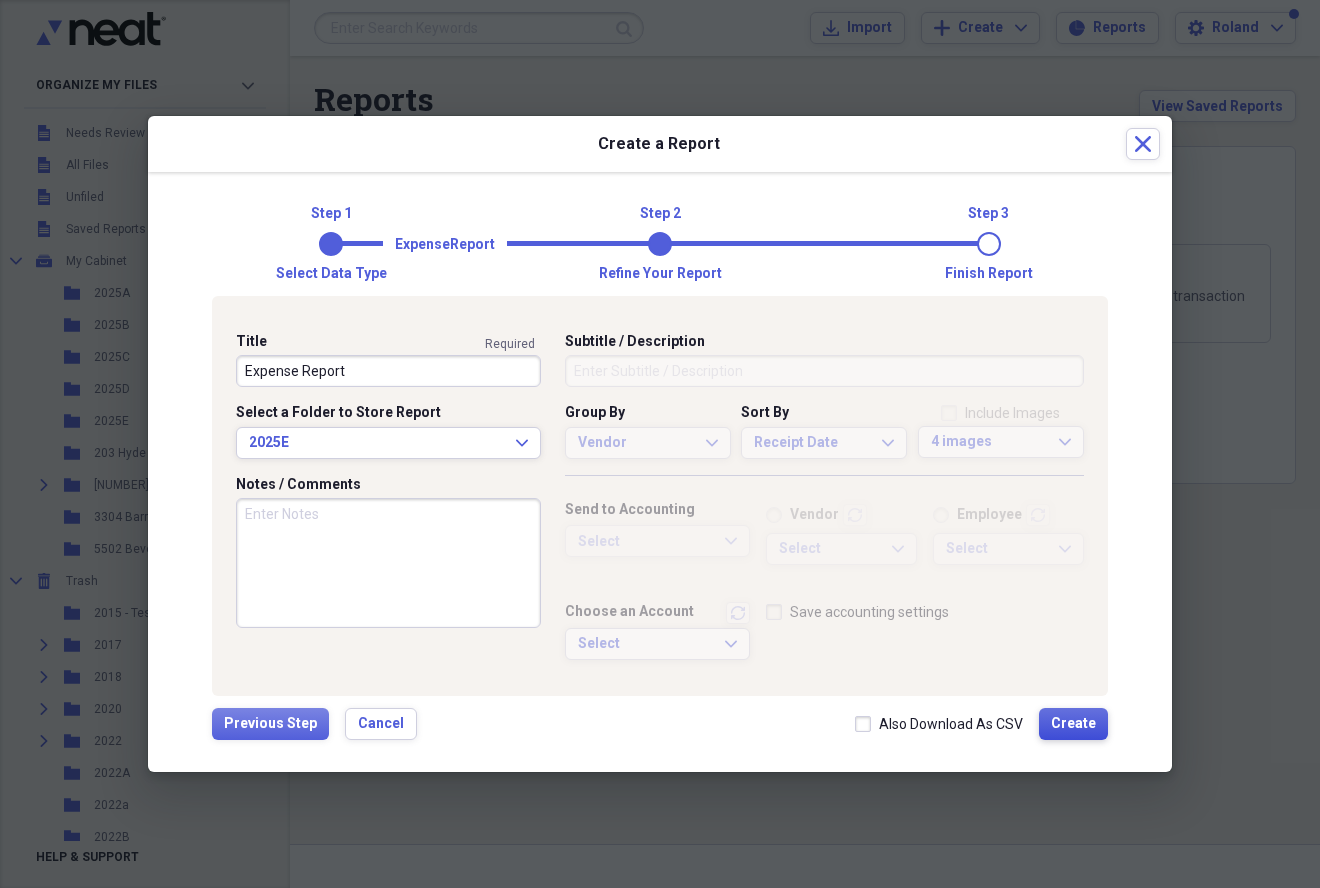 click on "Create" at bounding box center (1073, 724) 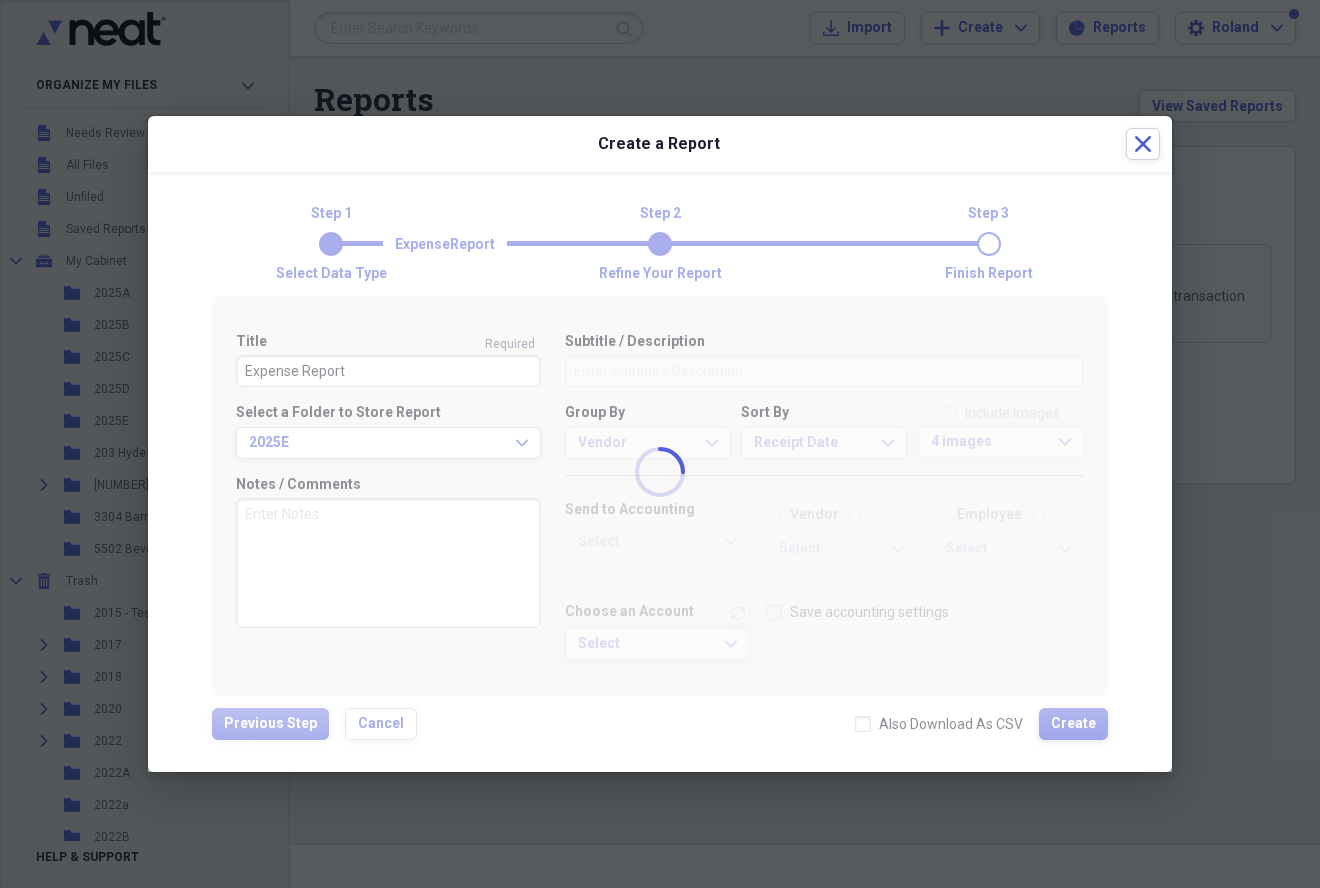 type 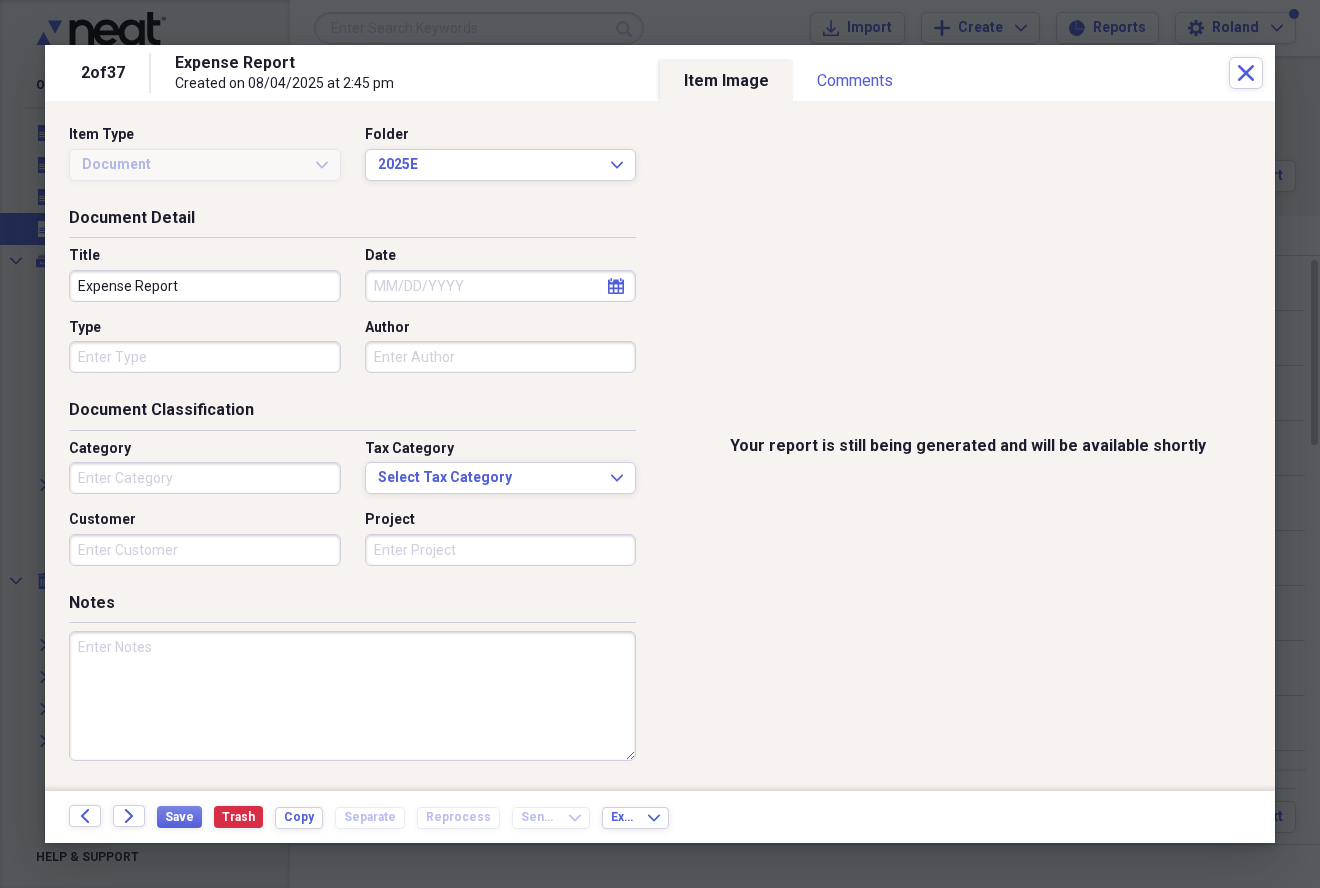 click 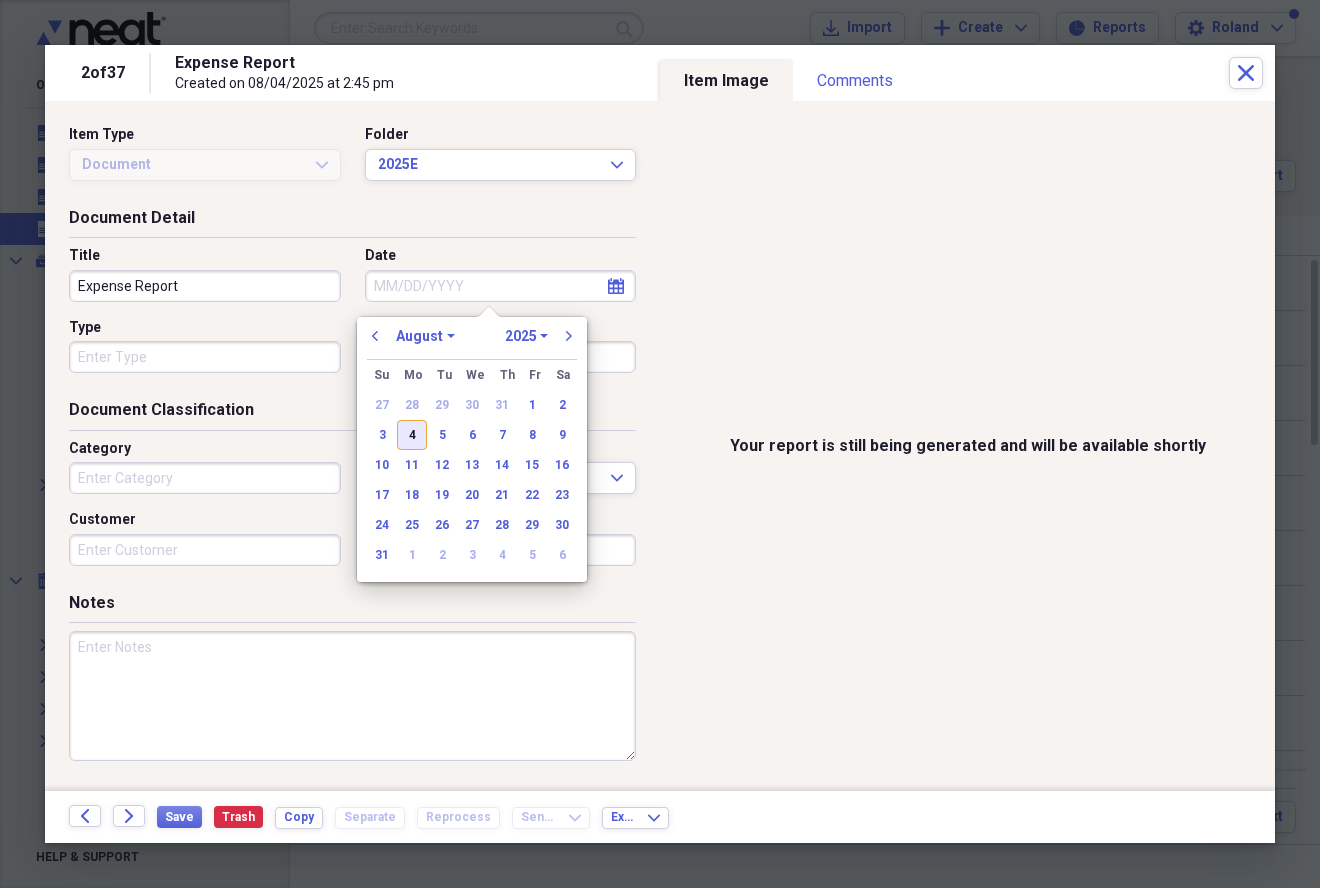 click on "4" at bounding box center [412, 435] 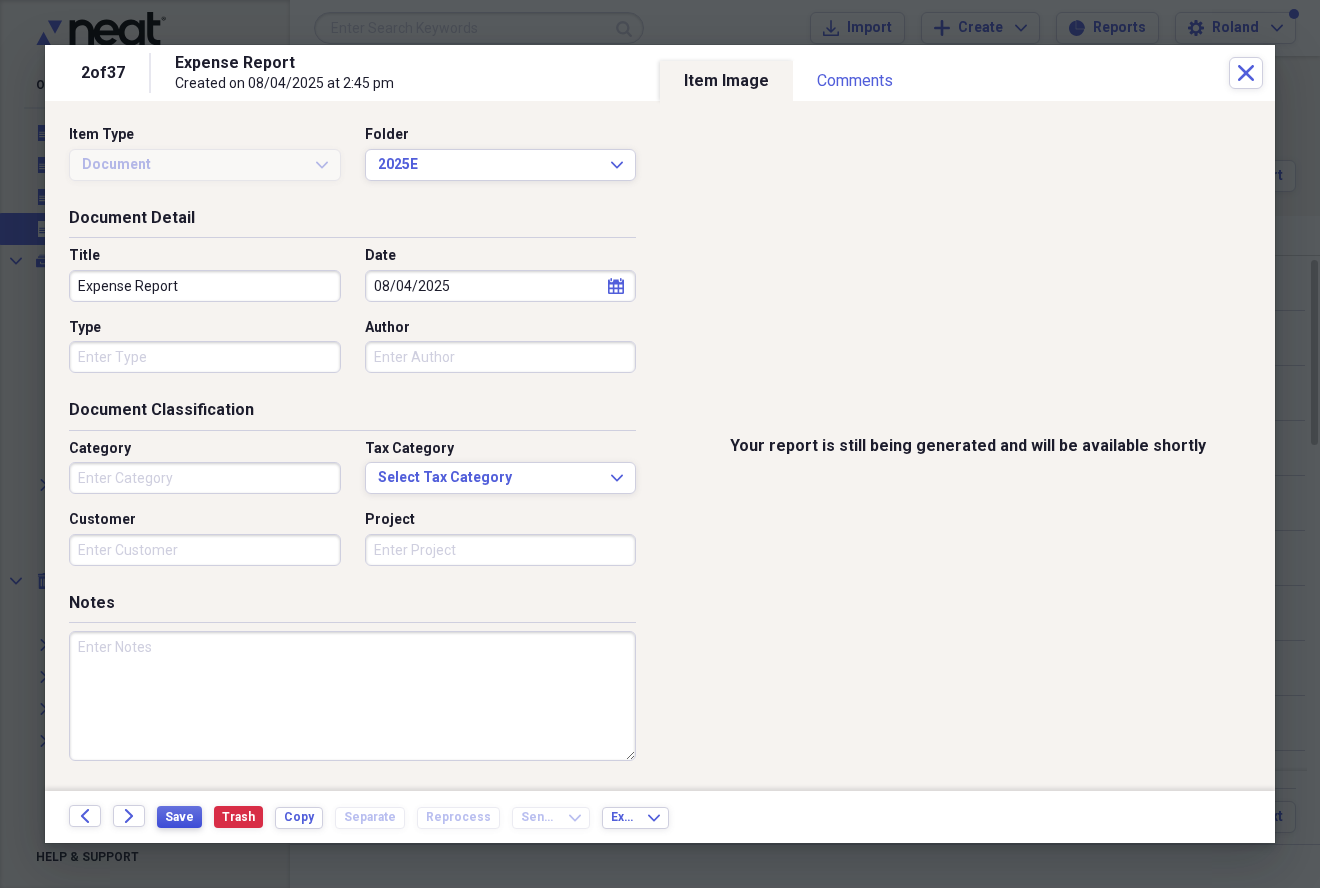 click on "Save" at bounding box center (179, 817) 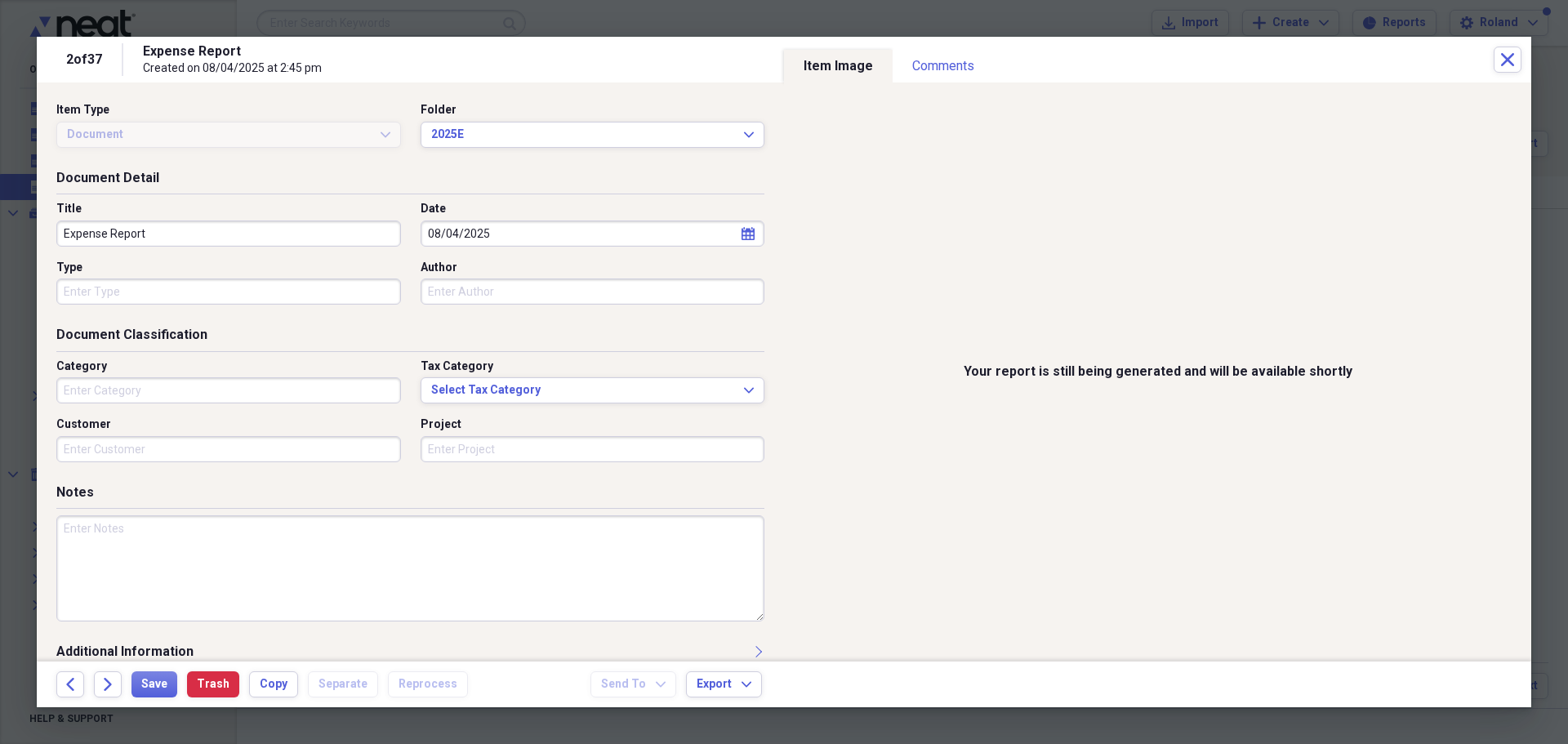 type on "Money" 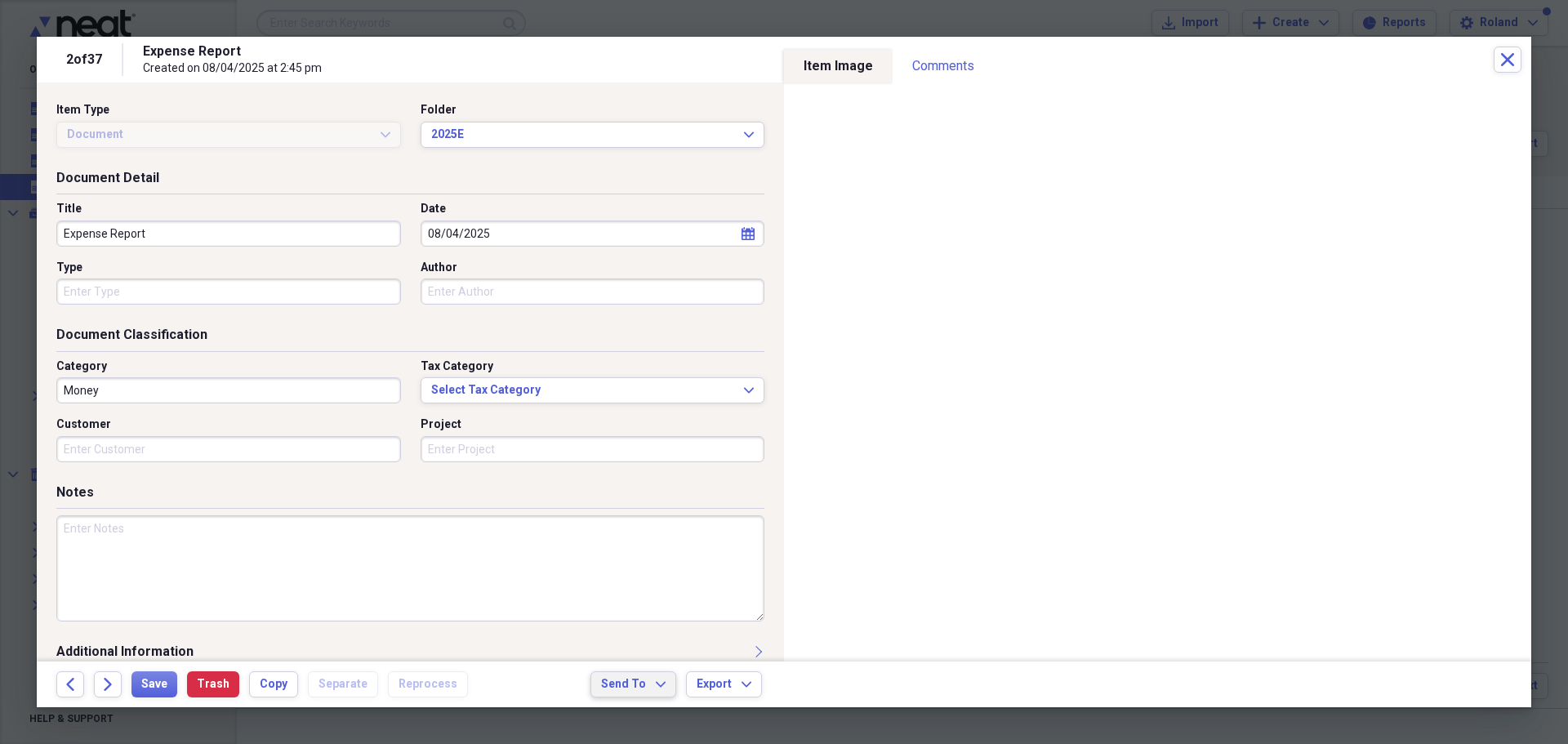 click on "Send To Expand" at bounding box center [633, 684] 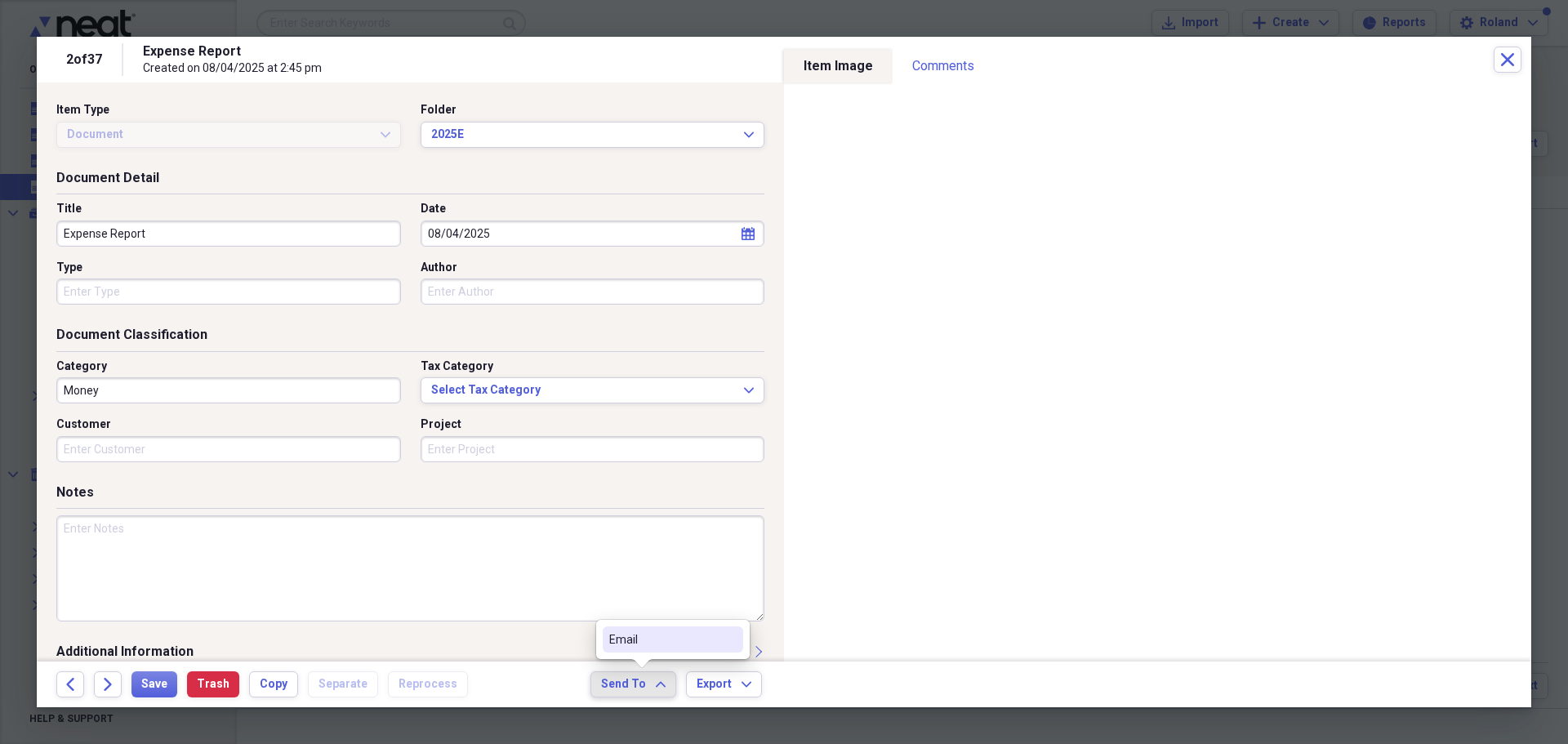 click on "Email" at bounding box center [663, 639] 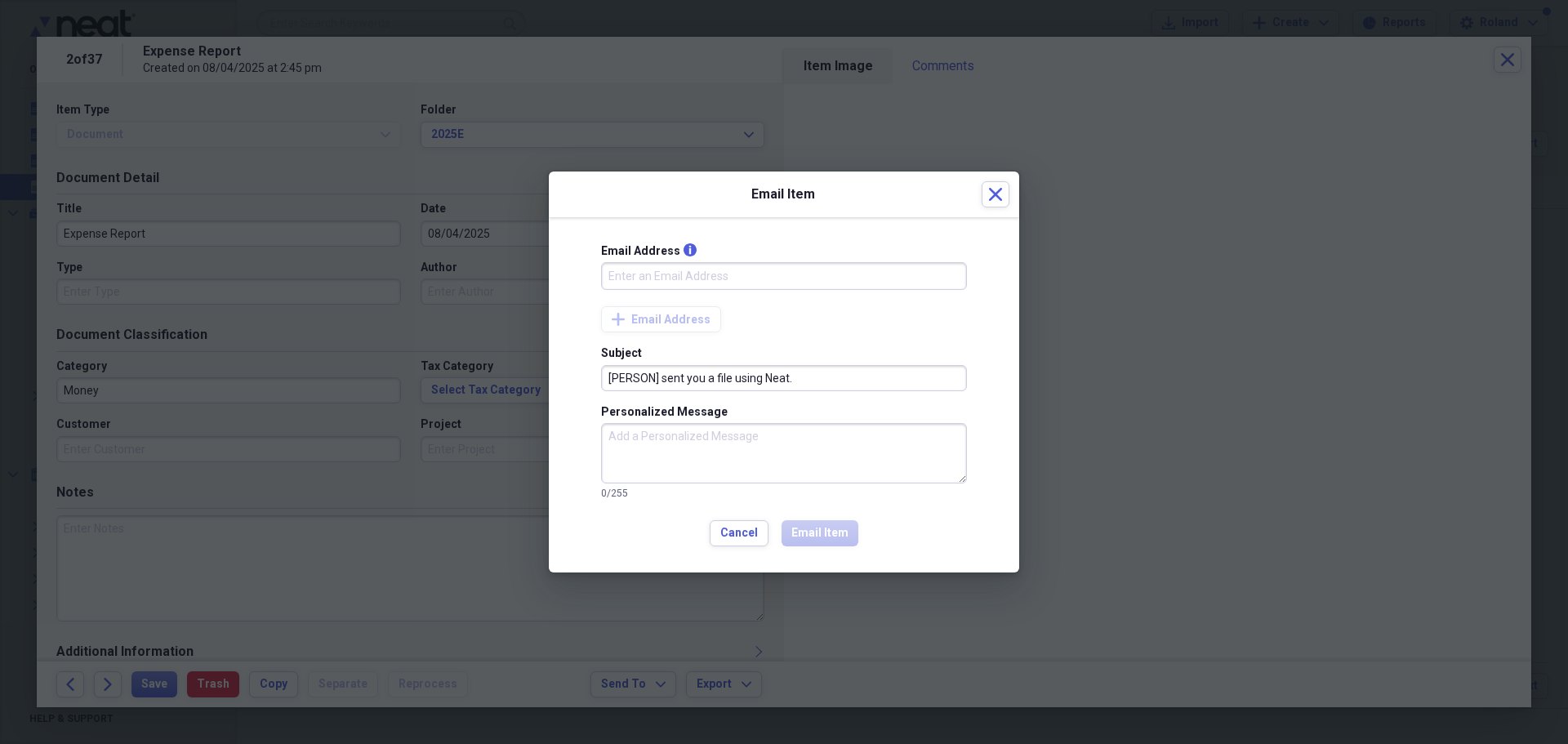 click on "Email Address info" at bounding box center (784, 276) 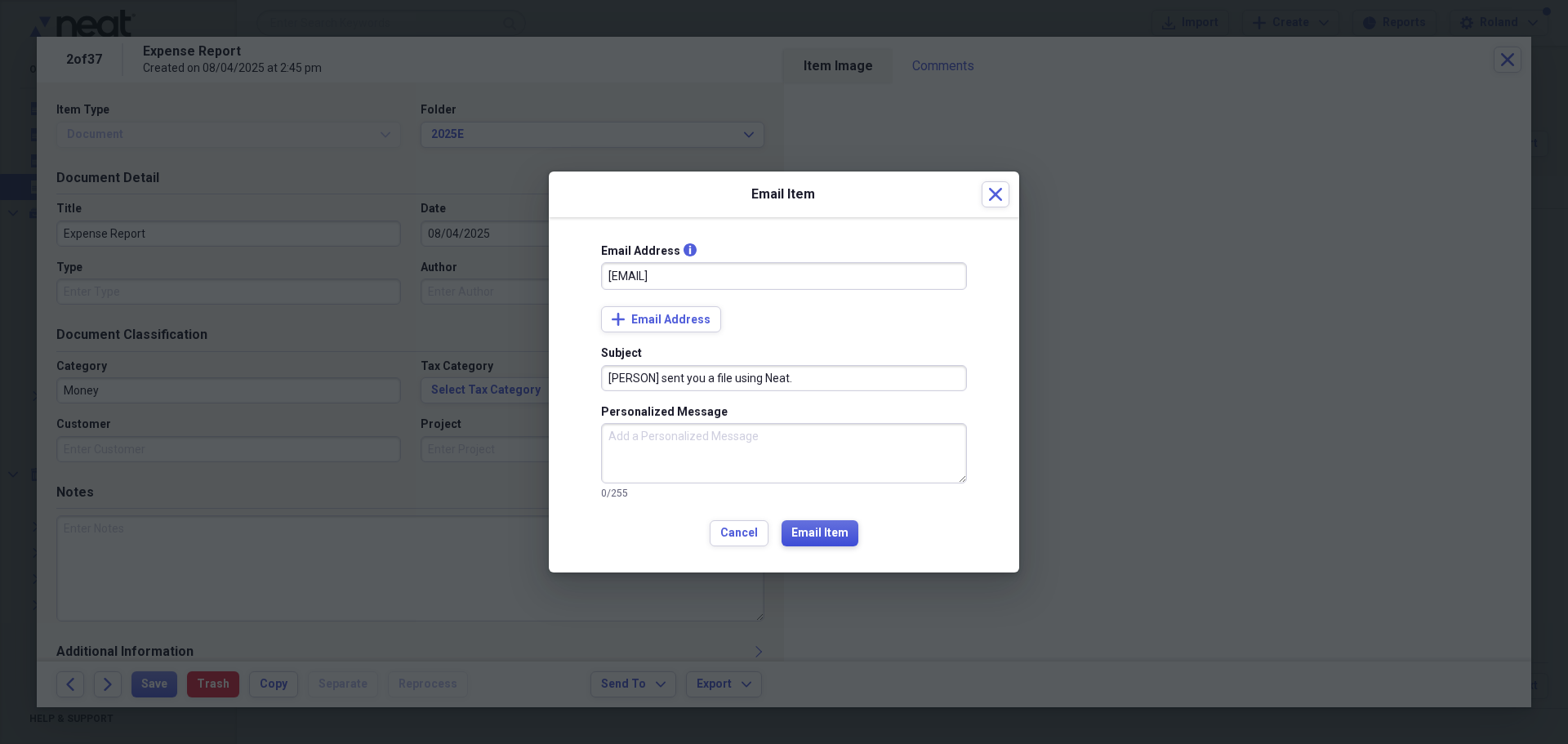 type on "[EMAIL]" 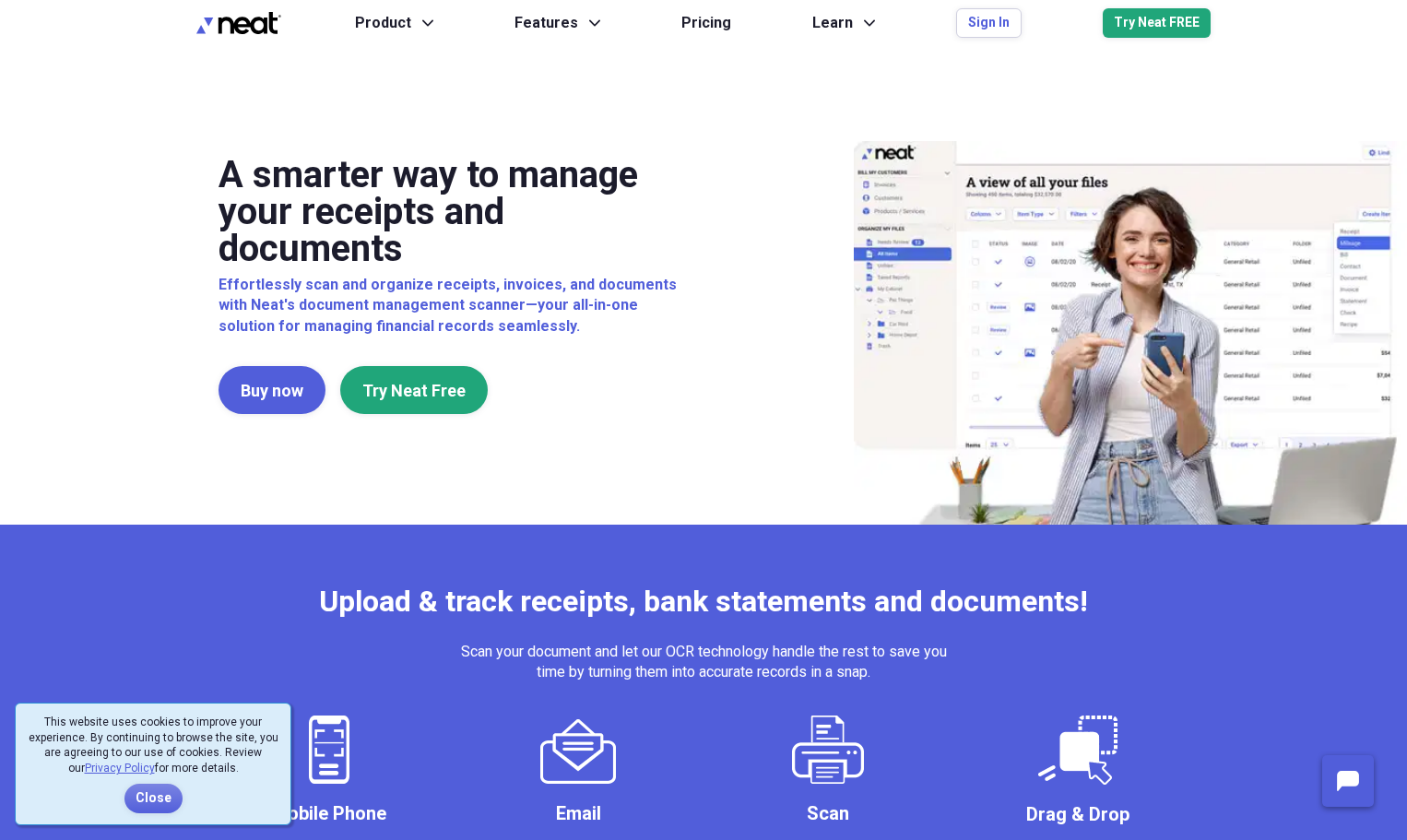 scroll, scrollTop: 0, scrollLeft: 0, axis: both 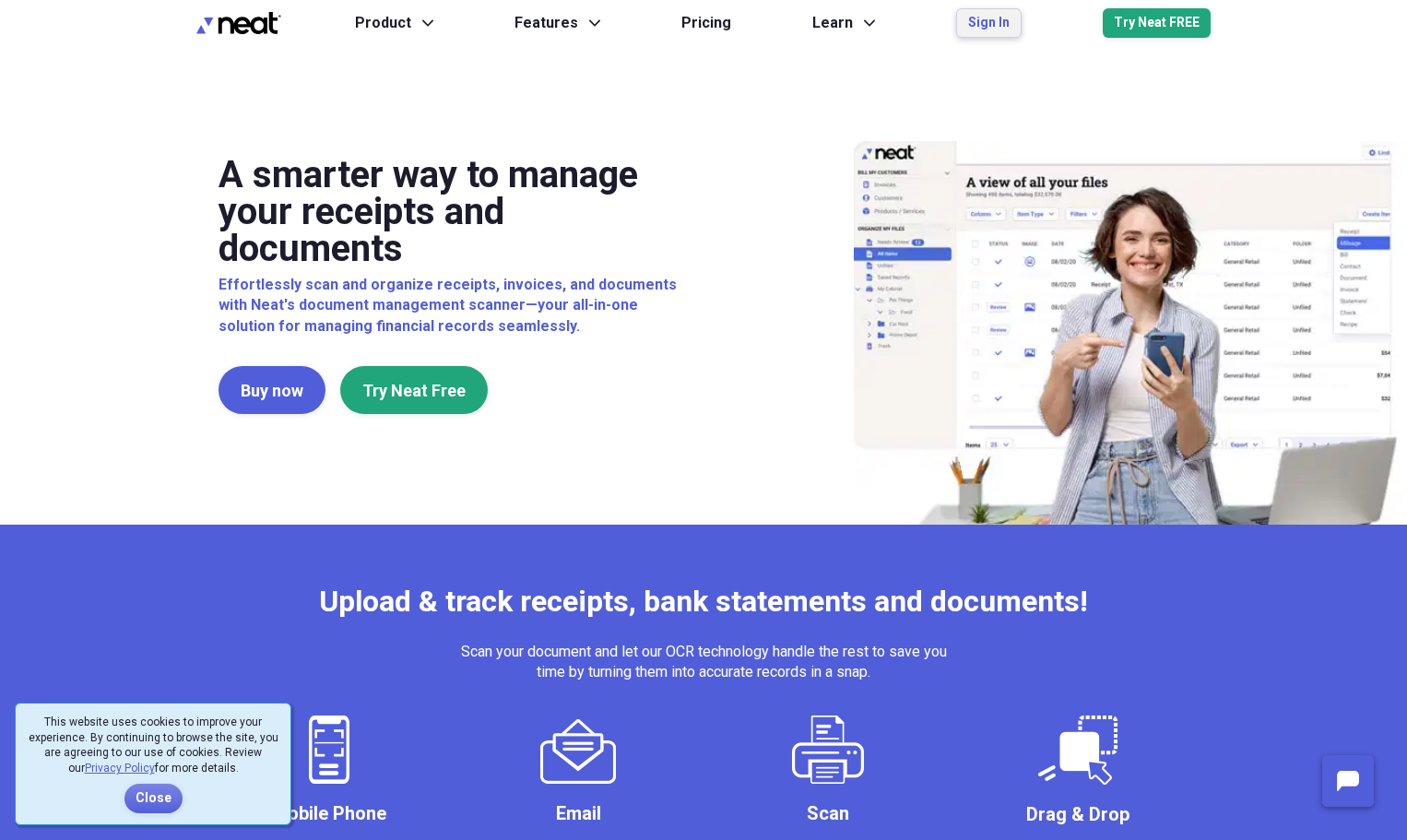 click on "Sign In" at bounding box center [988, 23] 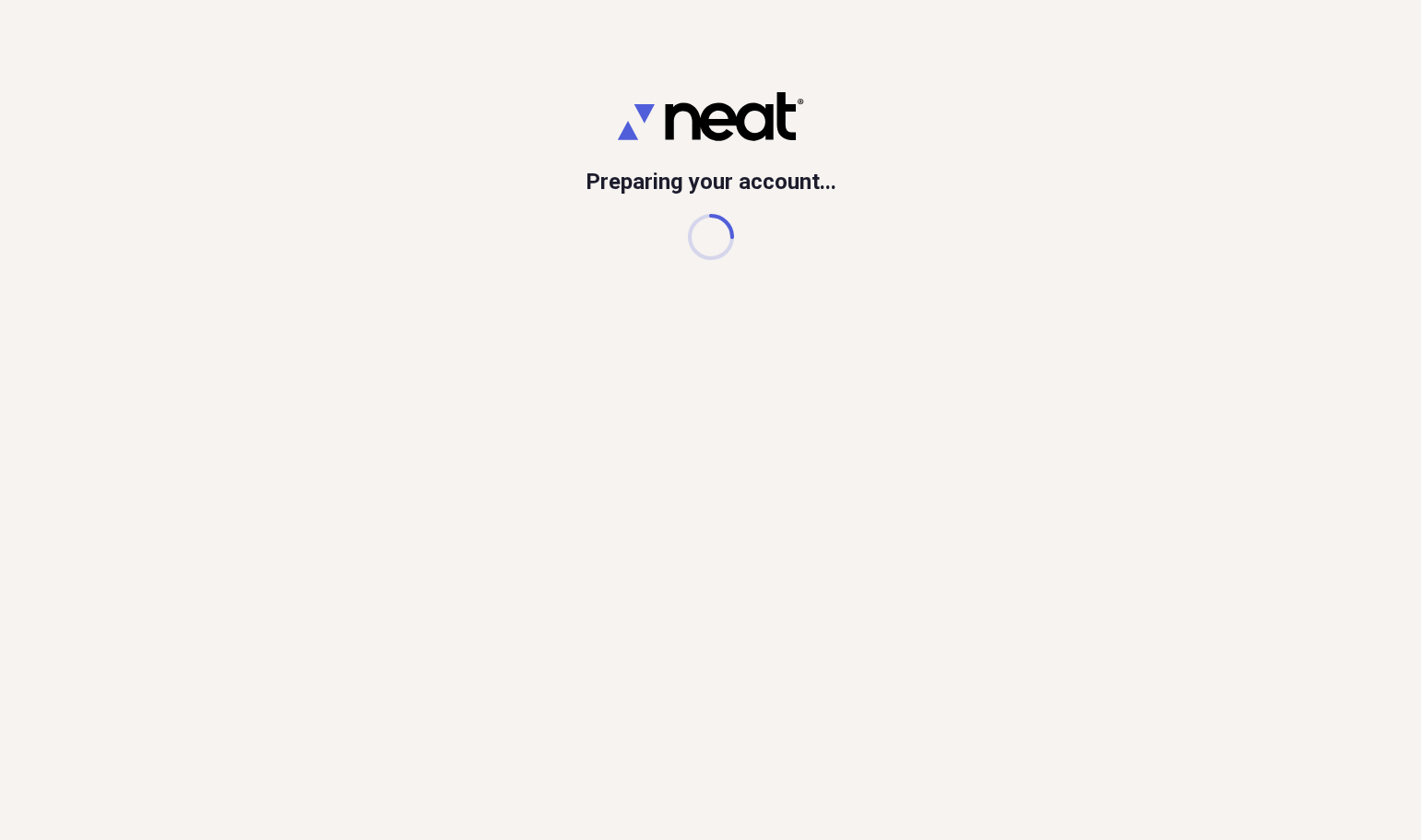 scroll, scrollTop: 0, scrollLeft: 0, axis: both 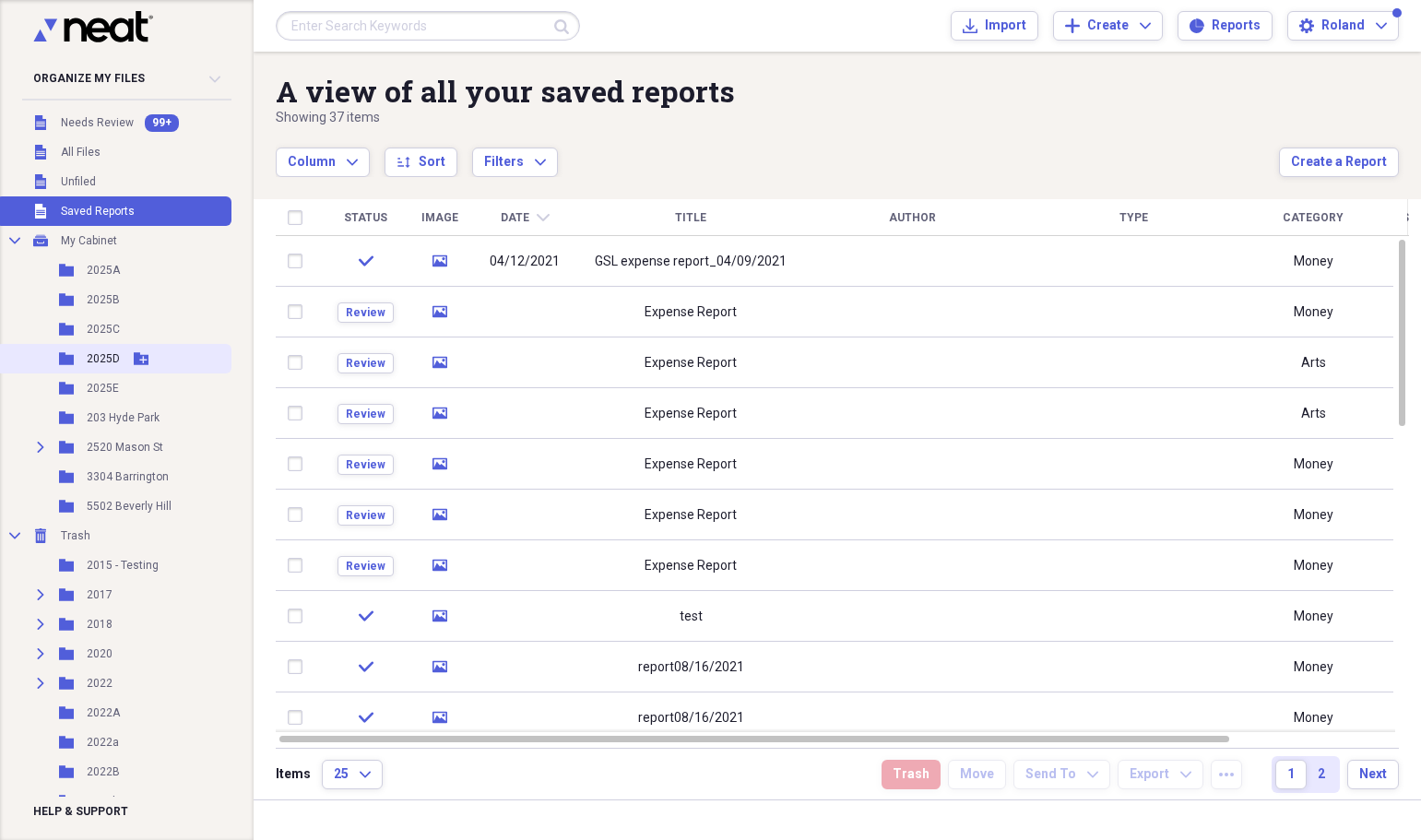 click on "2025D" at bounding box center [103, 359] 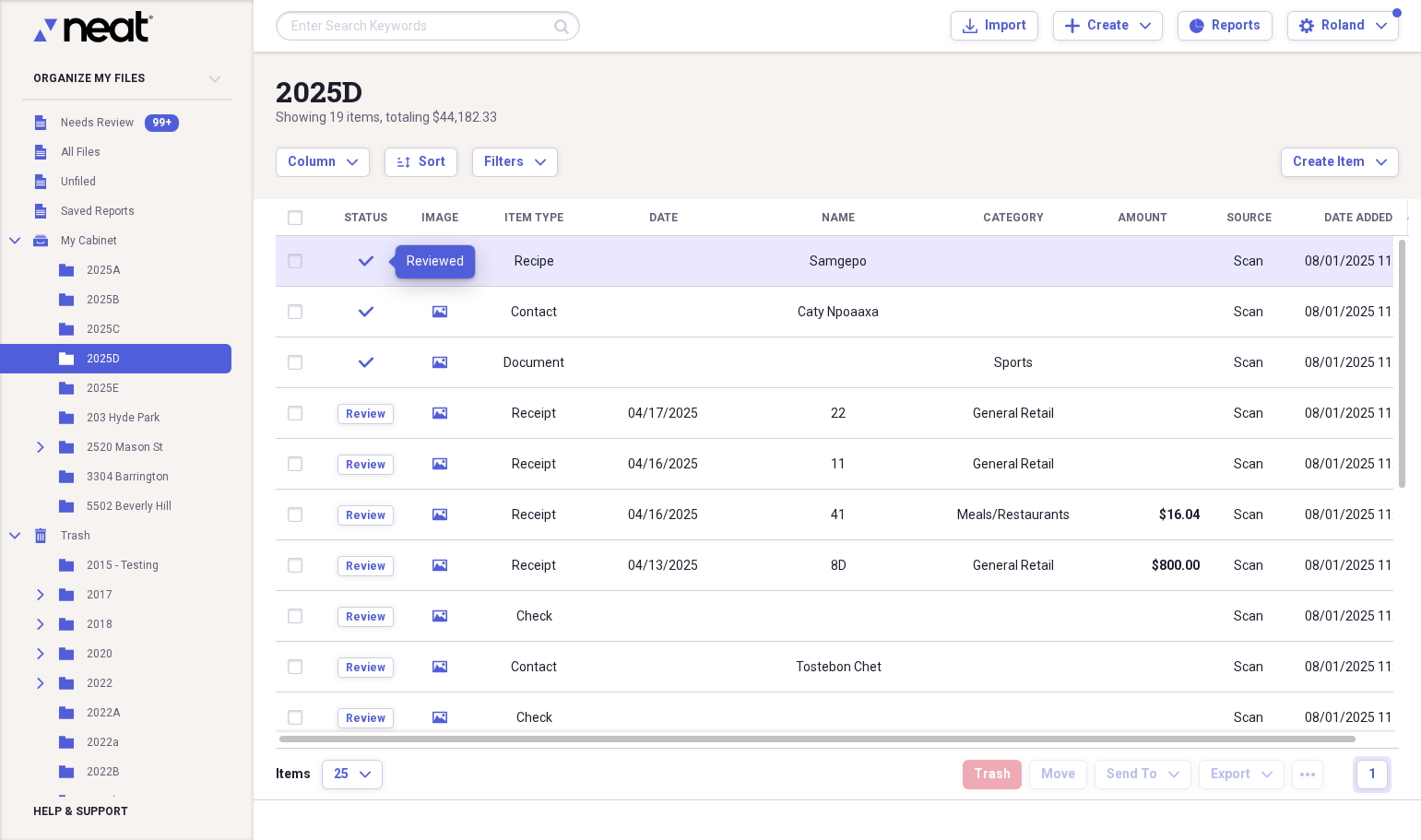 click 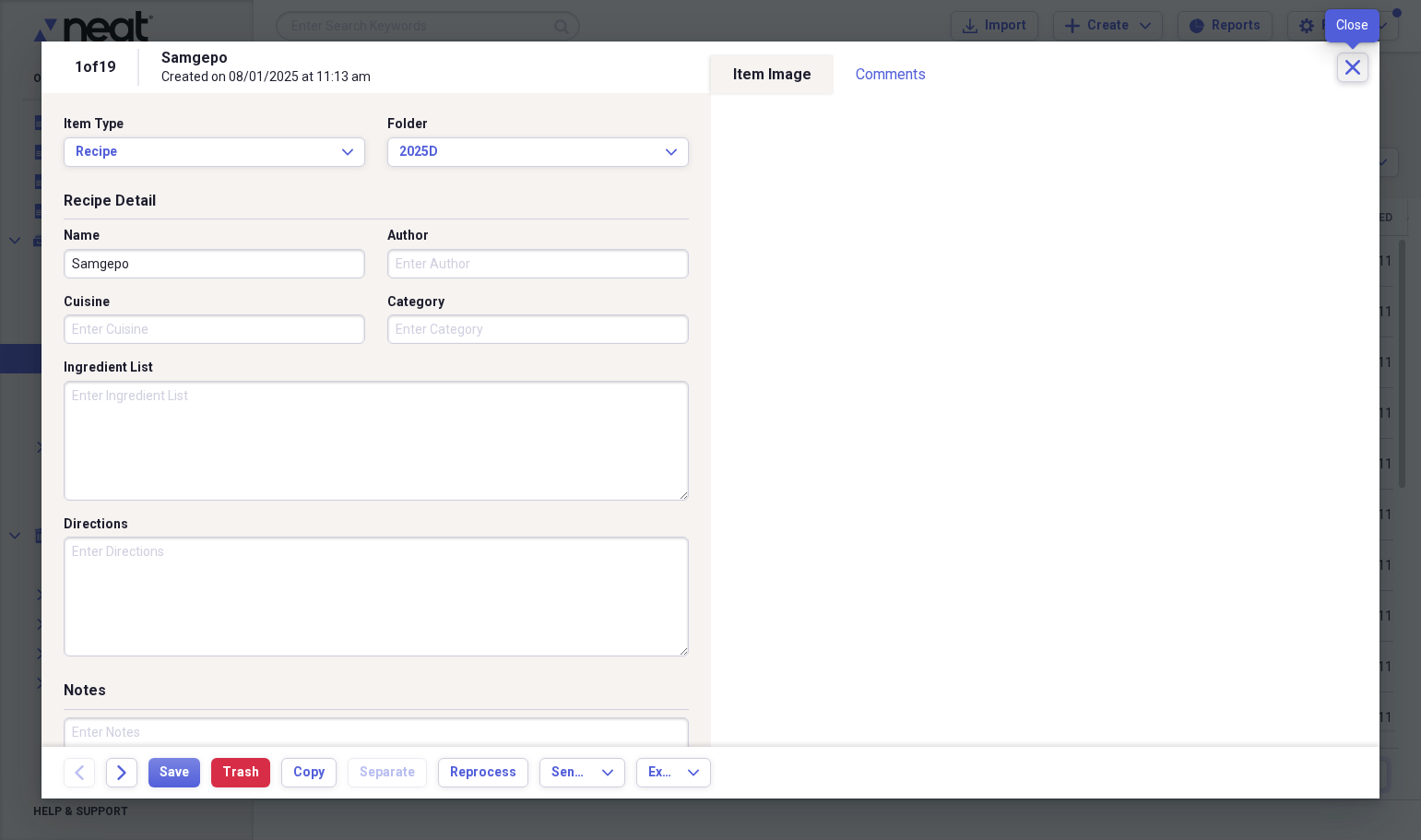 click on "Close" 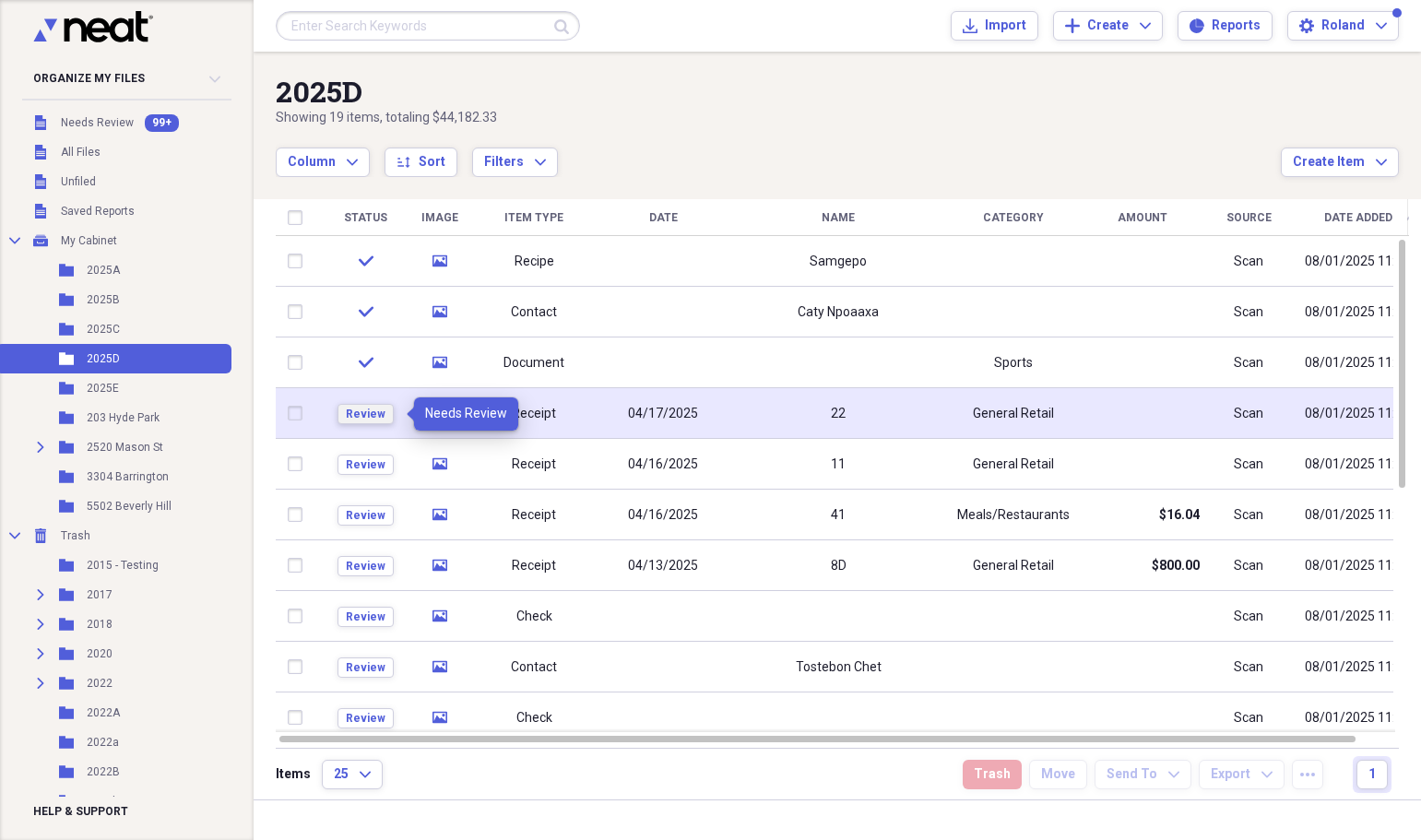 click on "Review" at bounding box center (365, 414) 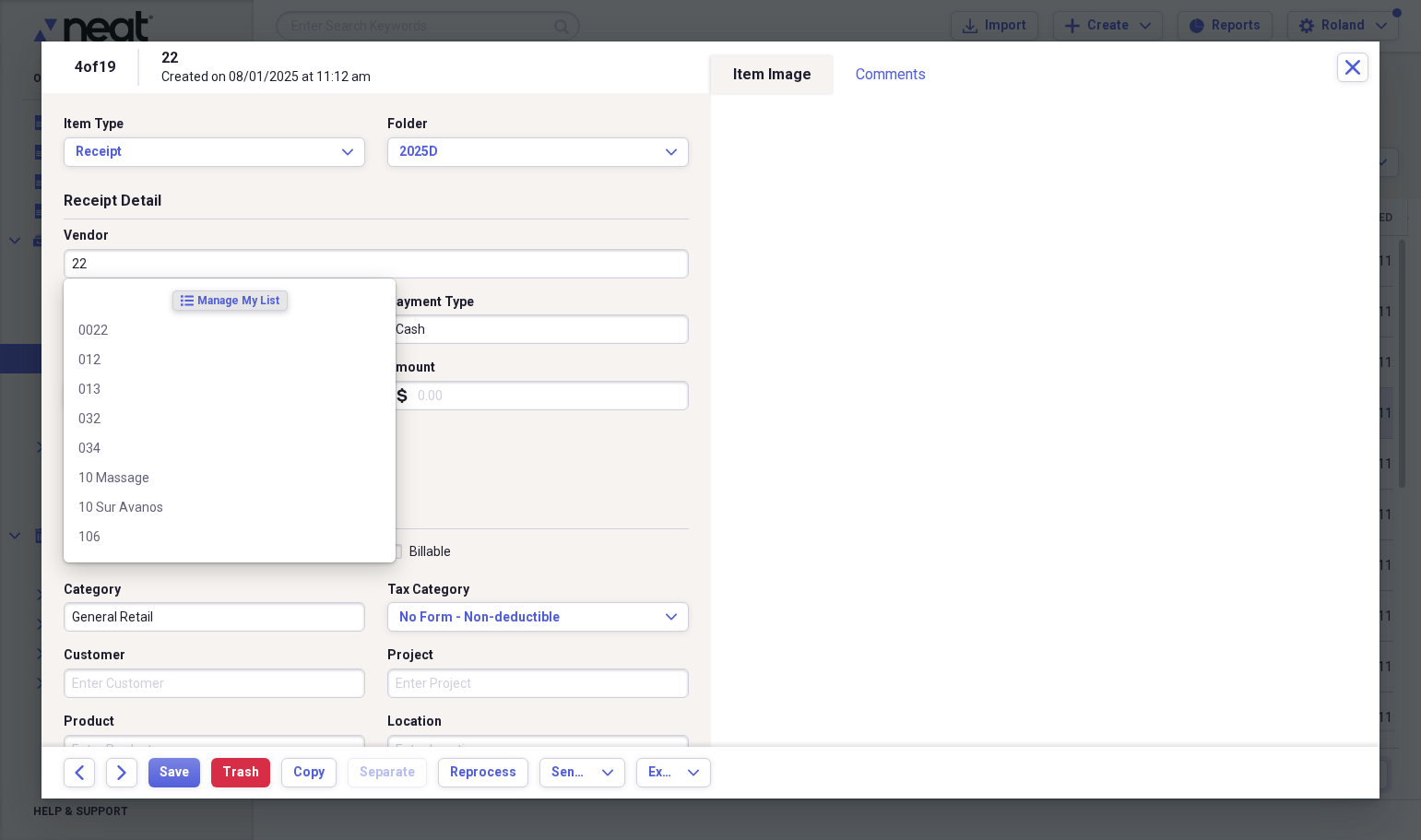 click on "22" at bounding box center [376, 264] 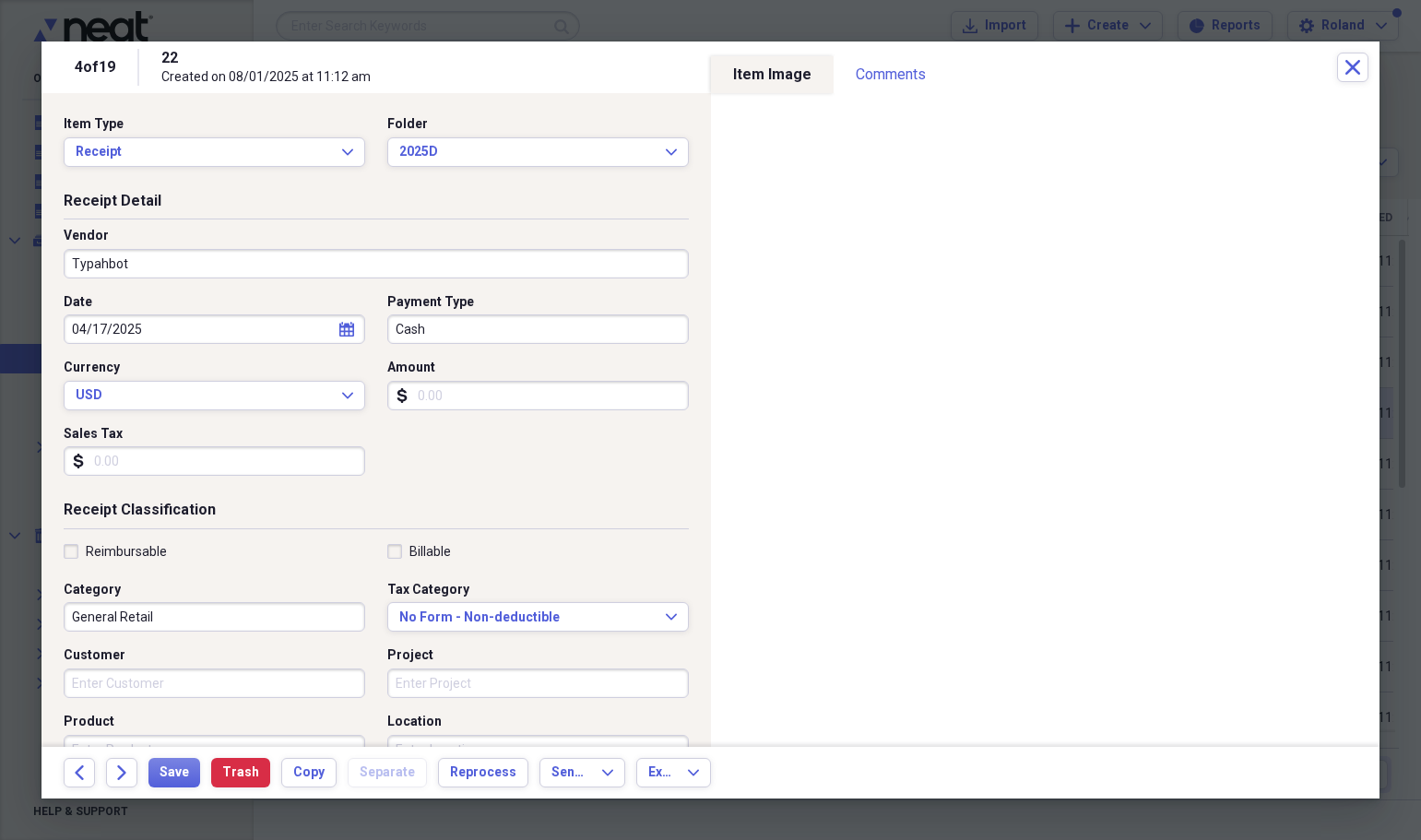 type on "Typahbot" 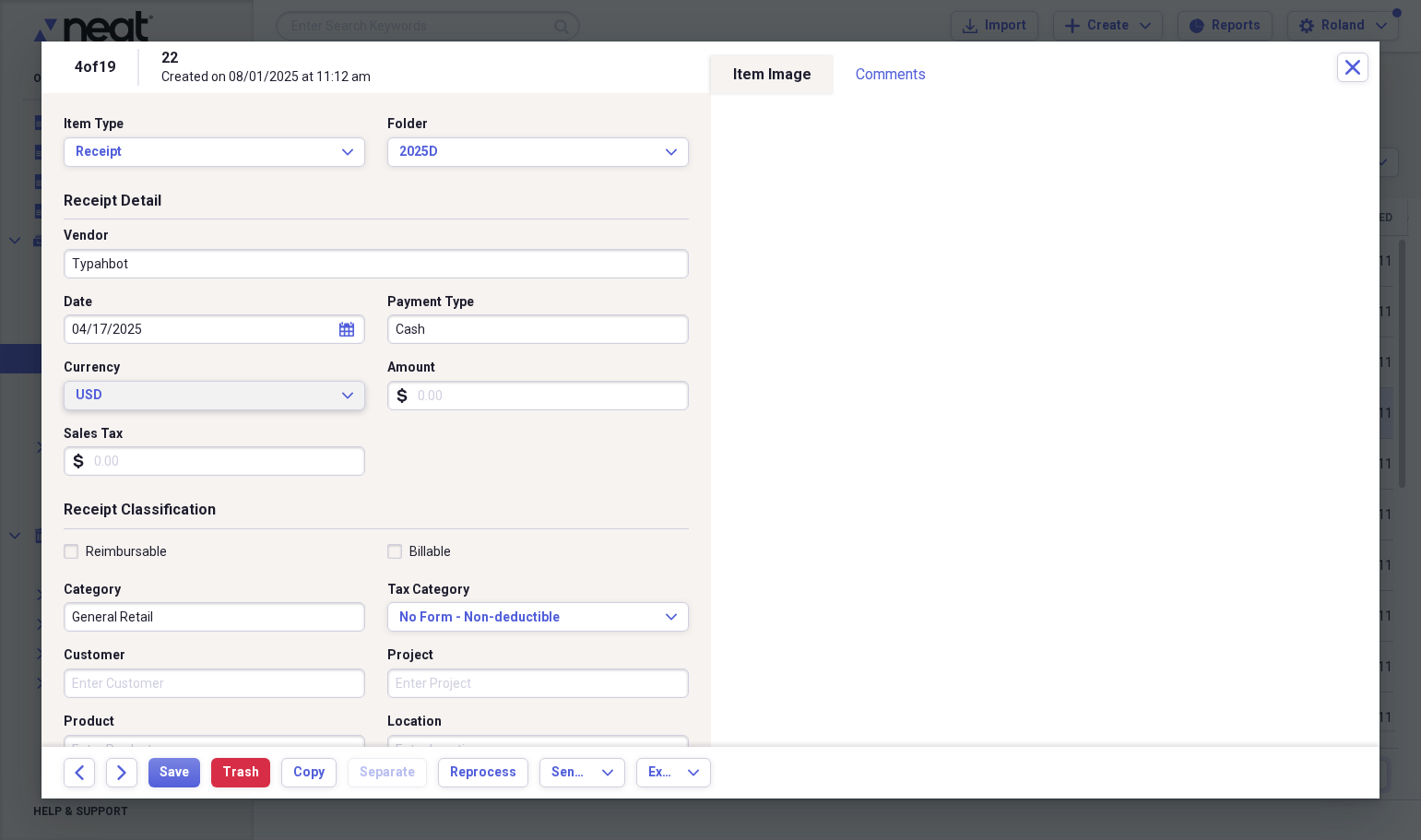 click on "Expand" 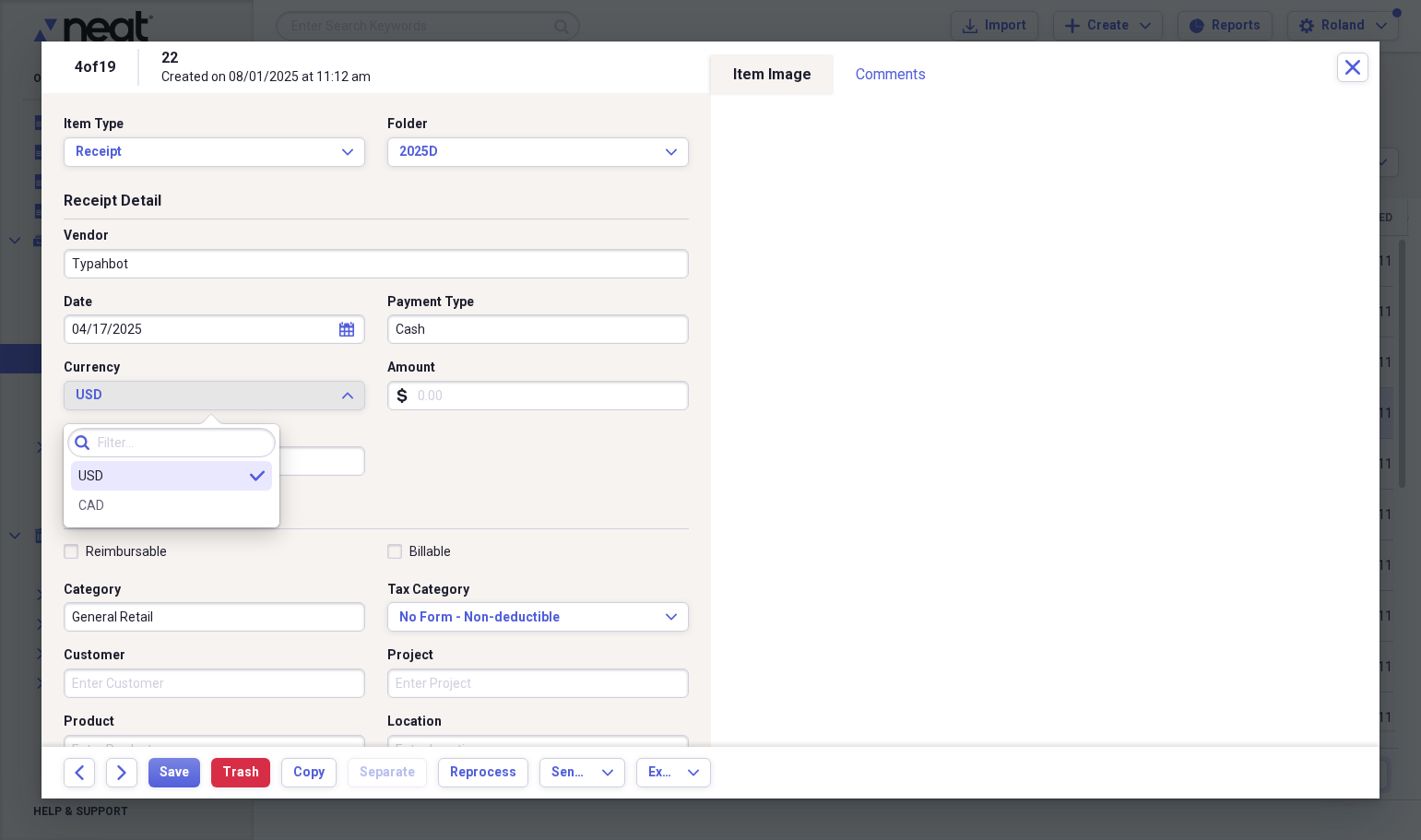click at bounding box center [172, 443] 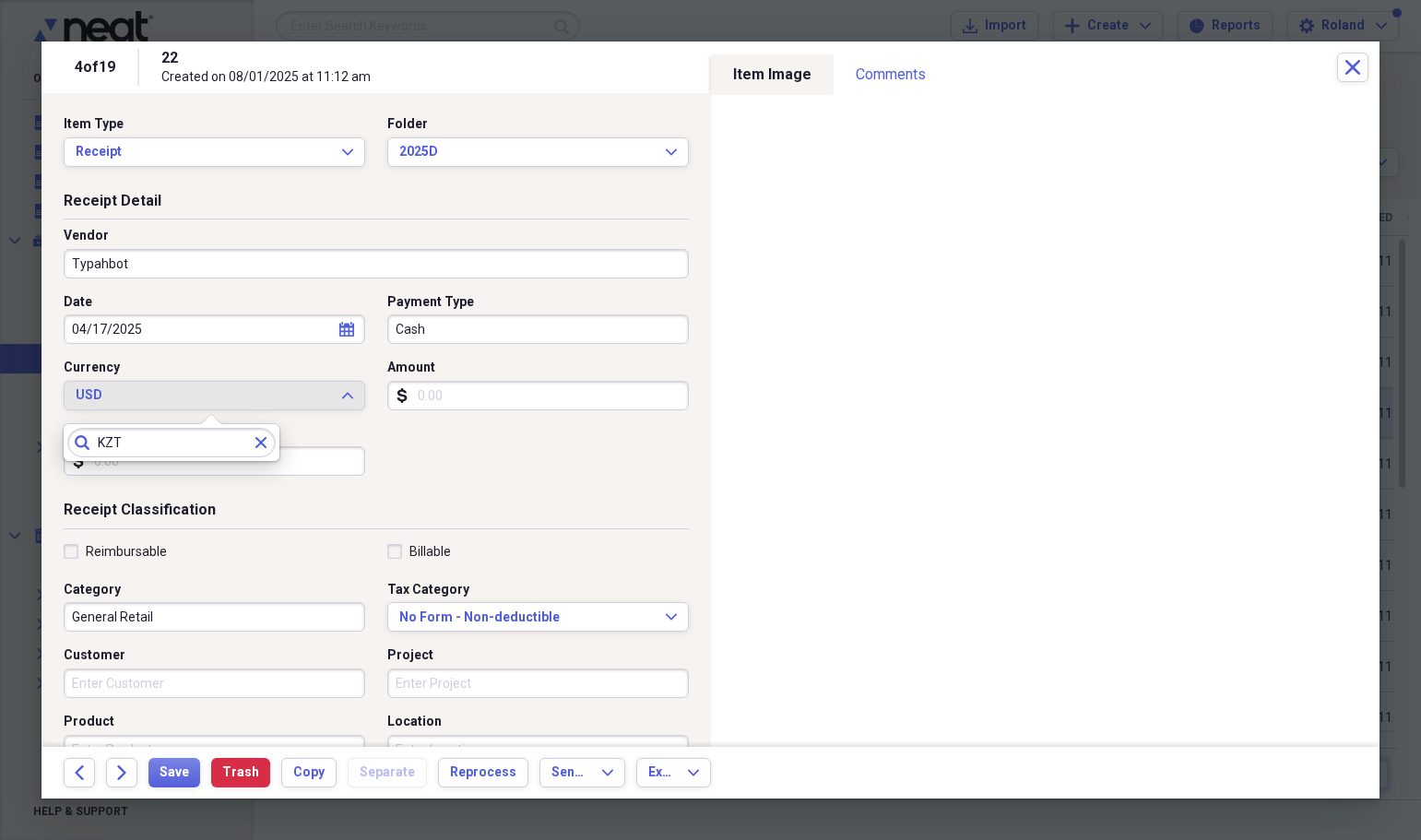 click on "KZT" at bounding box center [172, 443] 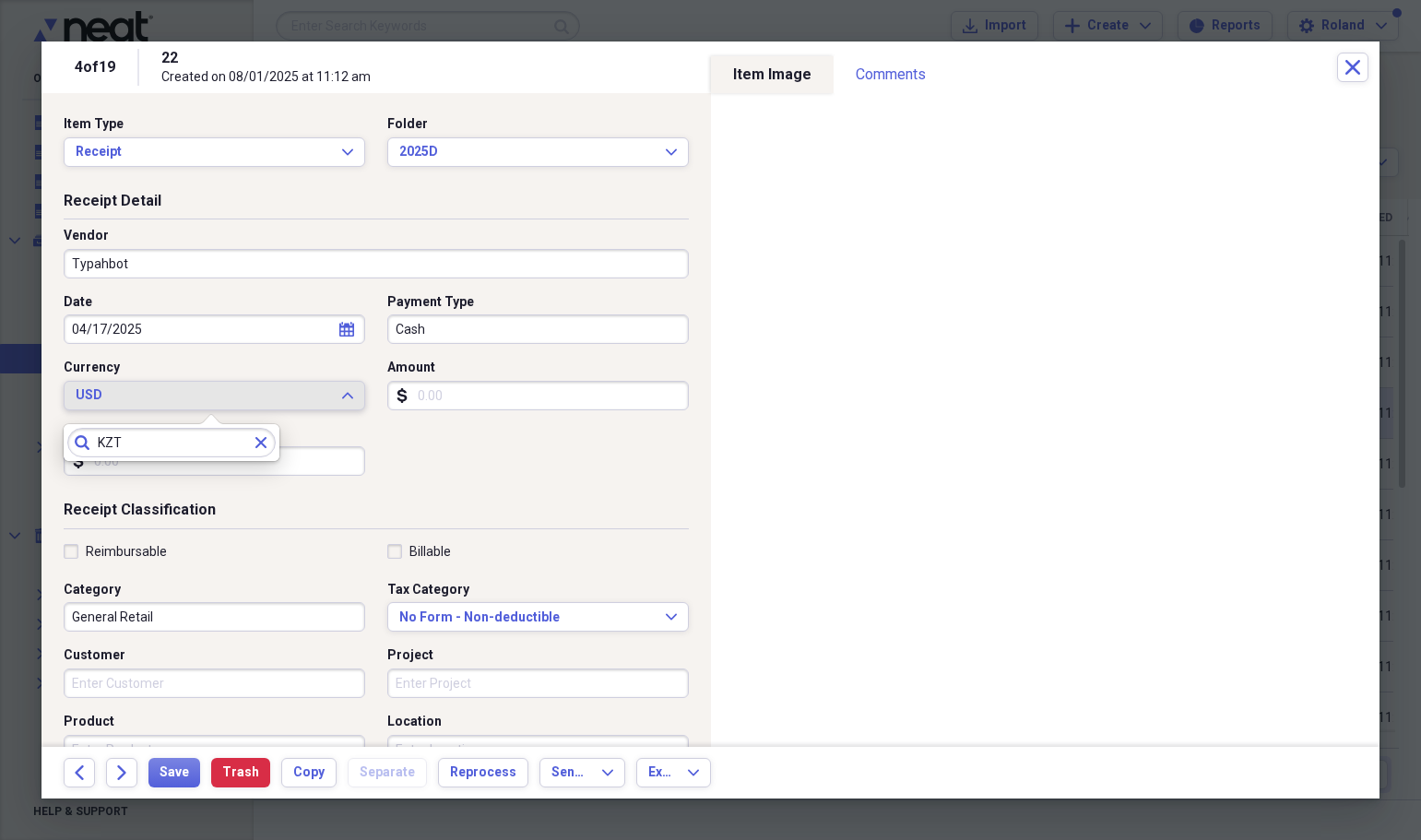 click on "Date 04/17/2025 calendar Calendar Payment Type Cash Currency USD Expand Amount dollar-sign Sales Tax dollar-sign" at bounding box center (376, 392) 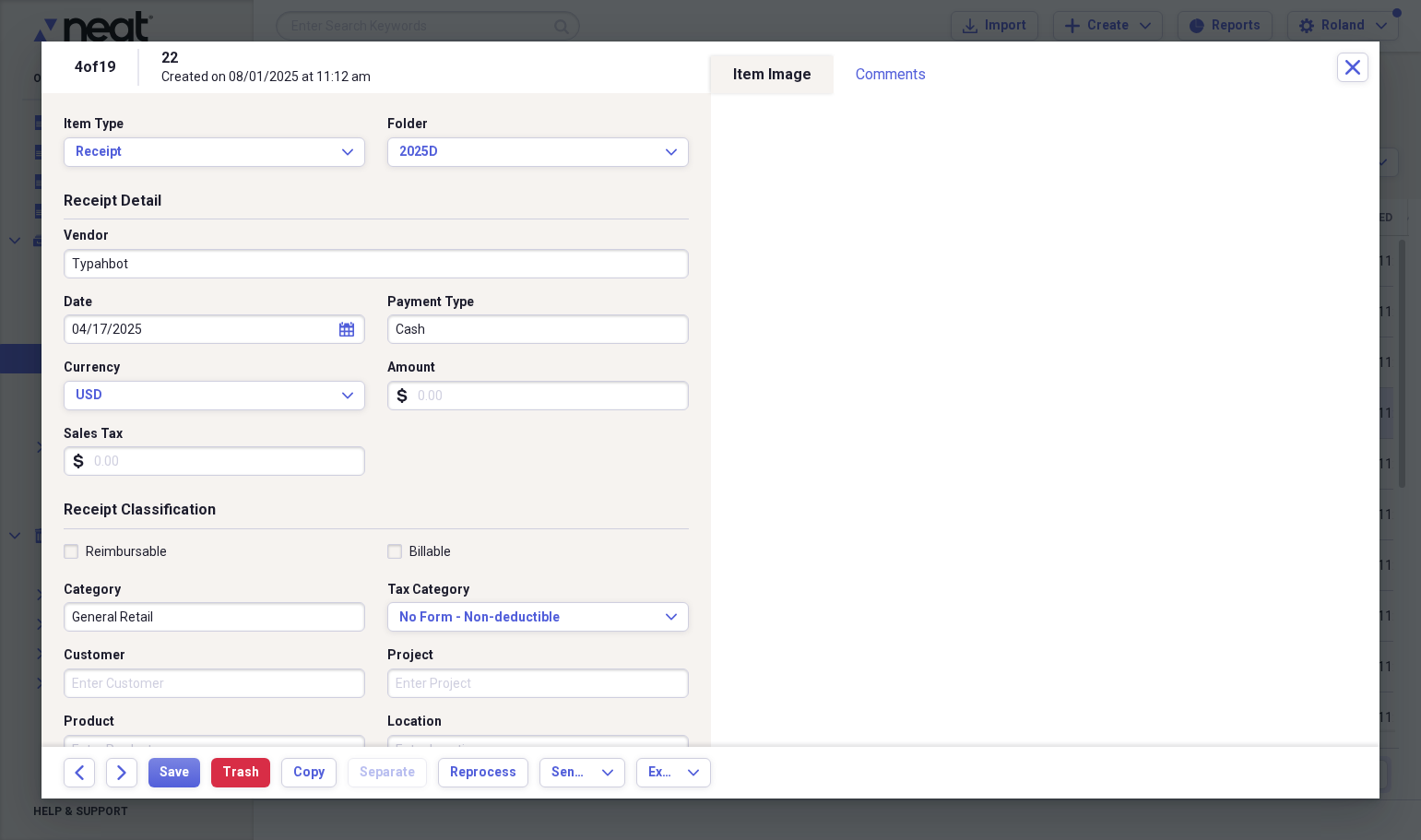 click on "Amount" at bounding box center [538, 396] 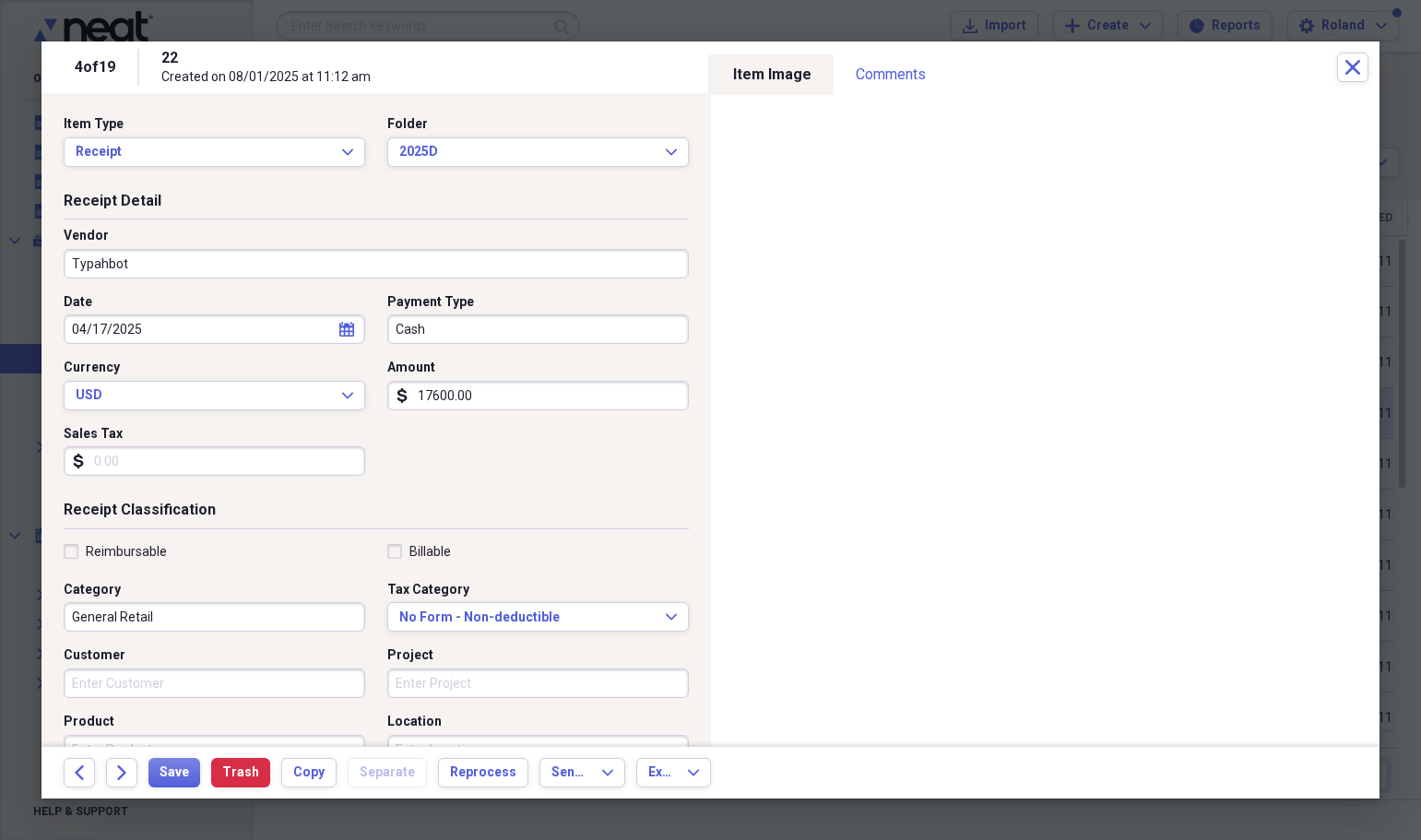 type on "17600.00" 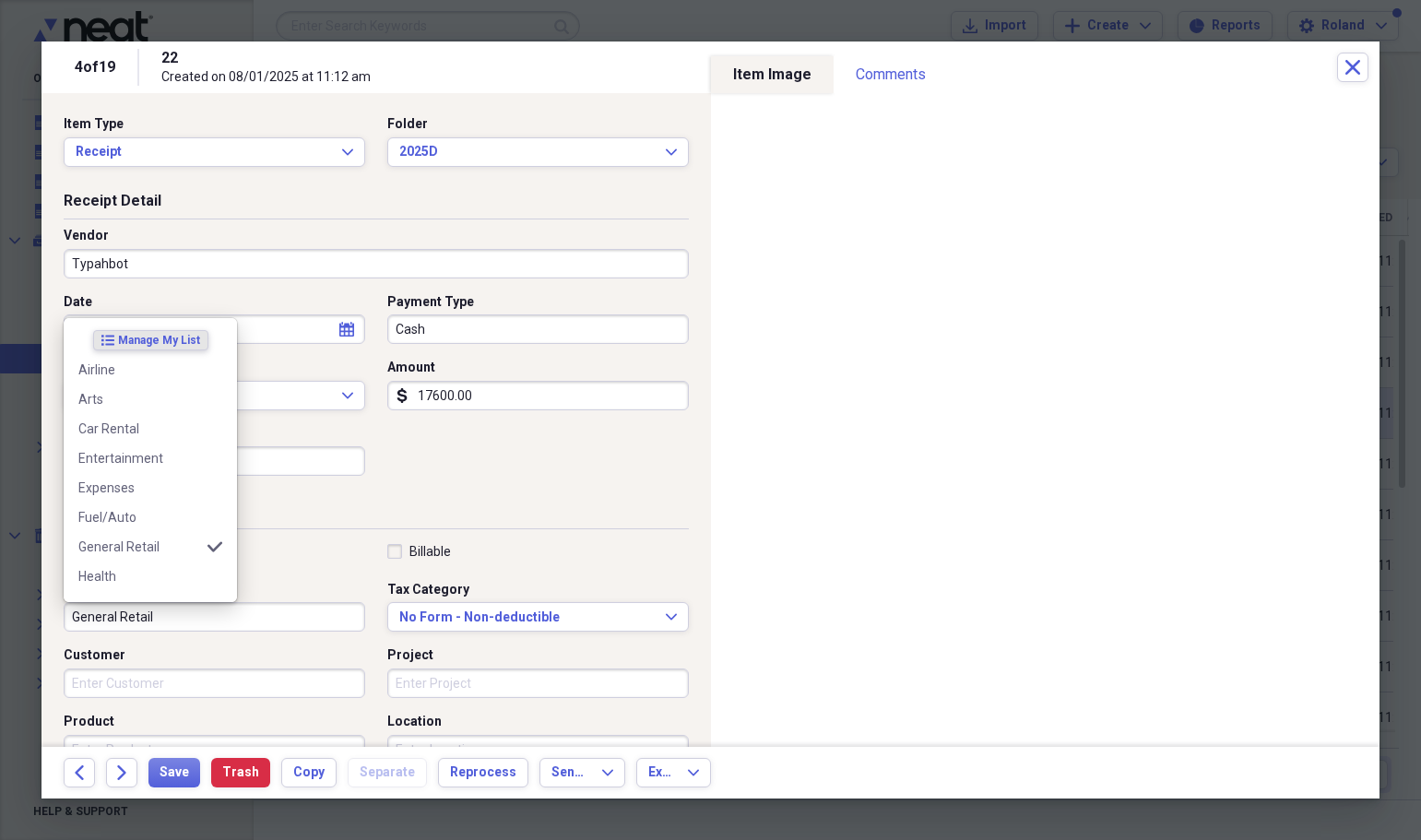 click on "General Retail" at bounding box center (214, 617) 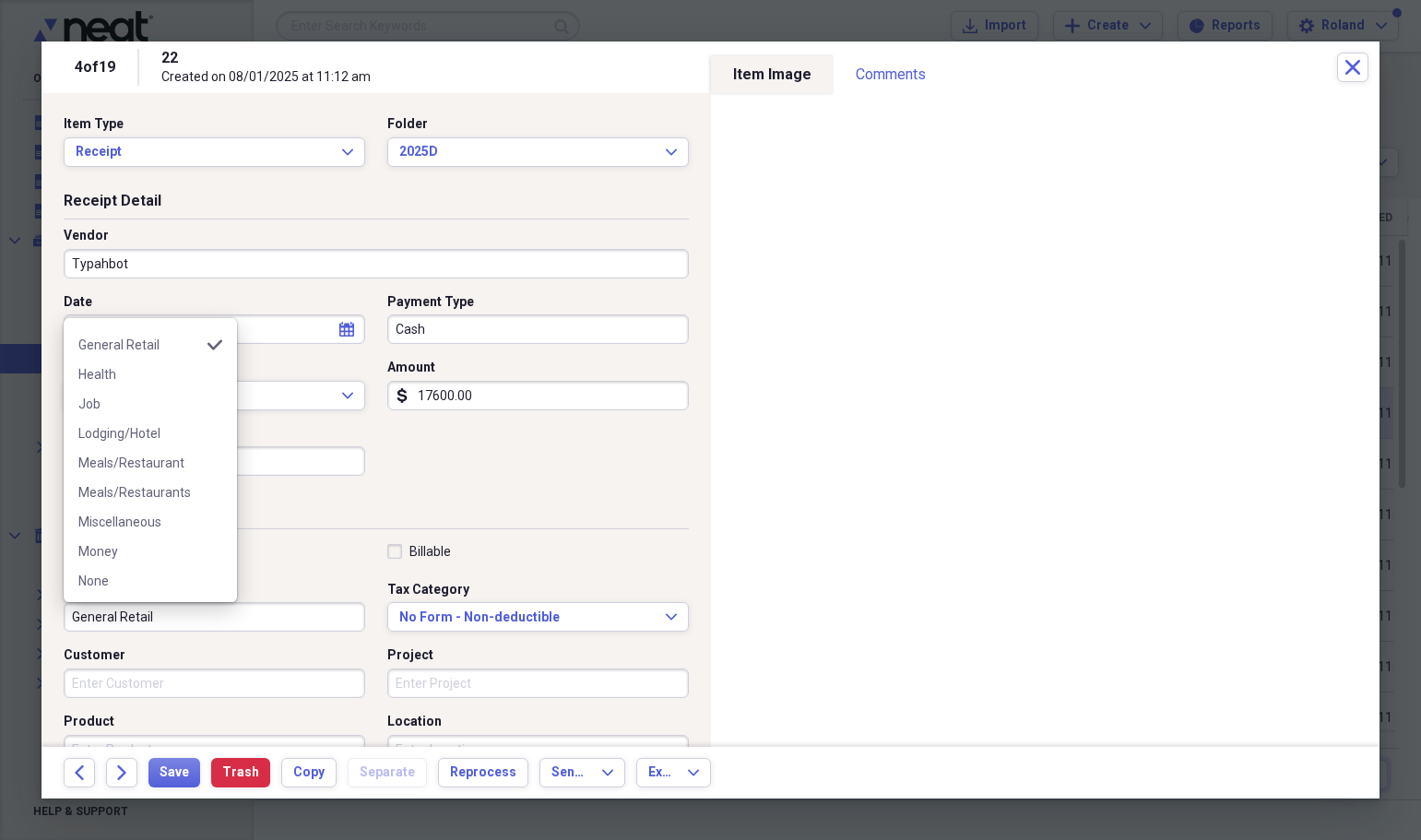 scroll, scrollTop: 210, scrollLeft: 0, axis: vertical 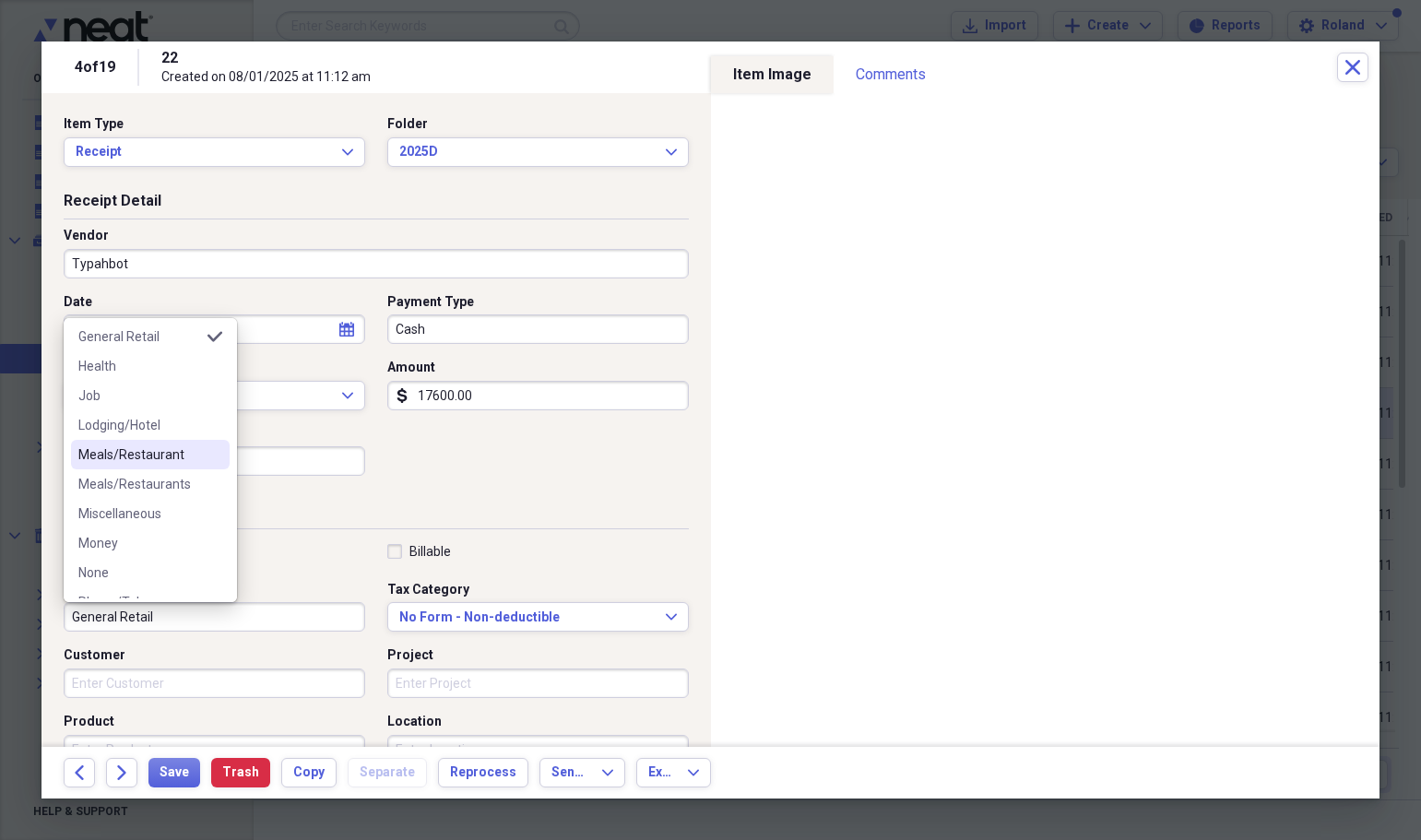 click on "Meals/Restaurant" at bounding box center [139, 455] 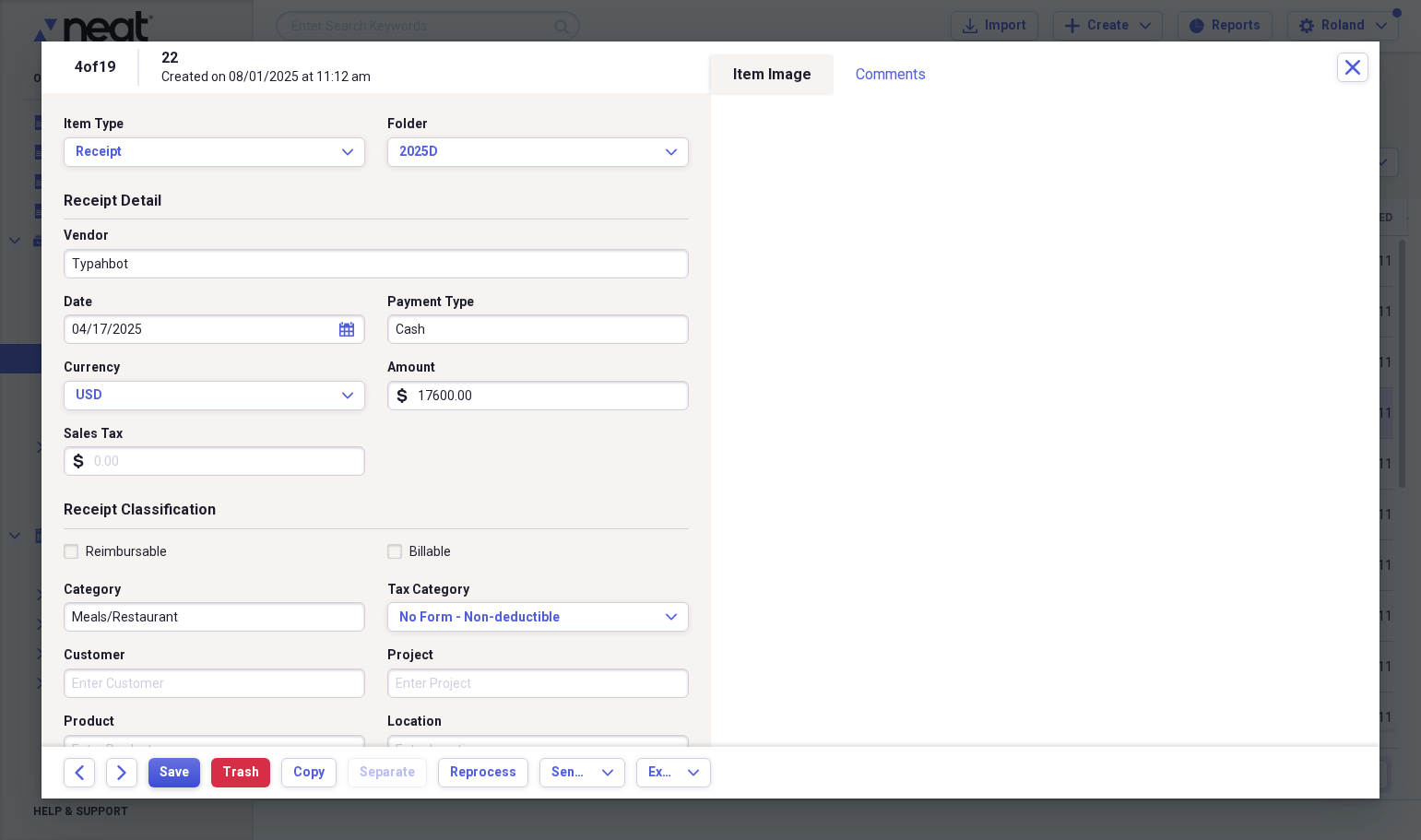 click on "Save" at bounding box center (174, 773) 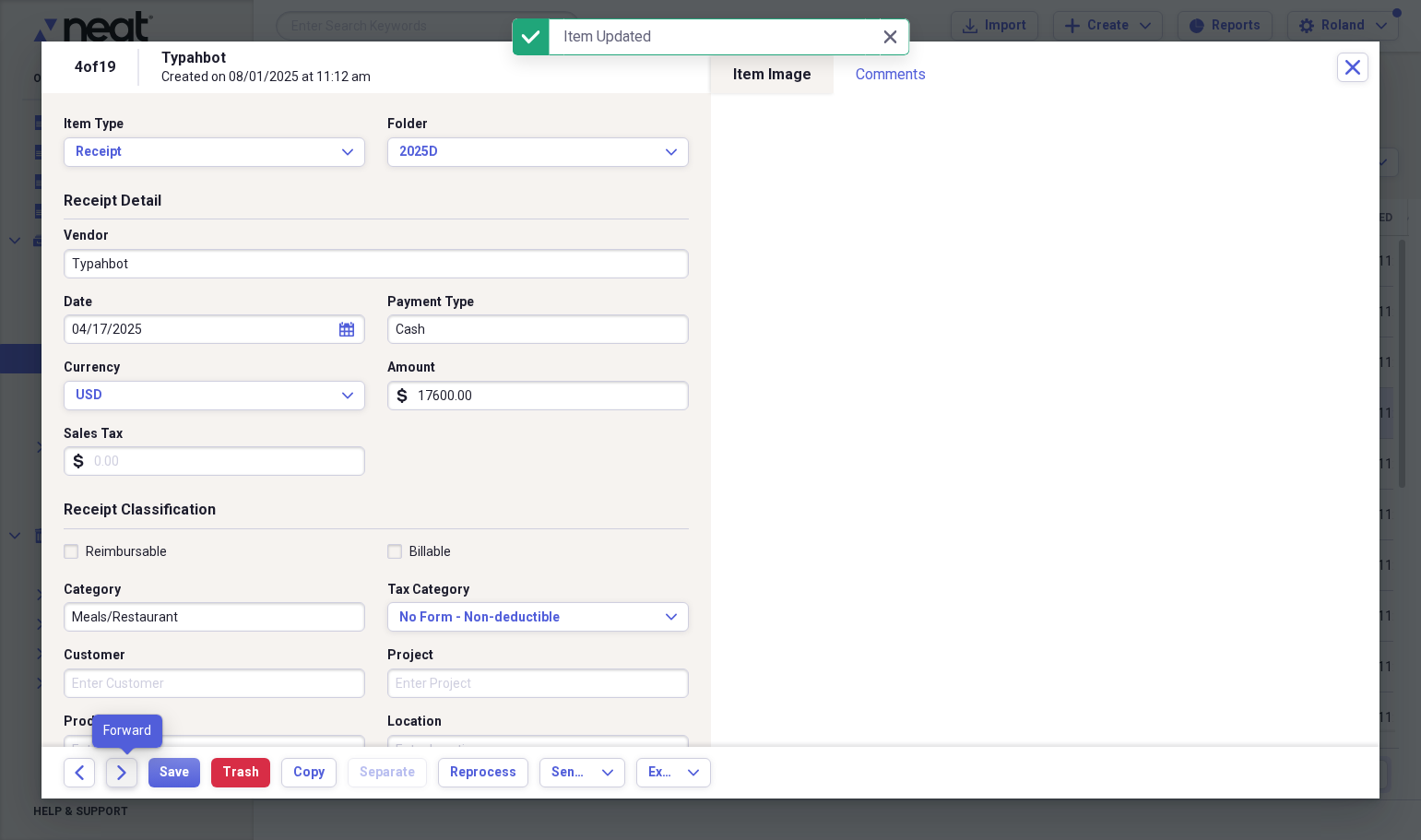 click on "Forward" 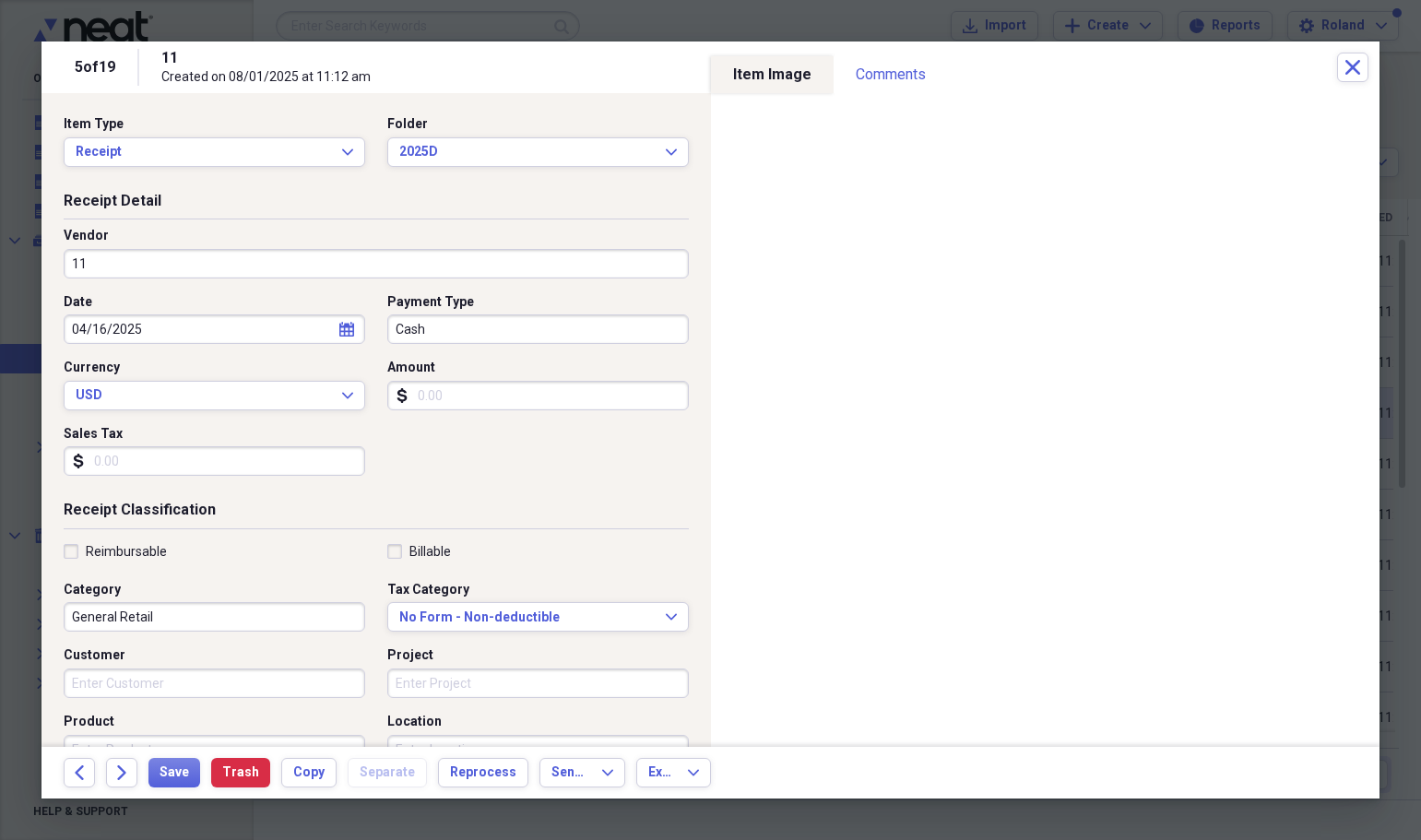 click on "Vendor 11" at bounding box center (376, 253) 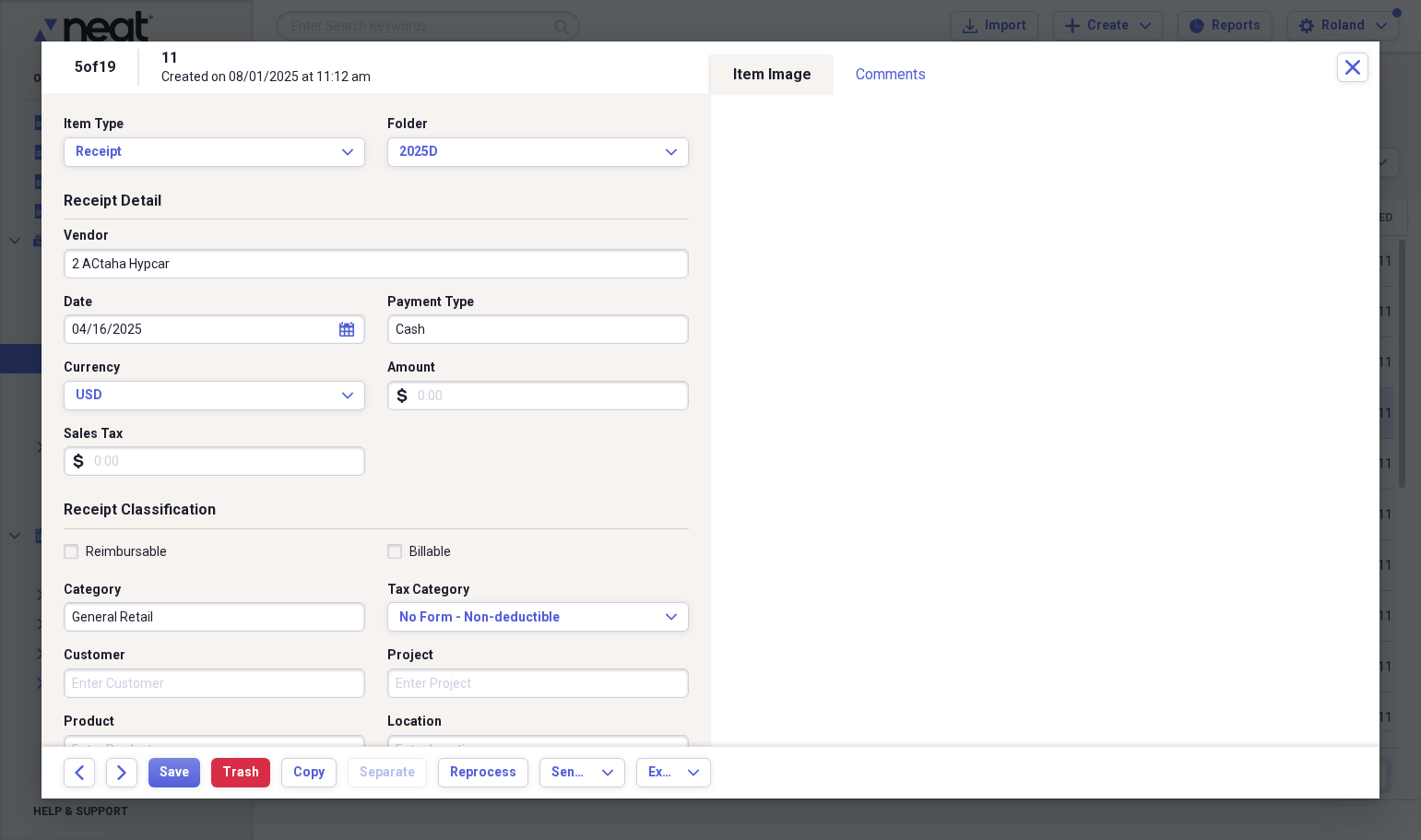 click on "2 ACtaha Hypcar" at bounding box center (376, 264) 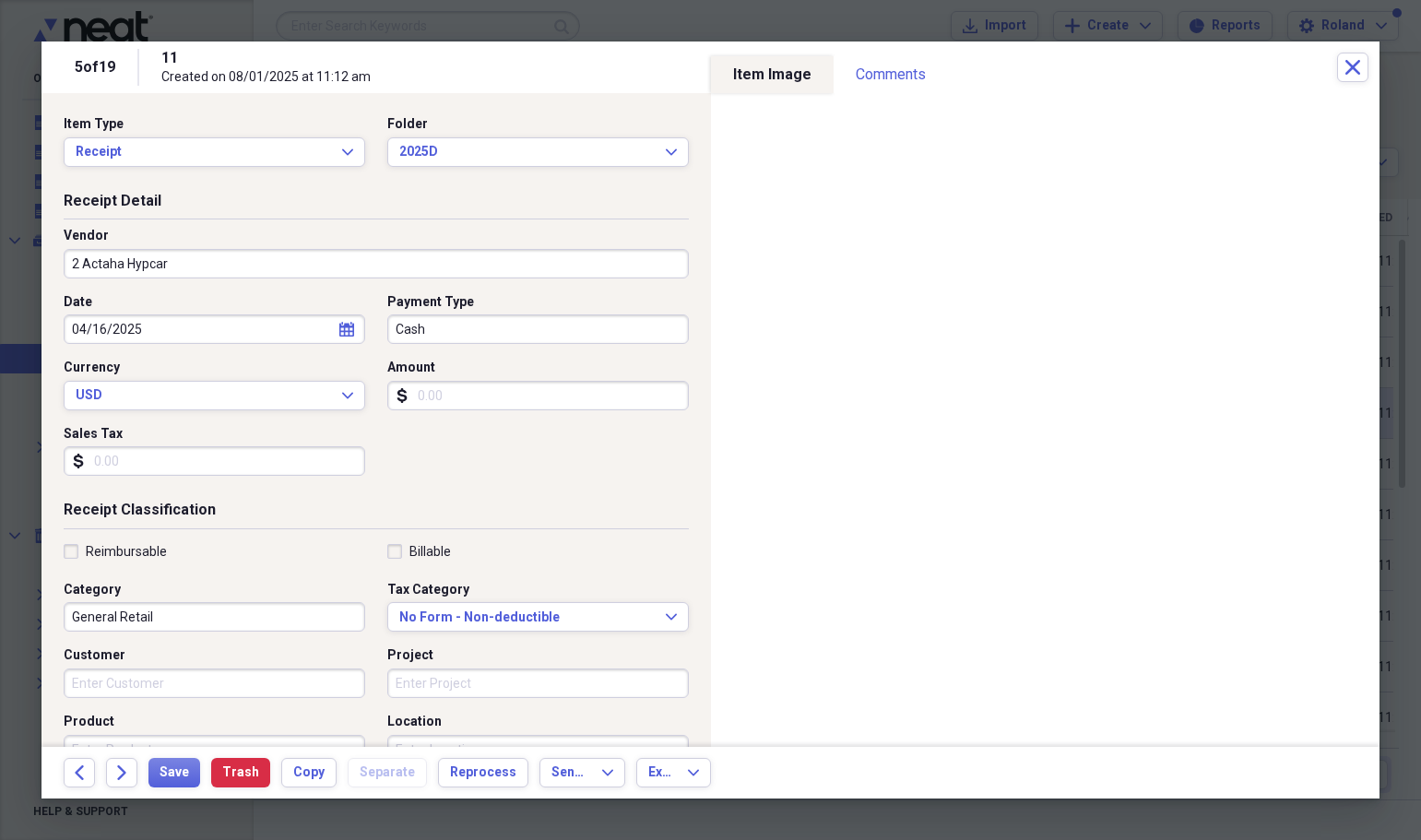 type on "2 Actaha Hypcar" 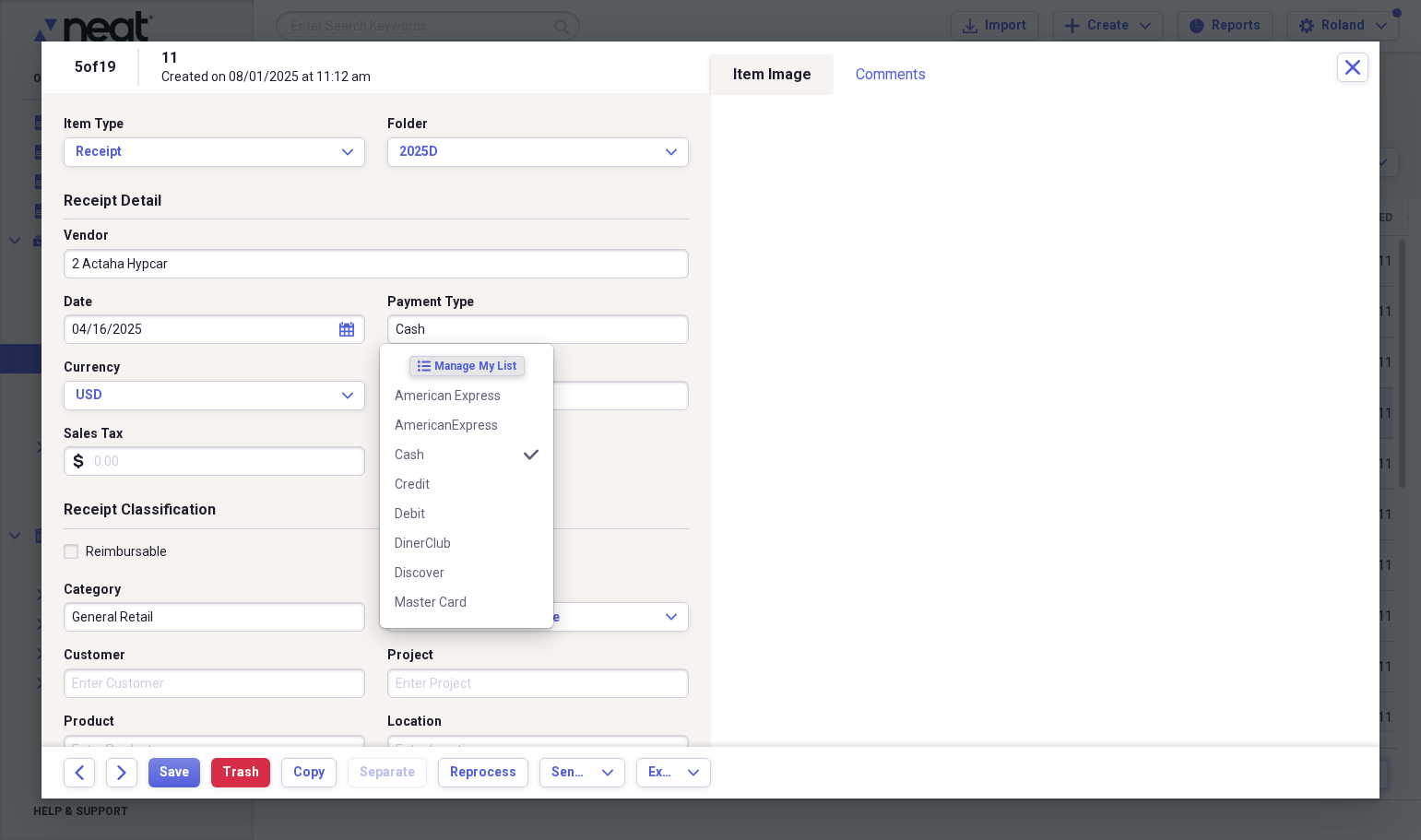 click on "Cash" at bounding box center [538, 329] 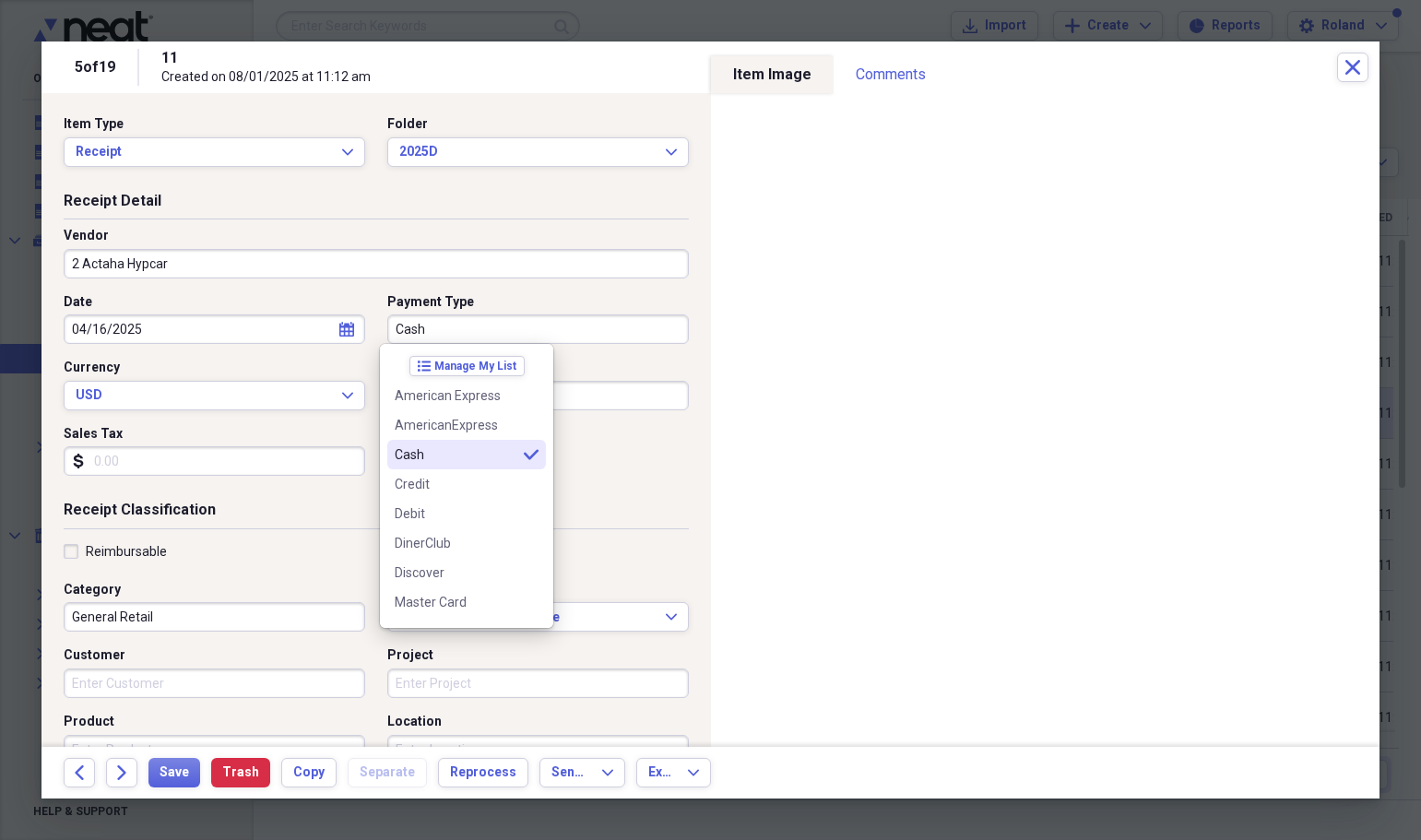 click on "Cash" at bounding box center [456, 455] 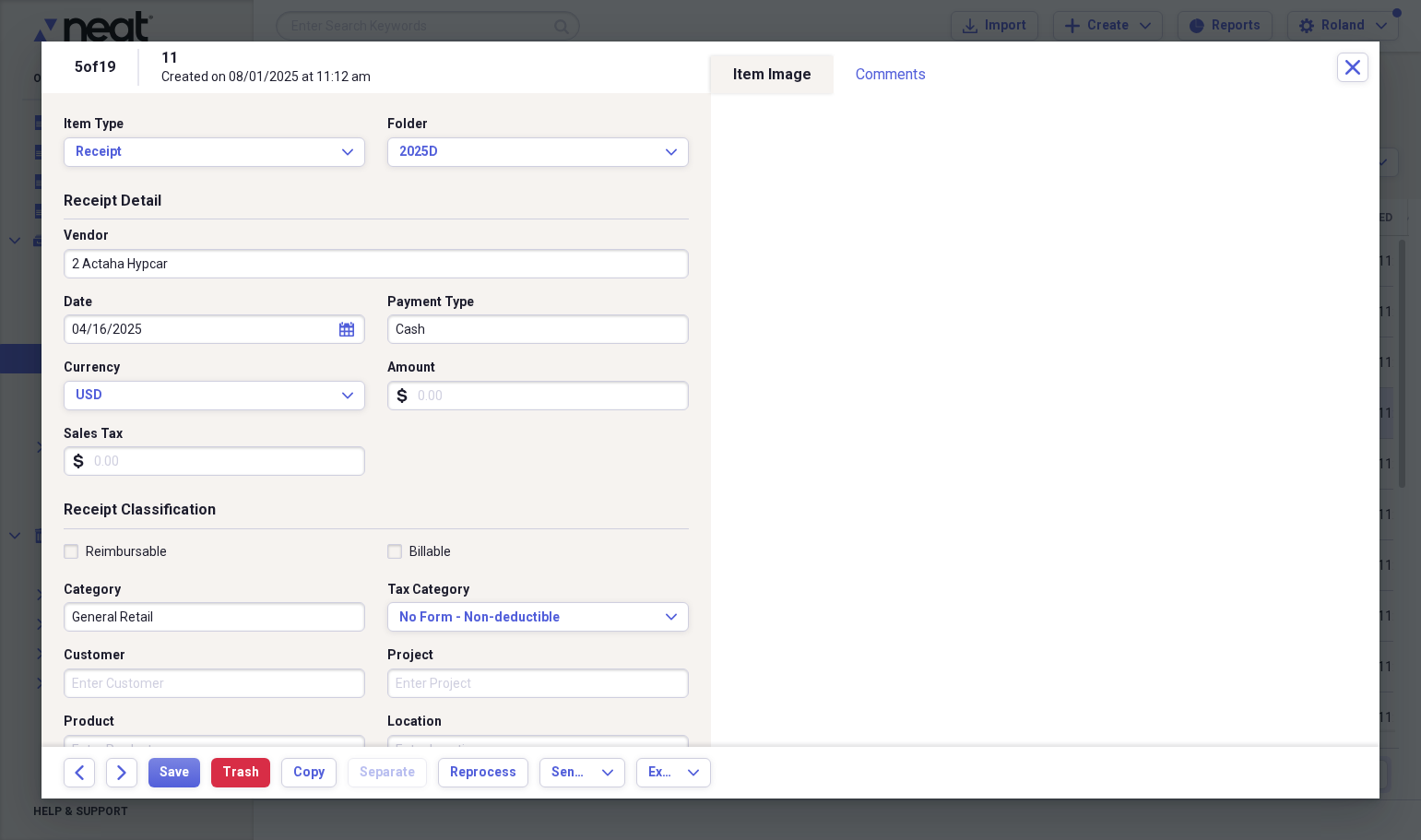 click on "Amount" at bounding box center (538, 396) 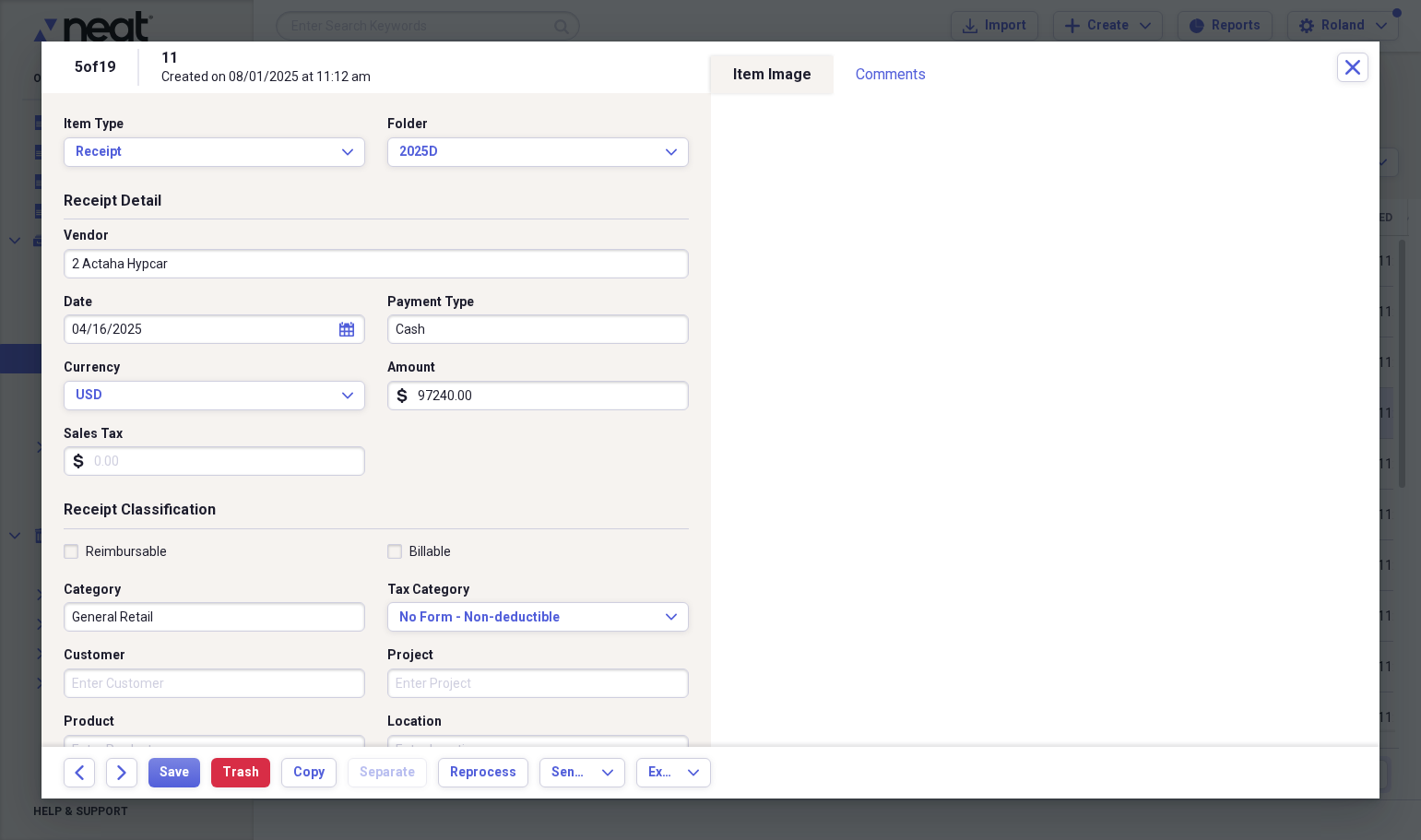 type on "97240.00" 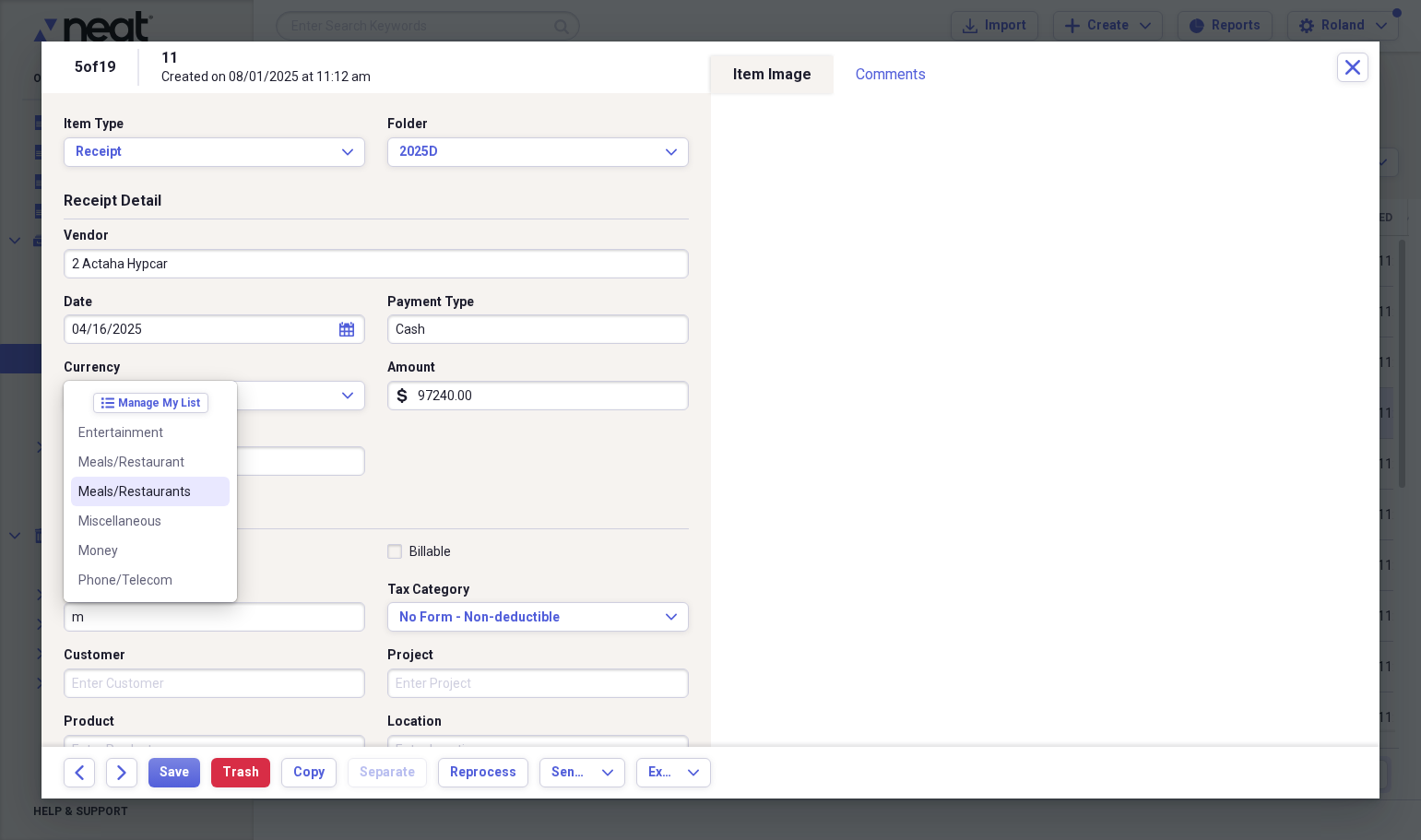 click on "Meals/Restaurants" at bounding box center (139, 491) 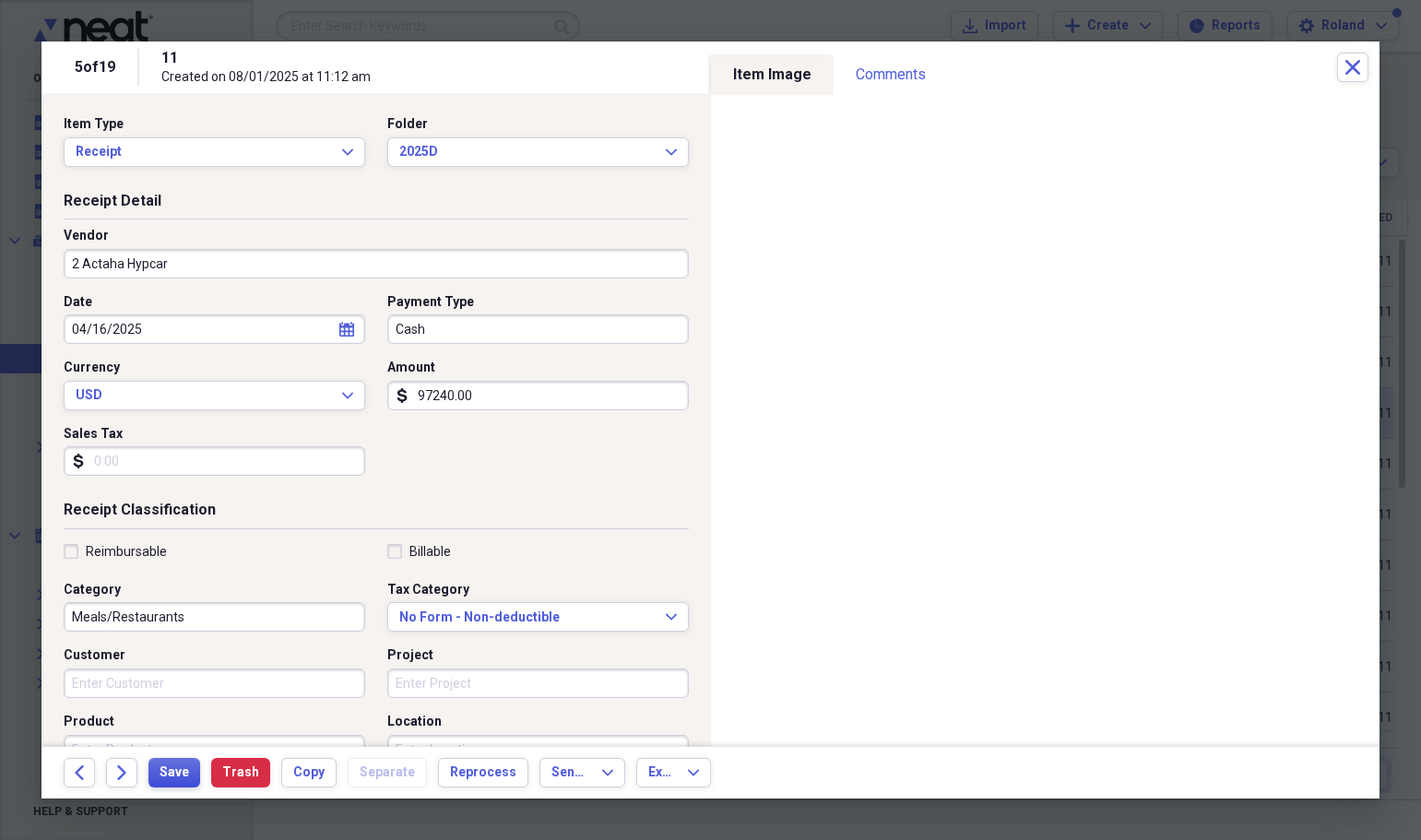 click on "Save" at bounding box center (174, 773) 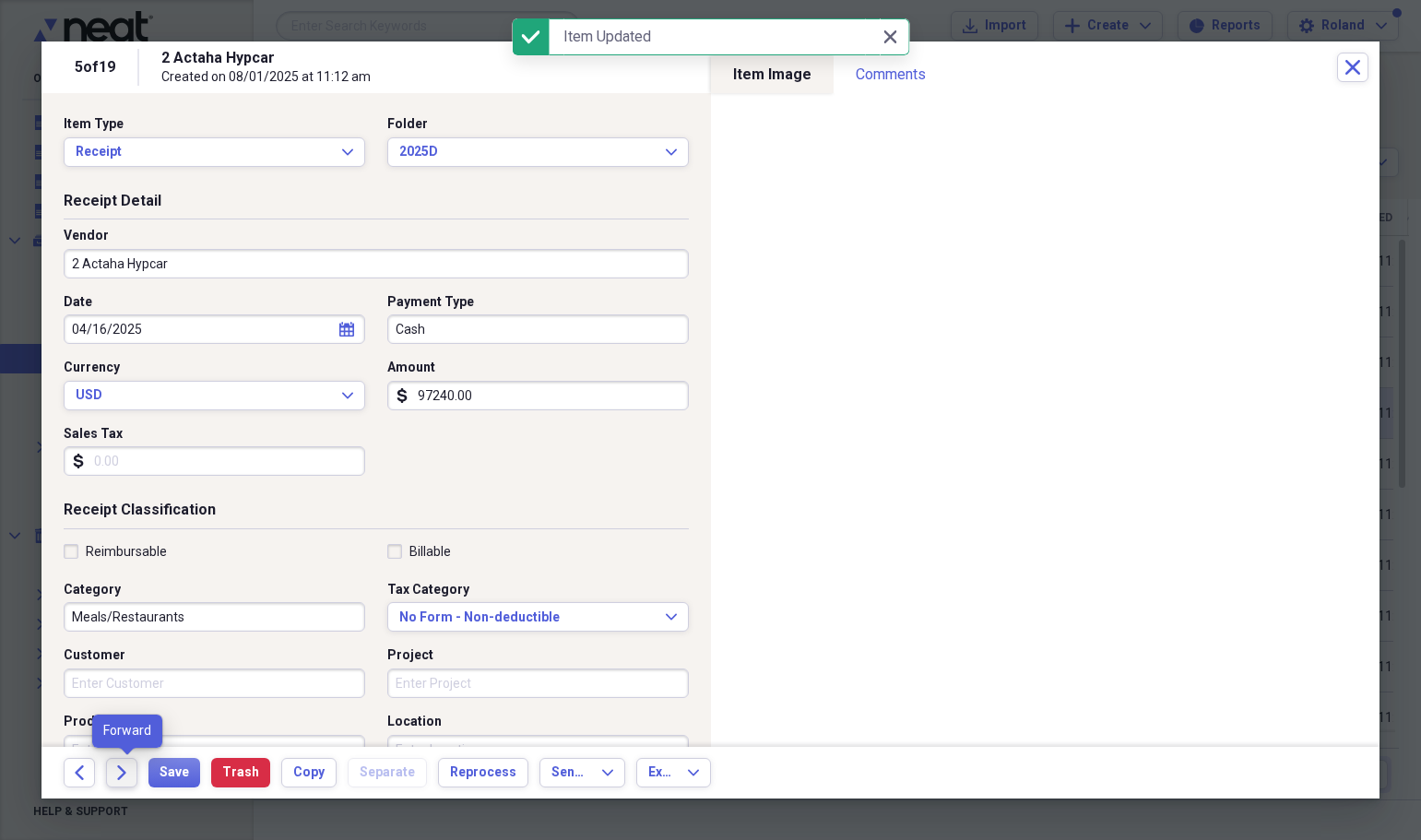 click 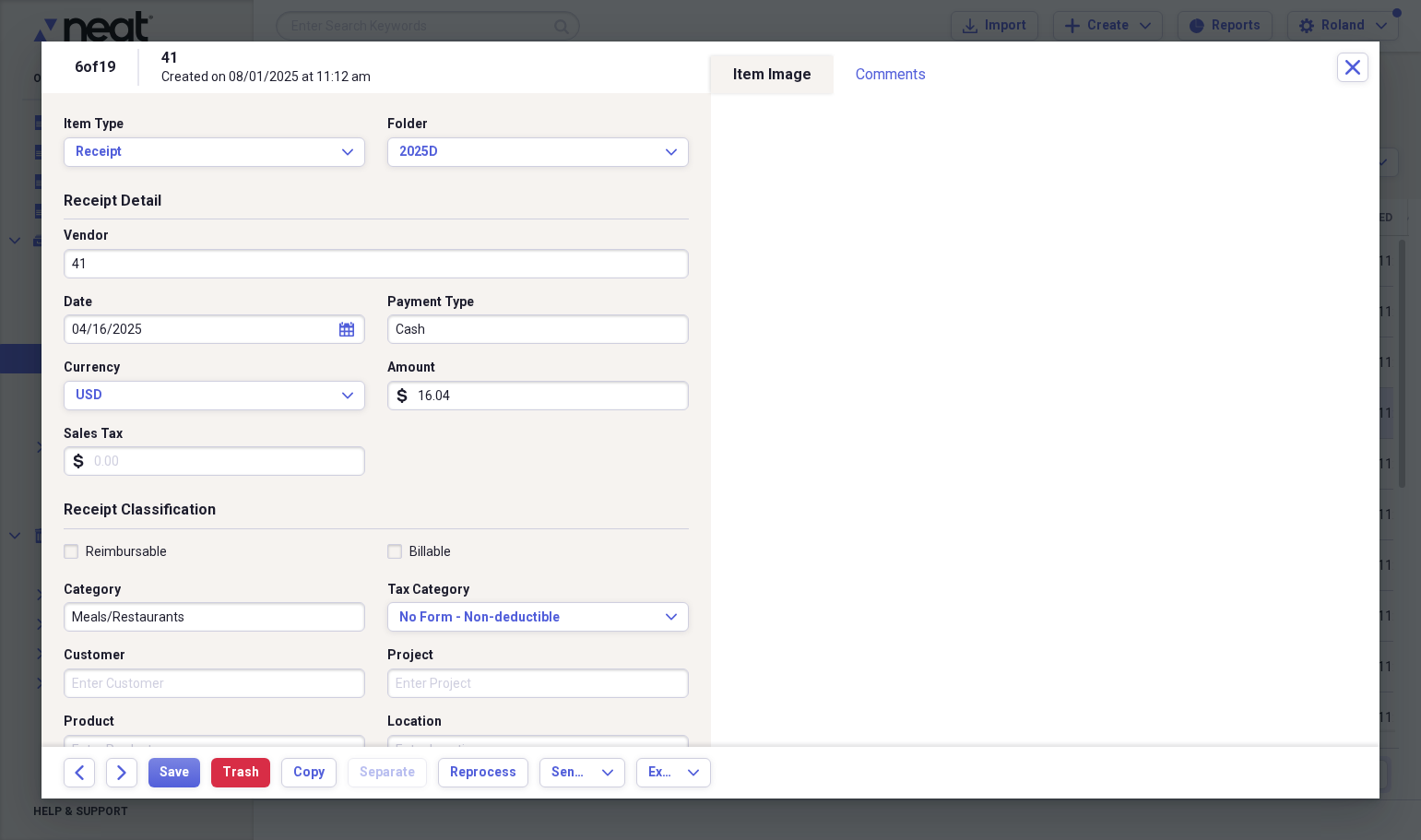 click on "41" at bounding box center (376, 264) 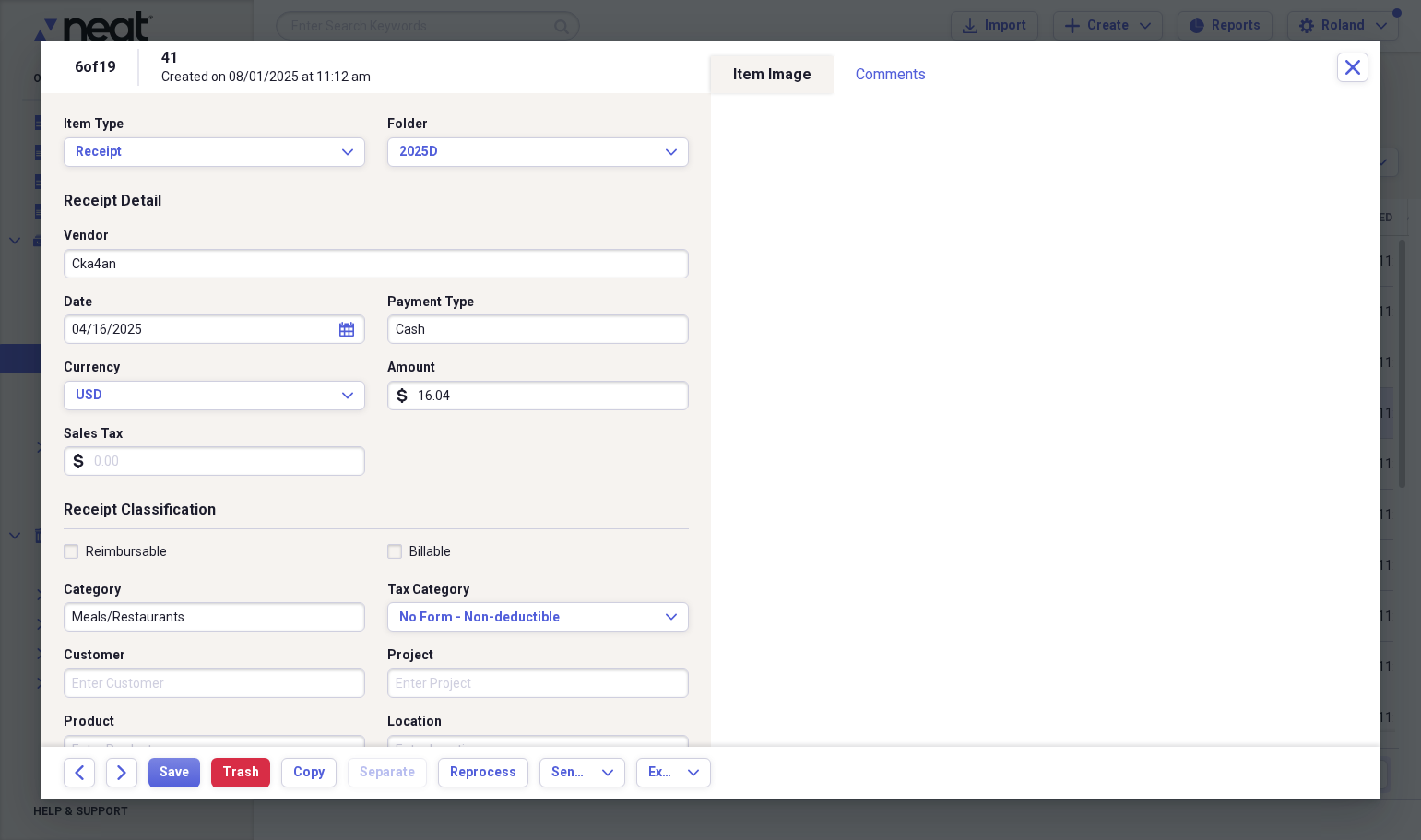 type on "[COUNTRY]" 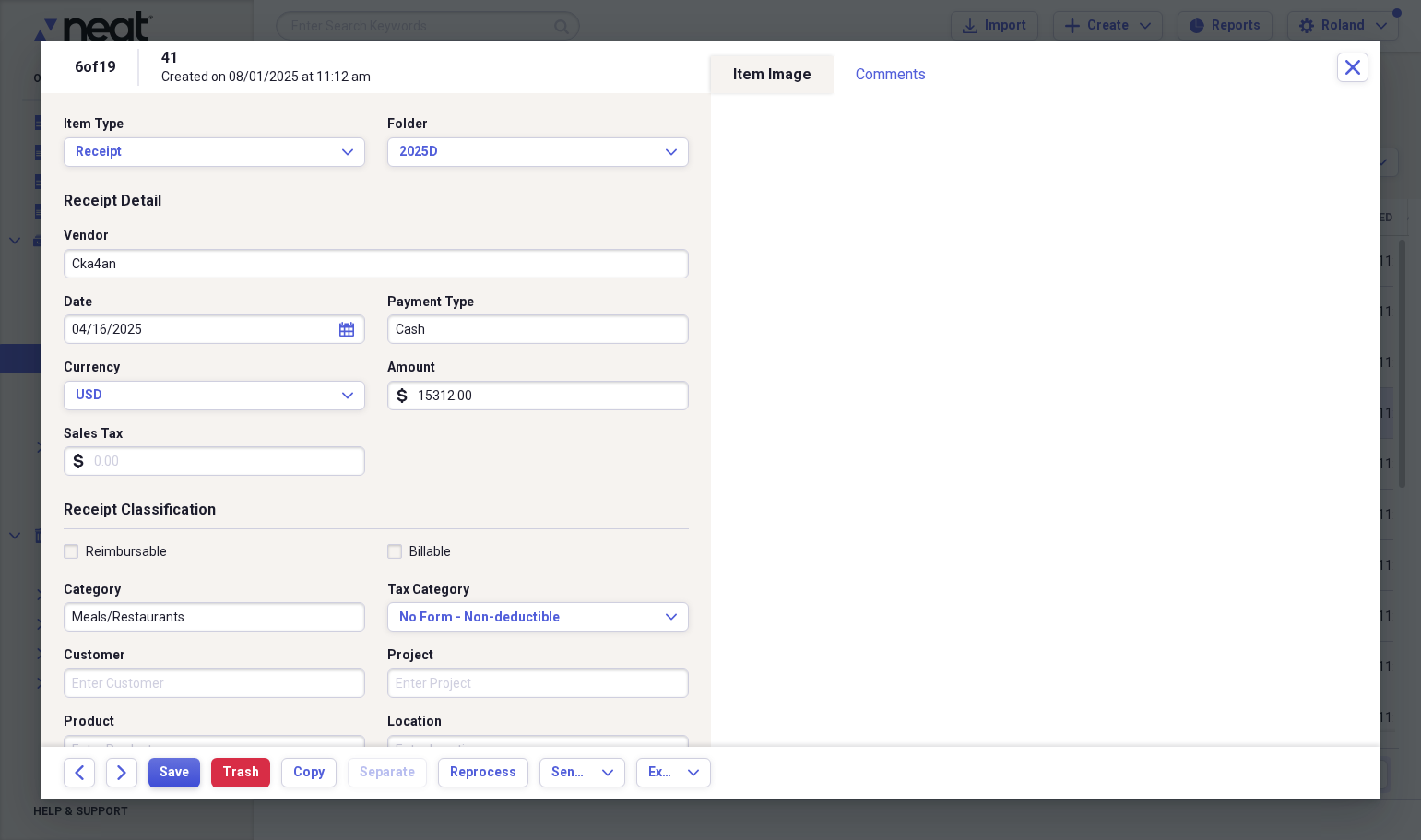 type on "15312.00" 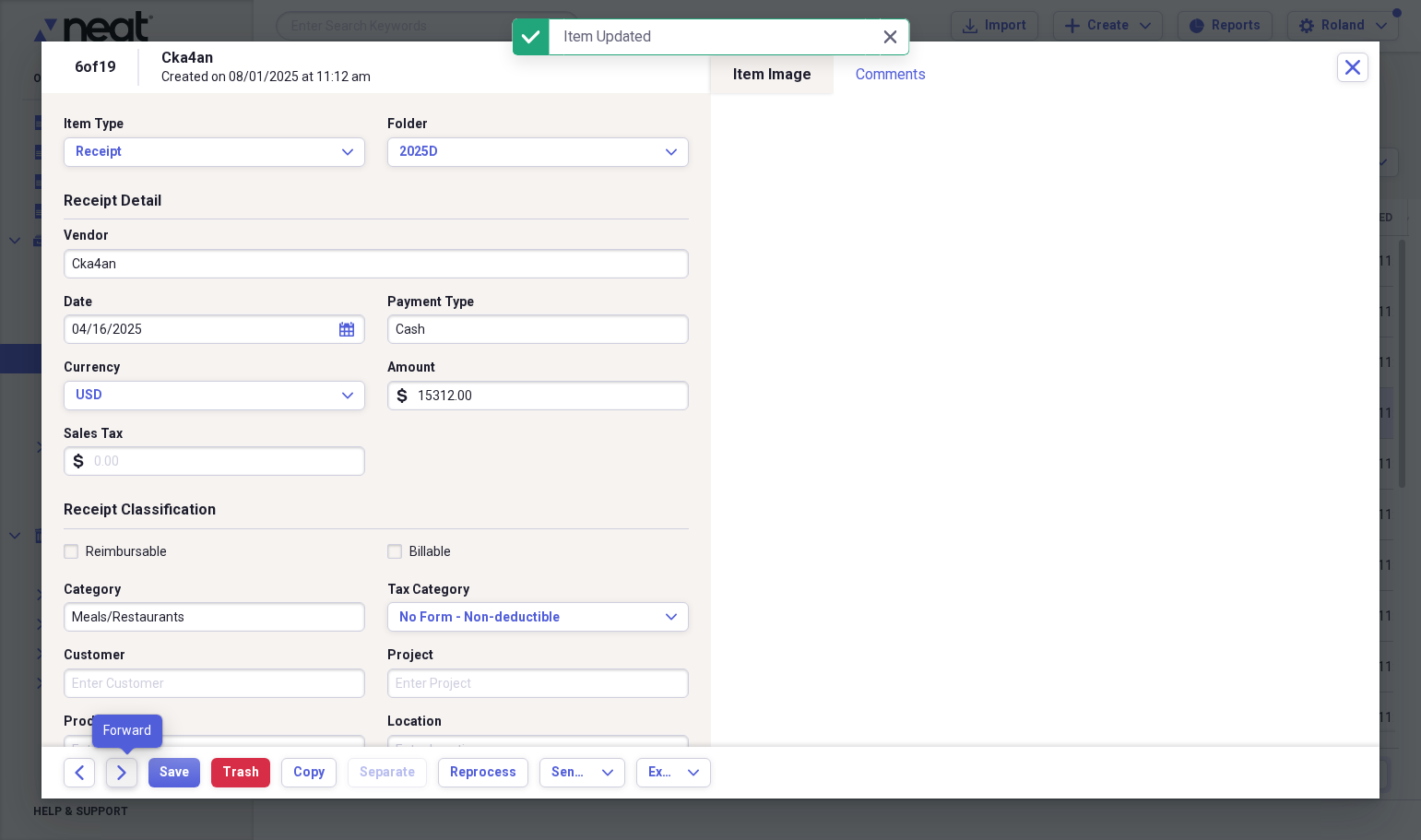 click 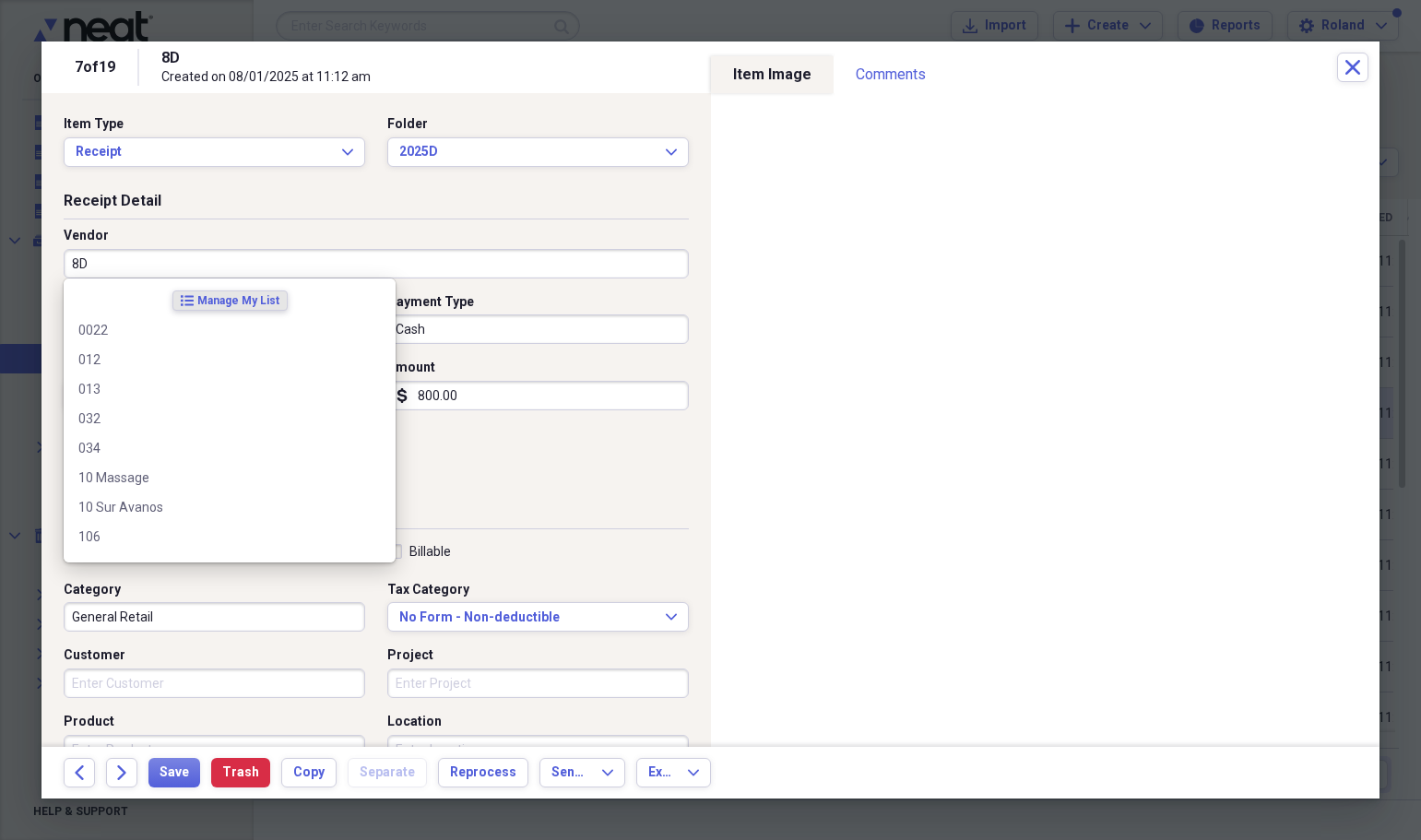 click on "8D" at bounding box center [376, 264] 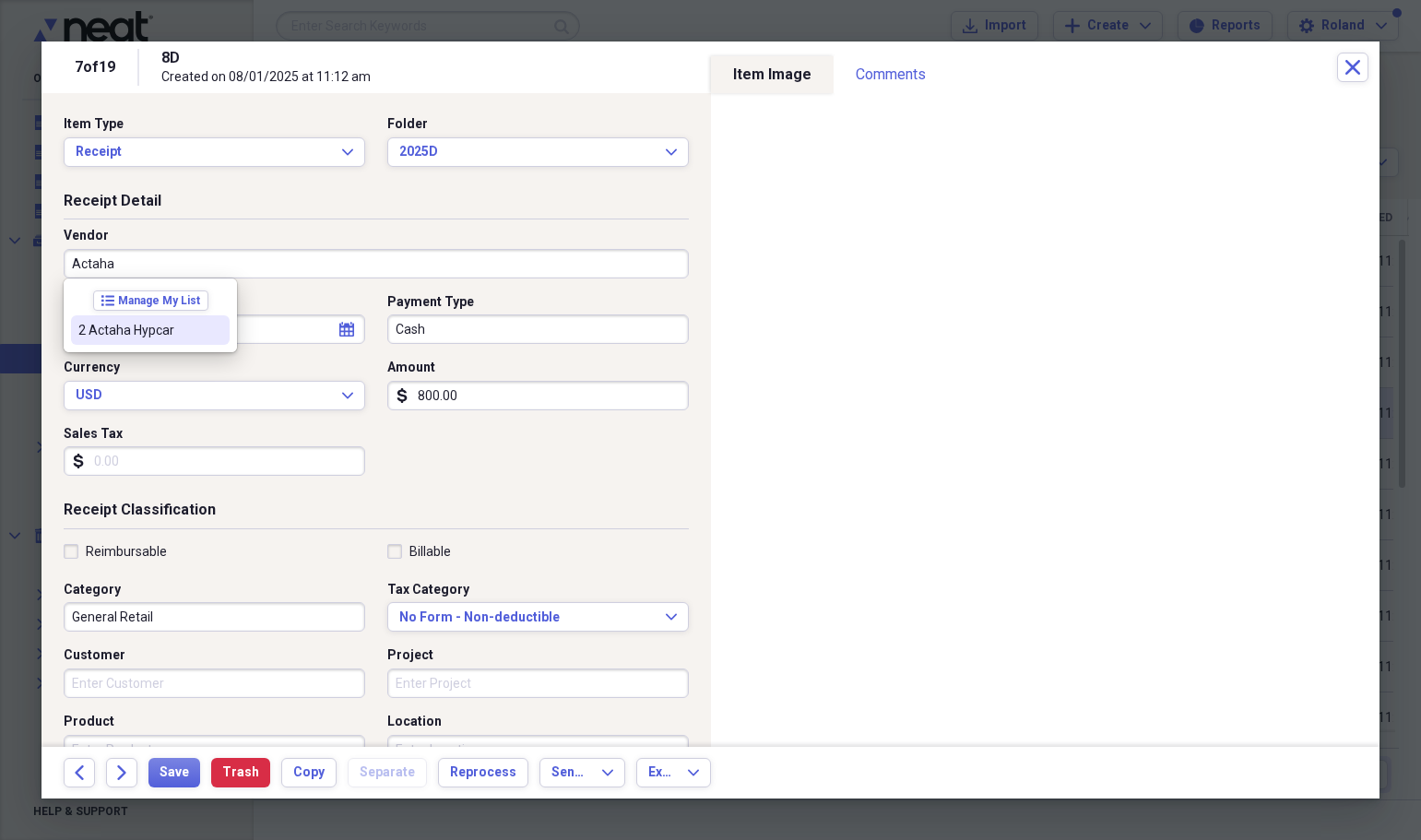type on "Actaha" 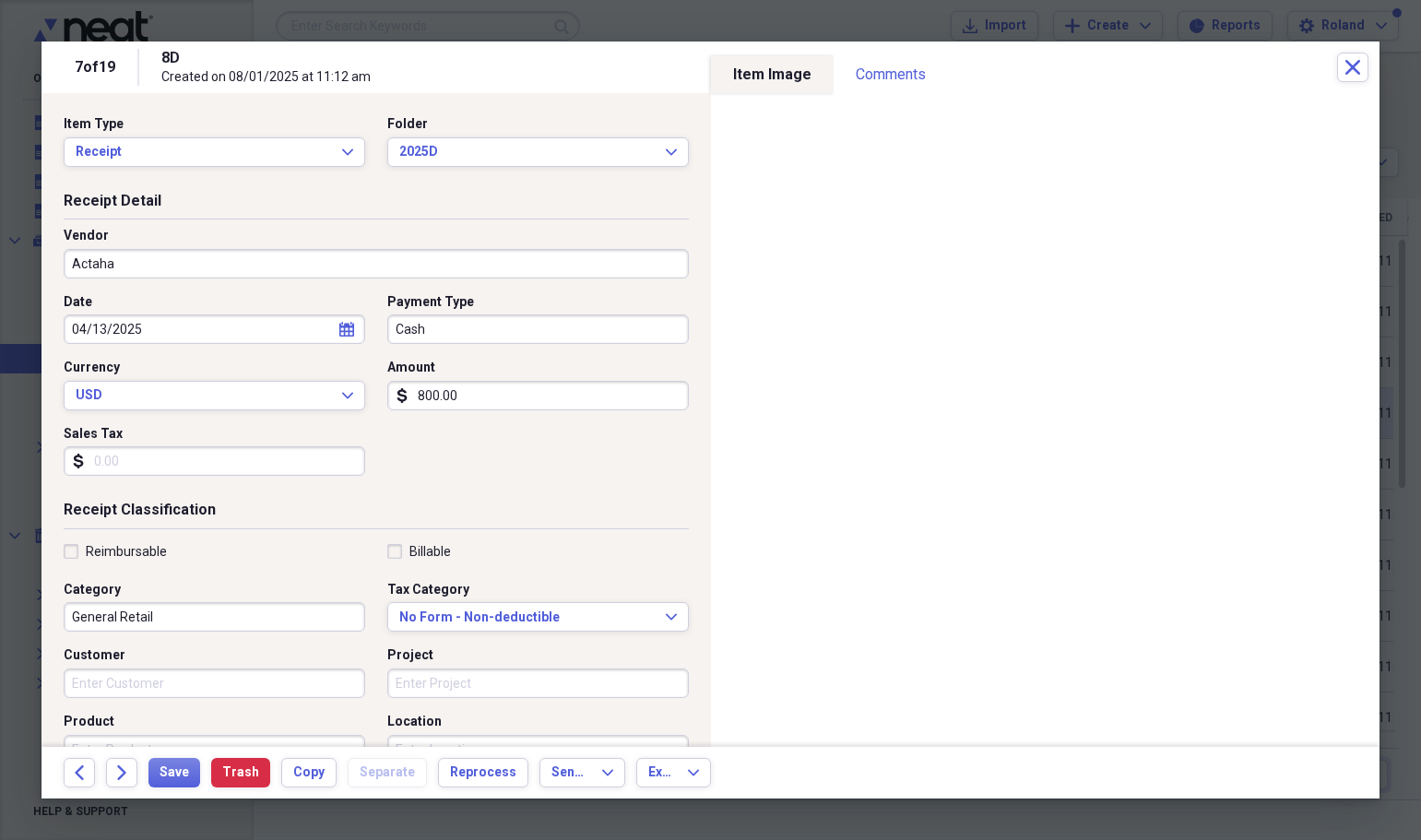 click on "Sales Tax dollar-sign" at bounding box center (219, 451) 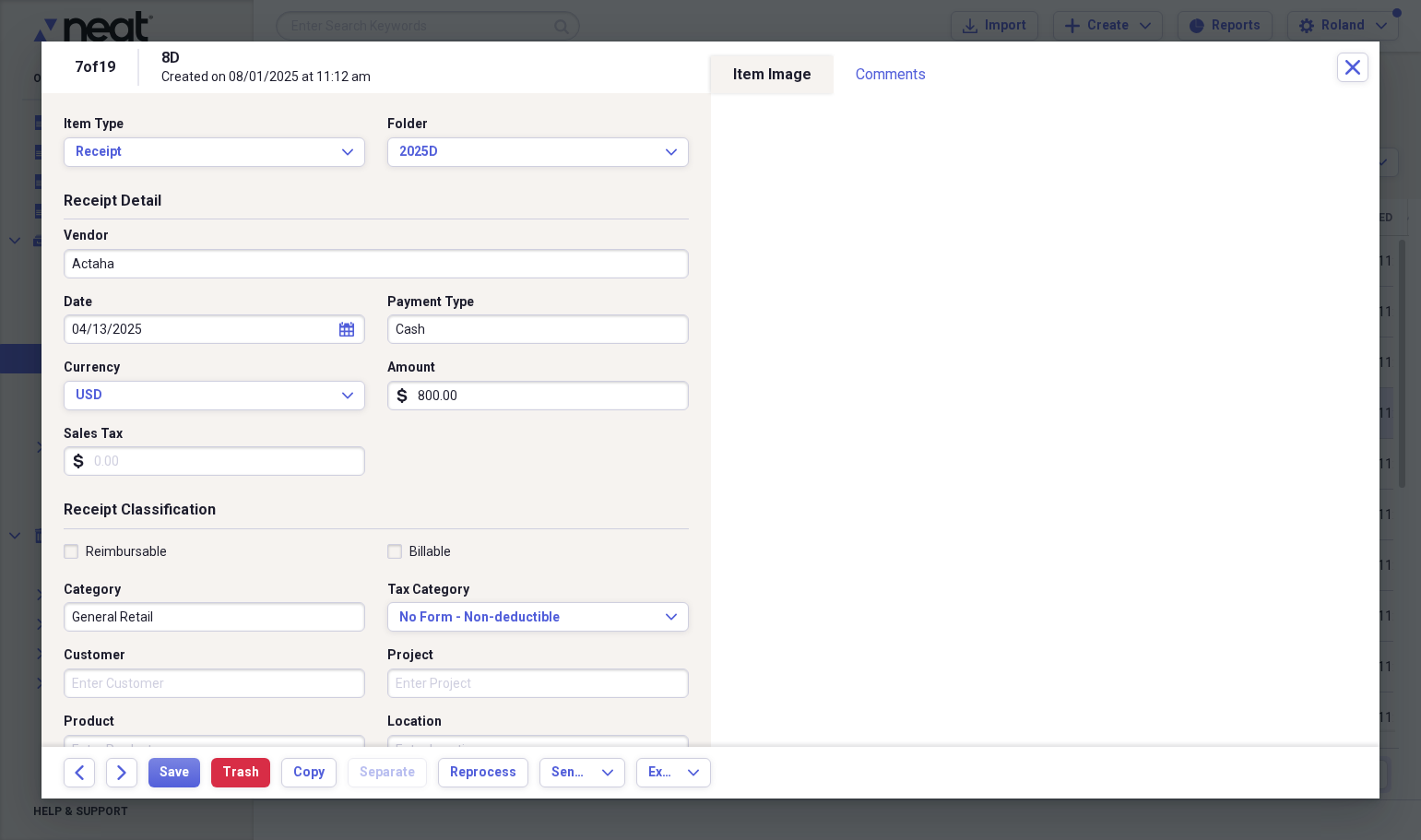 click on "800.00" at bounding box center (538, 396) 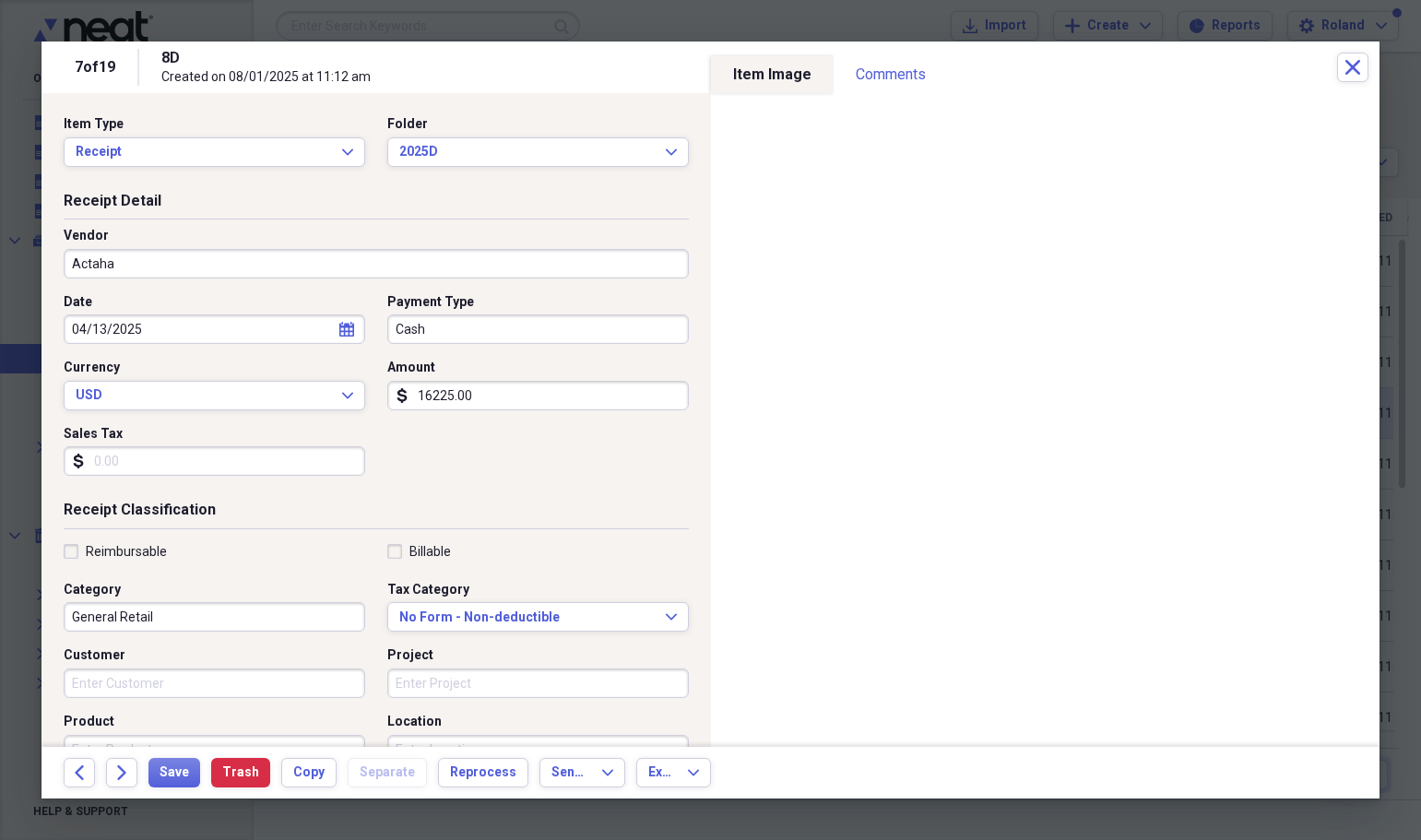 type on "16225.00" 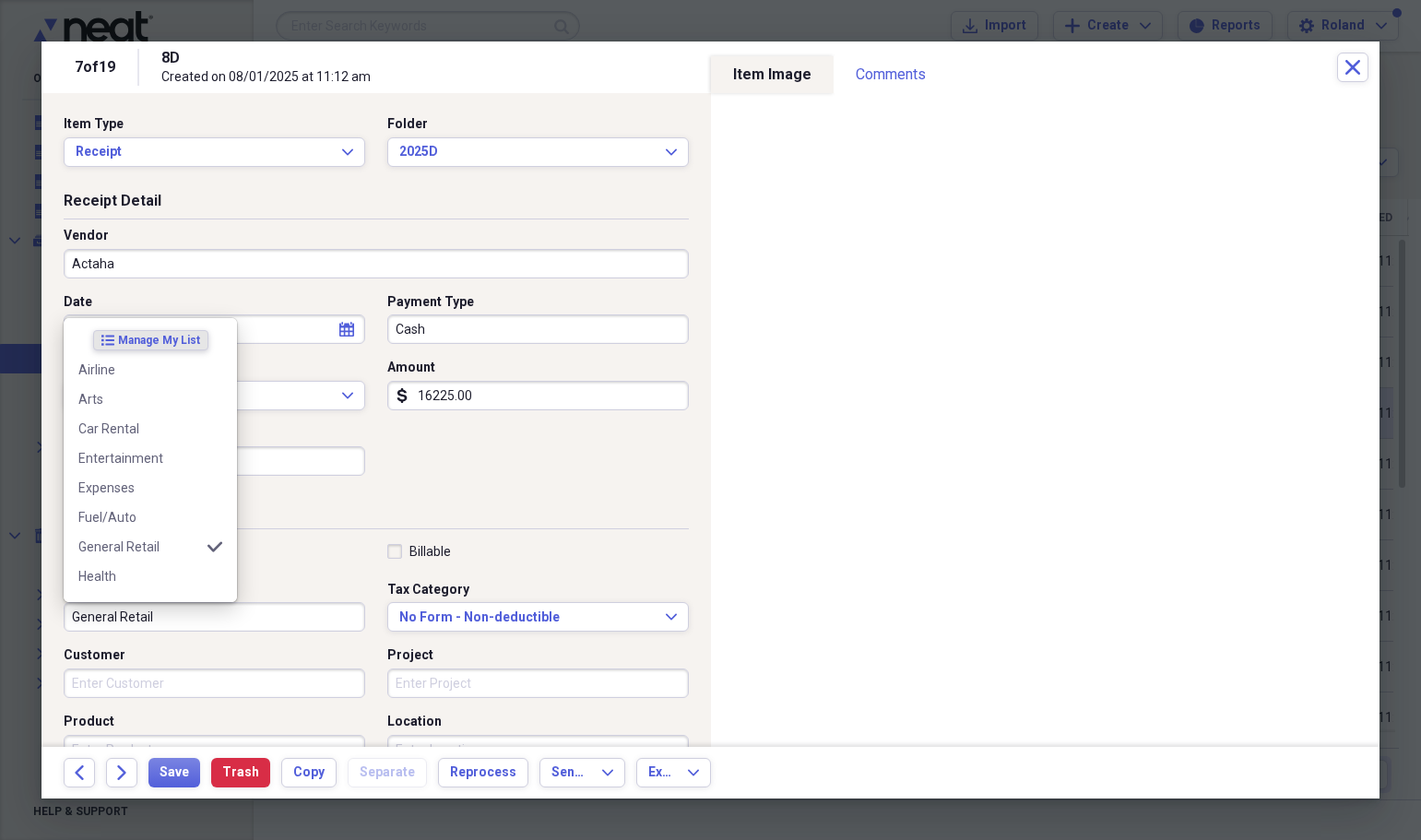 click on "General Retail" at bounding box center (214, 617) 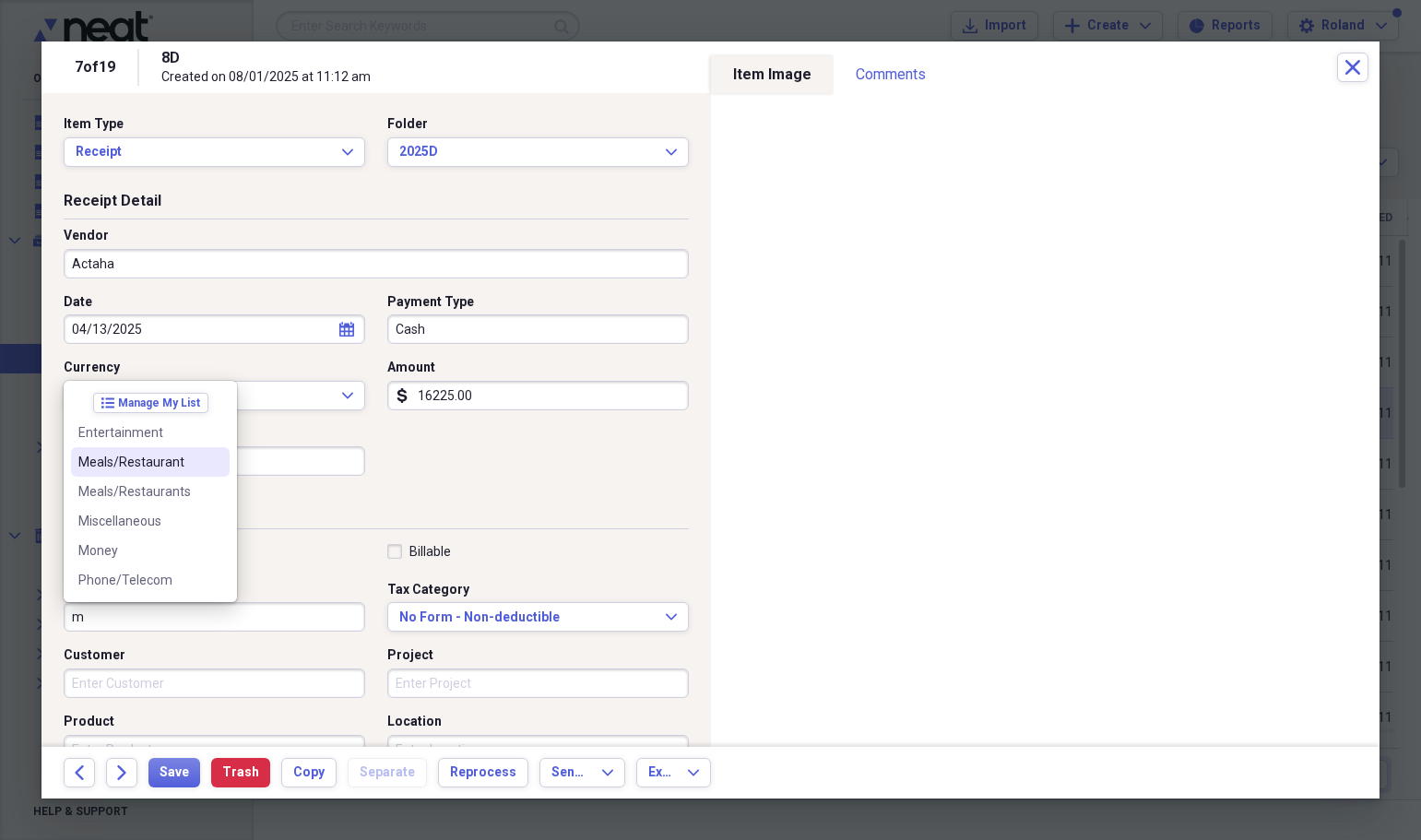 click on "Meals/Restaurant" at bounding box center [139, 462] 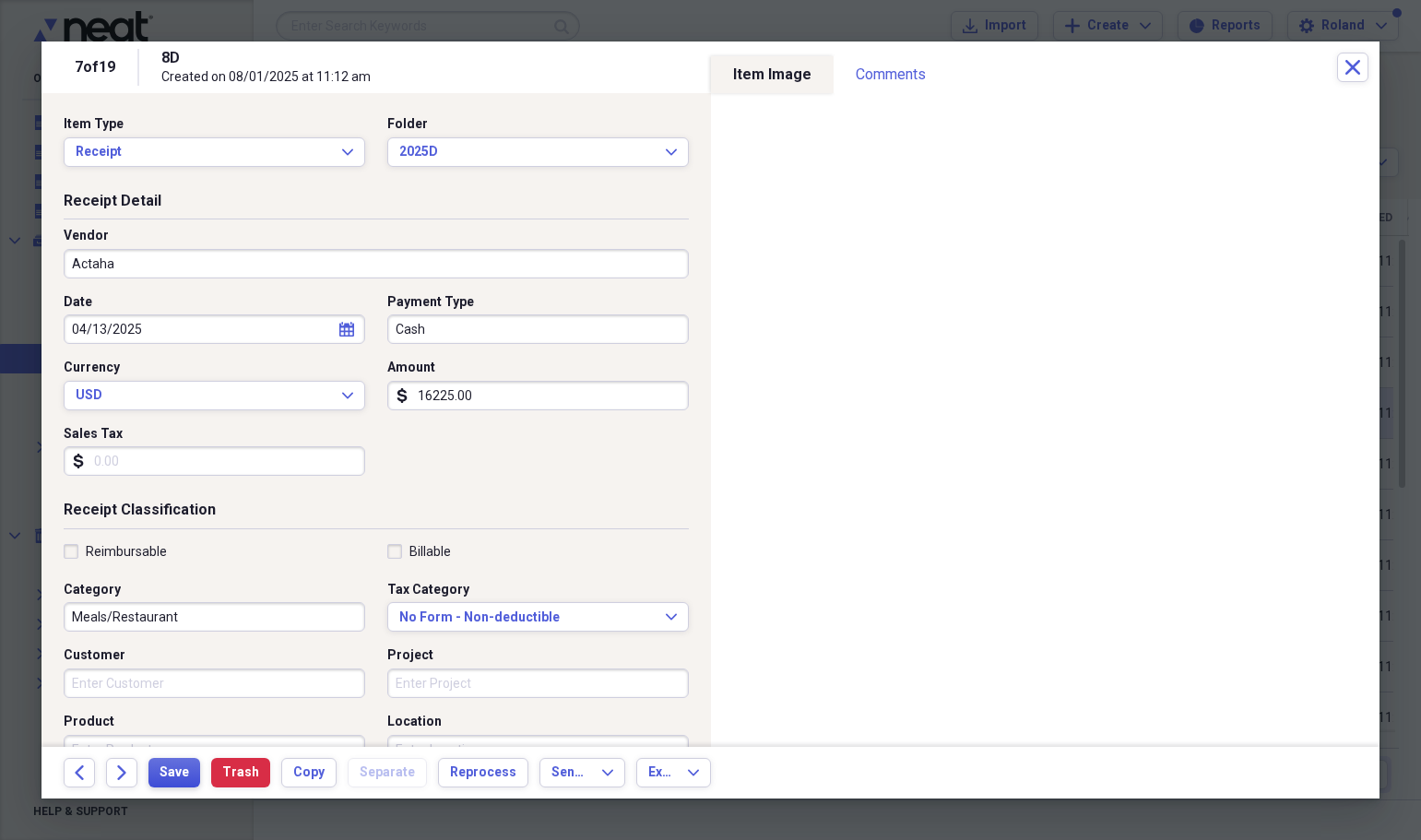 click on "Save" at bounding box center (174, 773) 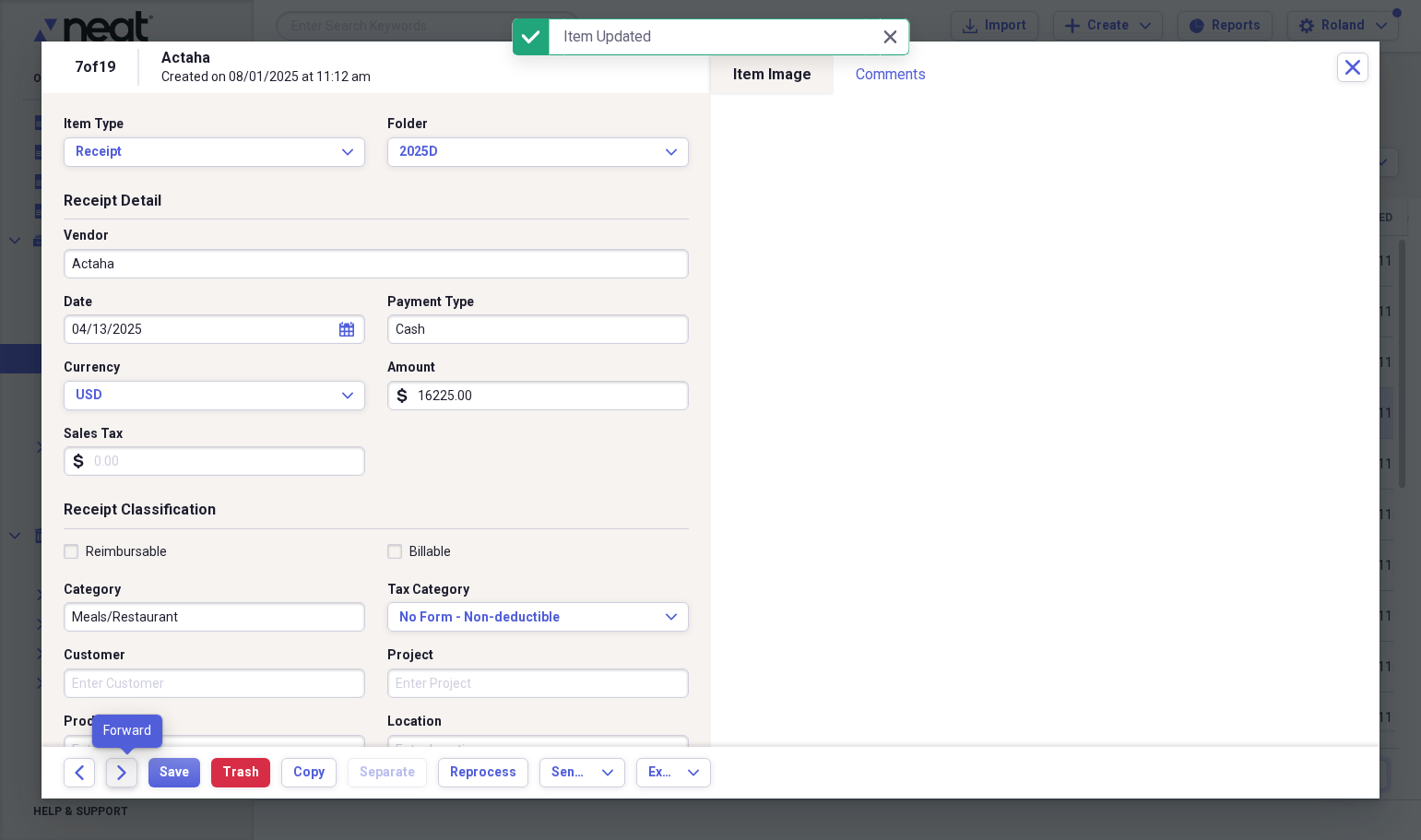 click on "Forward" at bounding box center [122, 773] 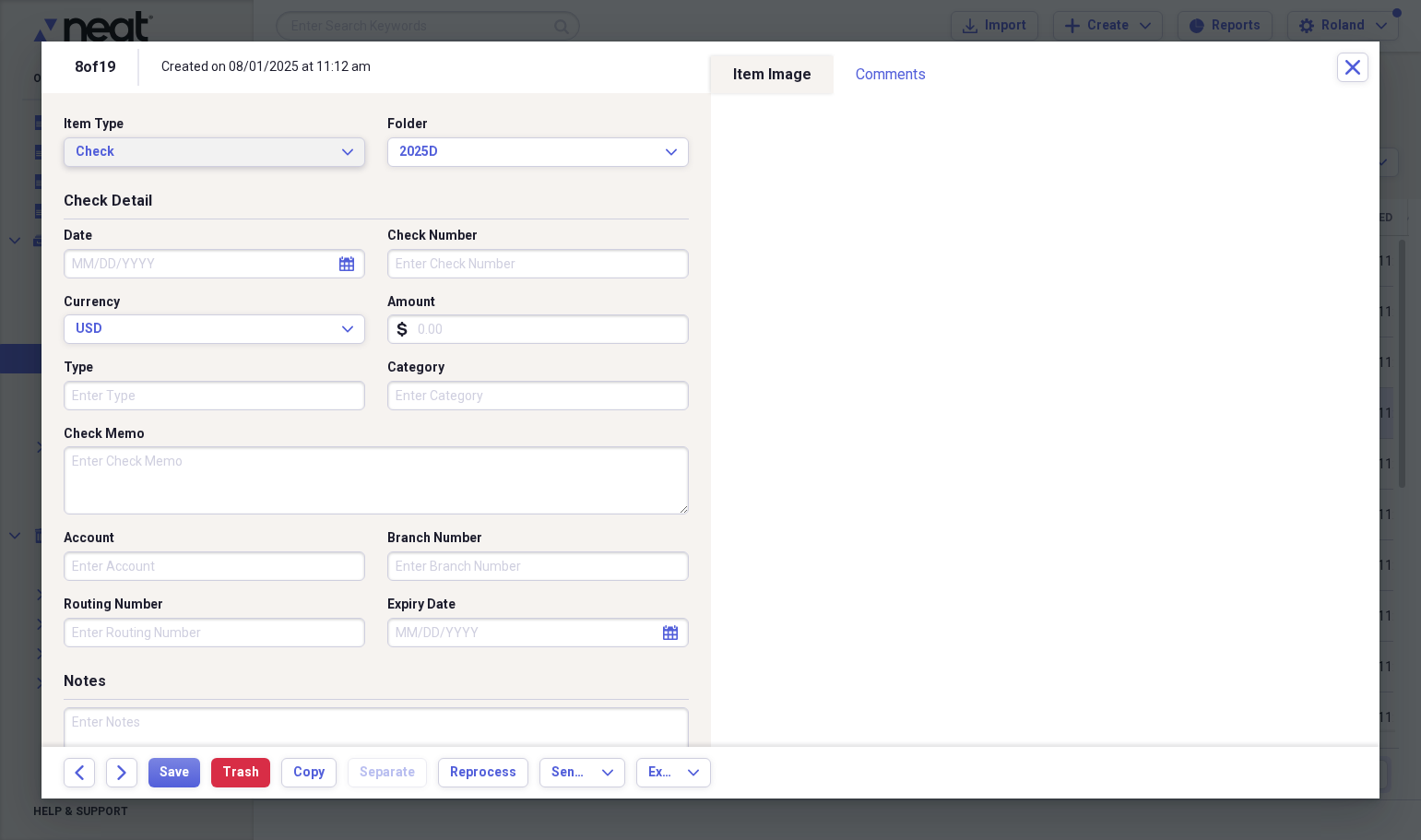 click on "Check Expand" at bounding box center [214, 152] 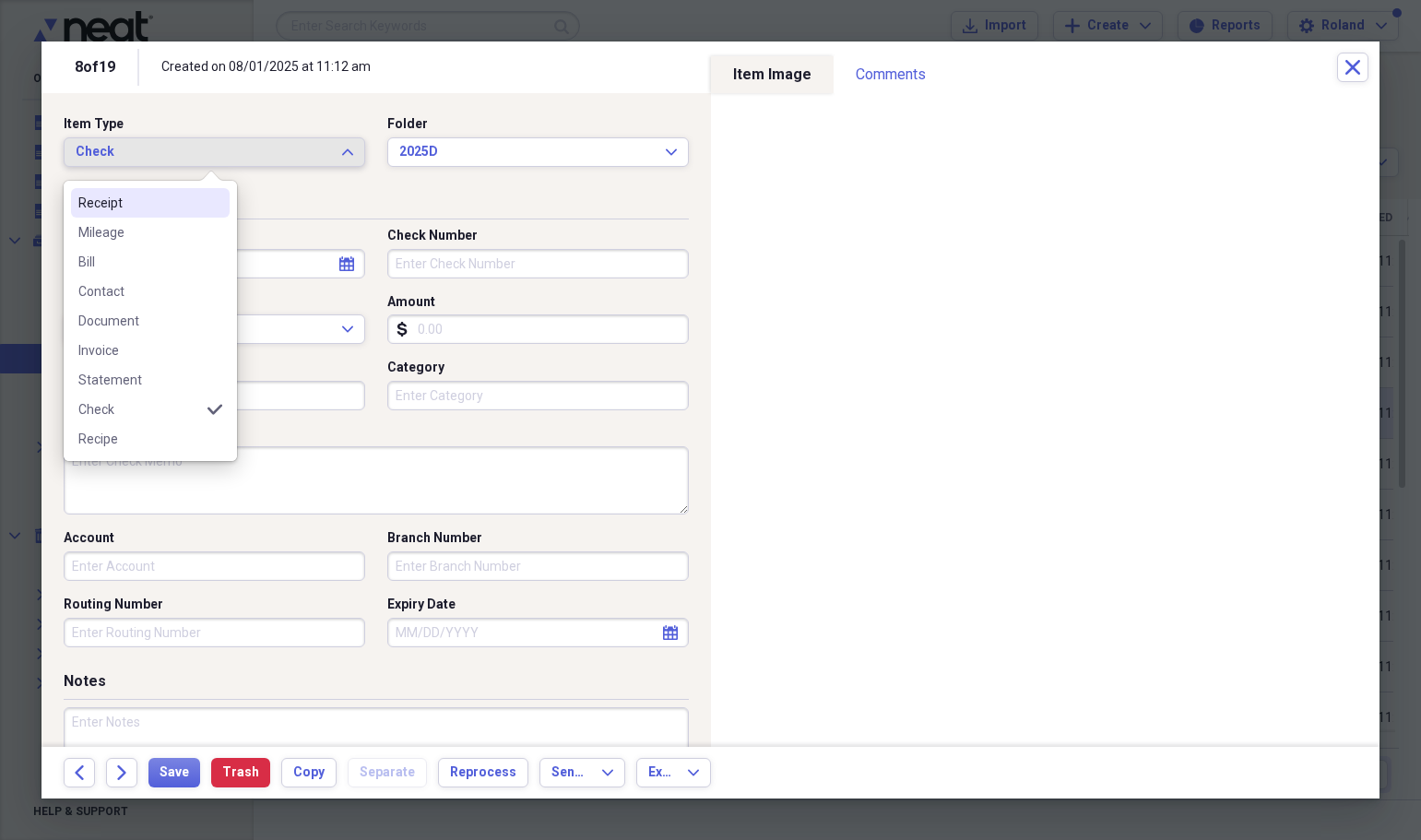 click on "Receipt" at bounding box center (139, 203) 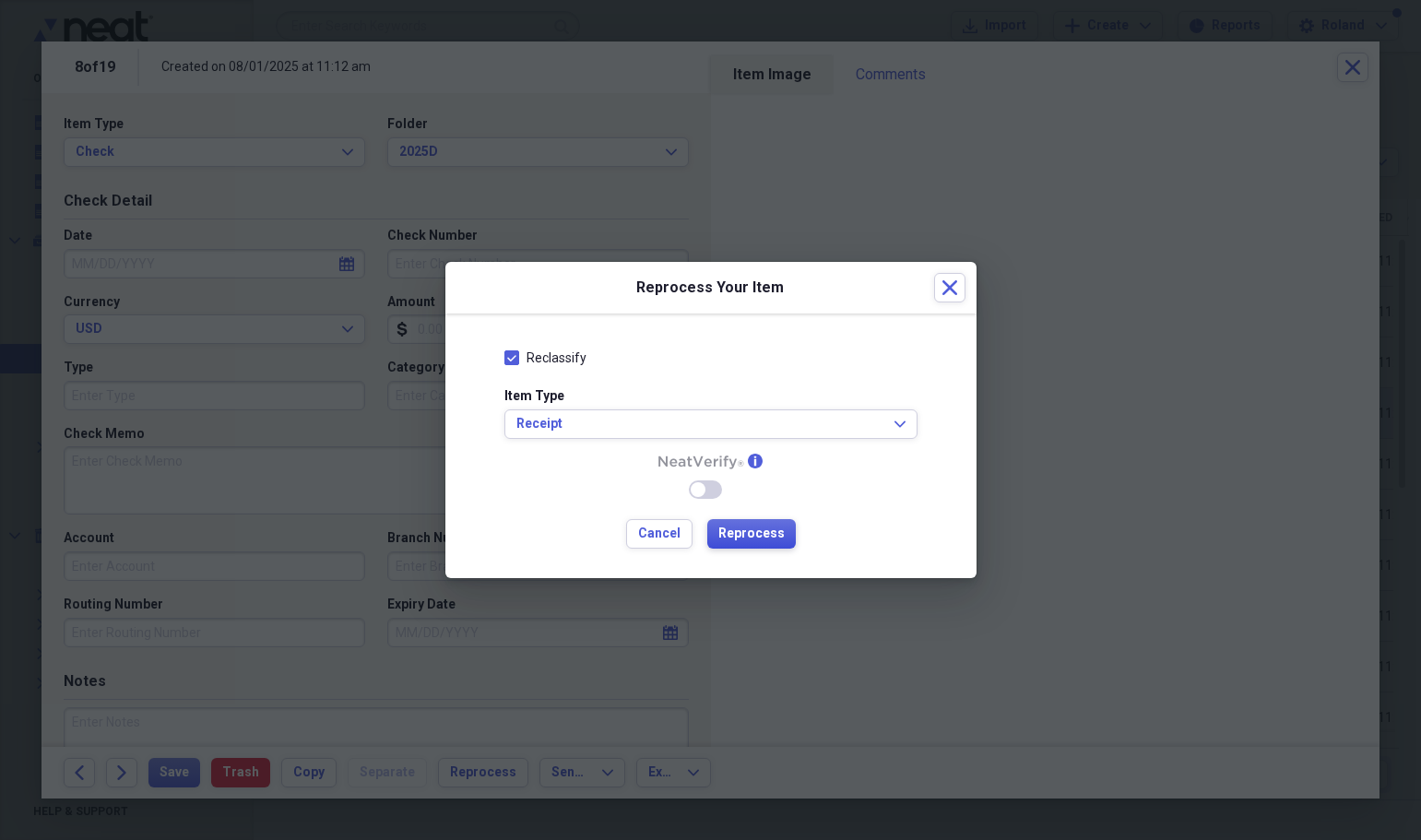 click on "Reprocess" at bounding box center (752, 534) 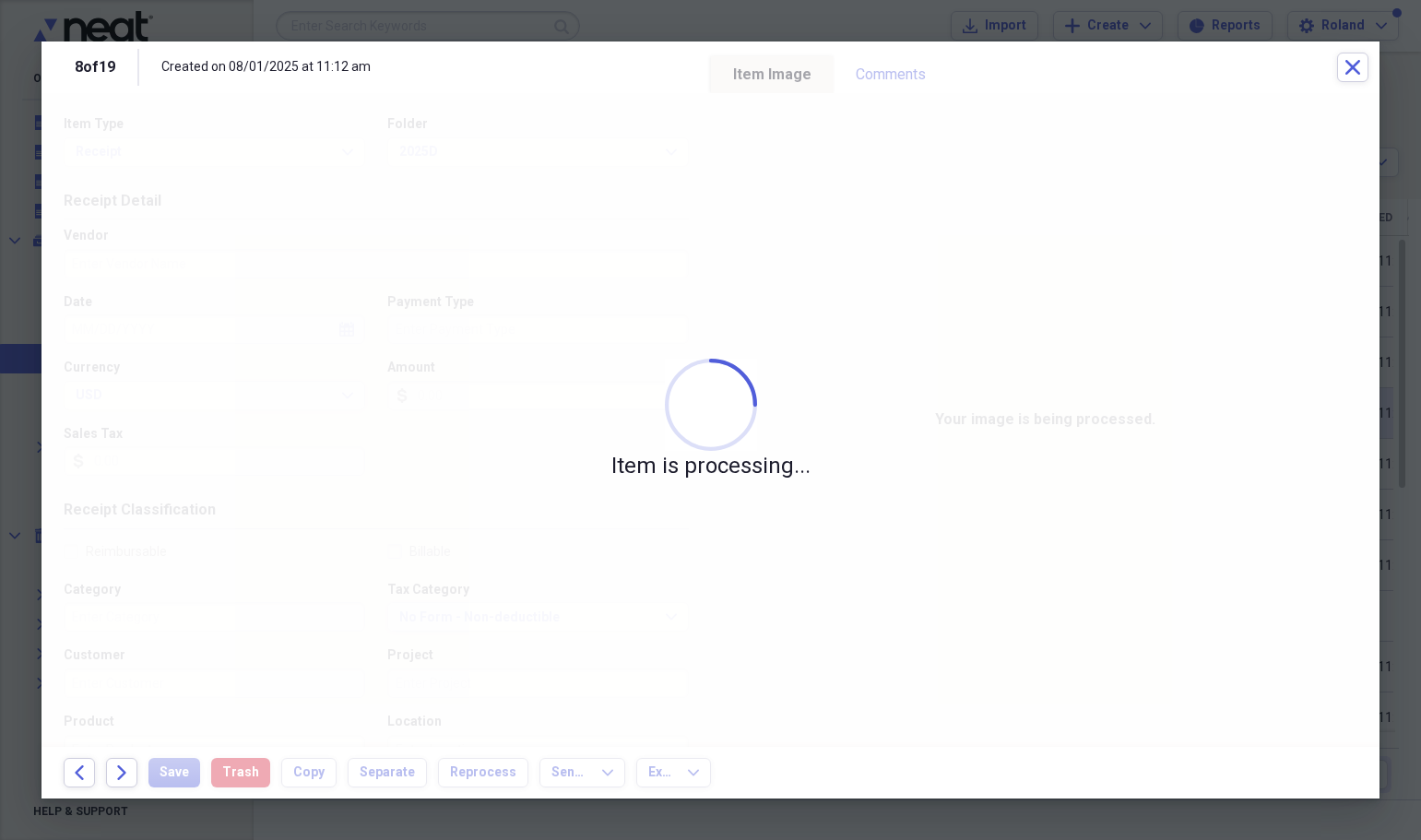 type on "11" 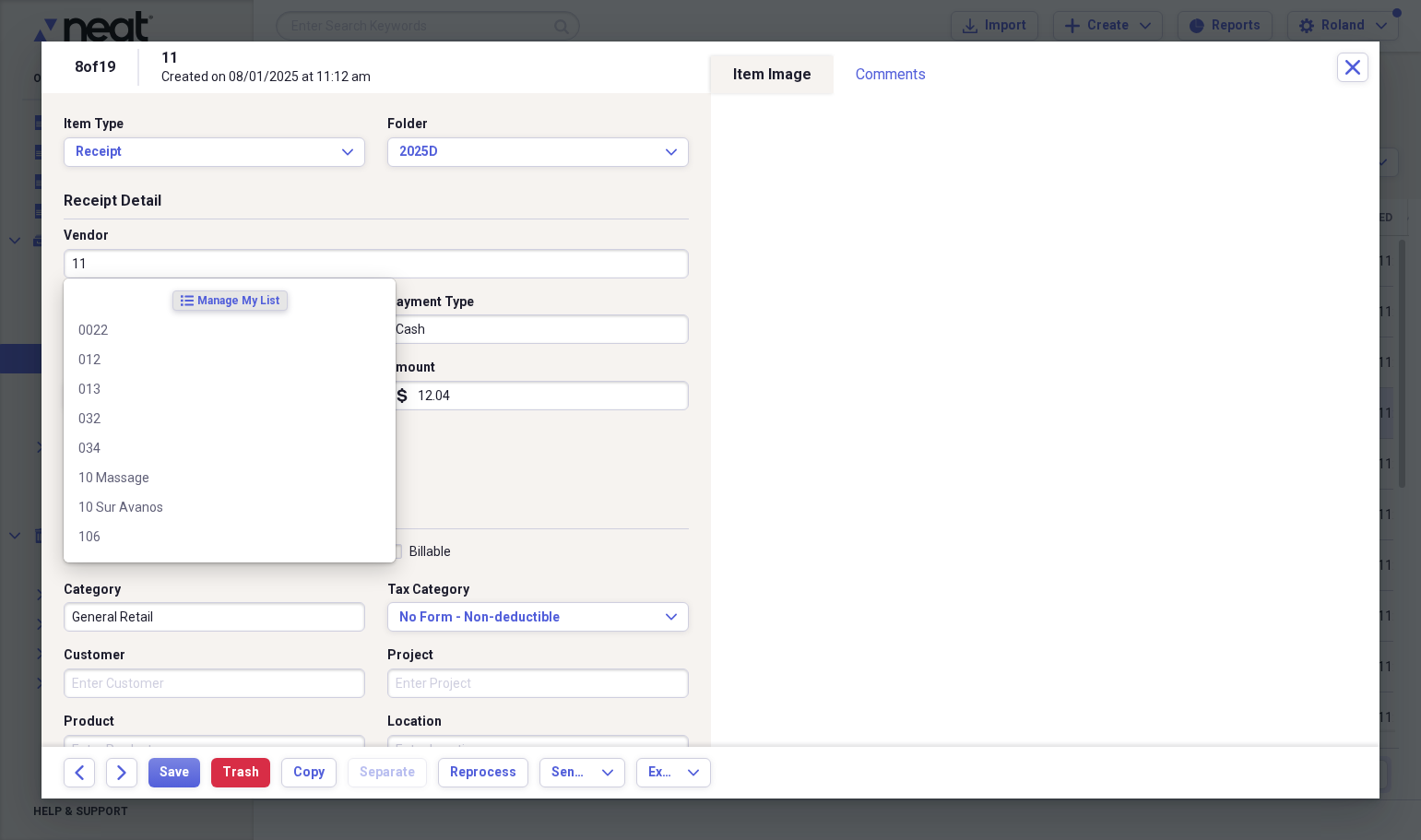 click on "11" at bounding box center (376, 264) 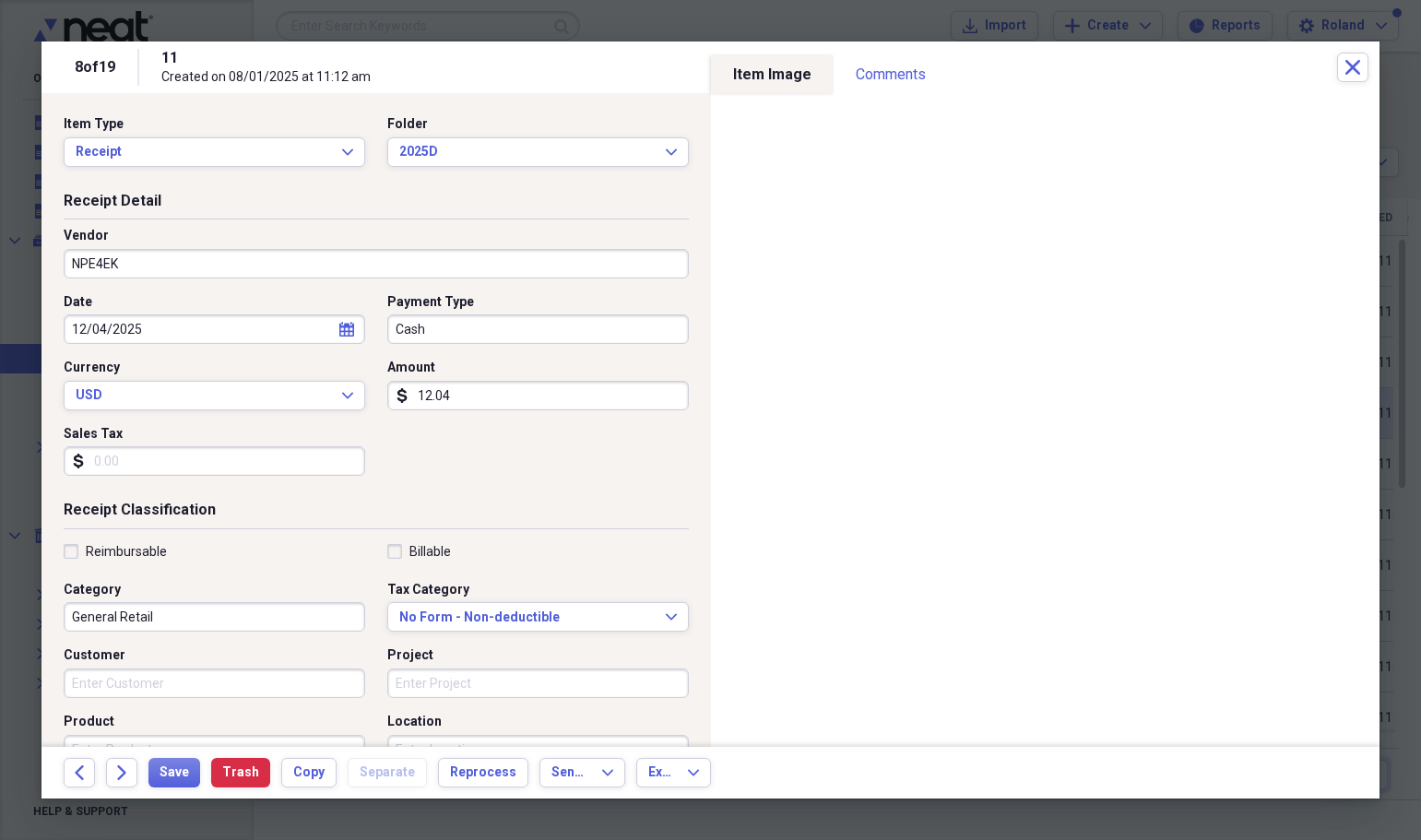 type on "NPE4EK" 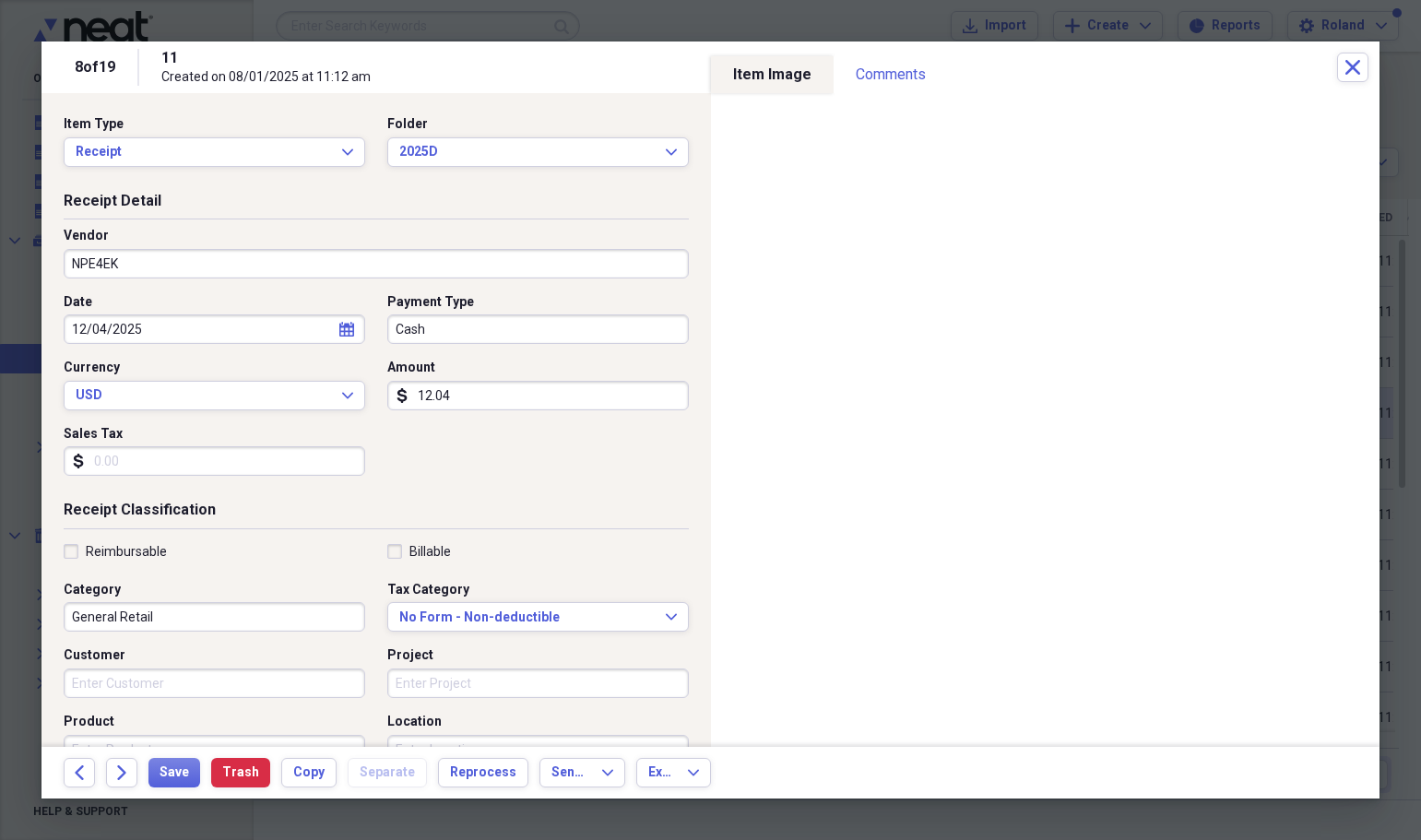 select on "11" 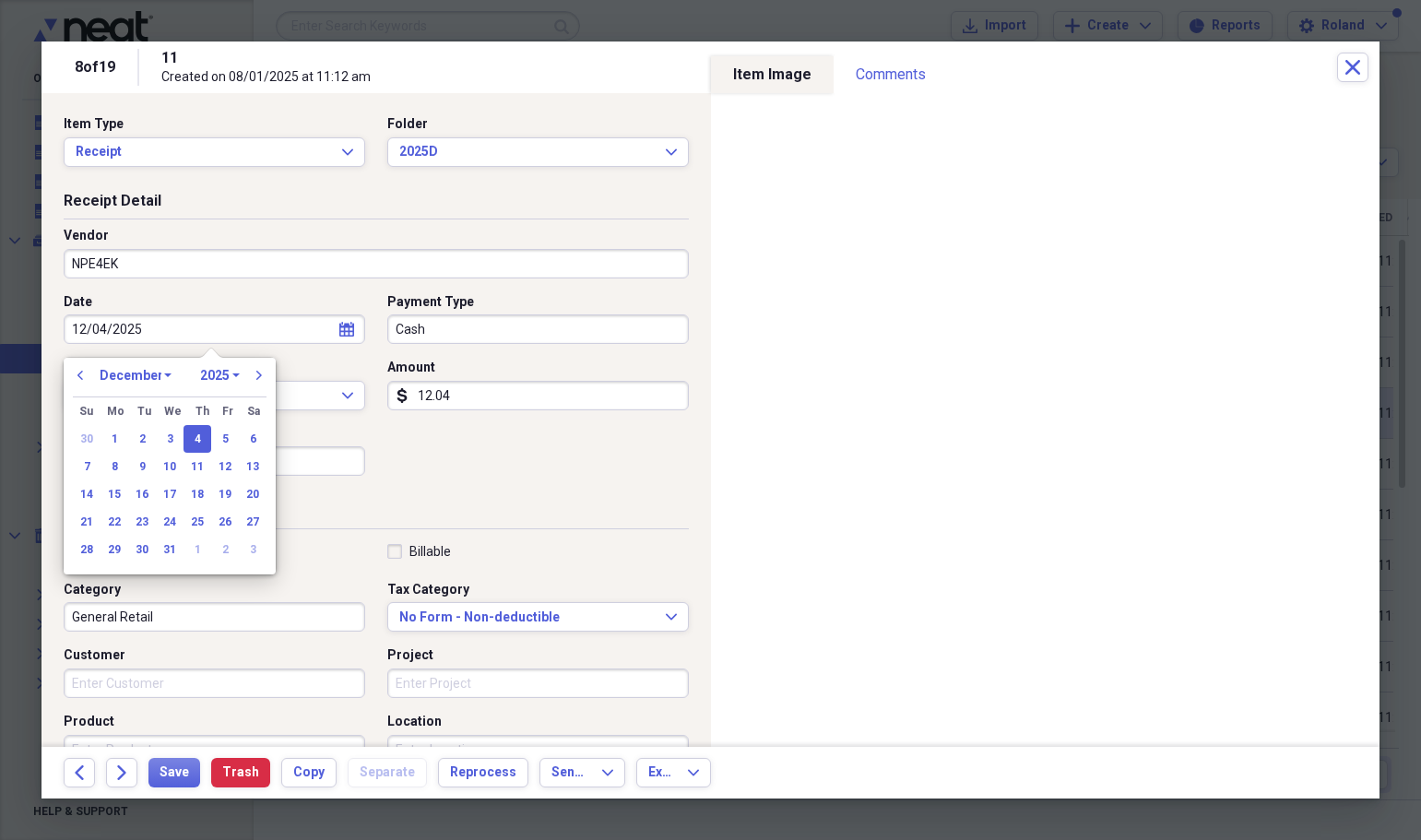 click on "12/04/2025" at bounding box center [214, 329] 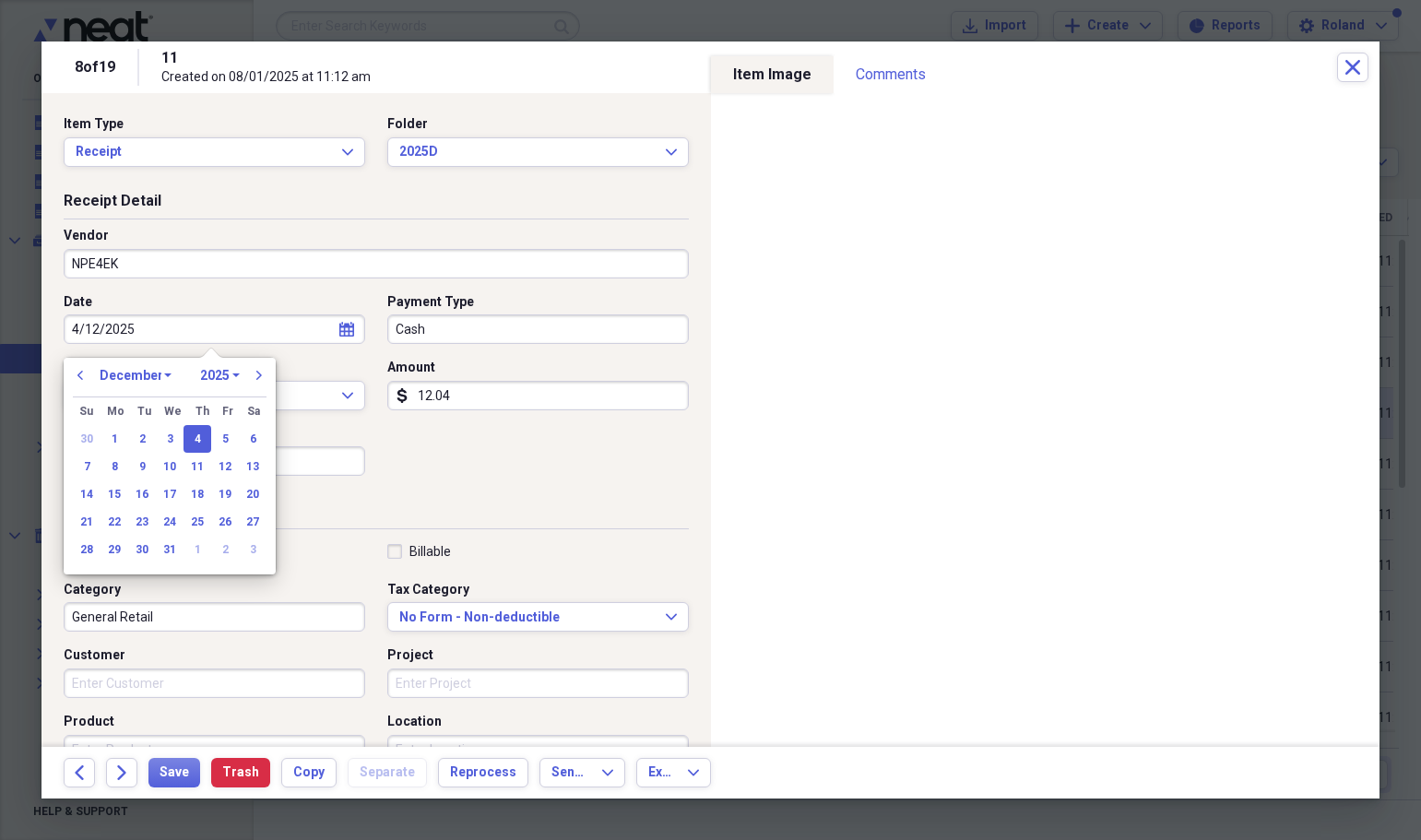 type on "4/12/20" 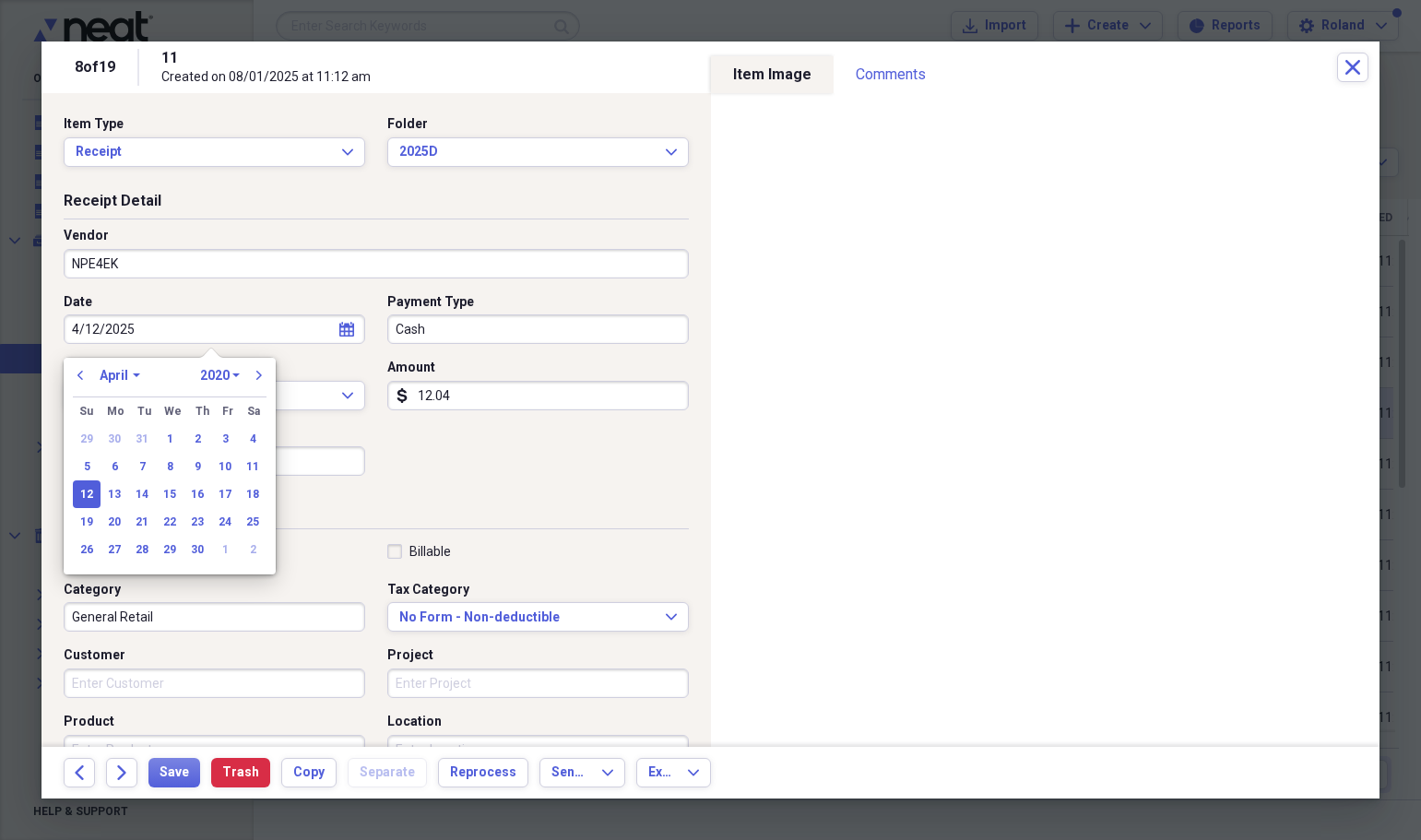 type on "4/12/2025" 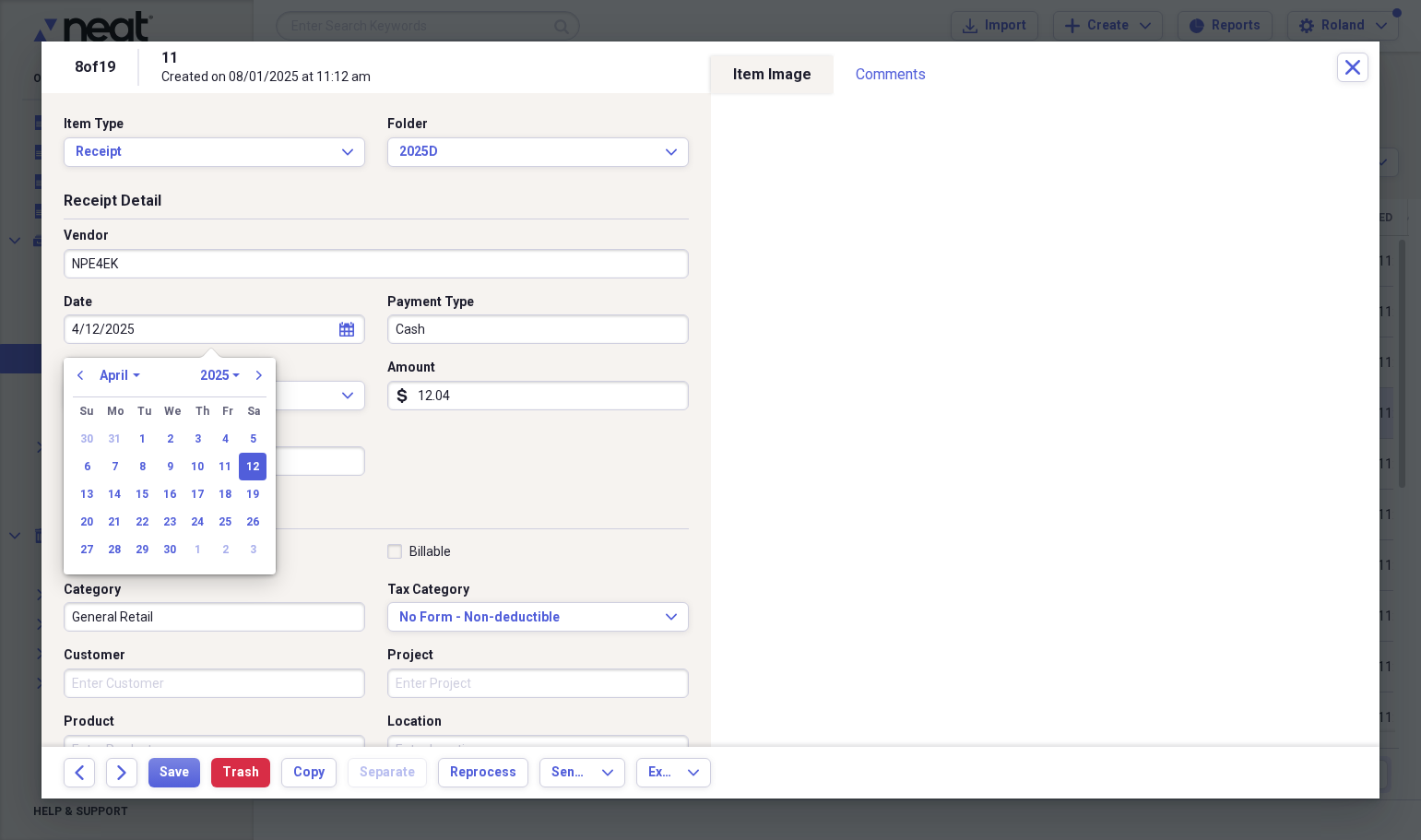 type on "04/12/2025" 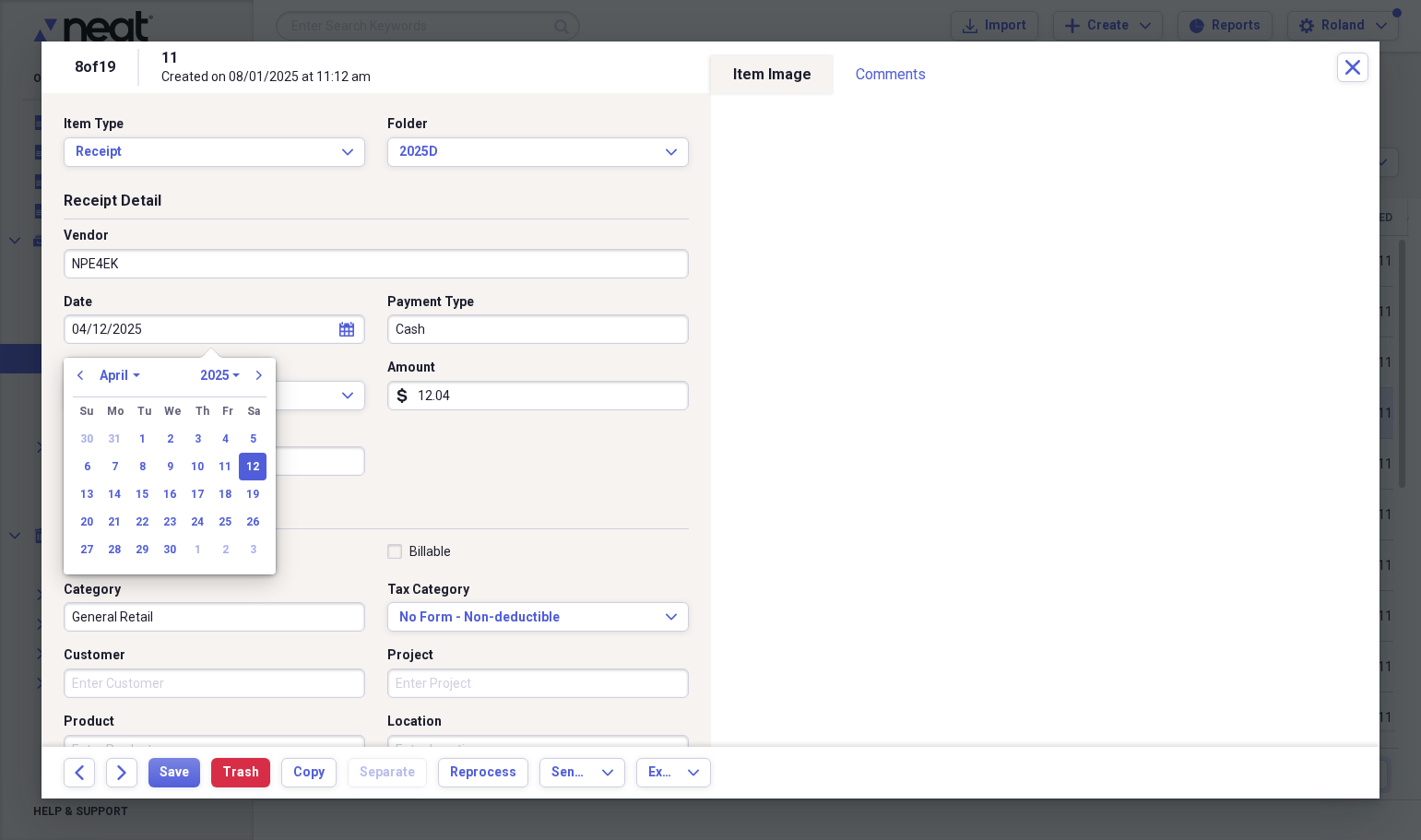 click on "Receipt Classification Reimbursable Billable Category General Retail Tax Category No Form - Non-deductible Expand Customer Project Product Location Class" at bounding box center (376, 677) 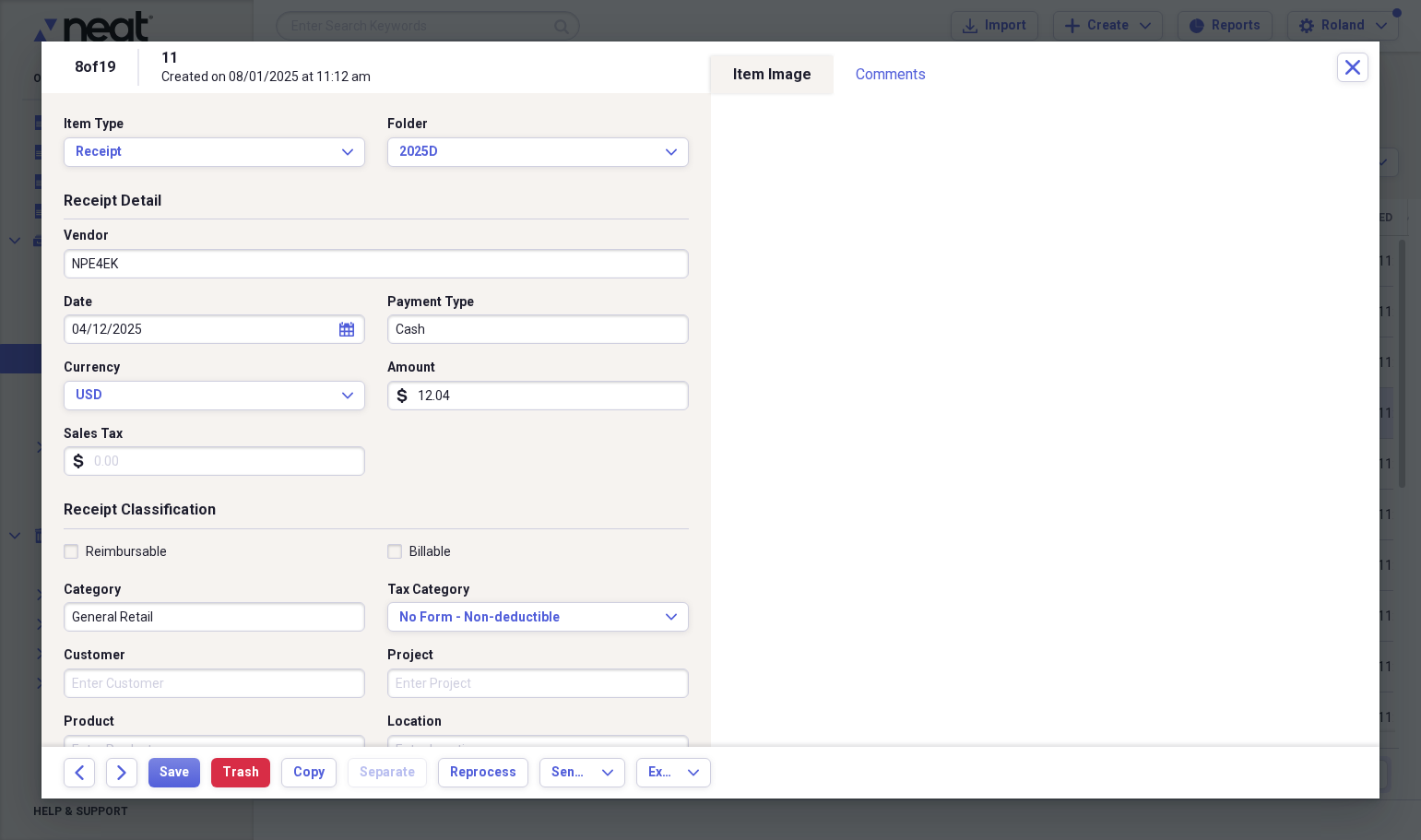 click on "12.04" at bounding box center (538, 396) 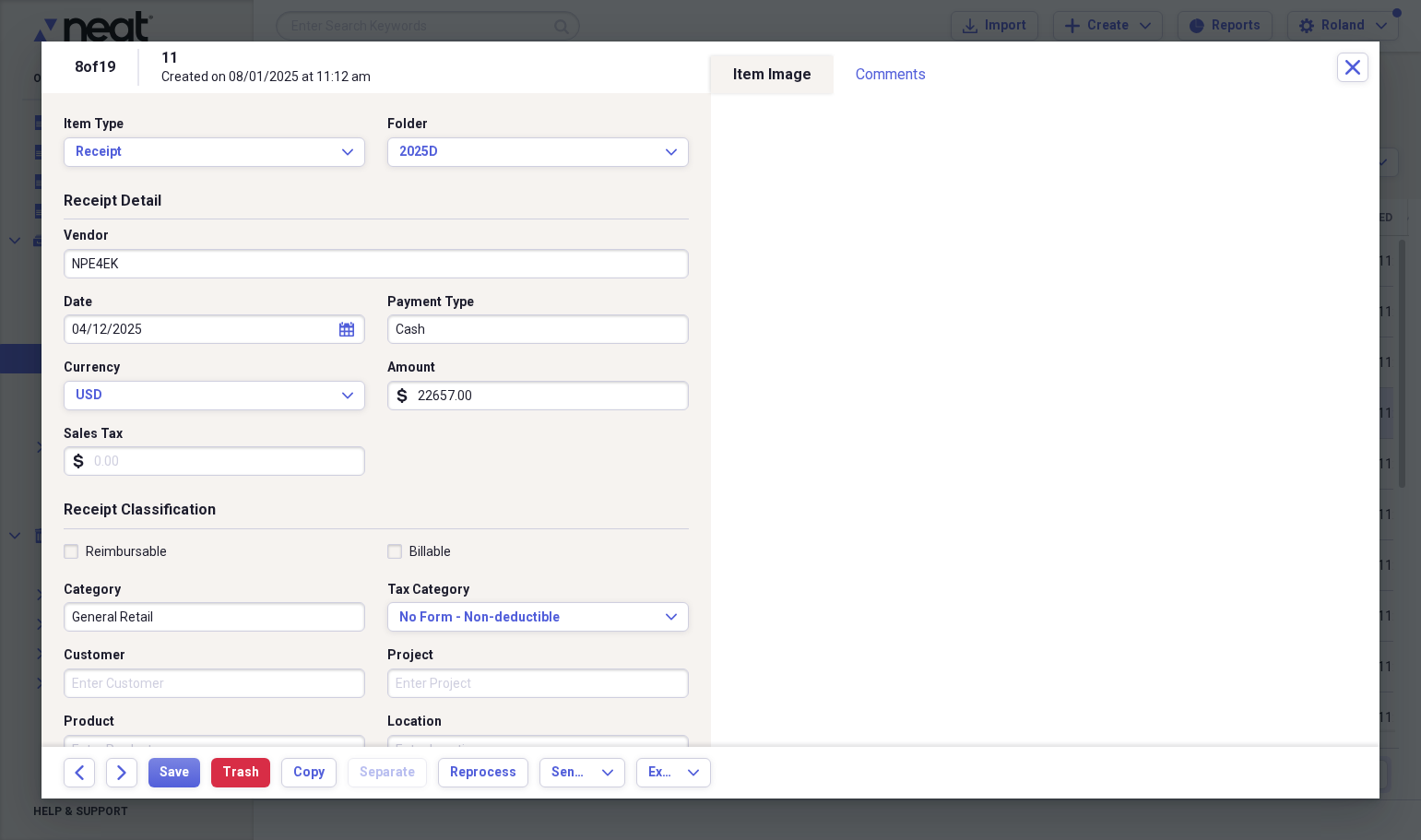 type on "22657.00" 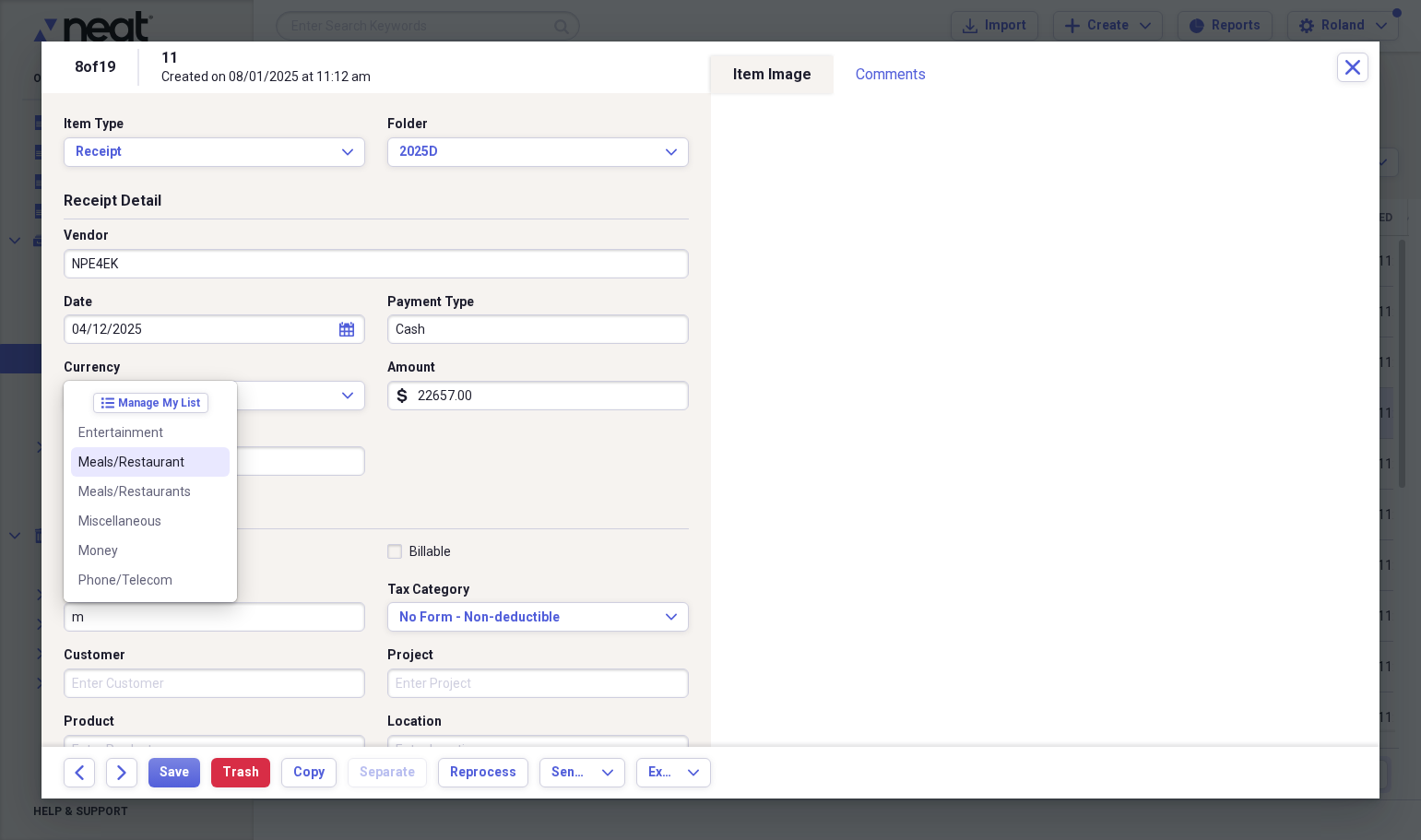 click on "Meals/Restaurant" at bounding box center (139, 462) 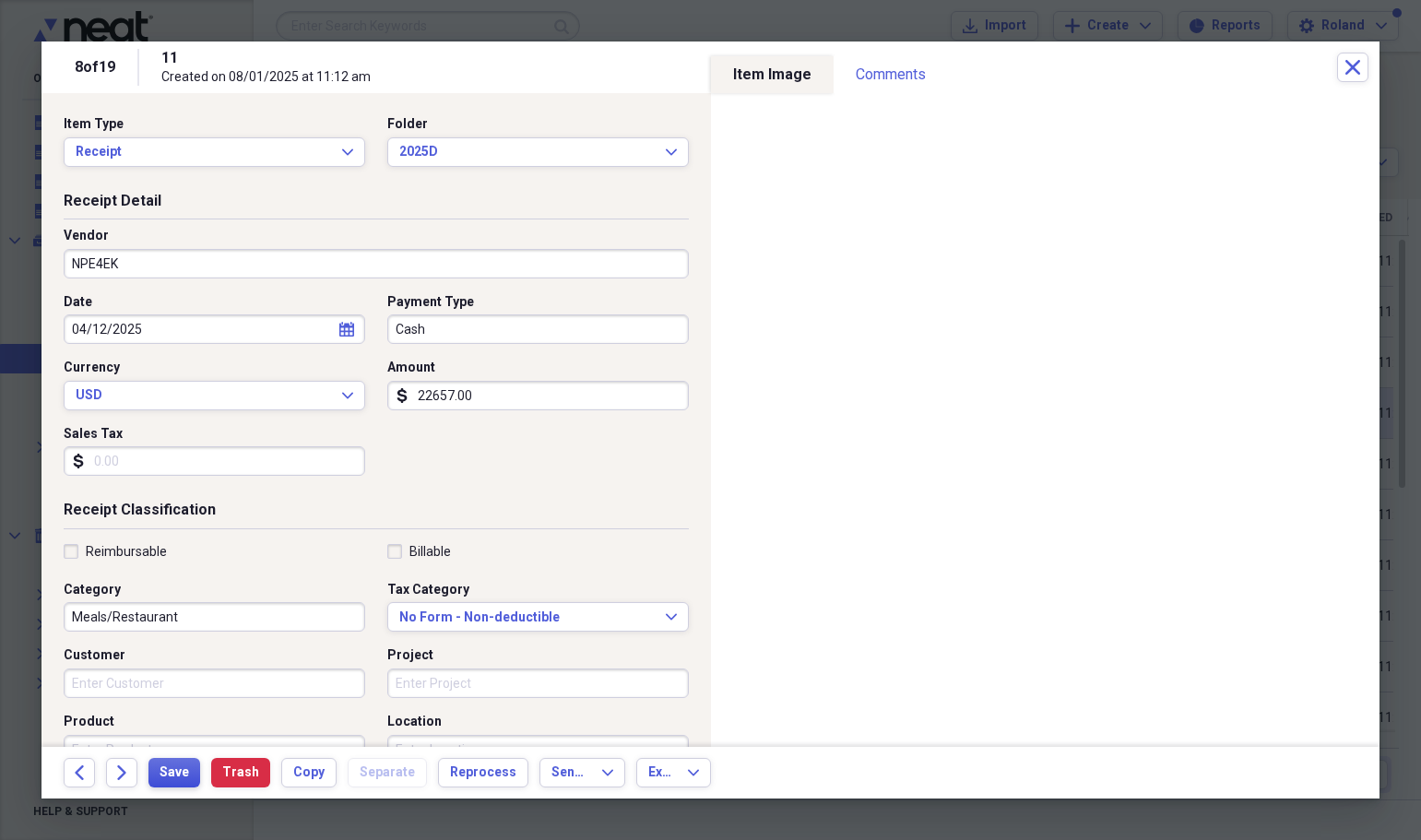 click on "Save" at bounding box center [174, 773] 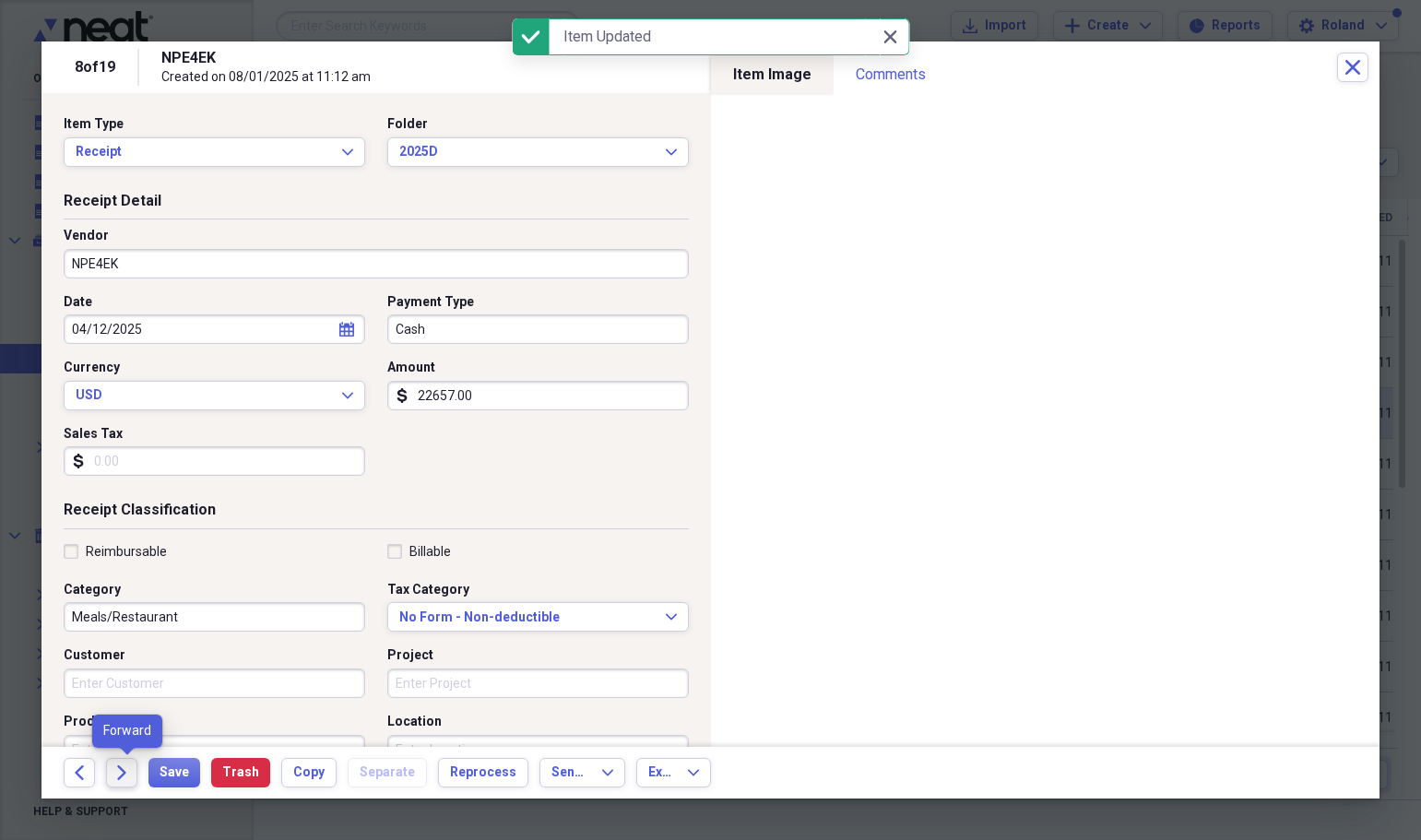 click 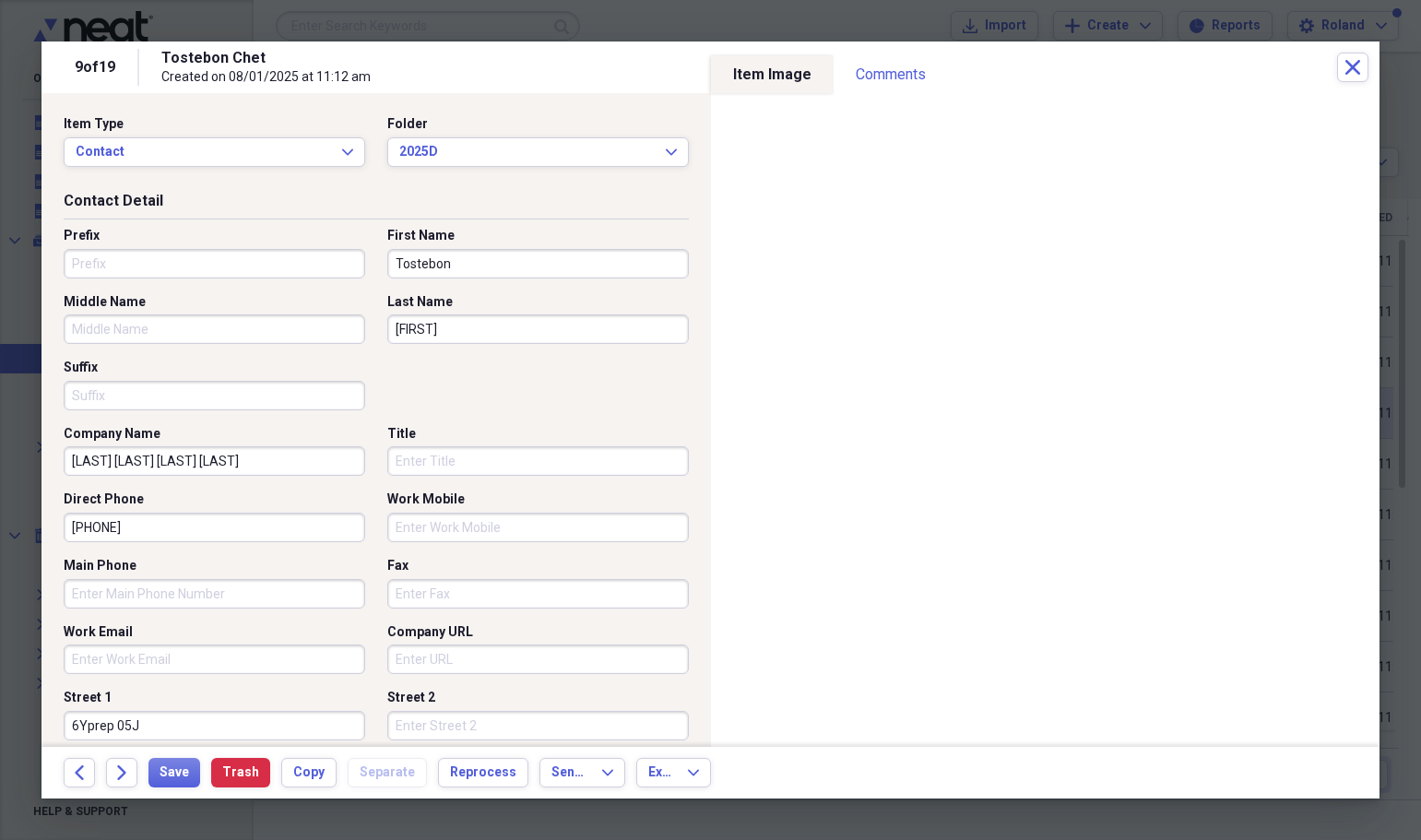 click on "Prefix" at bounding box center [214, 264] 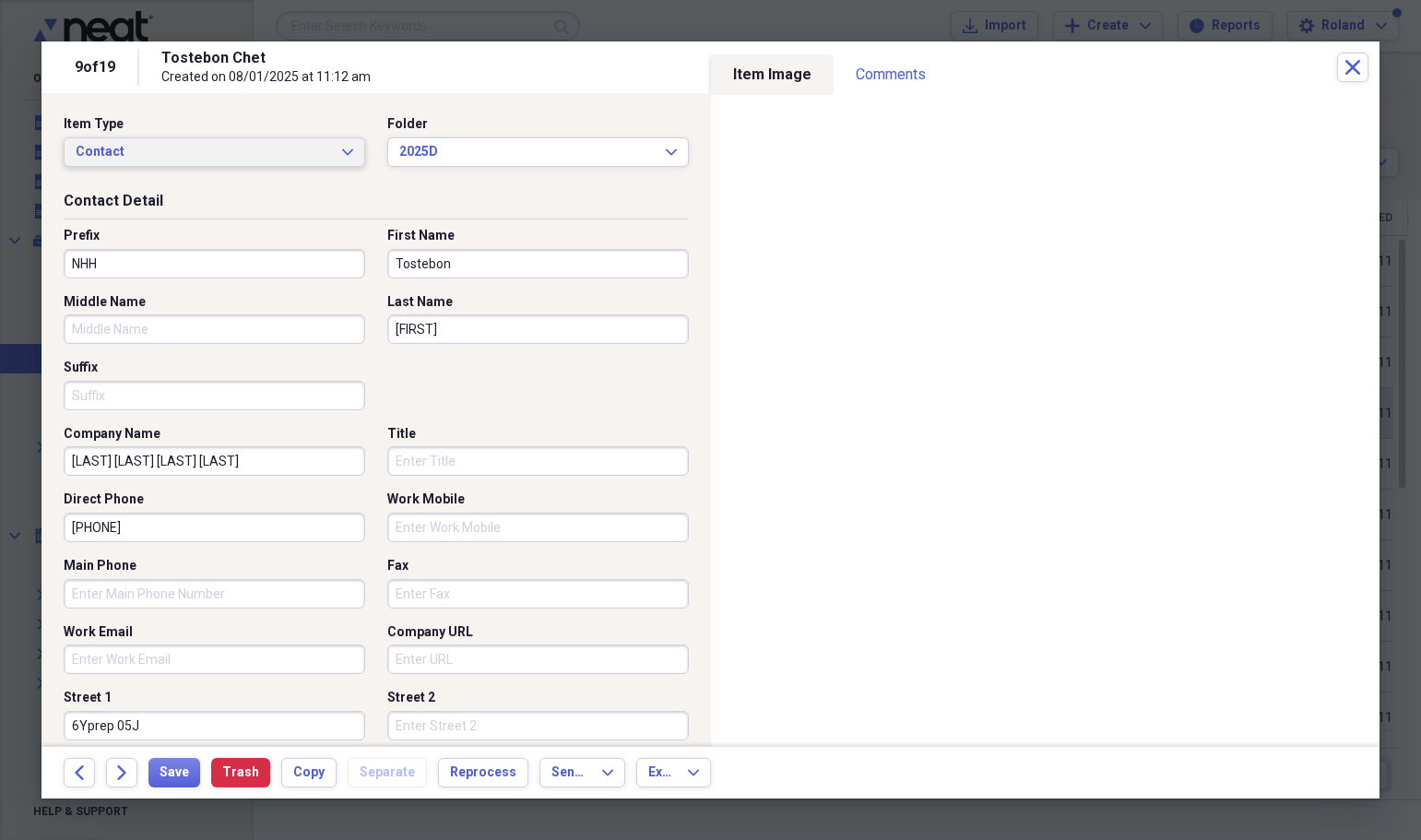 type on "NHH" 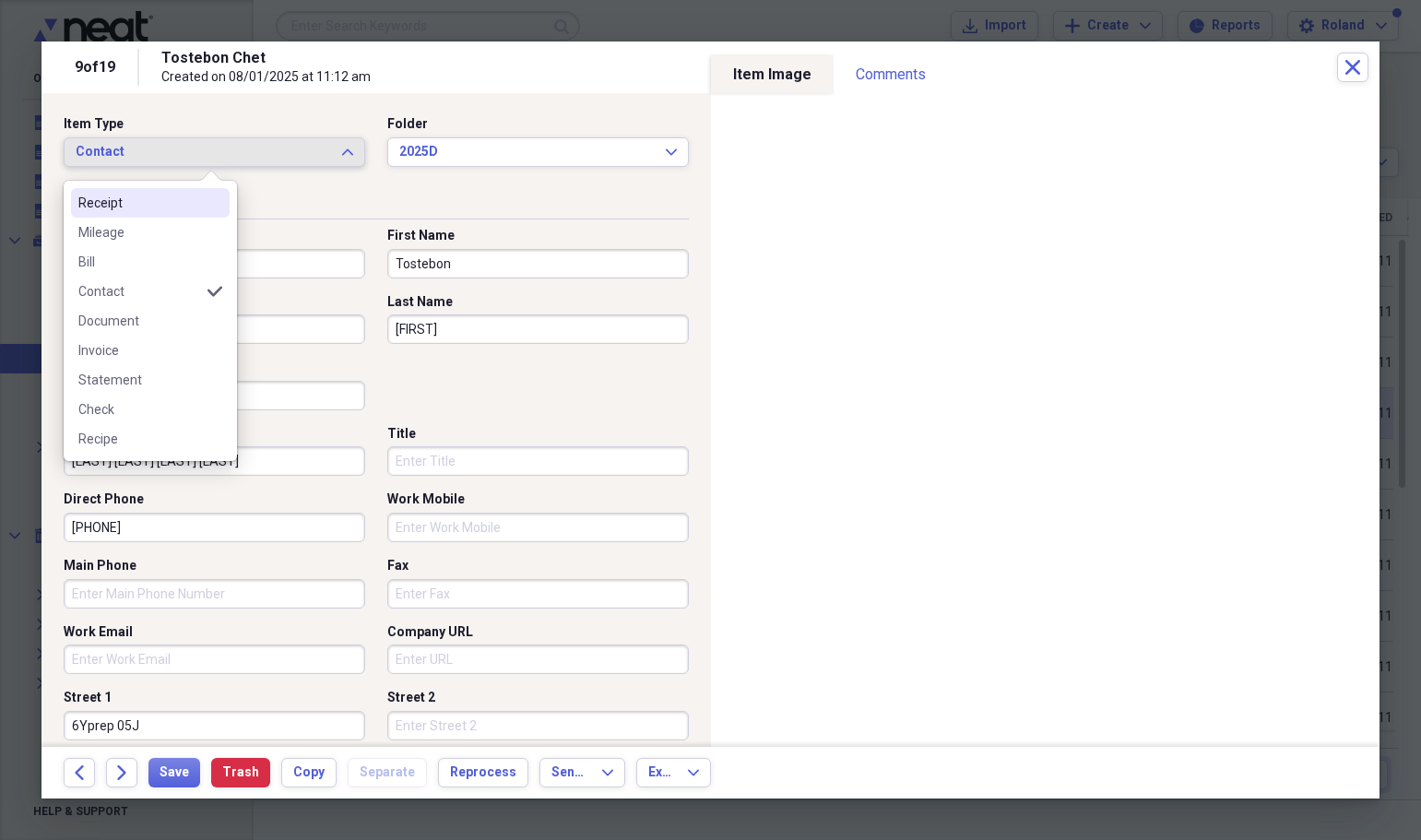 click on "Receipt" at bounding box center (139, 203) 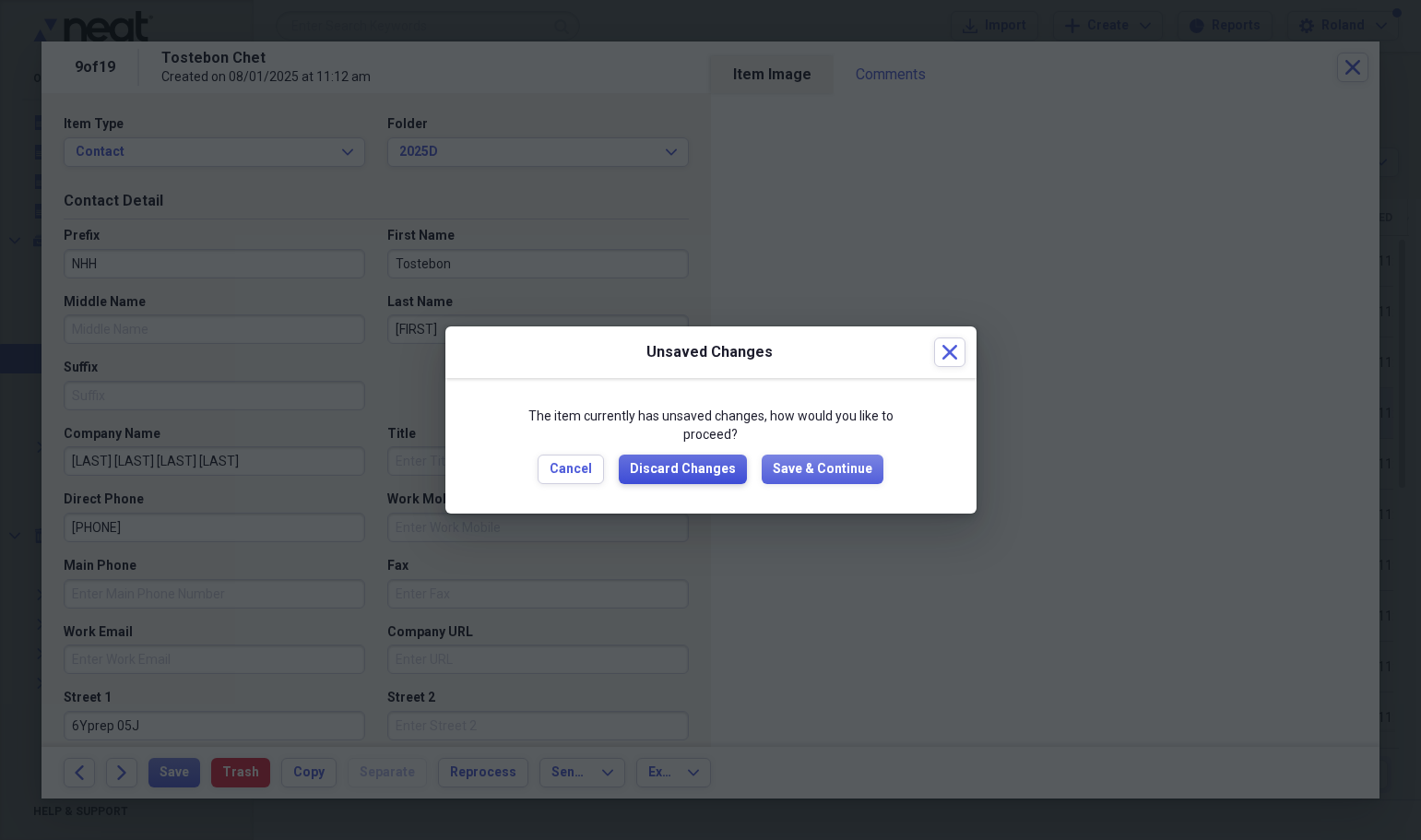 click on "Discard Changes" at bounding box center (682, 469) 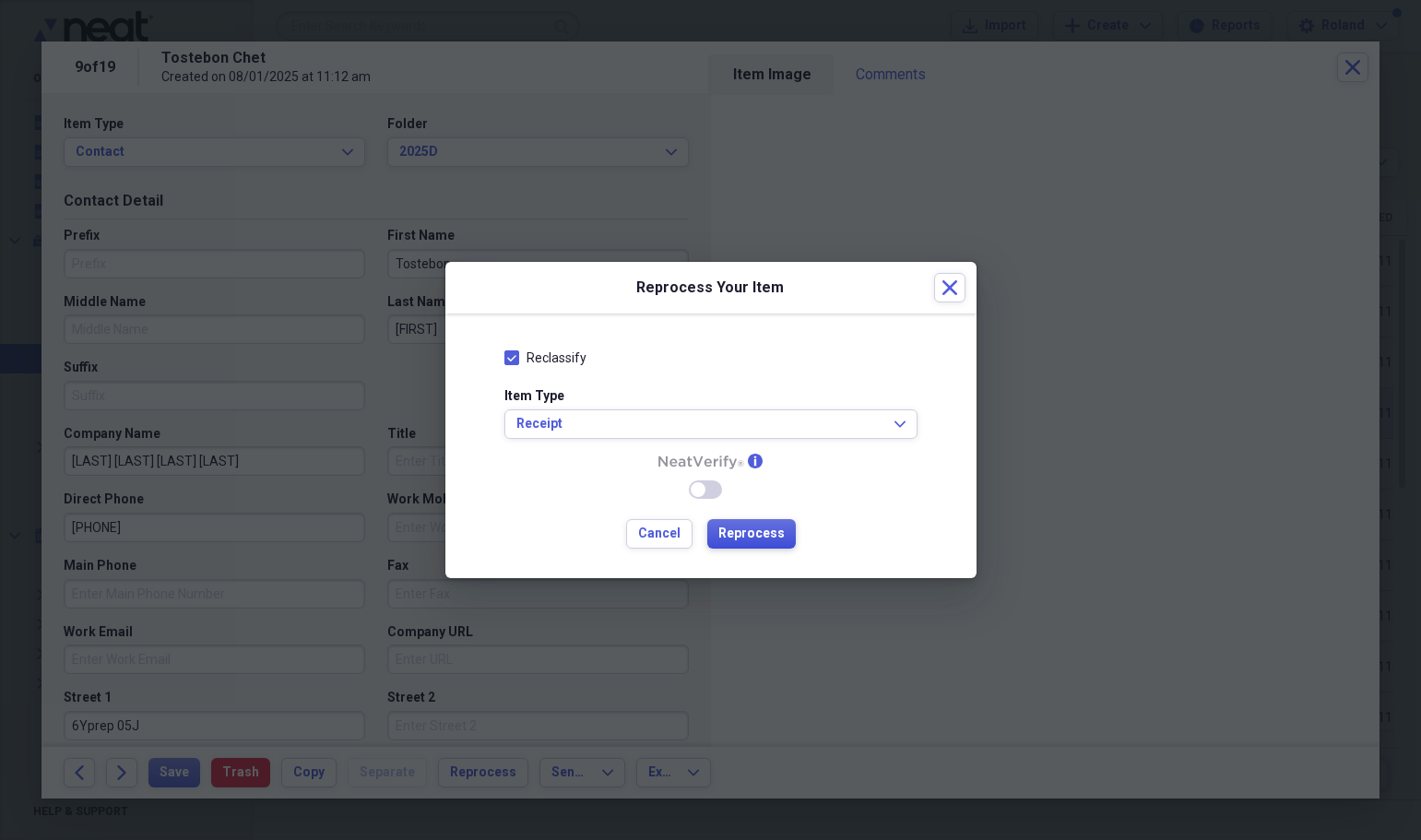 click on "Reprocess" at bounding box center [752, 534] 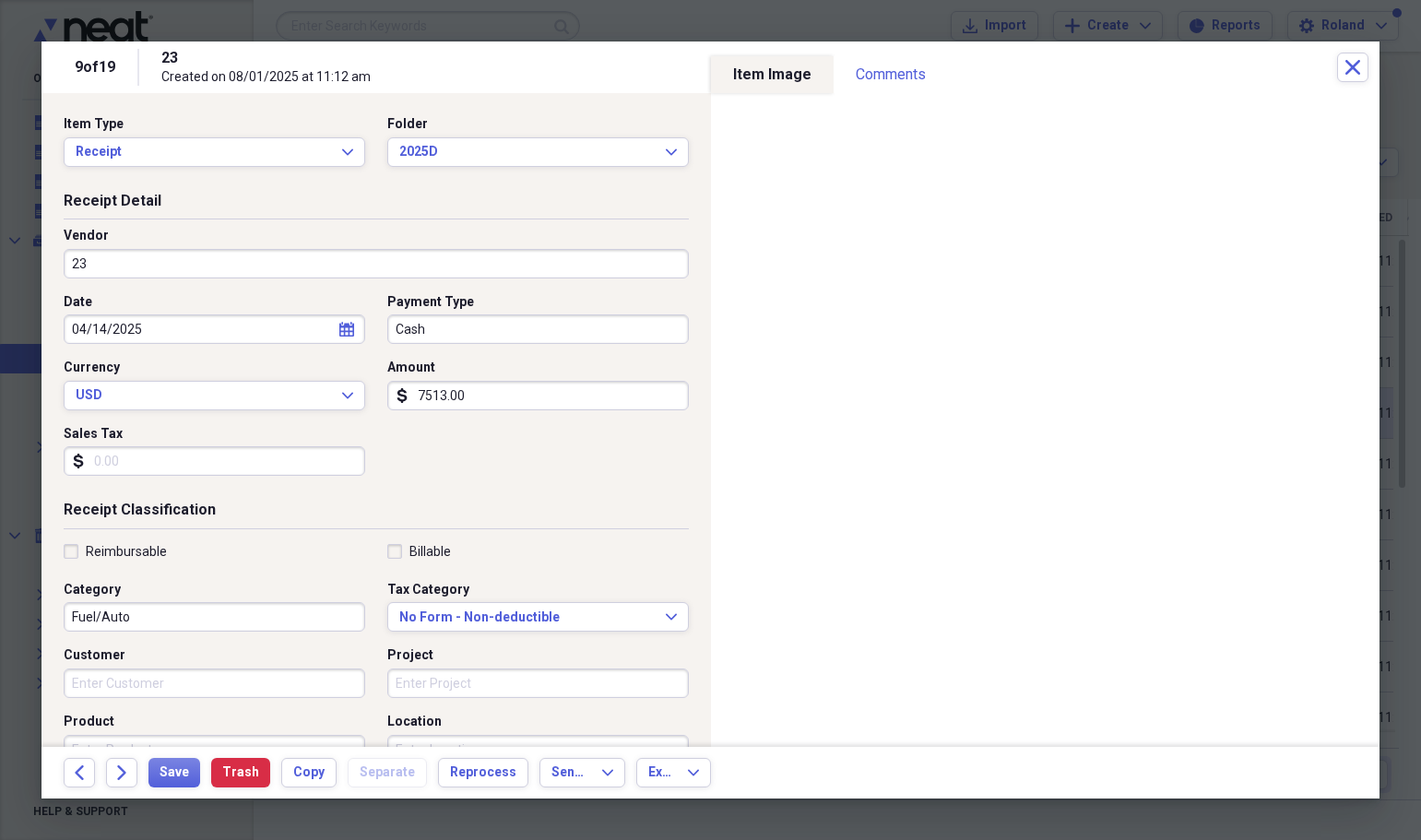 type on "23" 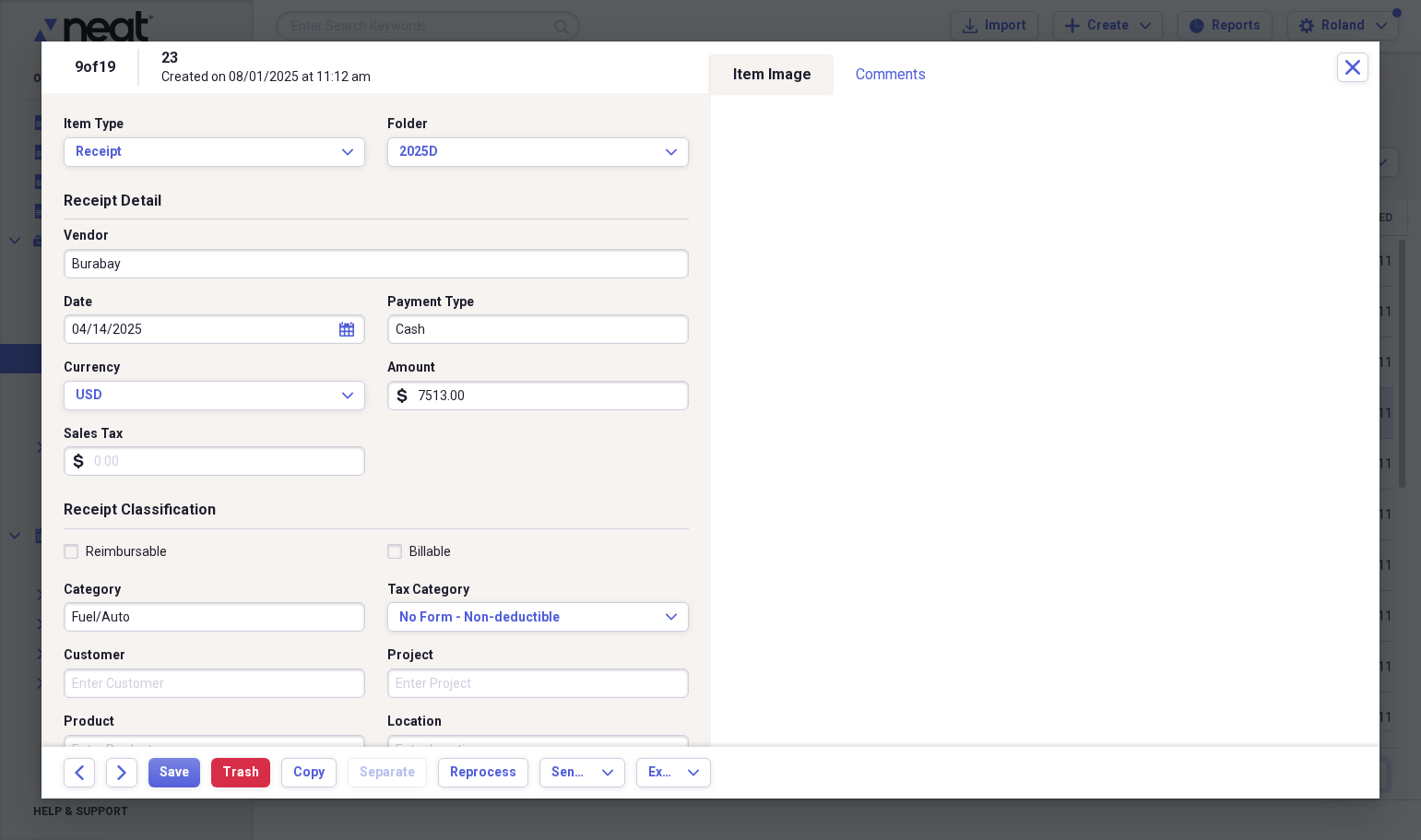 type on "Burabay" 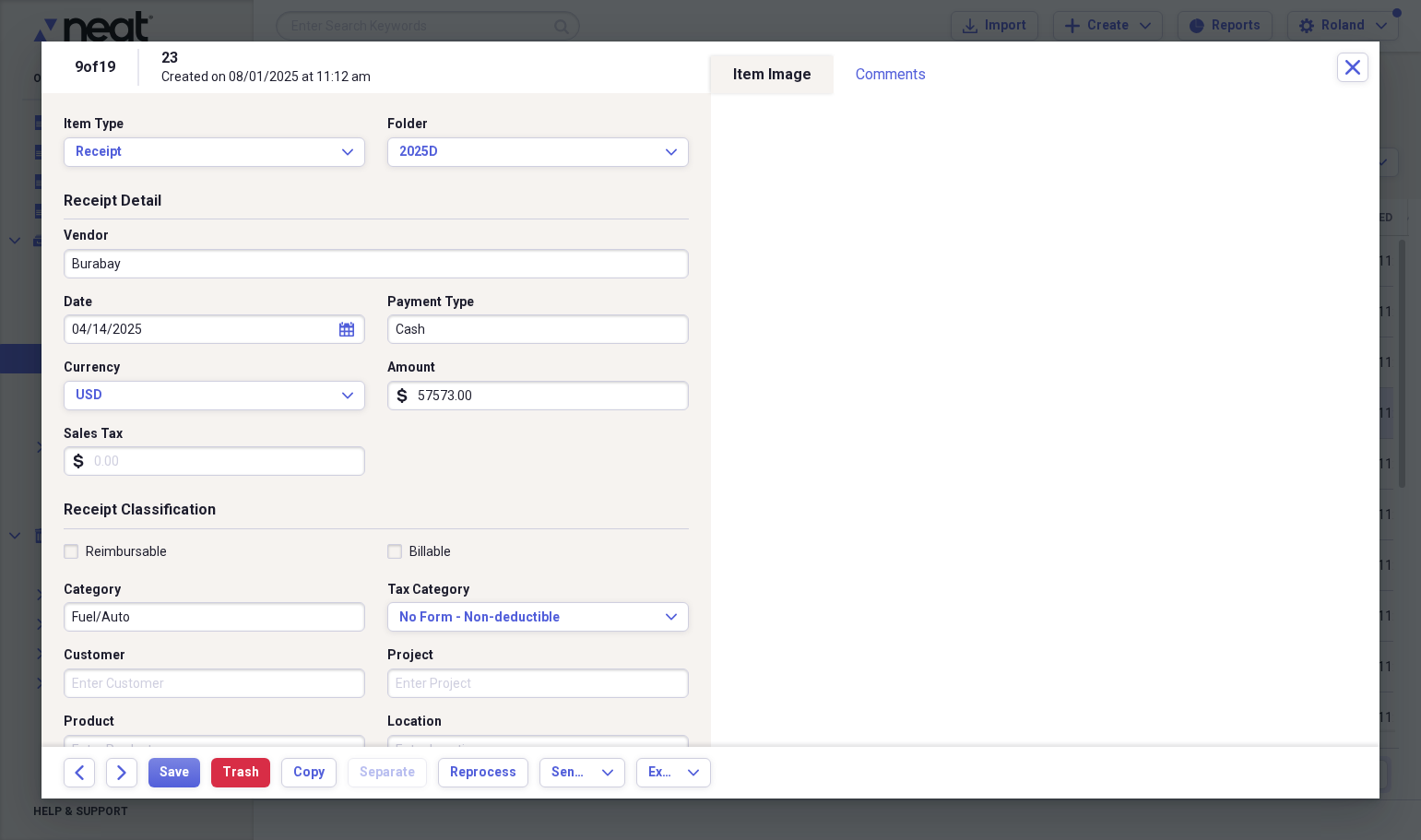 type on "57573.00" 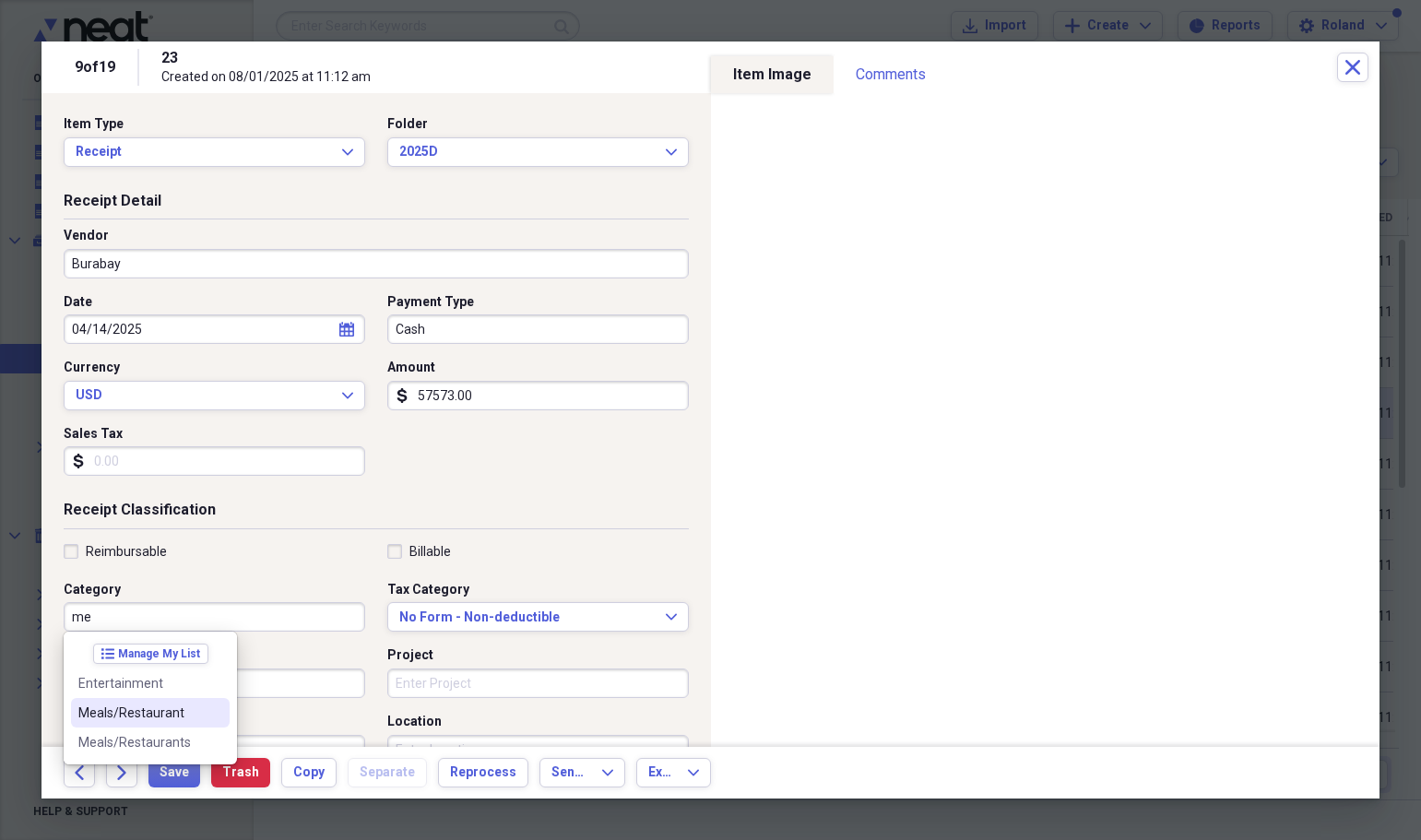 click on "Meals/Restaurant" at bounding box center [139, 713] 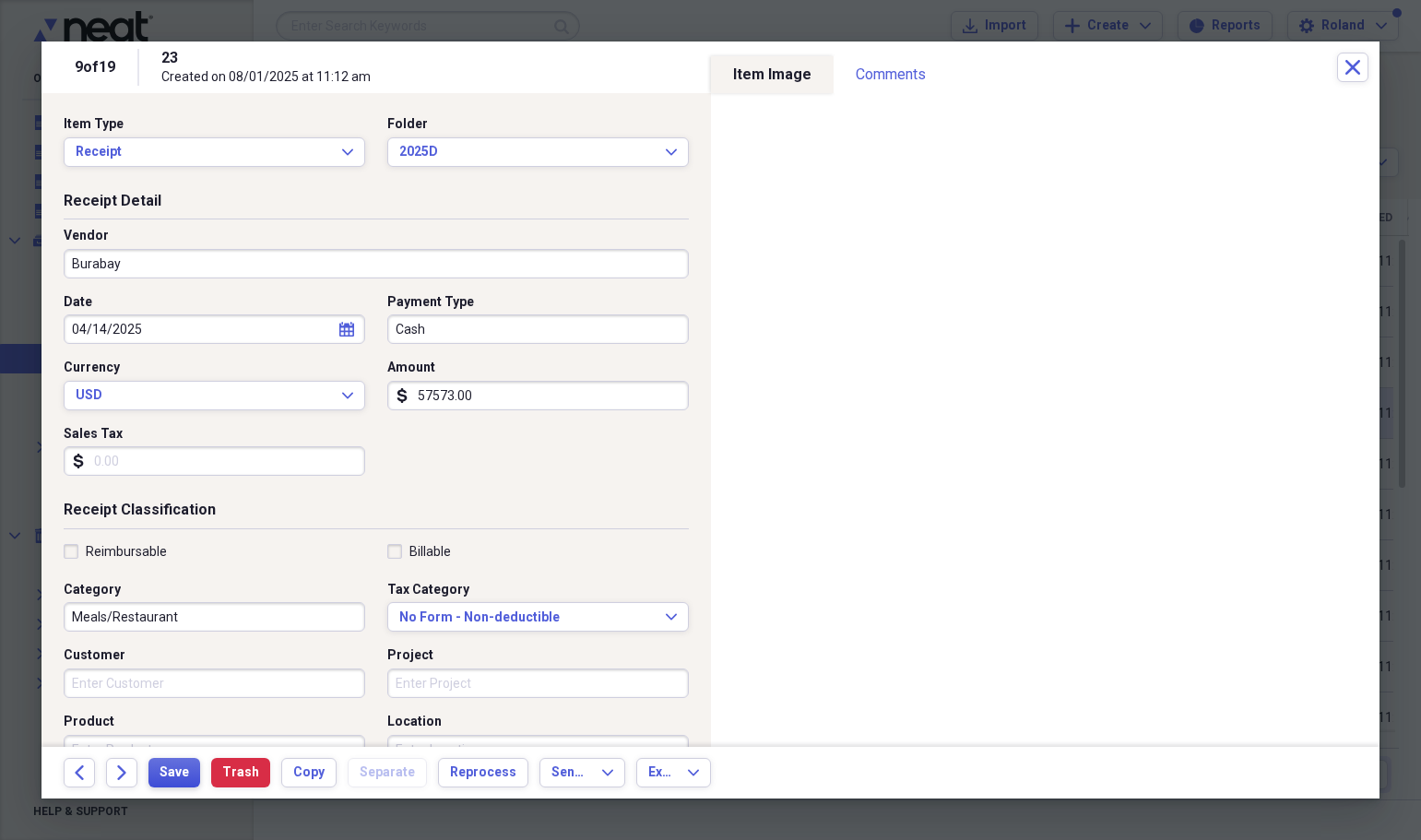 click on "Save" at bounding box center [174, 773] 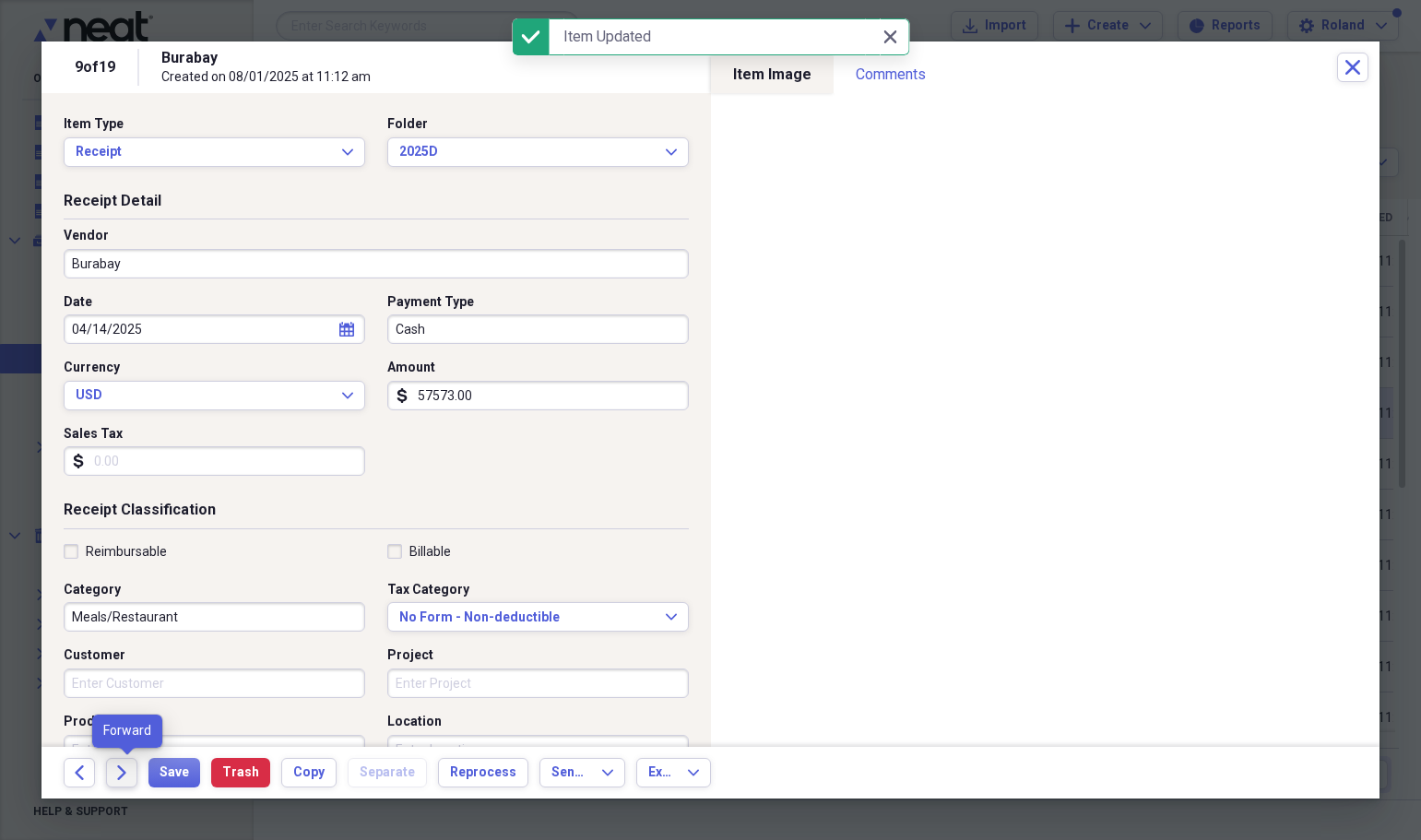 click on "Forward" 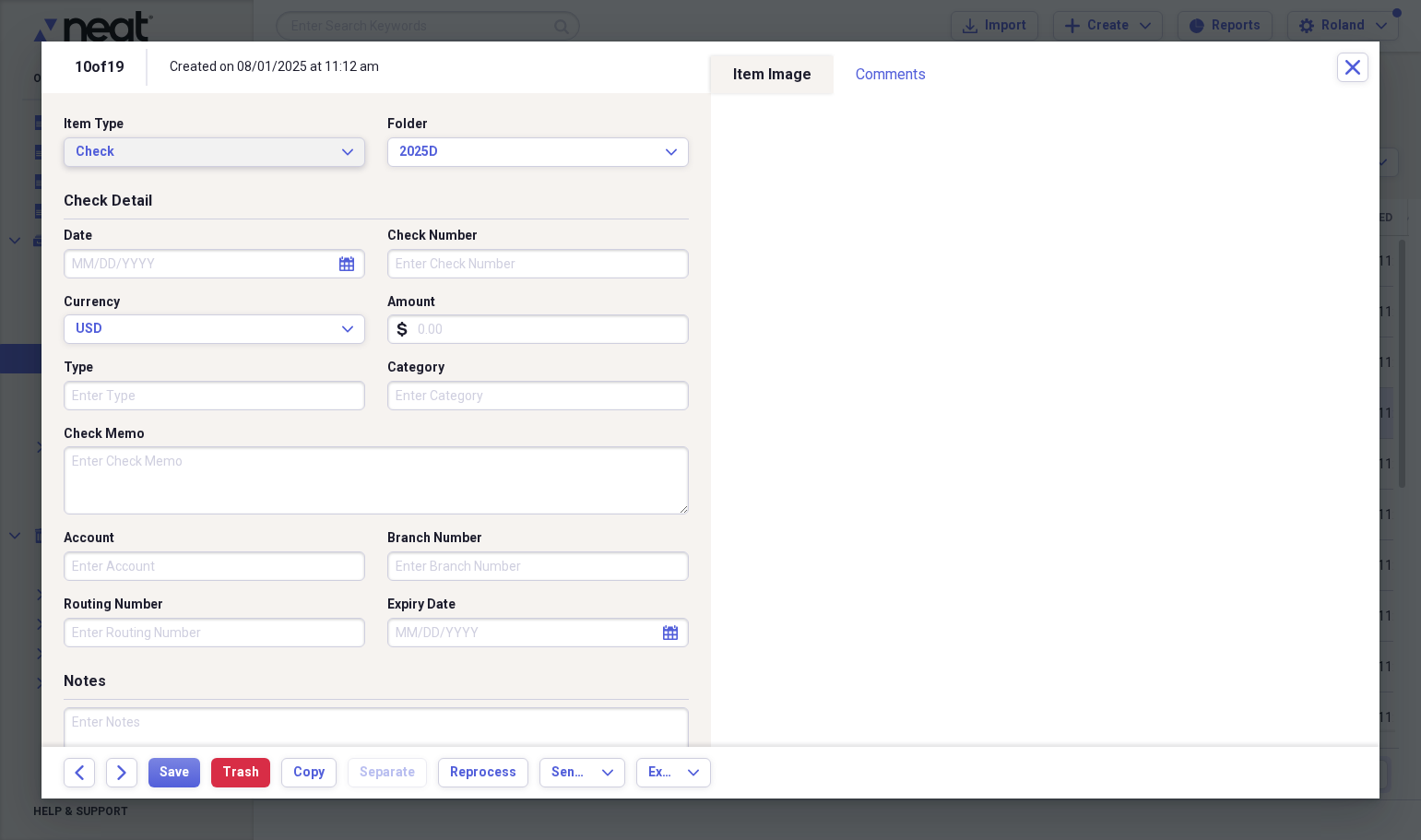 click on "Expand" 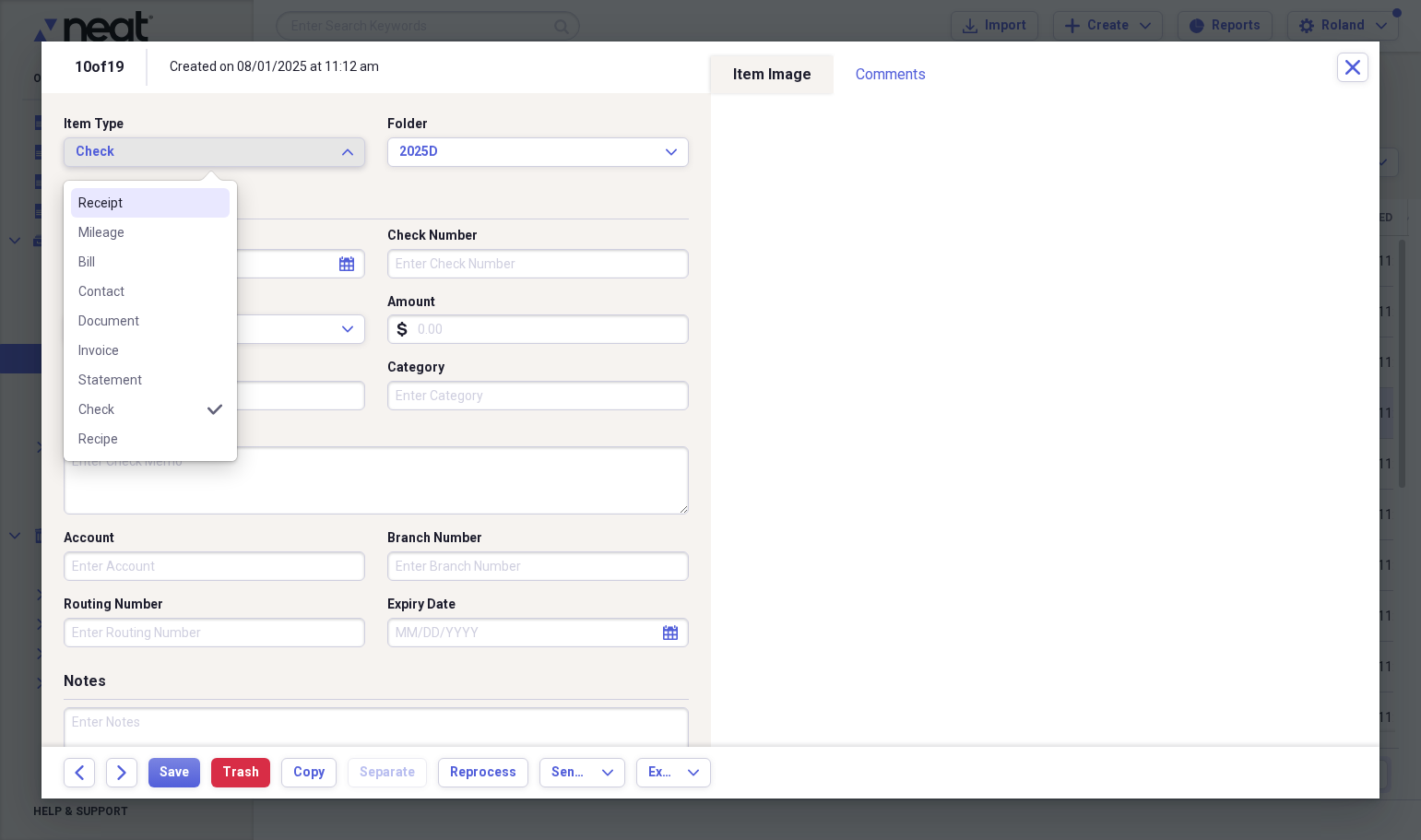 click on "Receipt" at bounding box center [139, 203] 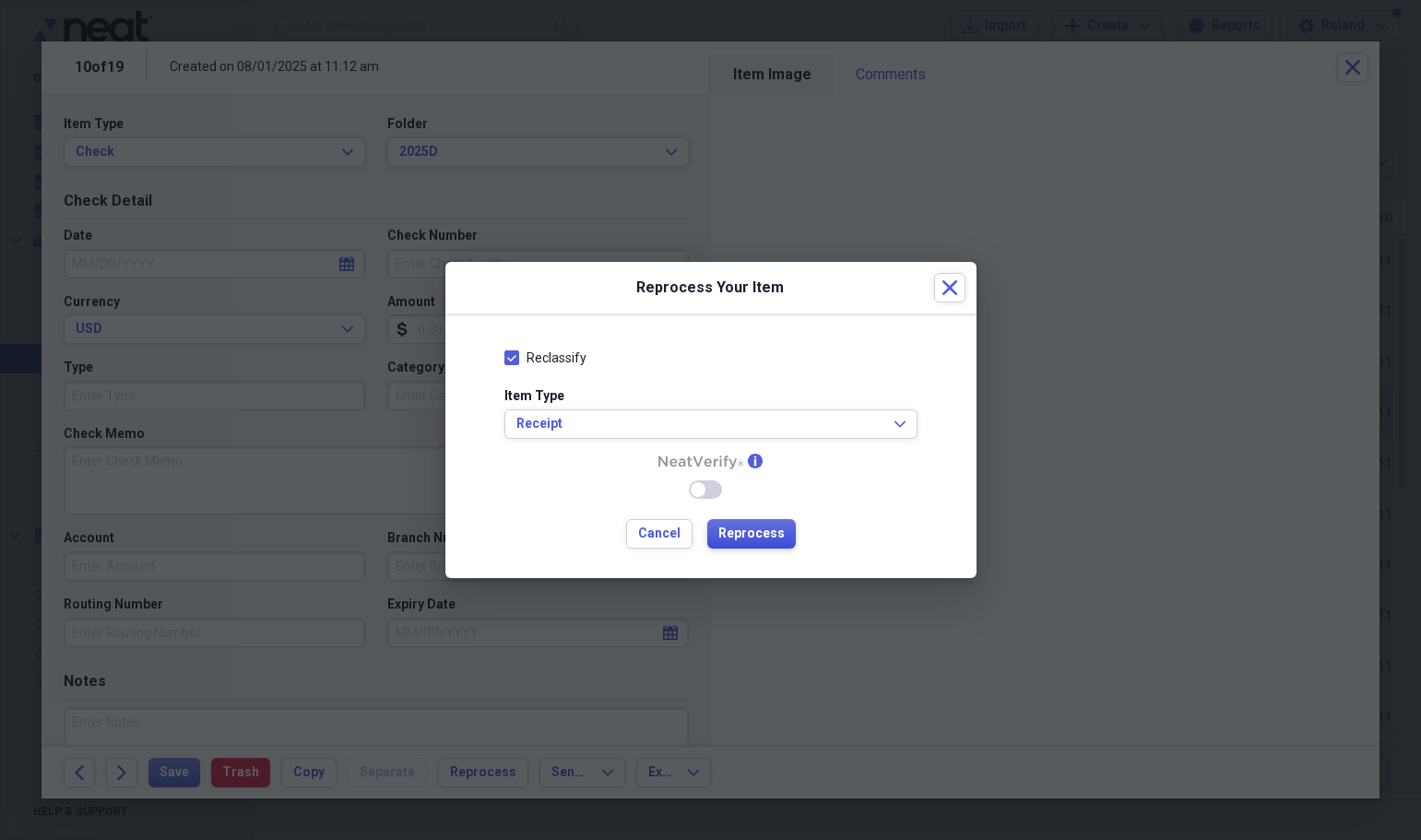 click on "Reprocess" at bounding box center [752, 534] 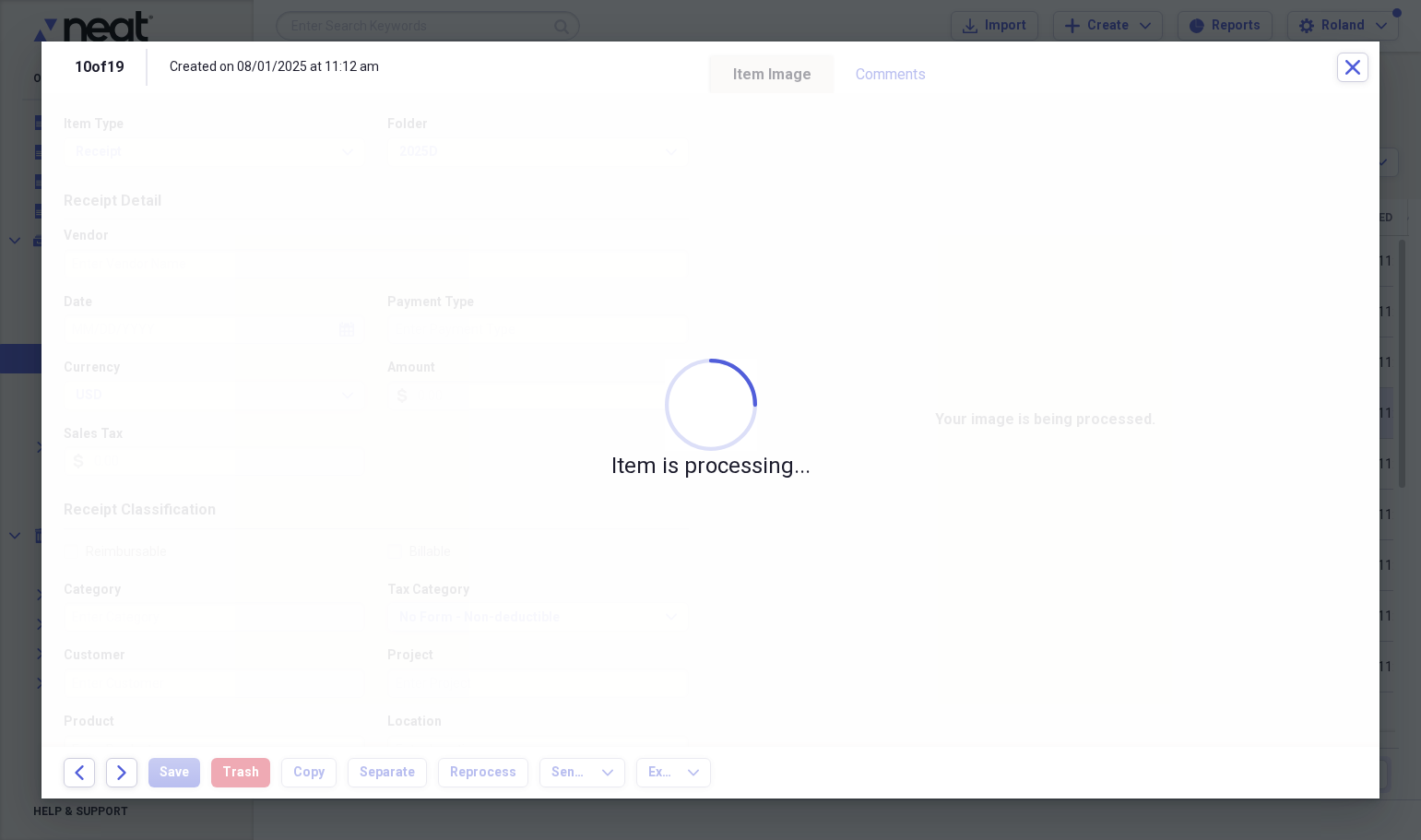 type on "Kitchen" 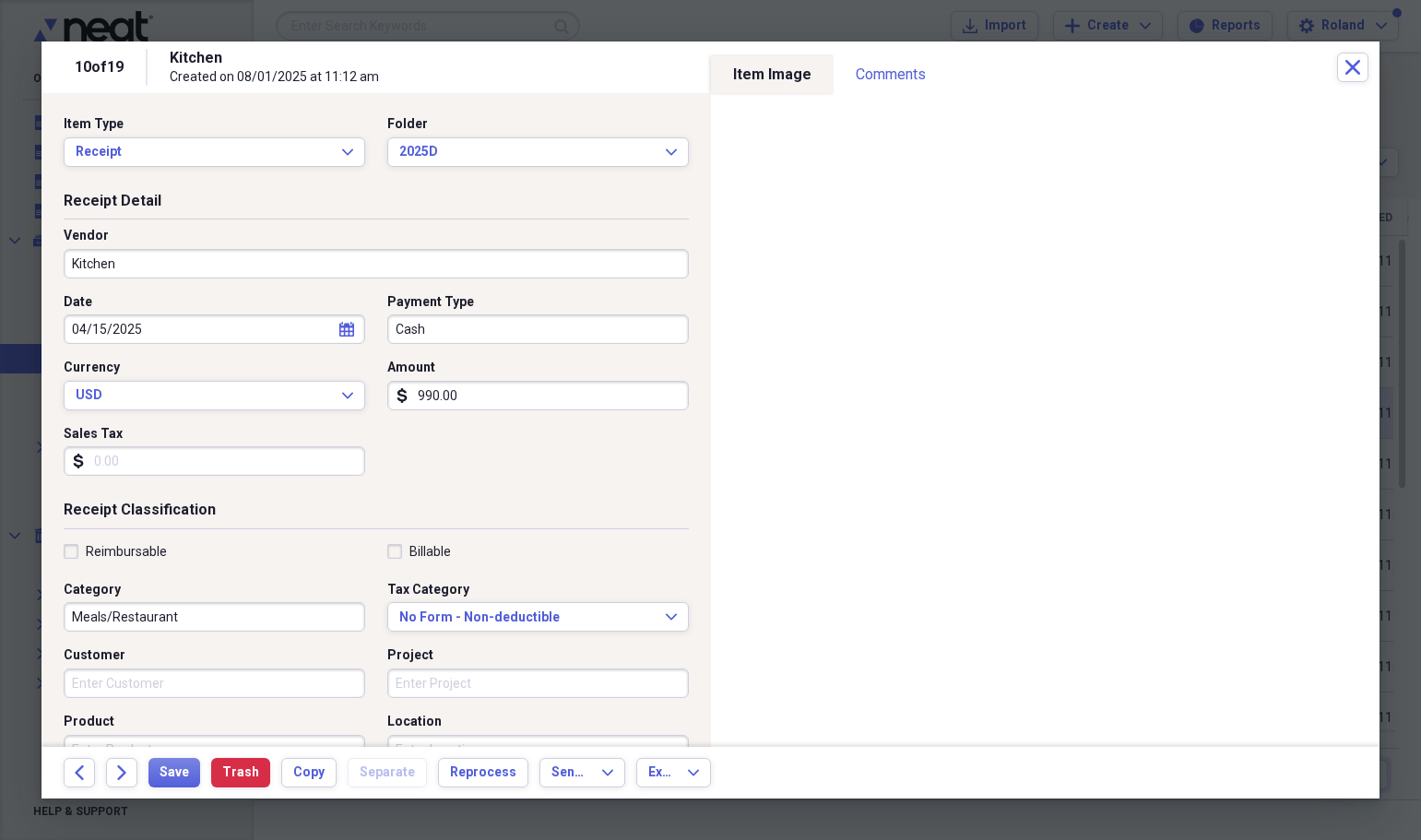 click on "990.00" at bounding box center [538, 396] 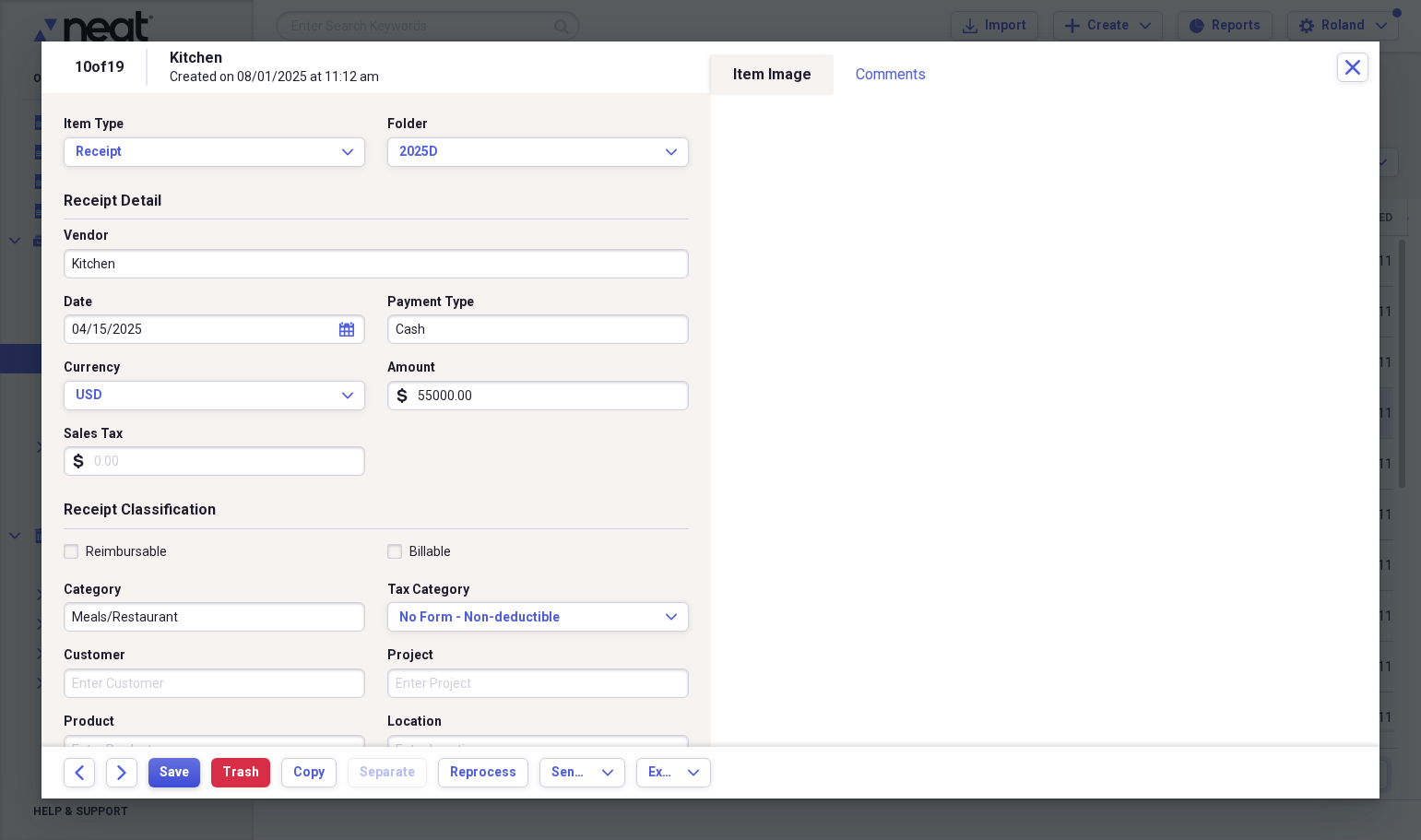 type on "55000.00" 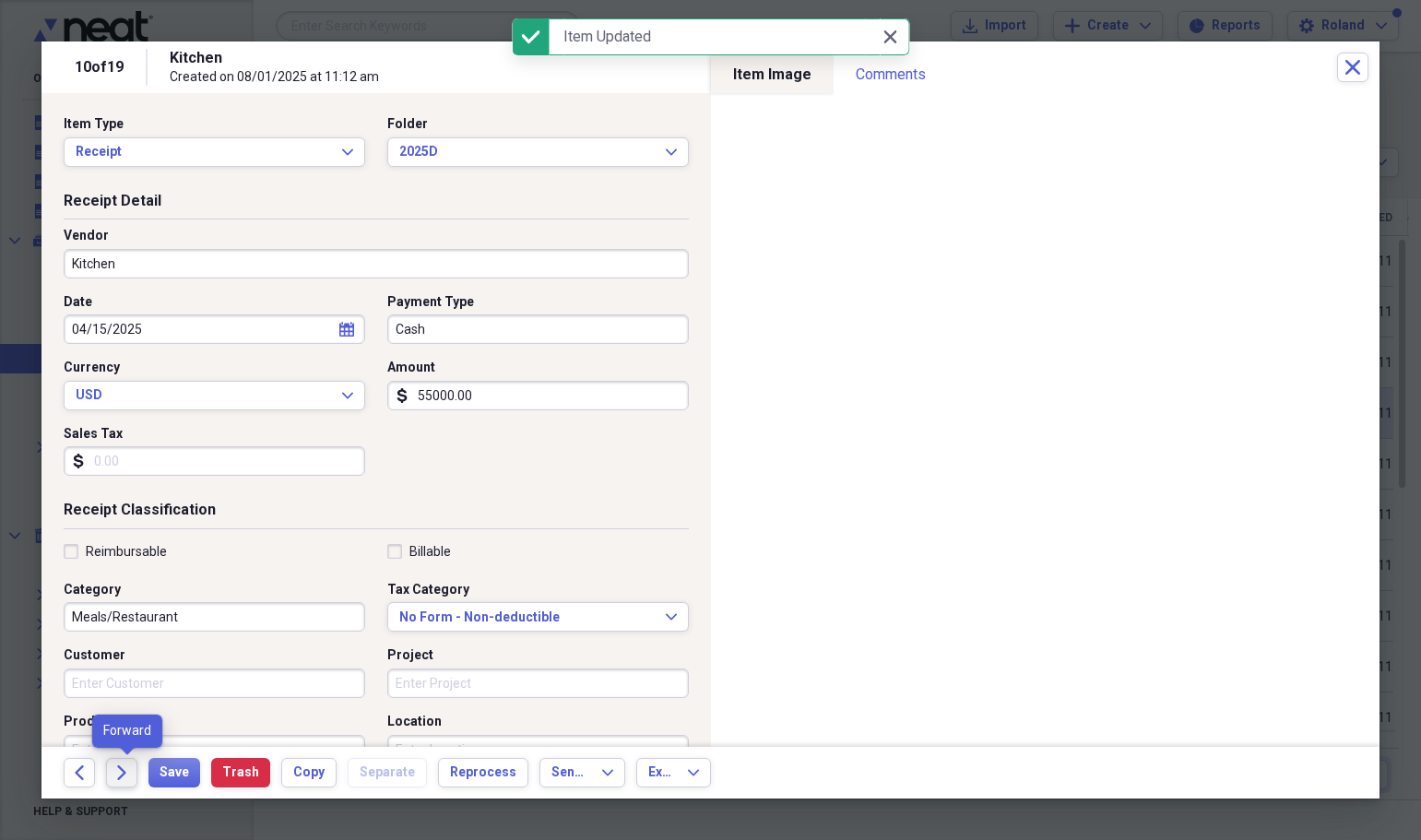 click on "Forward" 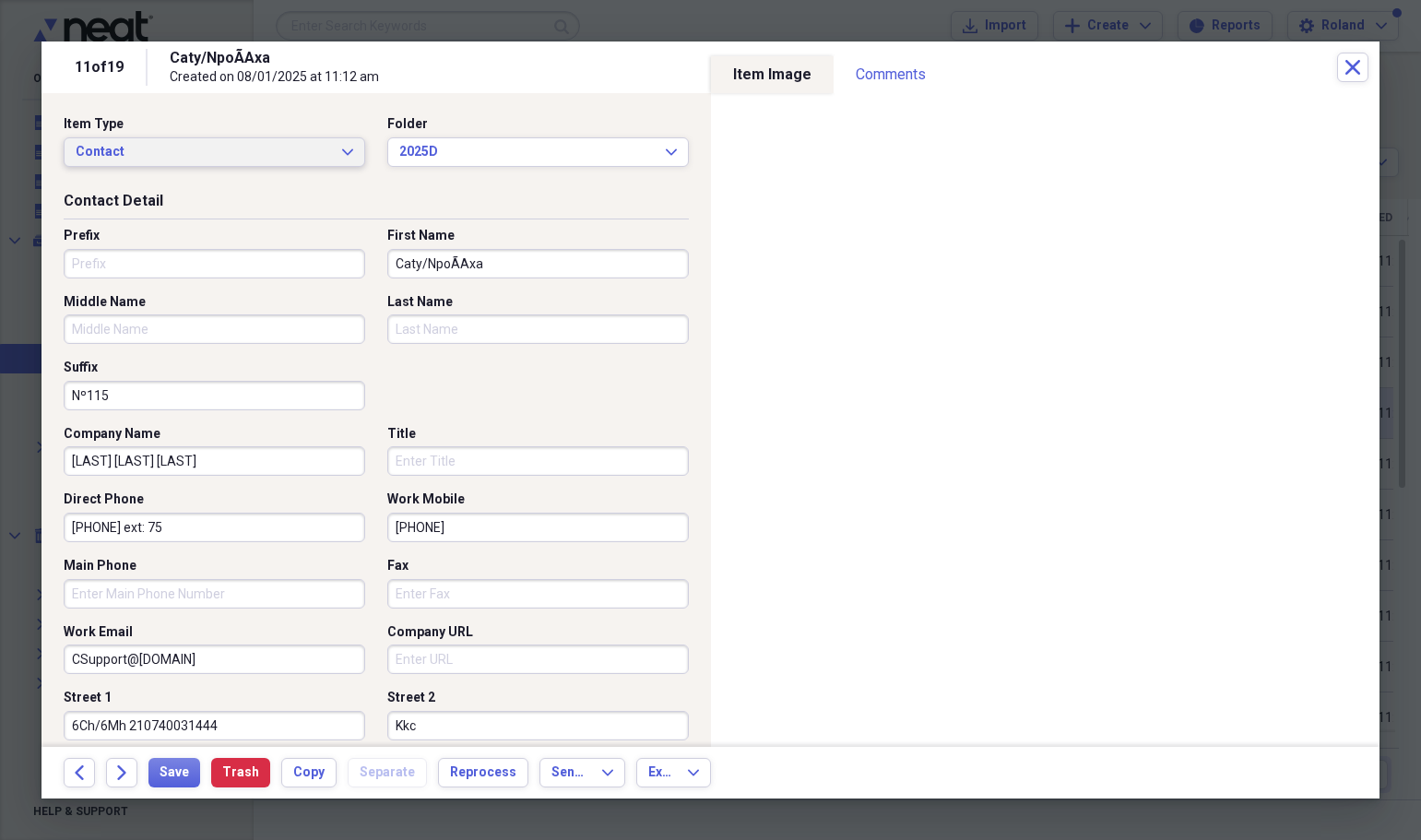 click on "Expand" 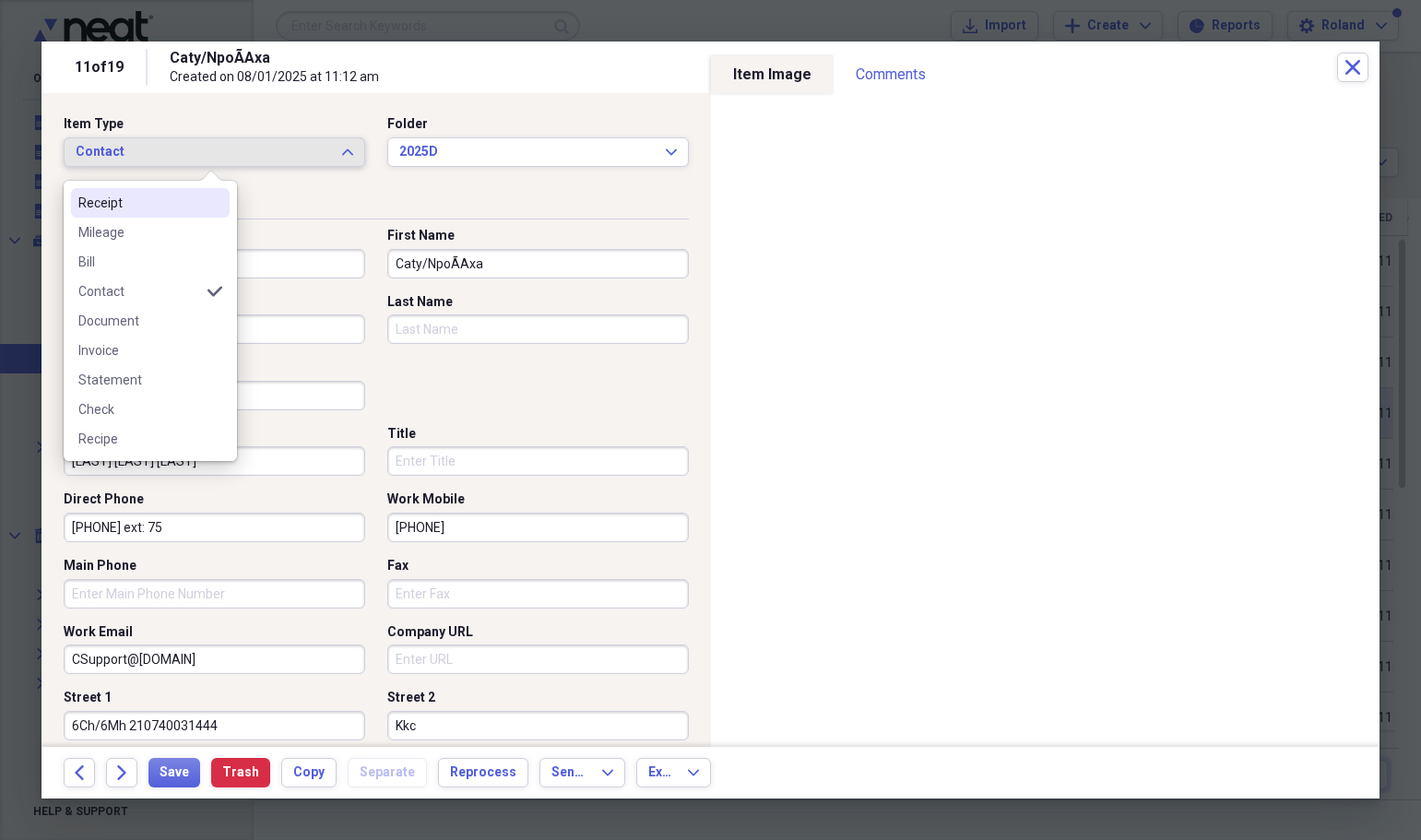 click on "Receipt" at bounding box center (139, 203) 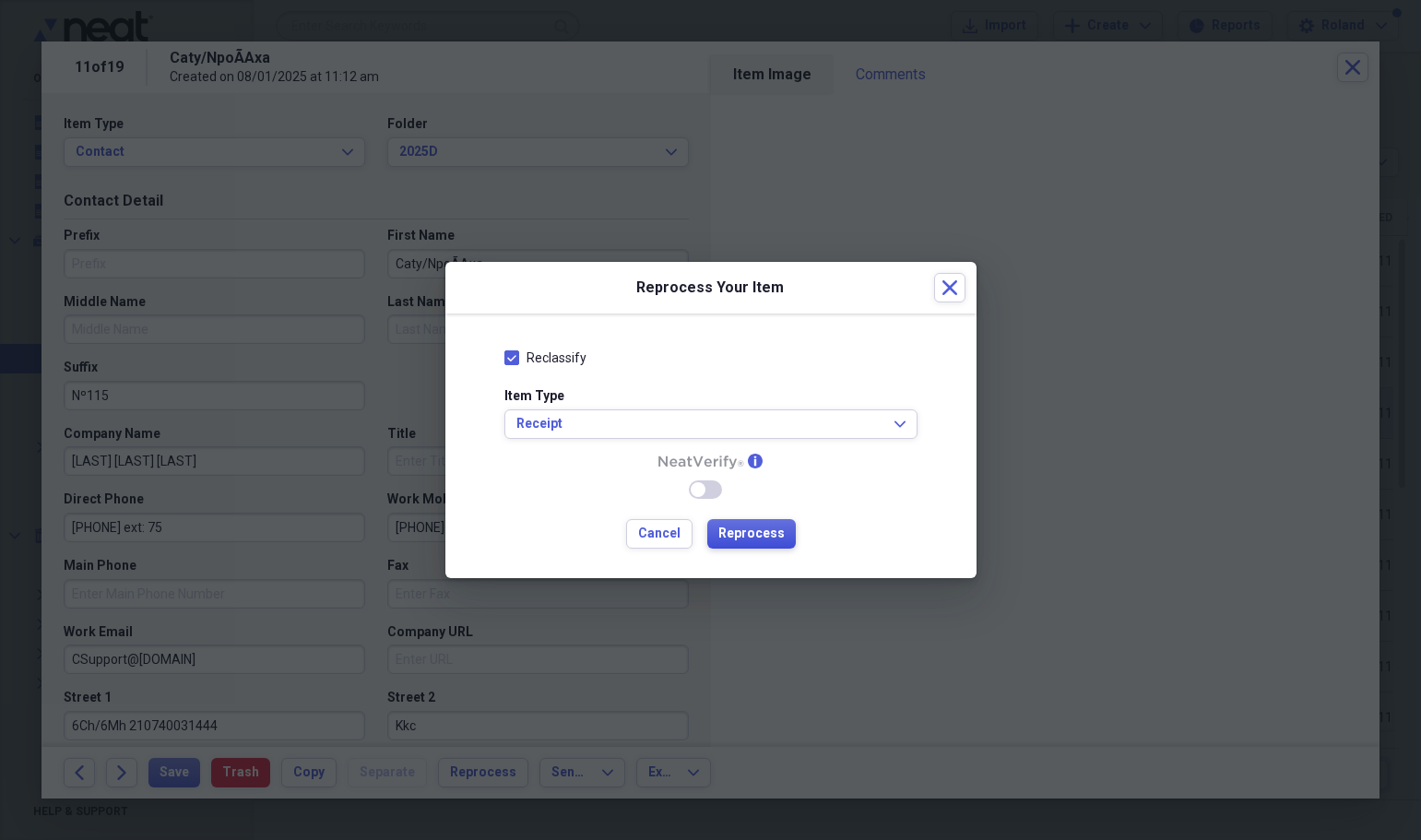 click on "Reprocess" at bounding box center (752, 534) 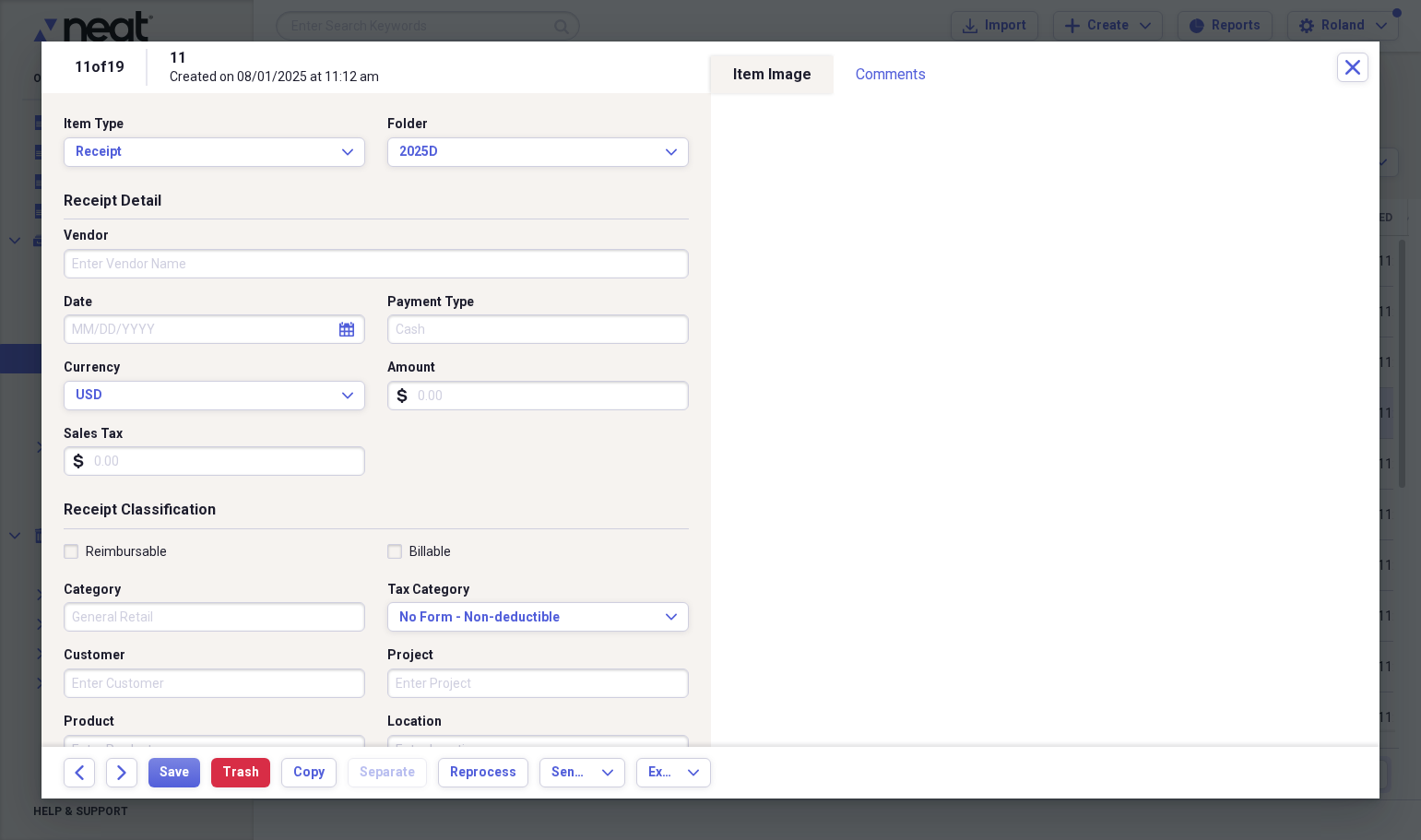 type on "11" 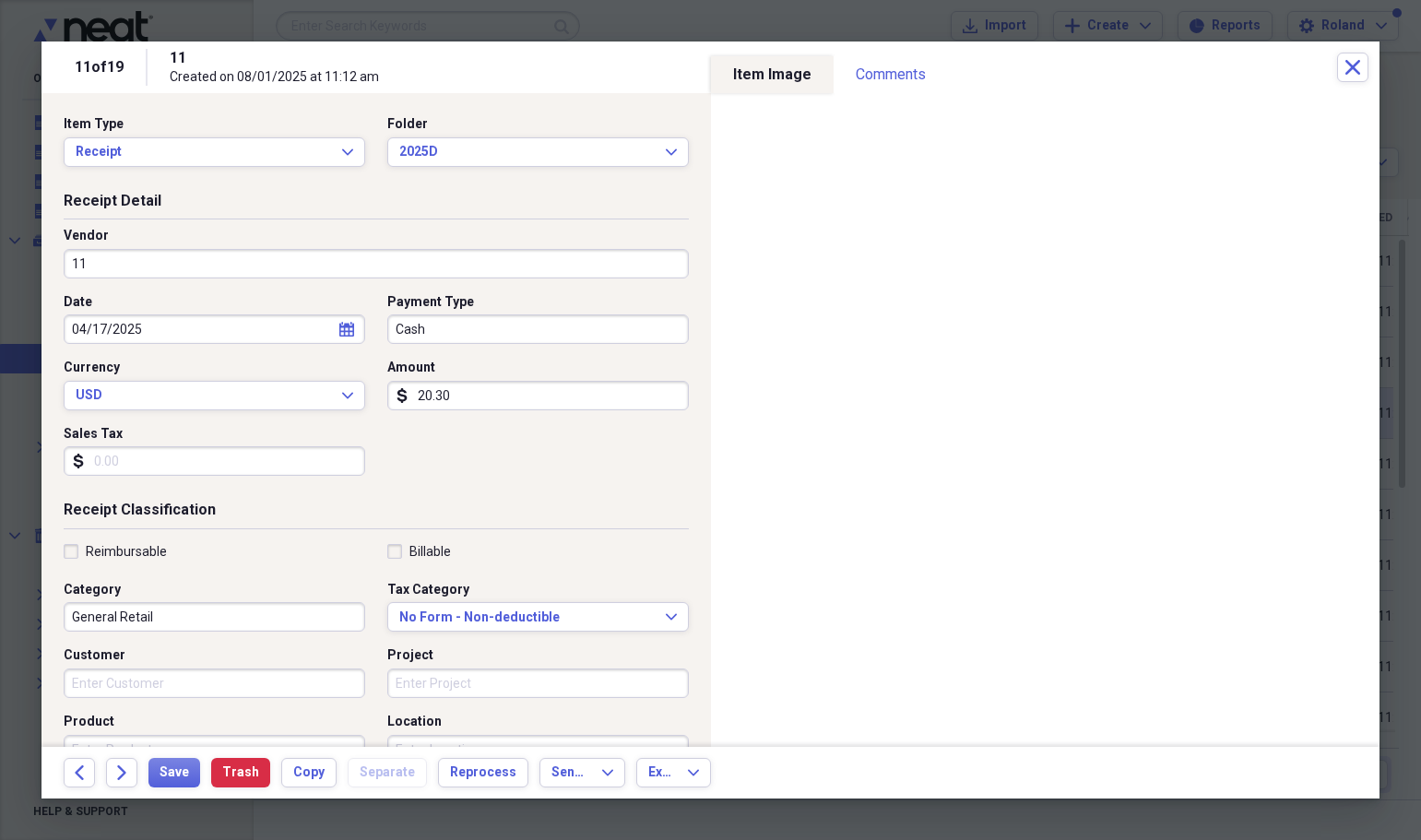 click on "11" at bounding box center [376, 264] 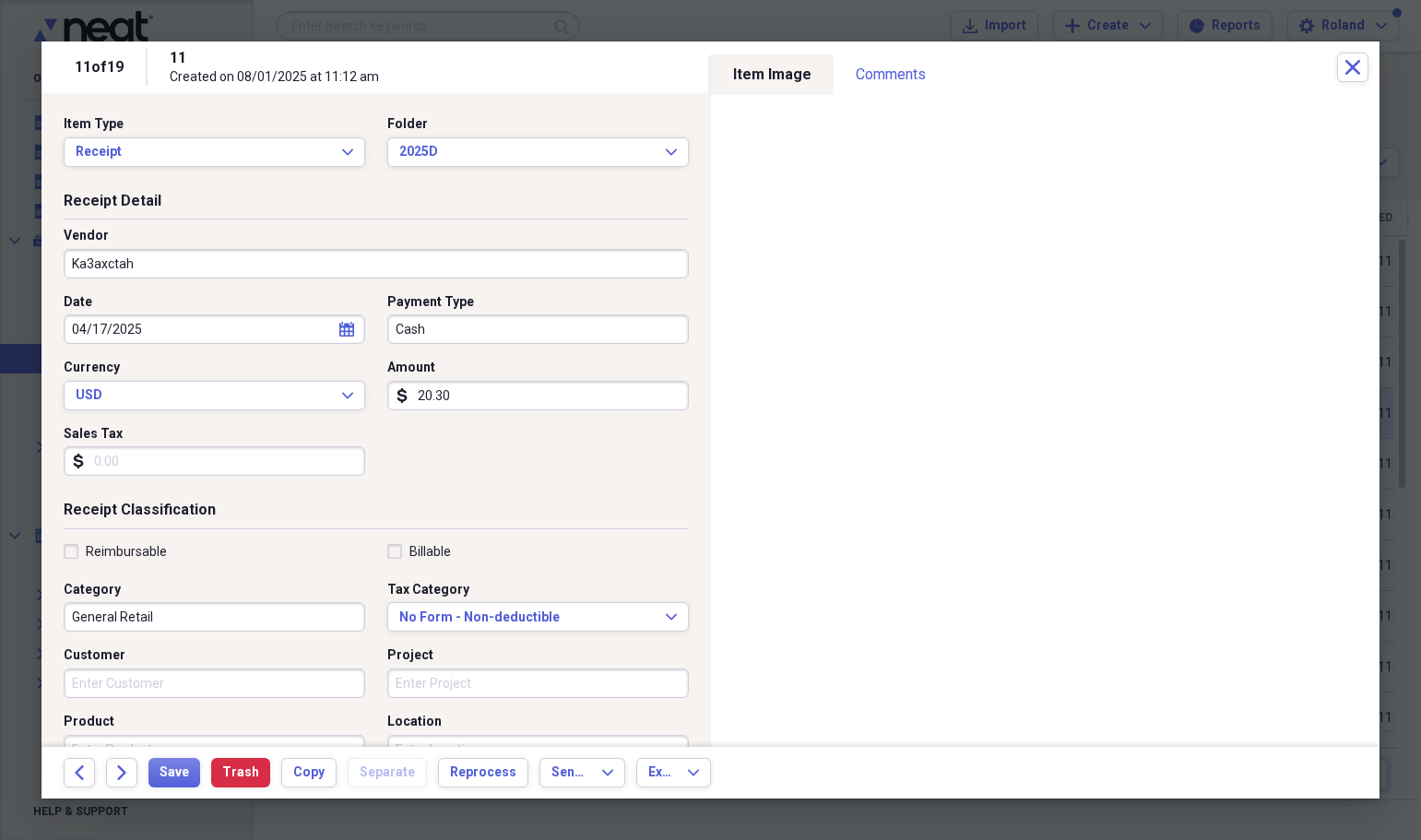 type on "[COUNTRY]" 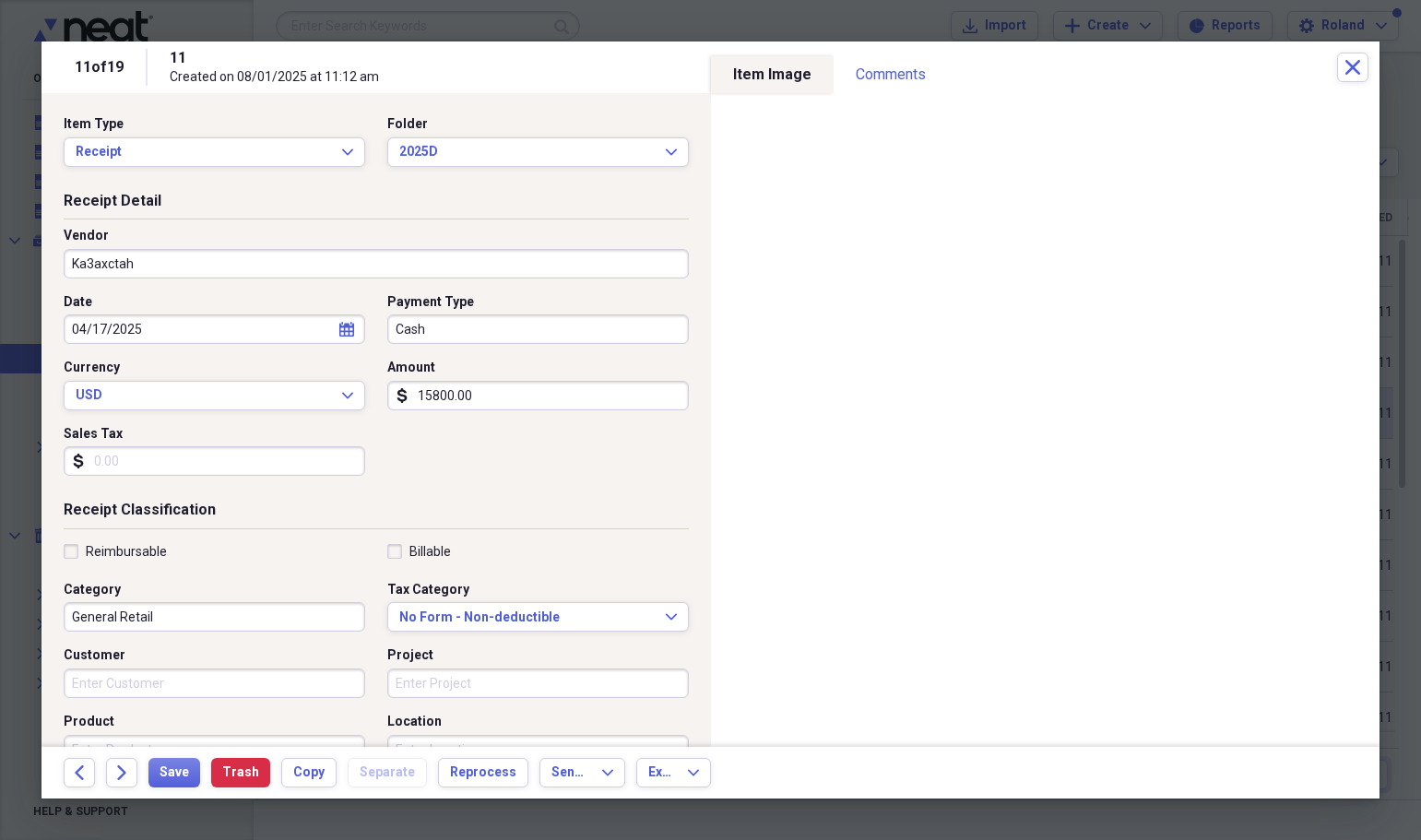 type on "15800.00" 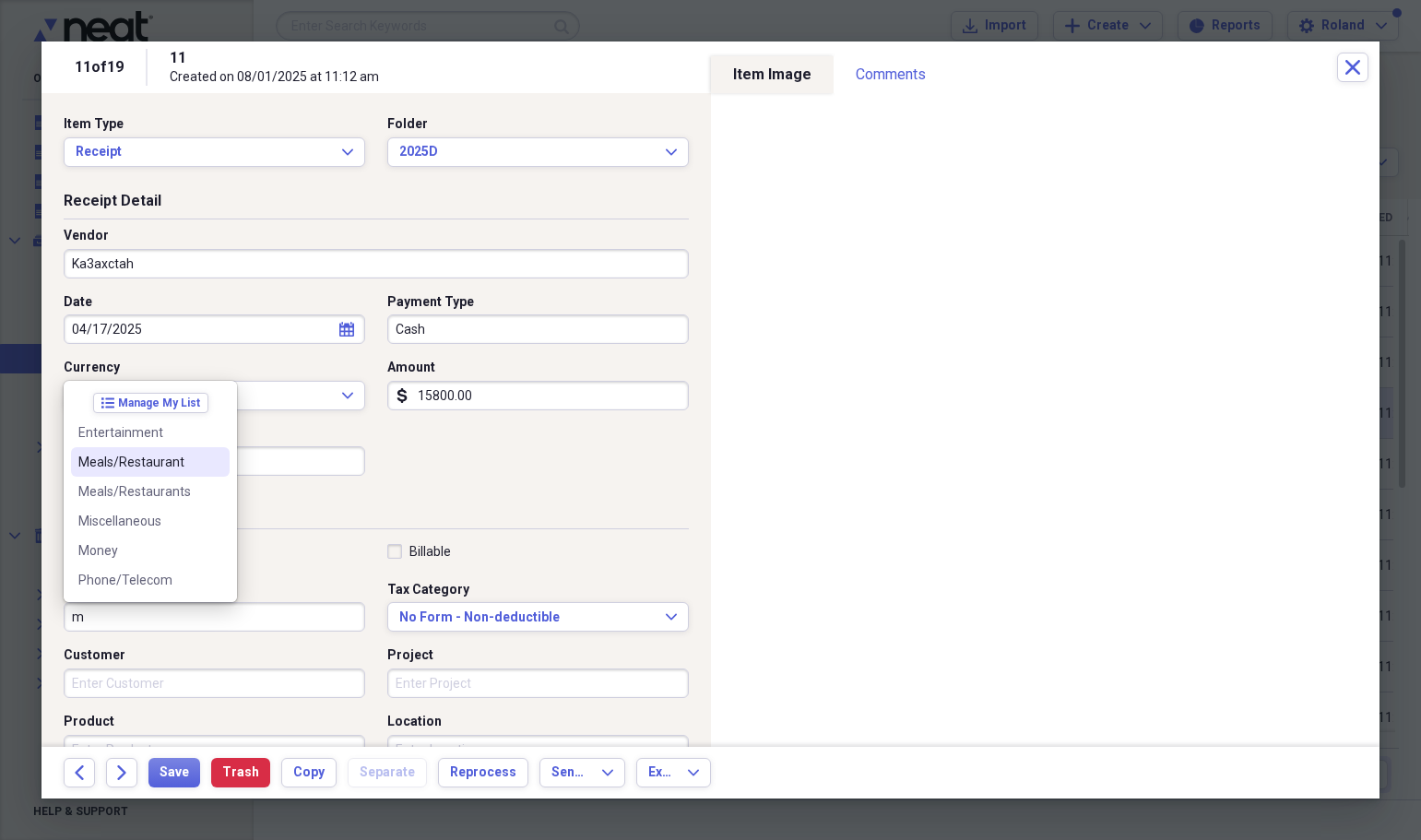 click on "Meals/Restaurant" at bounding box center [139, 462] 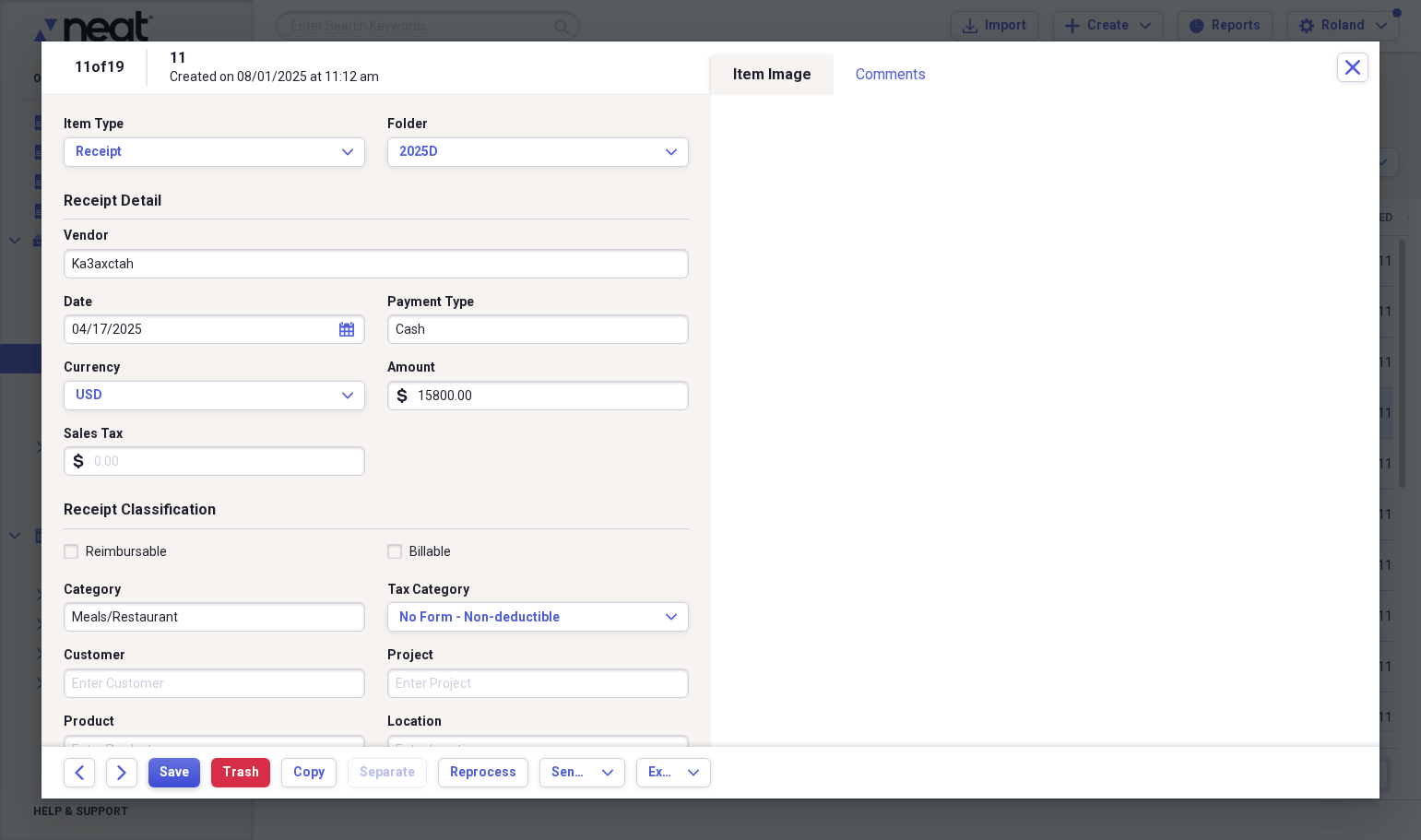 click on "Save" at bounding box center [174, 773] 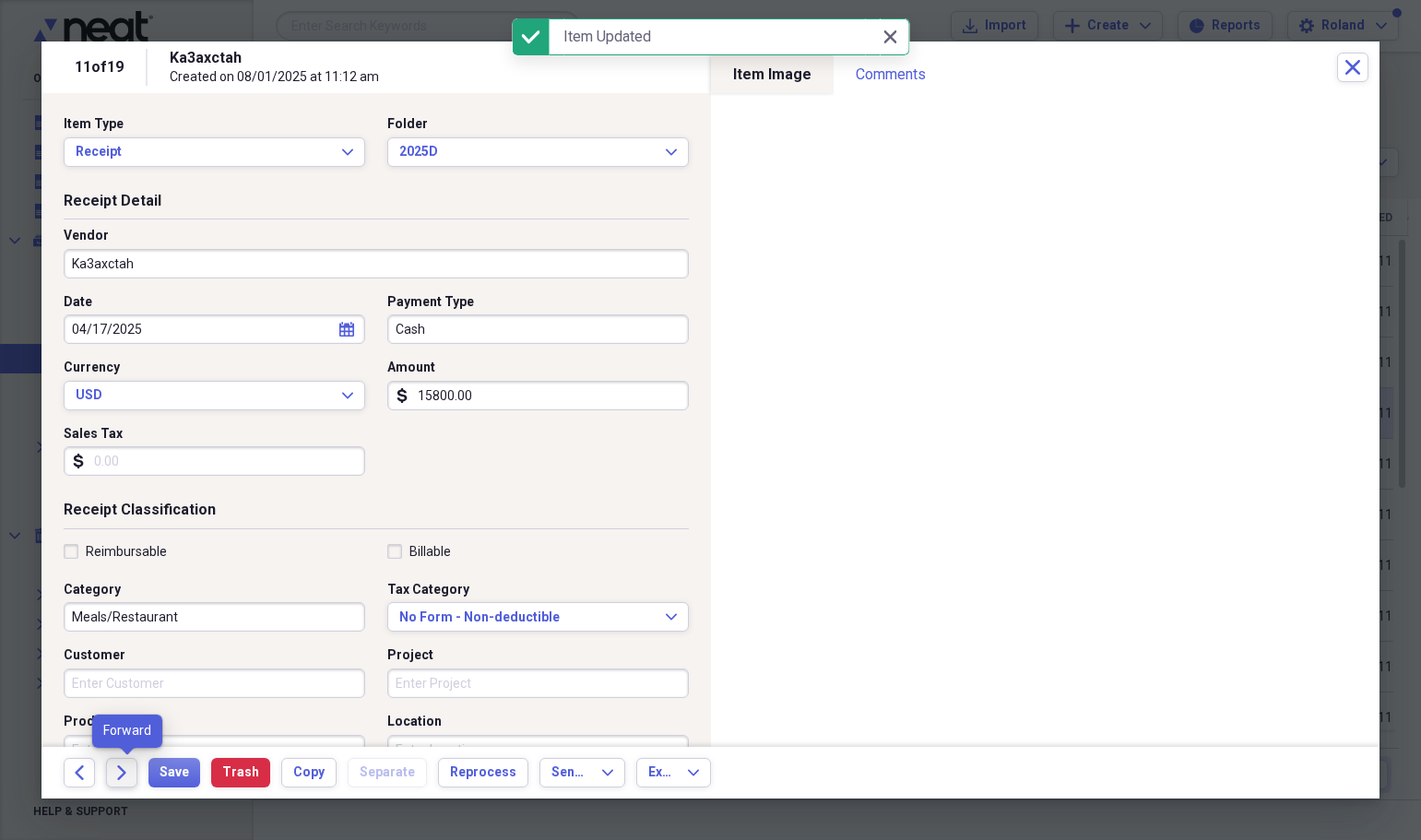 click 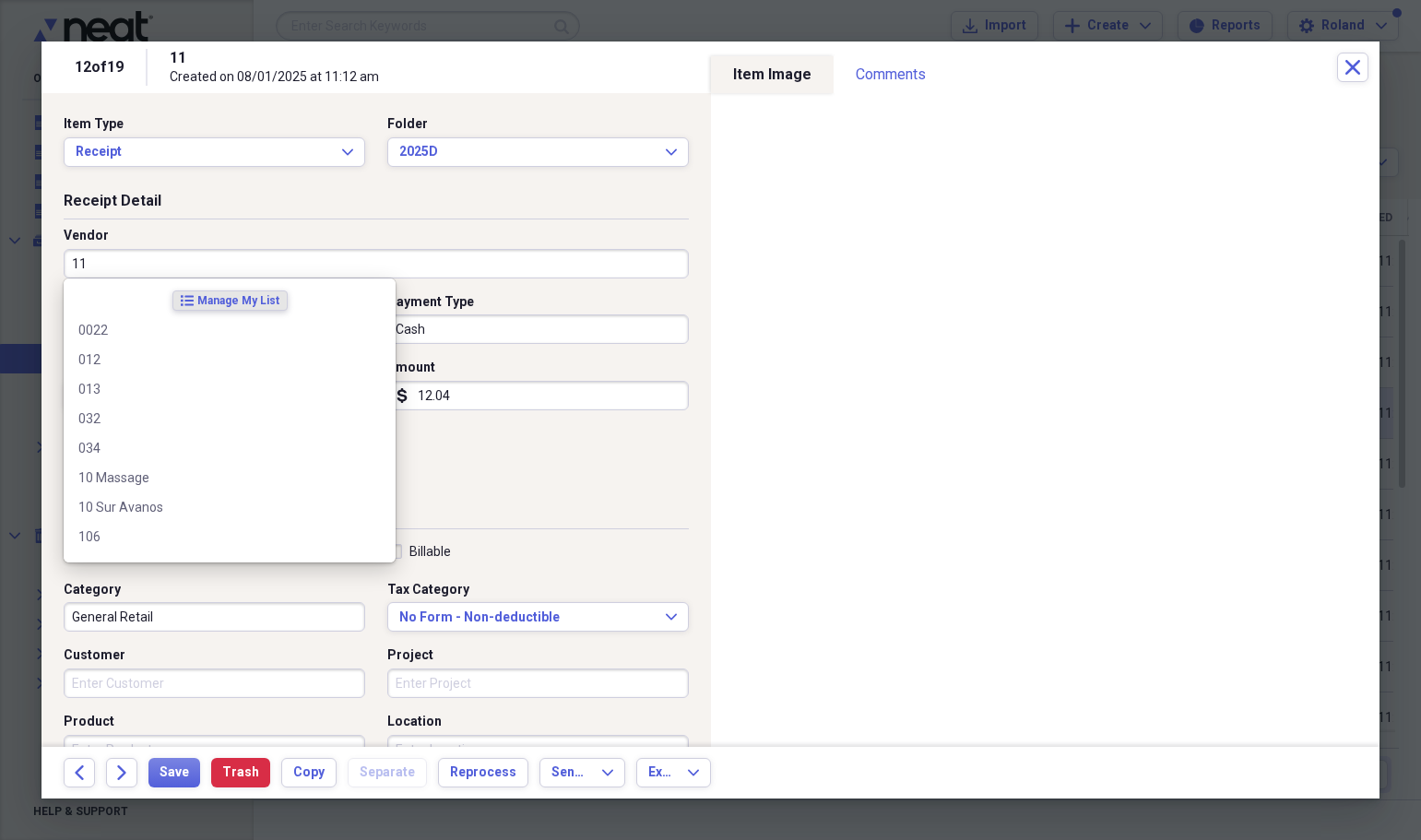 click on "11" at bounding box center [376, 264] 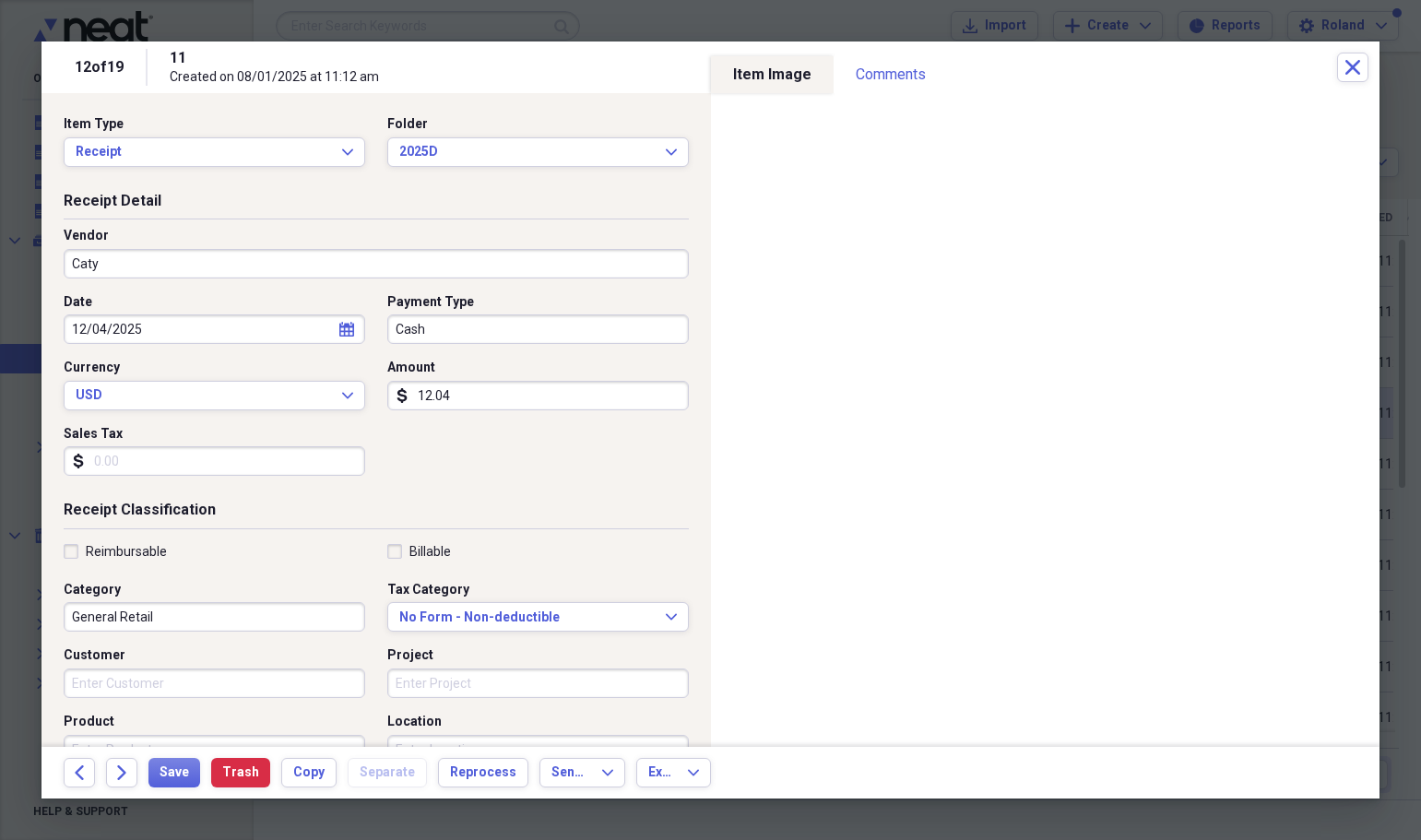drag, startPoint x: 113, startPoint y: 258, endPoint x: 35, endPoint y: 89, distance: 186.13167 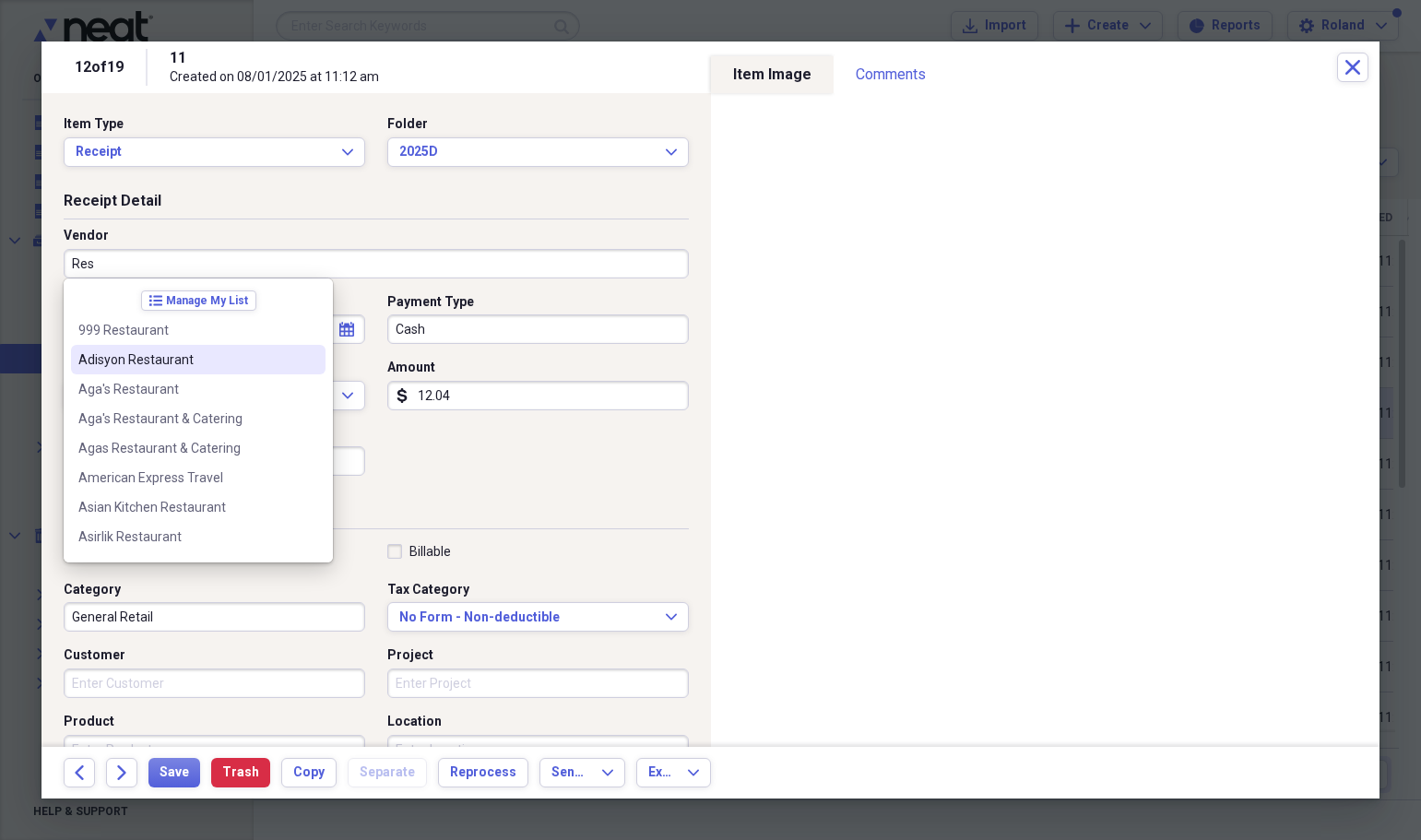 click on "Adisyon Restaurant" at bounding box center (187, 360) 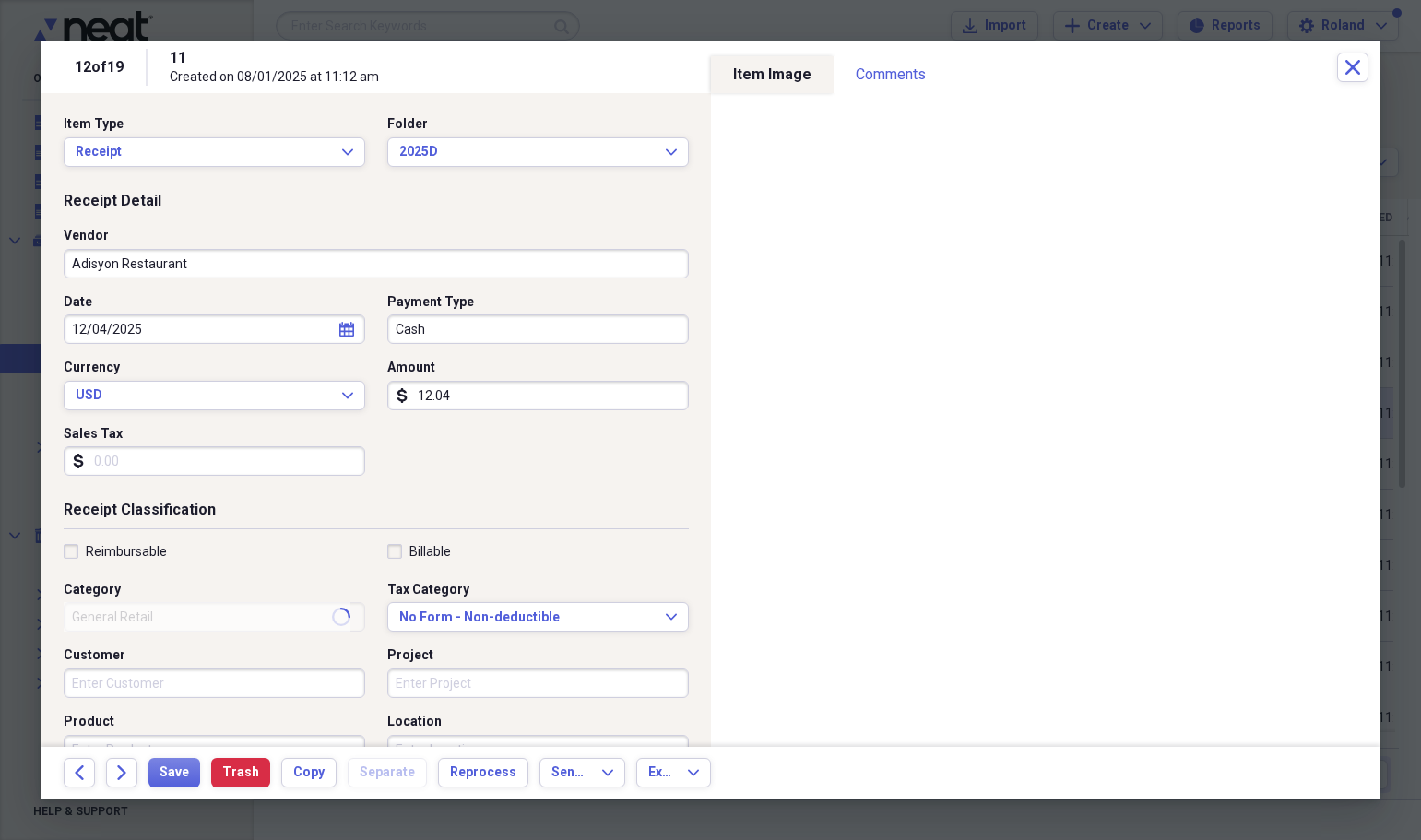type on "Meals/Restaurants" 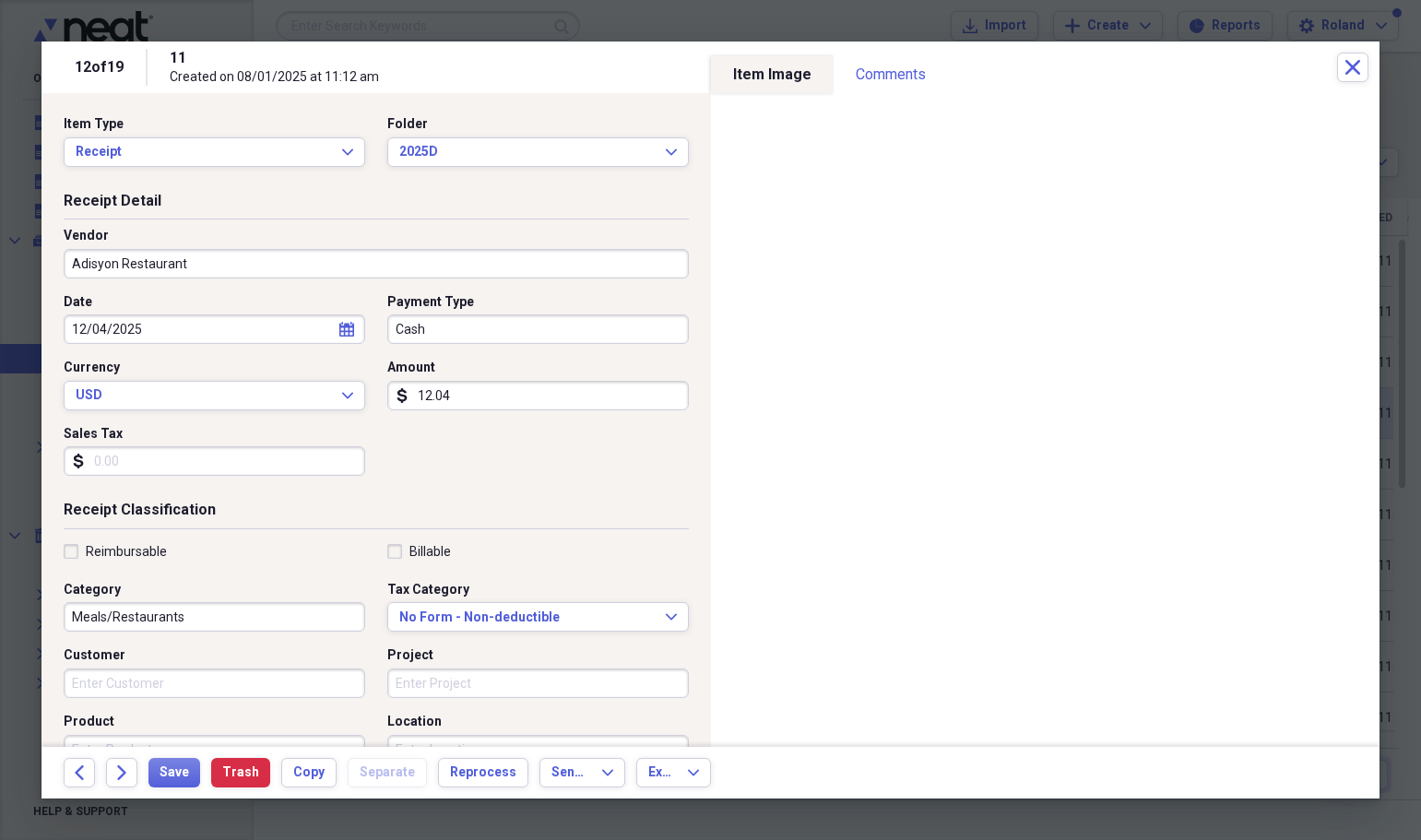 click on "Adisyon Restaurant" at bounding box center [376, 264] 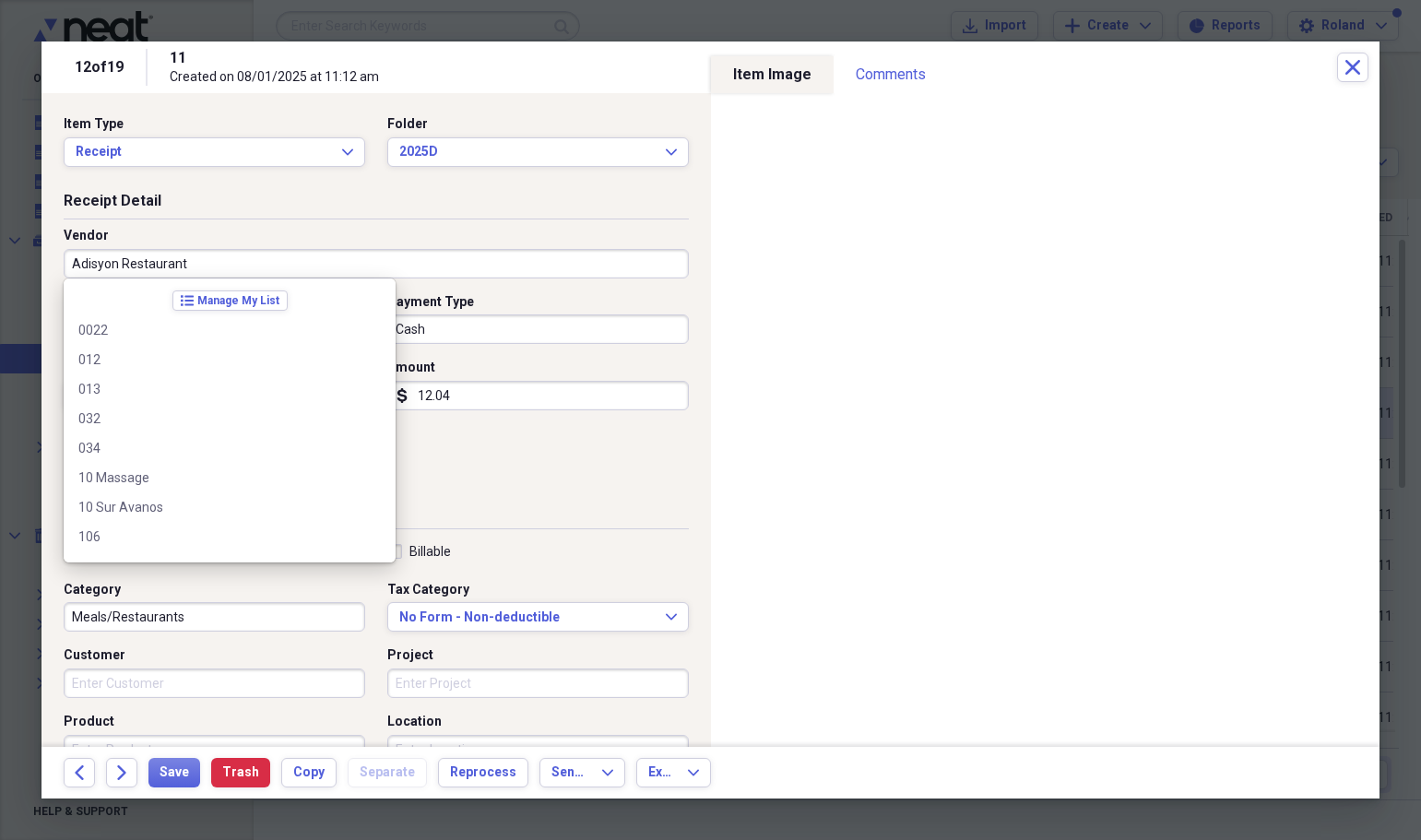 scroll, scrollTop: 1501, scrollLeft: 0, axis: vertical 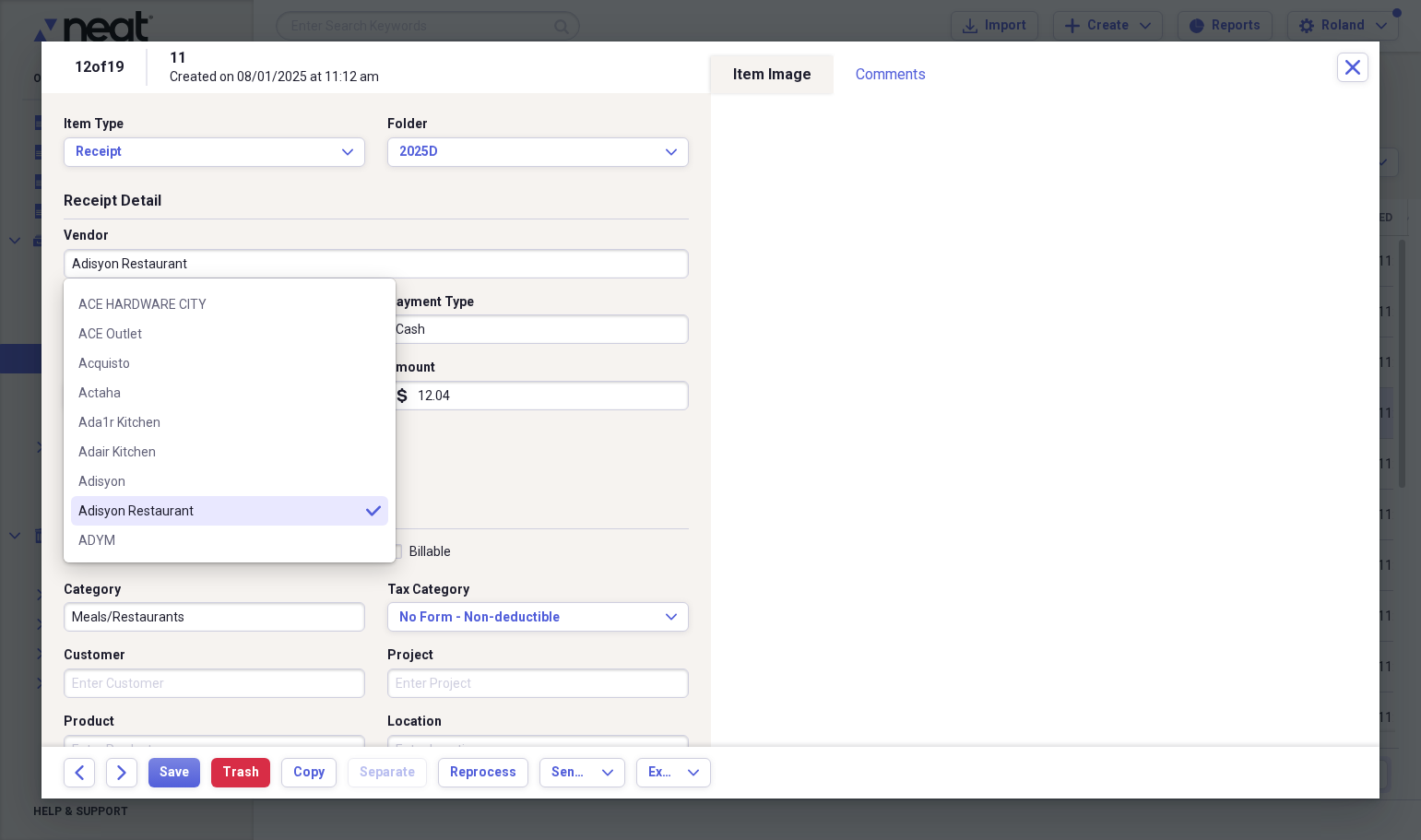 click on "Adisyon Restaurant" at bounding box center (376, 264) 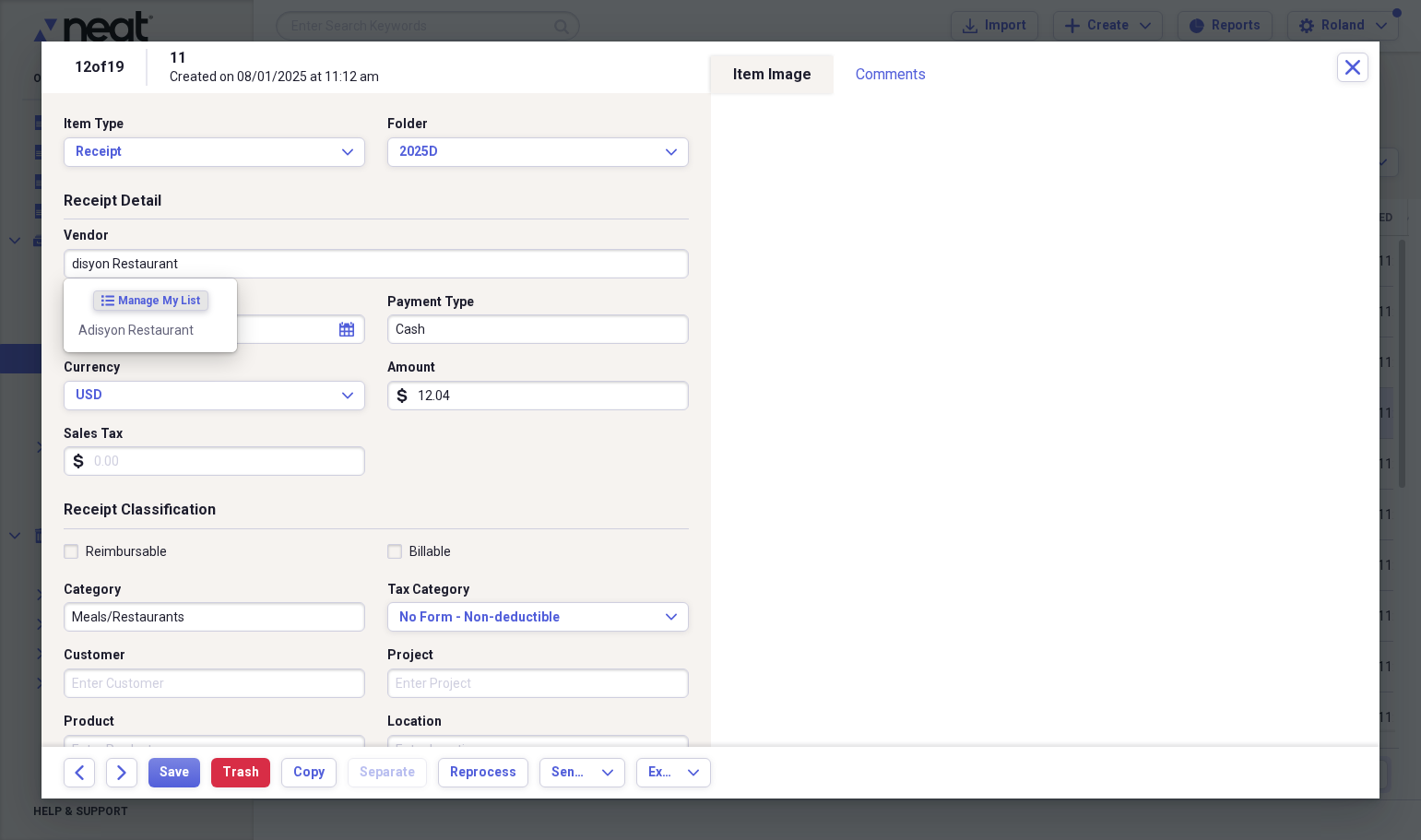 scroll, scrollTop: 0, scrollLeft: 0, axis: both 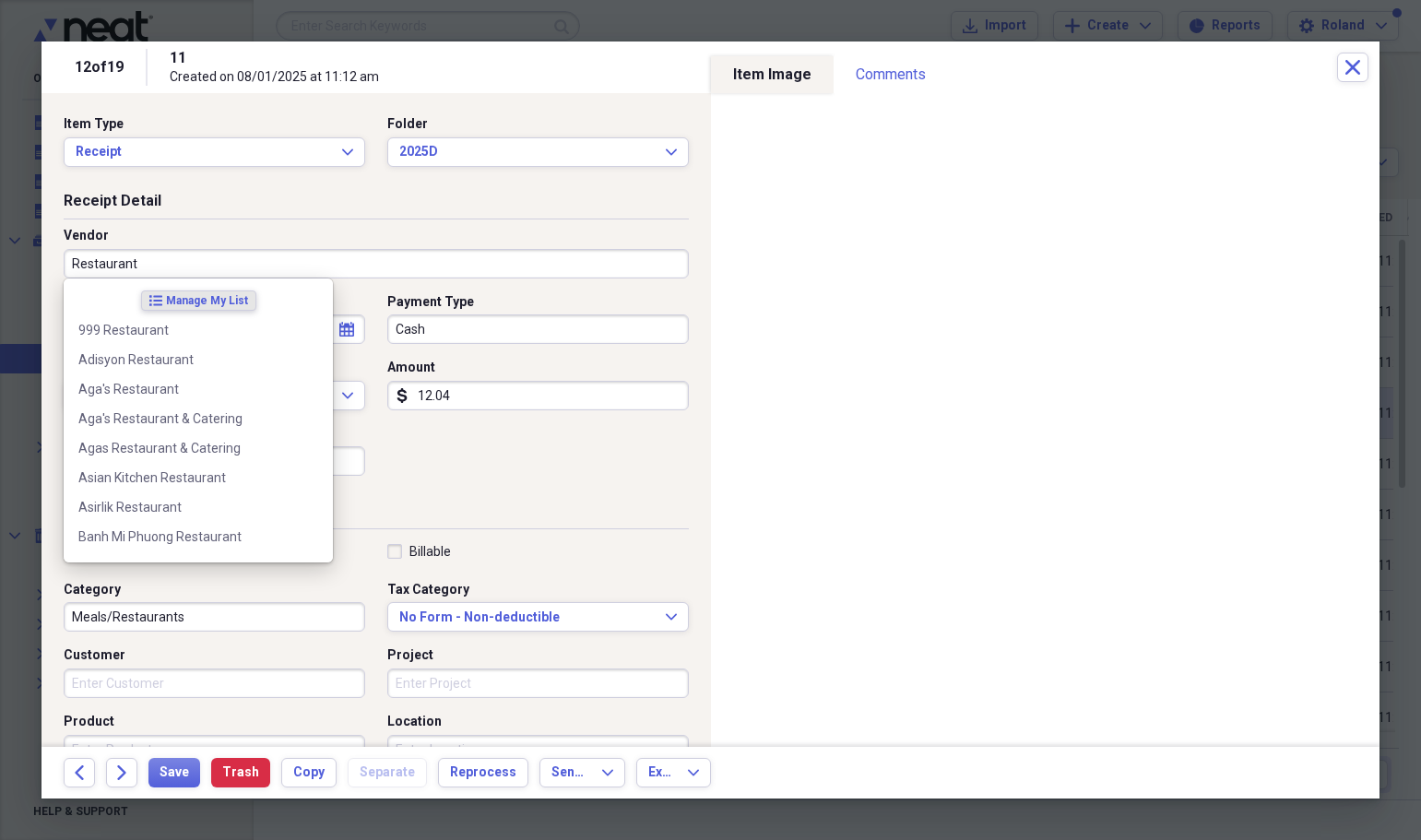 type on "Restaurant" 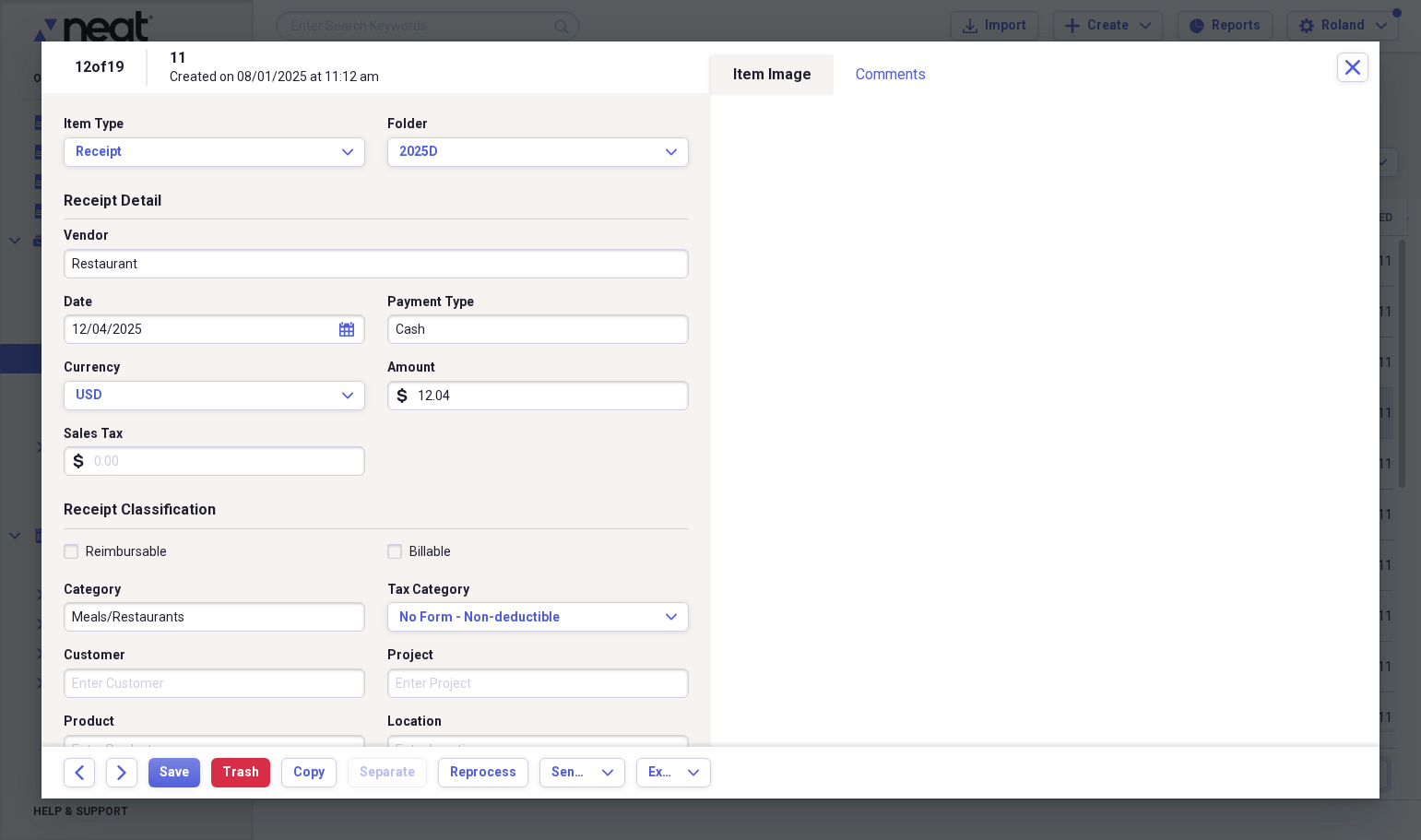 select on "11" 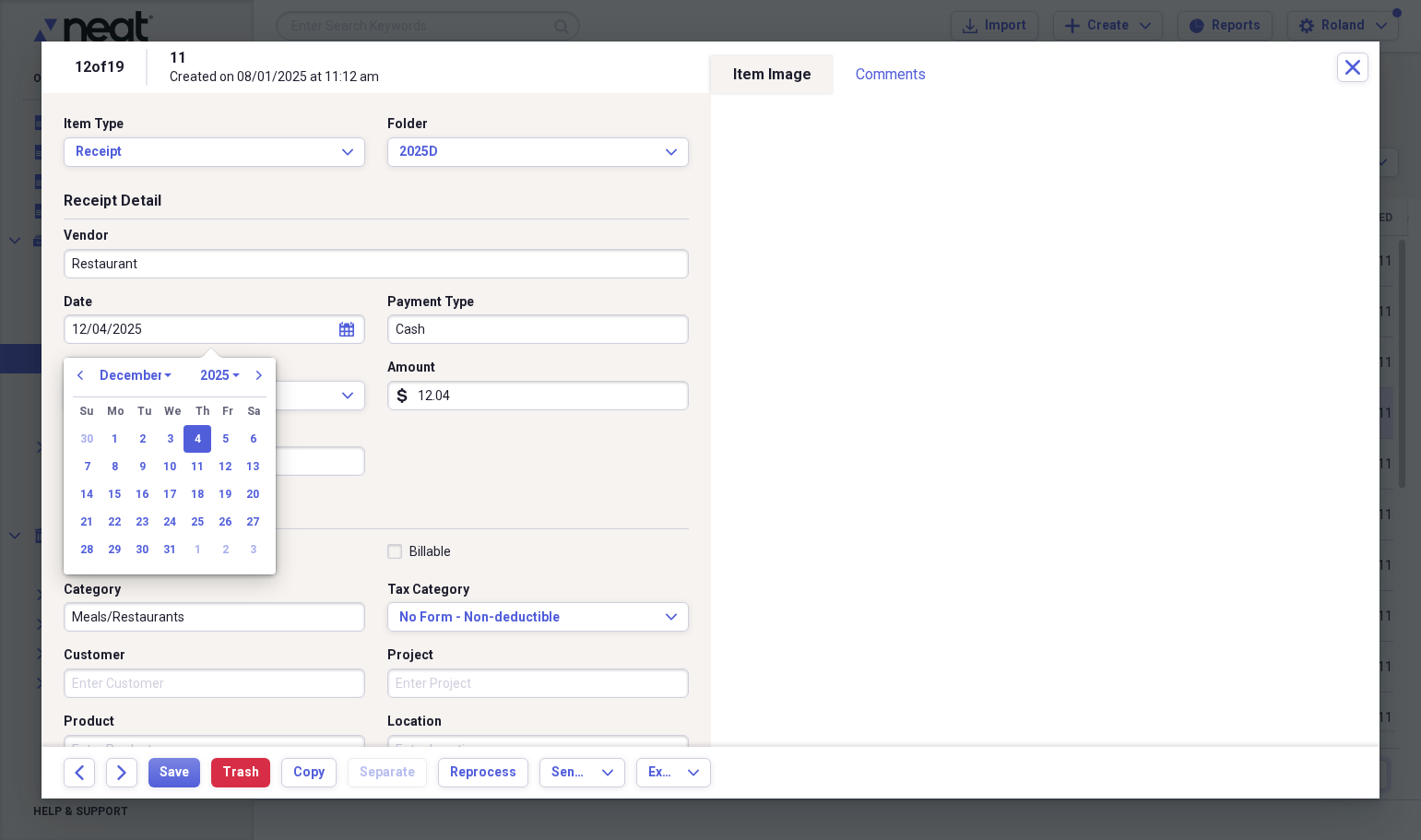 click on "12/04/2025" at bounding box center (214, 329) 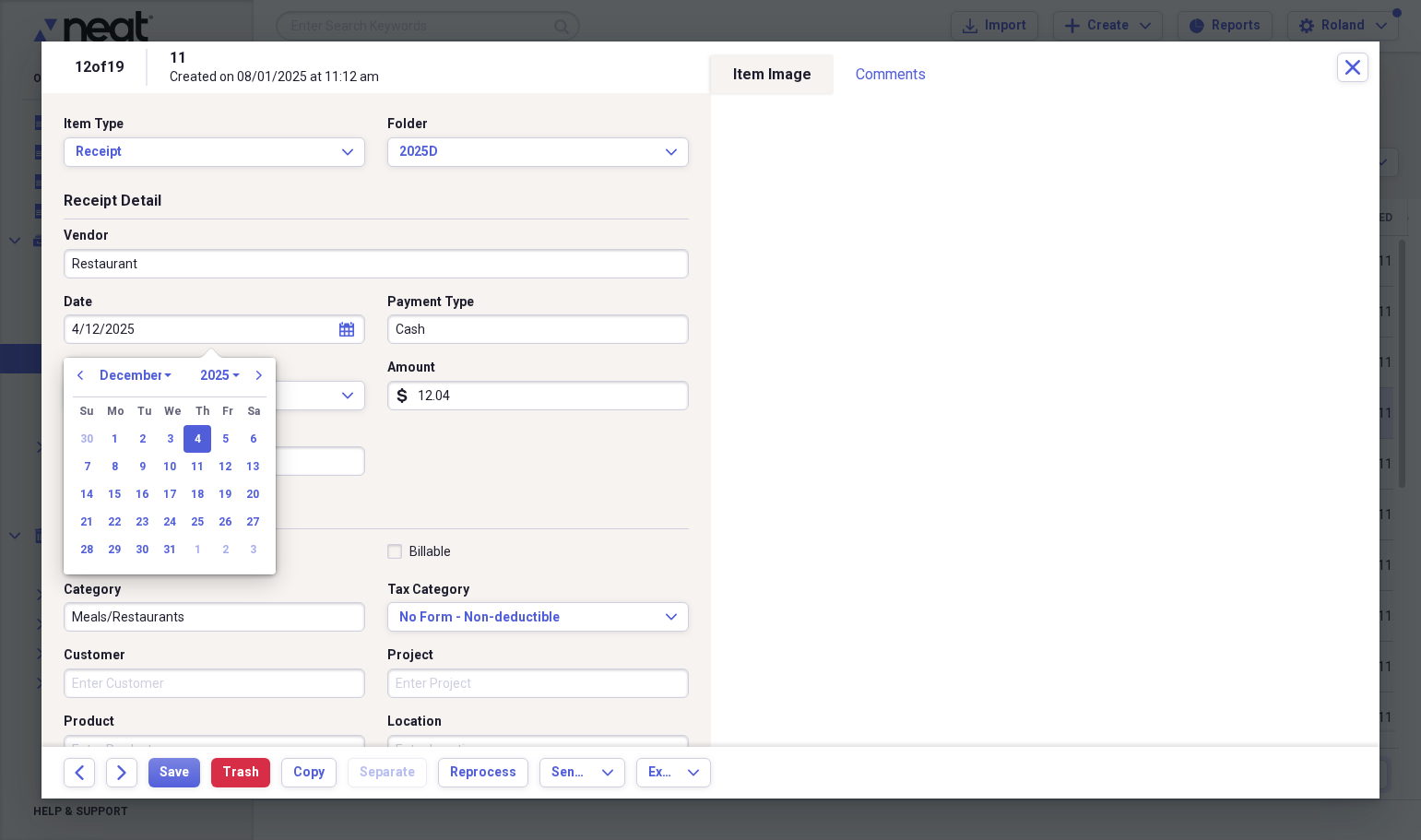type on "4/12/20" 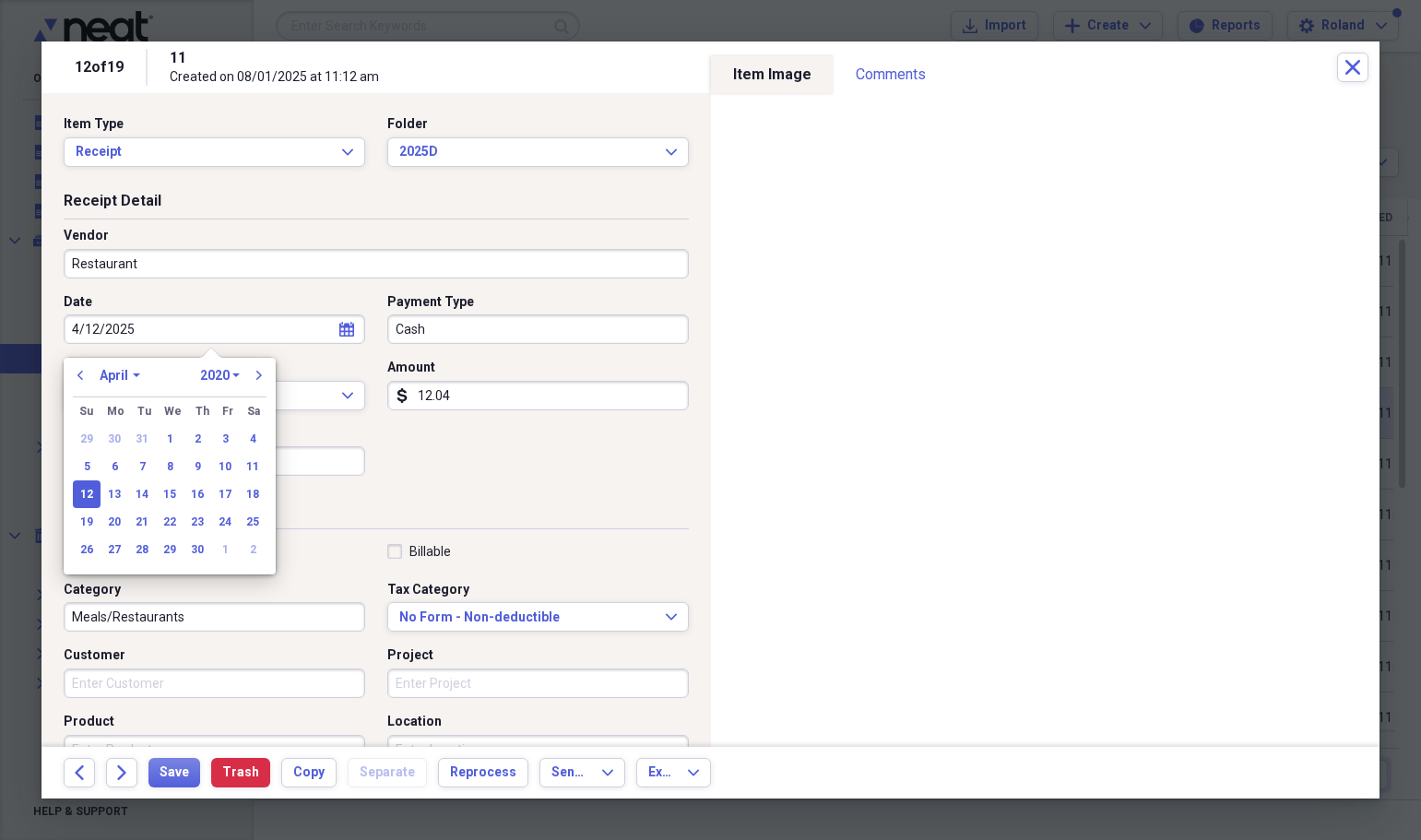 type on "4/12/2025" 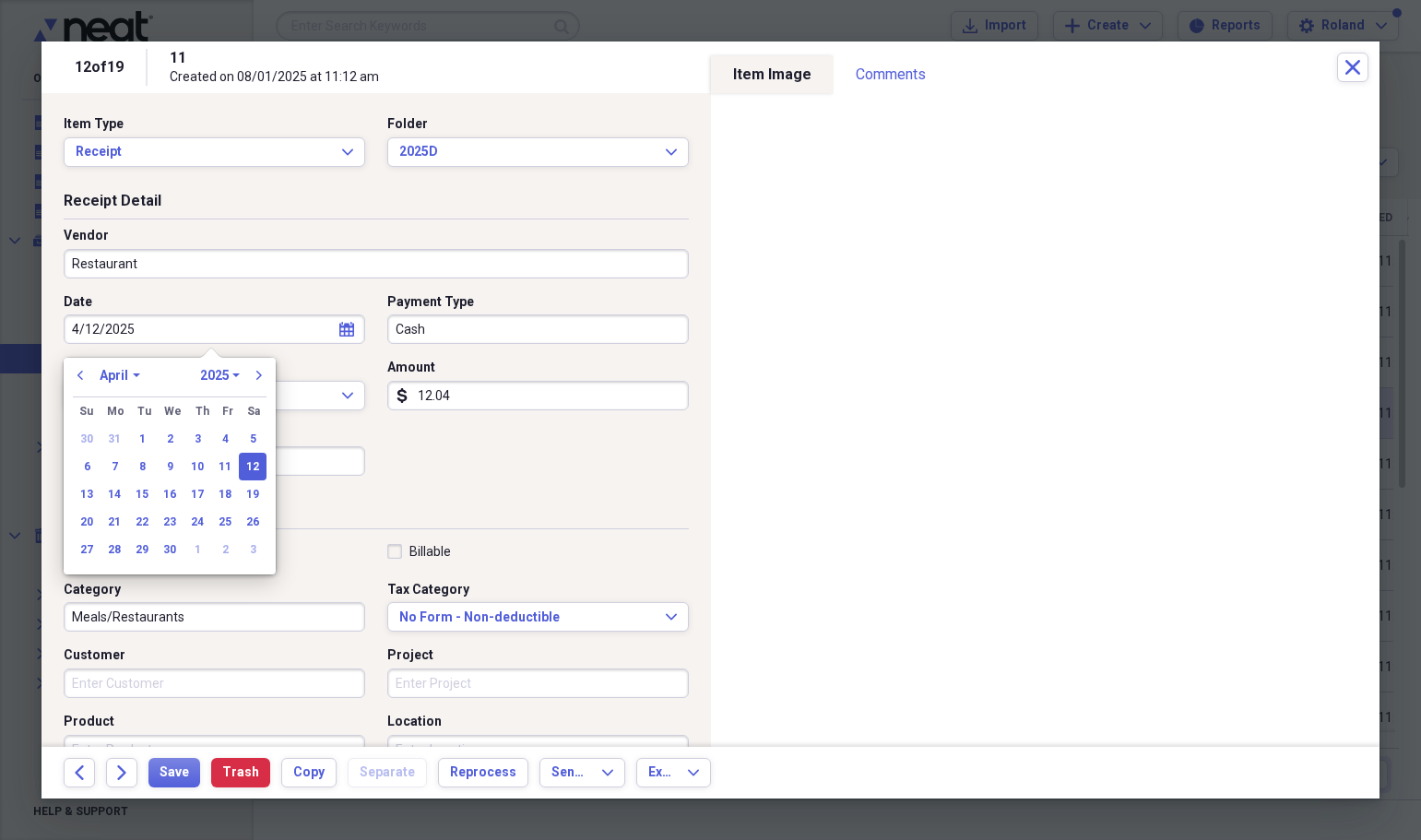 type on "04/12/2025" 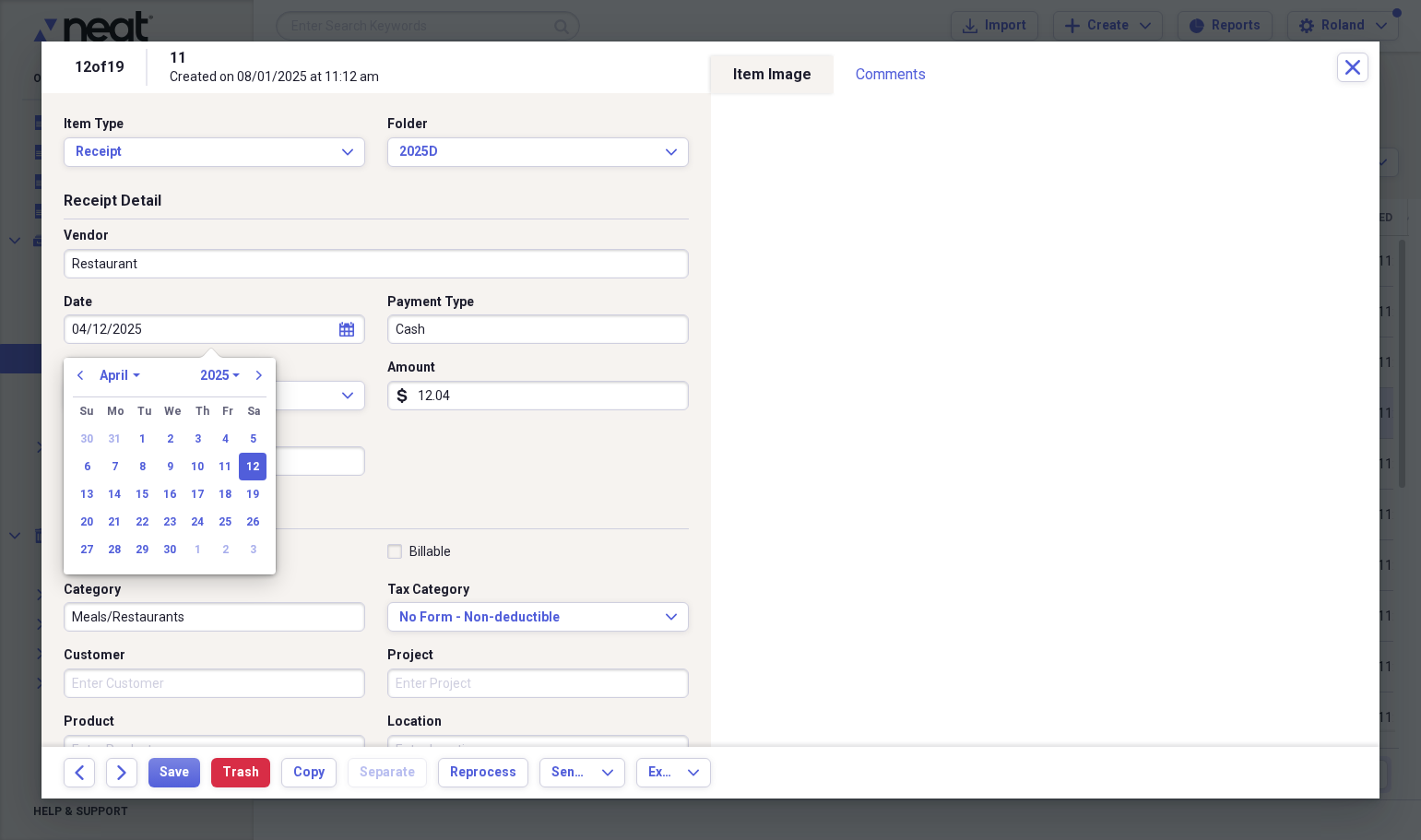 click on "Date 04/12/2025 calendar Calendar Payment Type Cash Currency USD Expand Amount dollar-sign 12.04 Sales Tax dollar-sign" at bounding box center [376, 392] 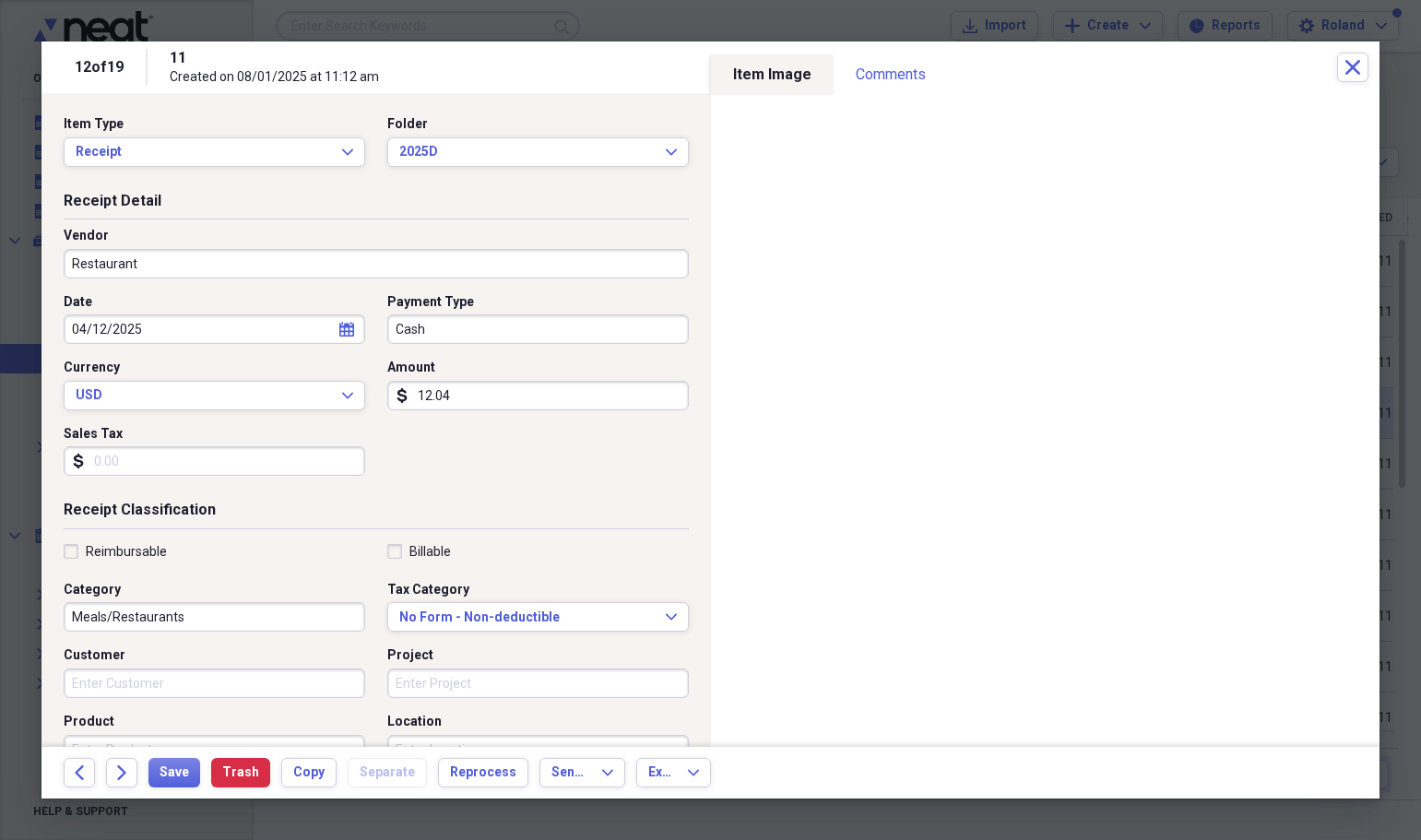 click on "12.04" at bounding box center (538, 396) 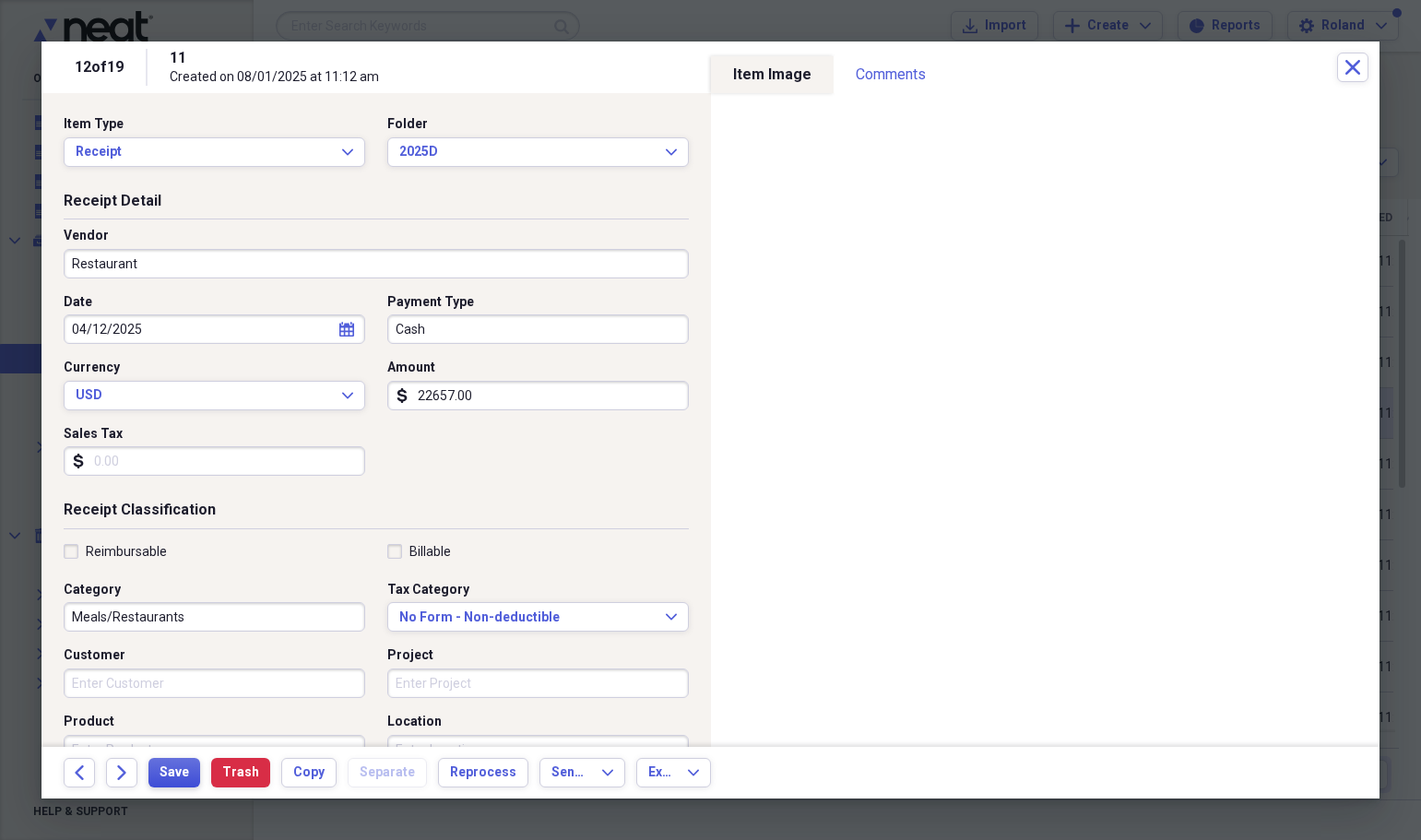 type on "22657.00" 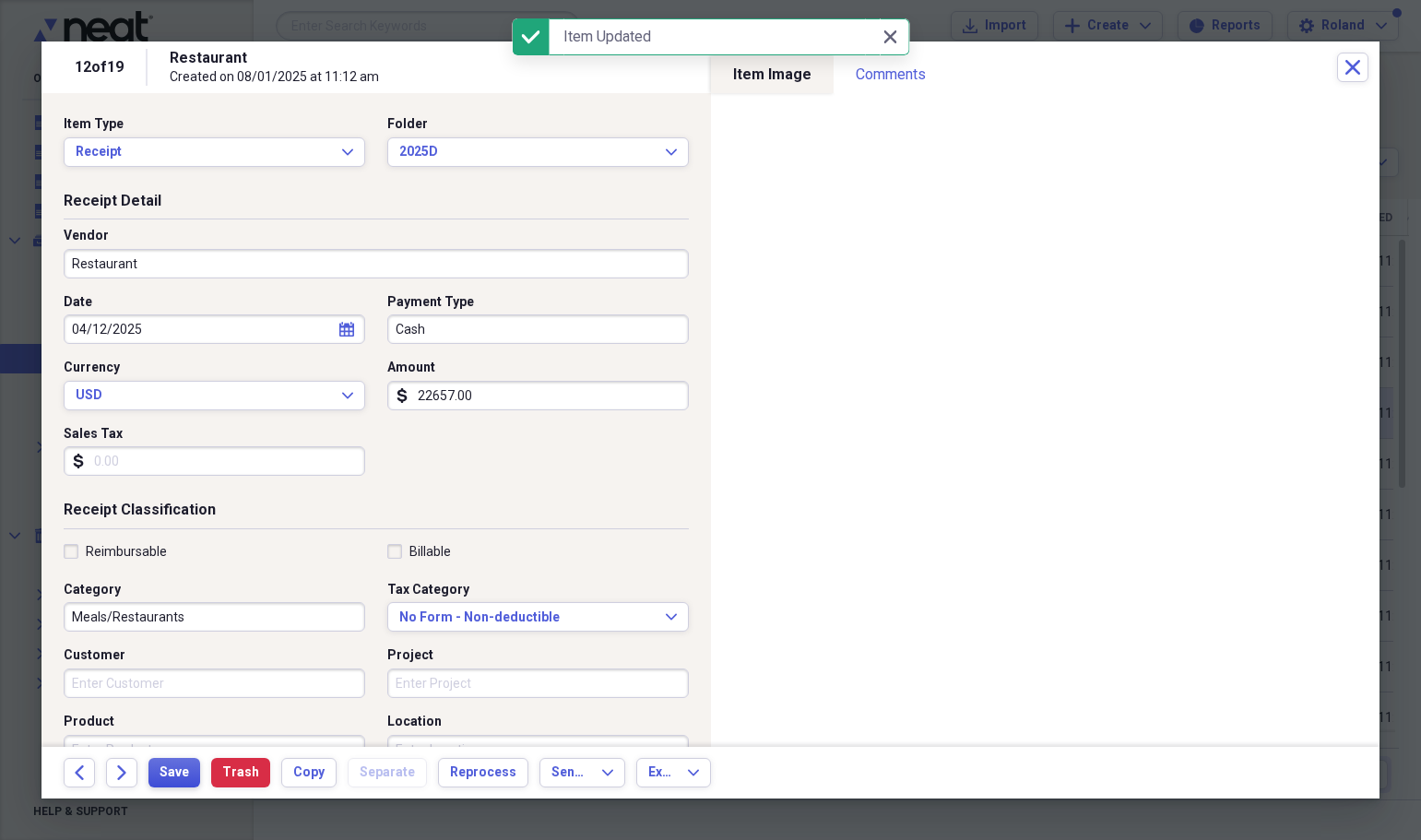 type on "Restaurant" 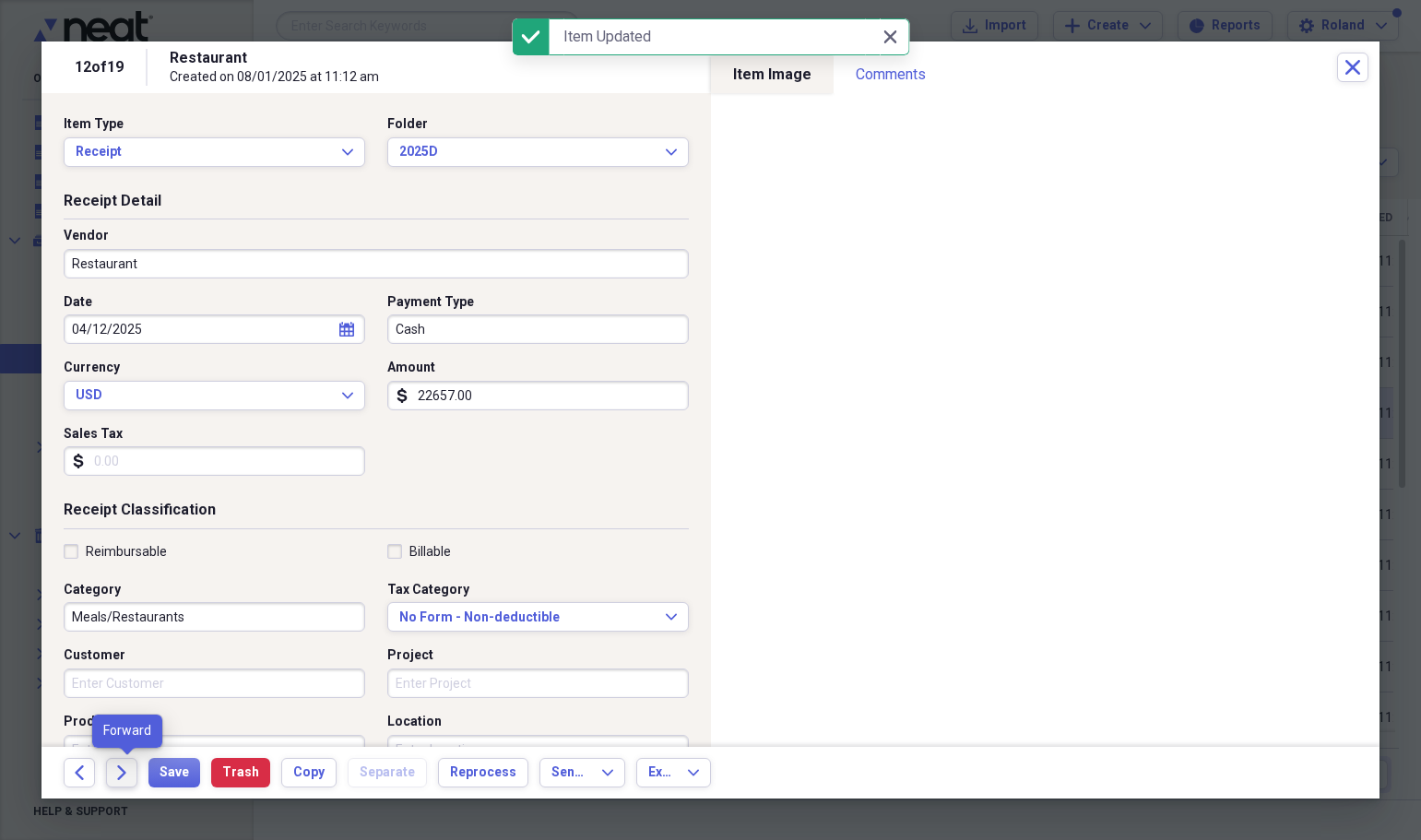 click on "Forward" 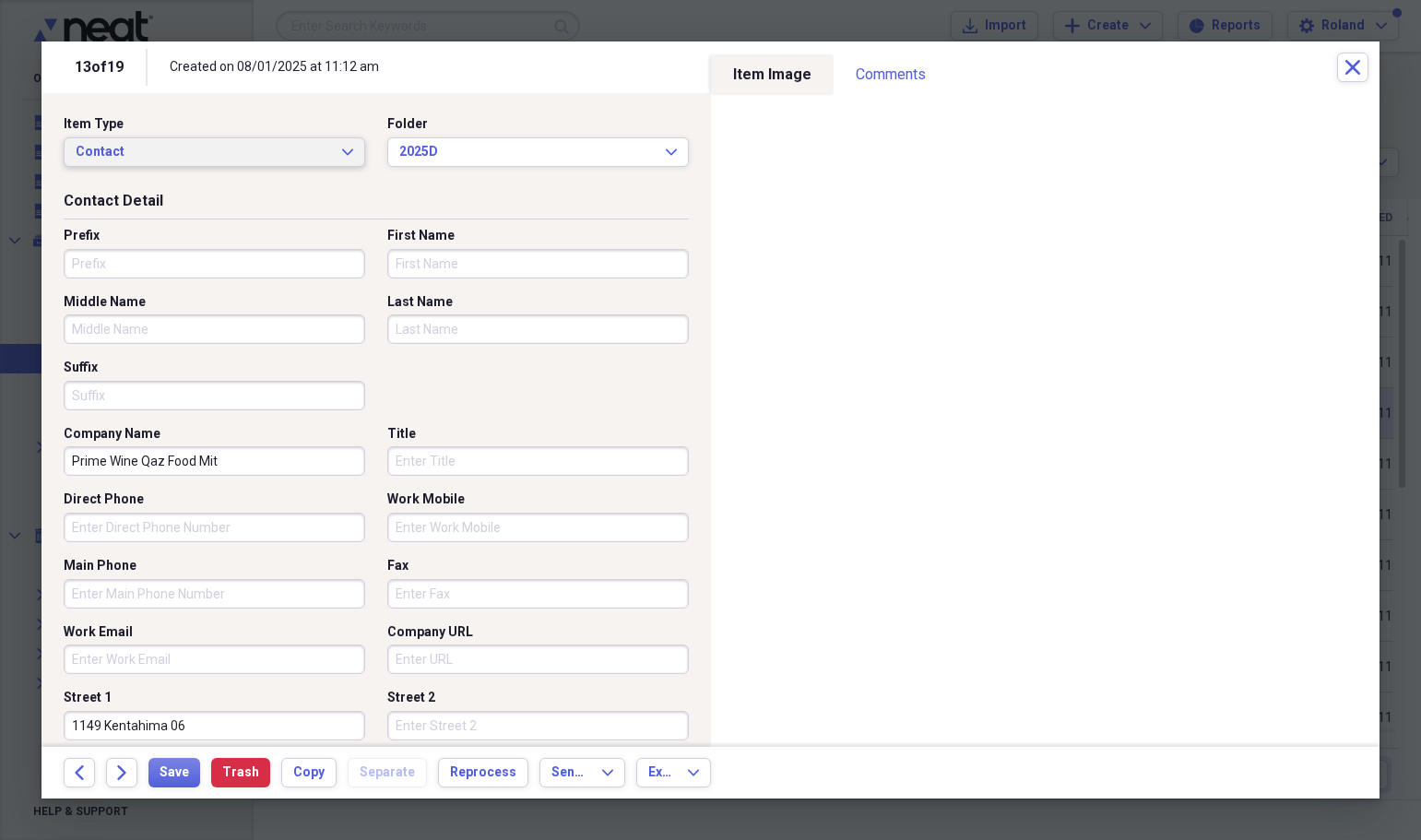 click 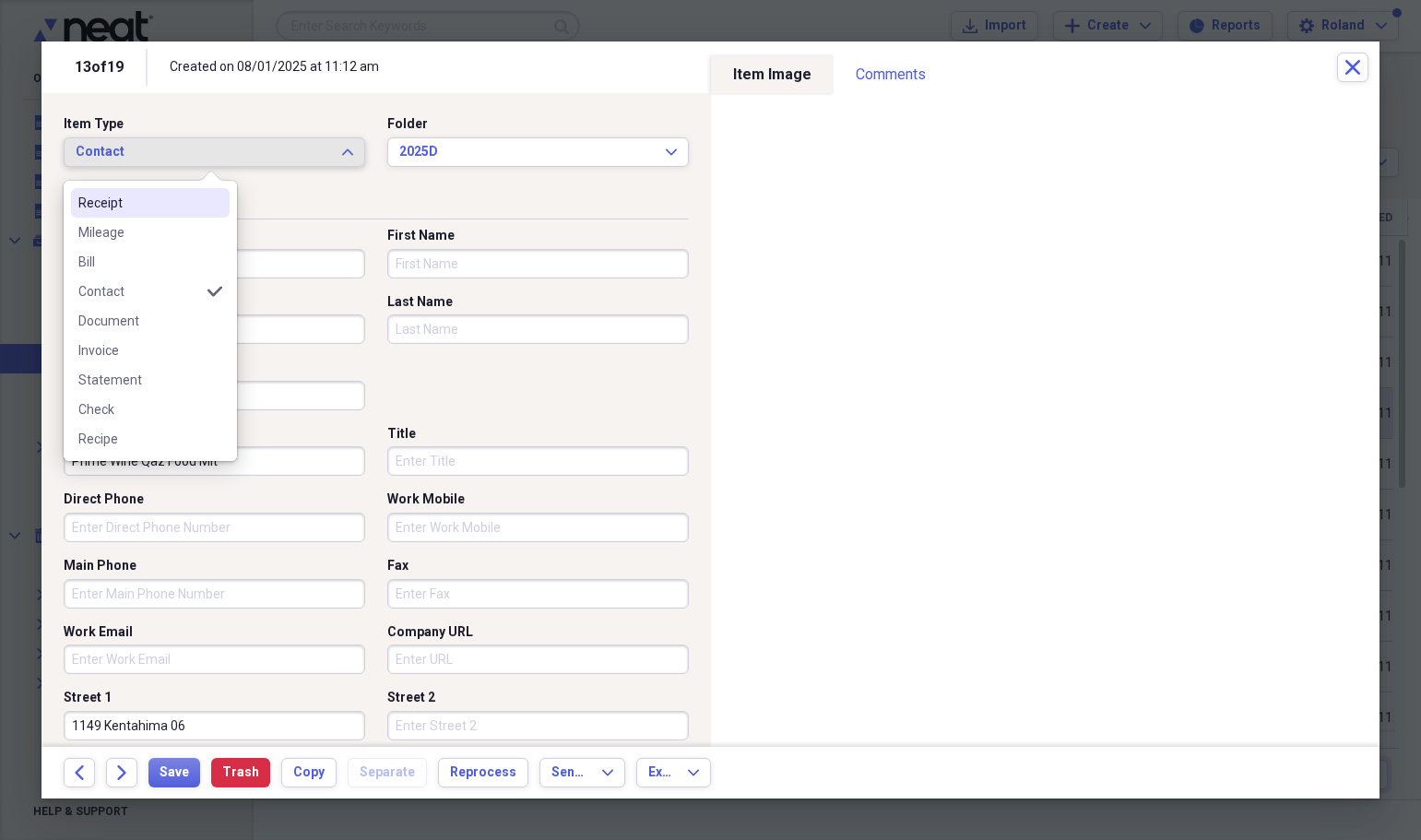 click on "Receipt" at bounding box center [139, 203] 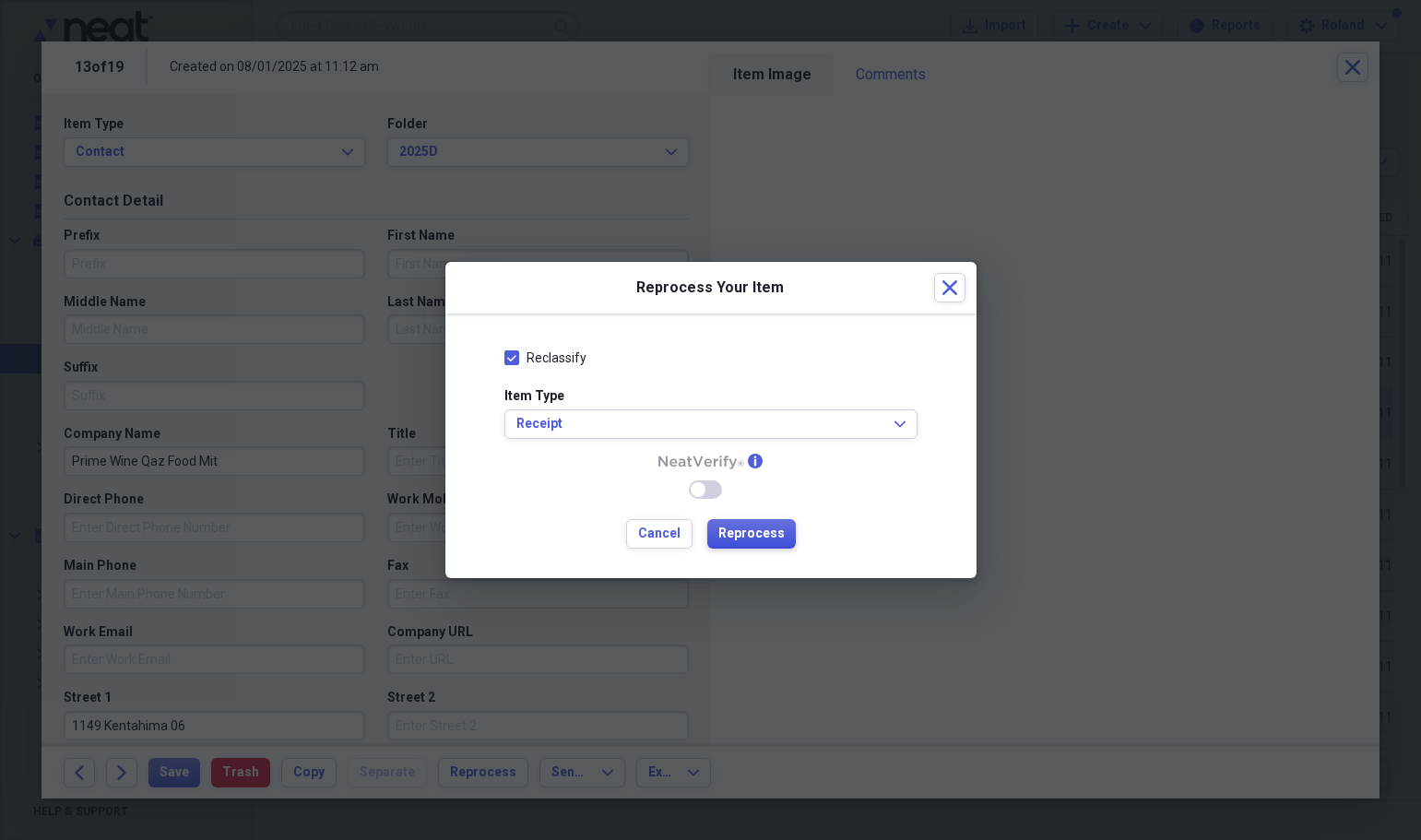 click on "Reprocess" at bounding box center (752, 534) 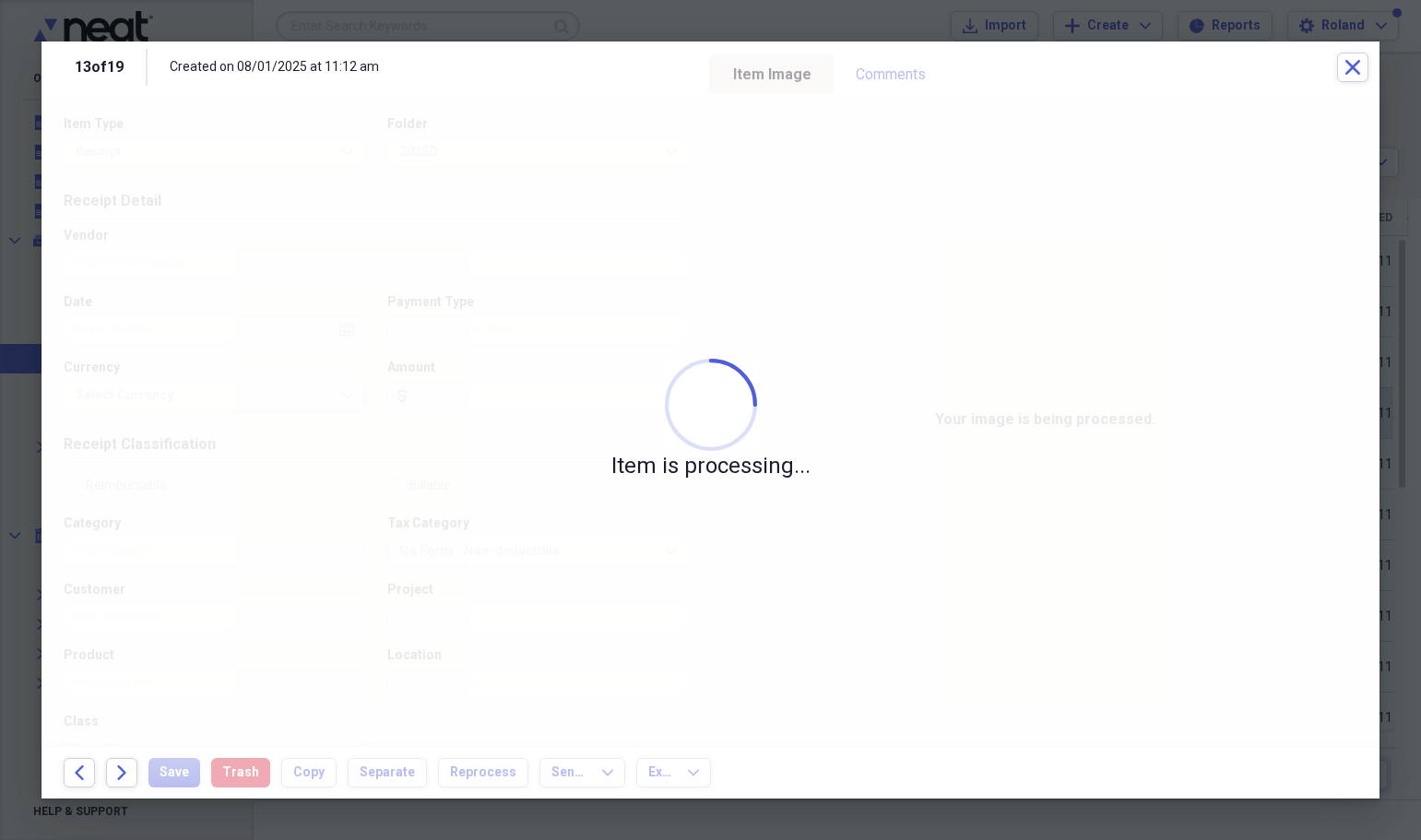 type on "Wine" 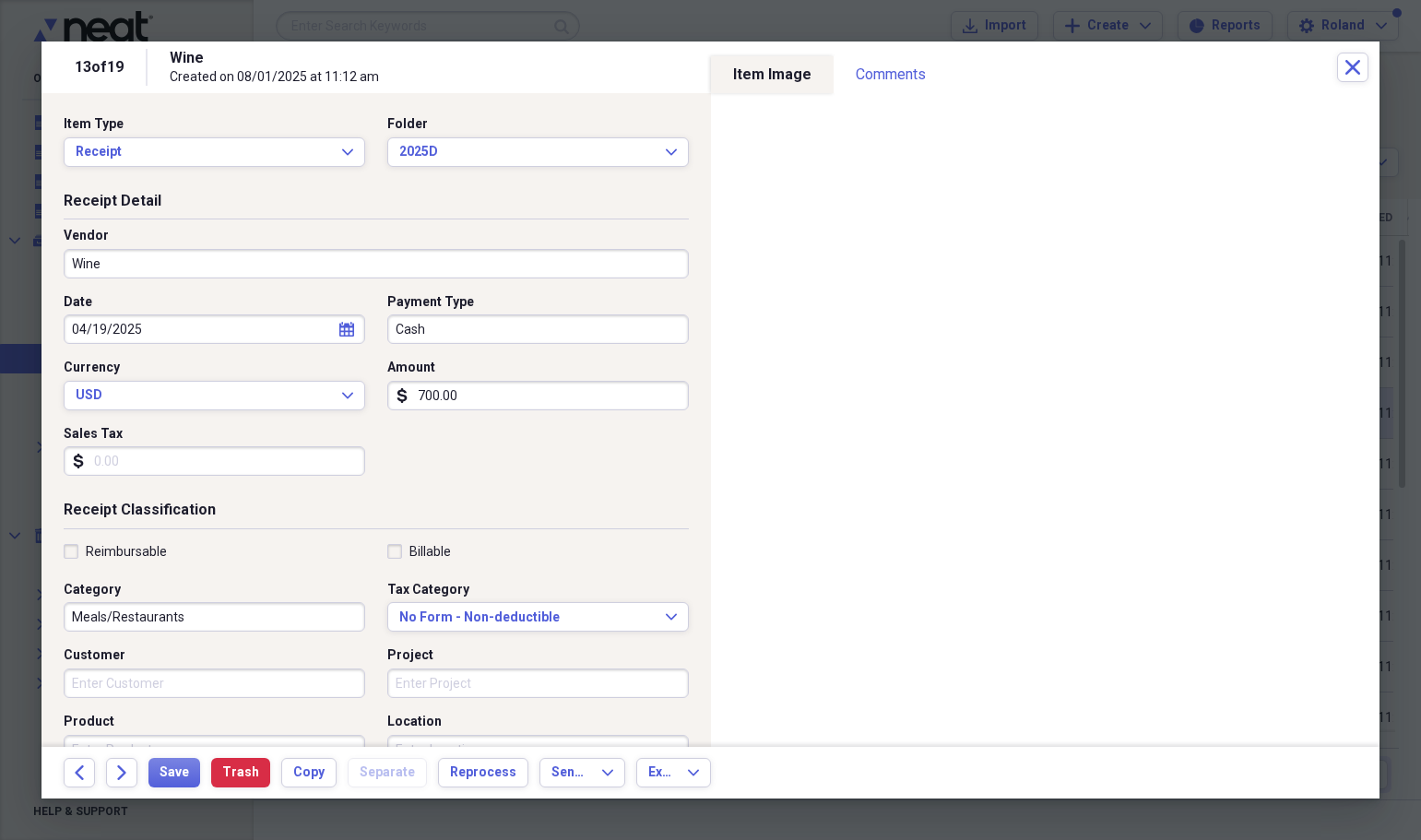 click on "700.00" at bounding box center (538, 396) 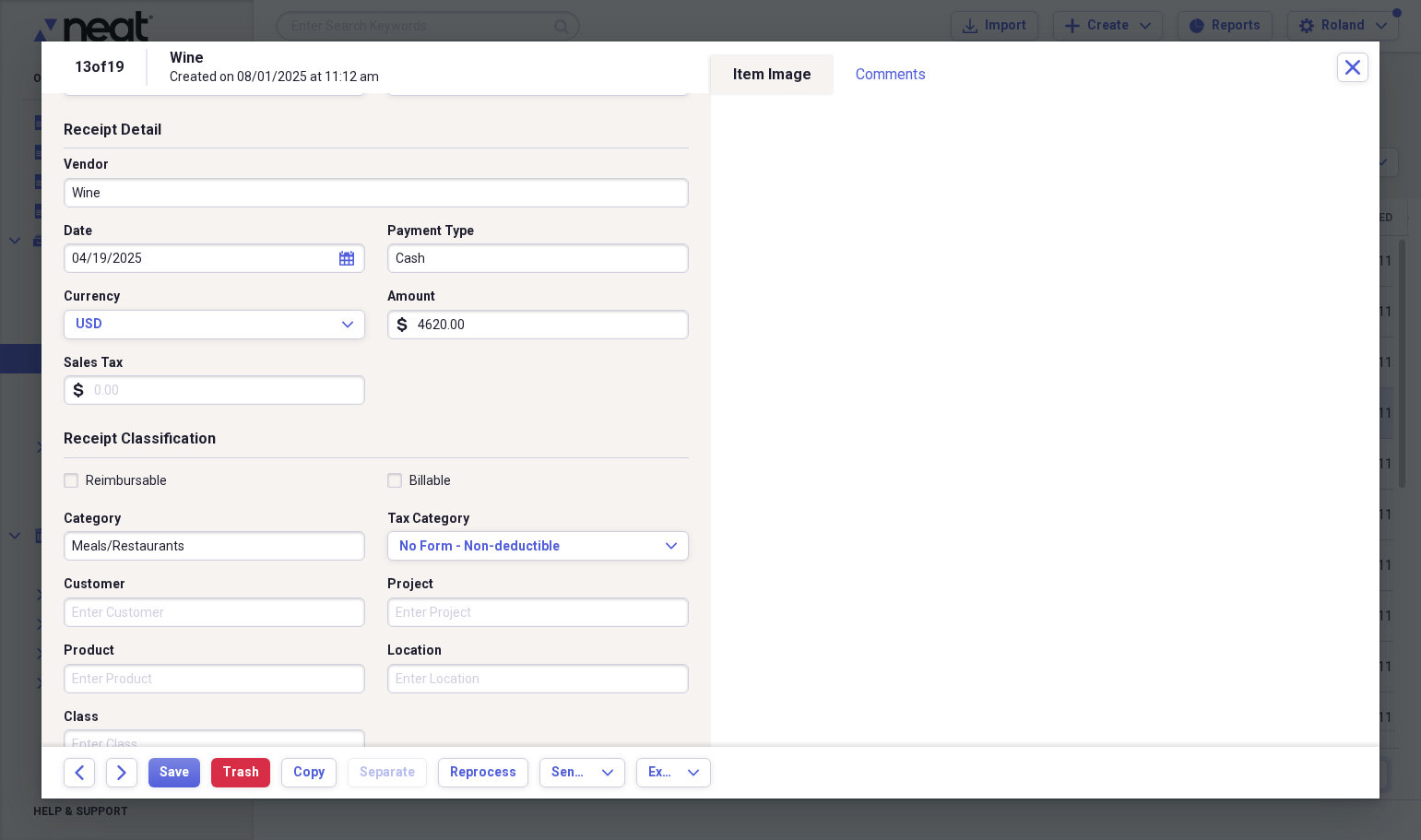 scroll, scrollTop: 288, scrollLeft: 0, axis: vertical 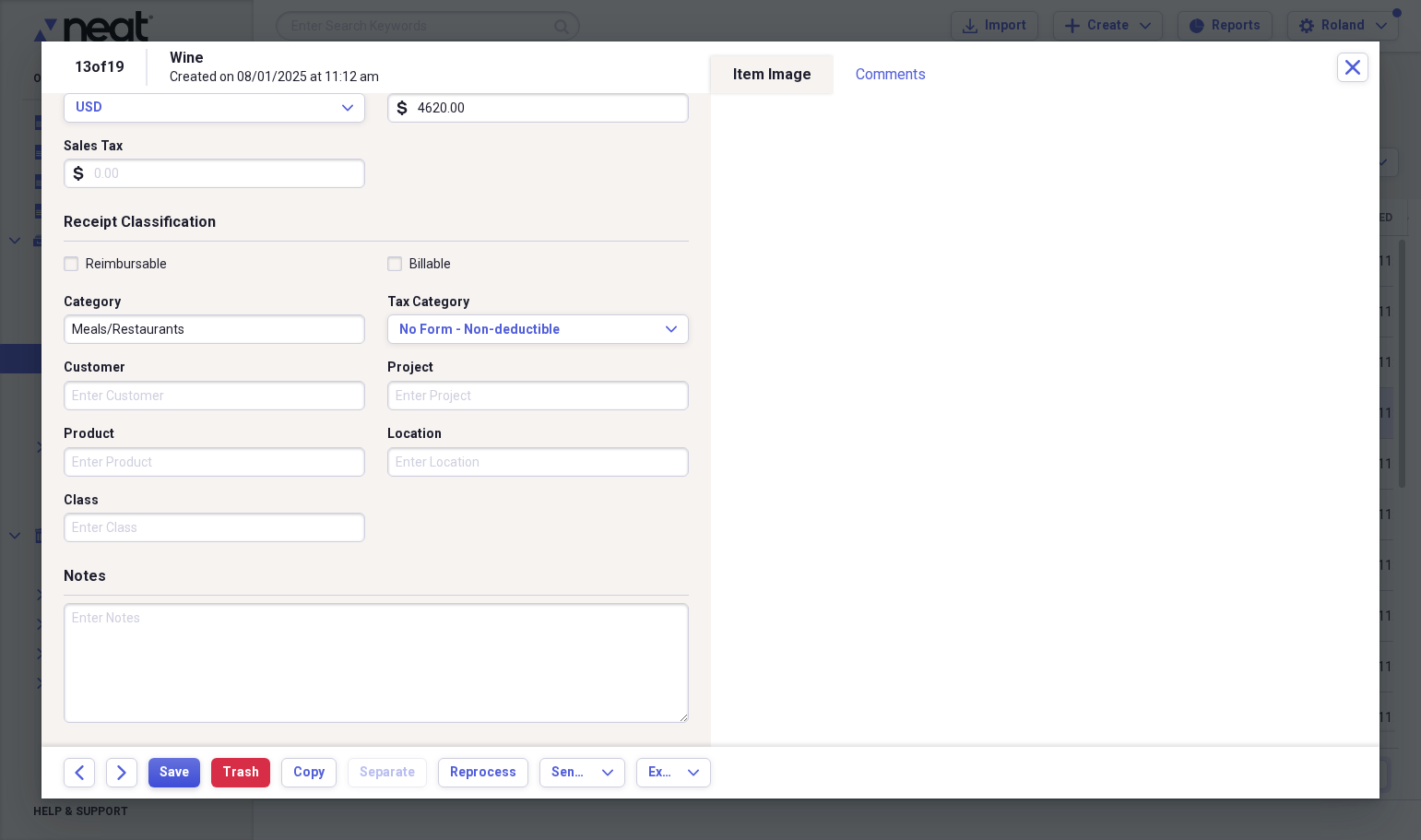 type on "4620.00" 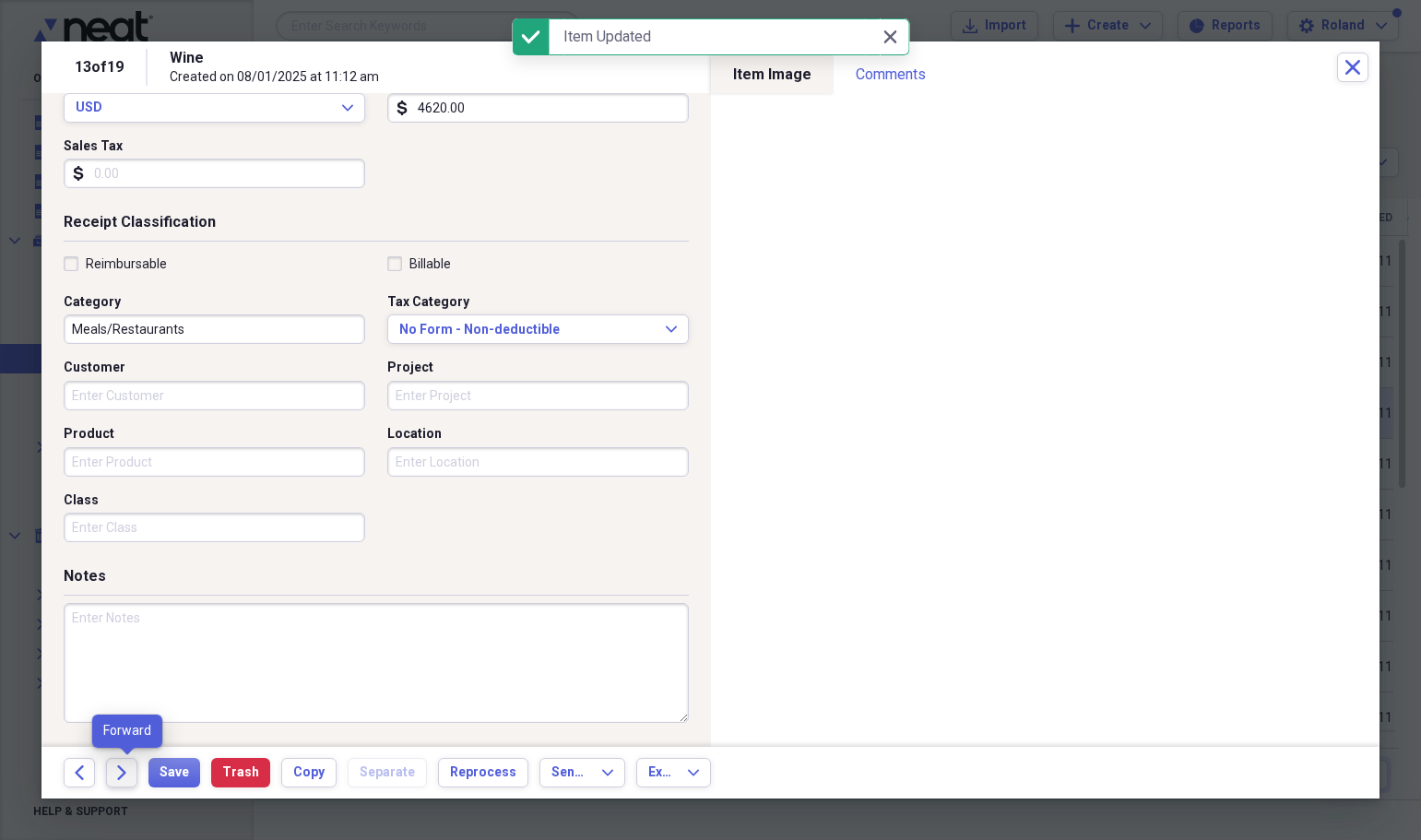 click on "Forward" 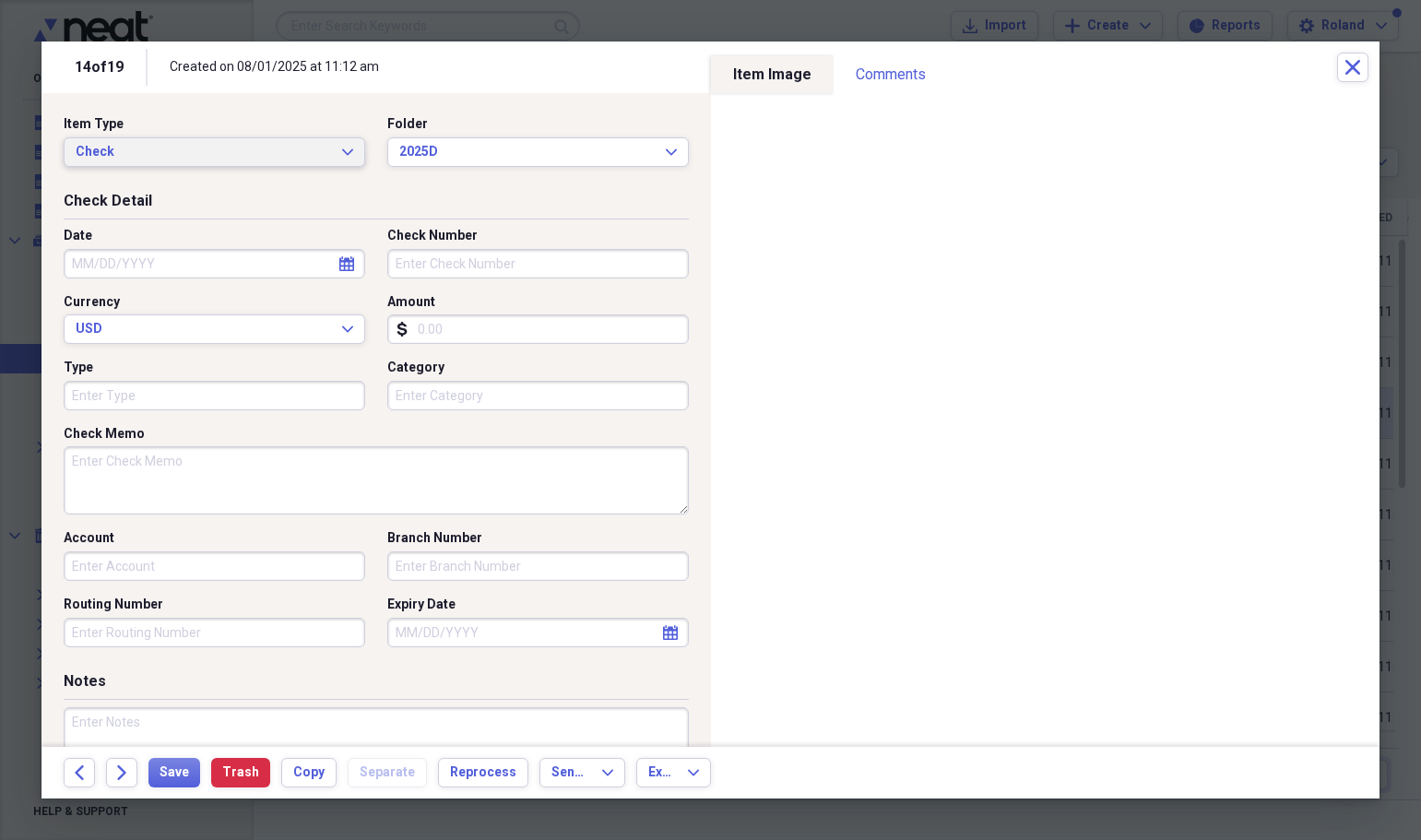click on "Check Expand" at bounding box center (214, 152) 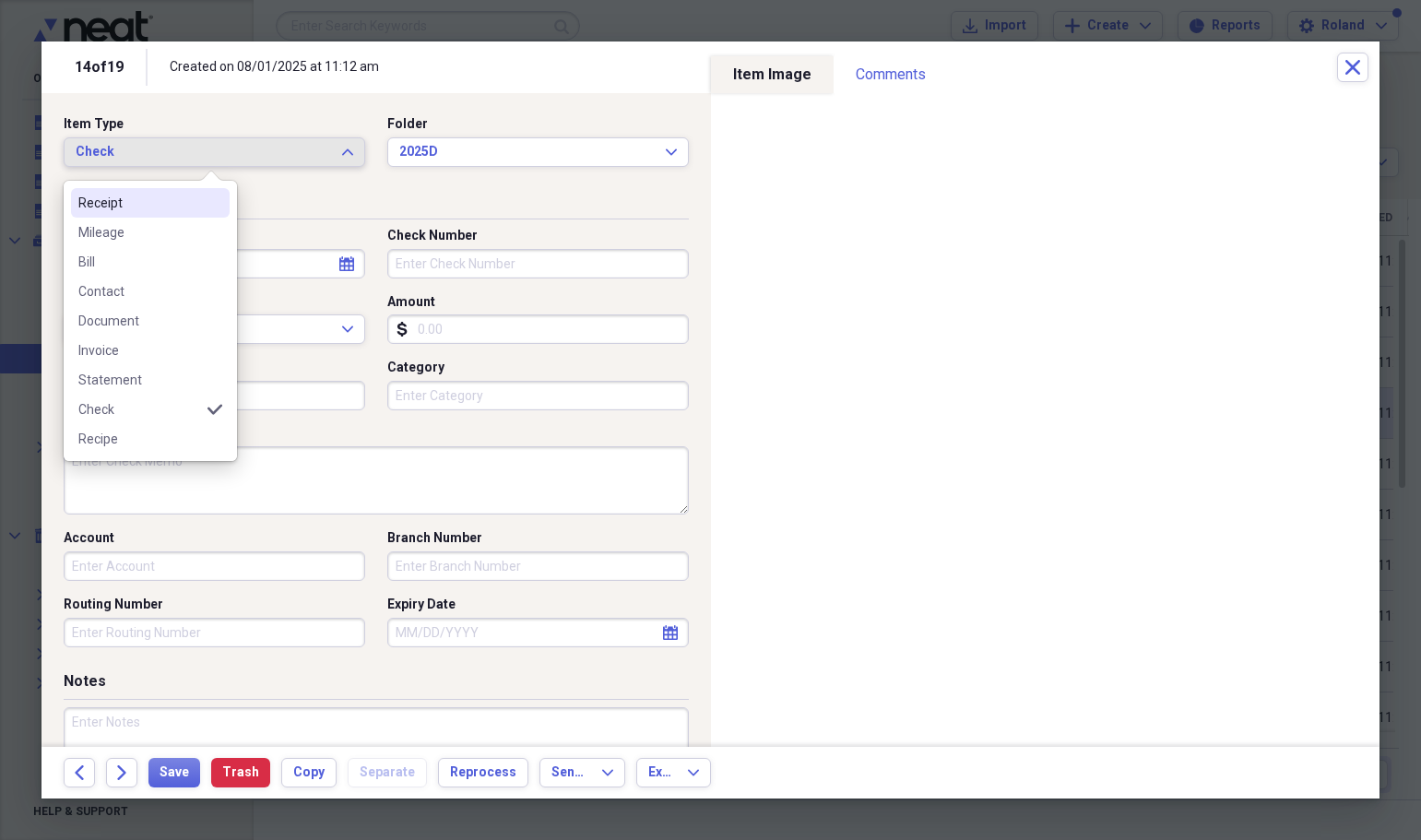 click on "Receipt" at bounding box center (139, 203) 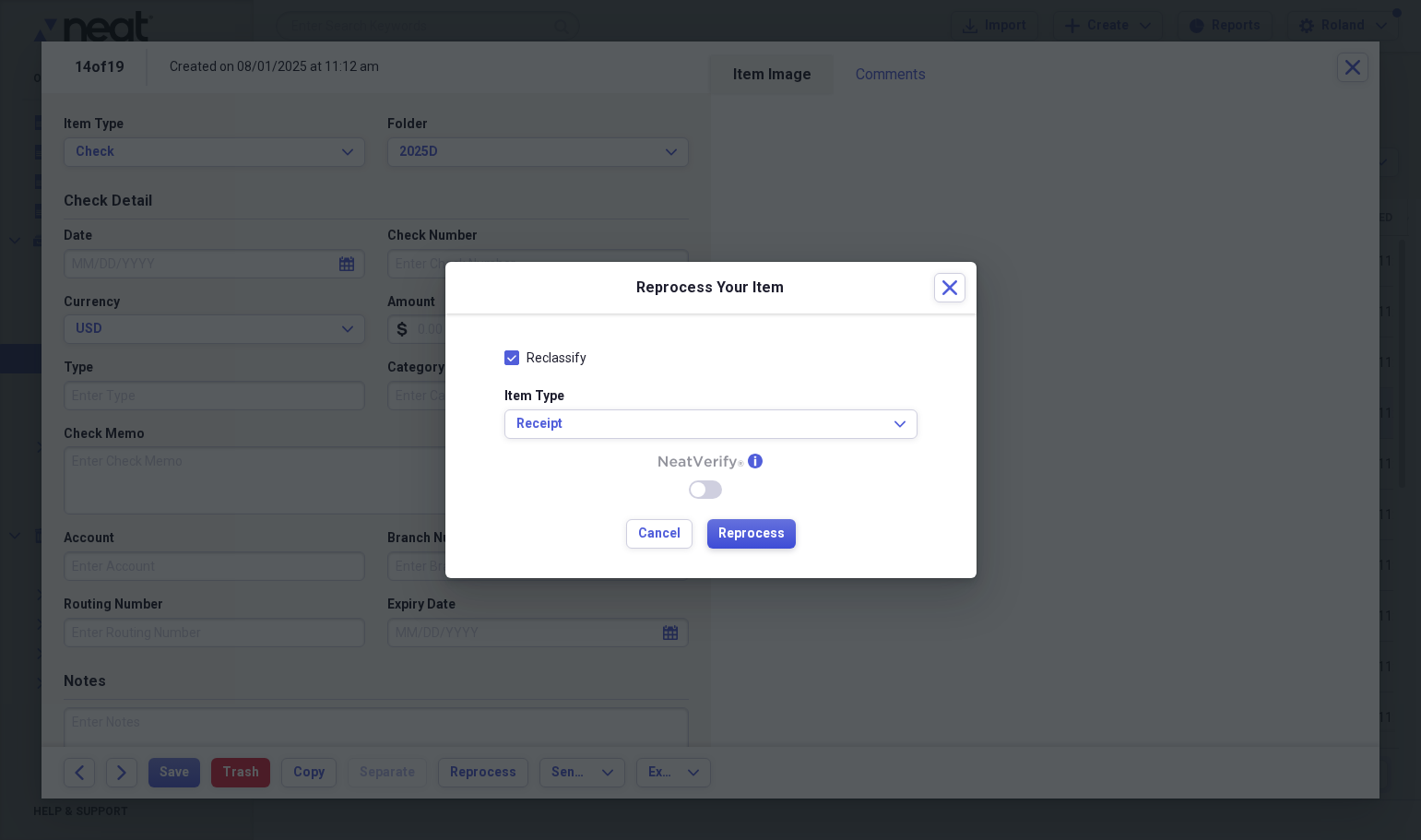 click on "Reprocess" at bounding box center (752, 534) 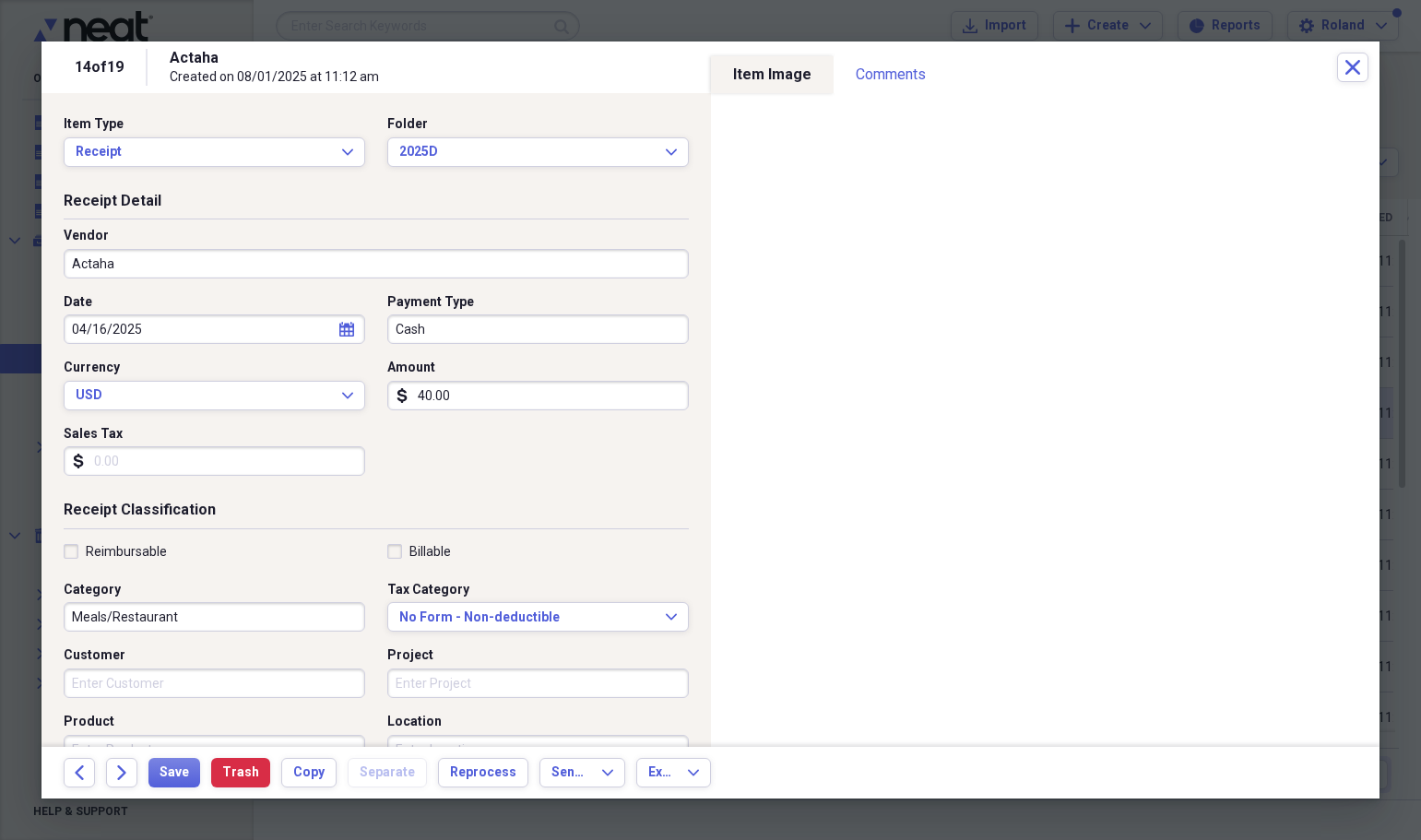 type on "Actaha" 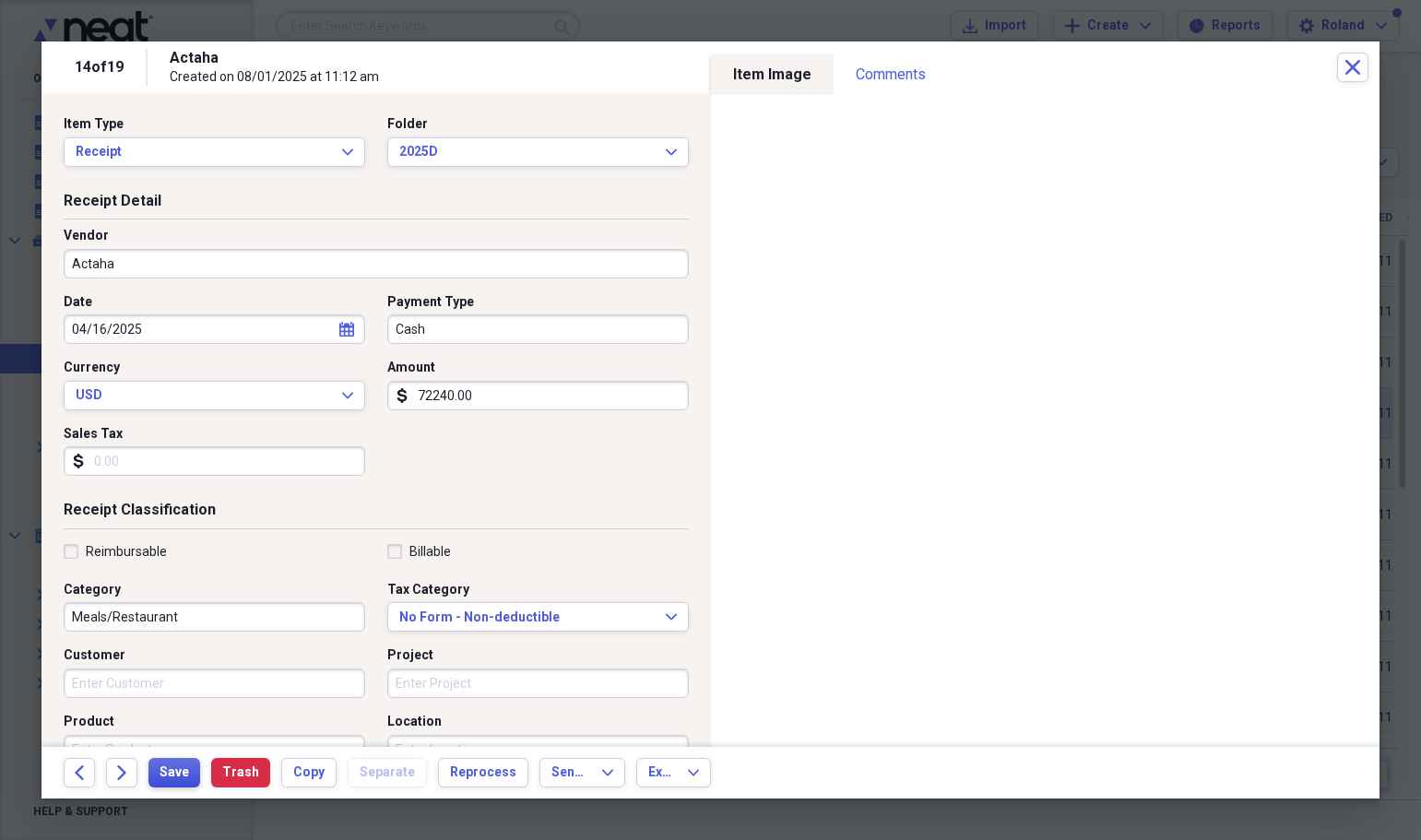 type on "72240.00" 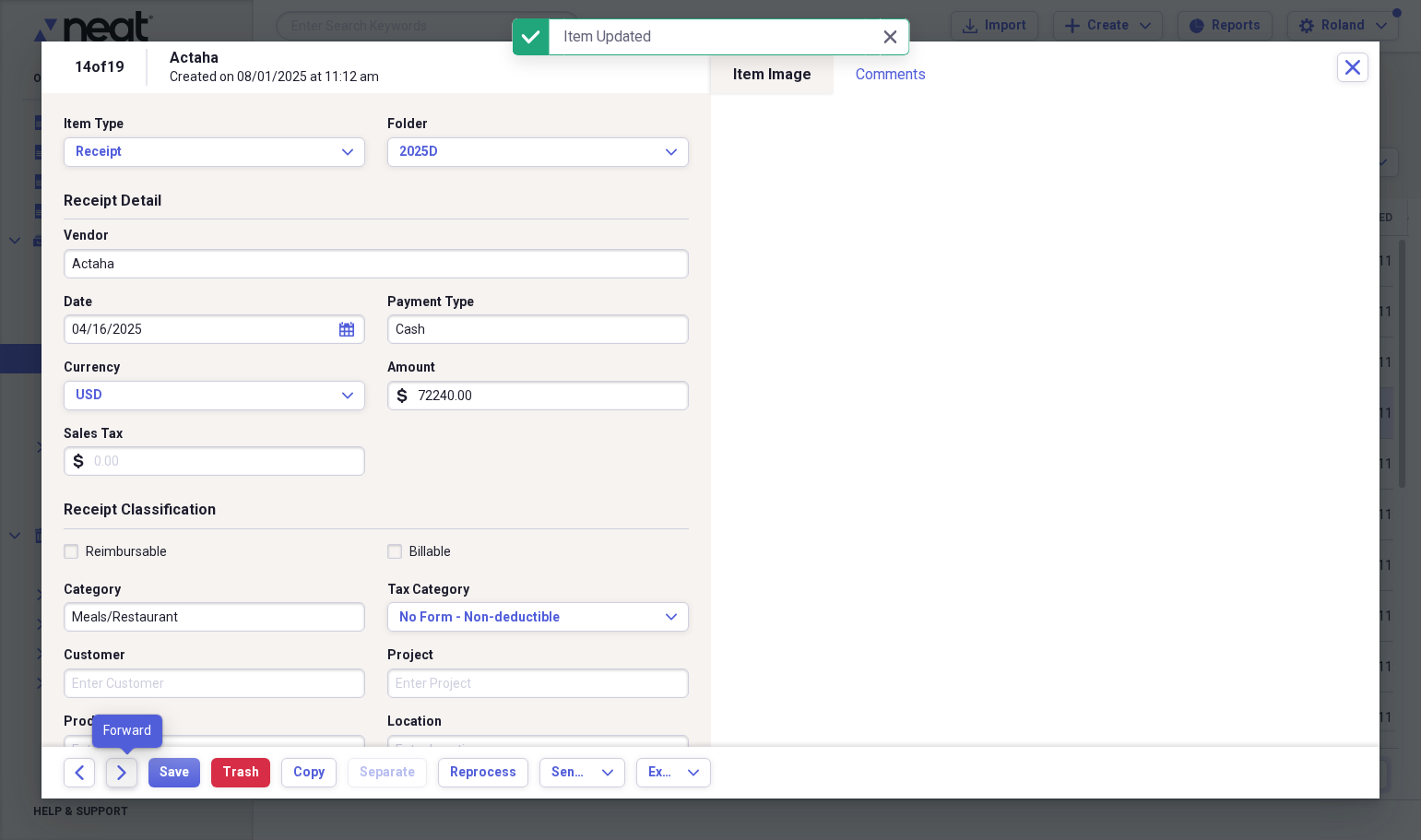 click 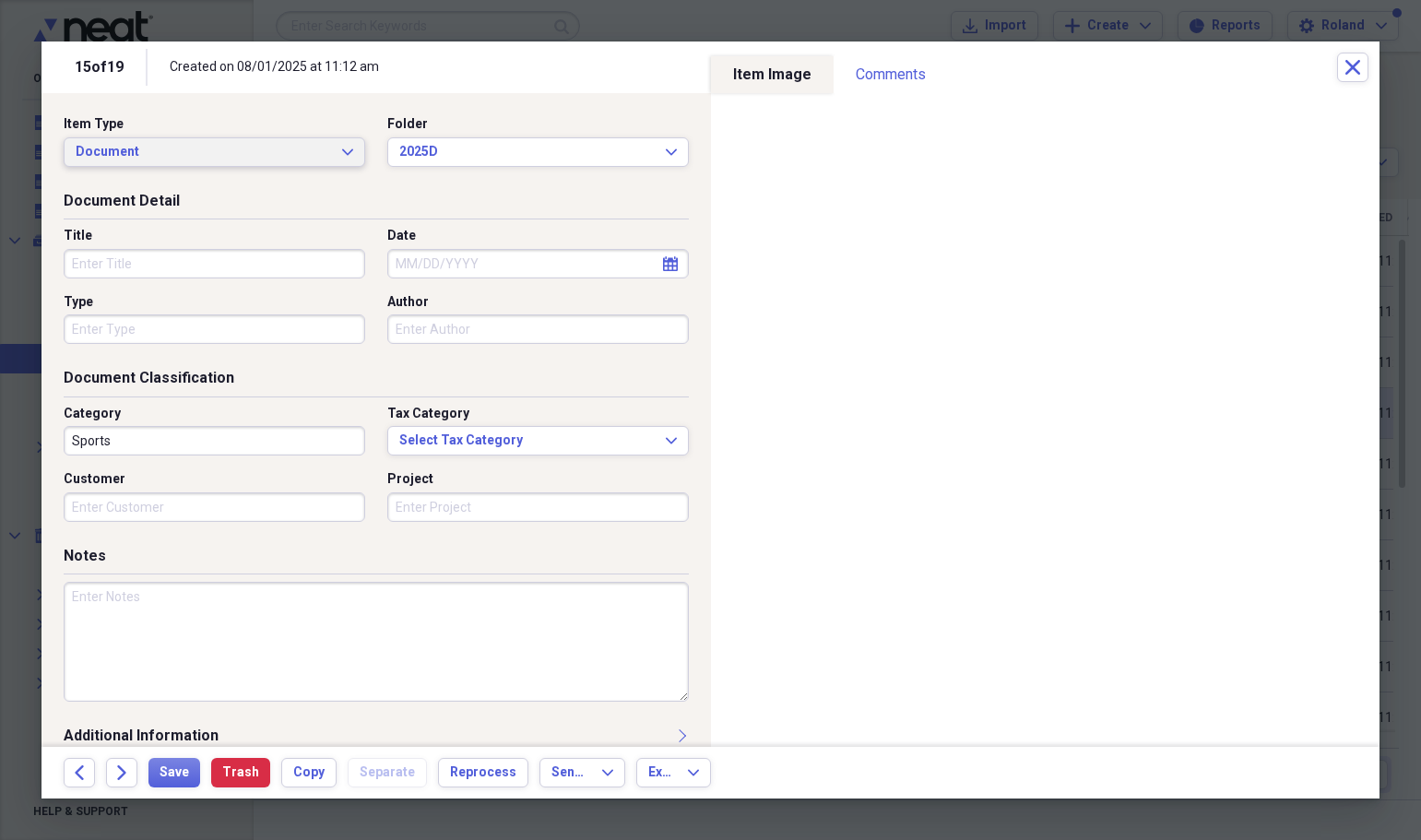 click on "Document Expand" at bounding box center (214, 152) 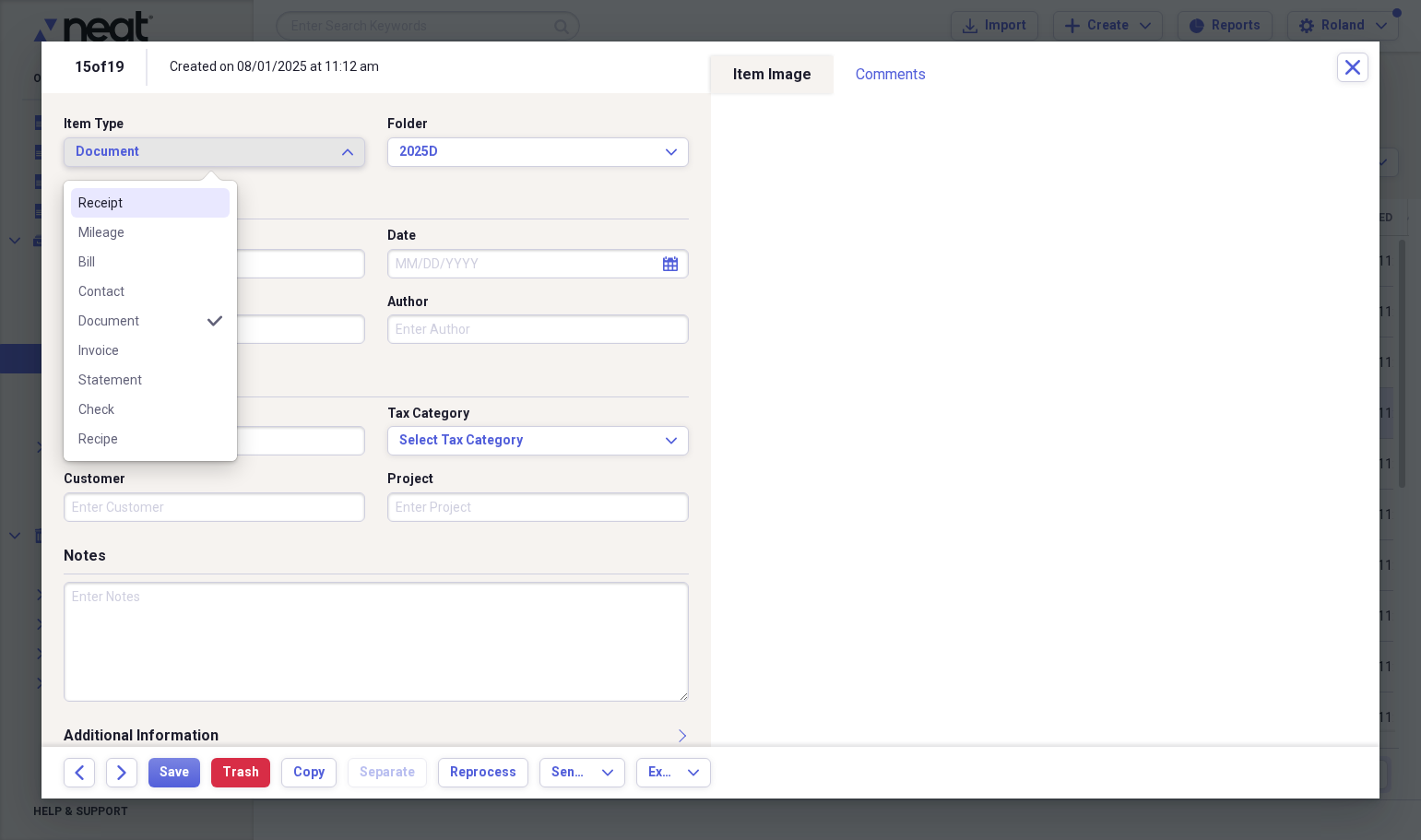 click on "Receipt" at bounding box center (139, 203) 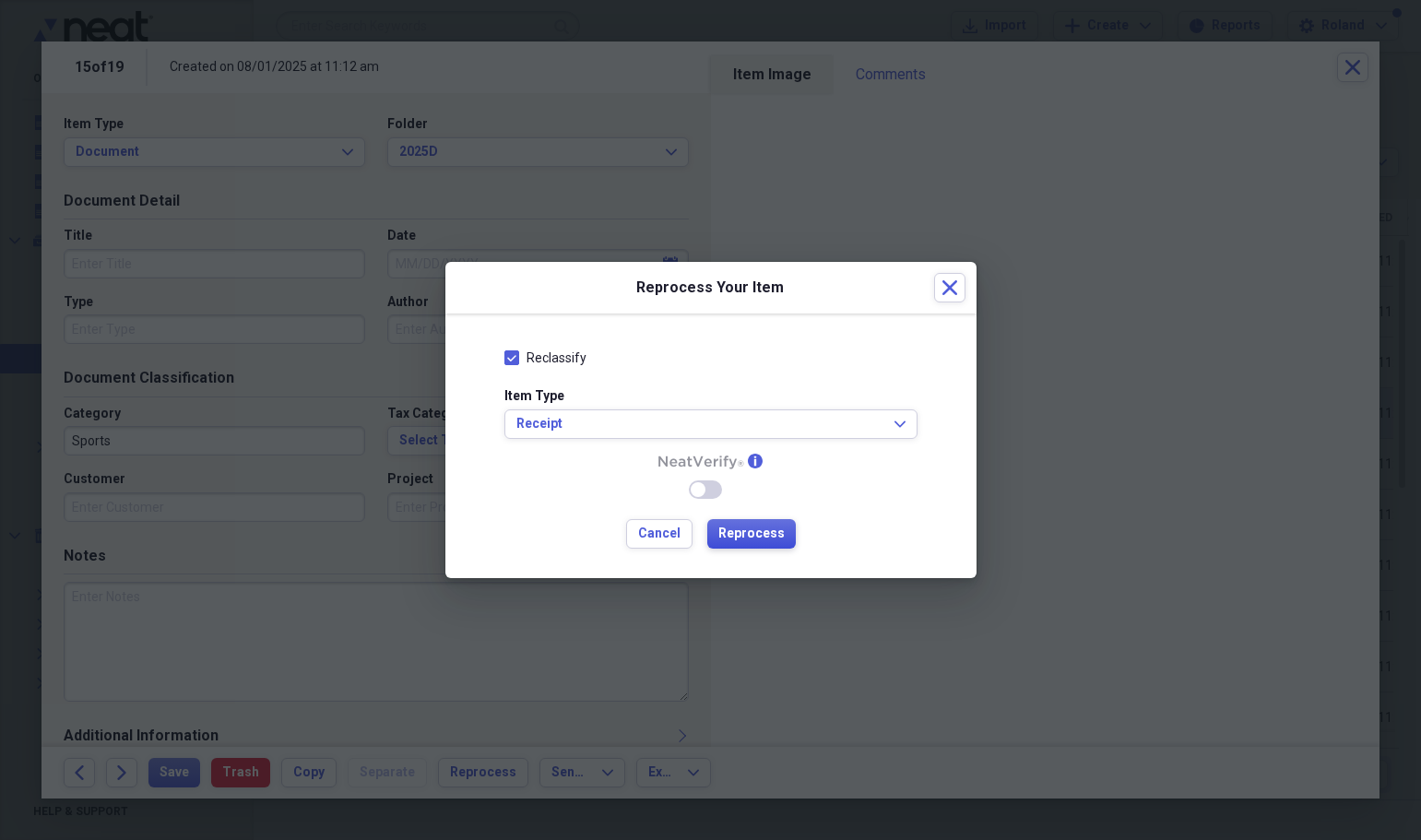 click on "Reprocess" at bounding box center [752, 534] 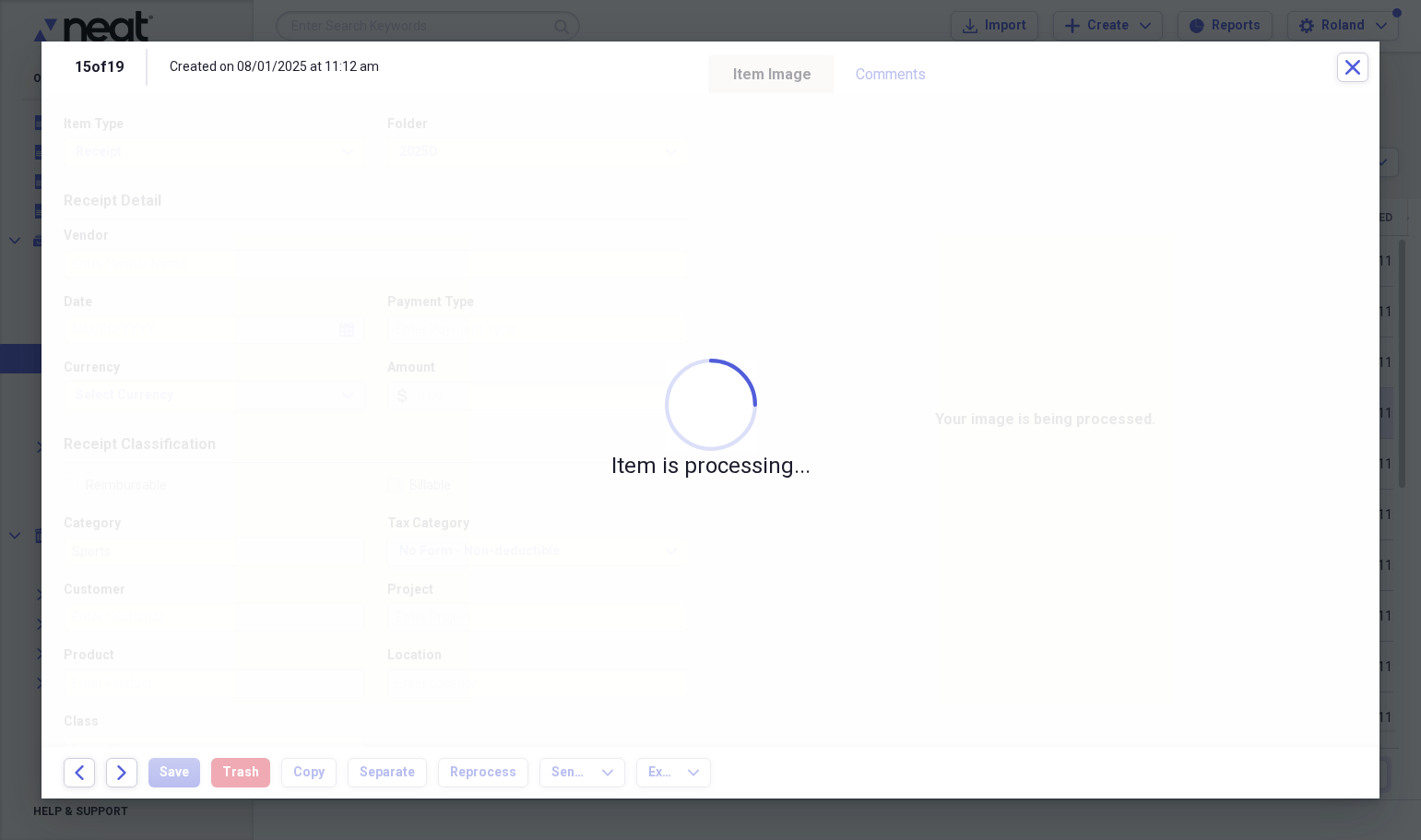 type on "04/17/2025" 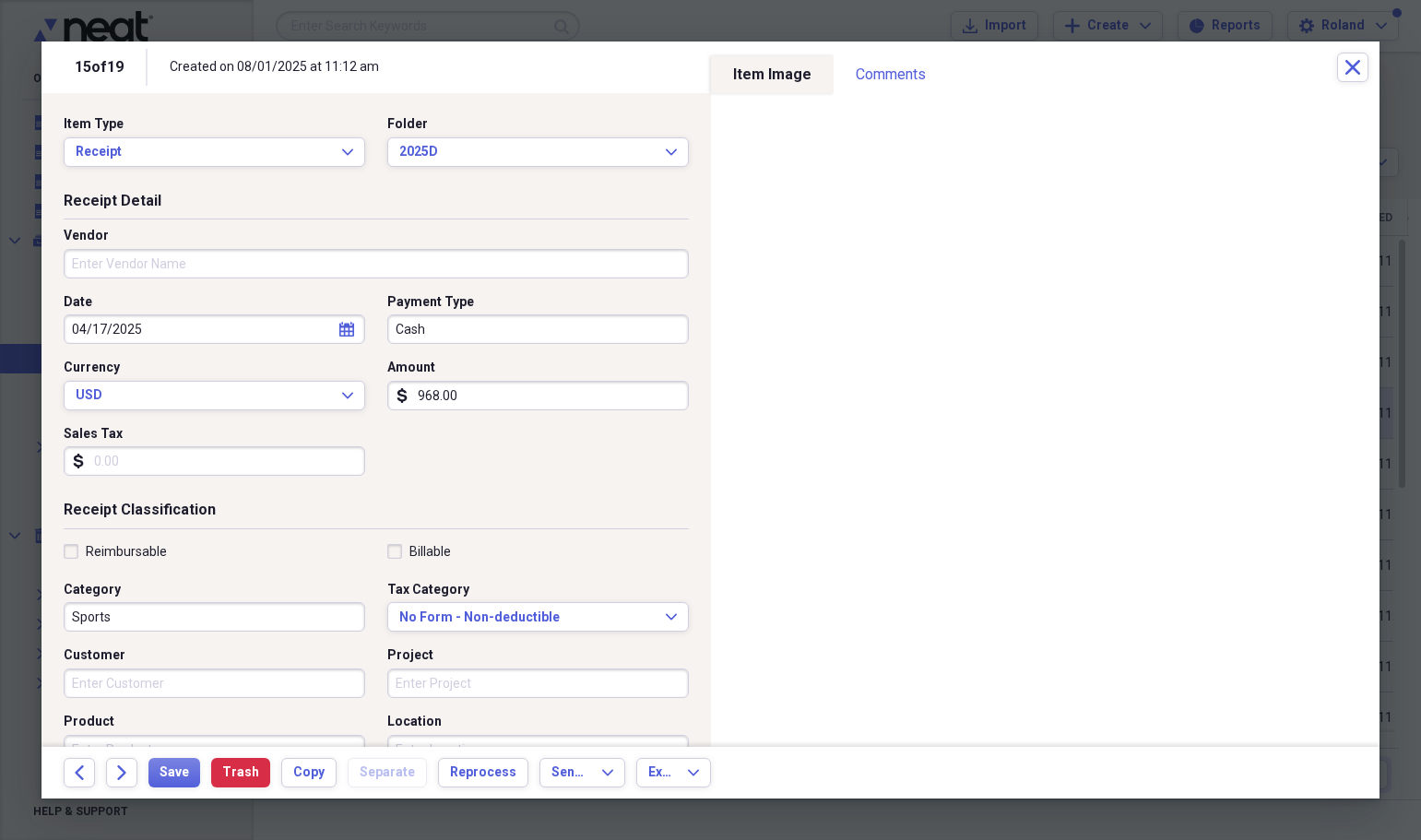 click on "Vendor" at bounding box center [376, 264] 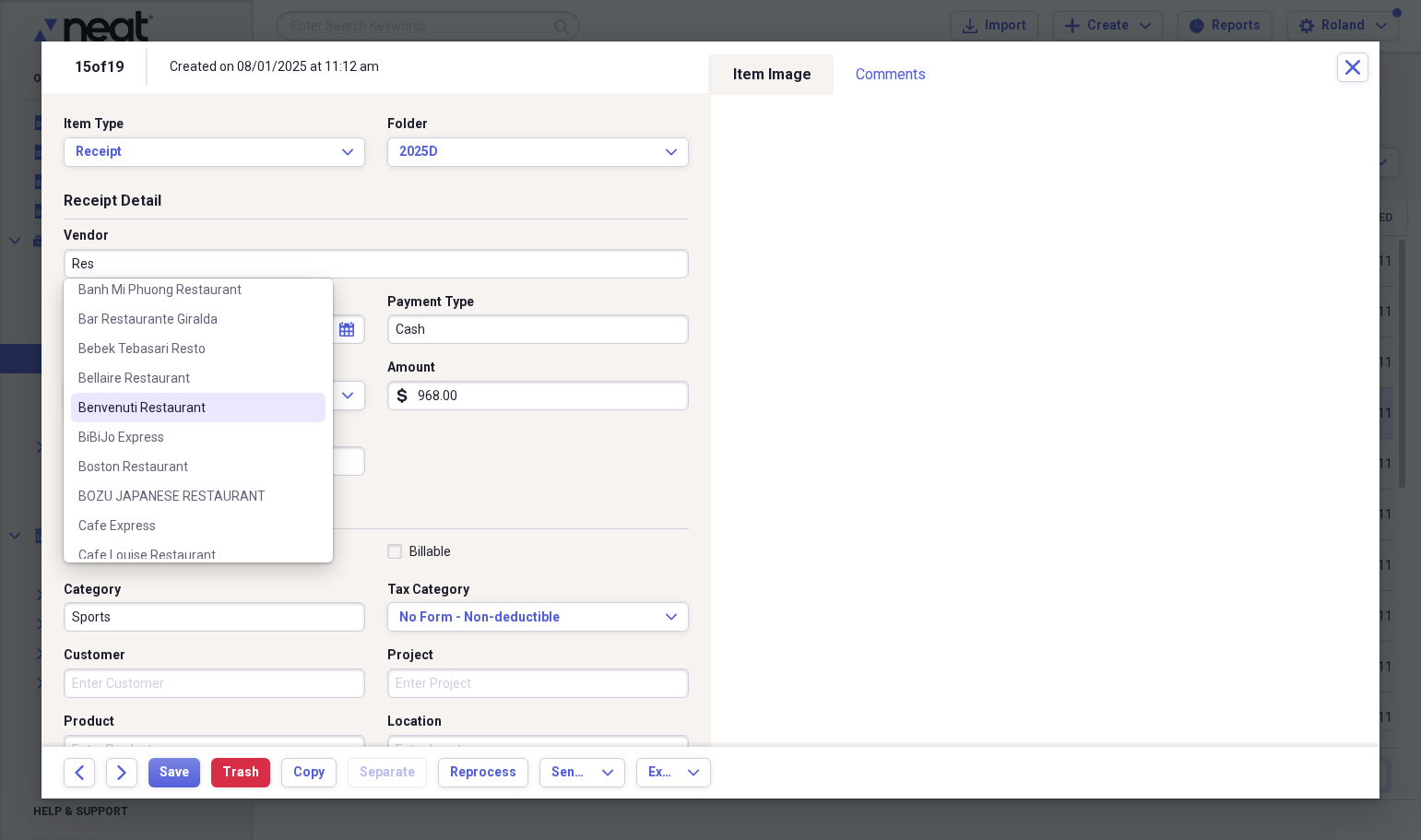 scroll, scrollTop: 0, scrollLeft: 0, axis: both 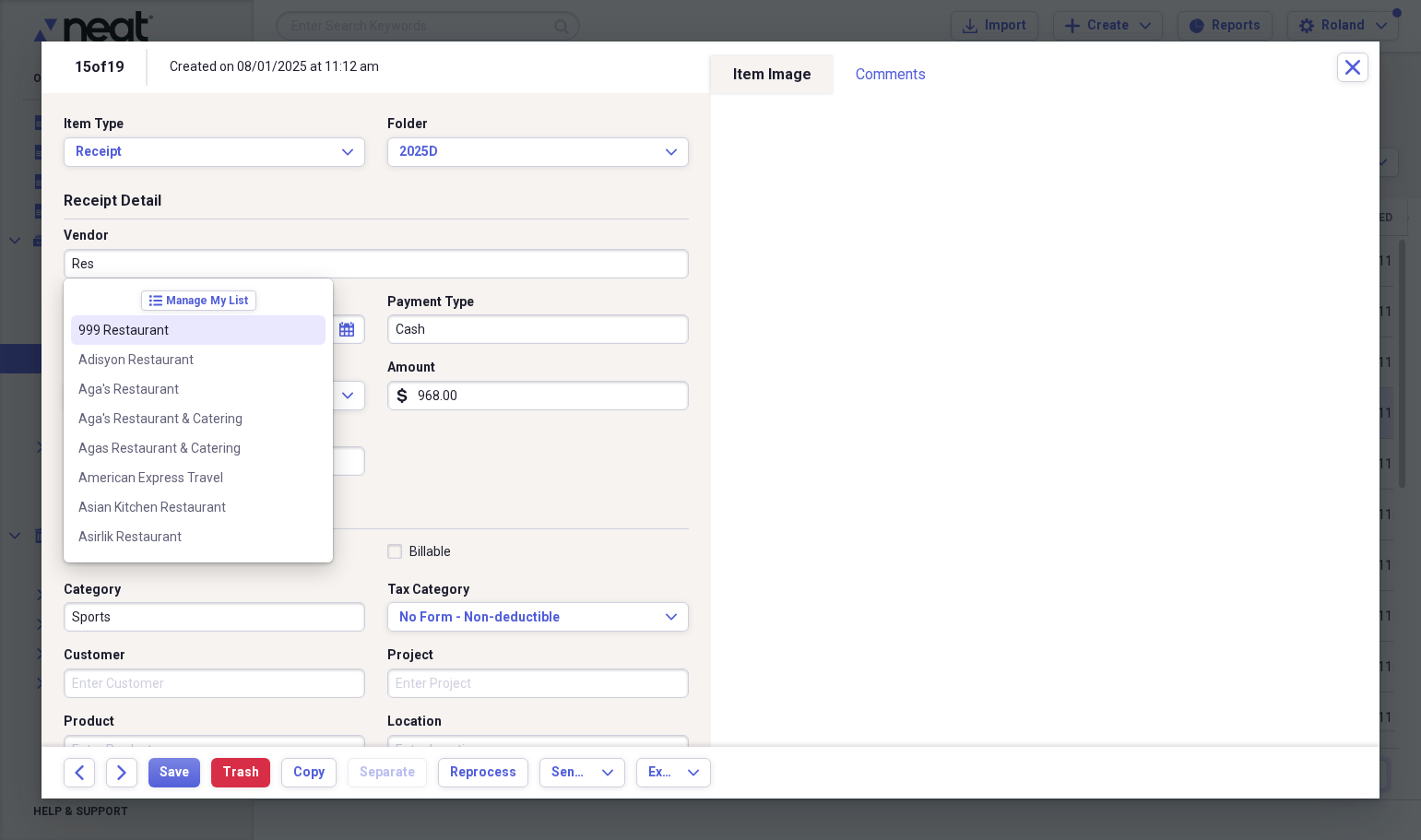 click on "999 Restaurant" at bounding box center (187, 330) 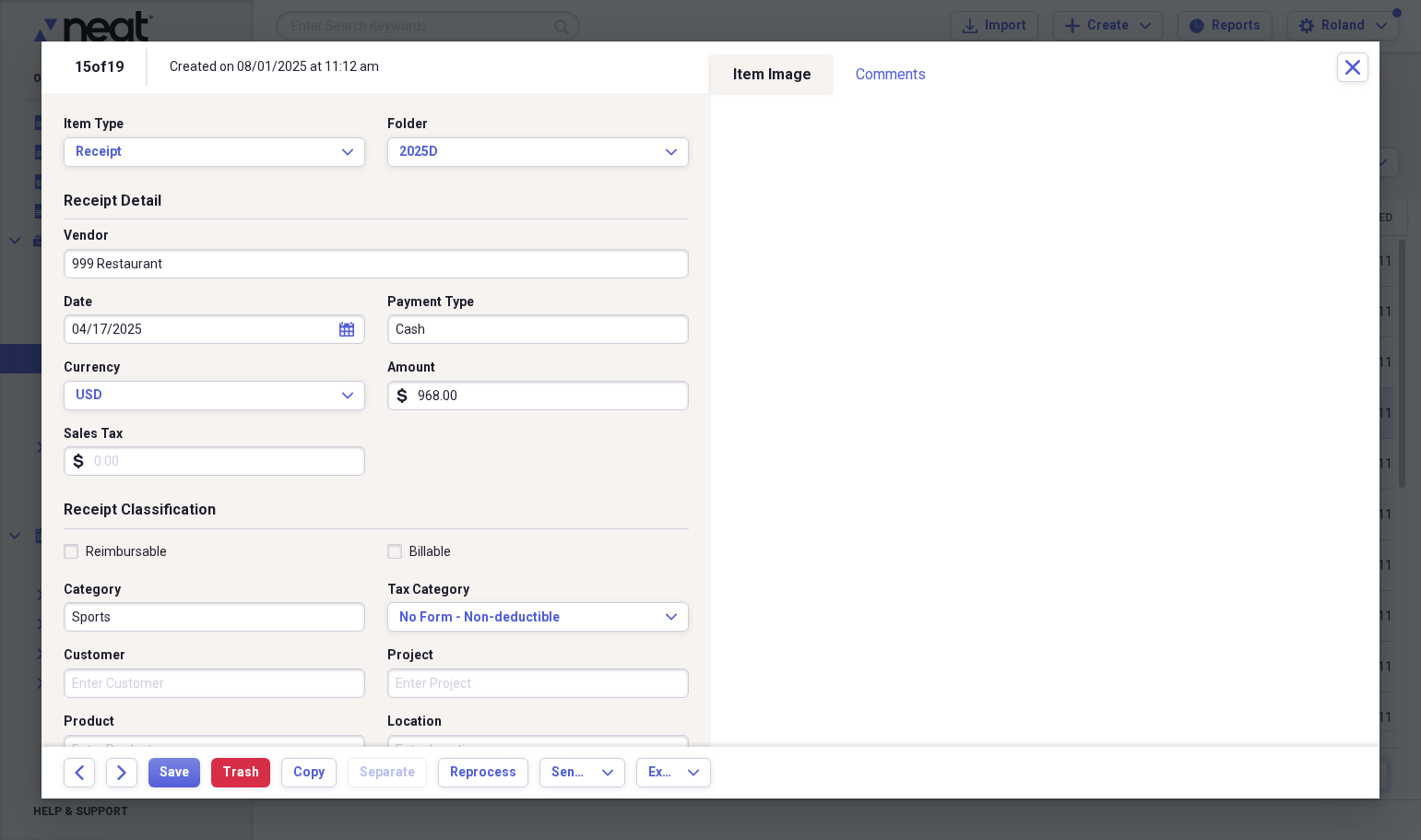 click on "999 Restaurant" at bounding box center (376, 264) 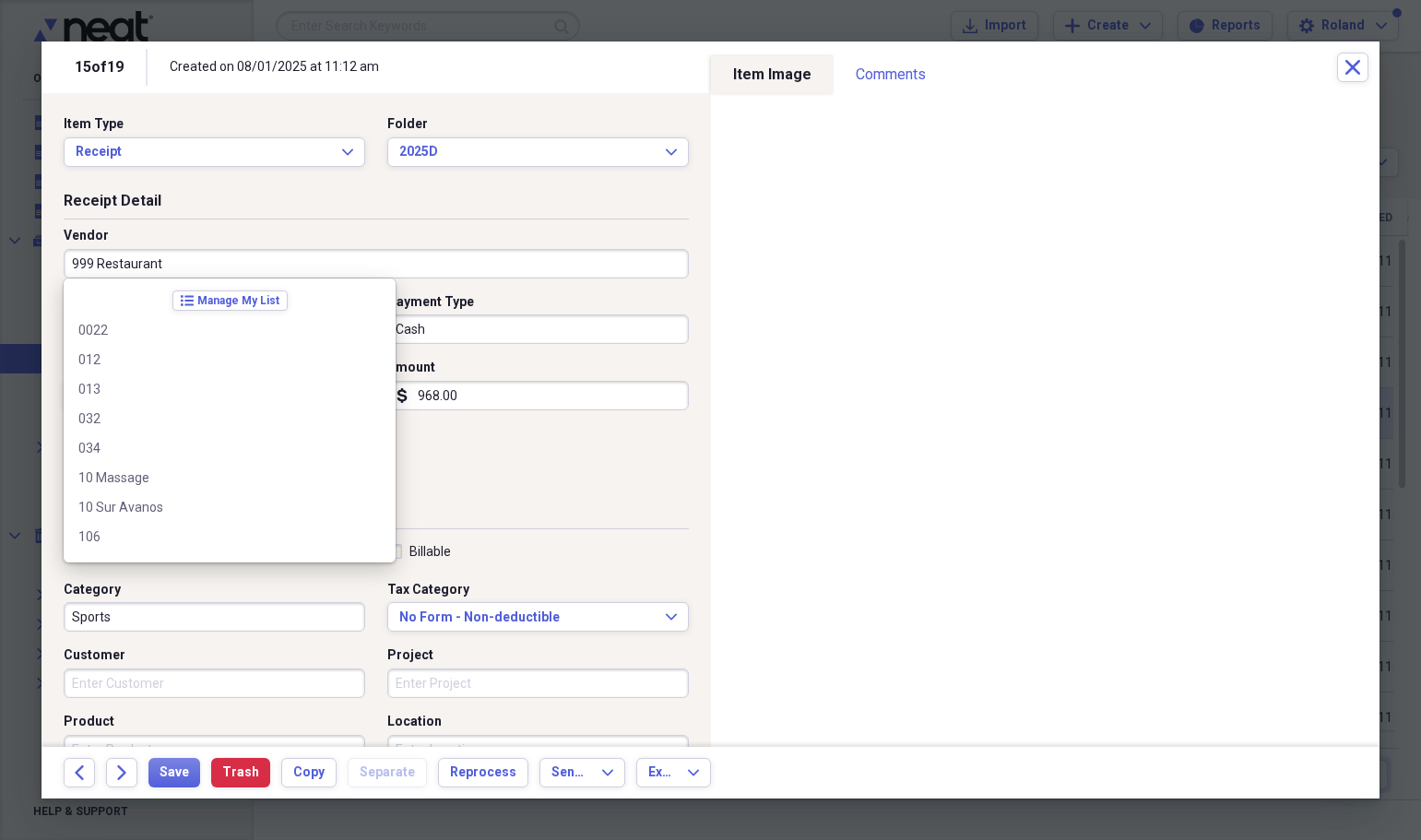 scroll, scrollTop: 1147, scrollLeft: 0, axis: vertical 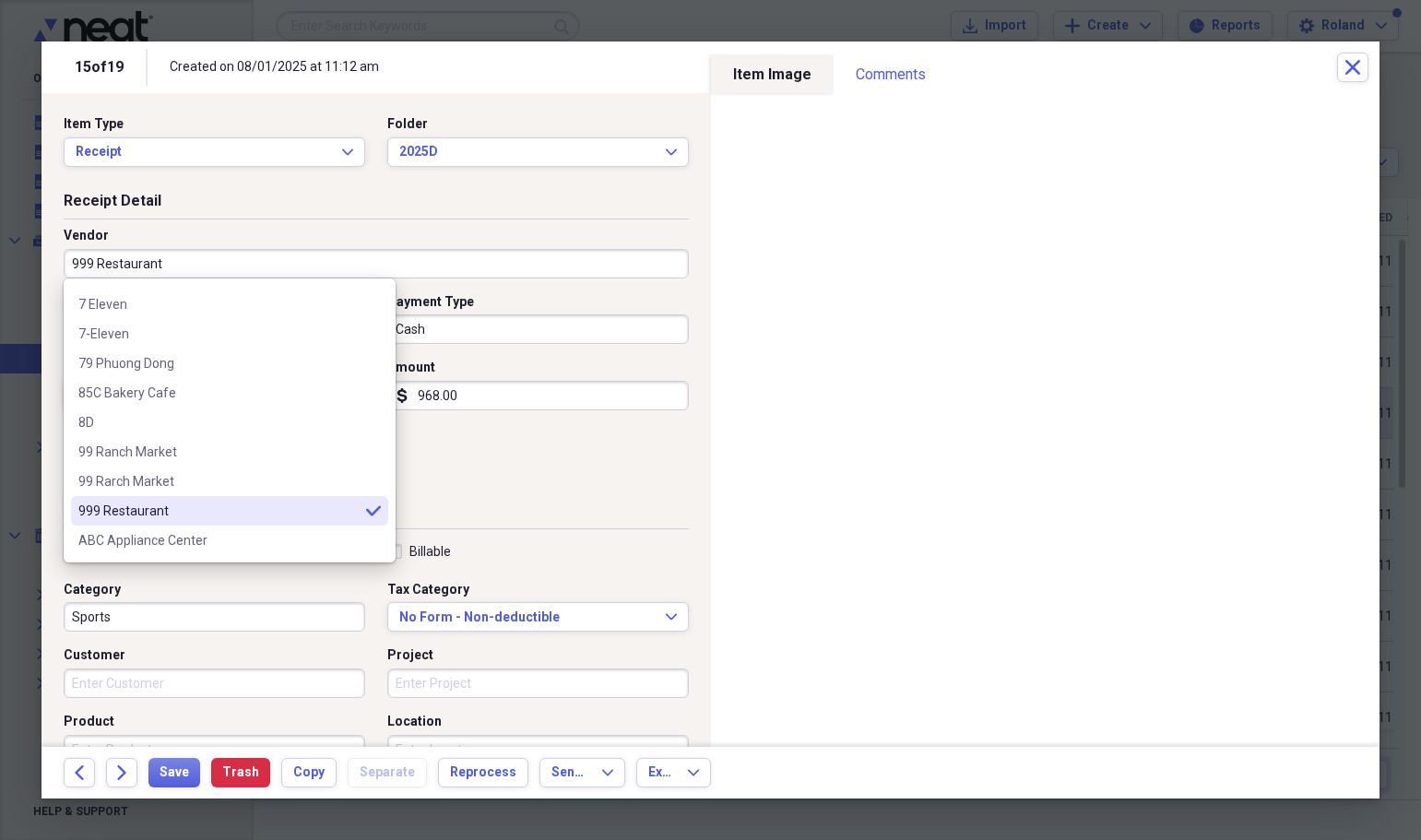 click on "999 Restaurant" at bounding box center (376, 264) 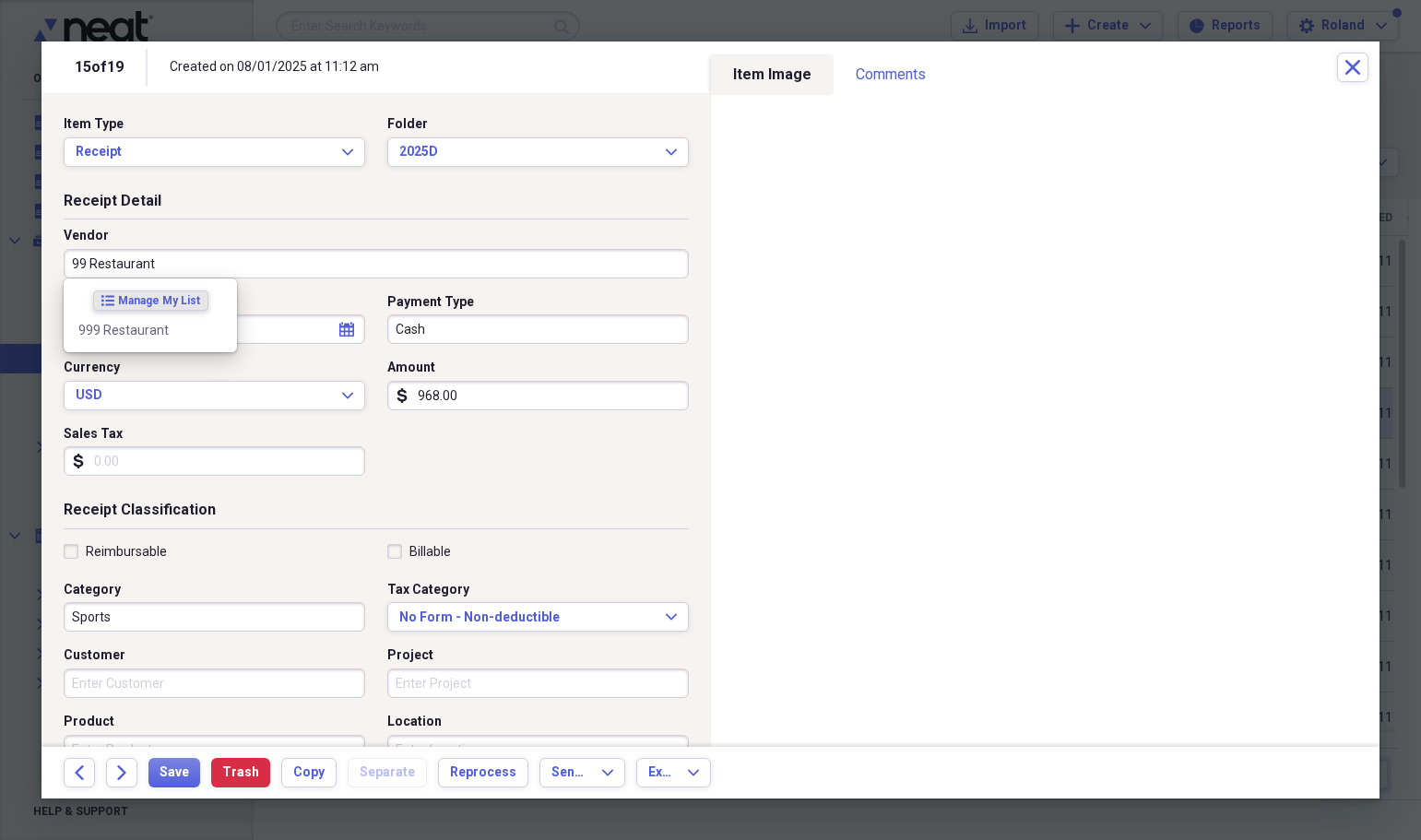 scroll, scrollTop: 0, scrollLeft: 0, axis: both 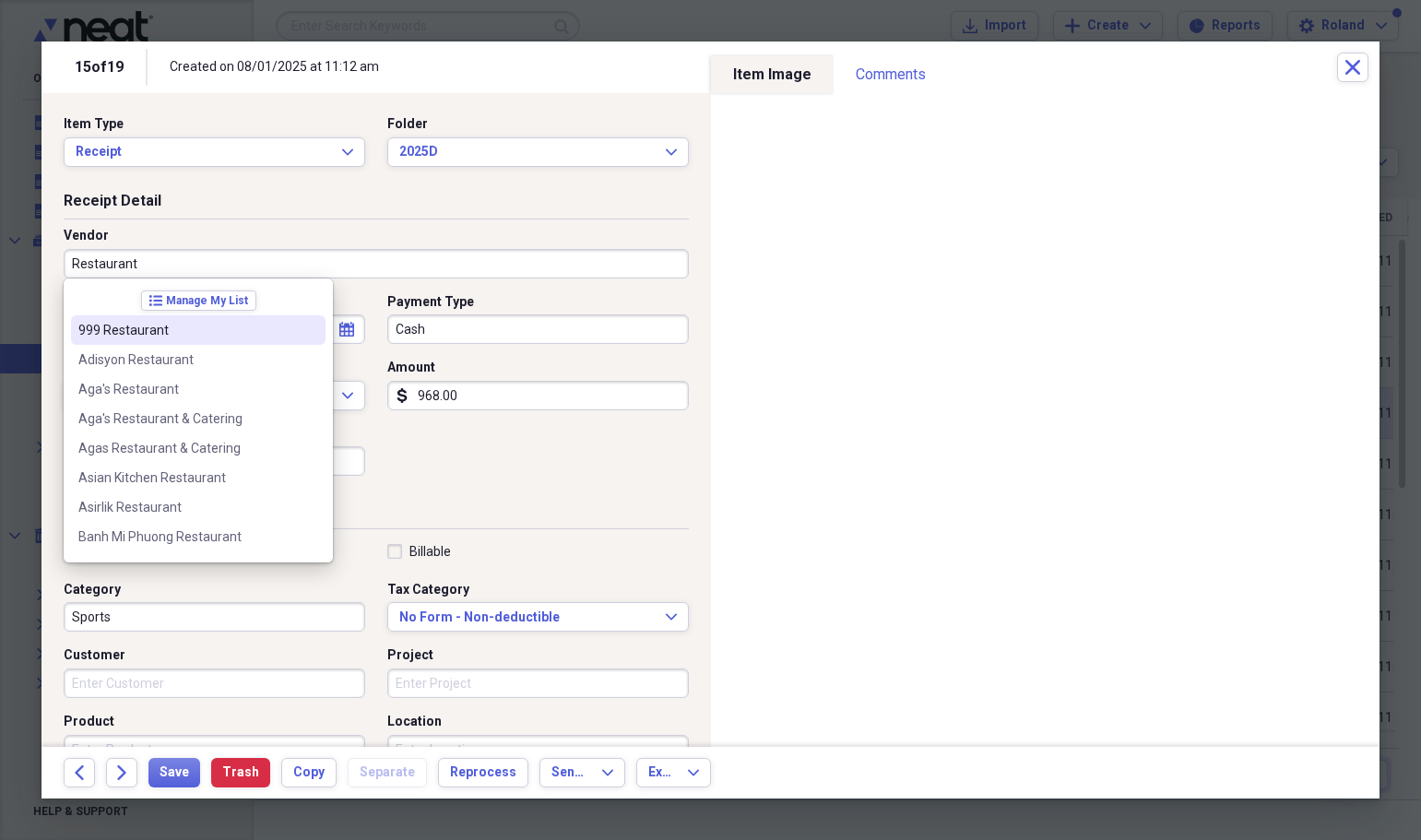 type on "Restaurant" 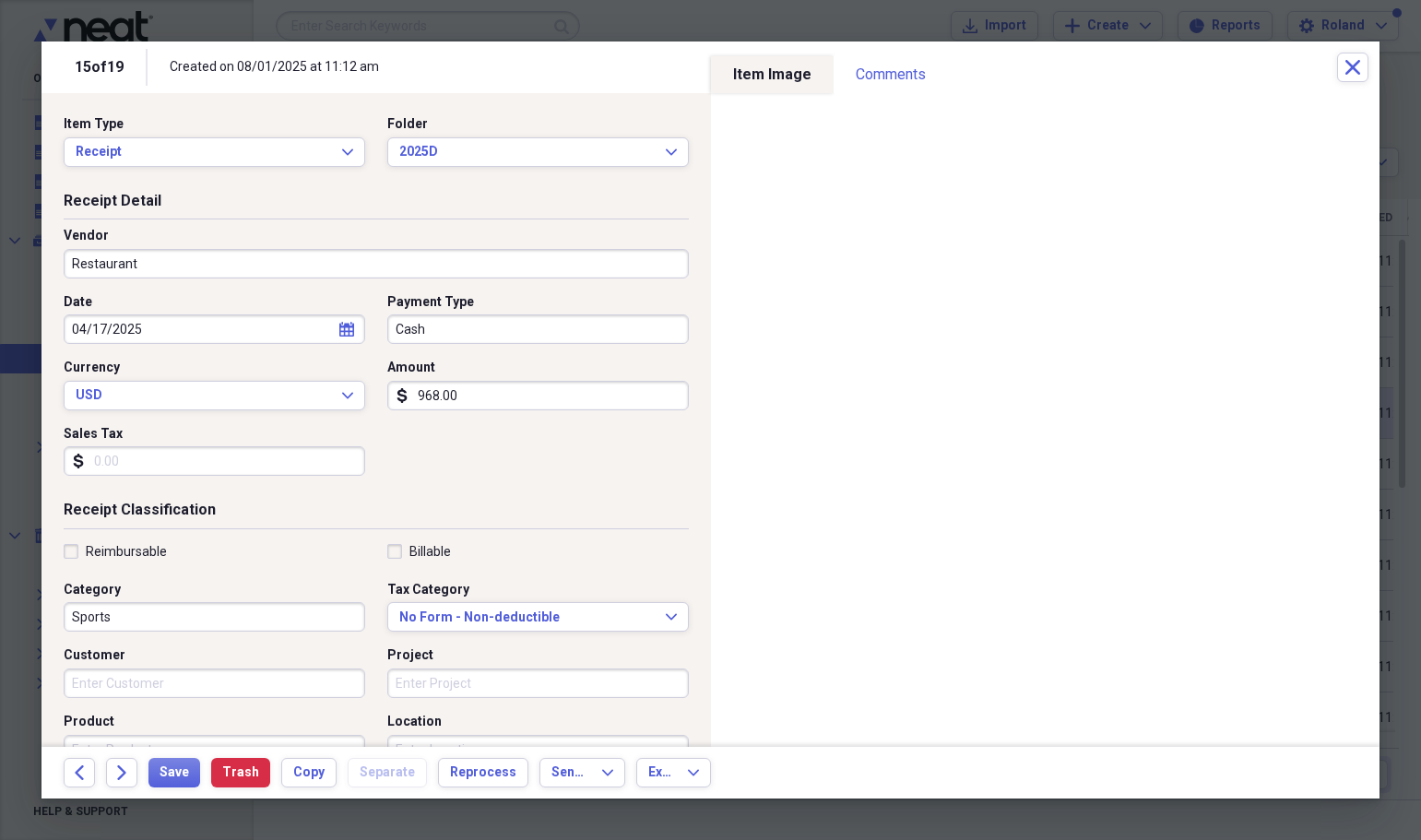 click on "968.00" at bounding box center (538, 396) 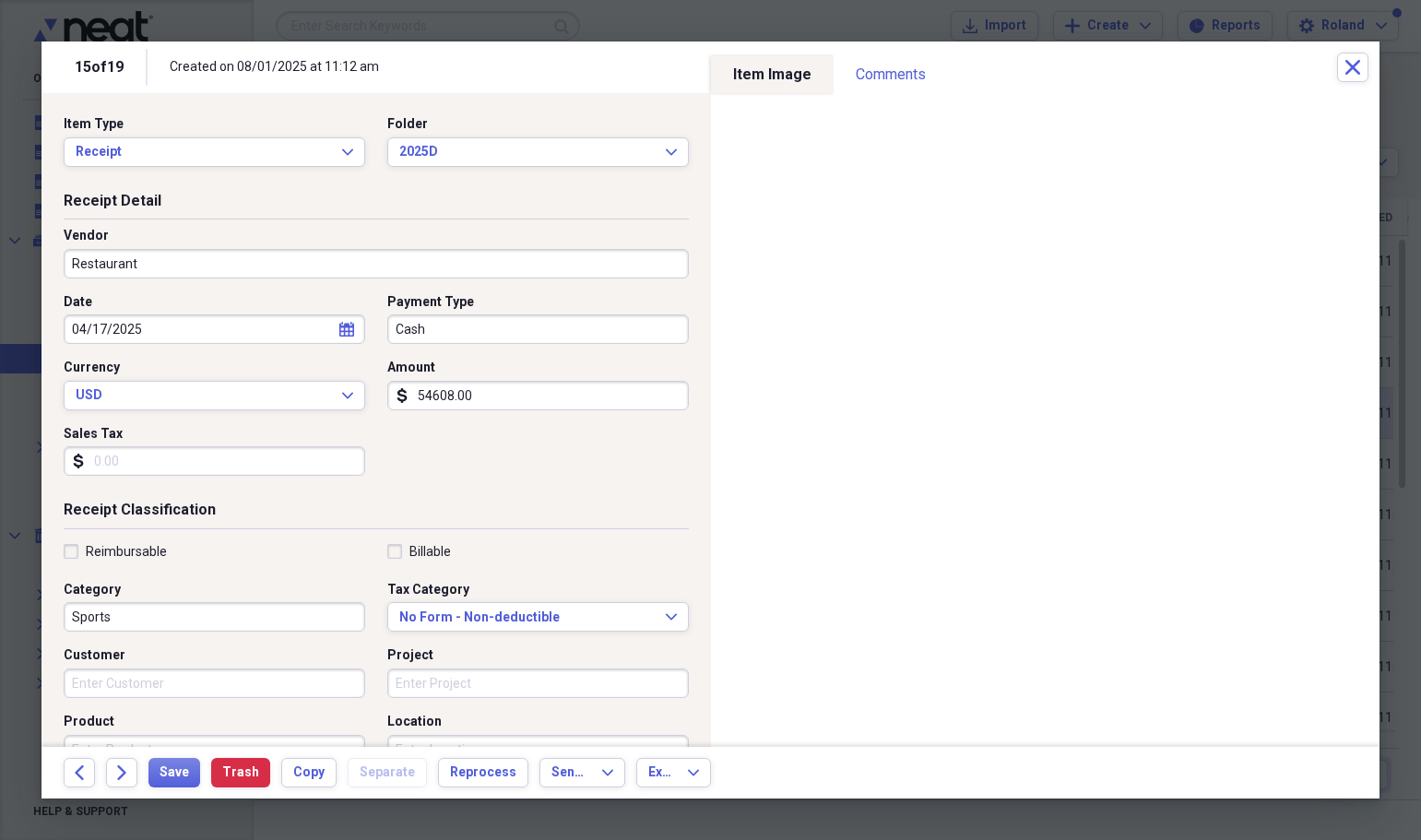type on "54608.00" 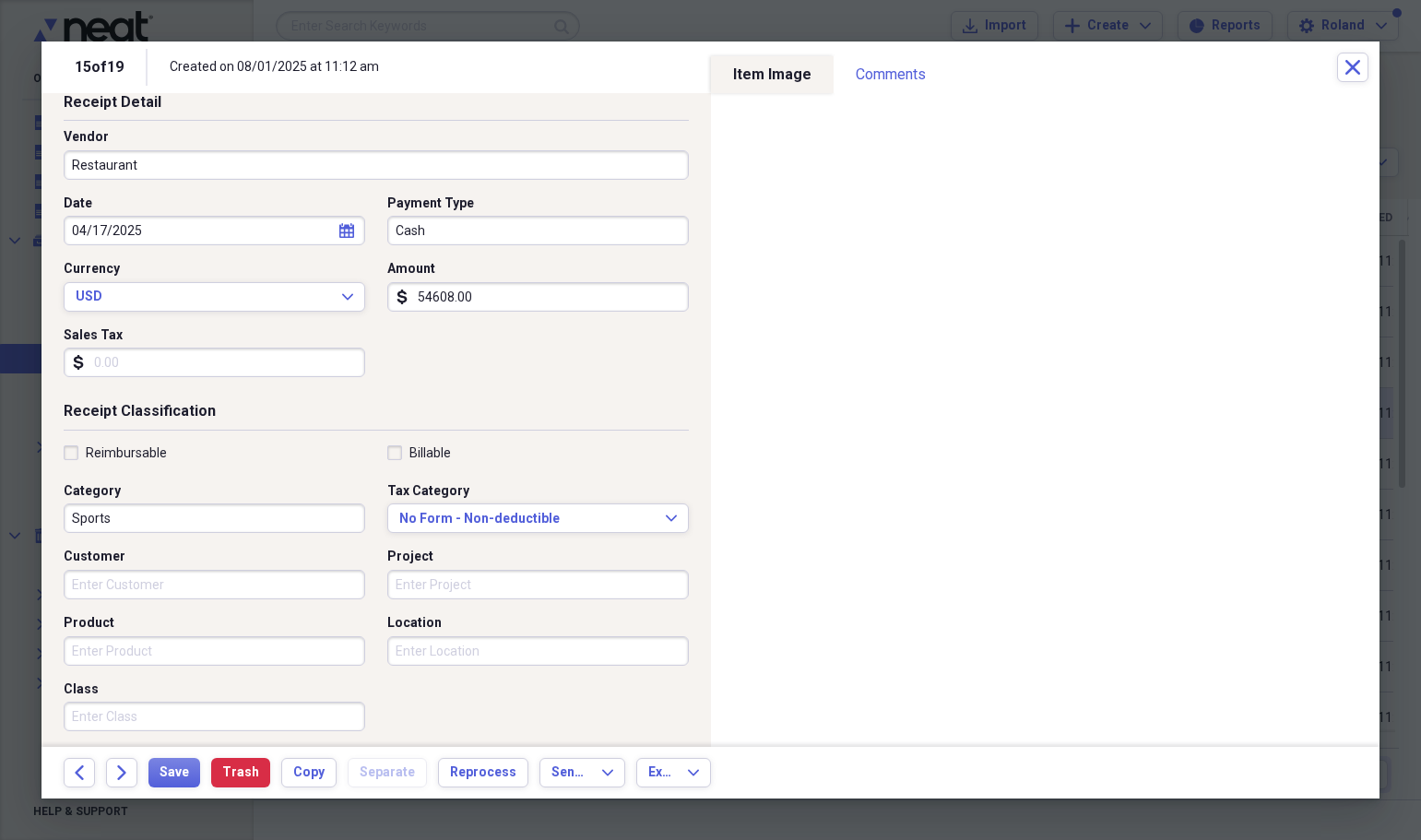 scroll, scrollTop: 277, scrollLeft: 0, axis: vertical 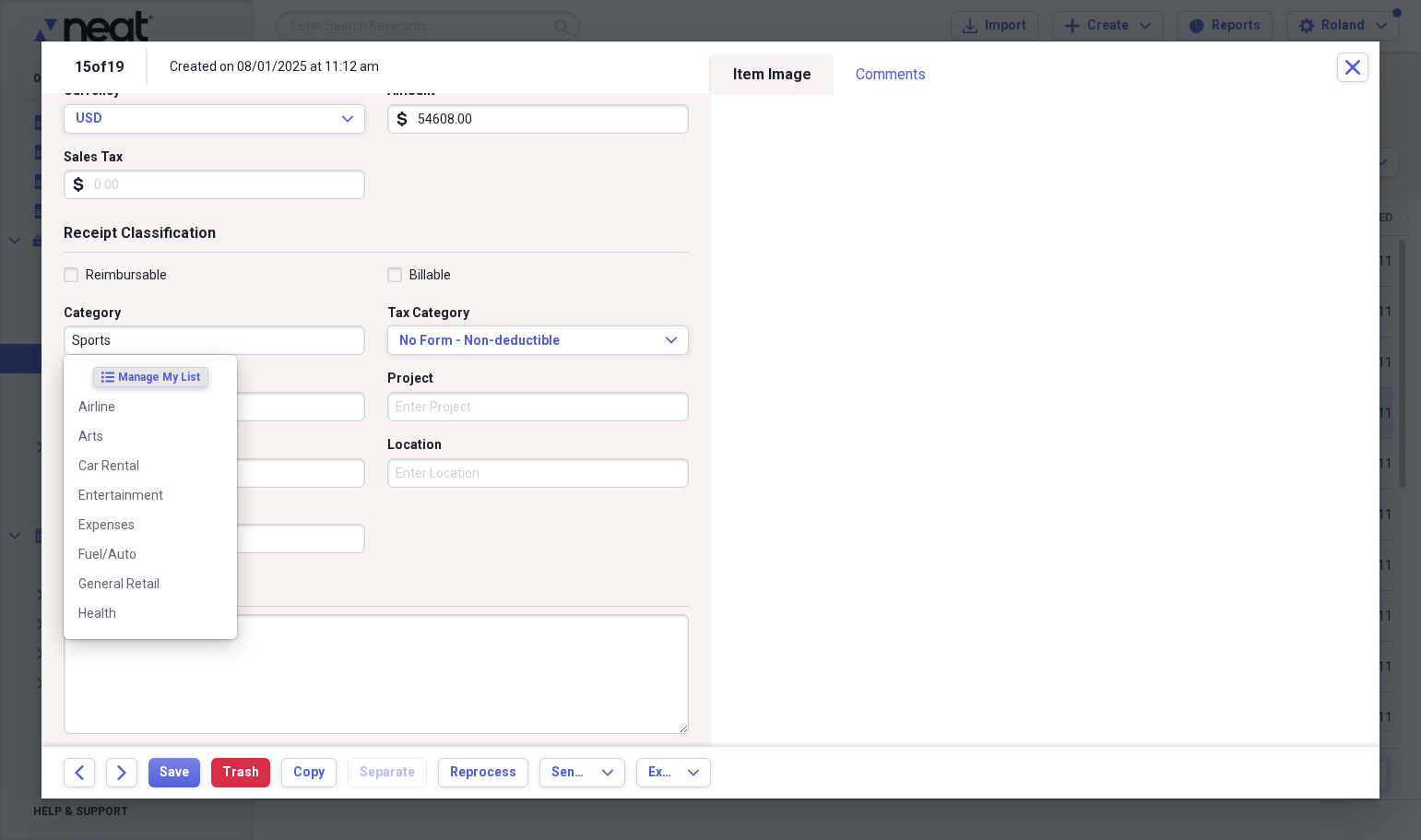 click on "Sports" at bounding box center (214, 340) 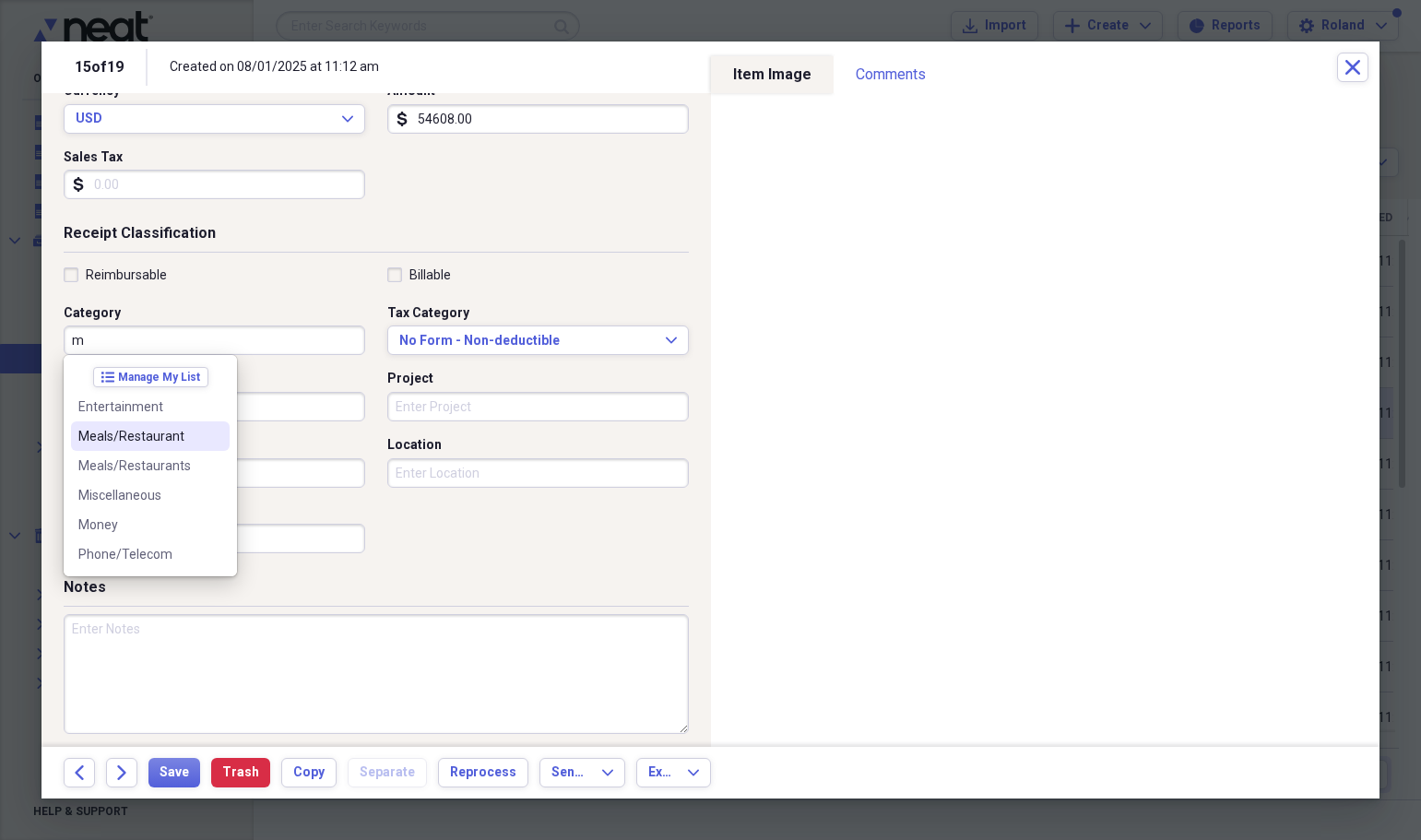 click on "Meals/Restaurant" at bounding box center (139, 436) 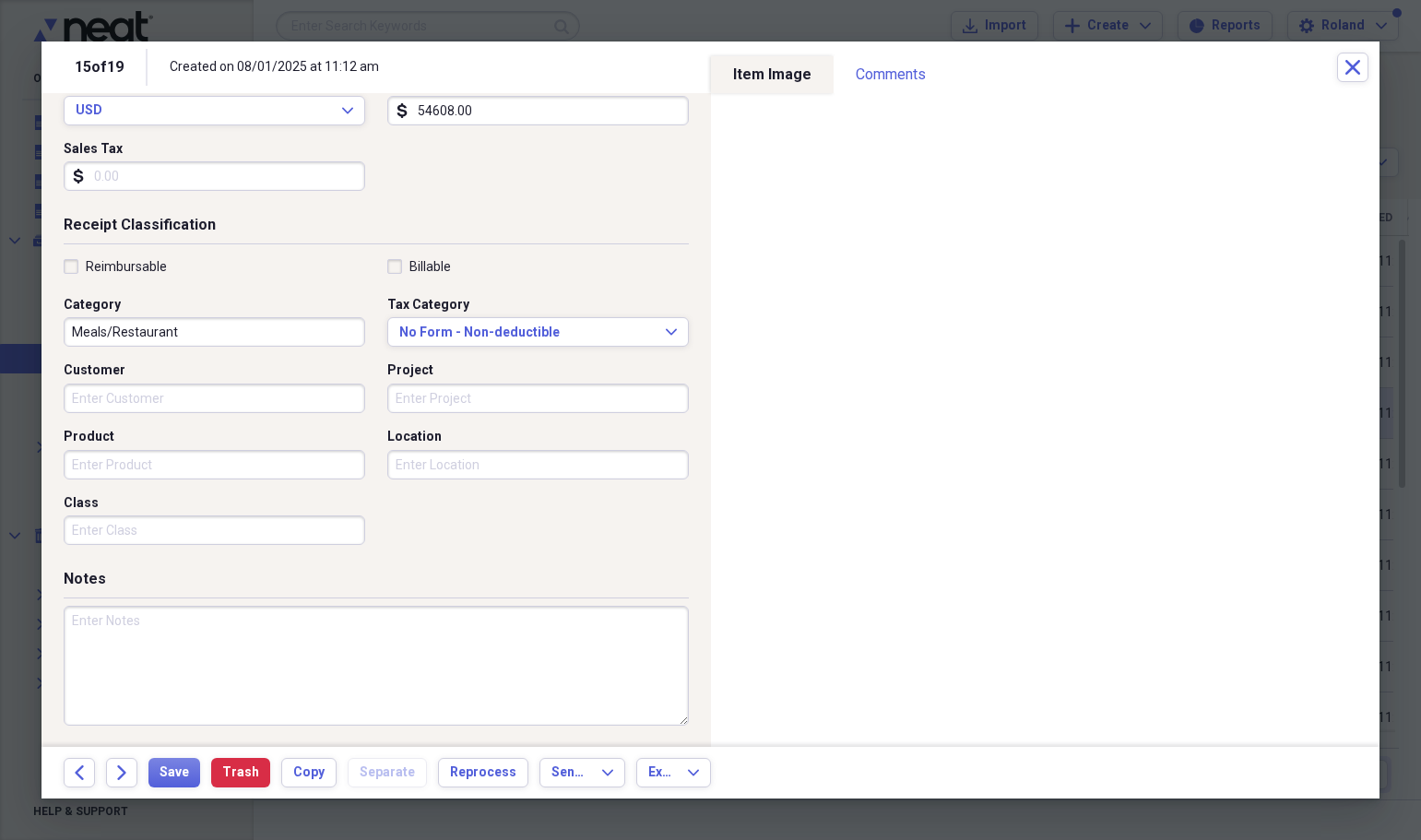 scroll, scrollTop: 288, scrollLeft: 0, axis: vertical 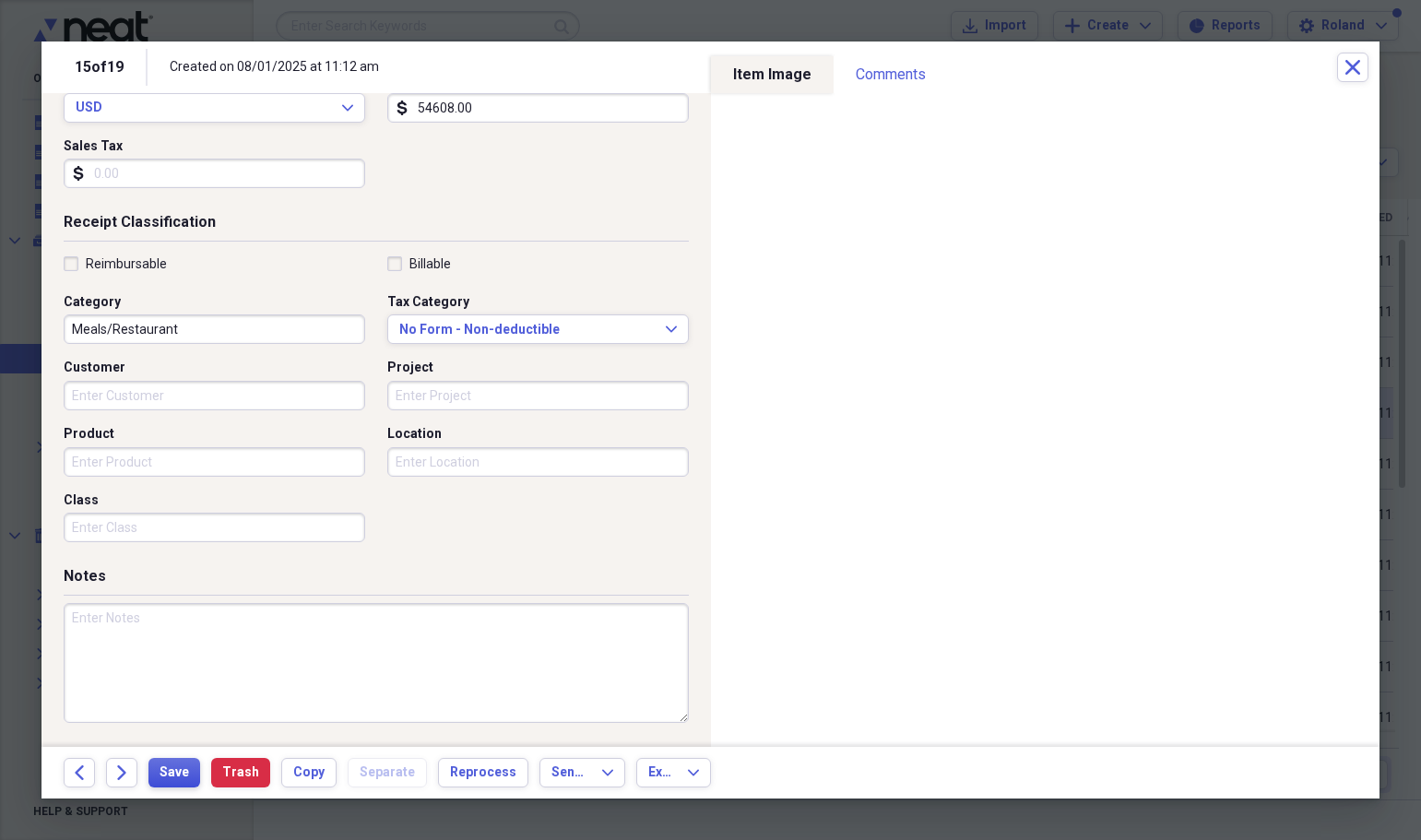 click on "Save" at bounding box center [174, 773] 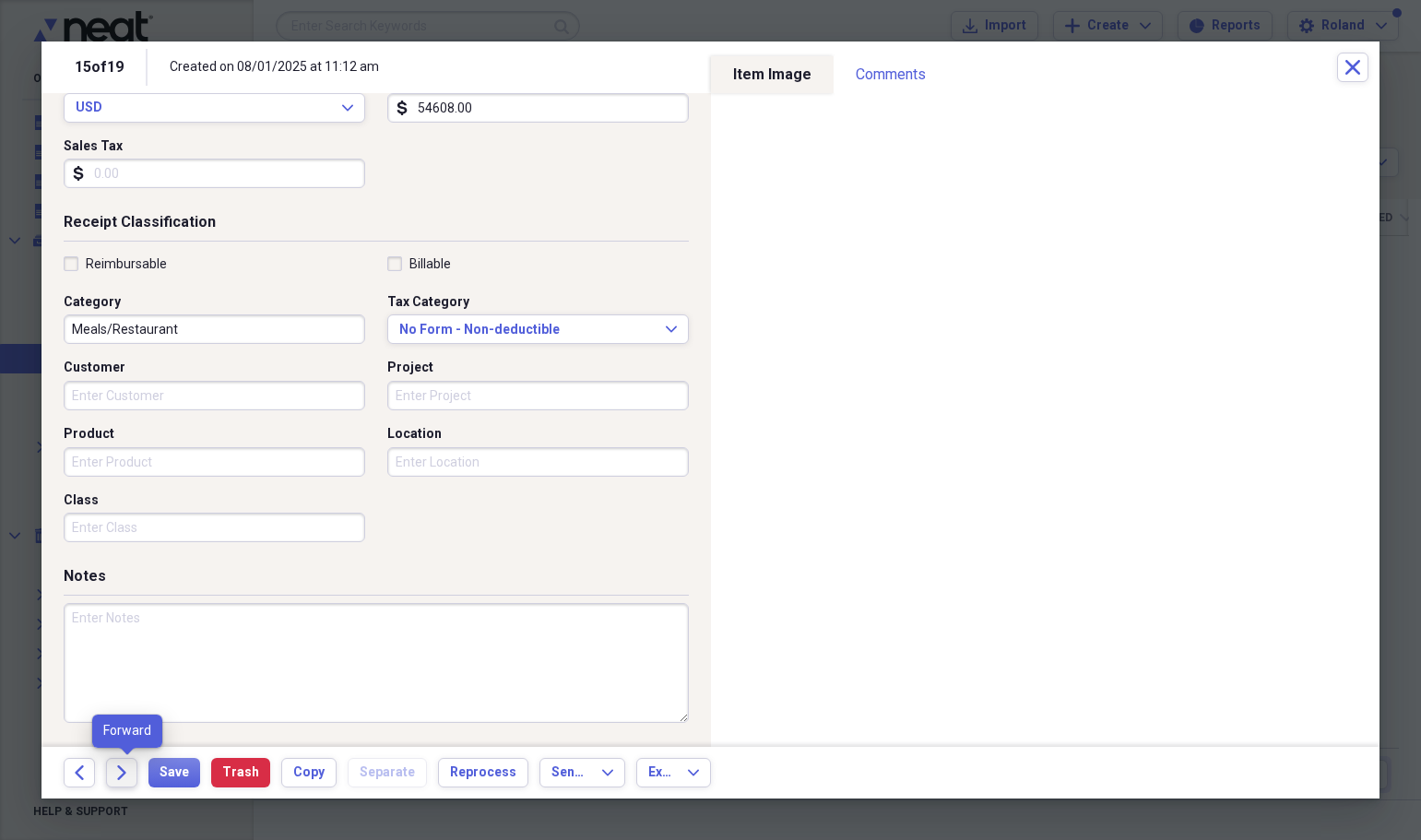 click 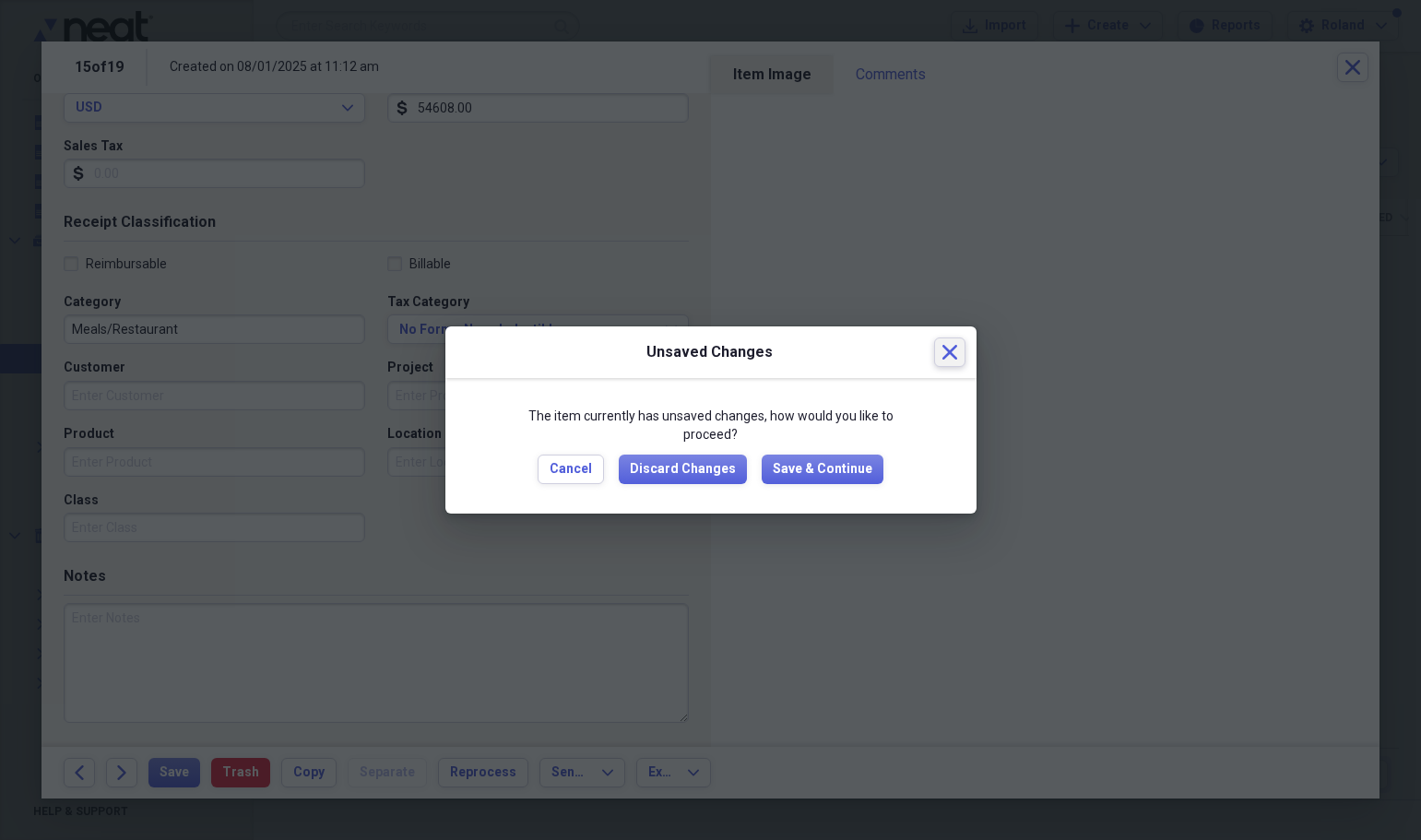 click on "Close" 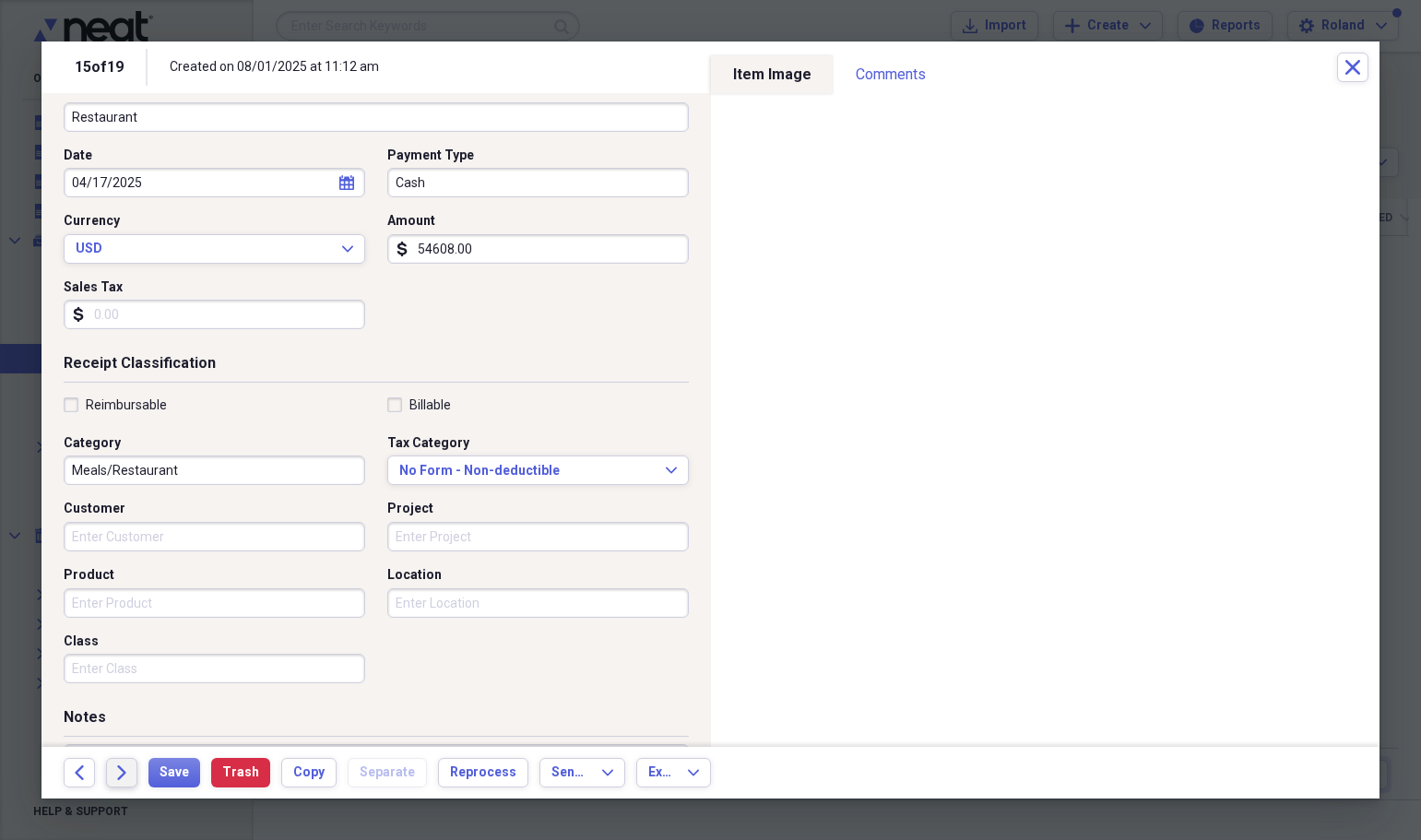 scroll, scrollTop: 184, scrollLeft: 0, axis: vertical 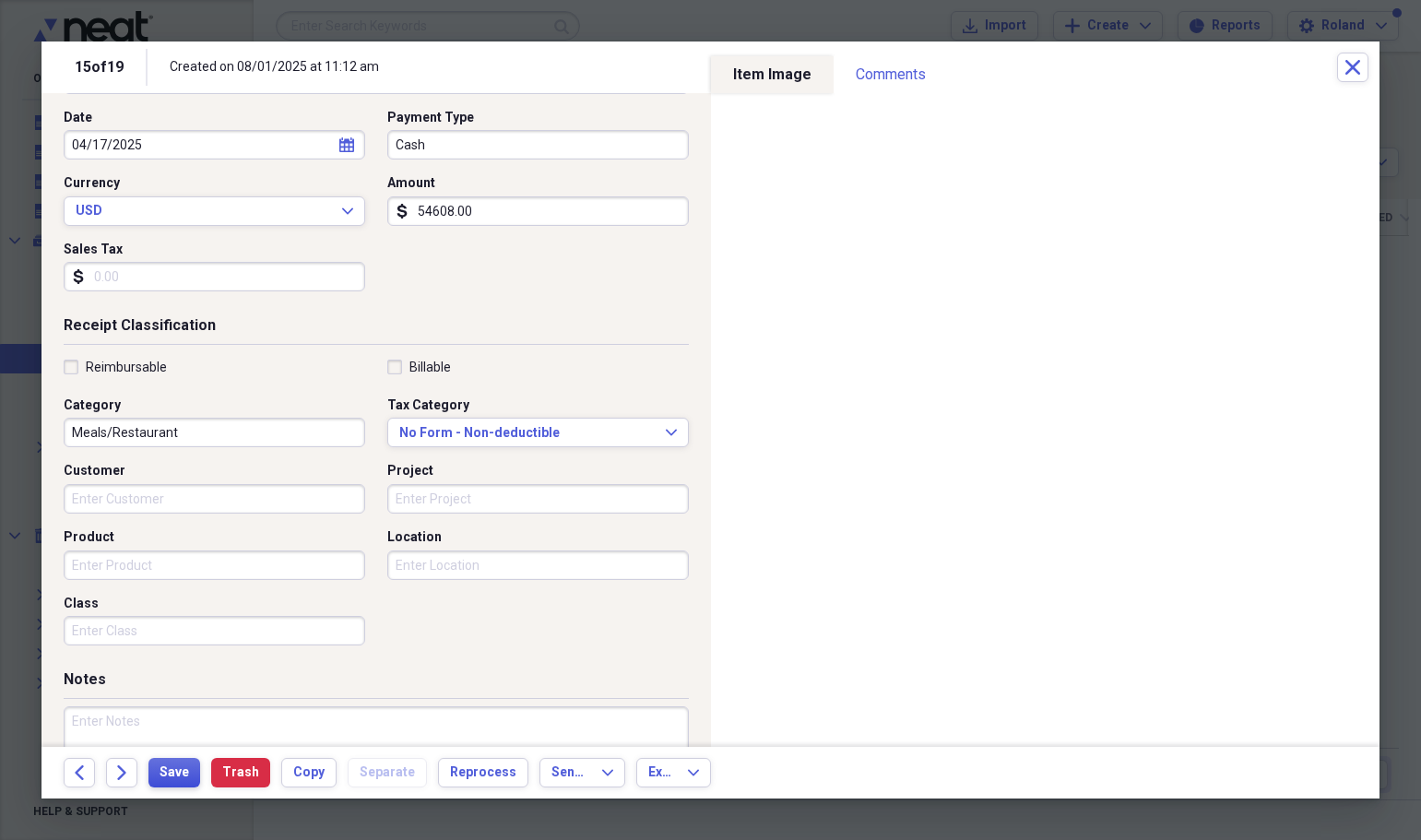 click on "Save" at bounding box center [174, 773] 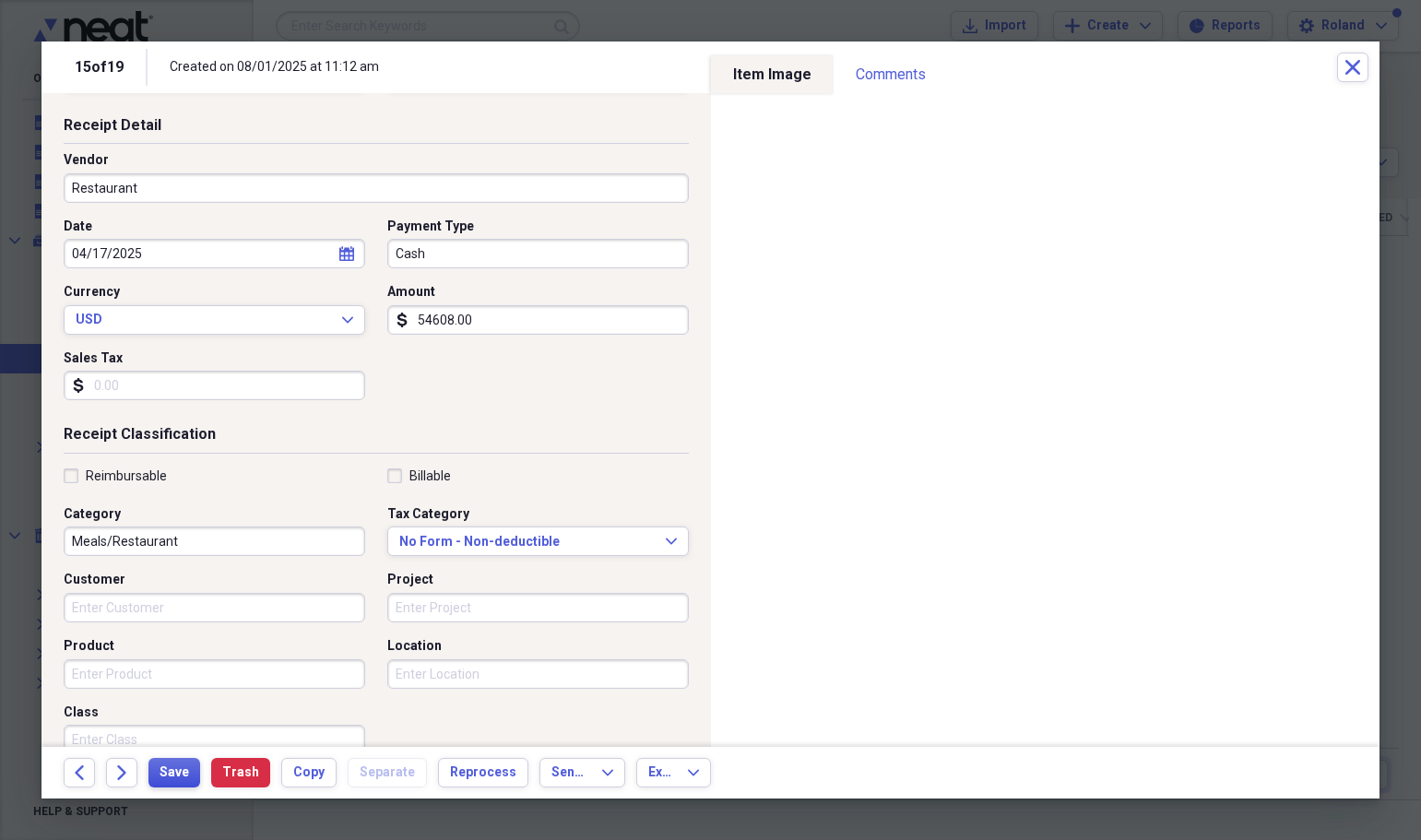 scroll, scrollTop: 0, scrollLeft: 0, axis: both 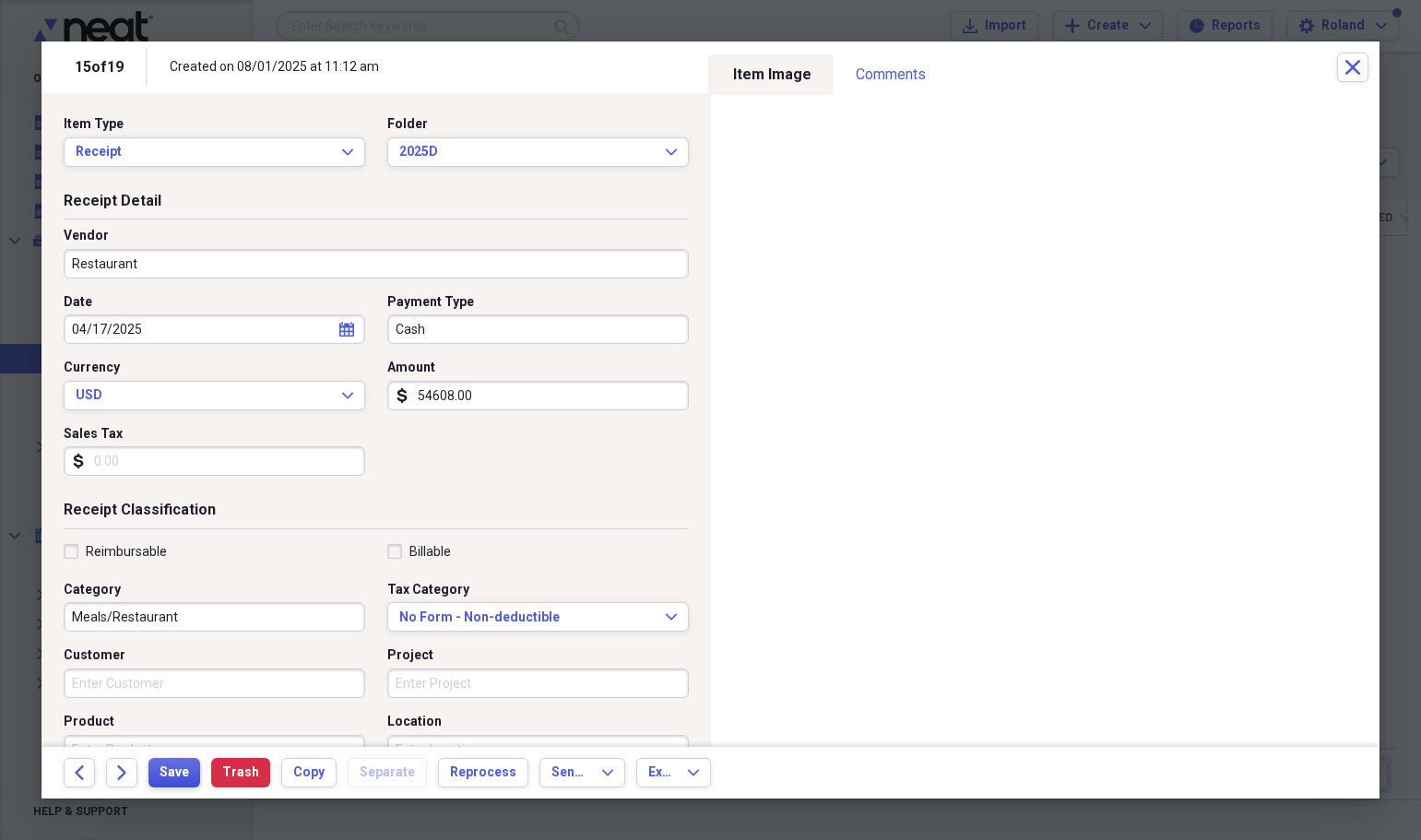 click on "Save" at bounding box center [174, 773] 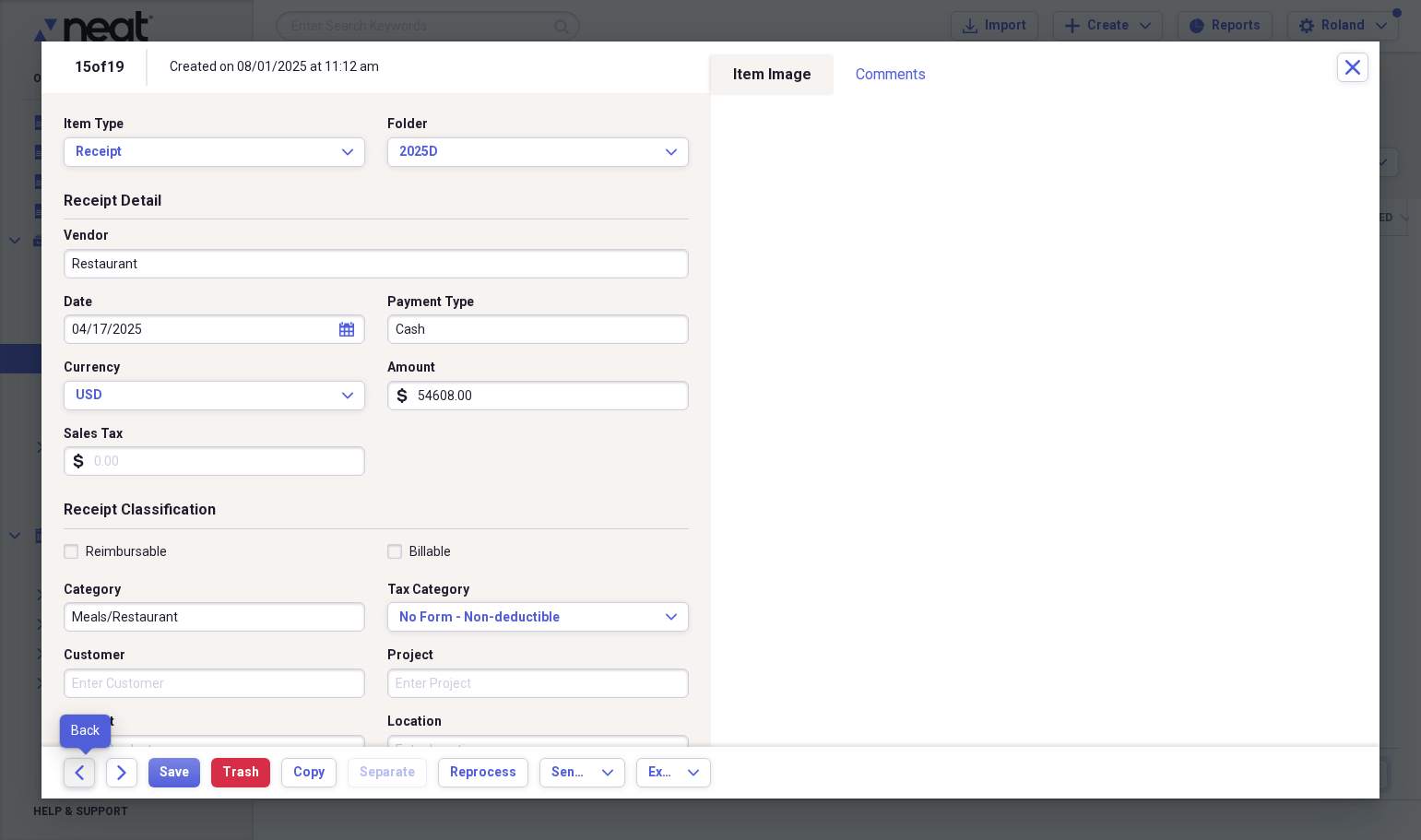 click on "Back" 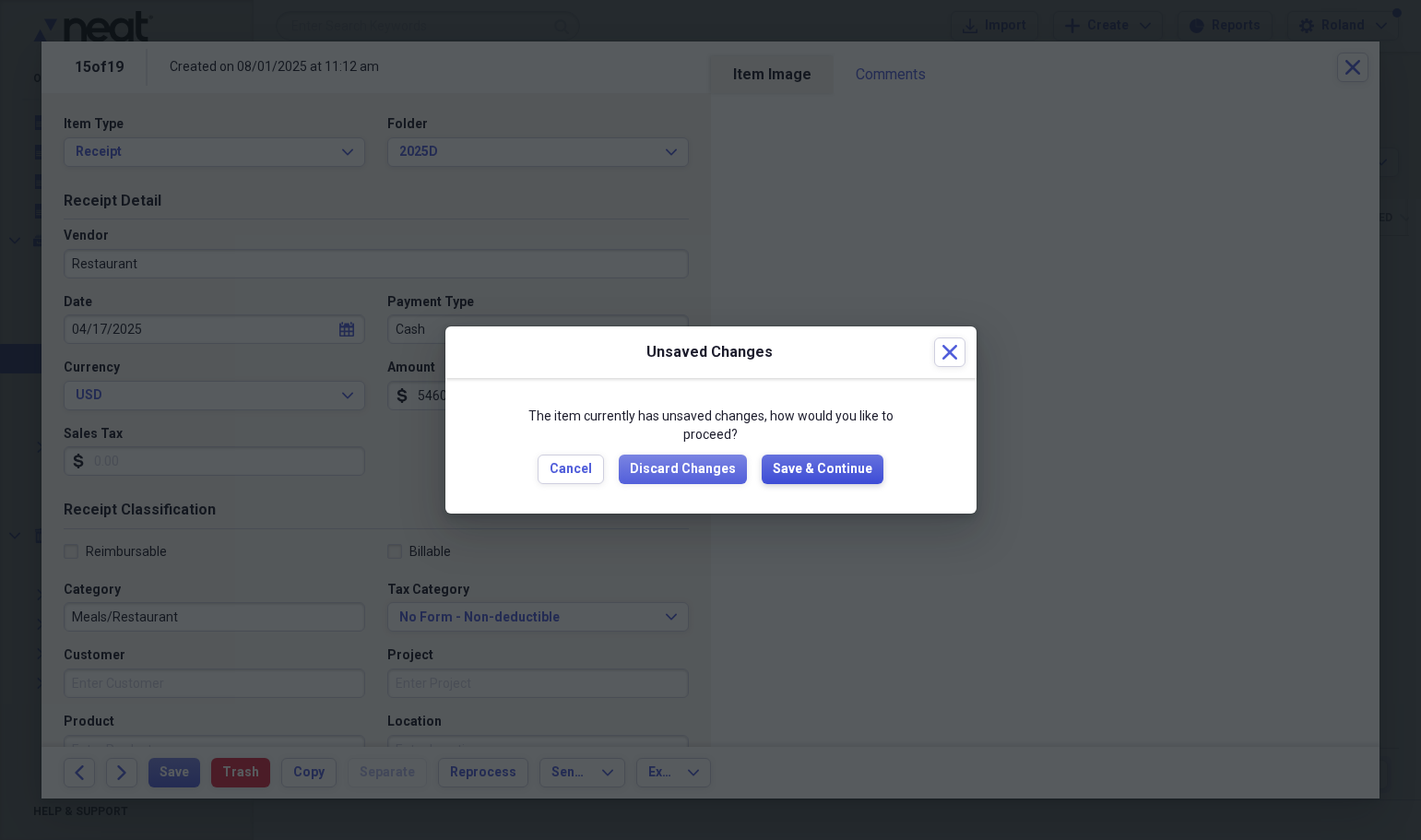 click on "Save & Continue" at bounding box center (823, 469) 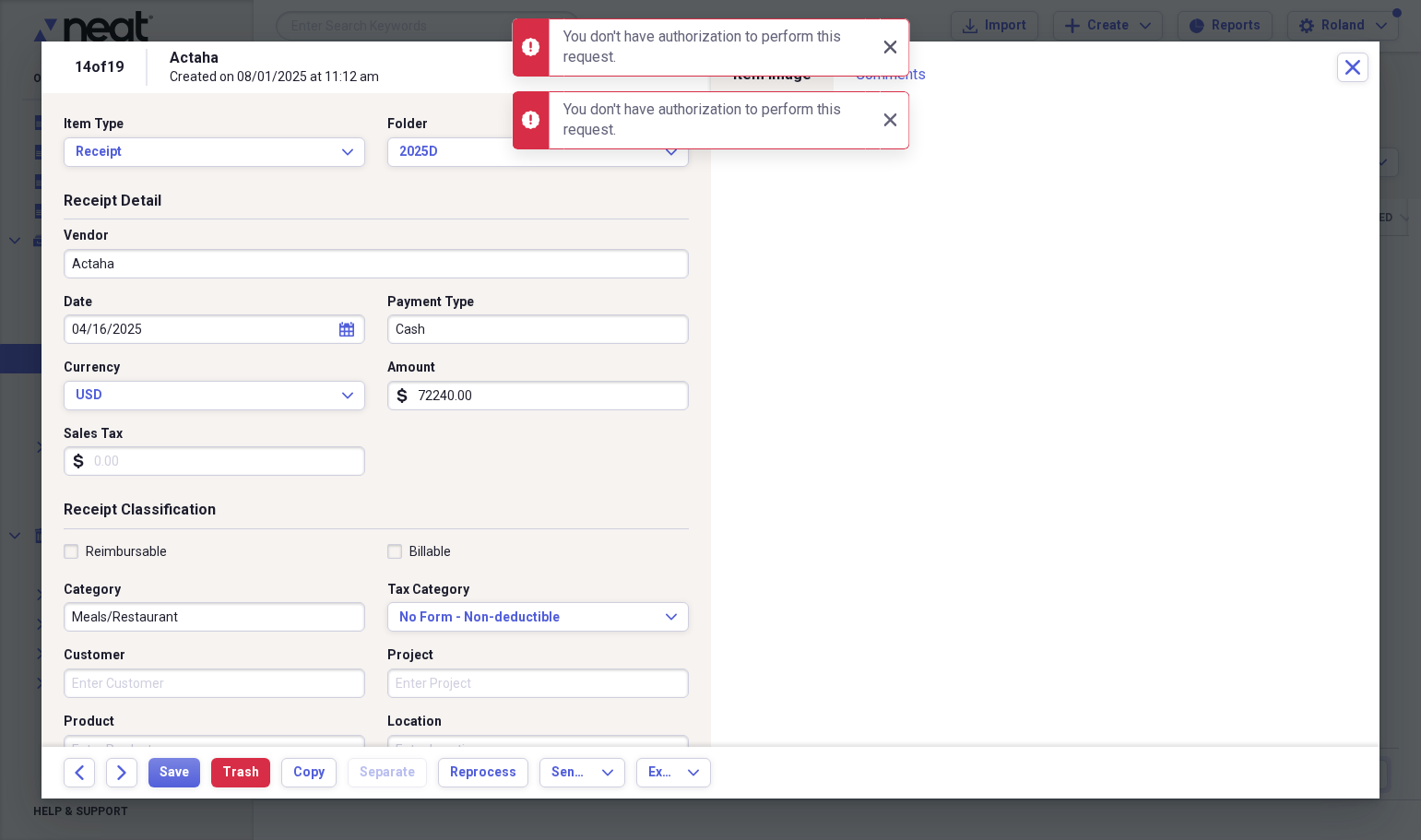 click on "Close Close" at bounding box center (891, 47) 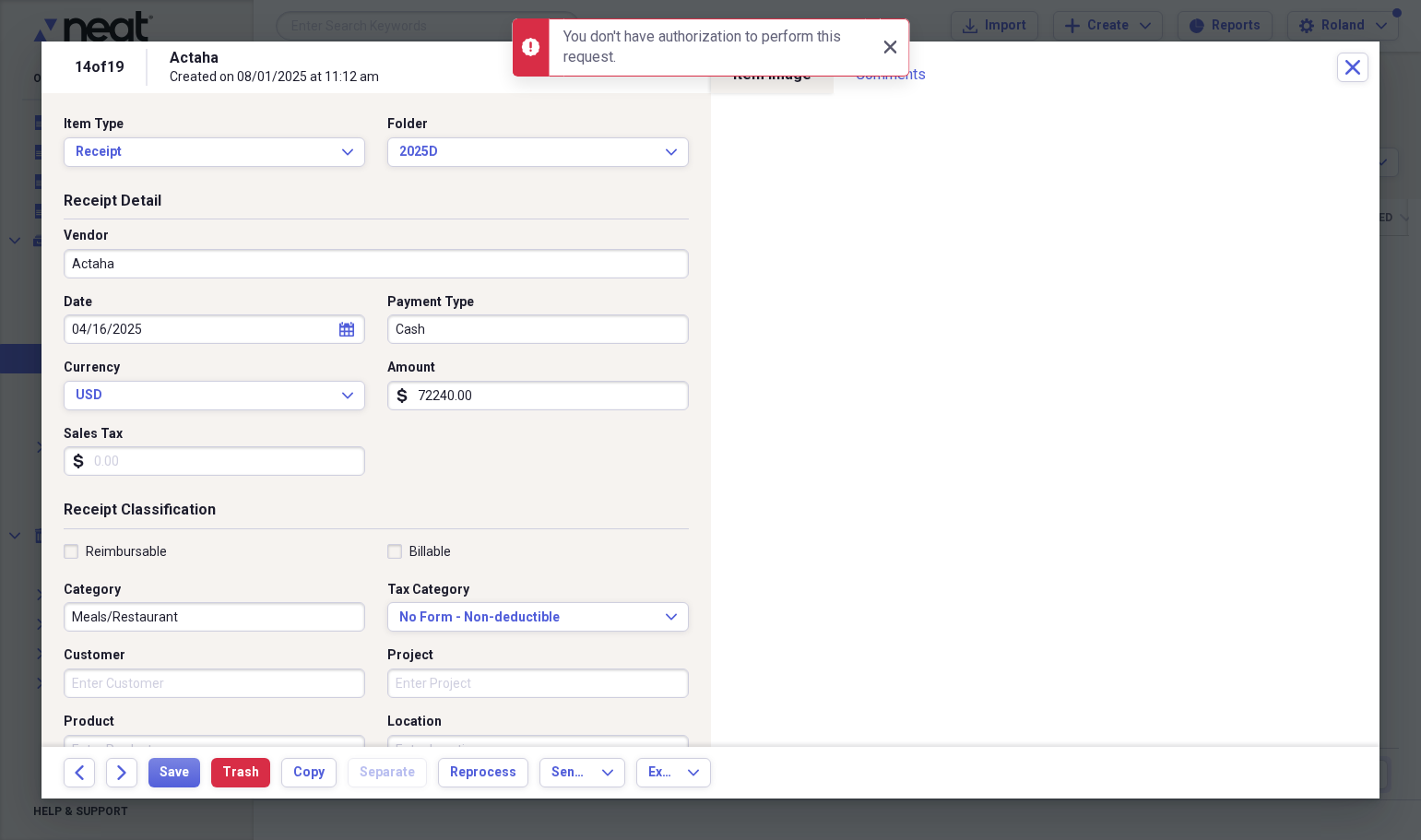 click on "Close" 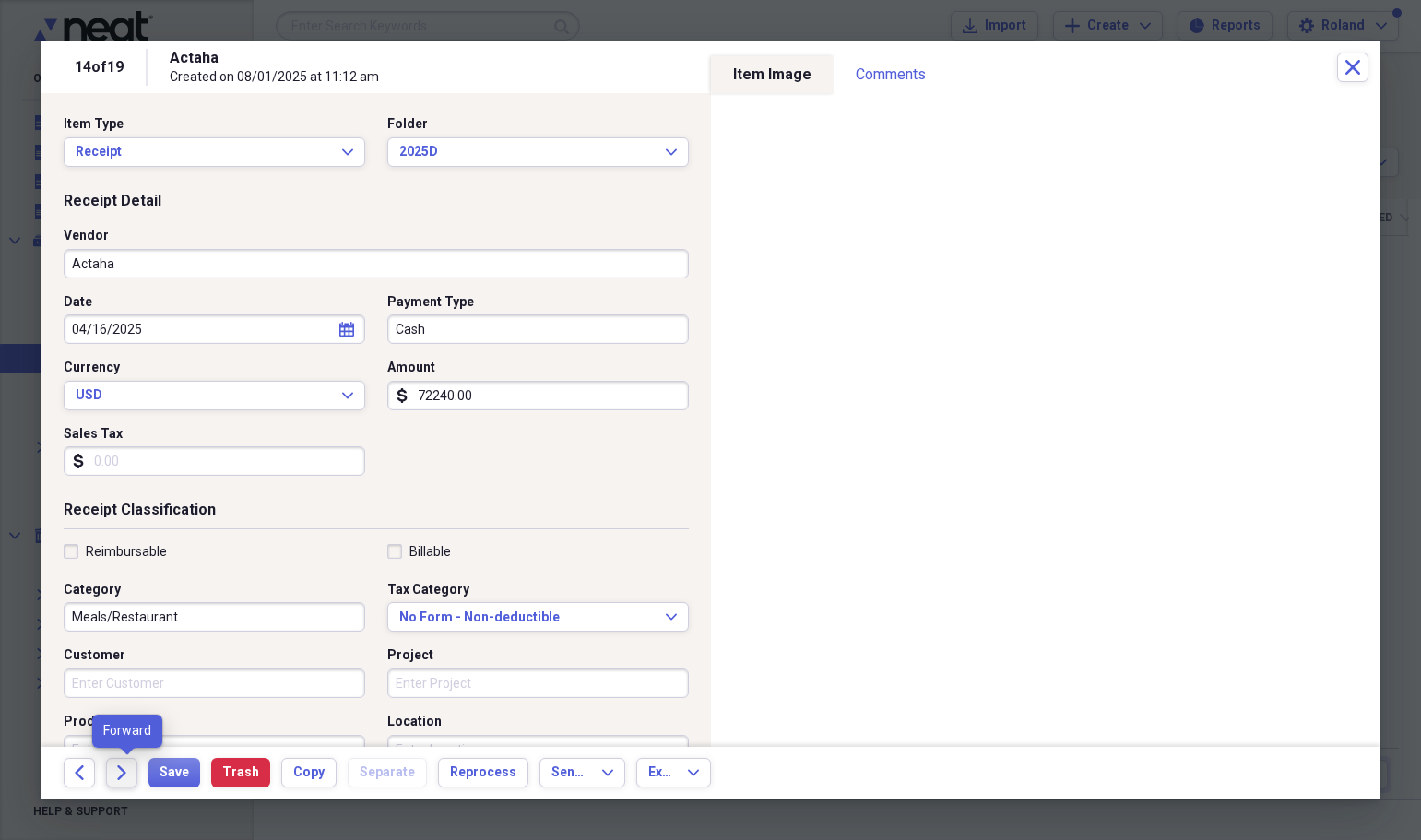click on "Forward" 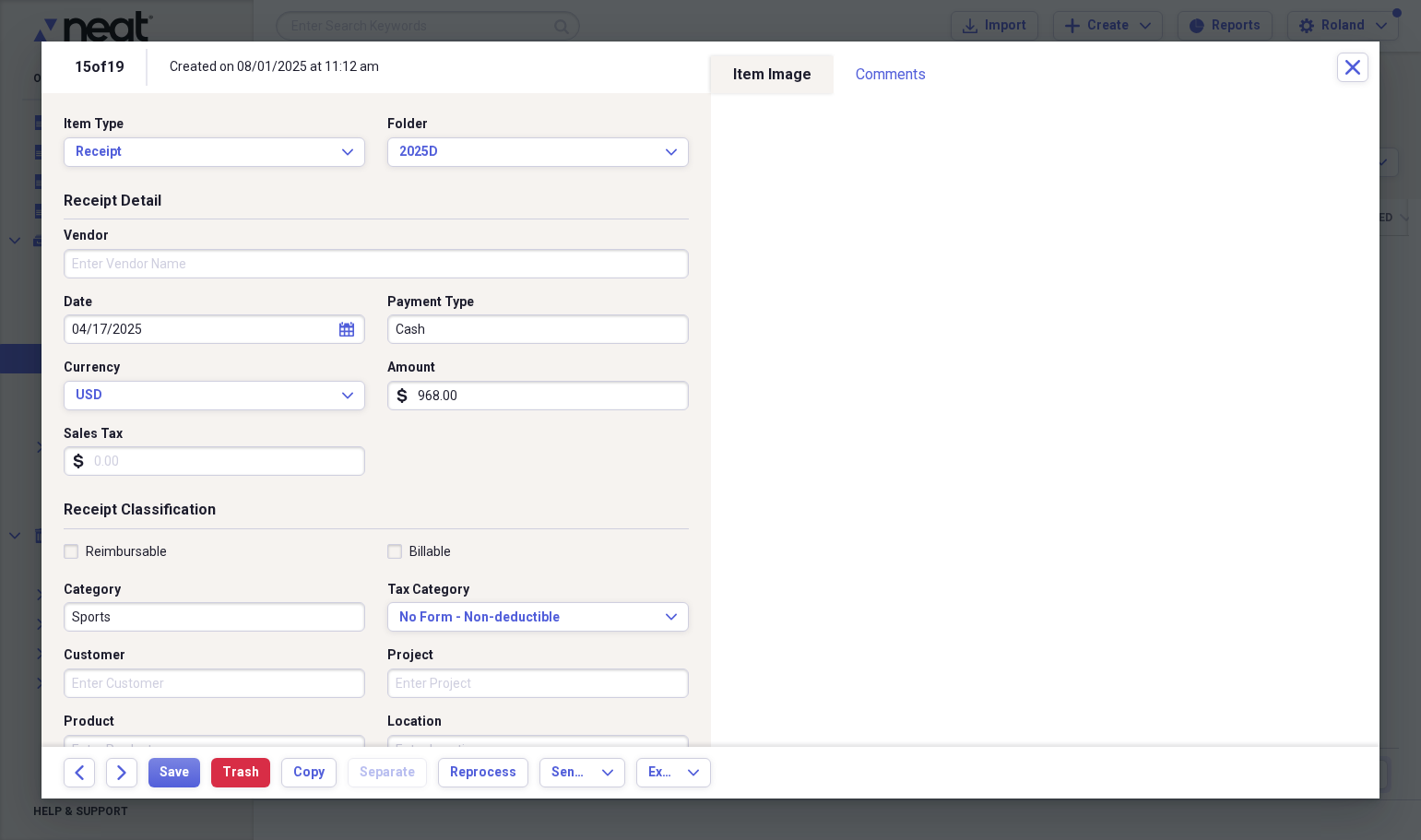 click on "Vendor" at bounding box center [376, 264] 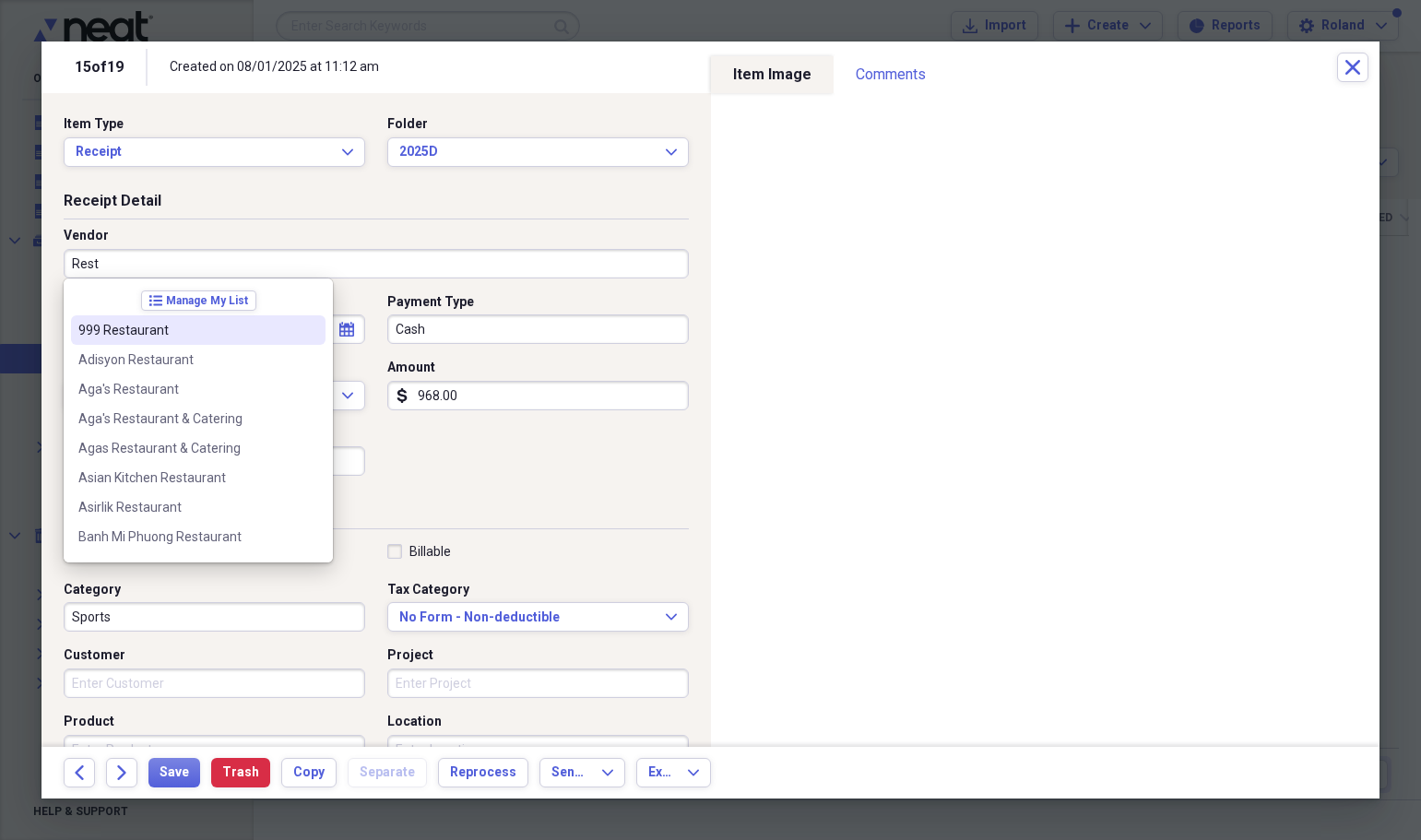 click on "999 Restaurant" at bounding box center [187, 330] 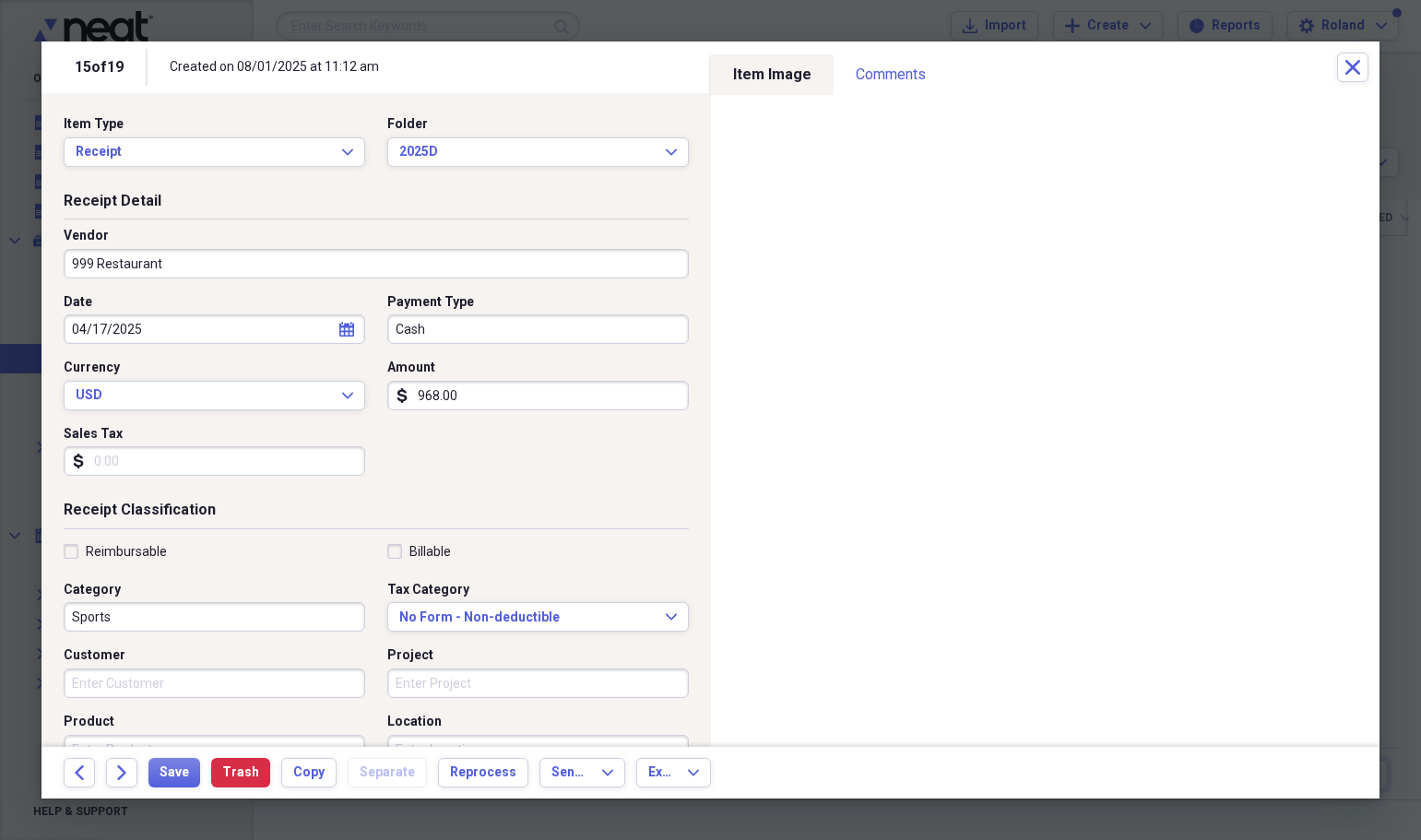 click on "999 Restaurant" at bounding box center [376, 264] 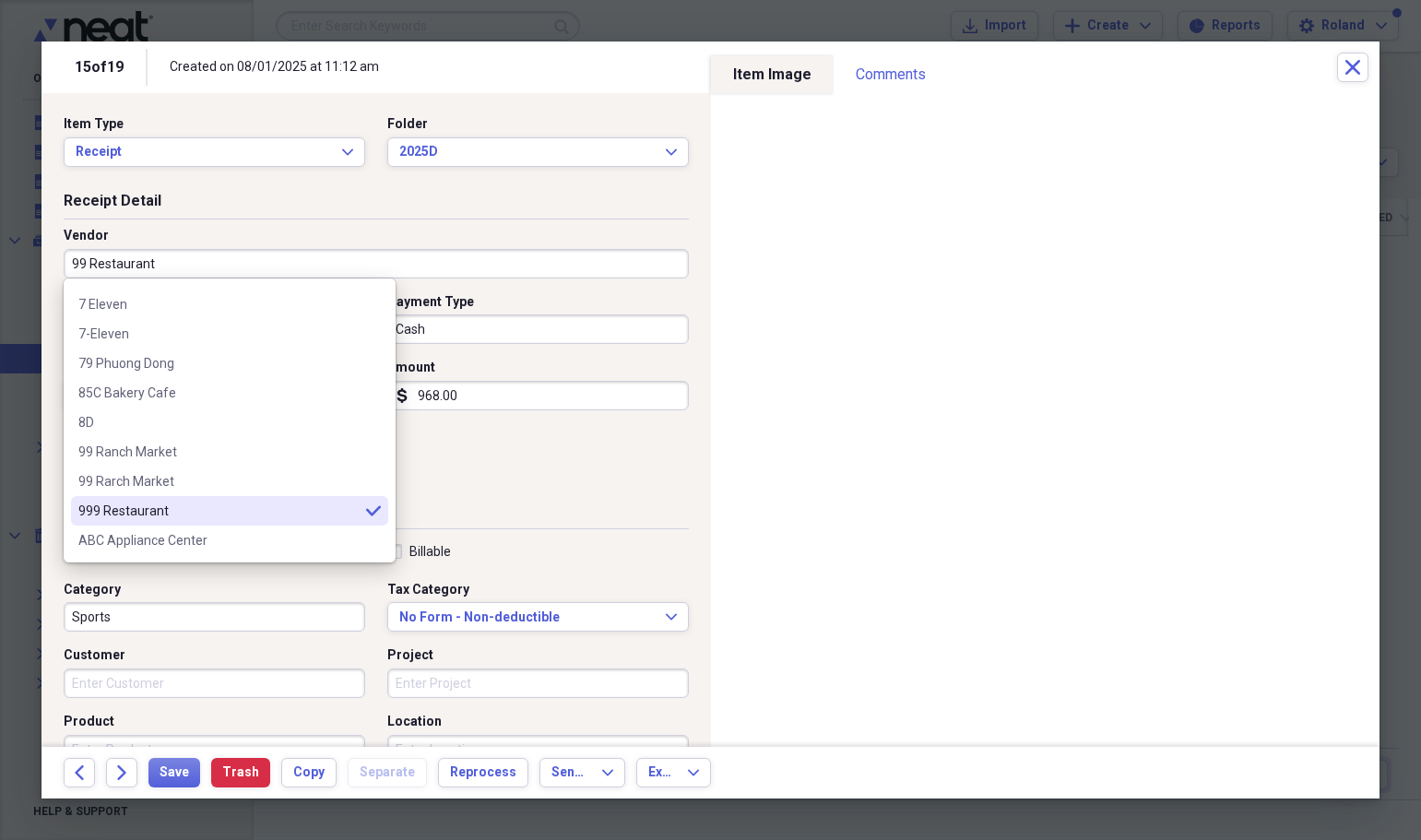 scroll, scrollTop: 0, scrollLeft: 0, axis: both 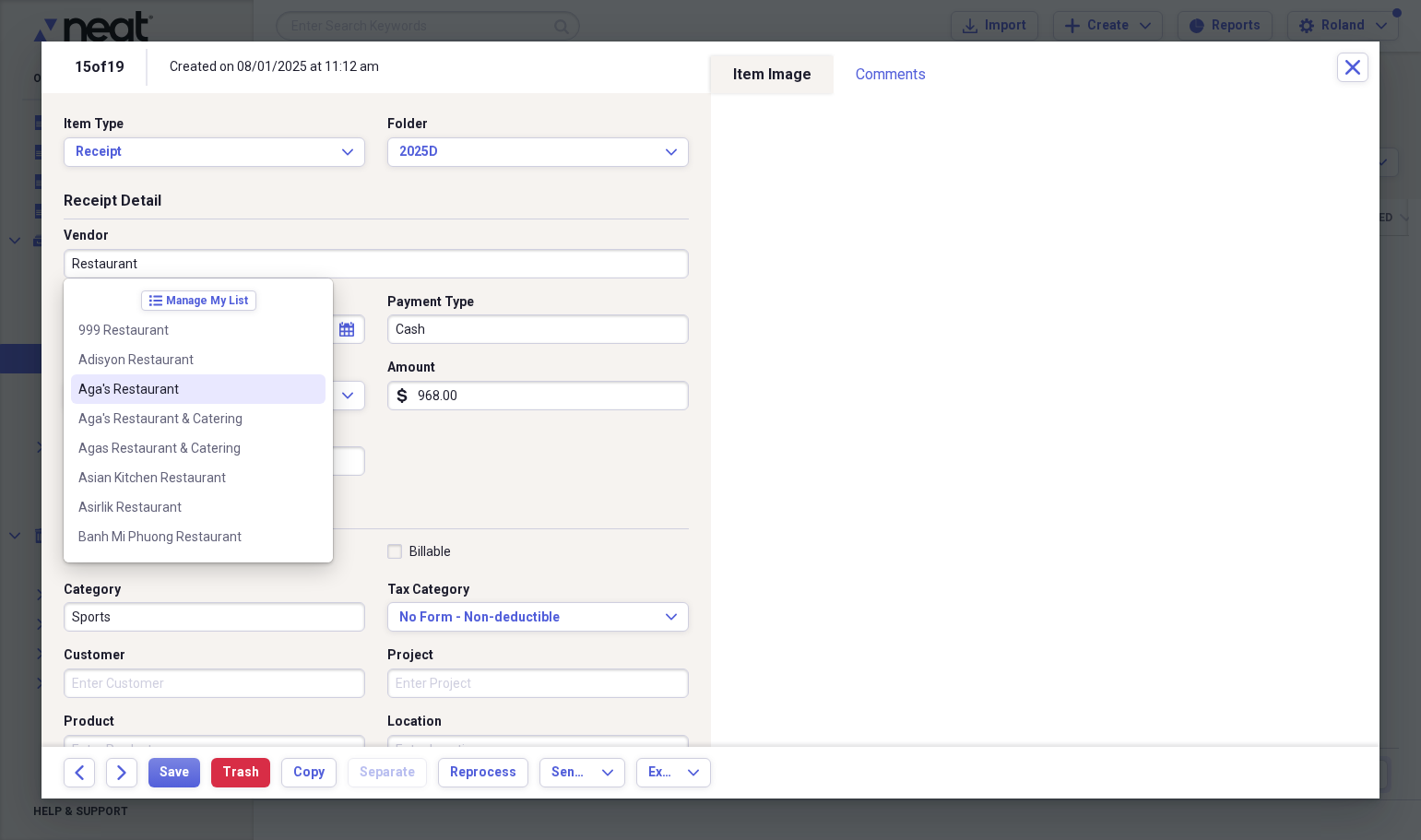 type on "Restaurant" 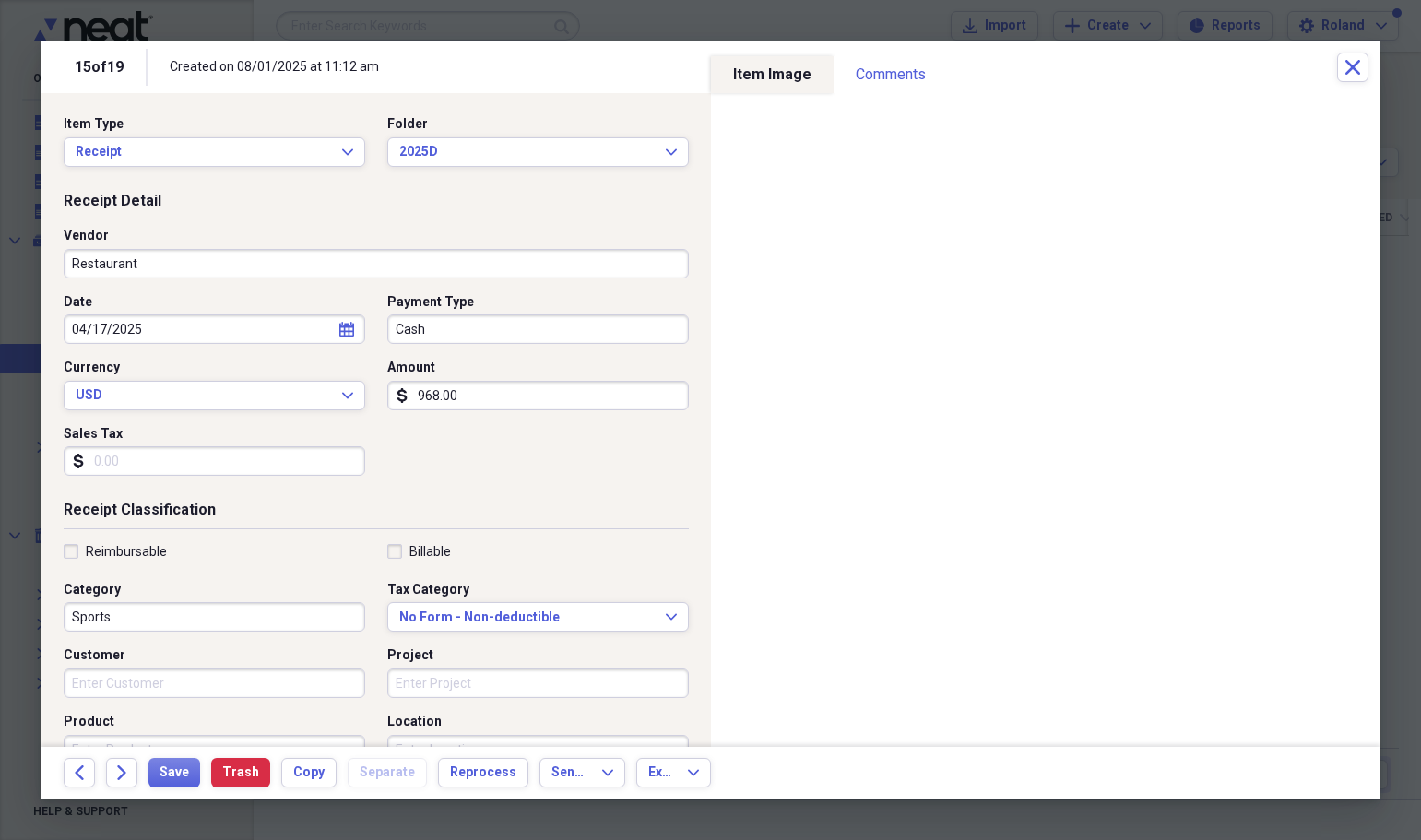 click on "968.00" at bounding box center [538, 396] 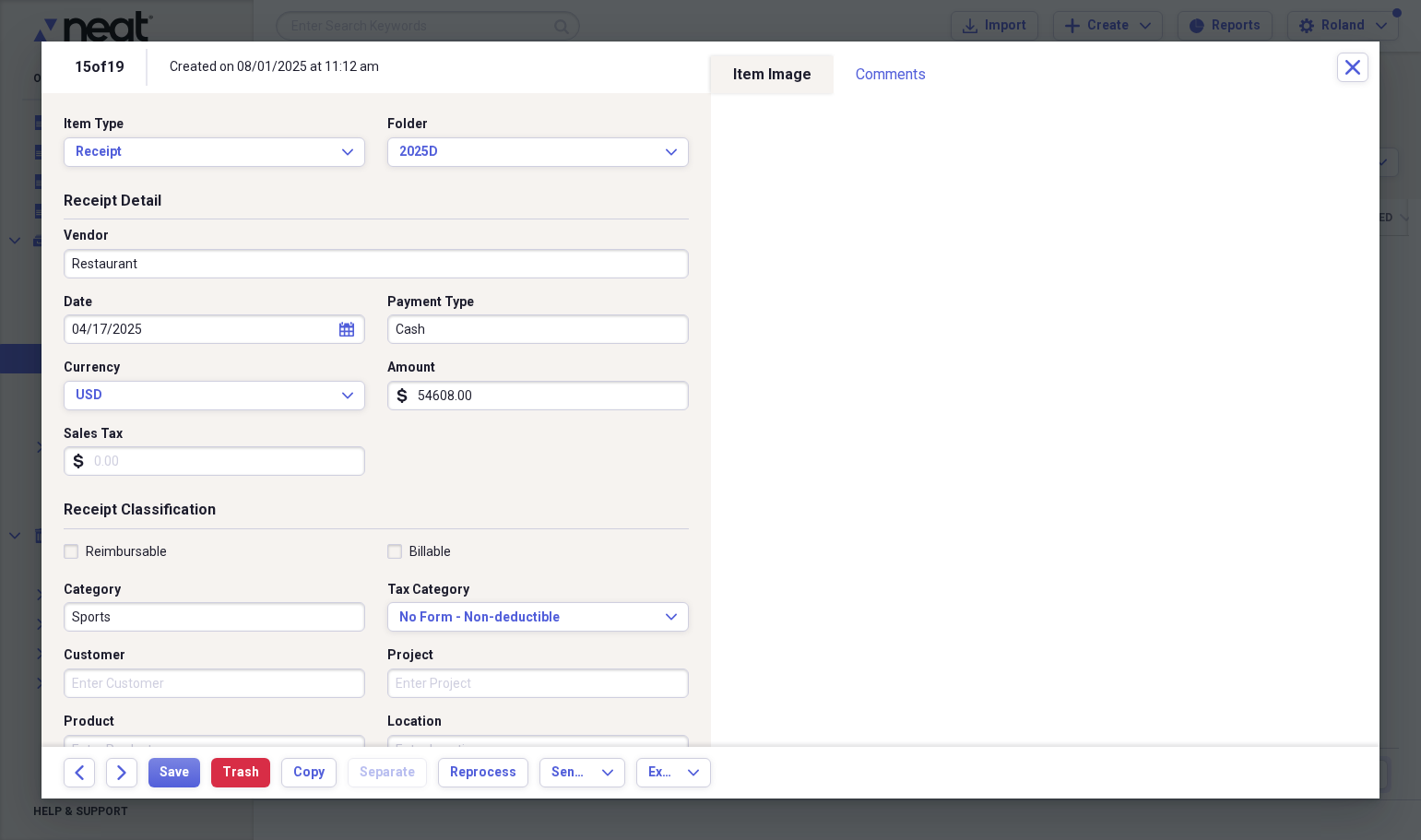 type on "54608.00" 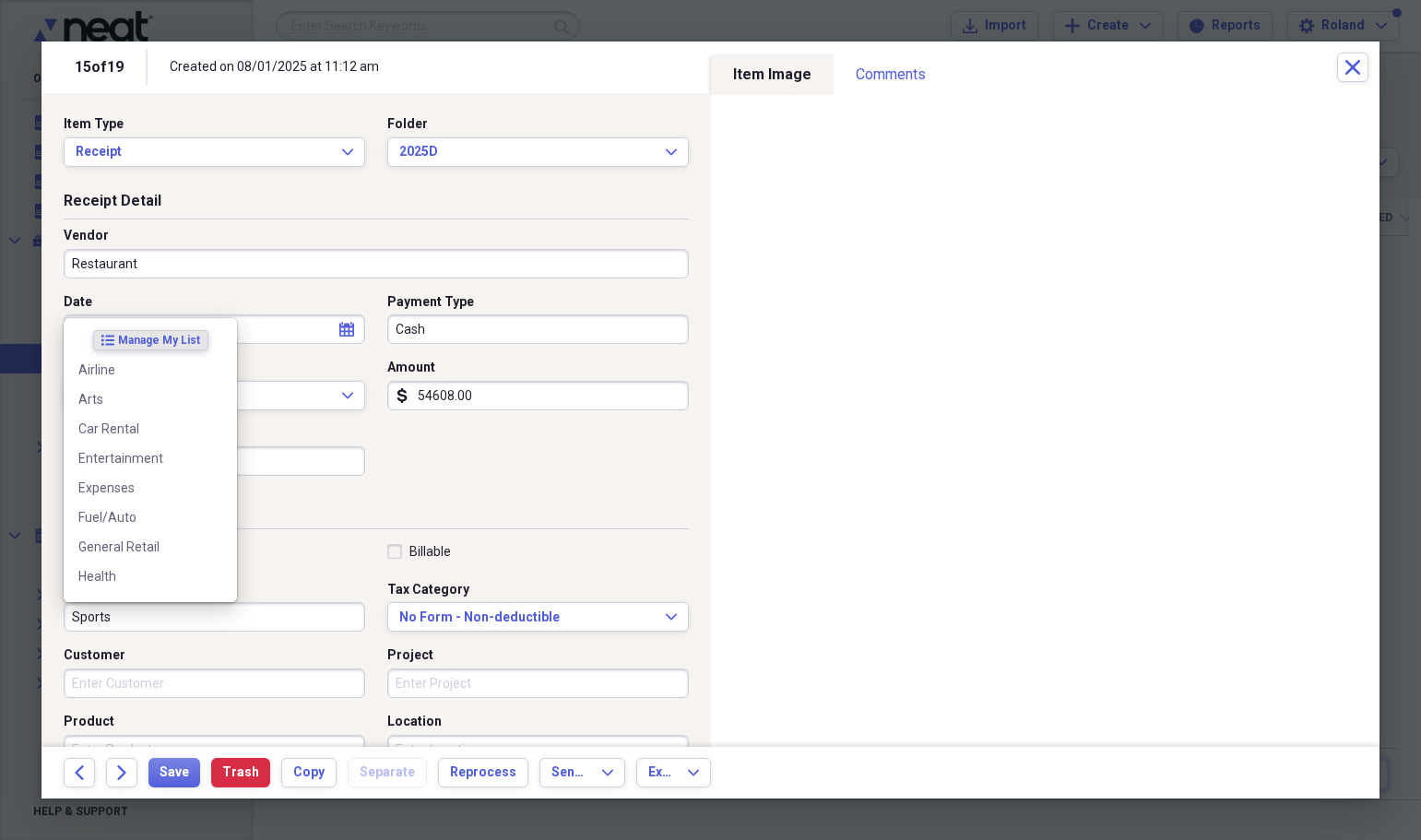 click on "Sports" at bounding box center [214, 617] 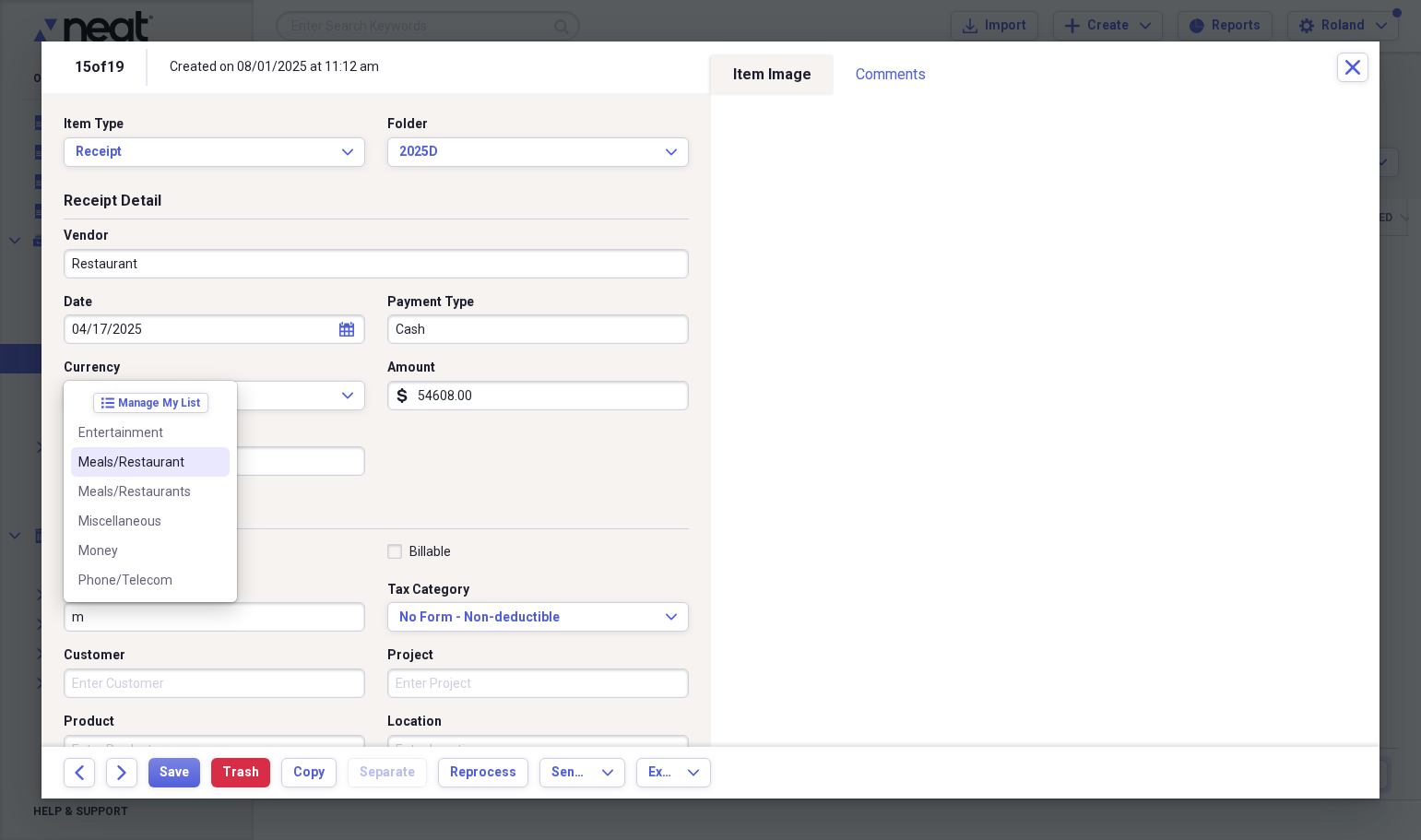 click on "Meals/Restaurant" at bounding box center [139, 462] 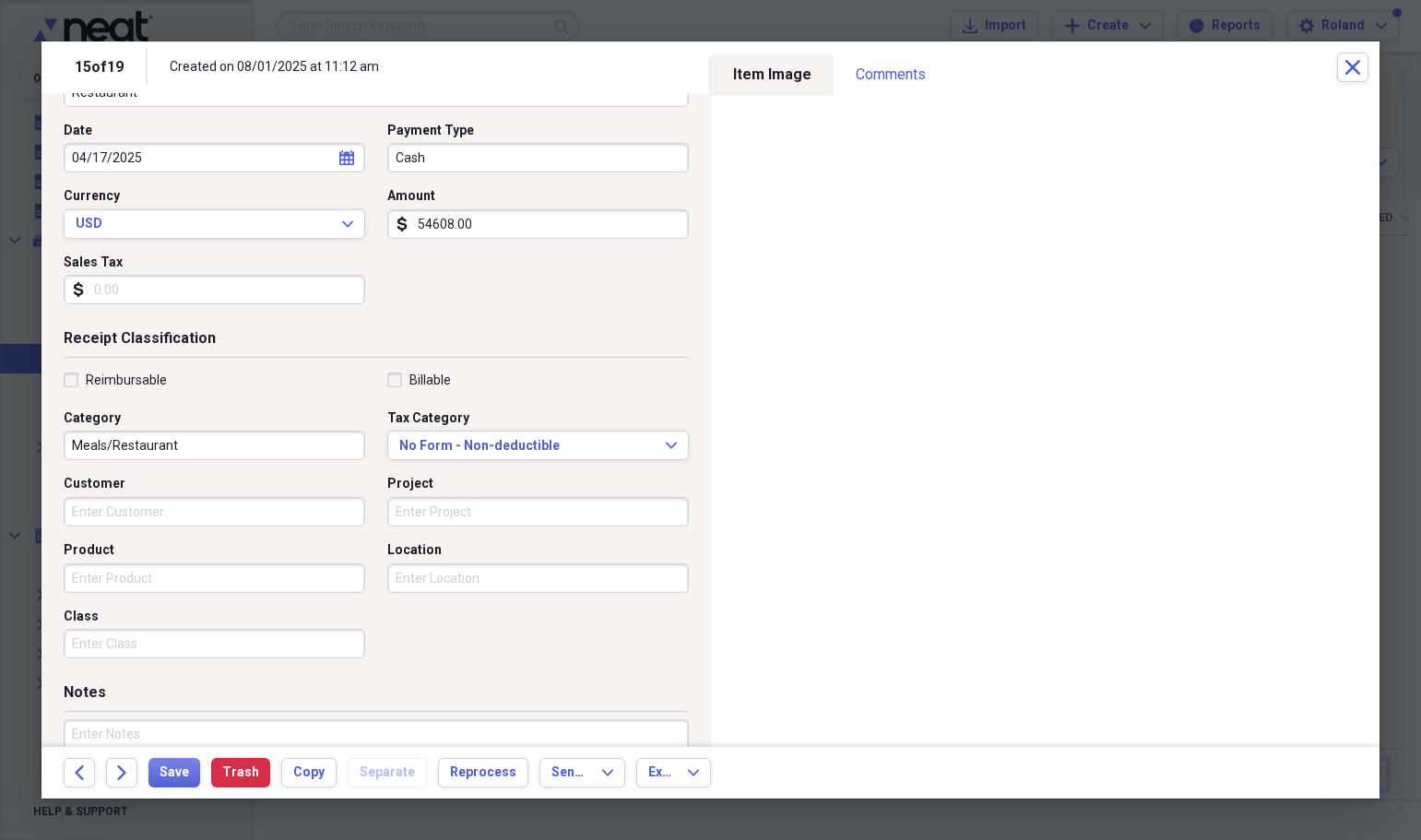 scroll, scrollTop: 184, scrollLeft: 0, axis: vertical 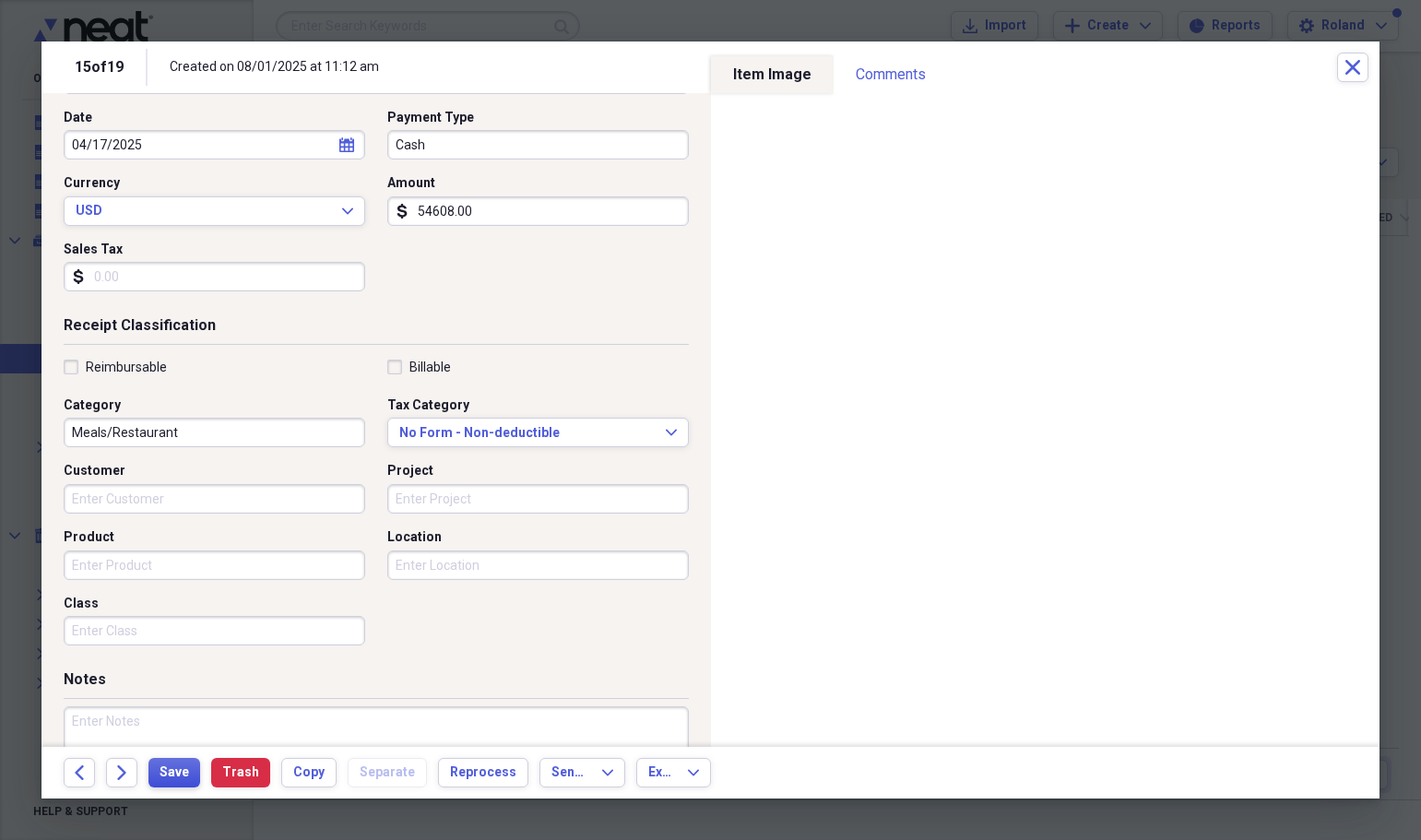 click on "Save" at bounding box center (174, 773) 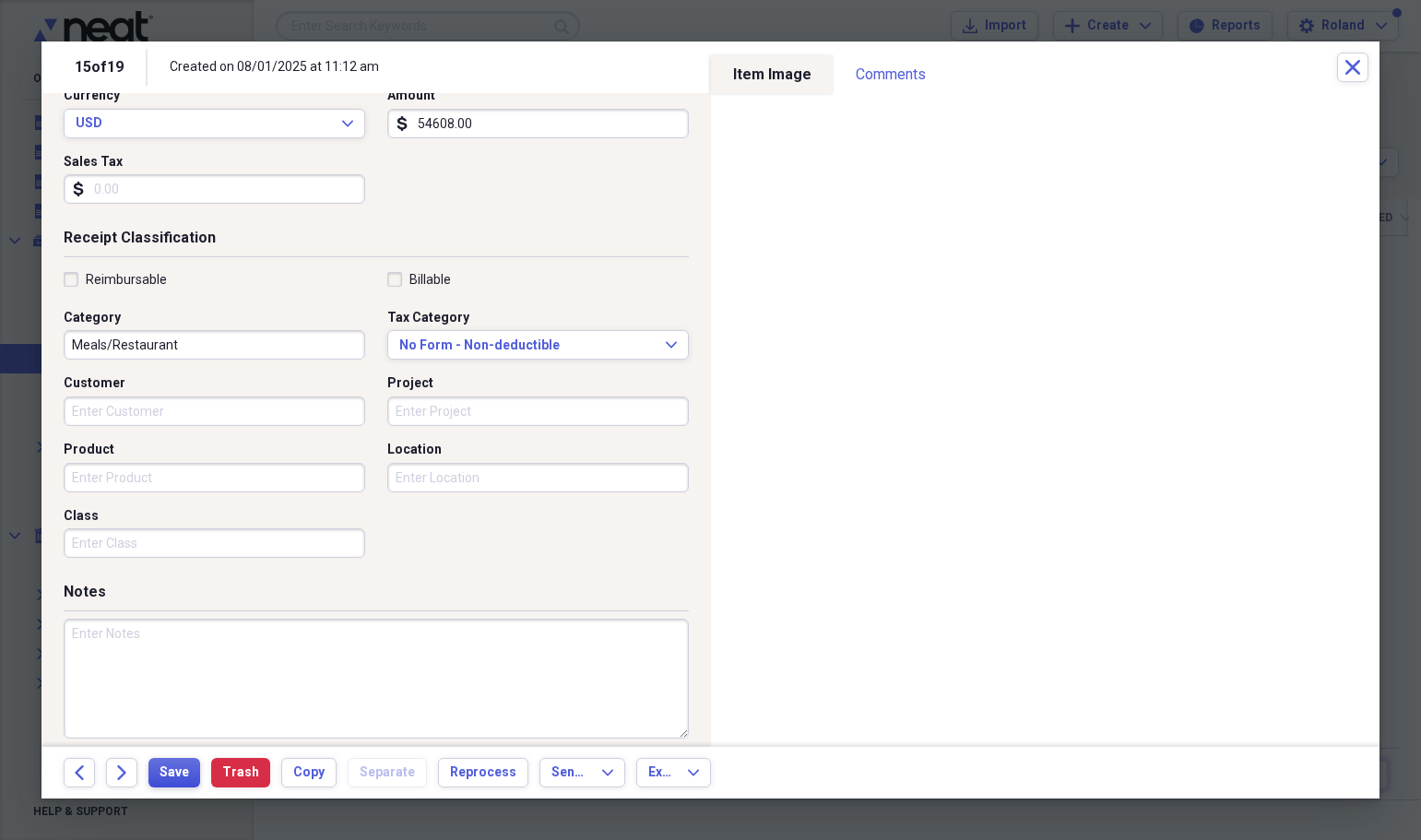 scroll, scrollTop: 277, scrollLeft: 0, axis: vertical 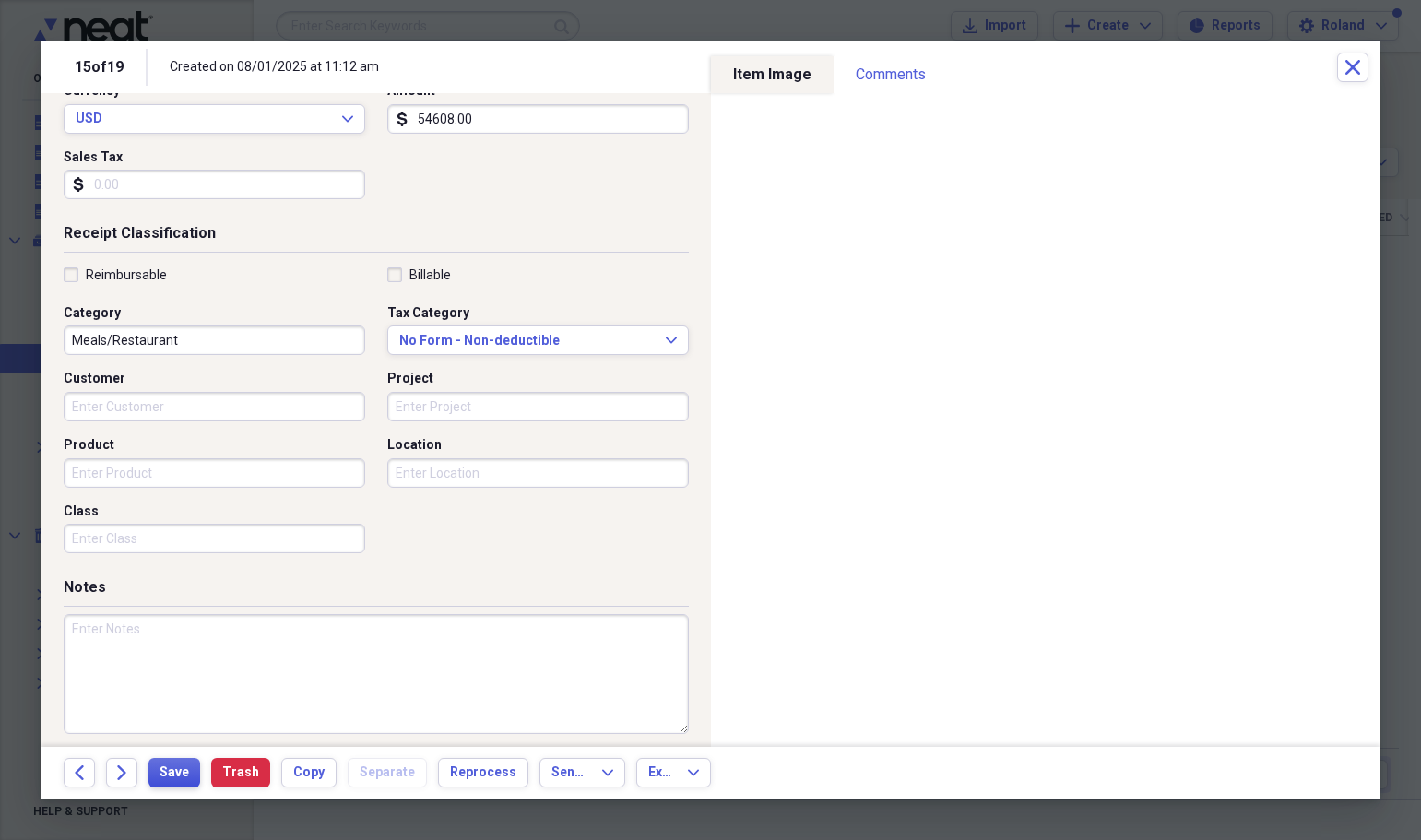 click on "Save" at bounding box center [174, 773] 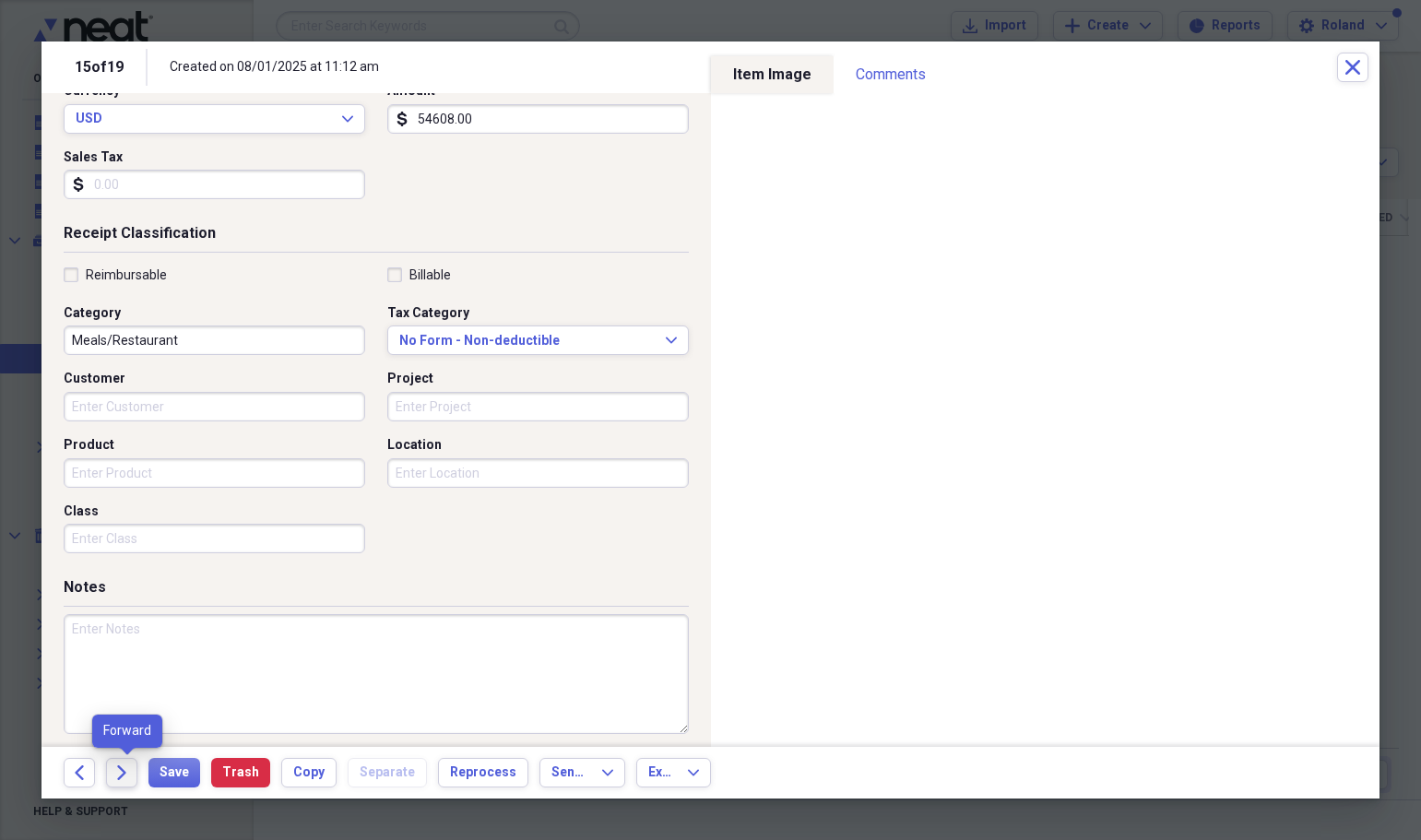 click on "Forward" 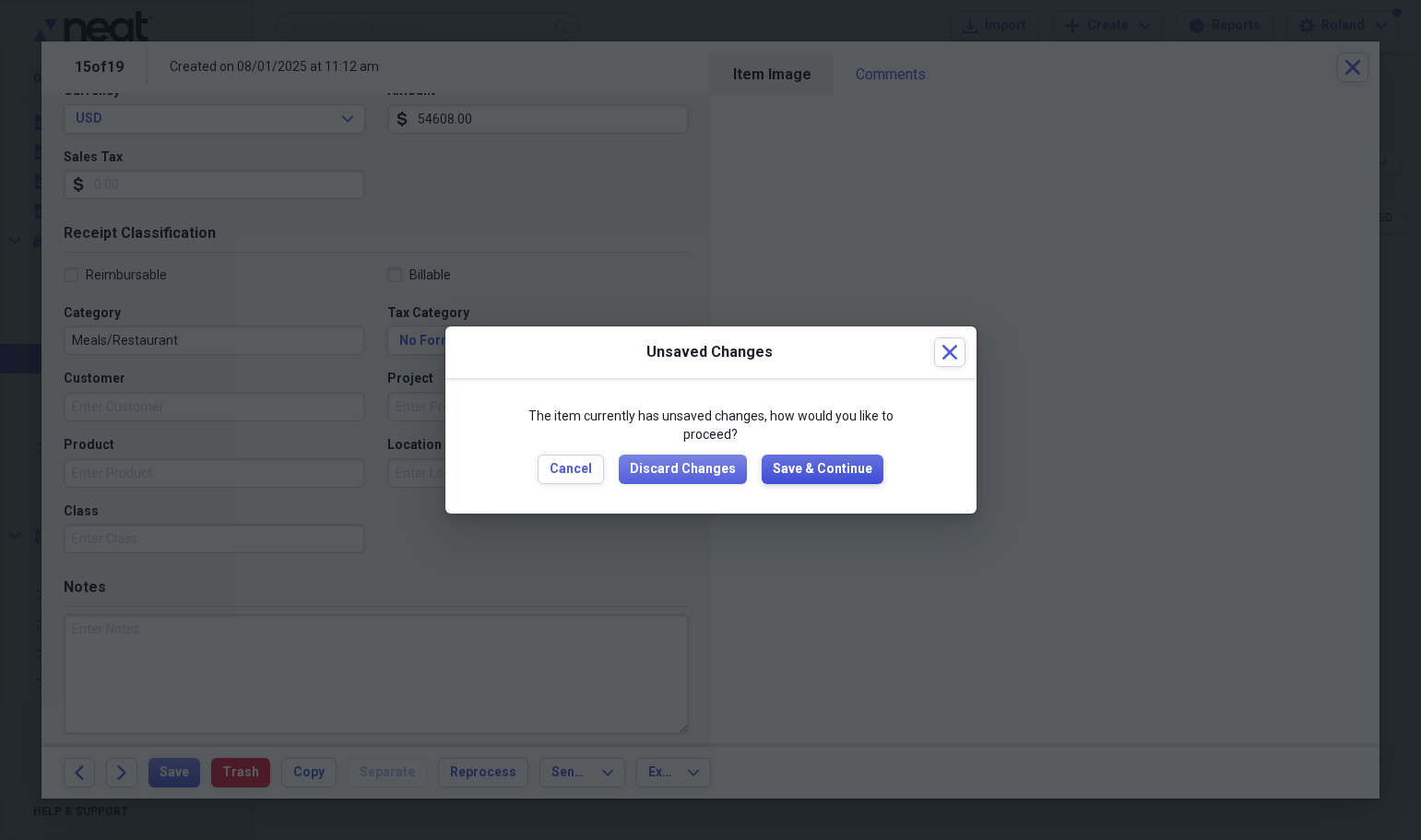 click on "Save & Continue" at bounding box center [823, 469] 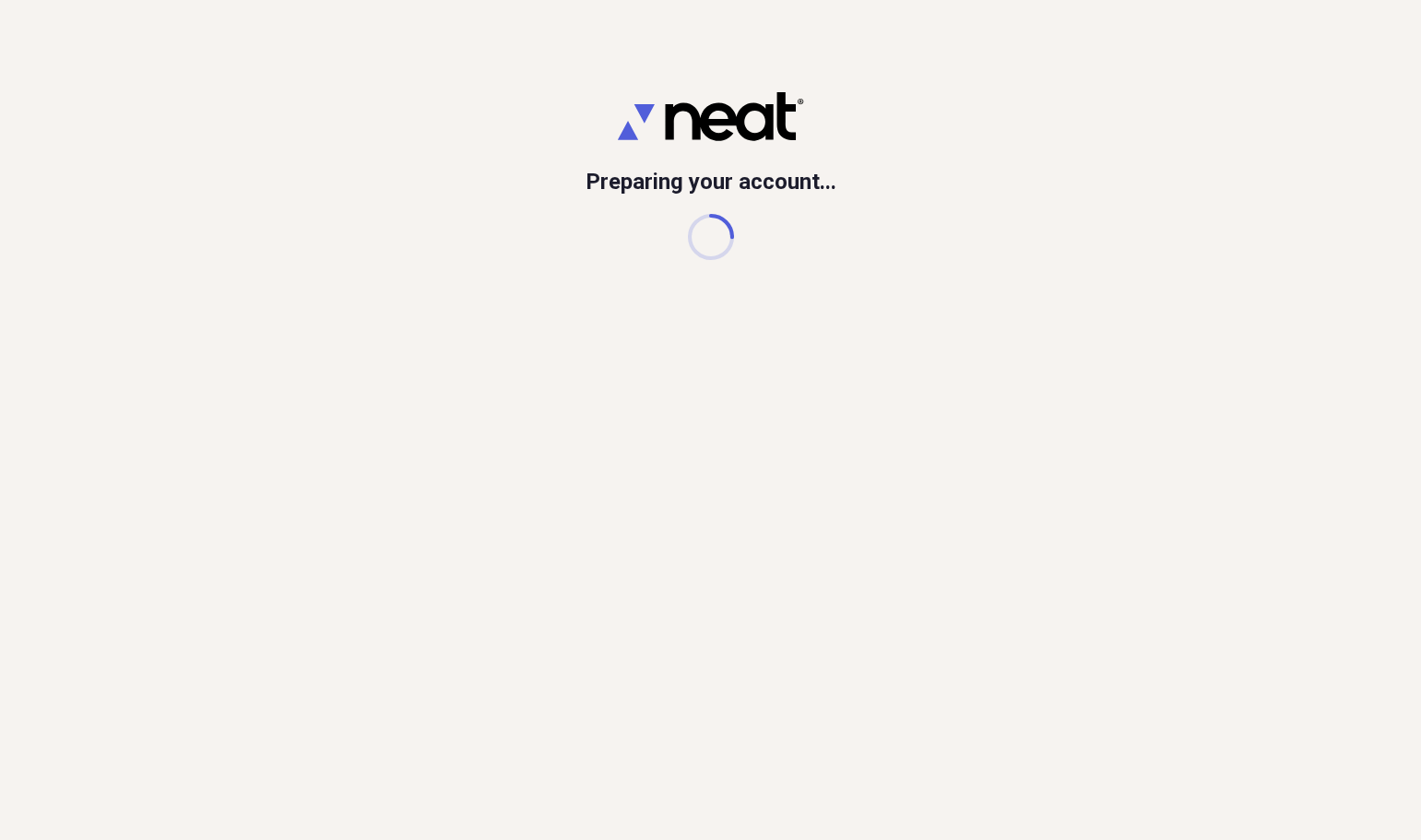 scroll, scrollTop: 0, scrollLeft: 0, axis: both 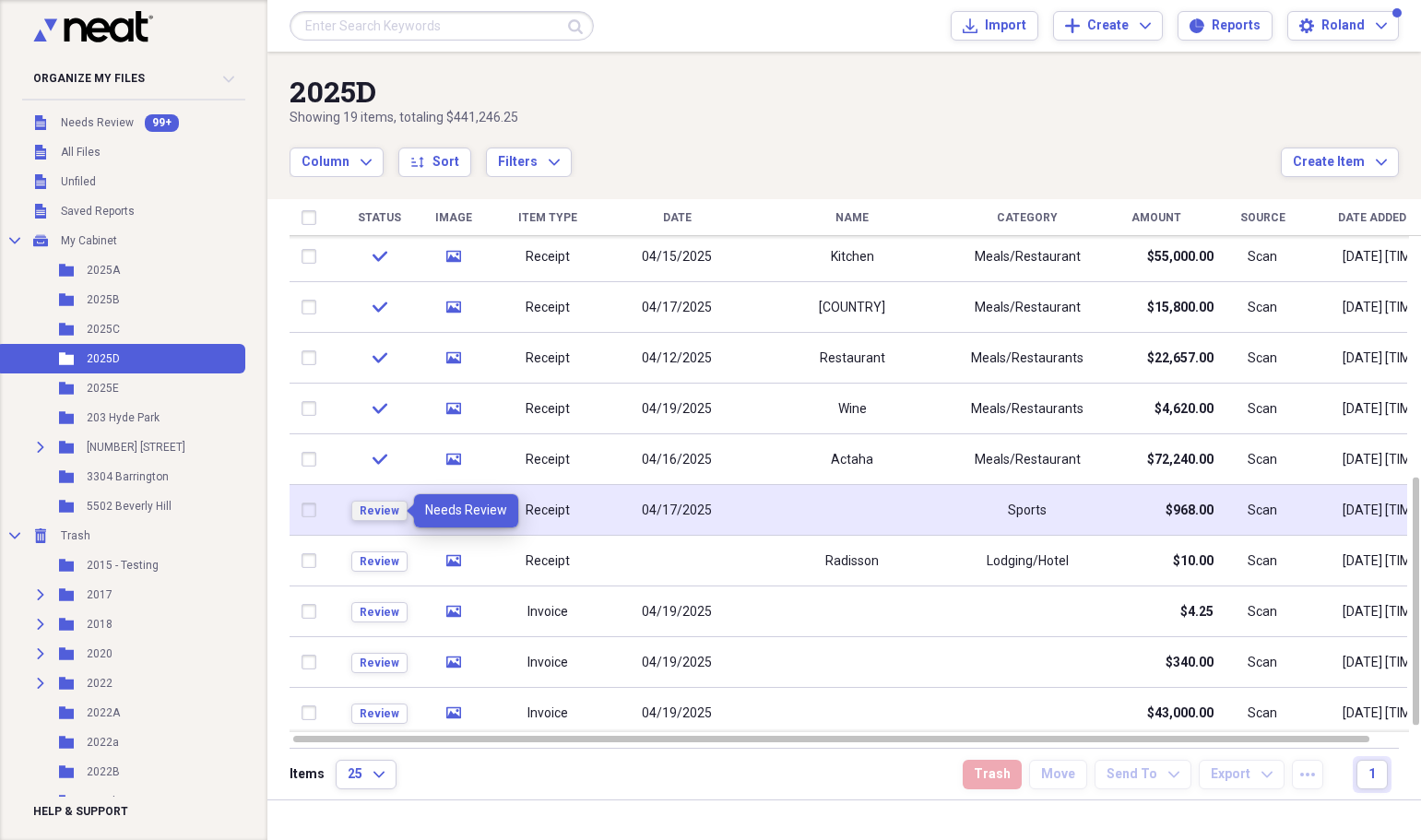 click on "Review" at bounding box center (379, 511) 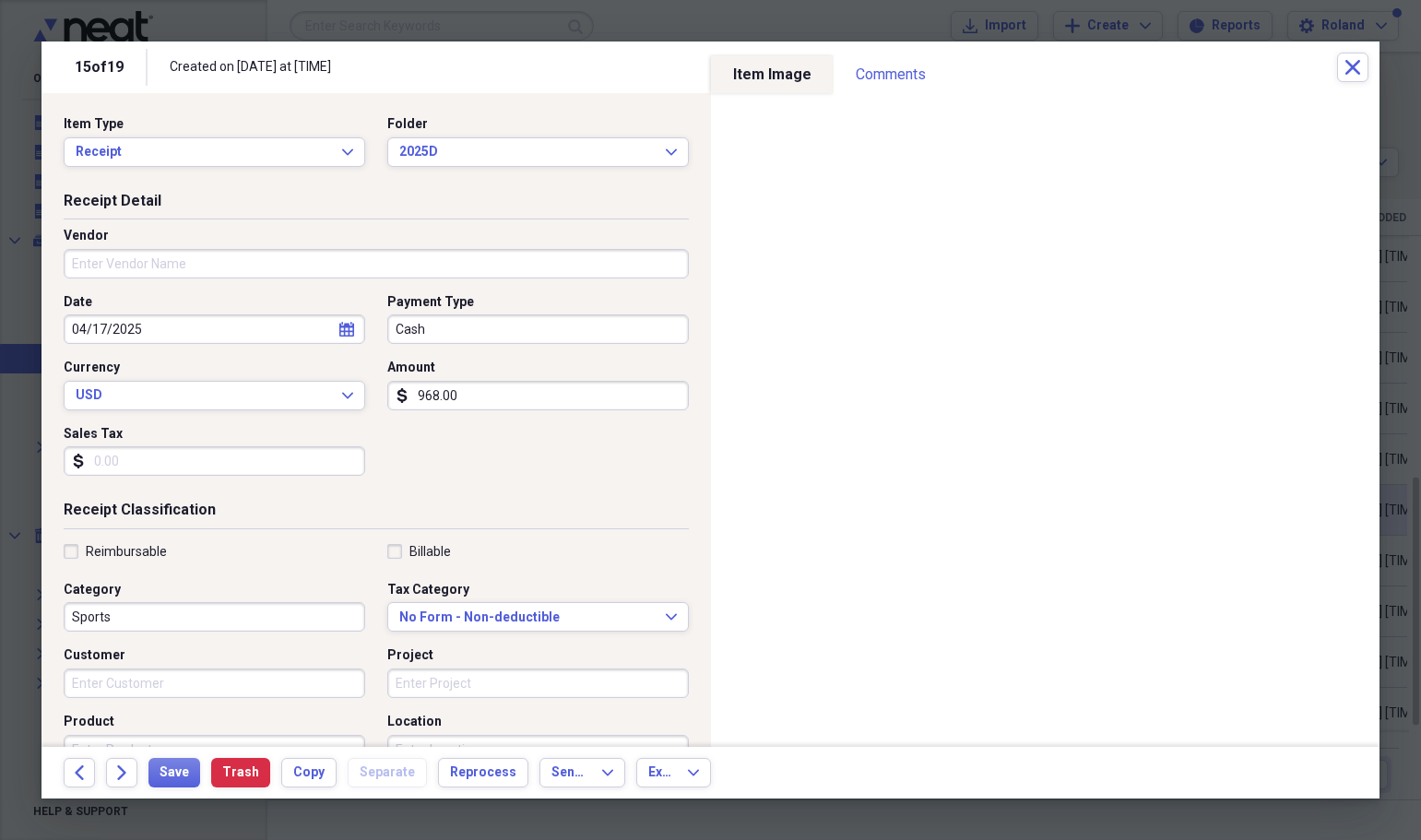 click on "968.00" at bounding box center (538, 396) 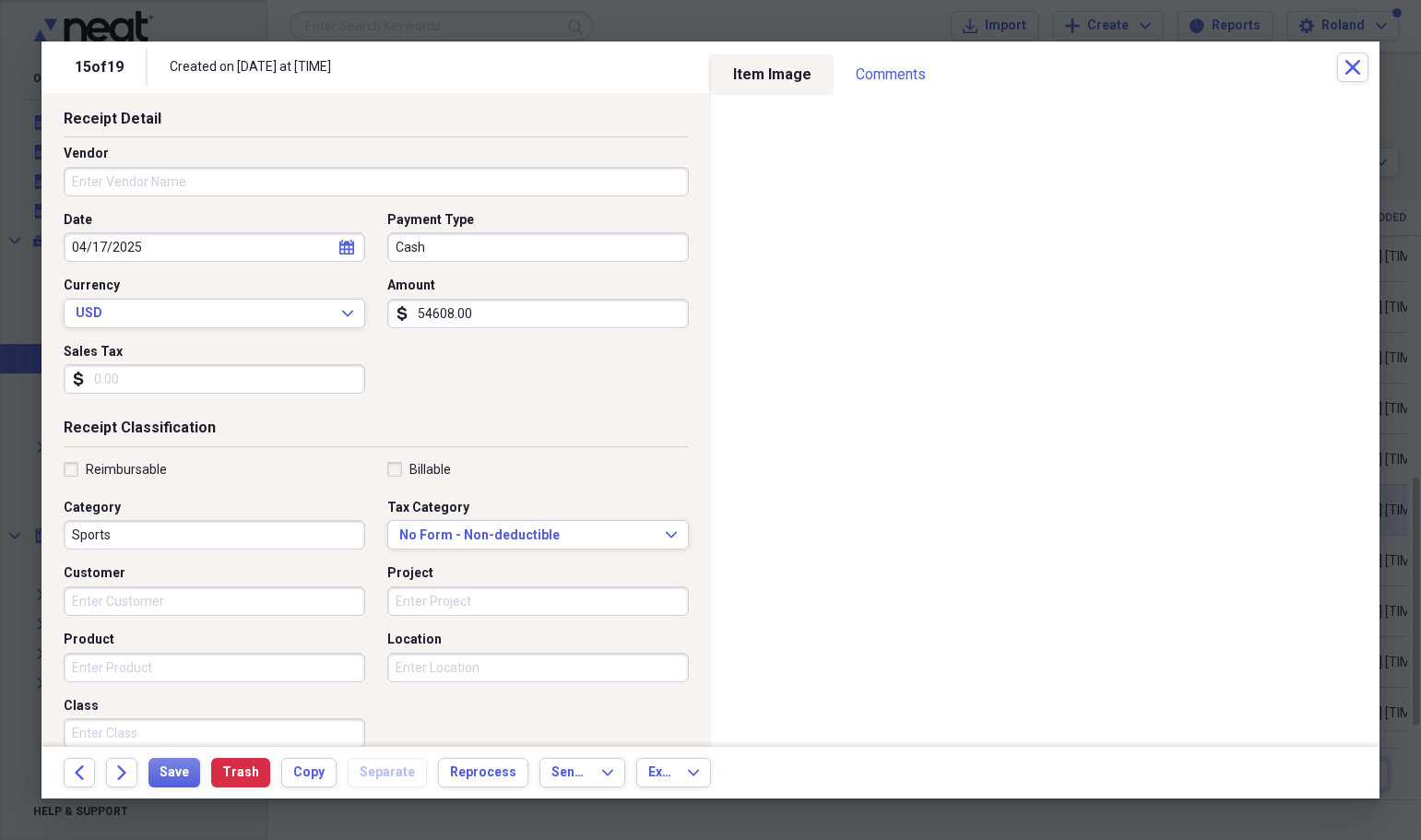 scroll, scrollTop: 0, scrollLeft: 0, axis: both 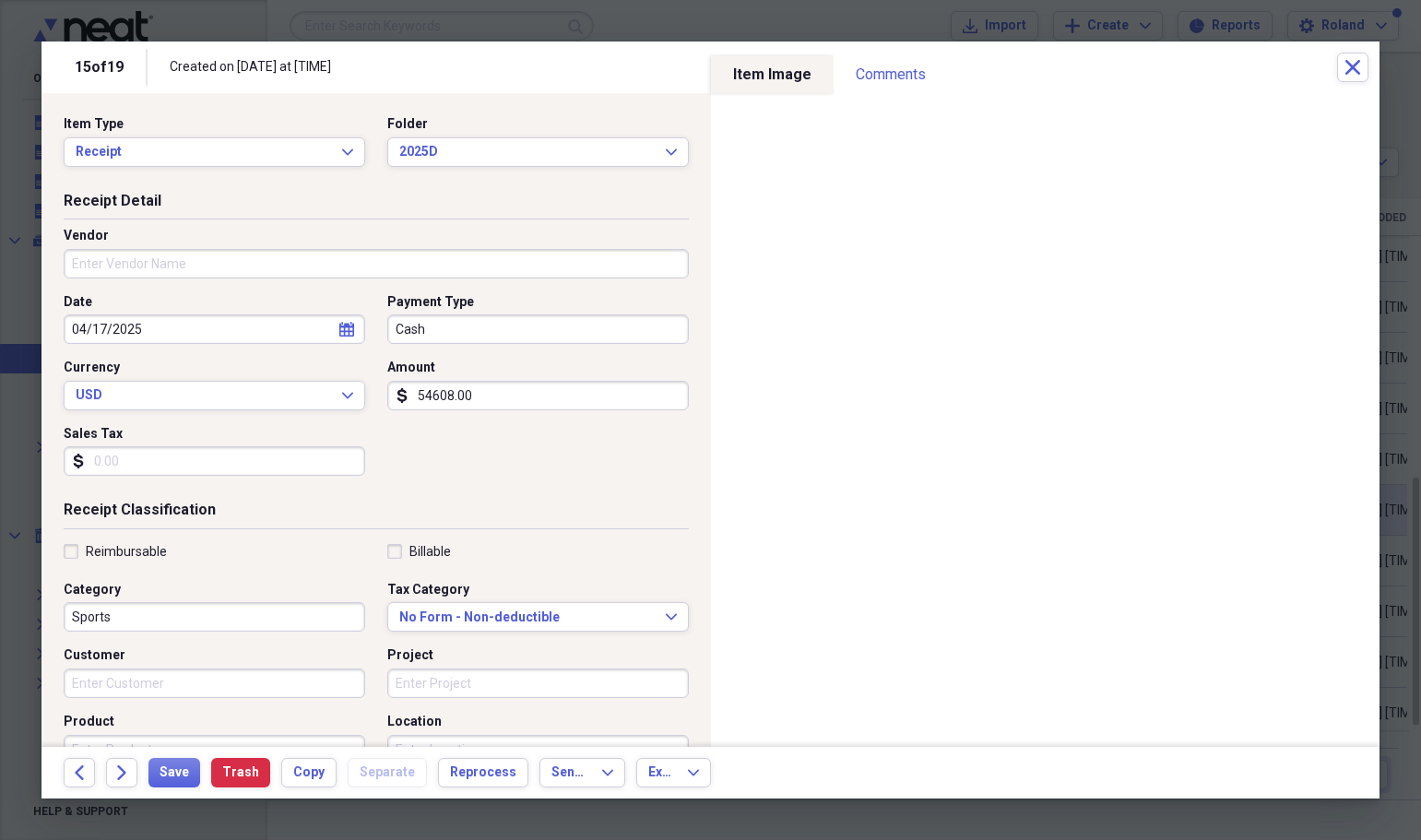 type on "54608.00" 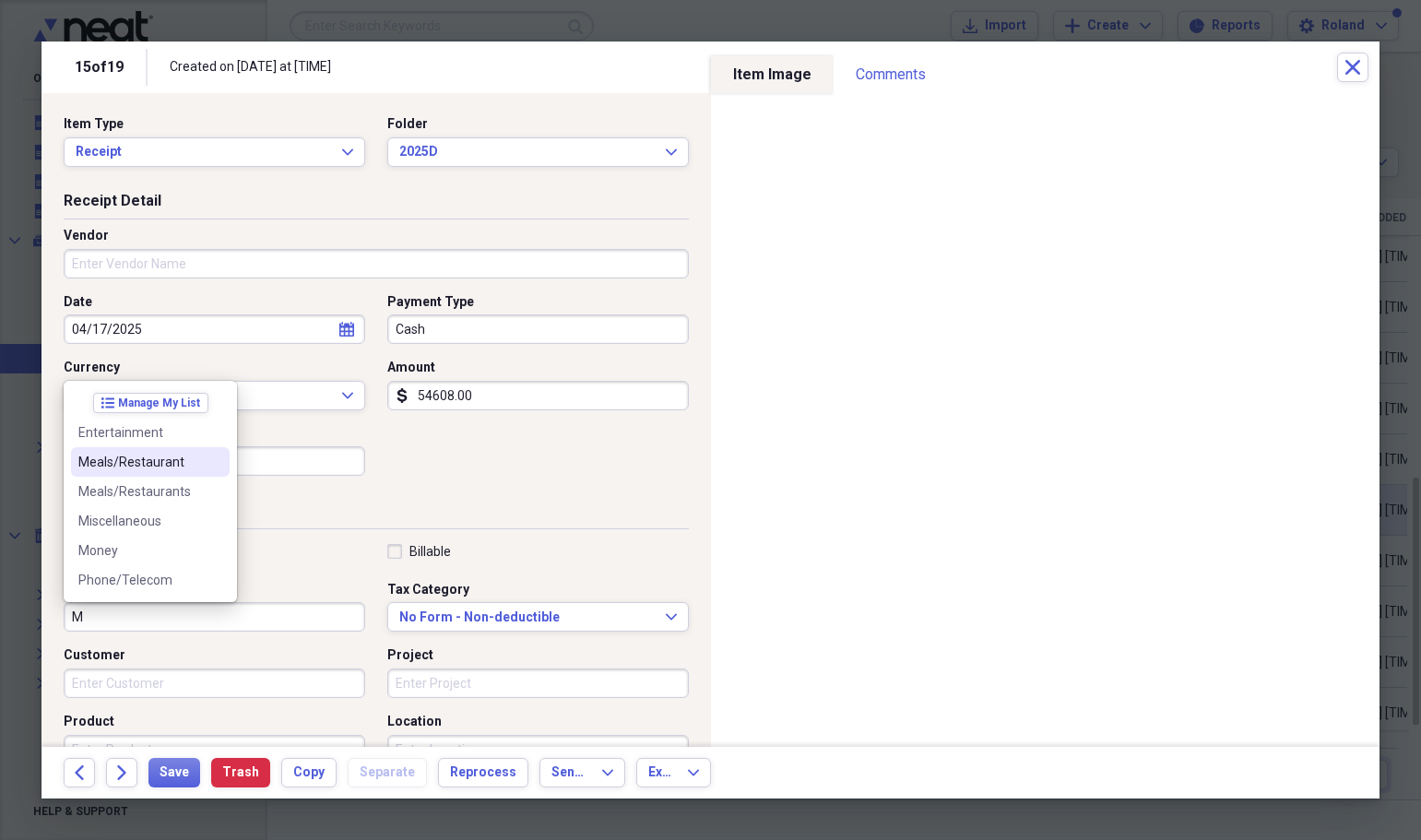 click on "Meals/Restaurant" at bounding box center (139, 462) 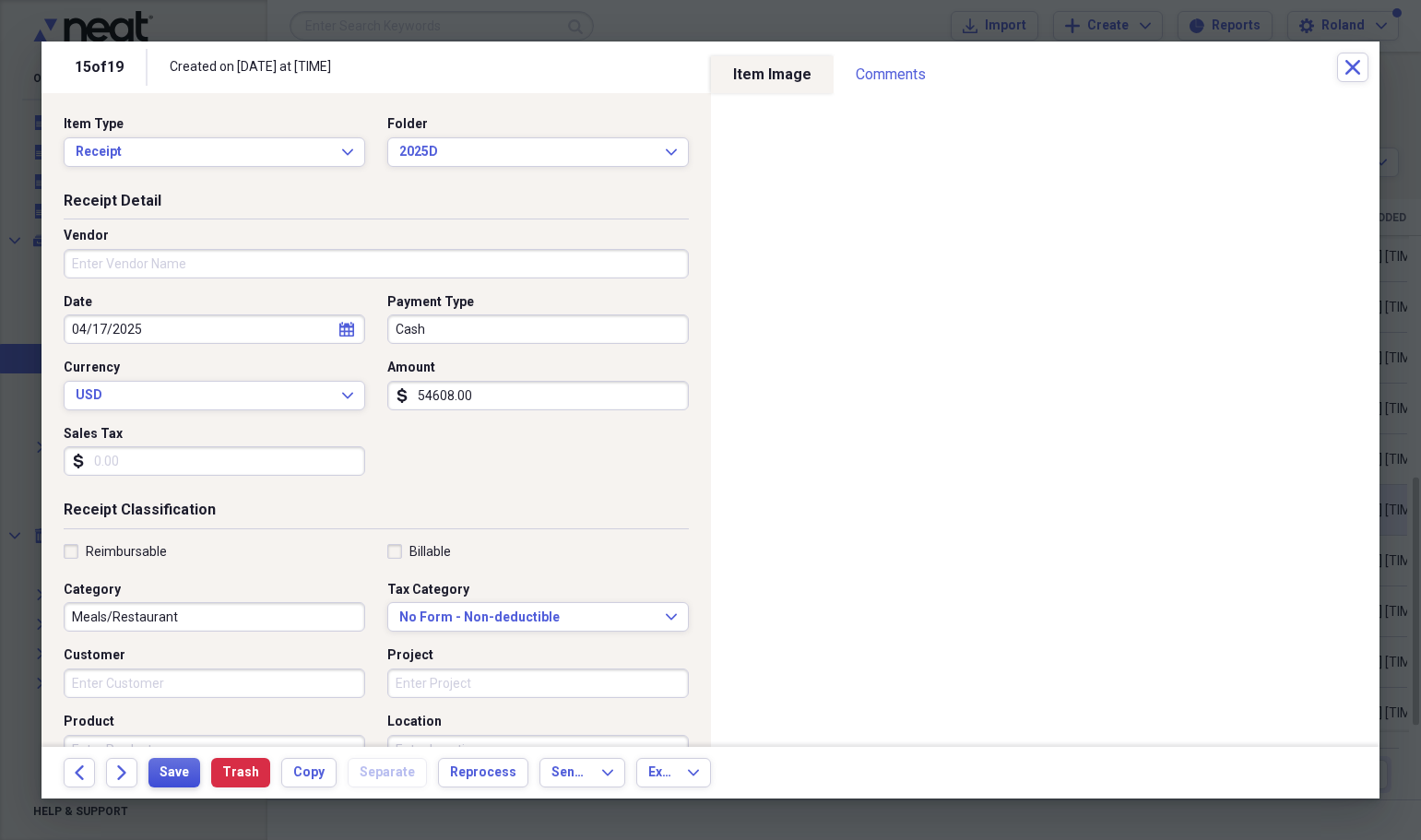 click on "Save" at bounding box center (174, 773) 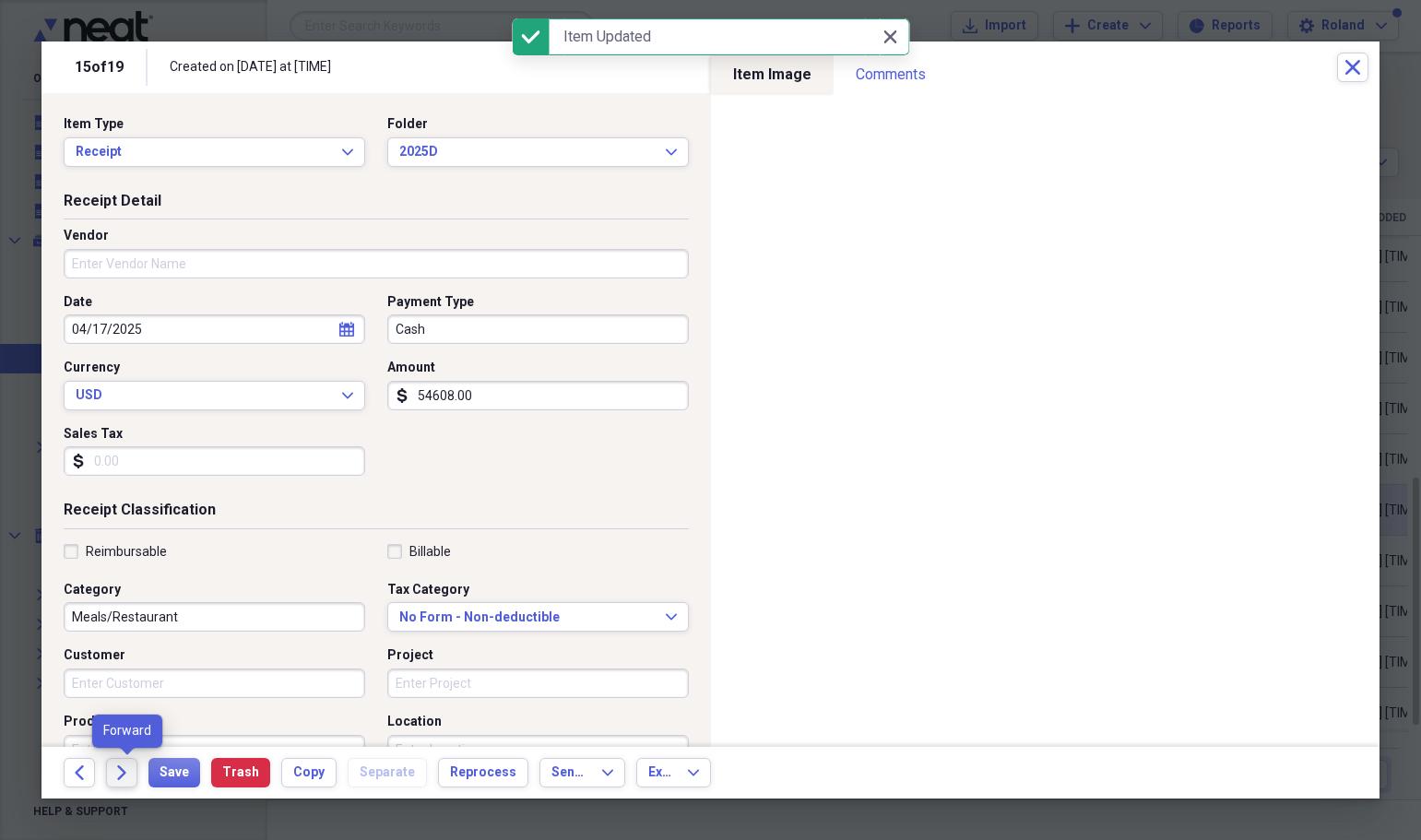 click 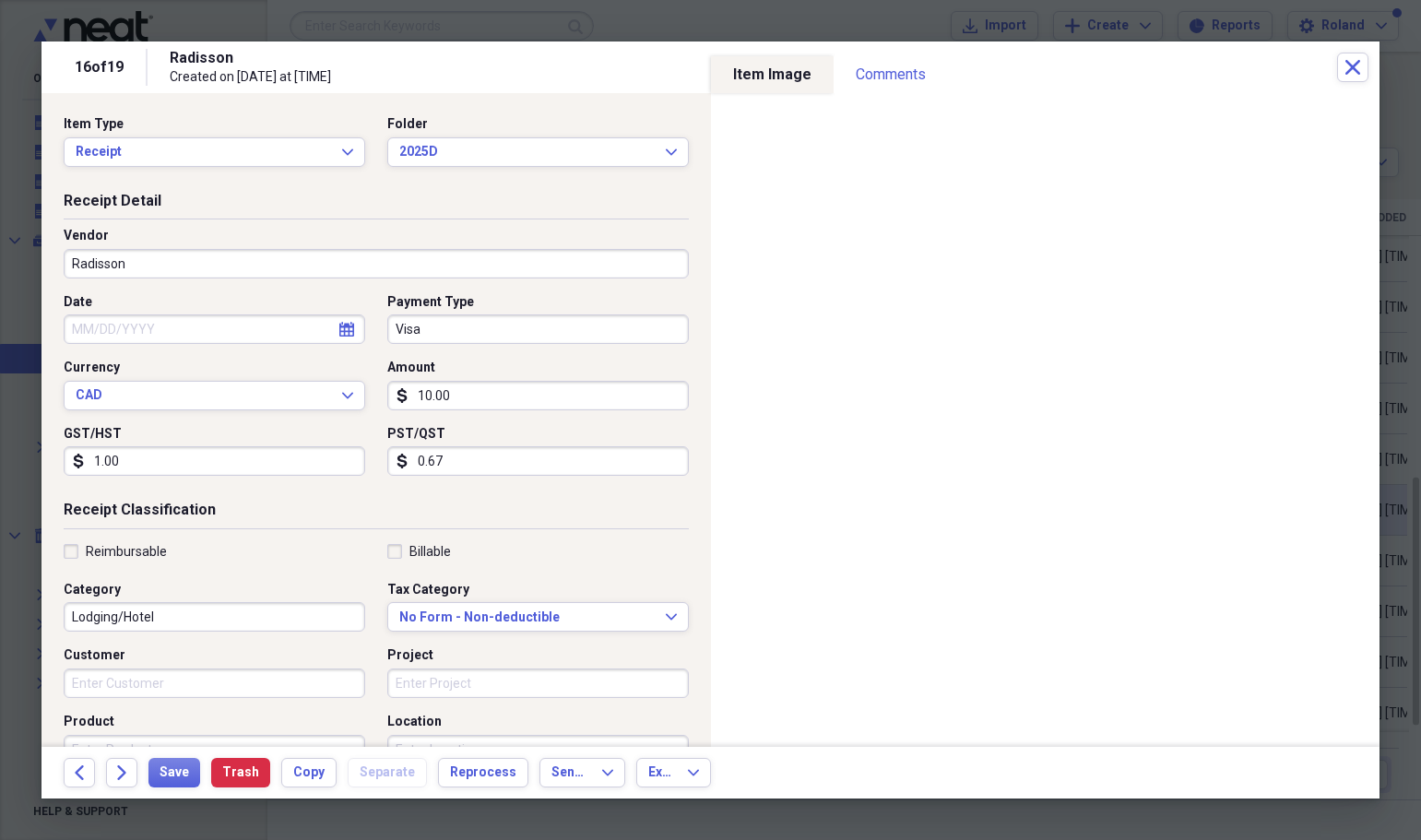 select on "7" 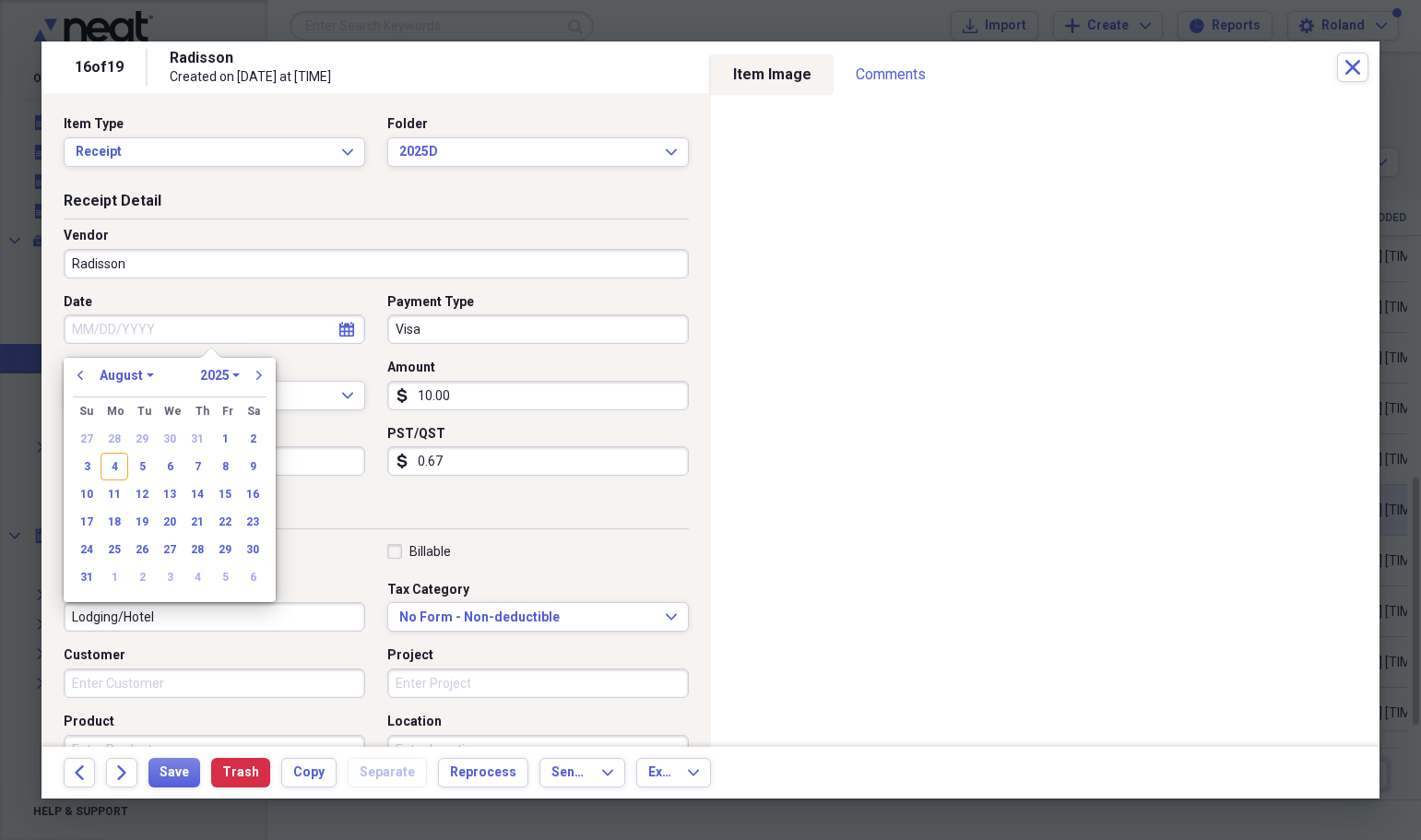 click on "Date" at bounding box center (214, 329) 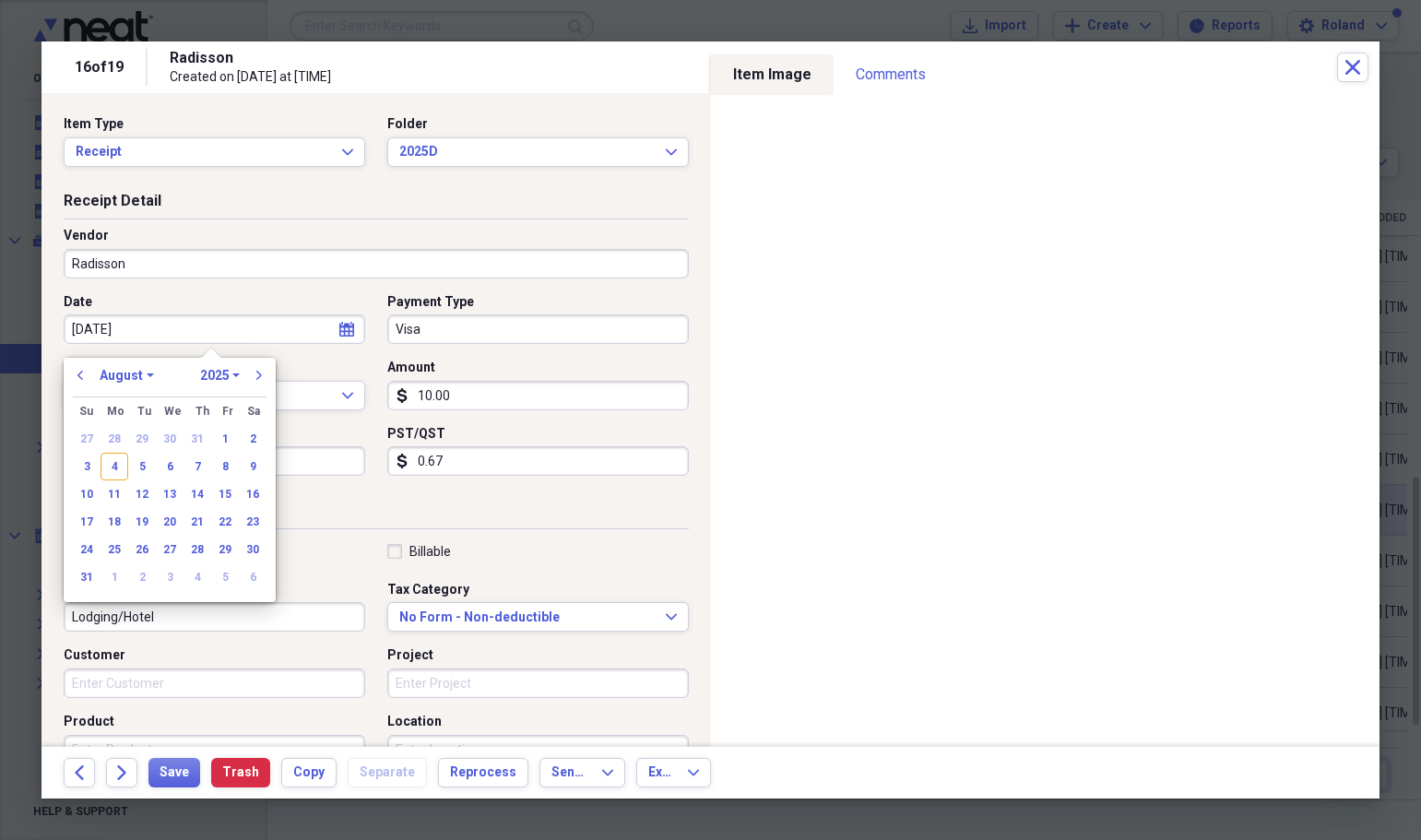 type on "[DATE]" 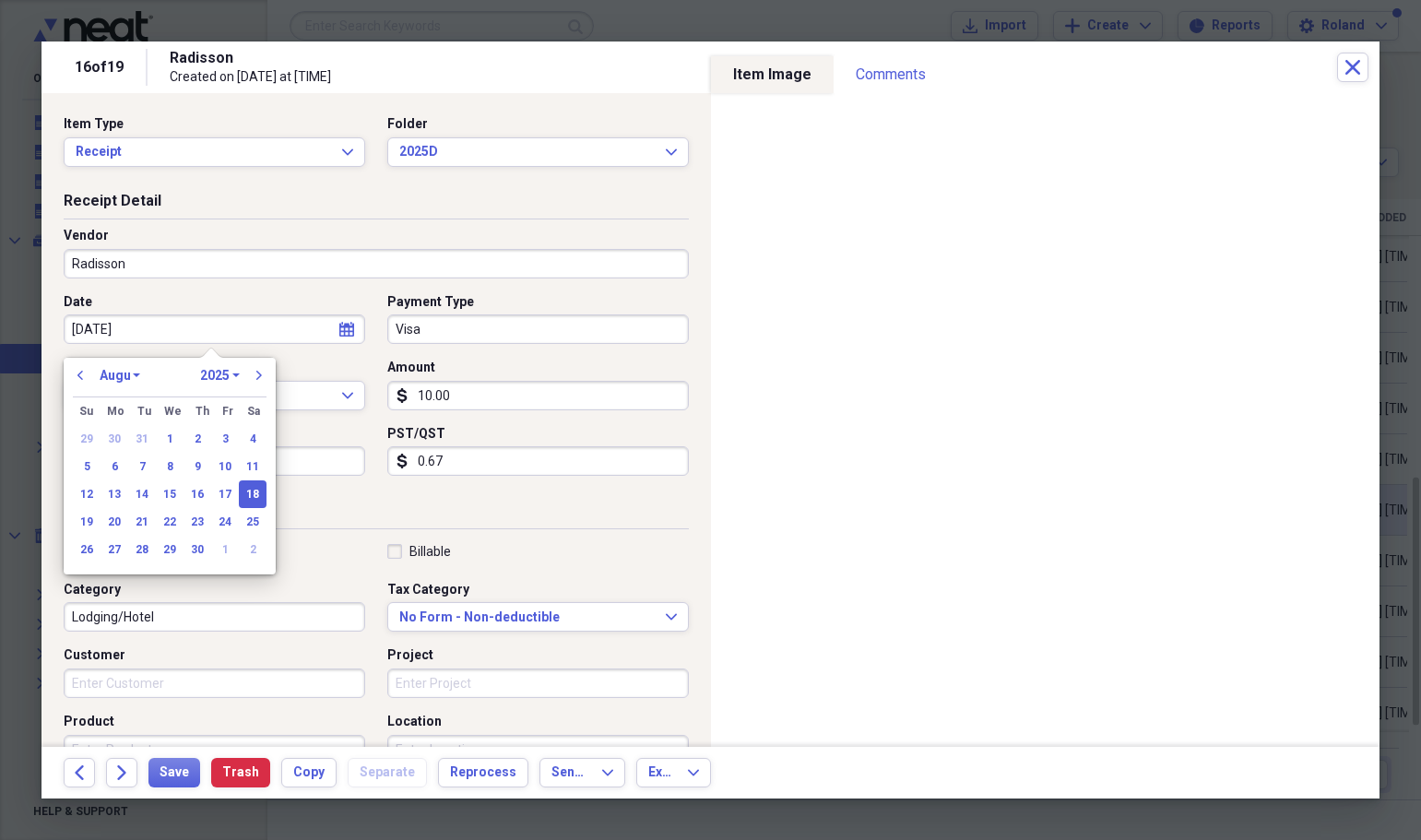 select on "3" 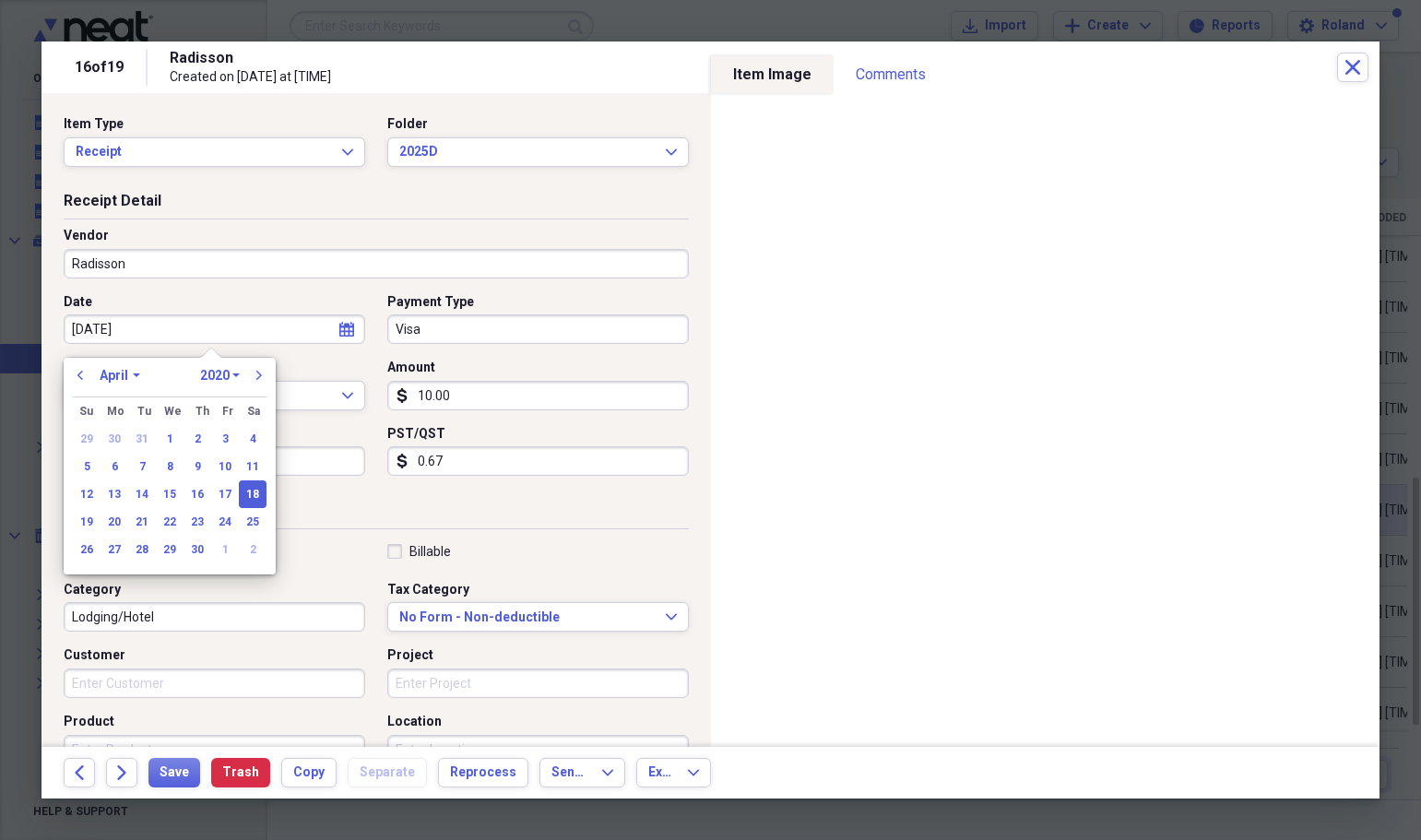 type on "04/18/2025" 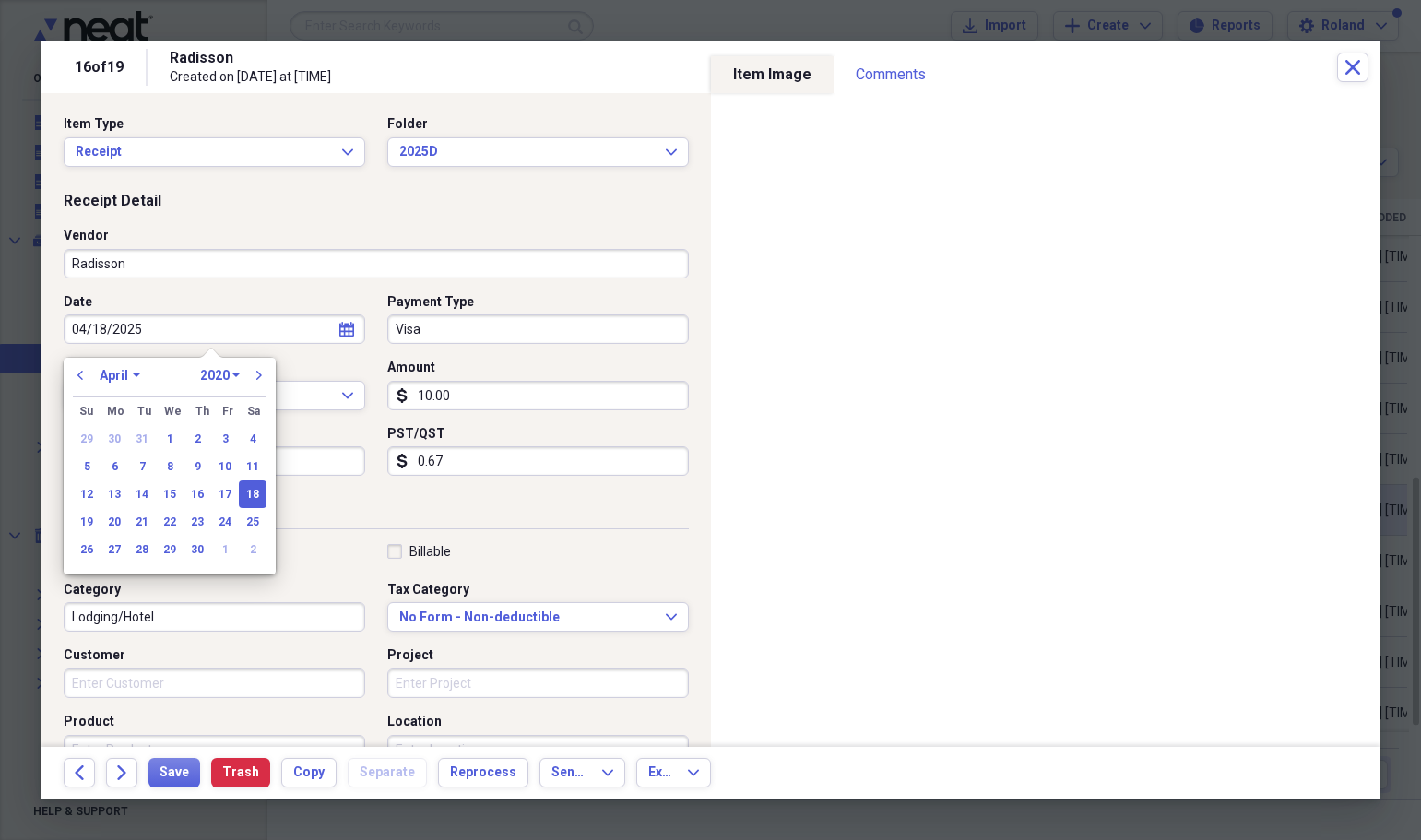 select on "2025" 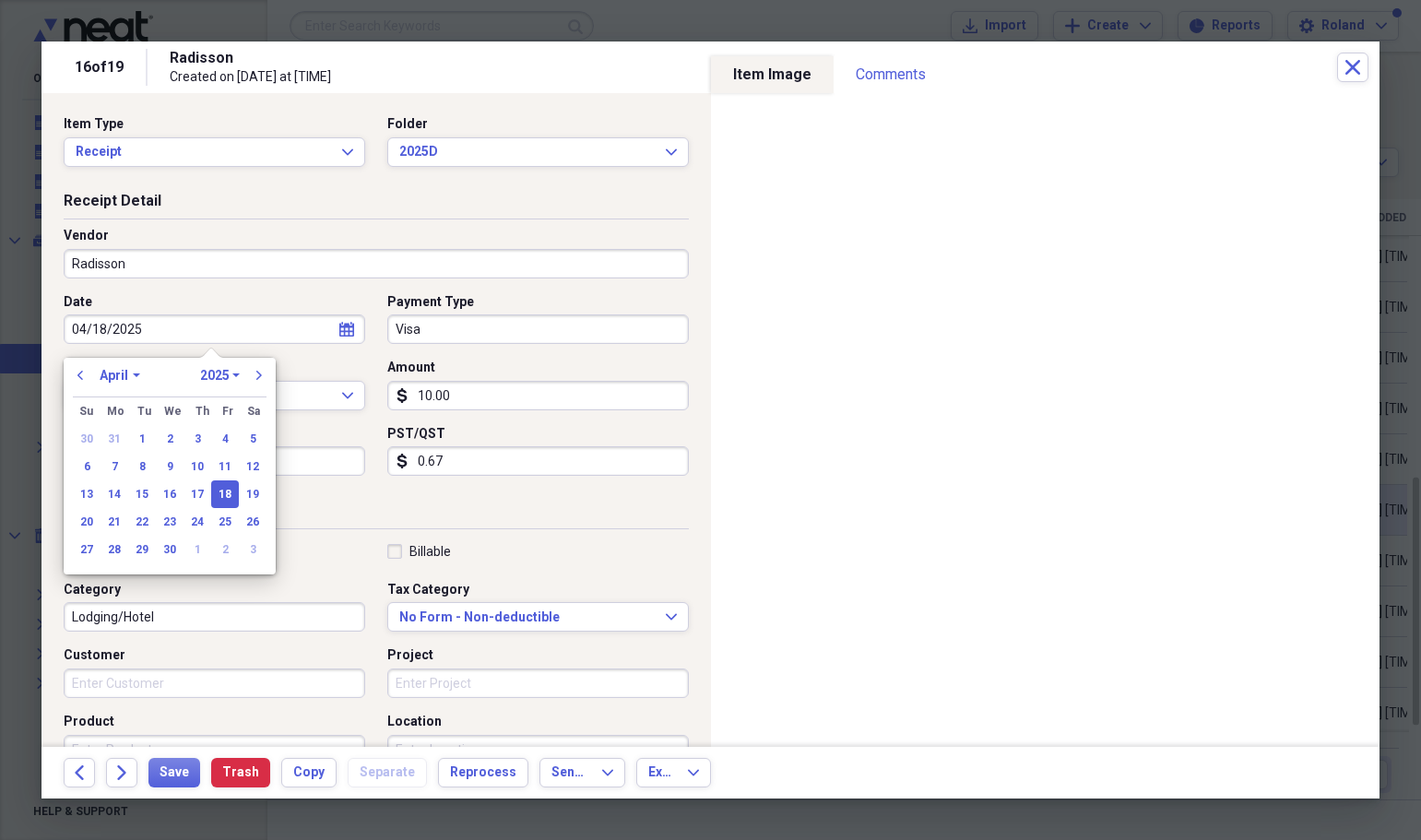 type on "04/18/2025" 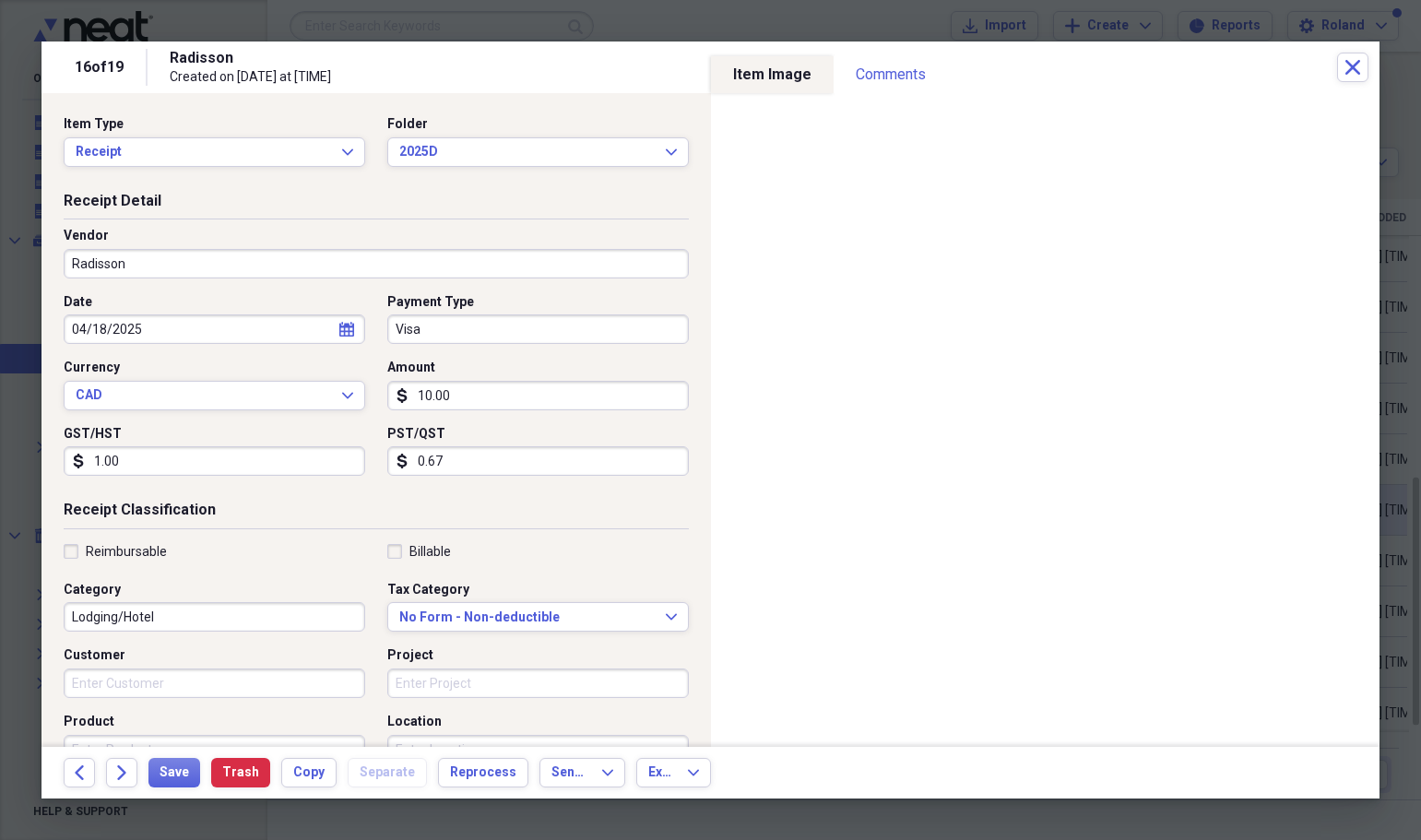 click on "10.00" at bounding box center [538, 396] 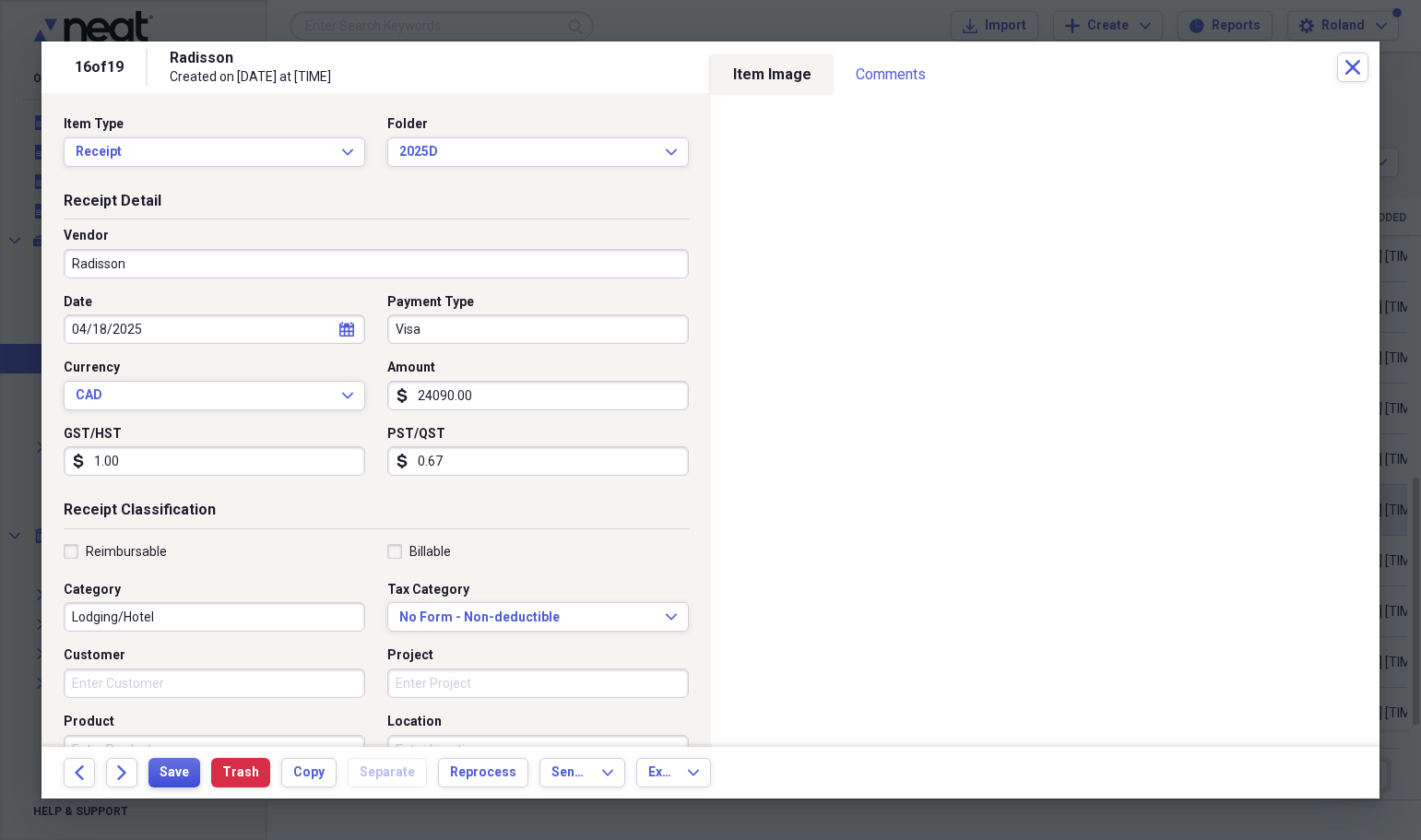 type on "24090.00" 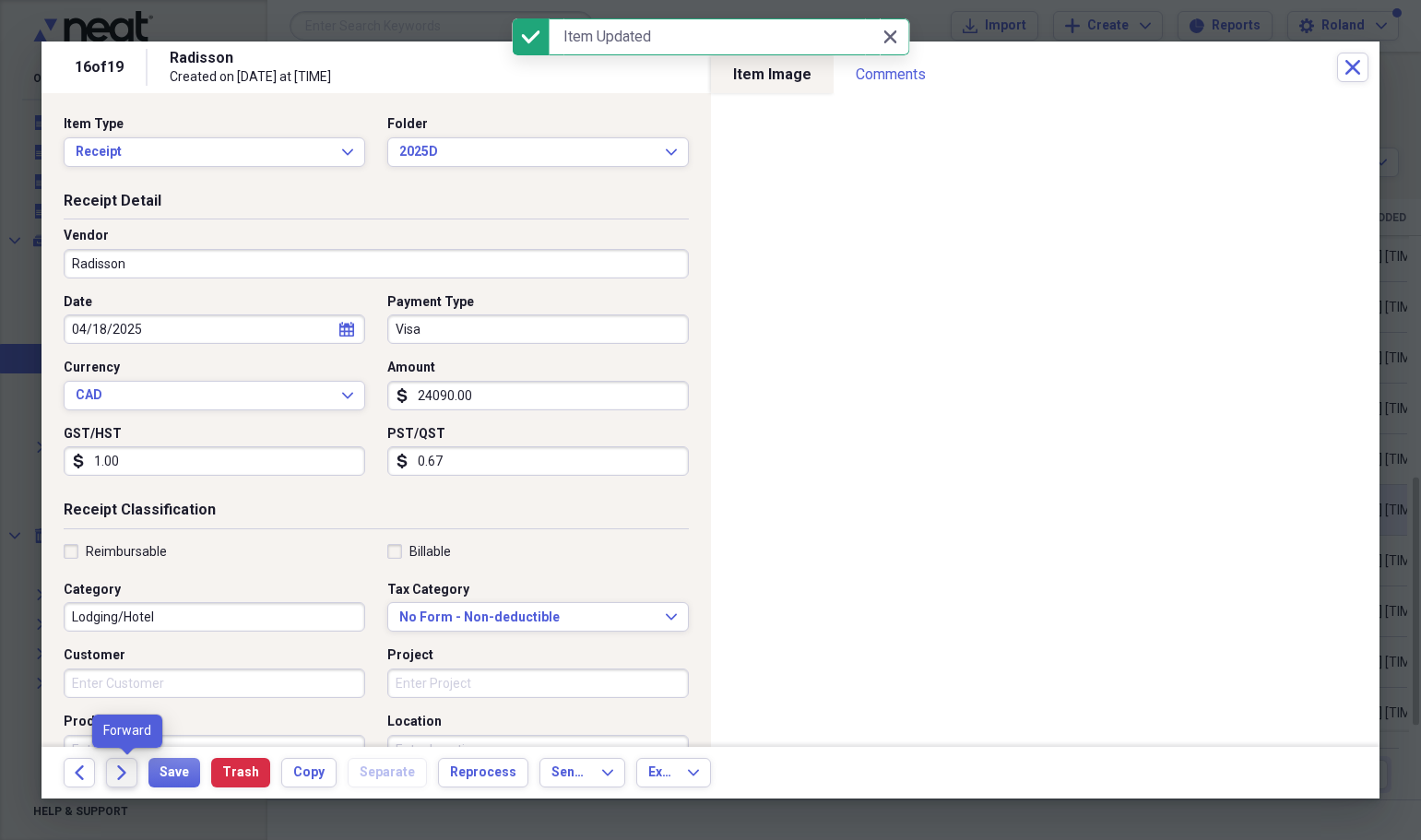 click on "Forward" 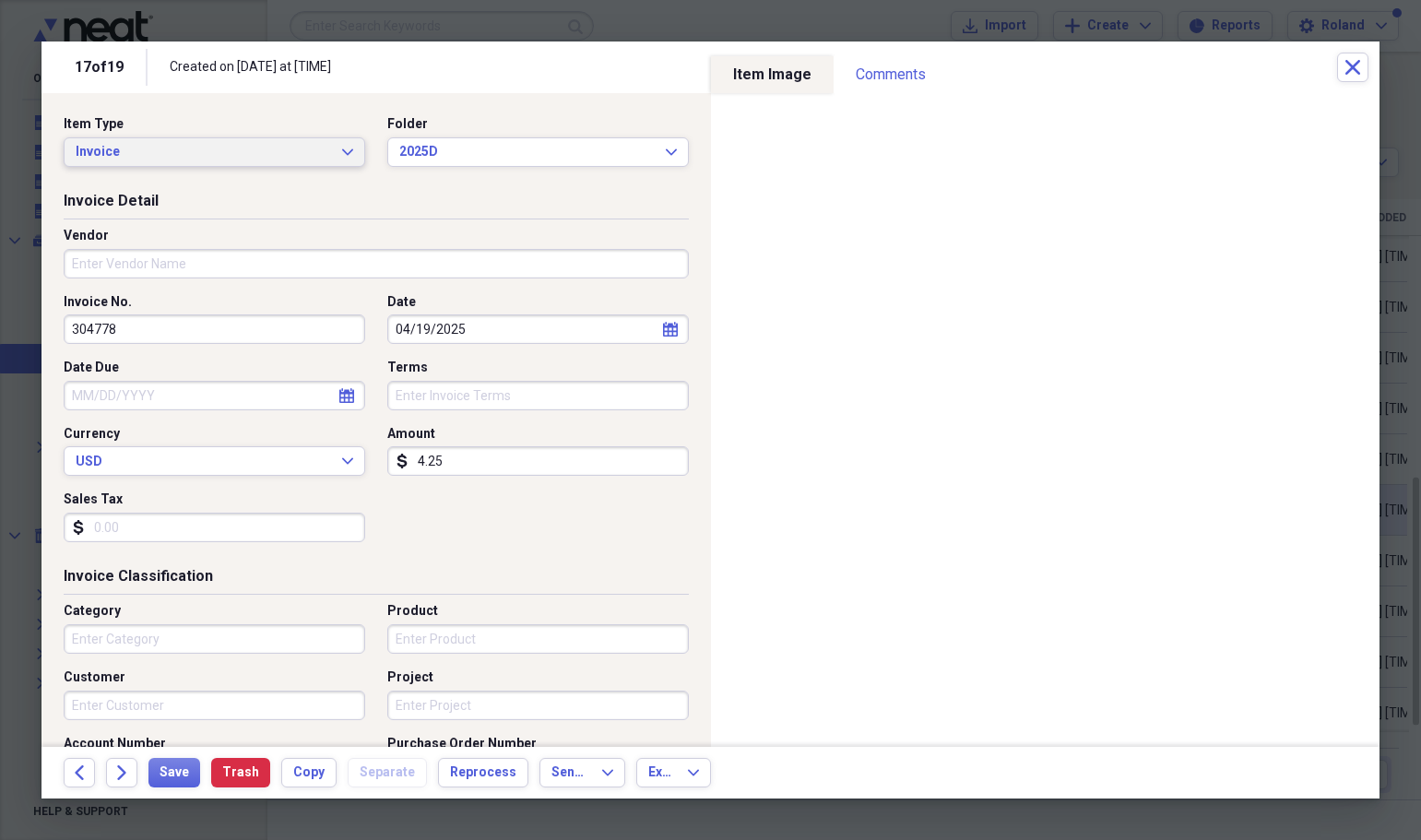 click on "Expand" 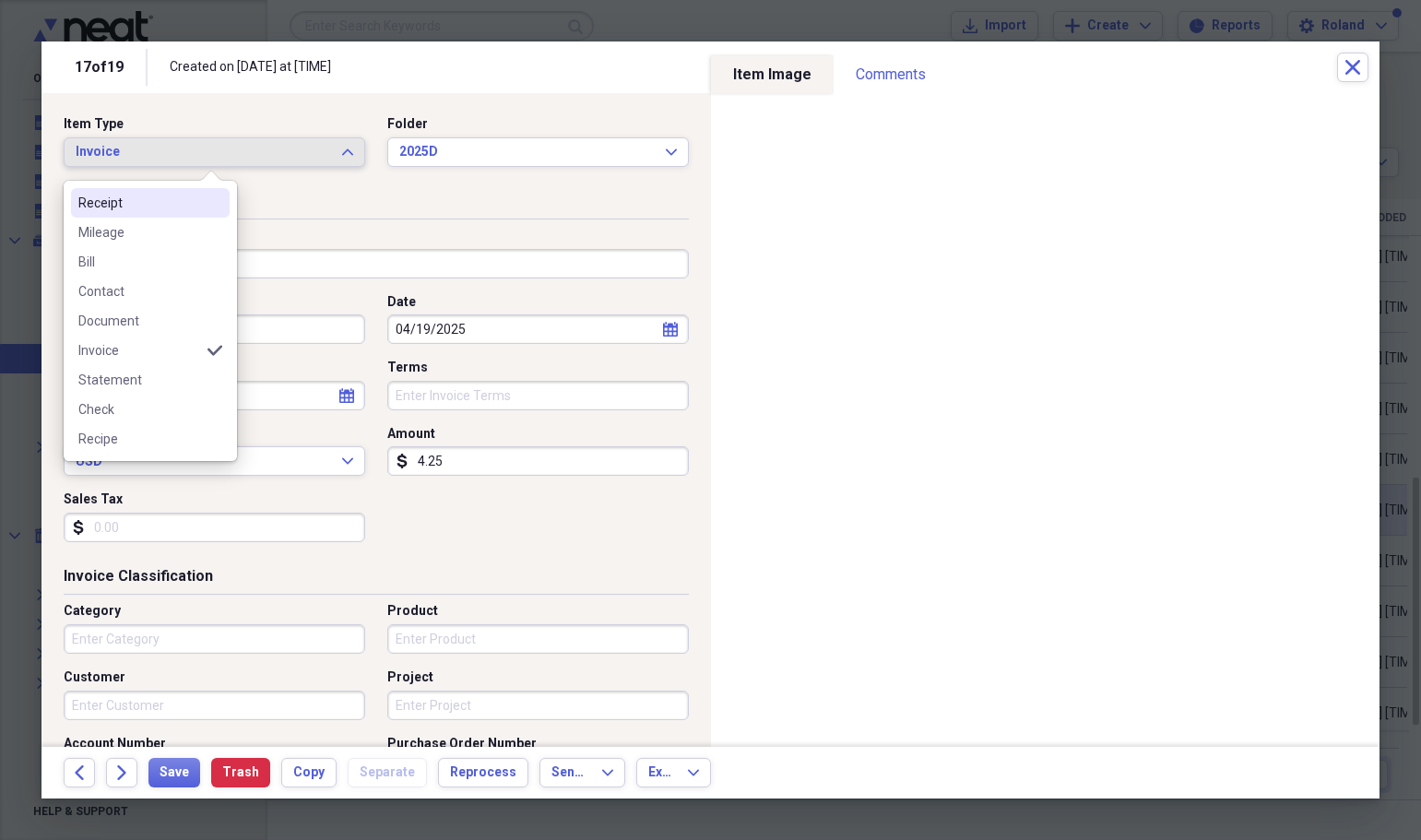 click on "Receipt" at bounding box center [139, 203] 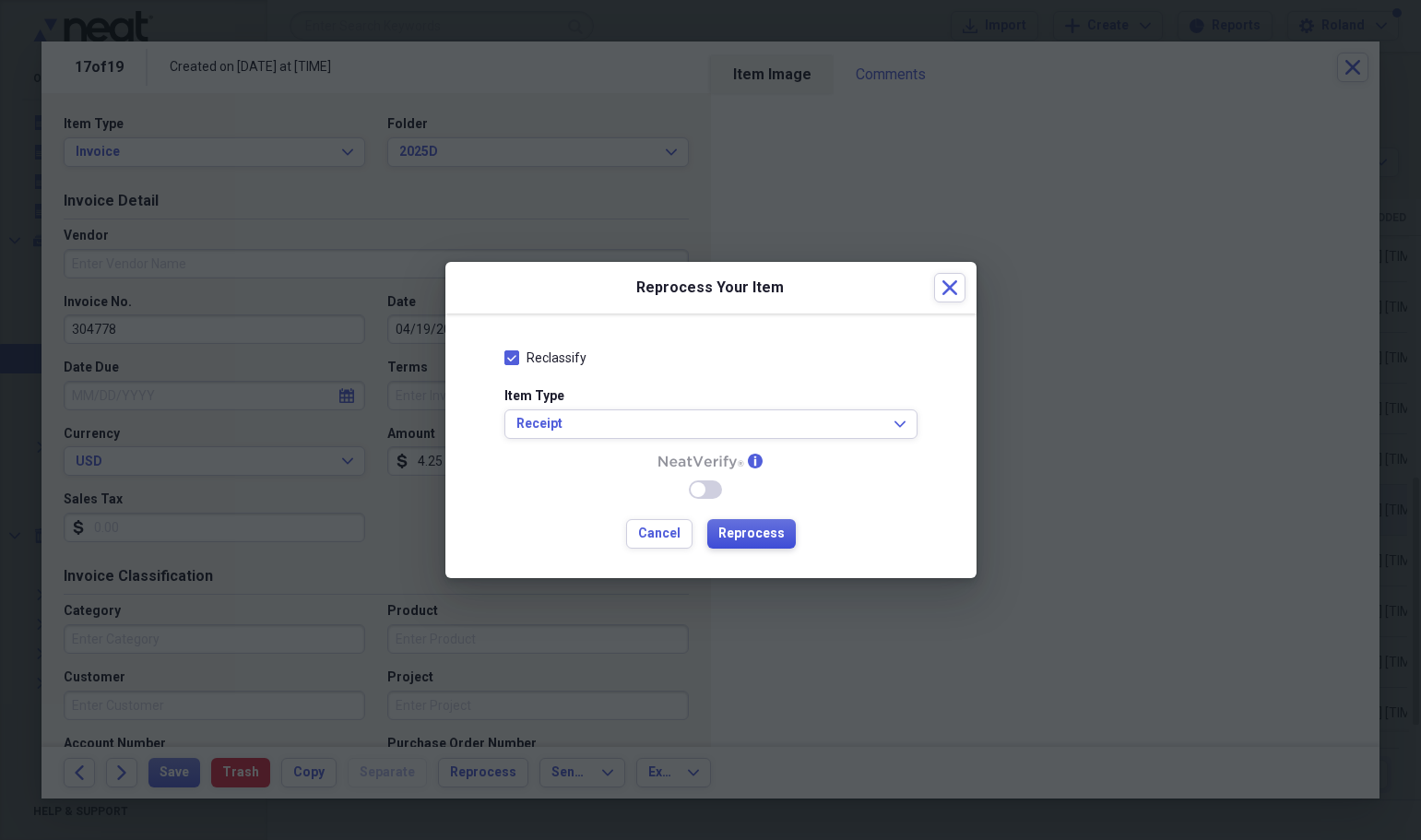 click on "Reprocess" at bounding box center [752, 534] 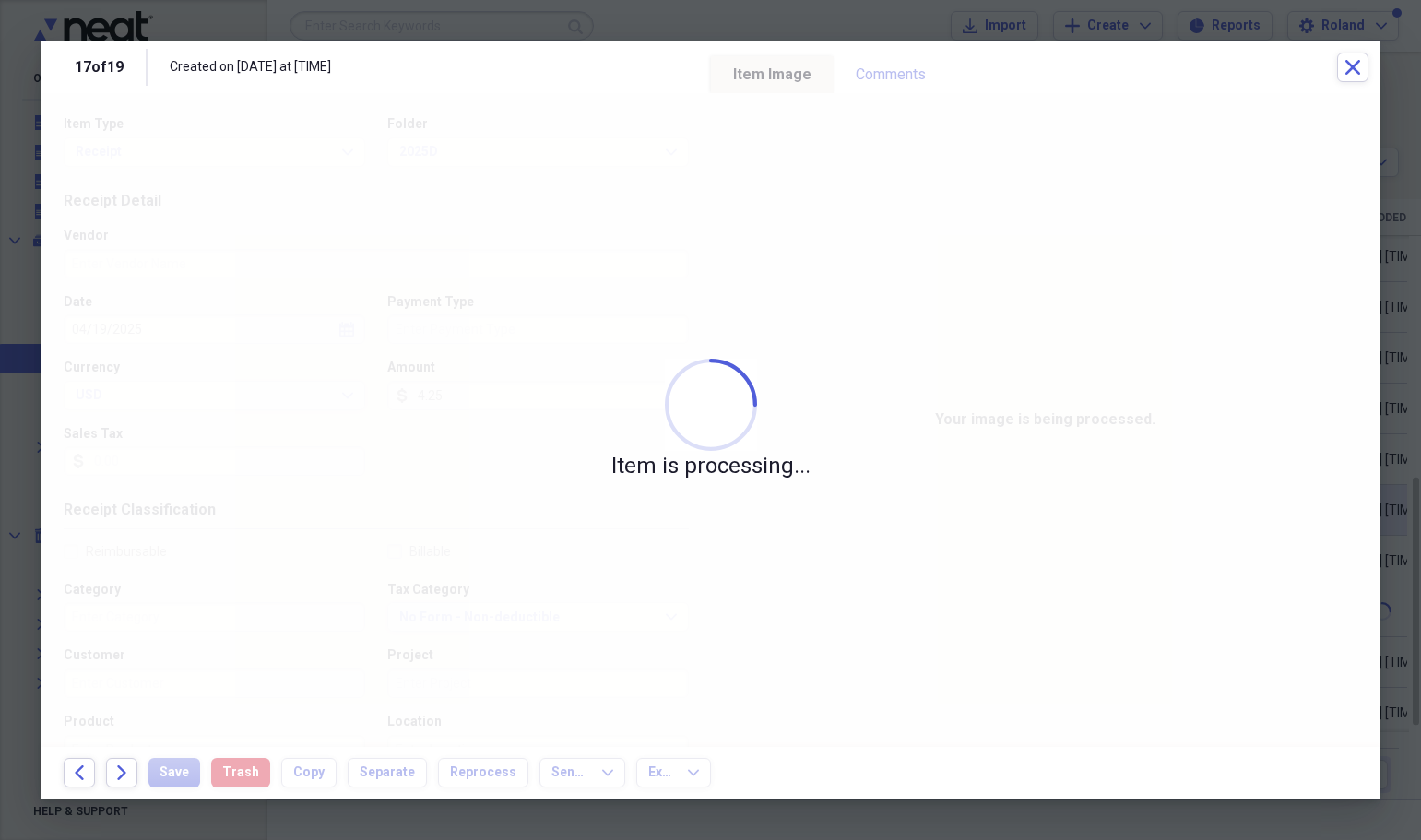 type on "Radisson" 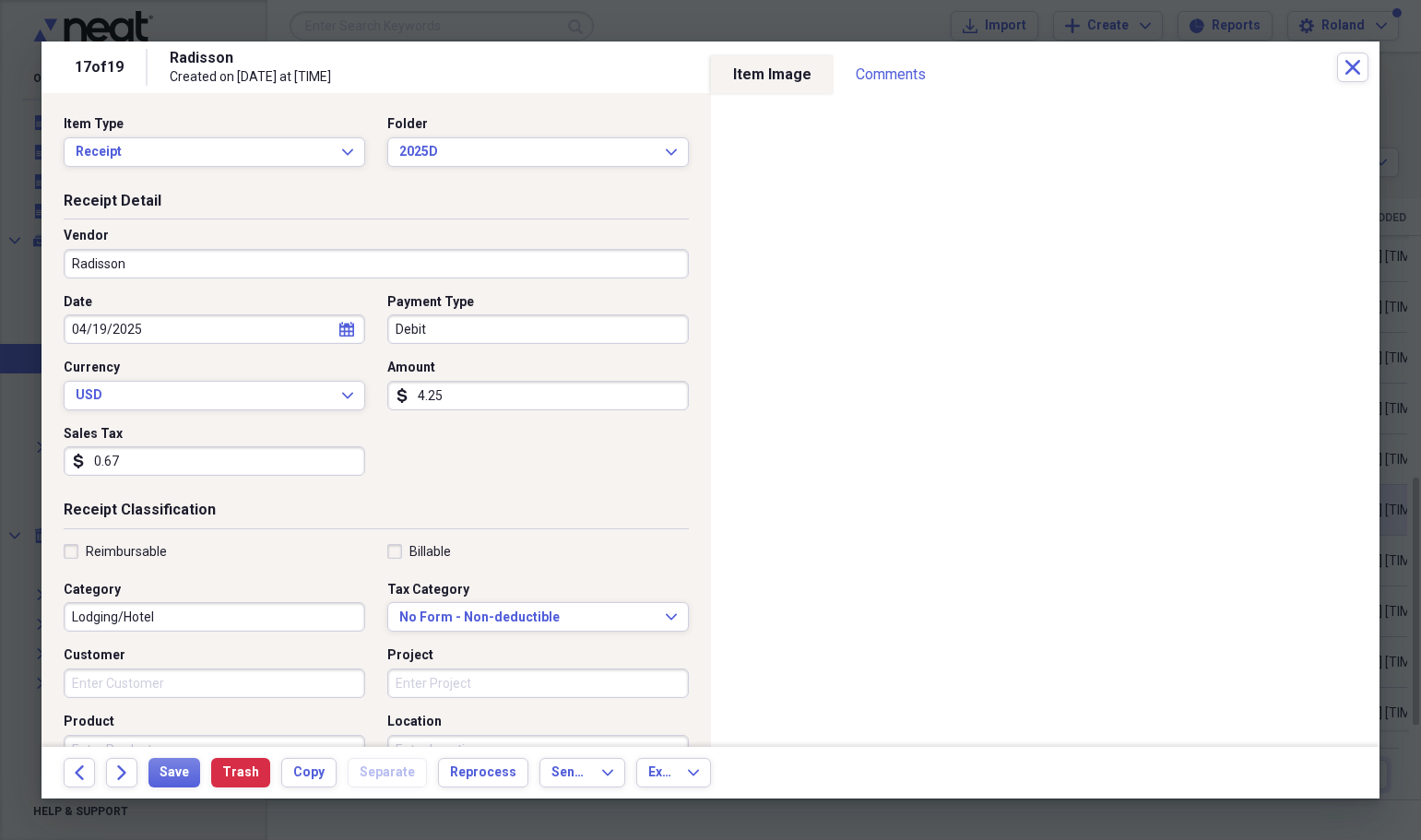 click on "4.25" at bounding box center (538, 396) 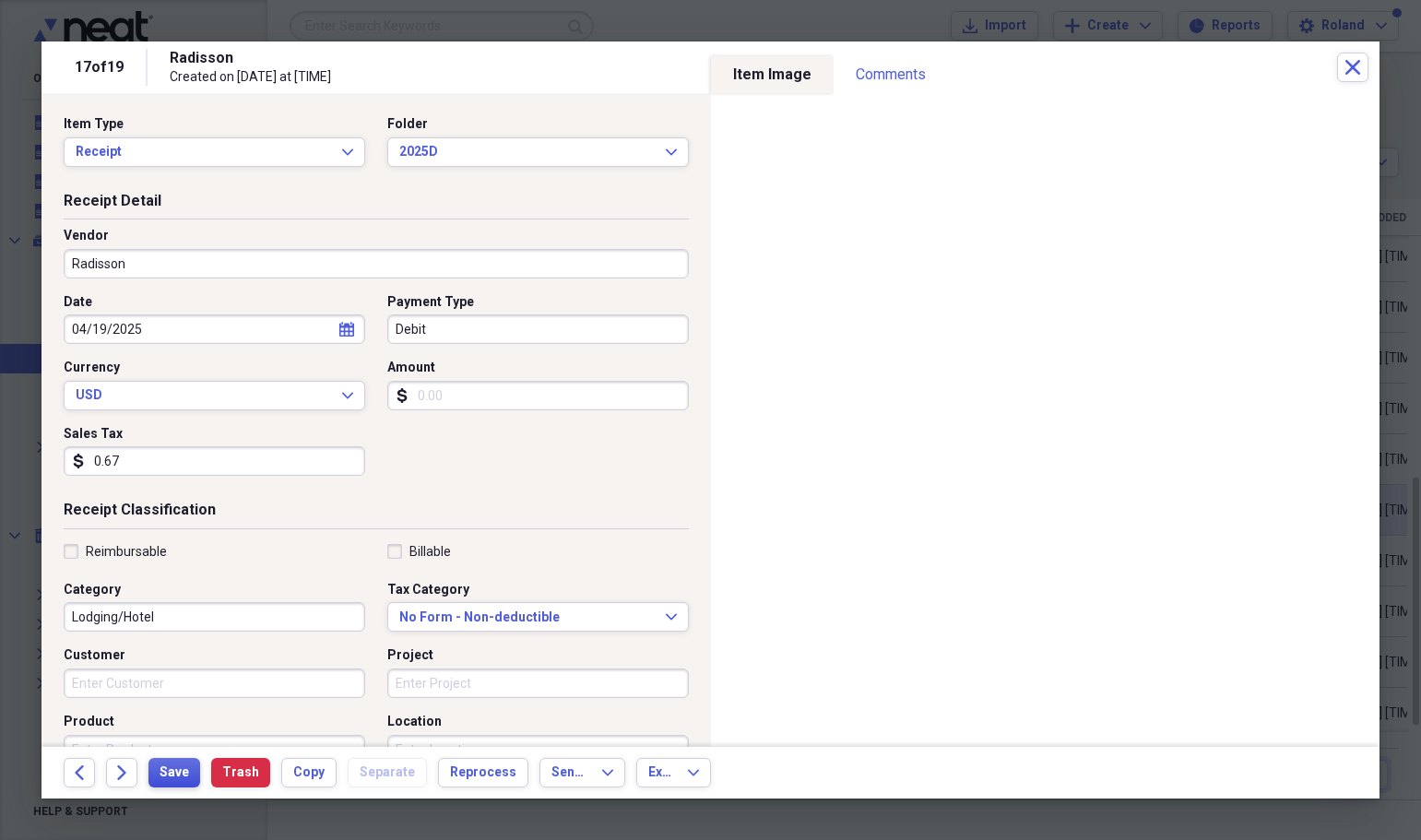 type 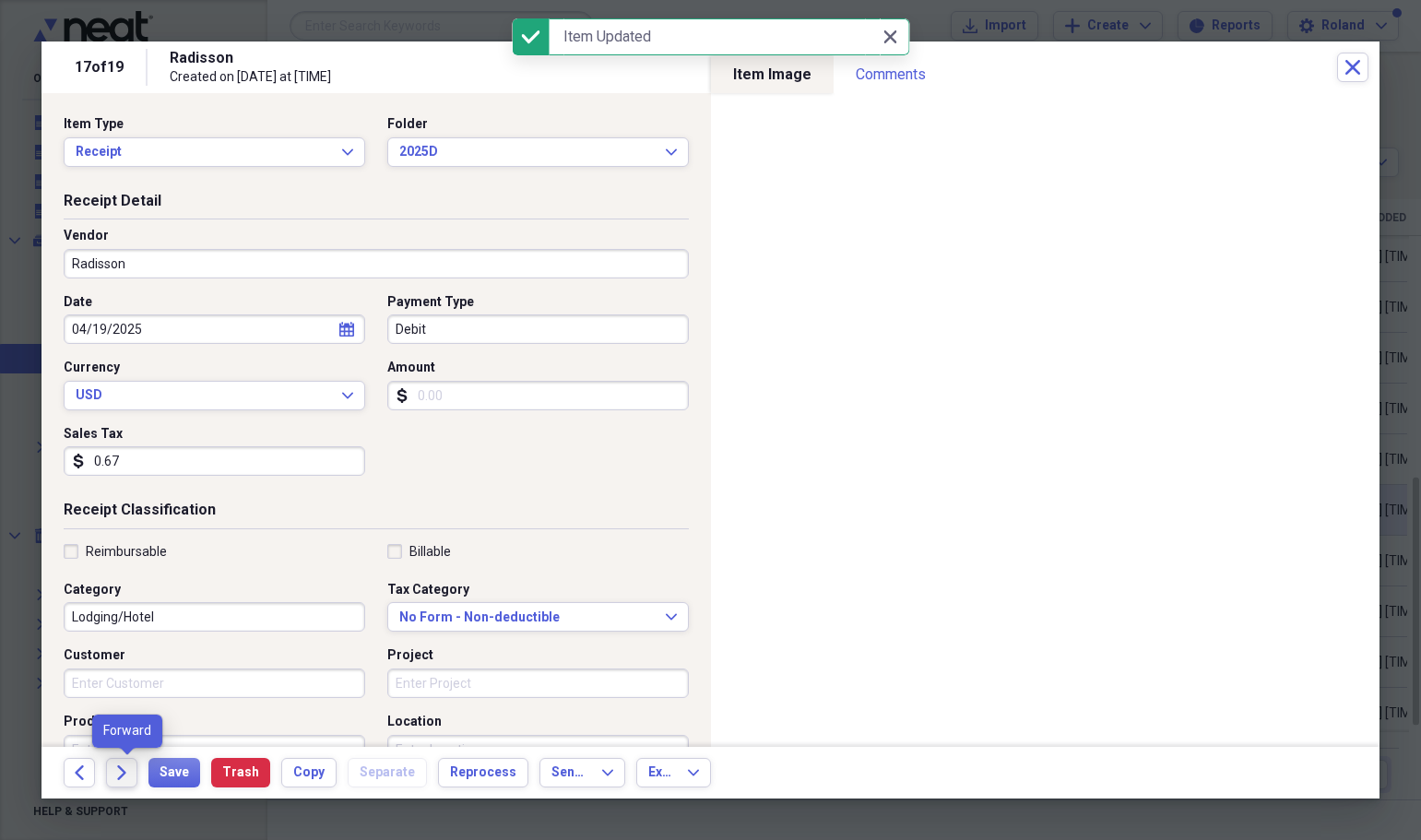 click on "Forward" 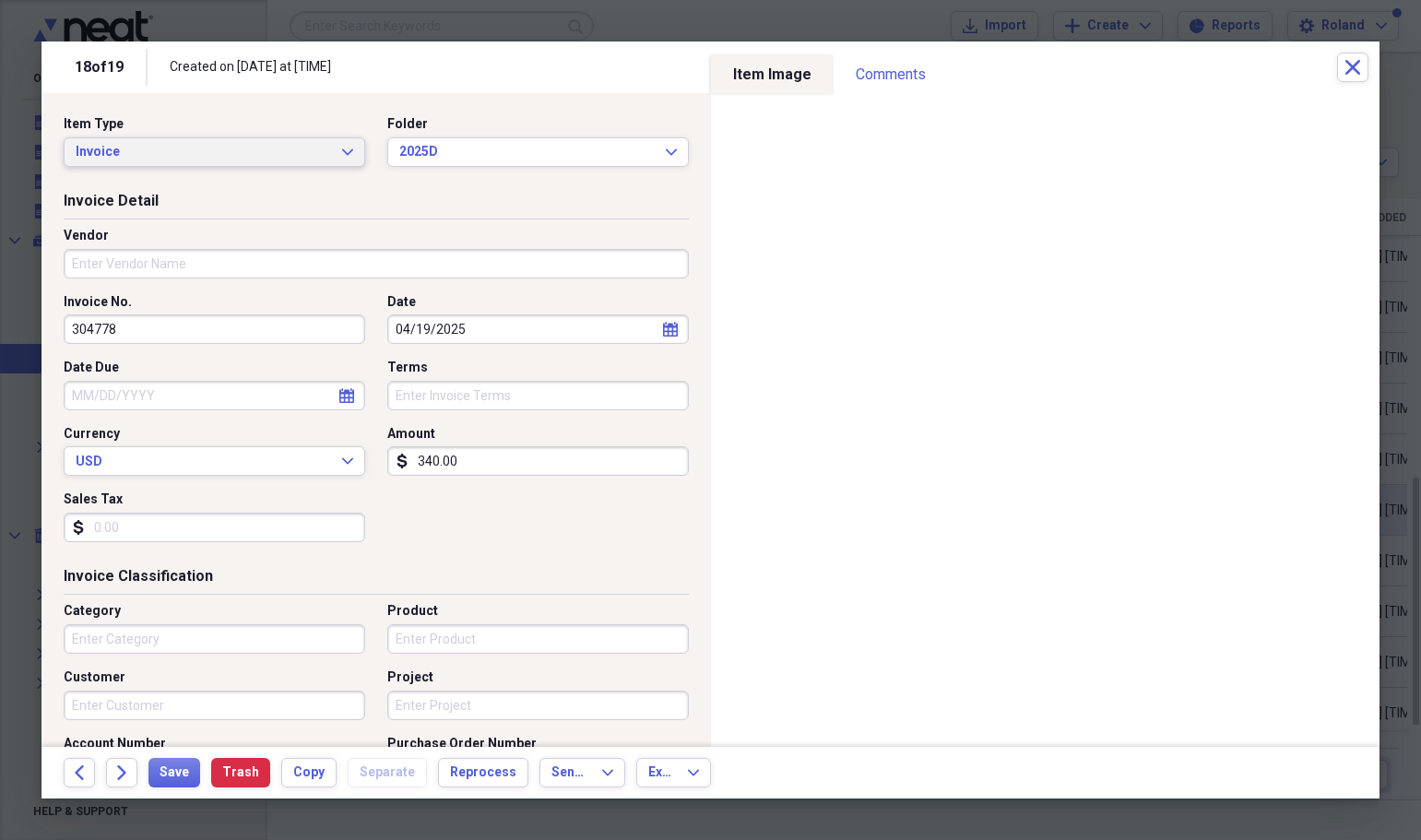 click on "Expand" 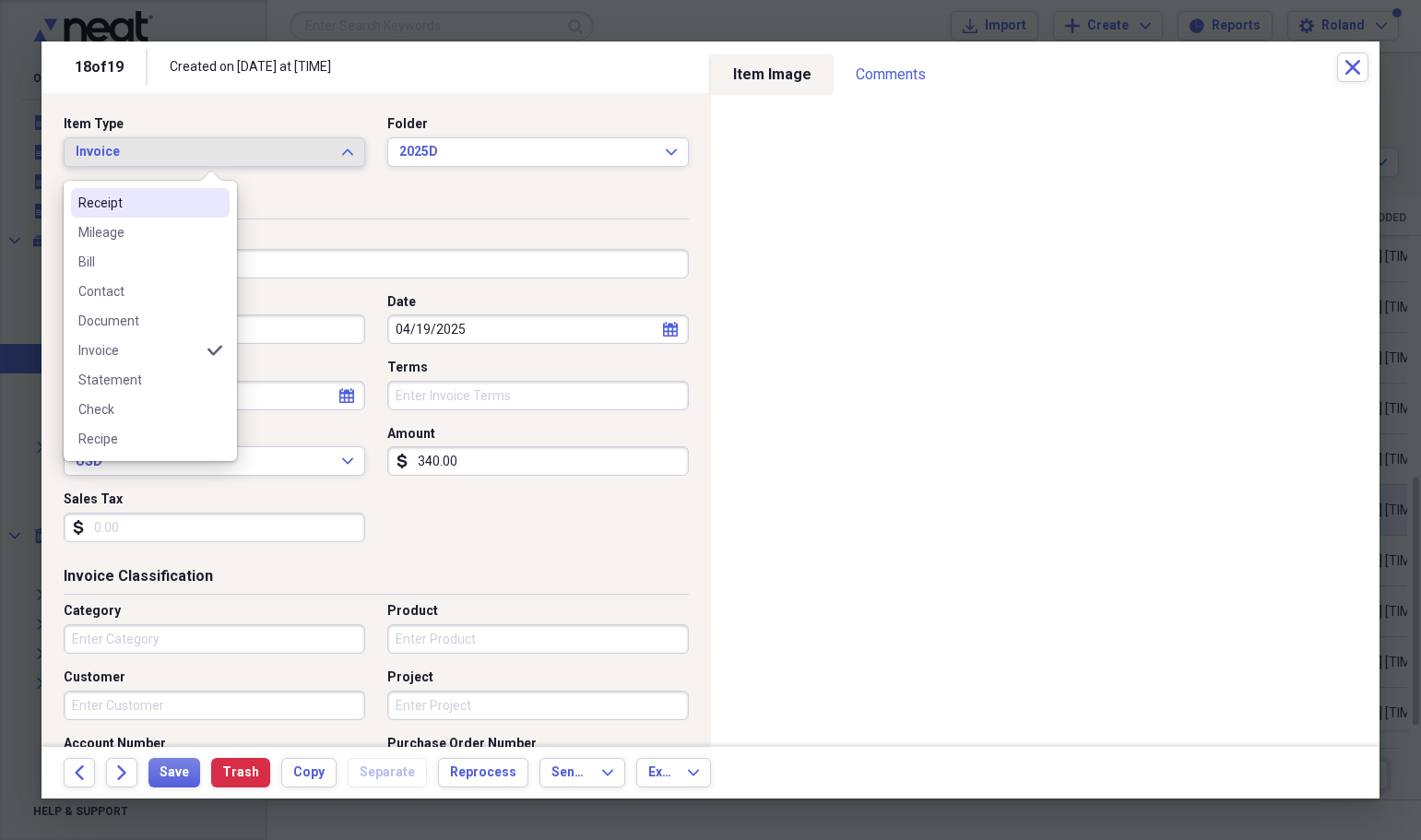 click on "Receipt" at bounding box center [139, 203] 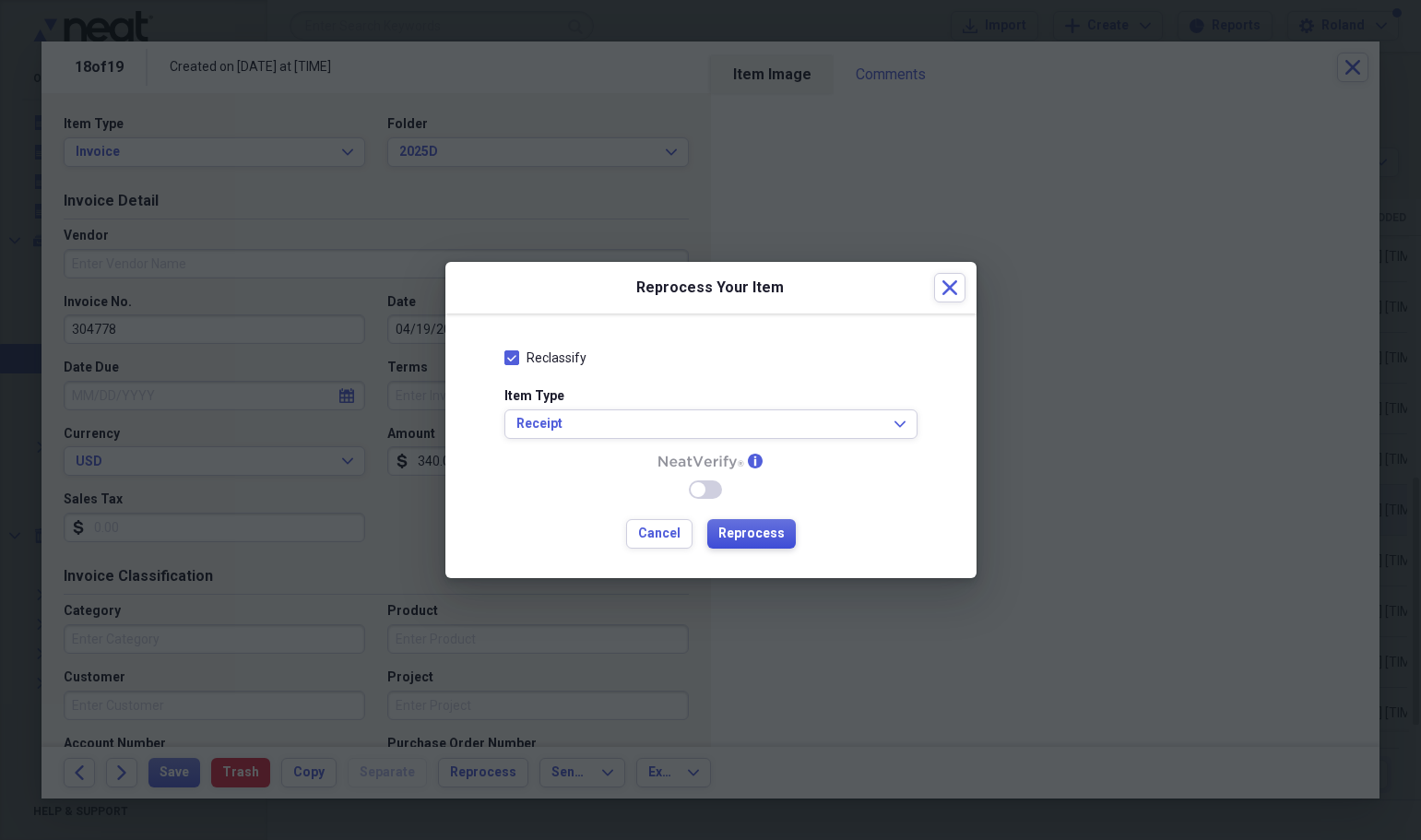 click on "Reprocess" at bounding box center (752, 534) 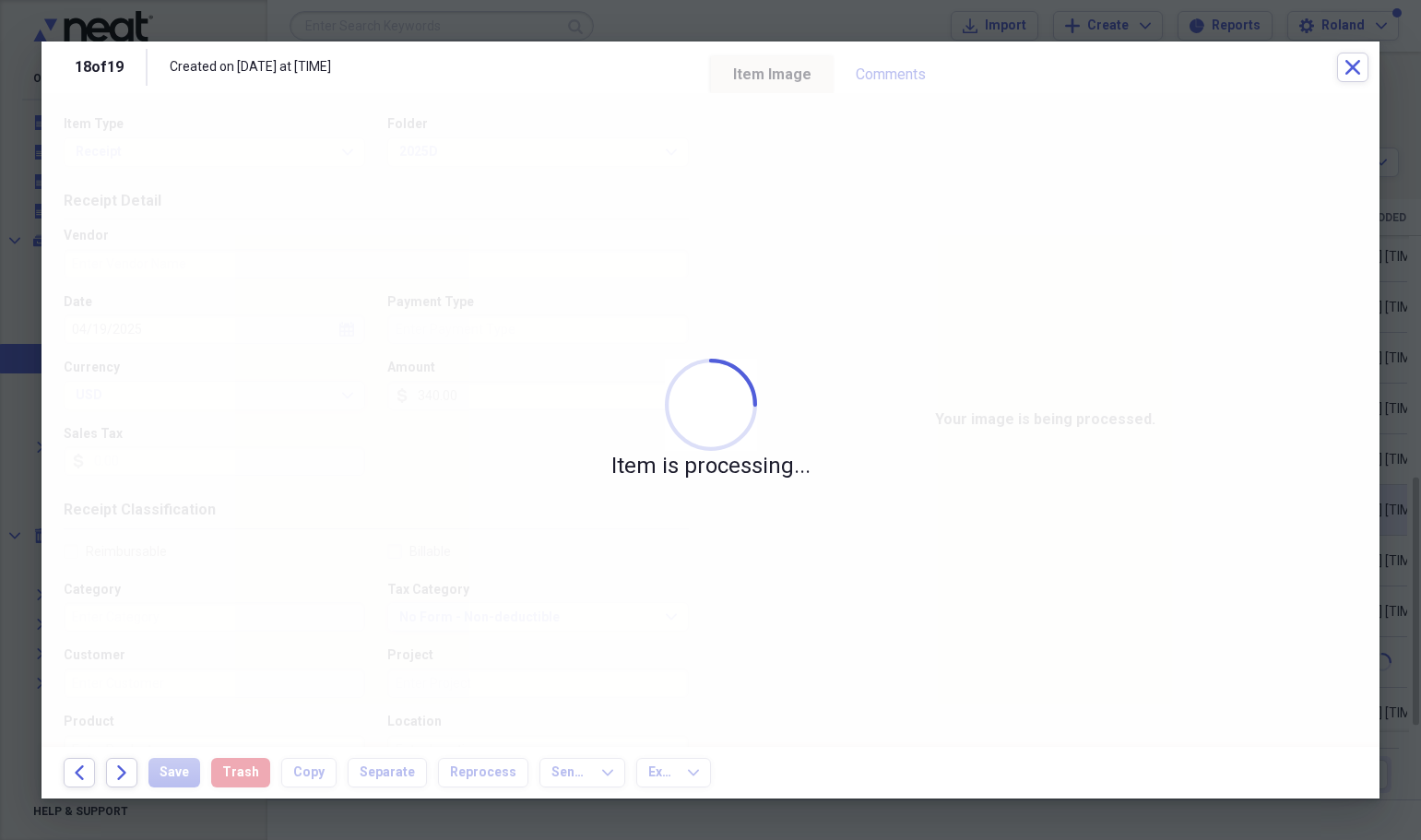 type on "Radisson" 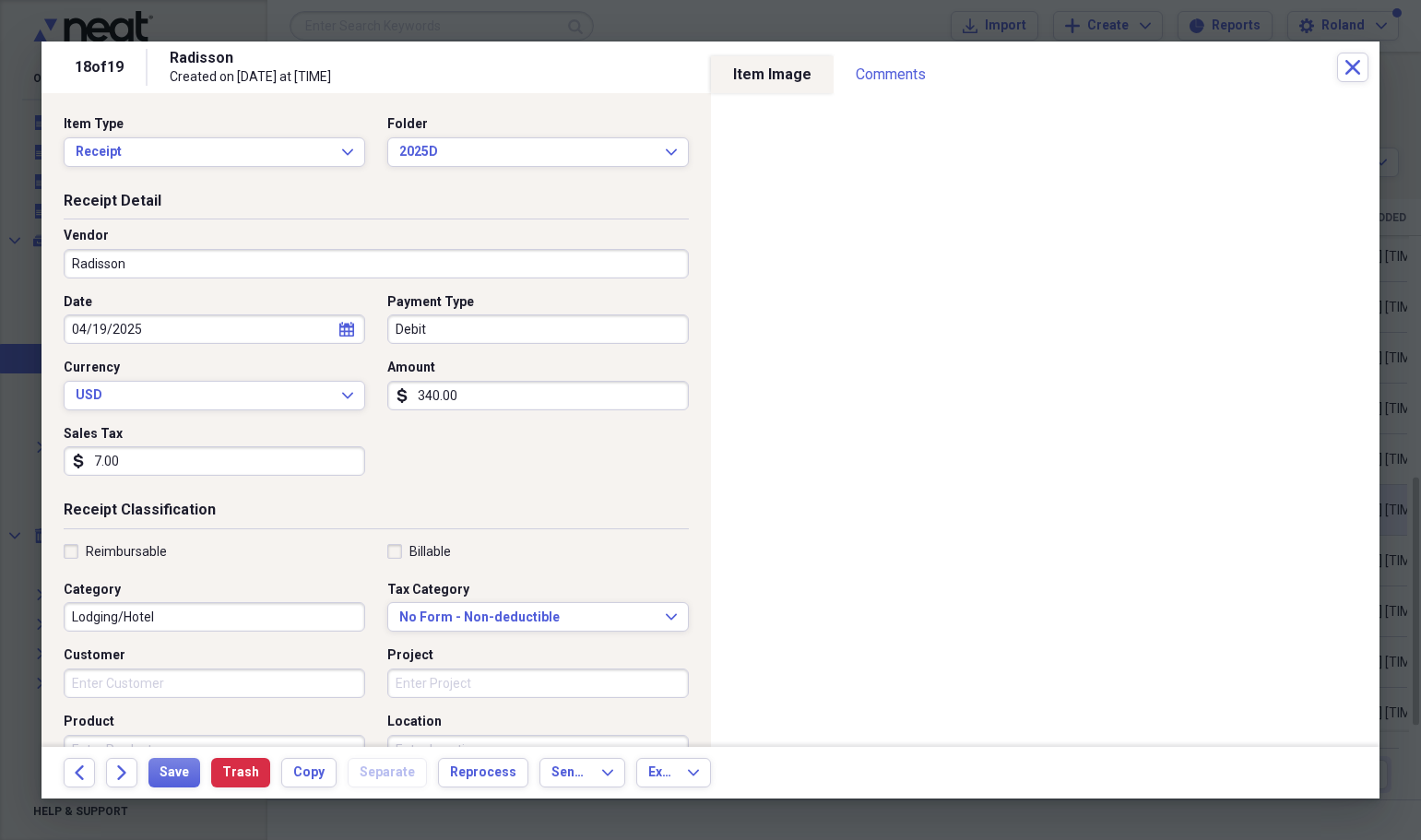 click on "340.00" at bounding box center (538, 396) 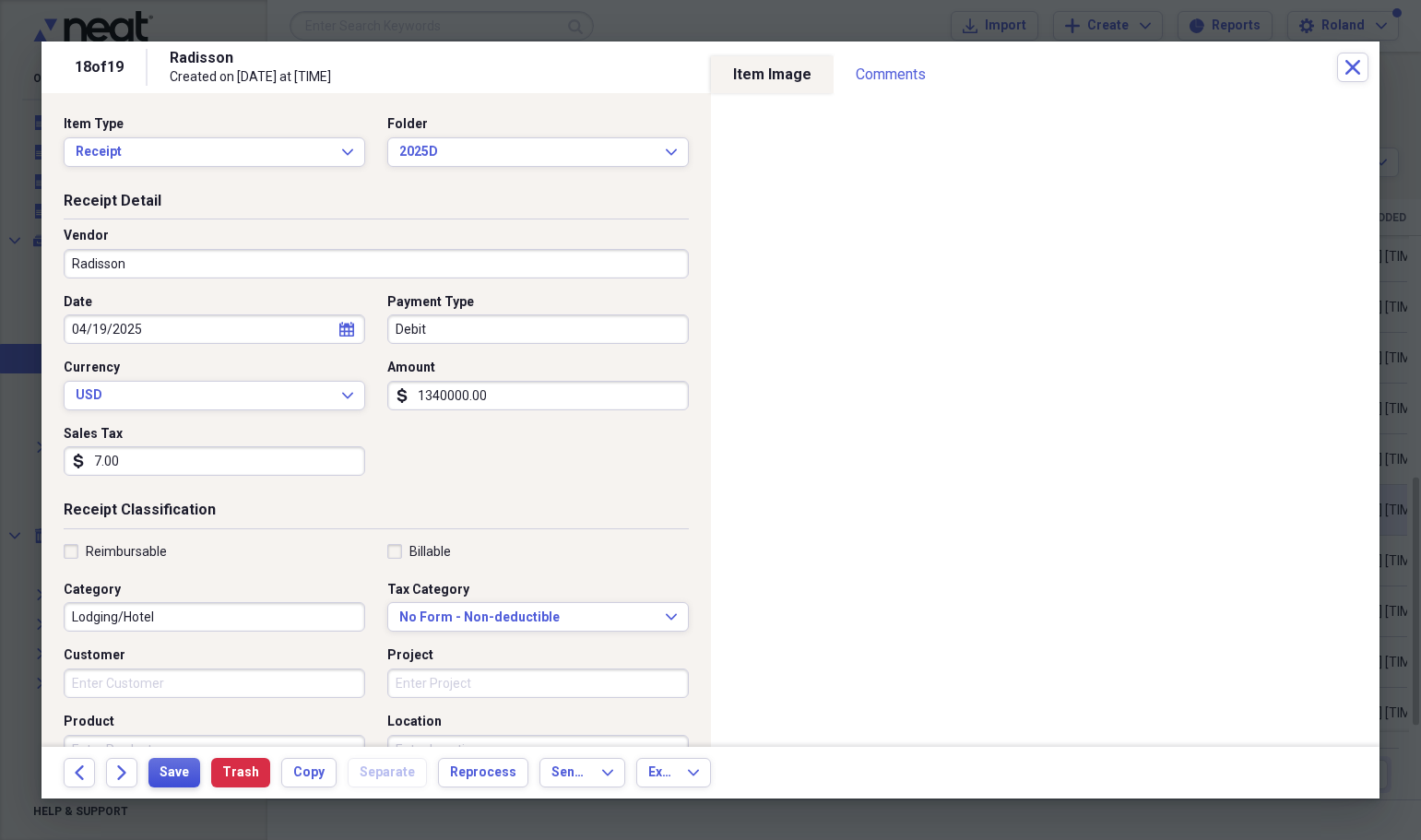 type on "1340000.00" 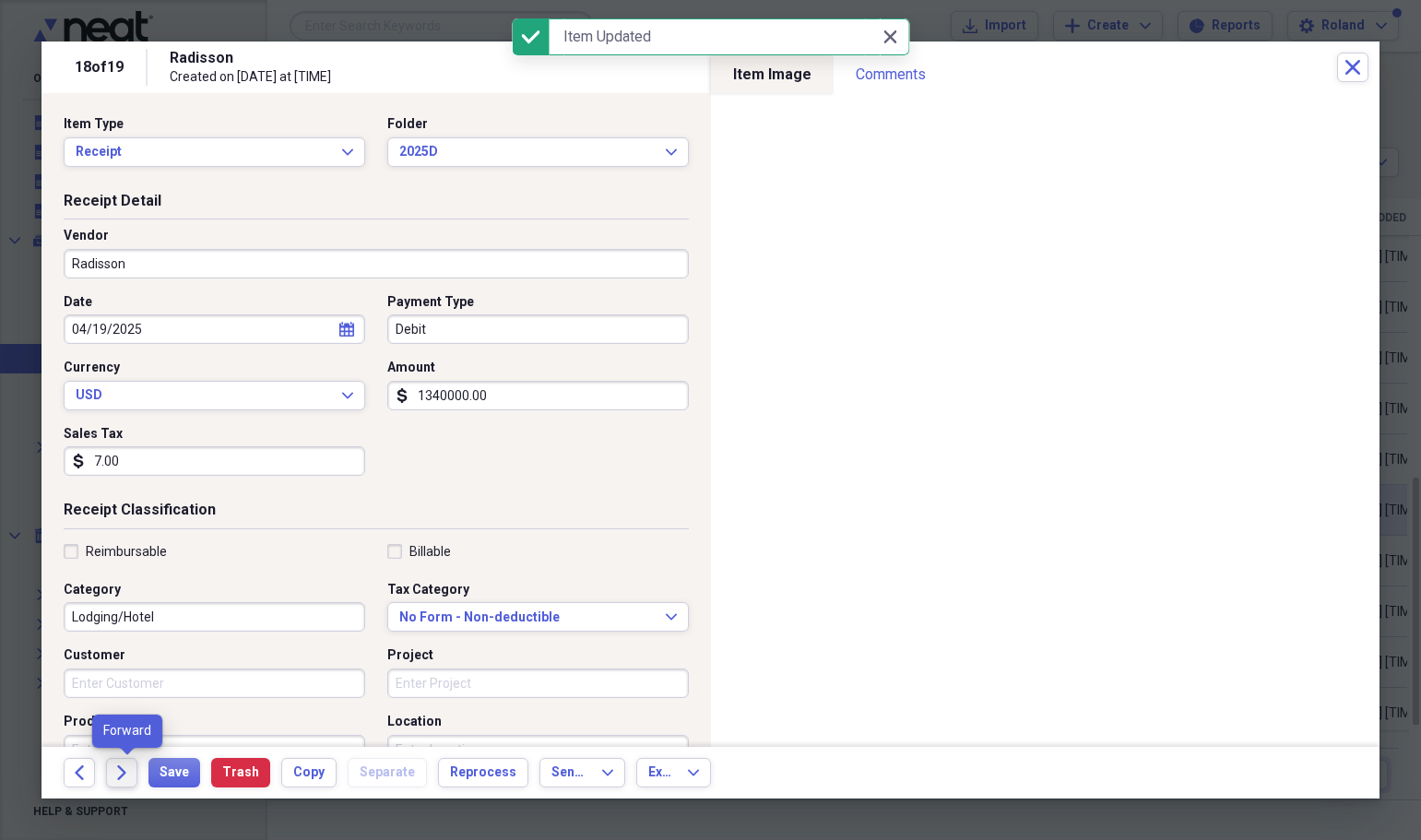 click on "Forward" 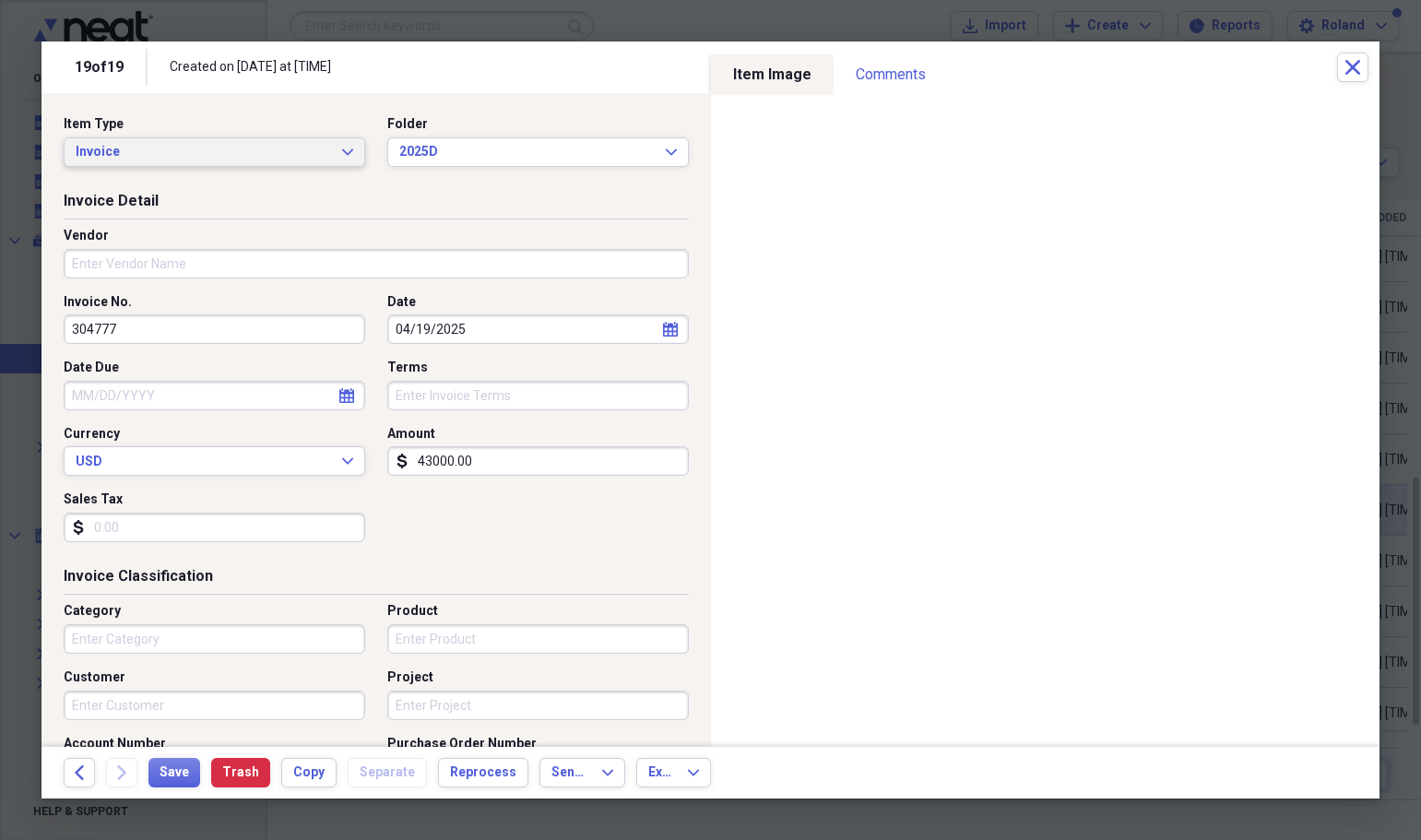 click on "Expand" 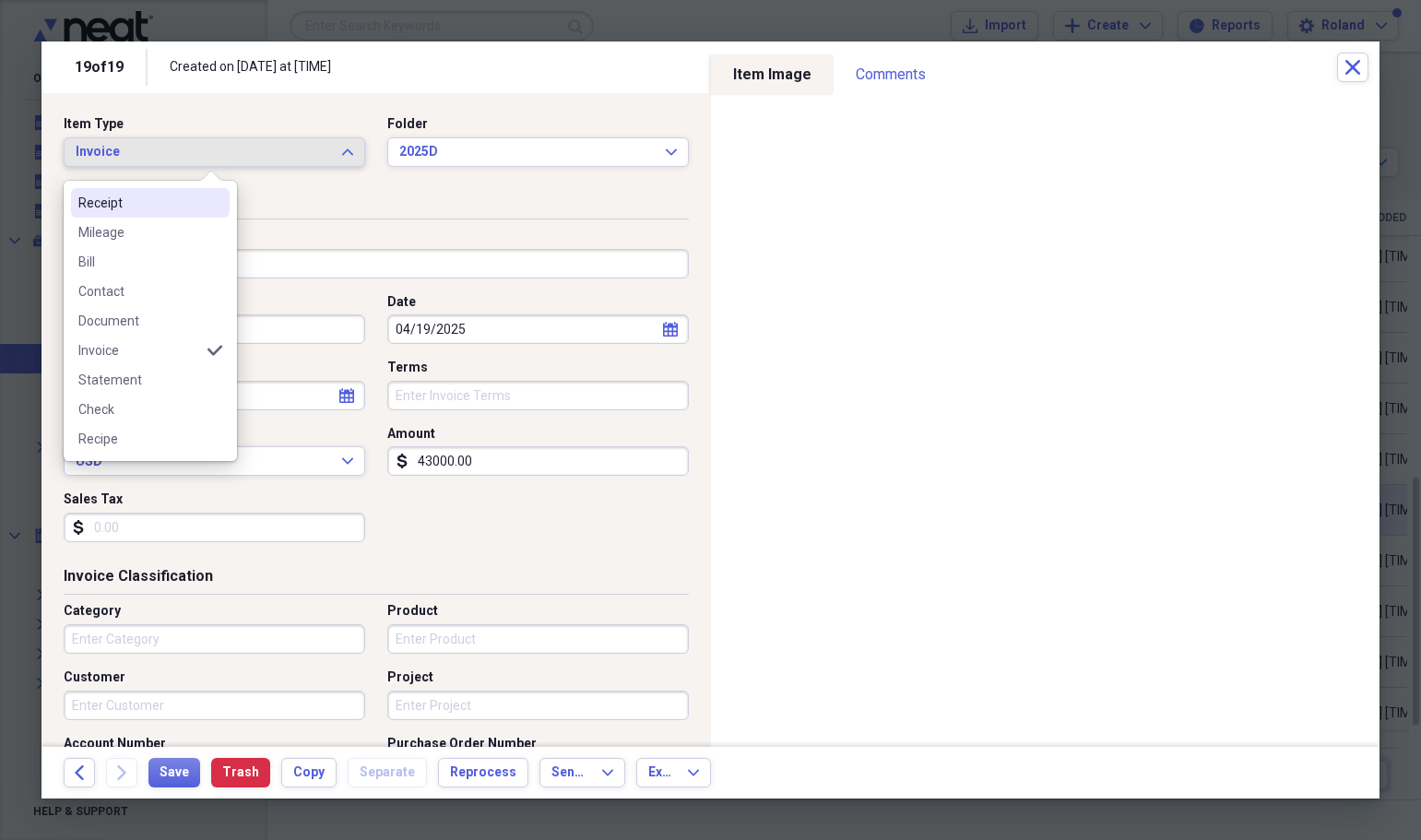 click on "Receipt" at bounding box center (139, 203) 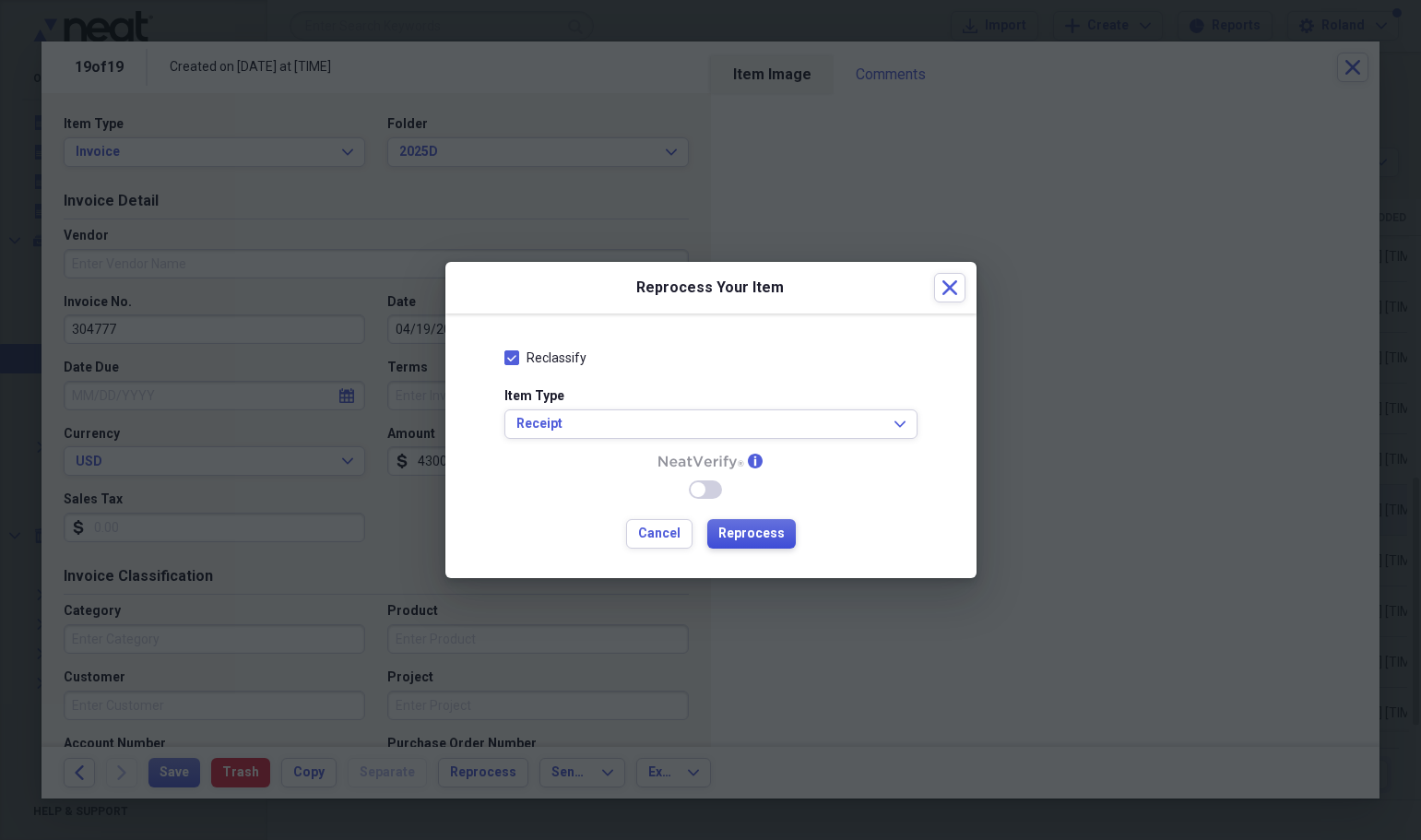 click on "Reprocess" at bounding box center (752, 534) 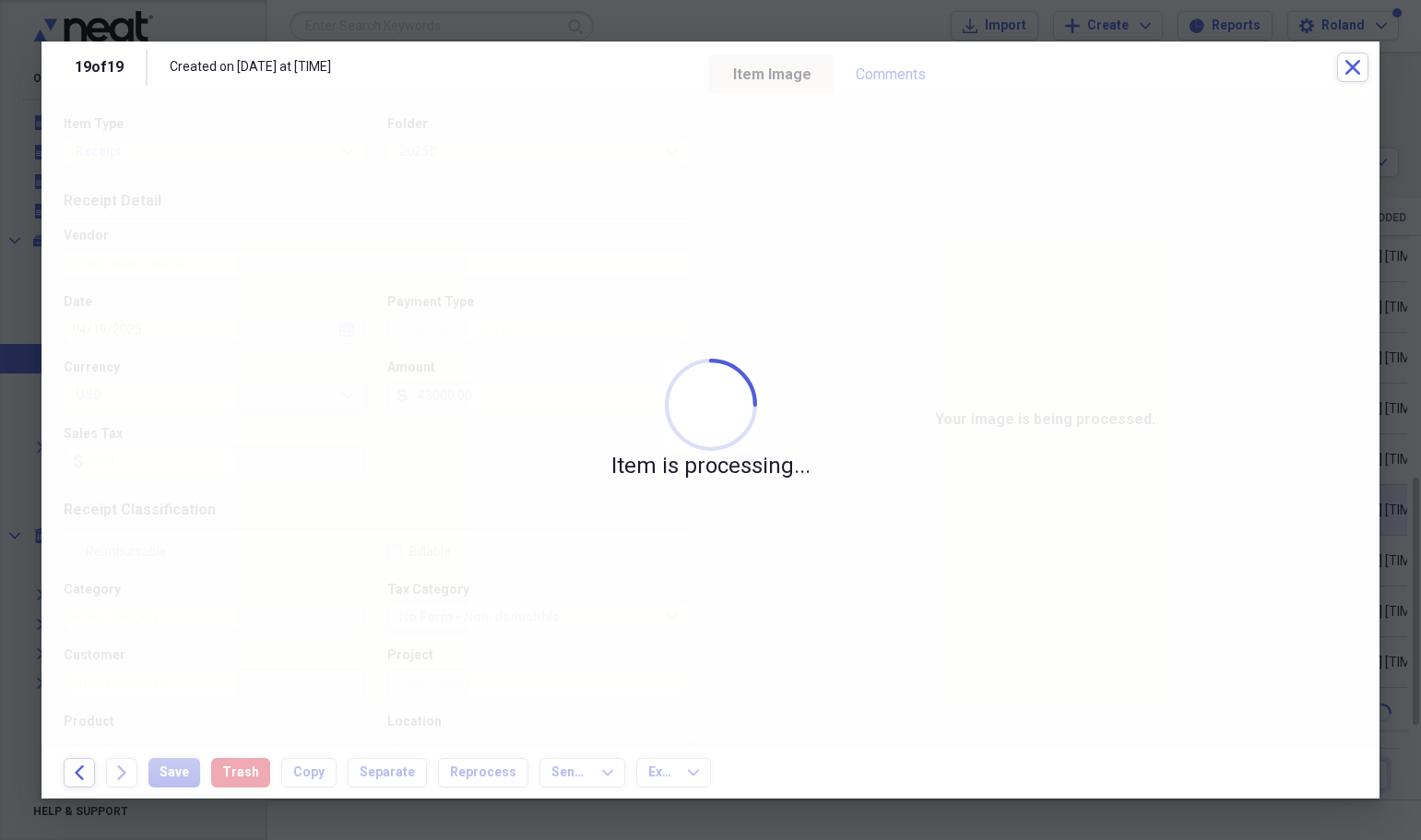 type on "Radisson" 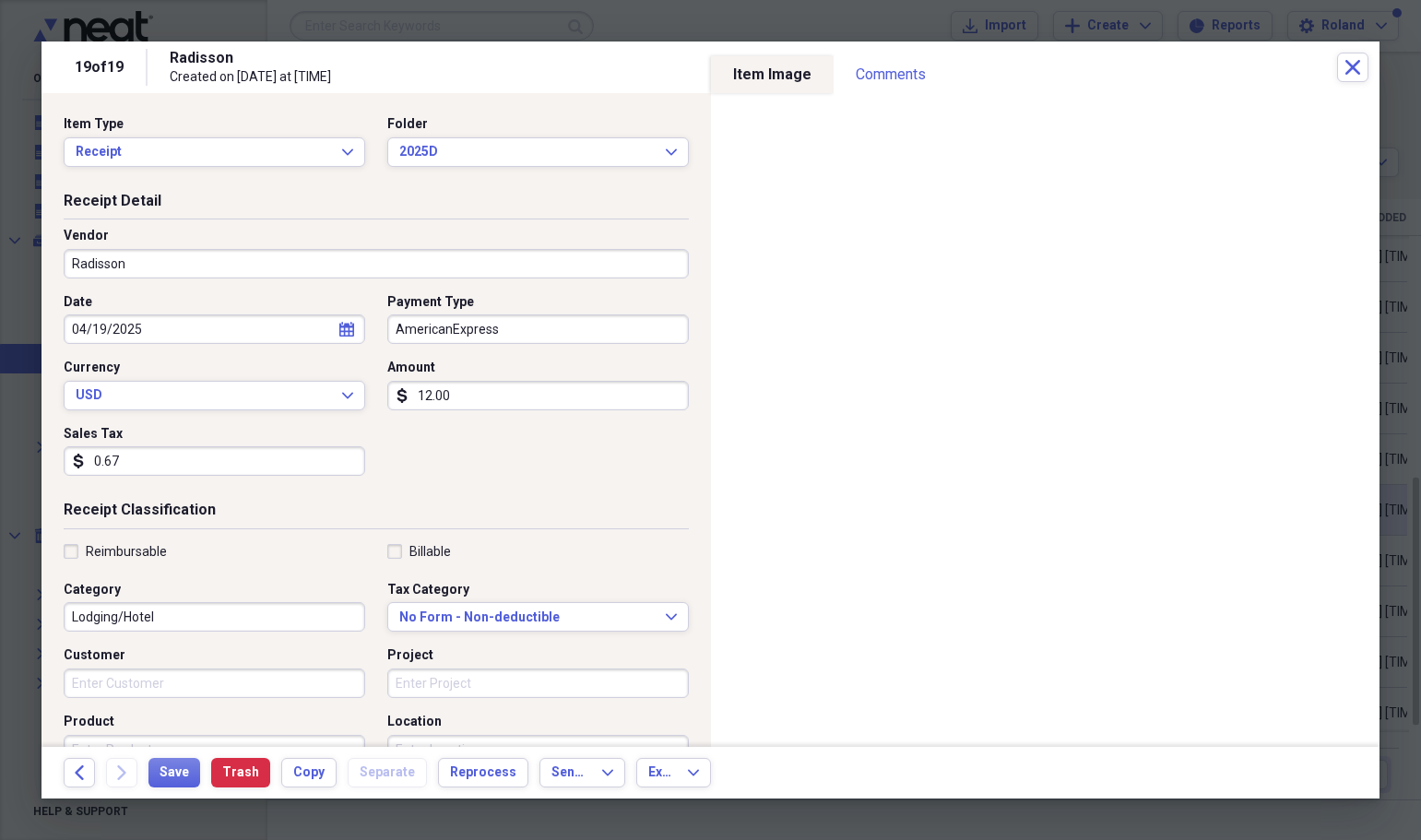 click on "12.00" at bounding box center (538, 396) 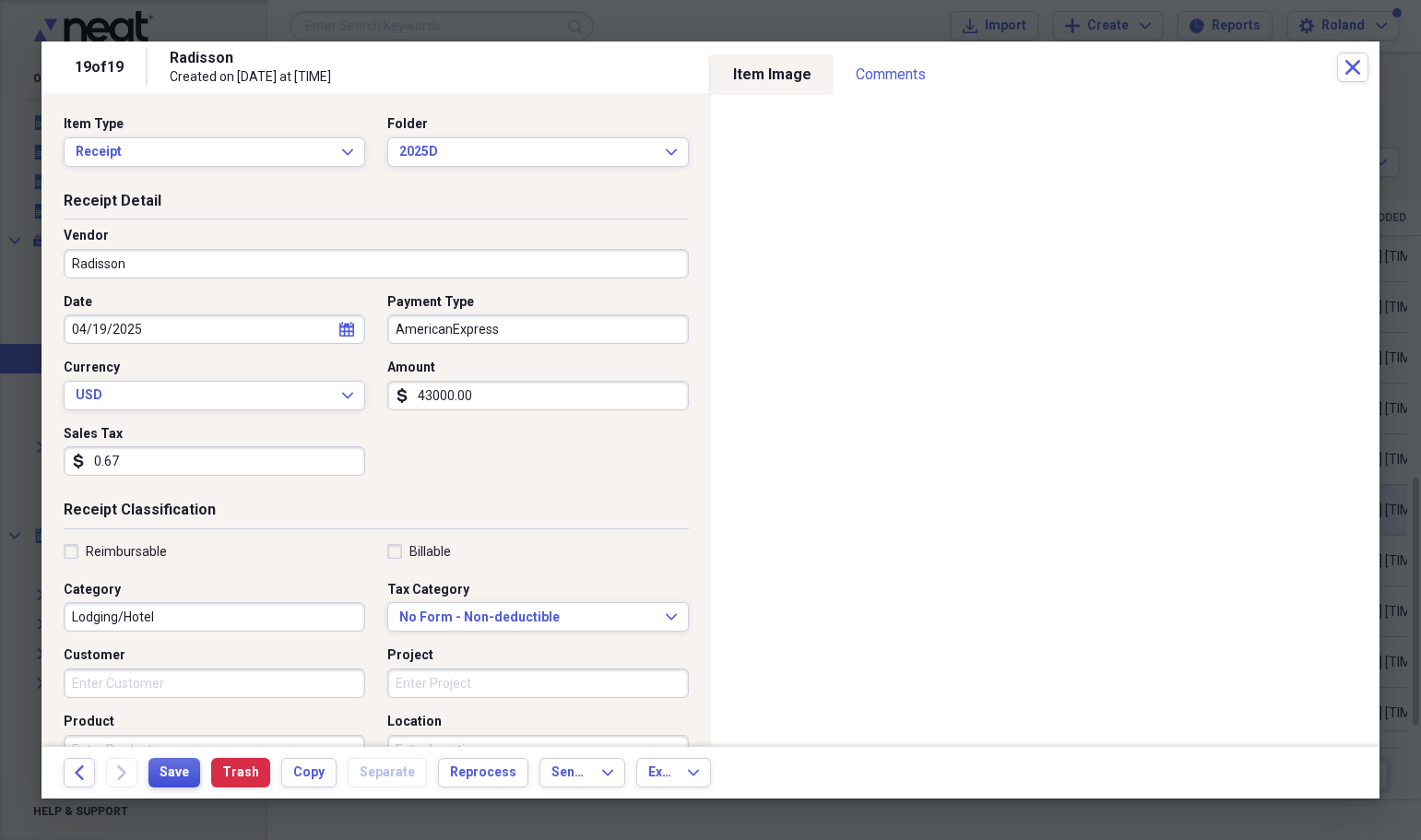 type on "43000.00" 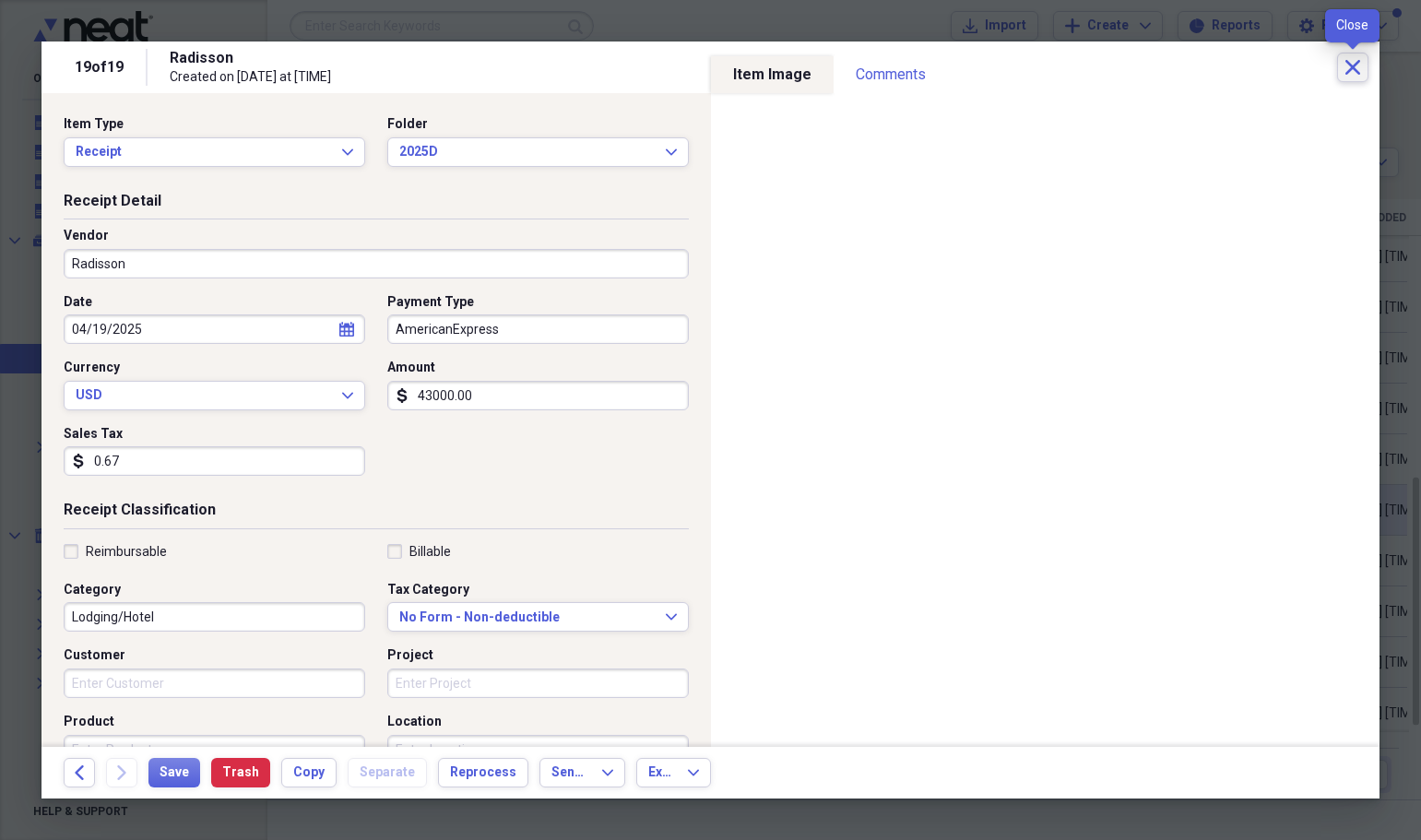 click on "Close" 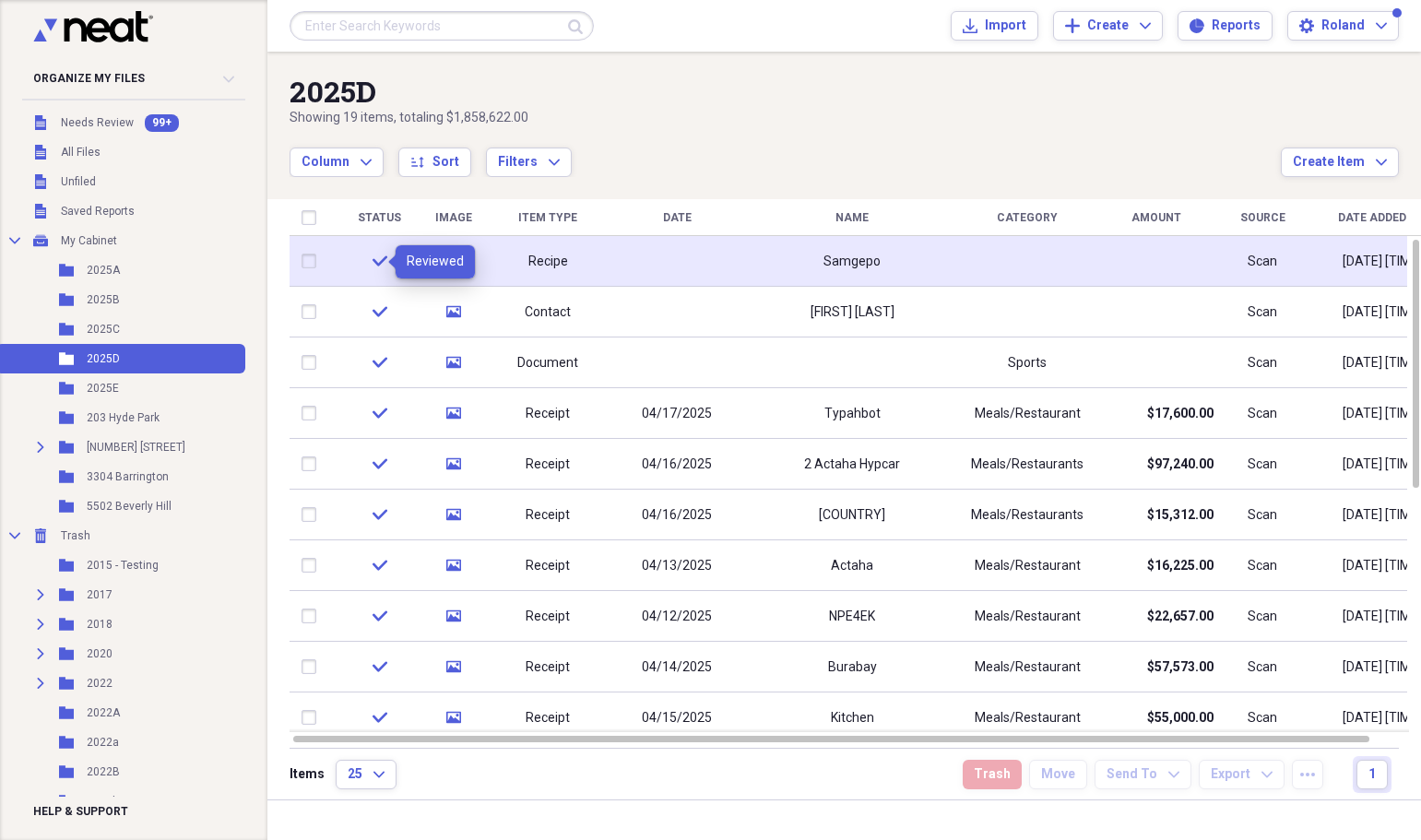 click on "check" 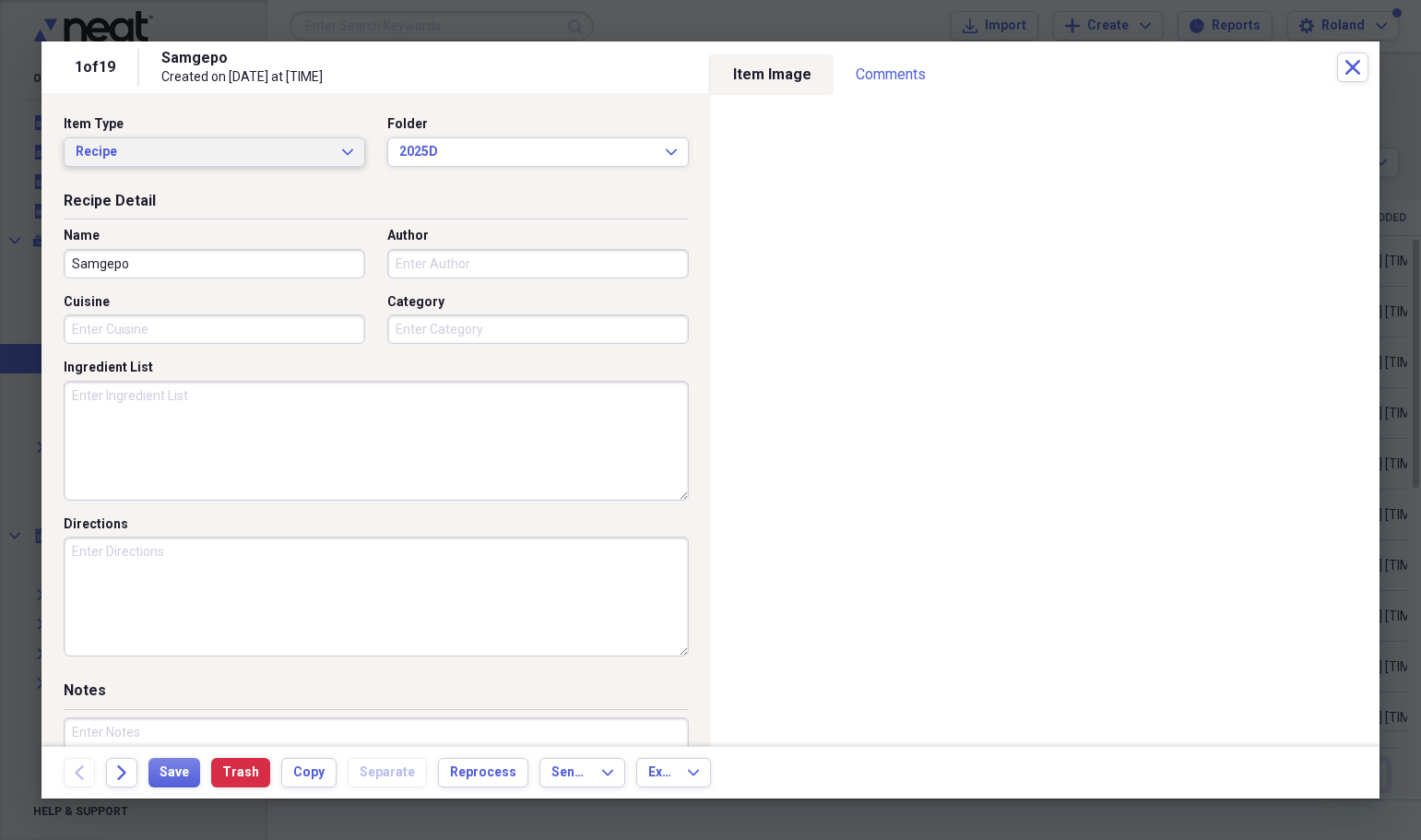 click on "Expand" 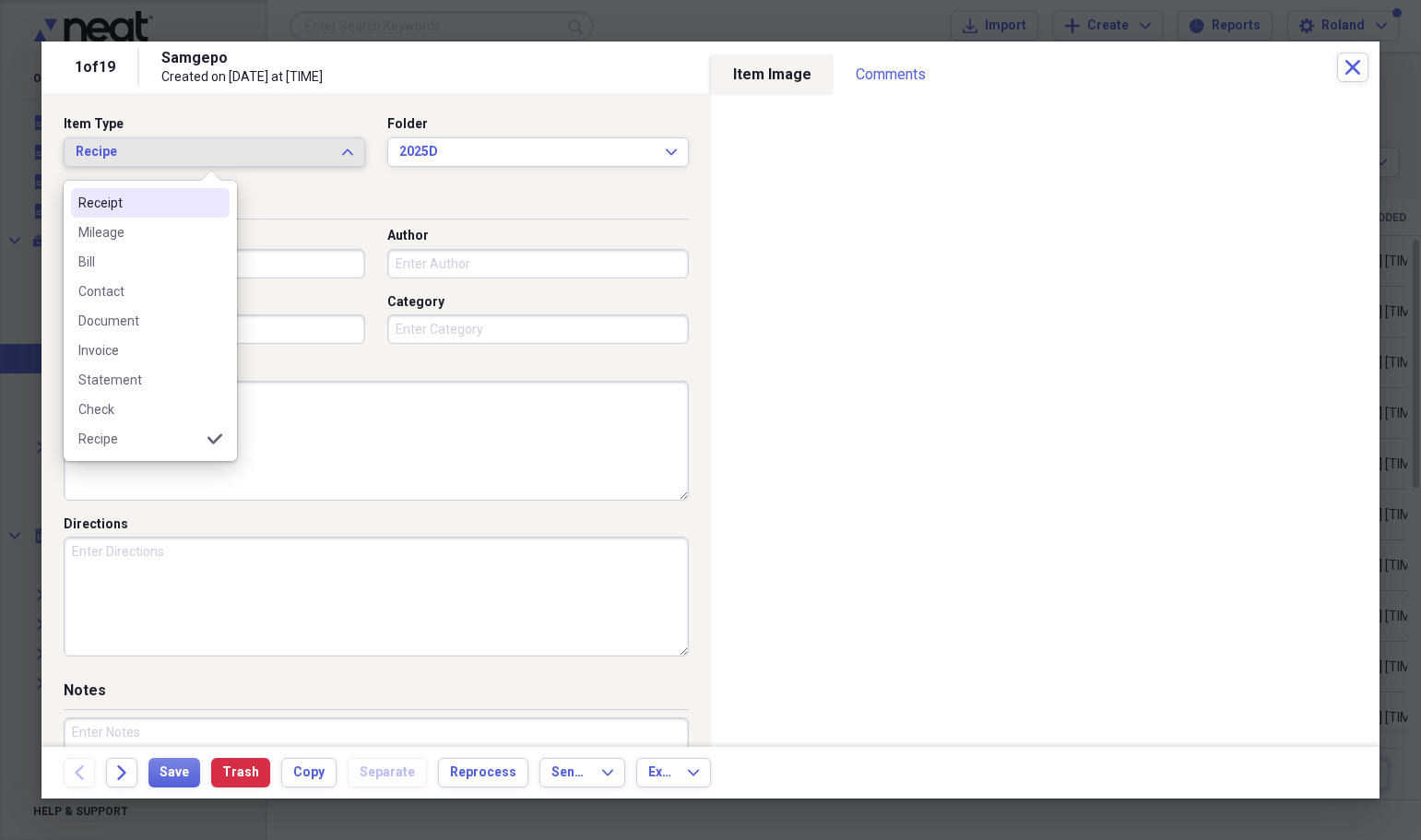 click on "Receipt" at bounding box center (139, 203) 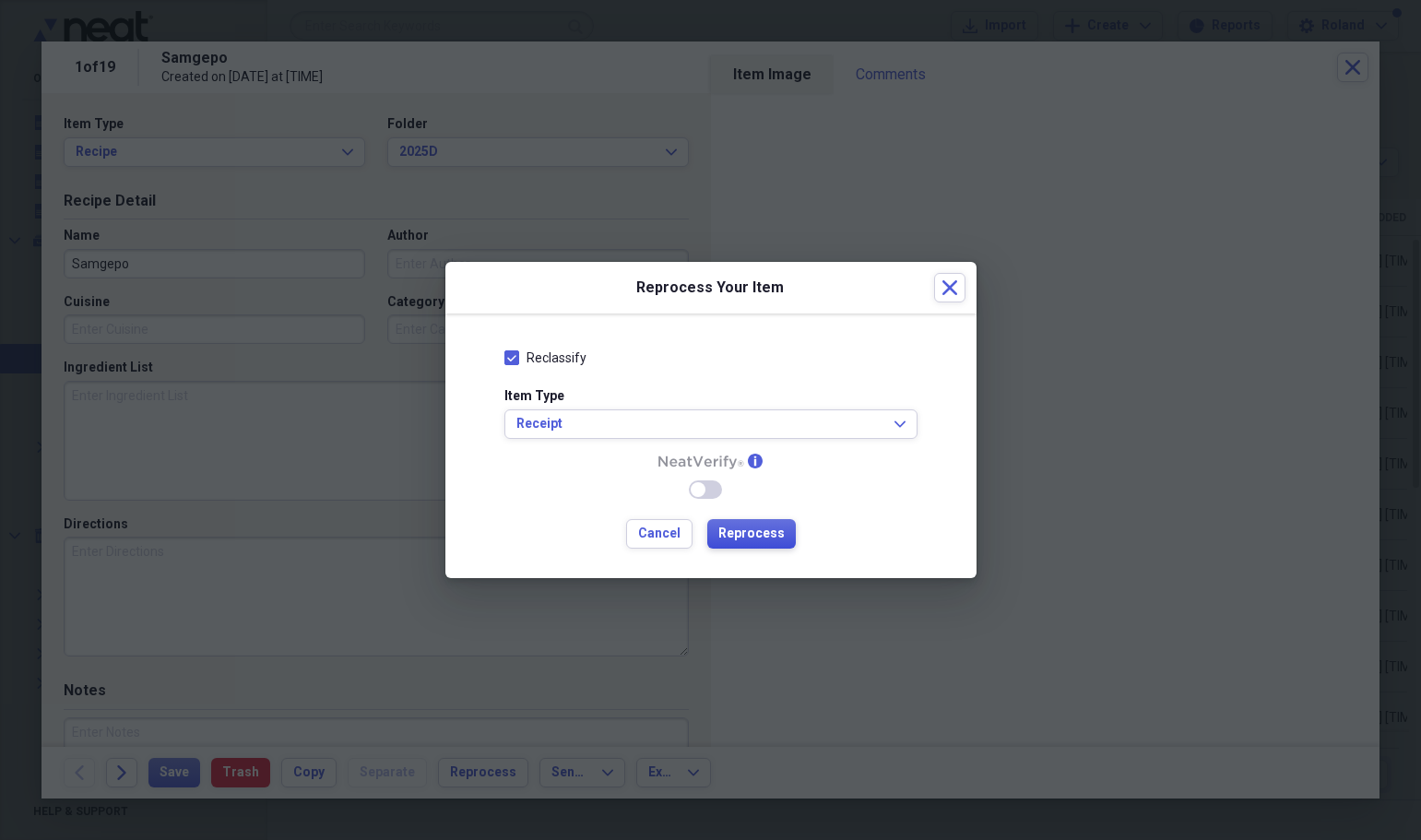click on "Reprocess" at bounding box center [752, 534] 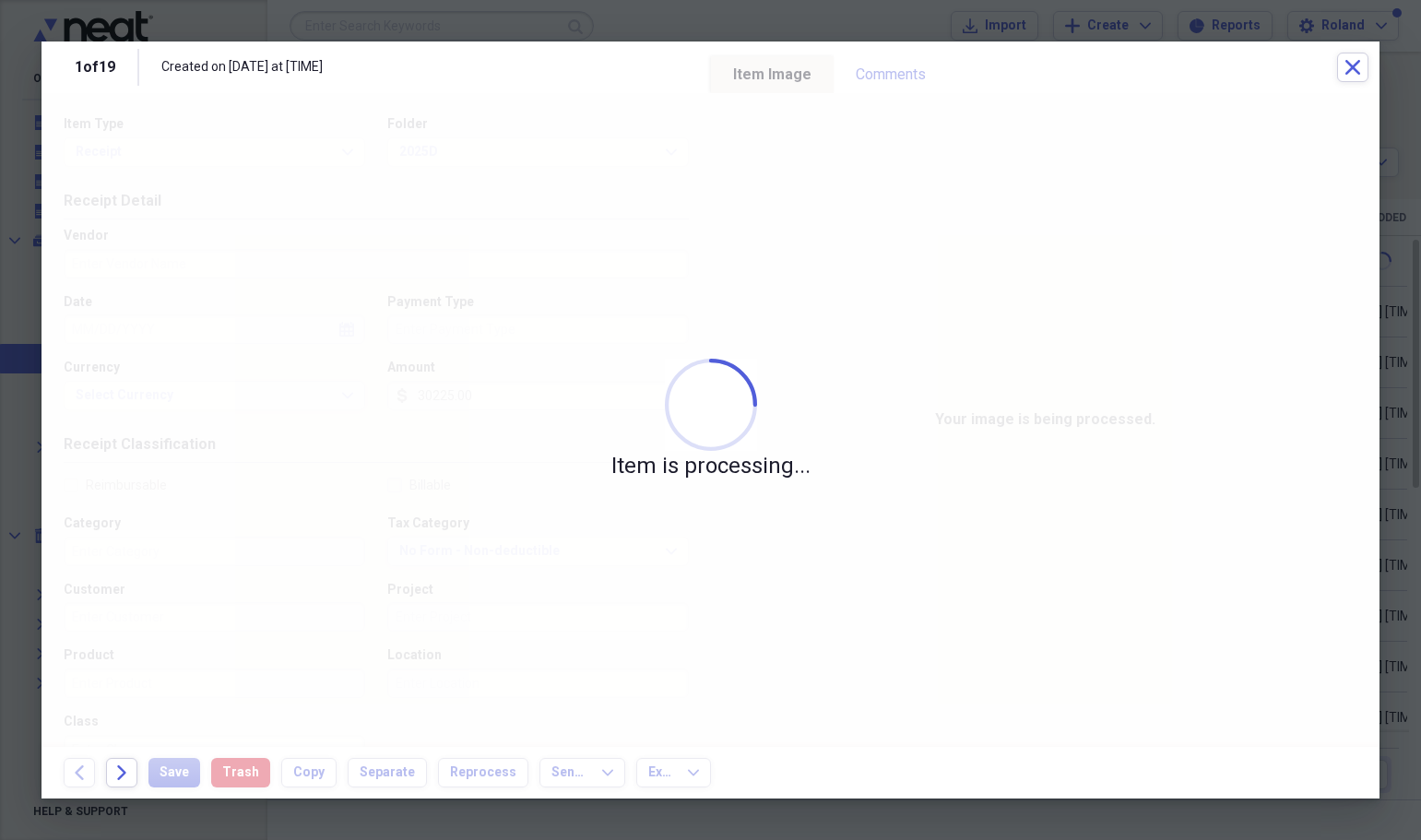 type on "Food" 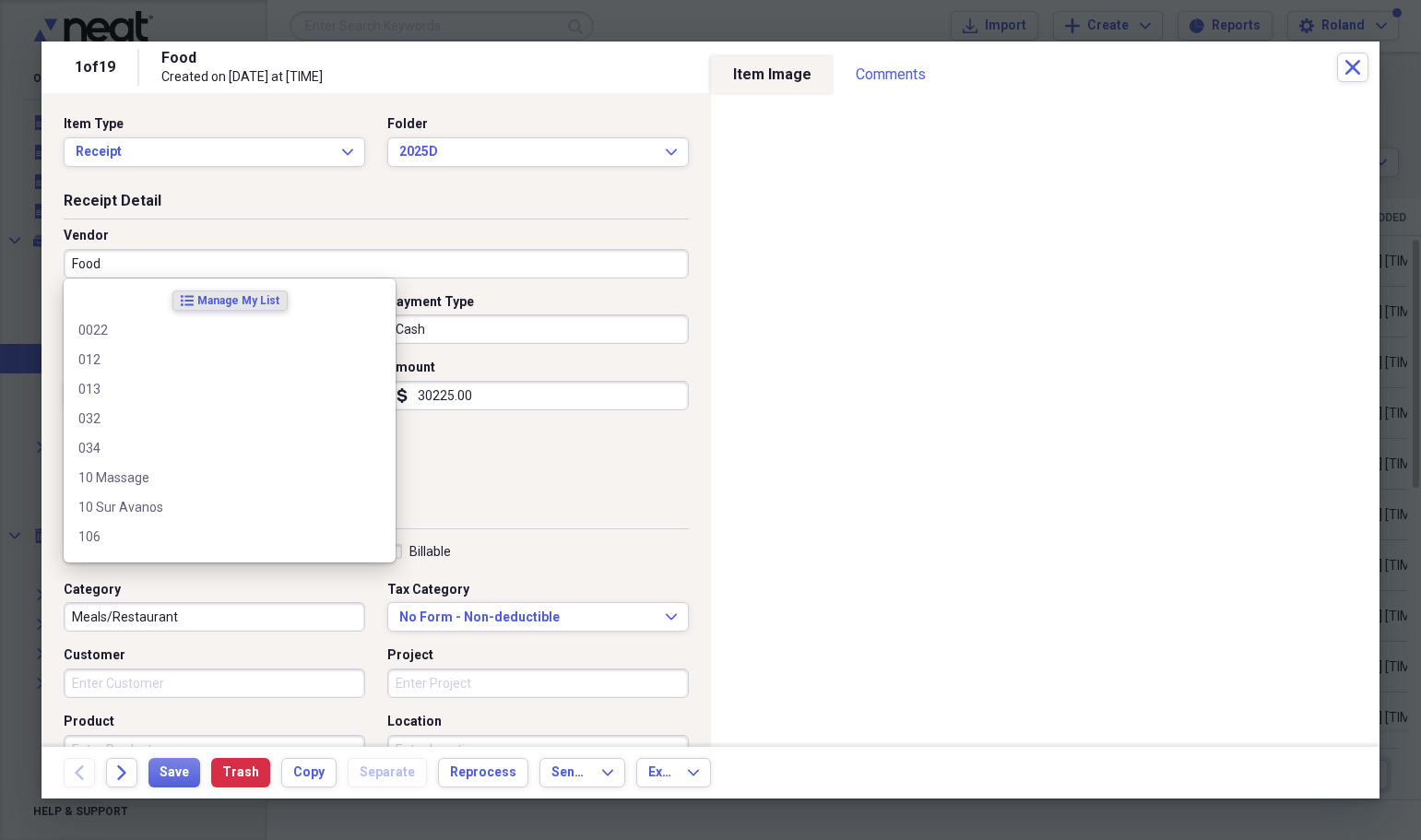 click on "Food" at bounding box center [376, 264] 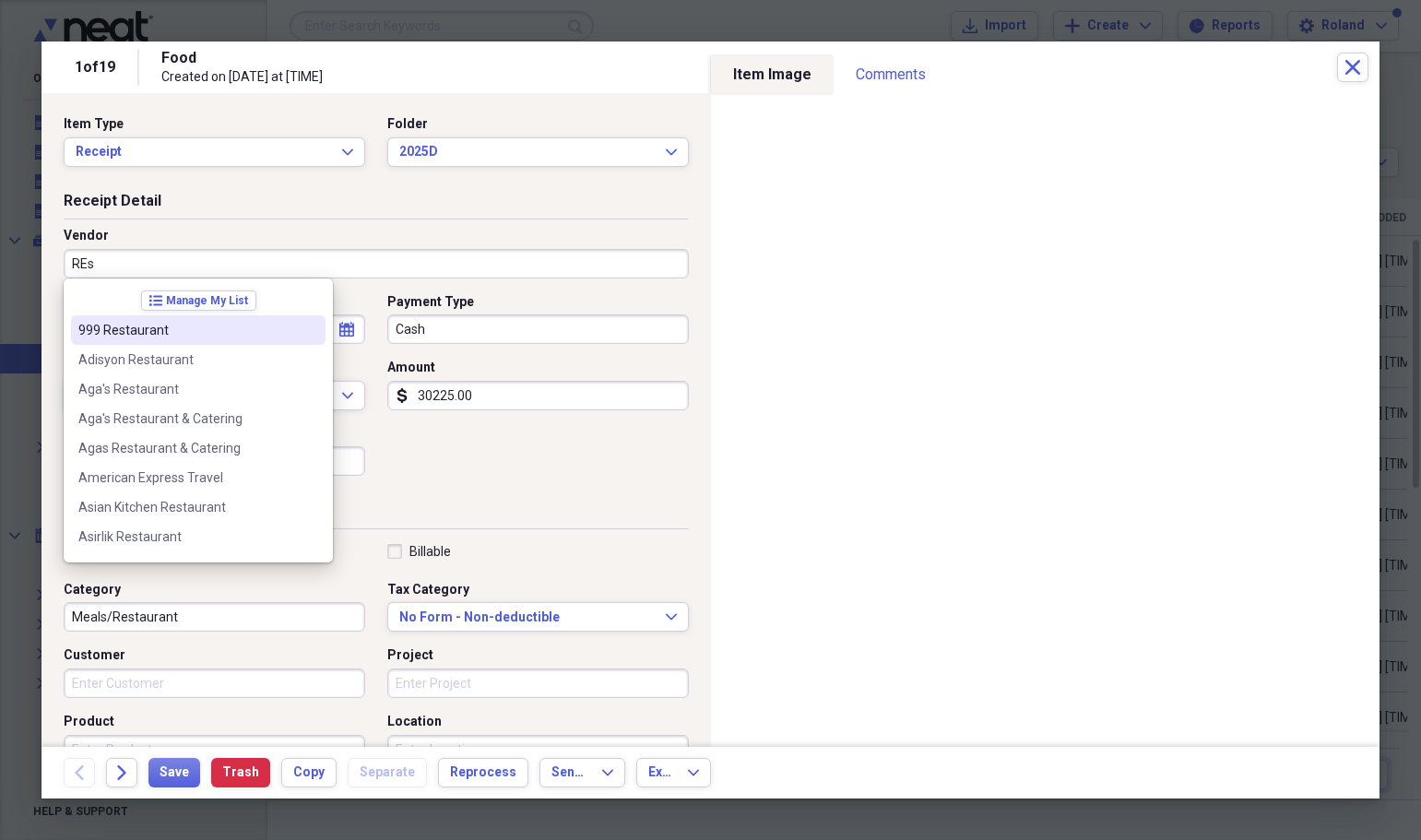 click on "999 Restaurant" at bounding box center [187, 330] 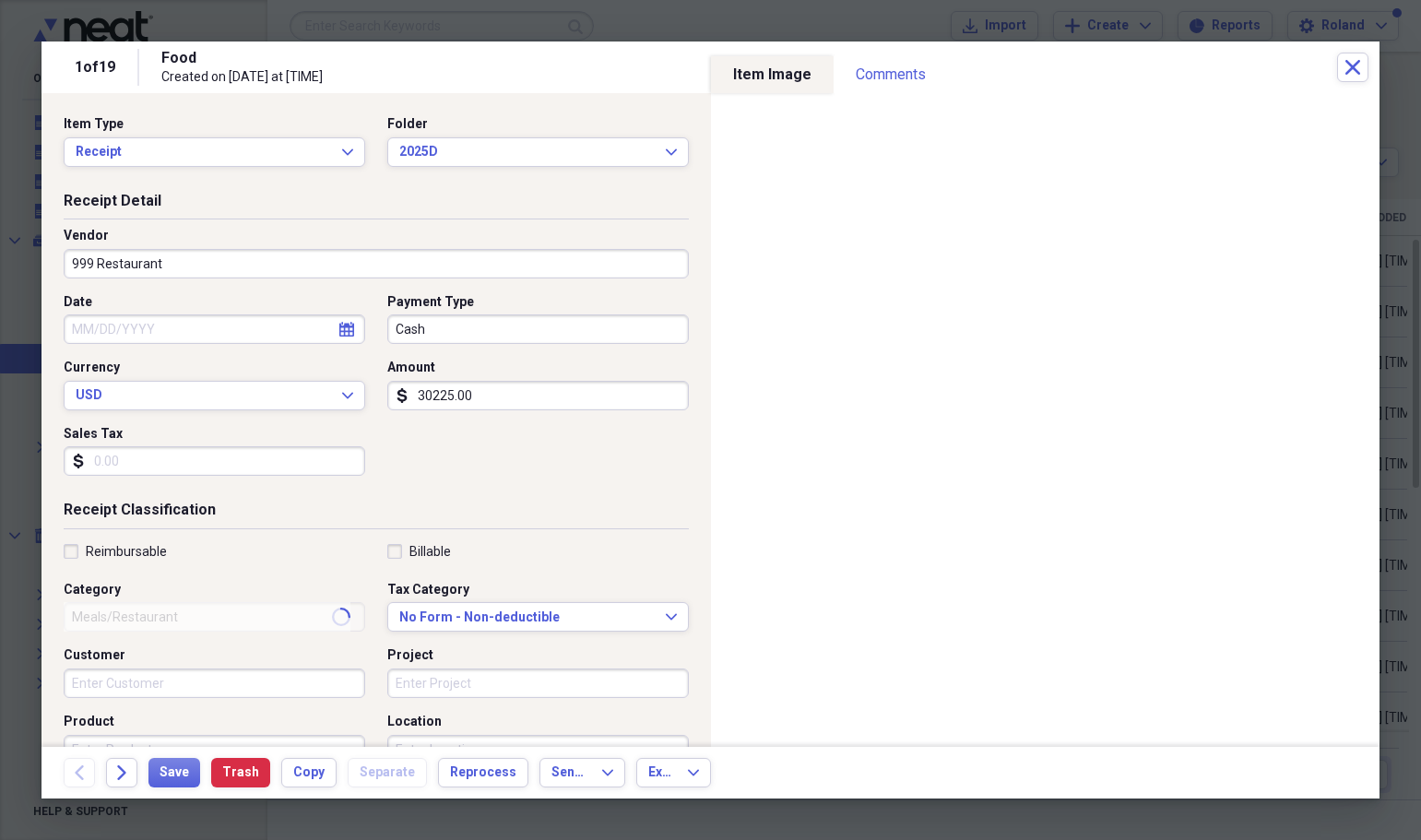 type on "Meals/Restaurants" 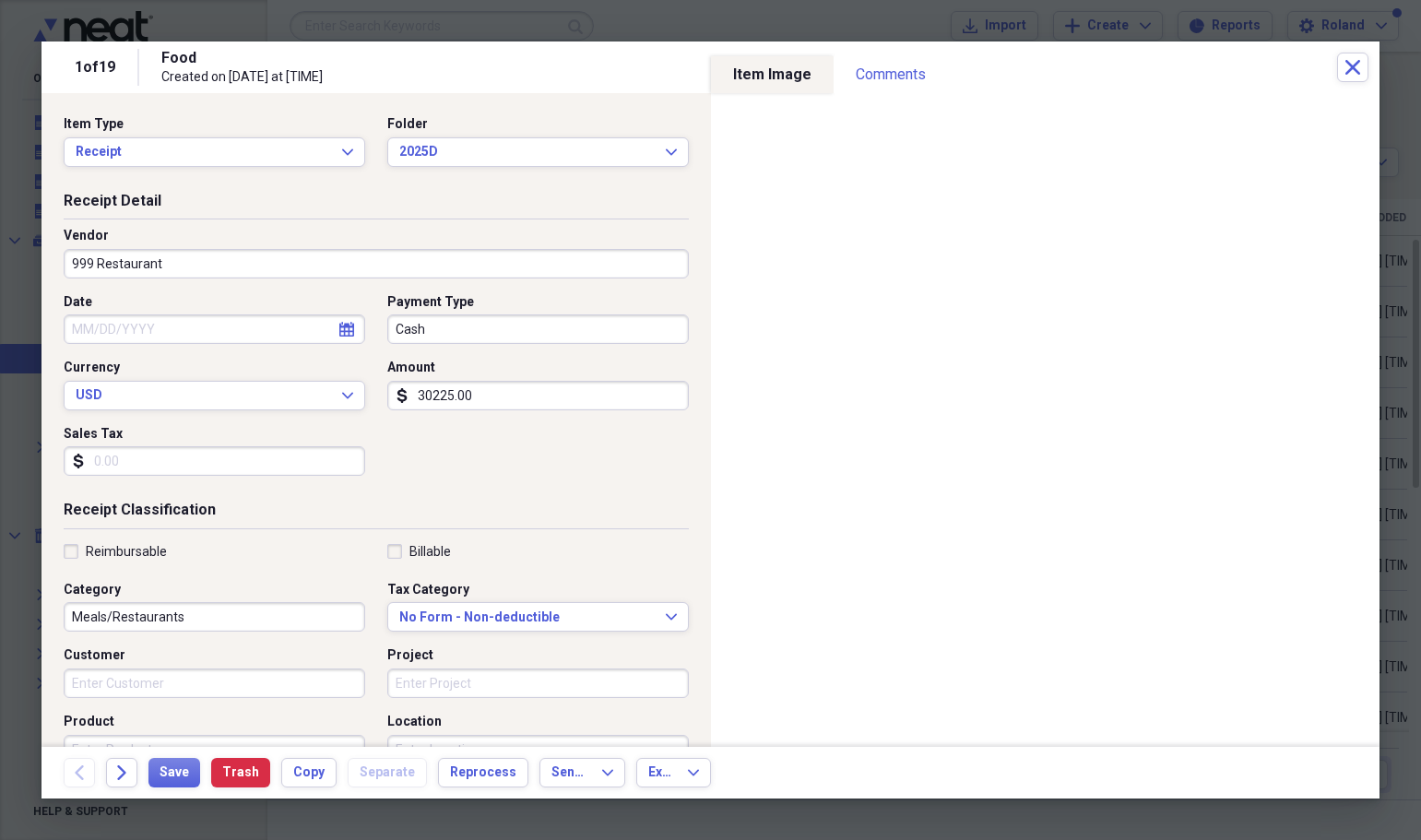 click on "999 Restaurant" at bounding box center [376, 264] 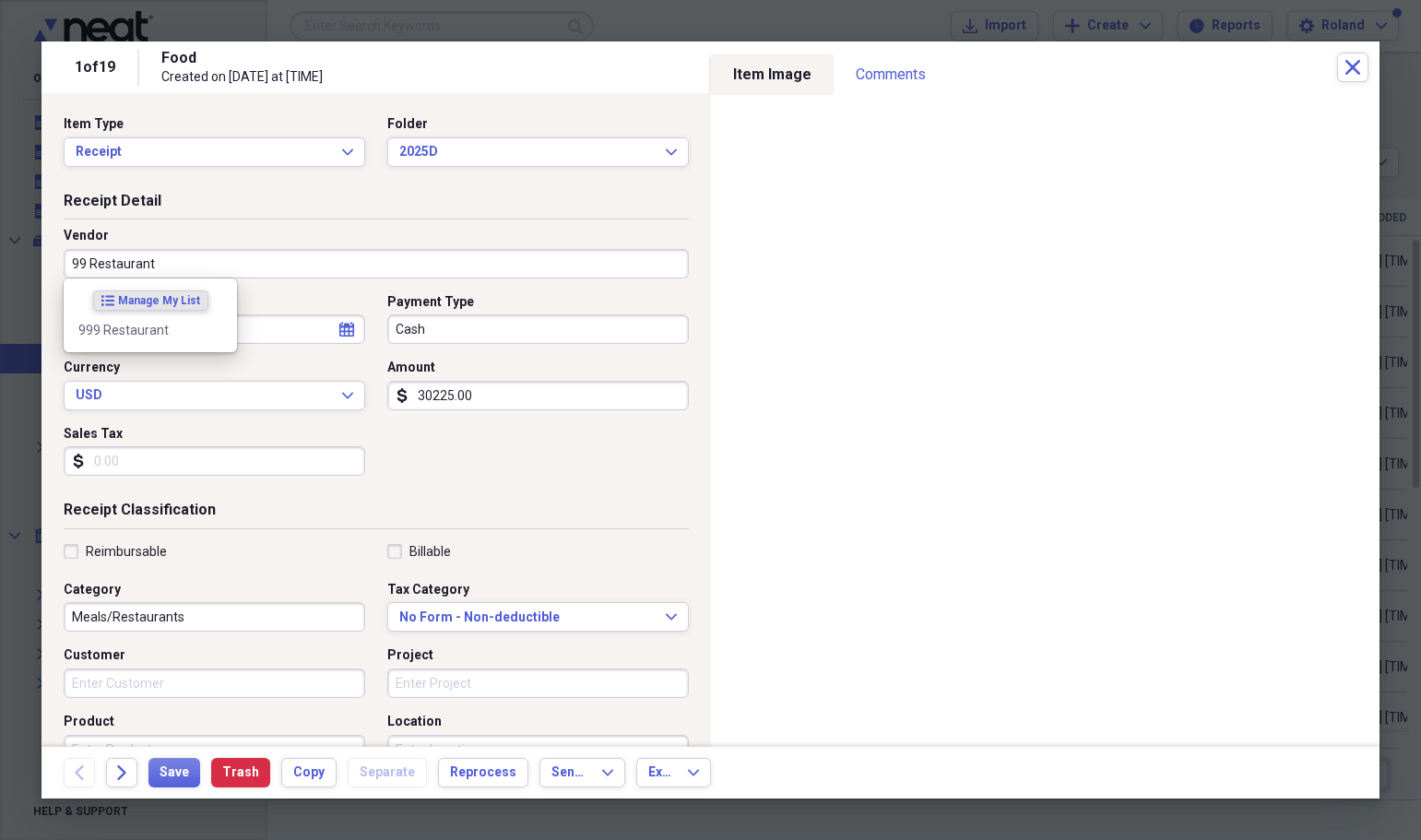 scroll, scrollTop: 0, scrollLeft: 0, axis: both 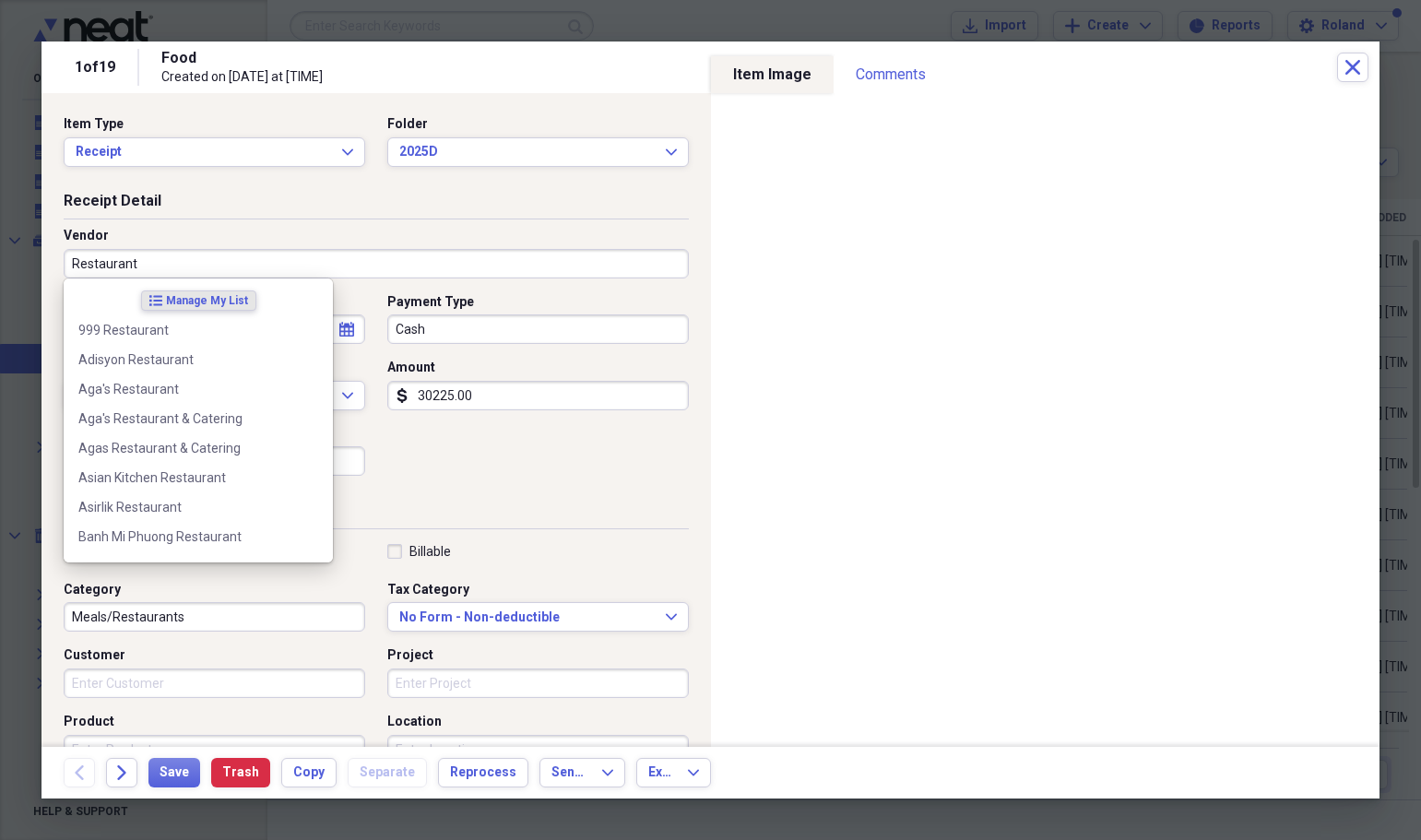 type on "Restaurant" 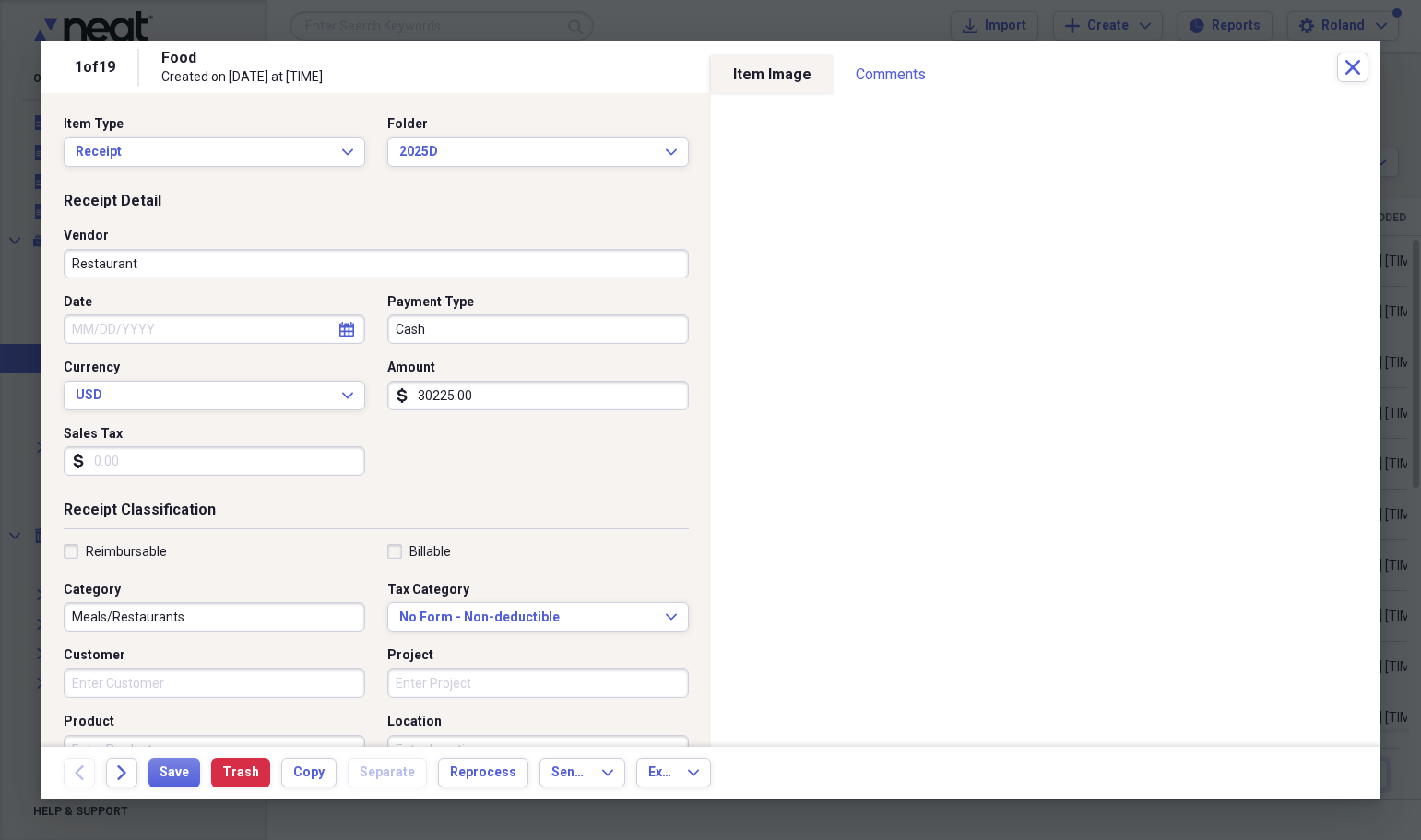 click on "Receipt Detail Vendor Restaurant Date calendar Calendar Payment Type Cash Currency USD Expand Amount dollar-sign 30225.00 Sales Tax dollar-sign" at bounding box center (376, 346) 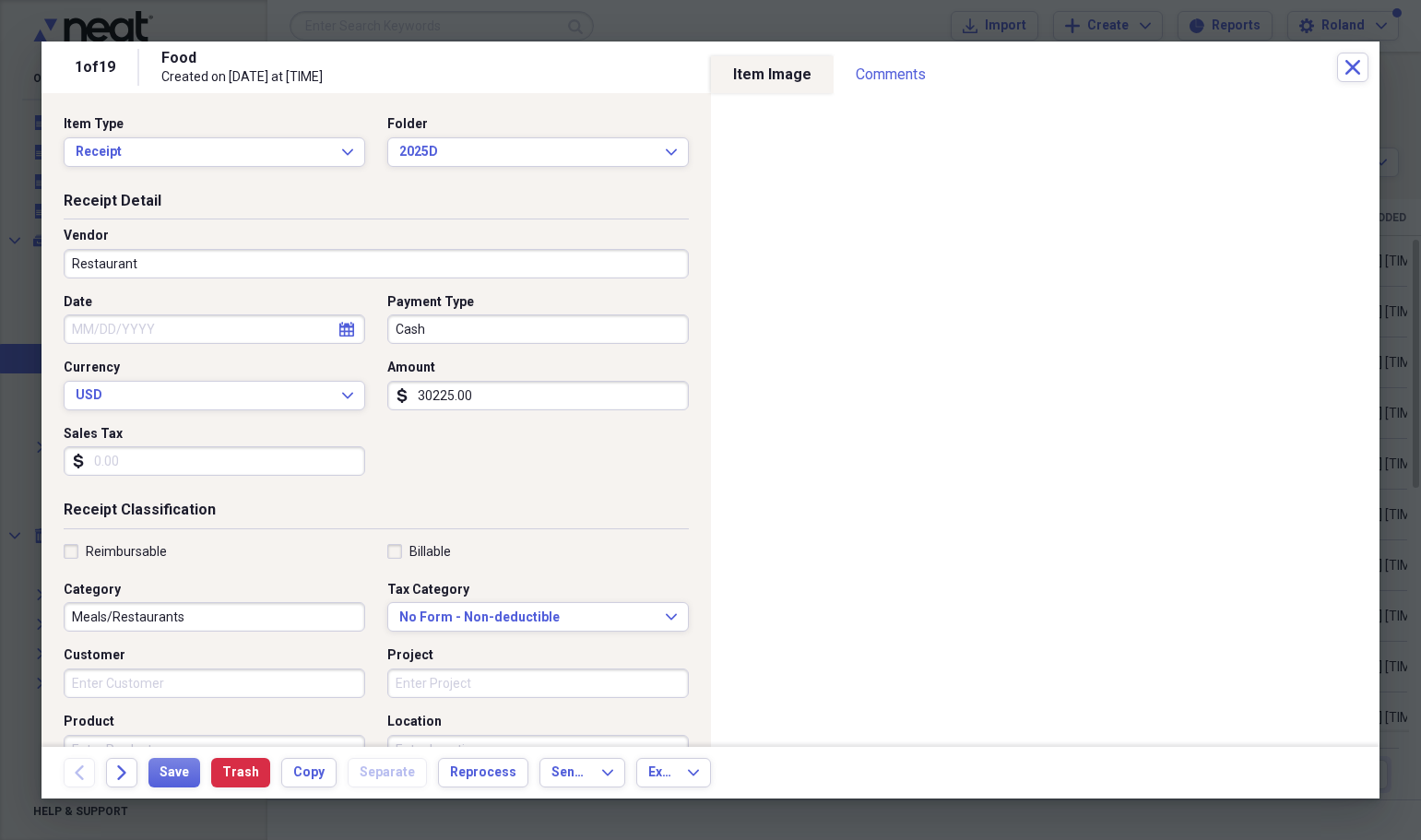 click on "Date" at bounding box center [214, 329] 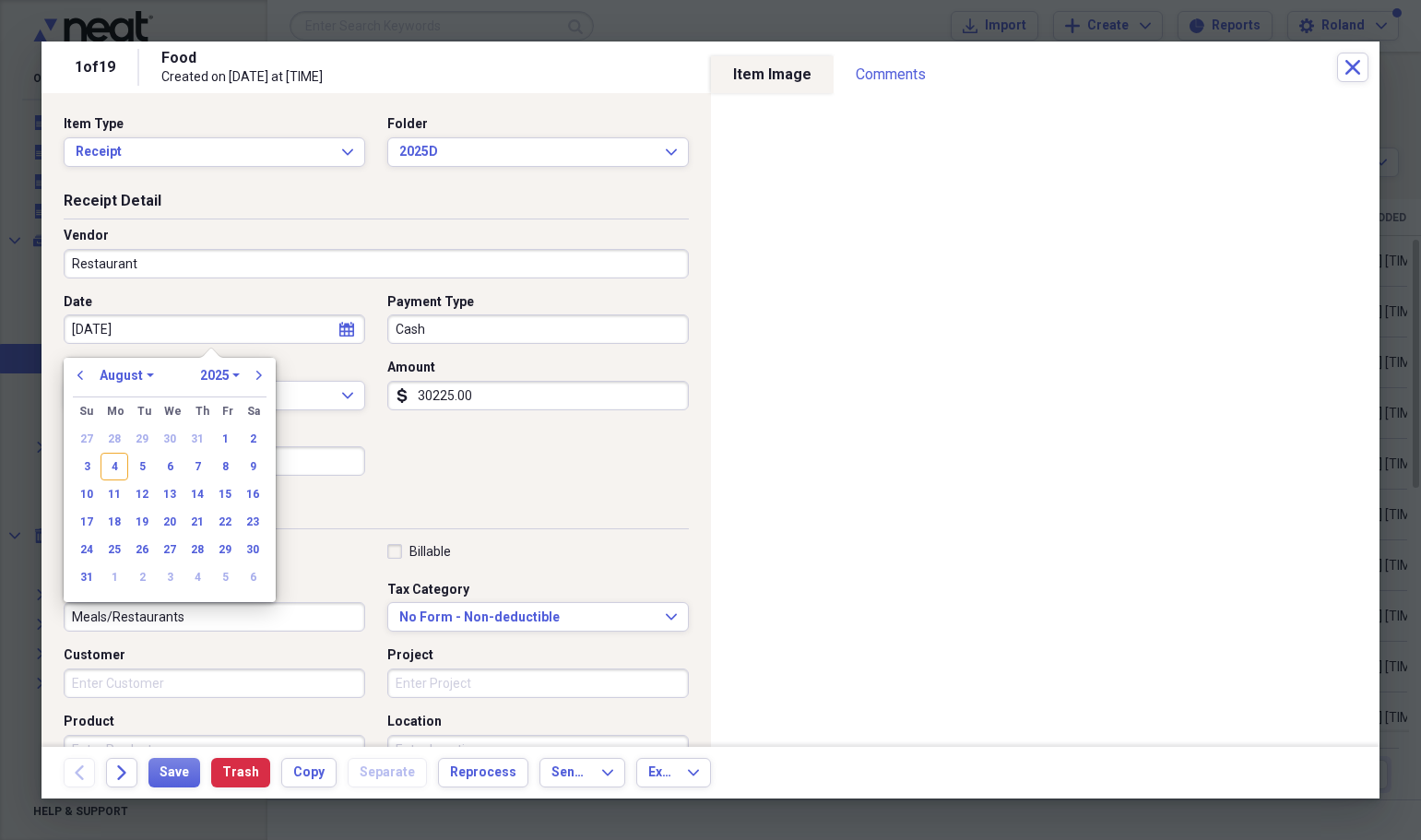 type on "[DATE]" 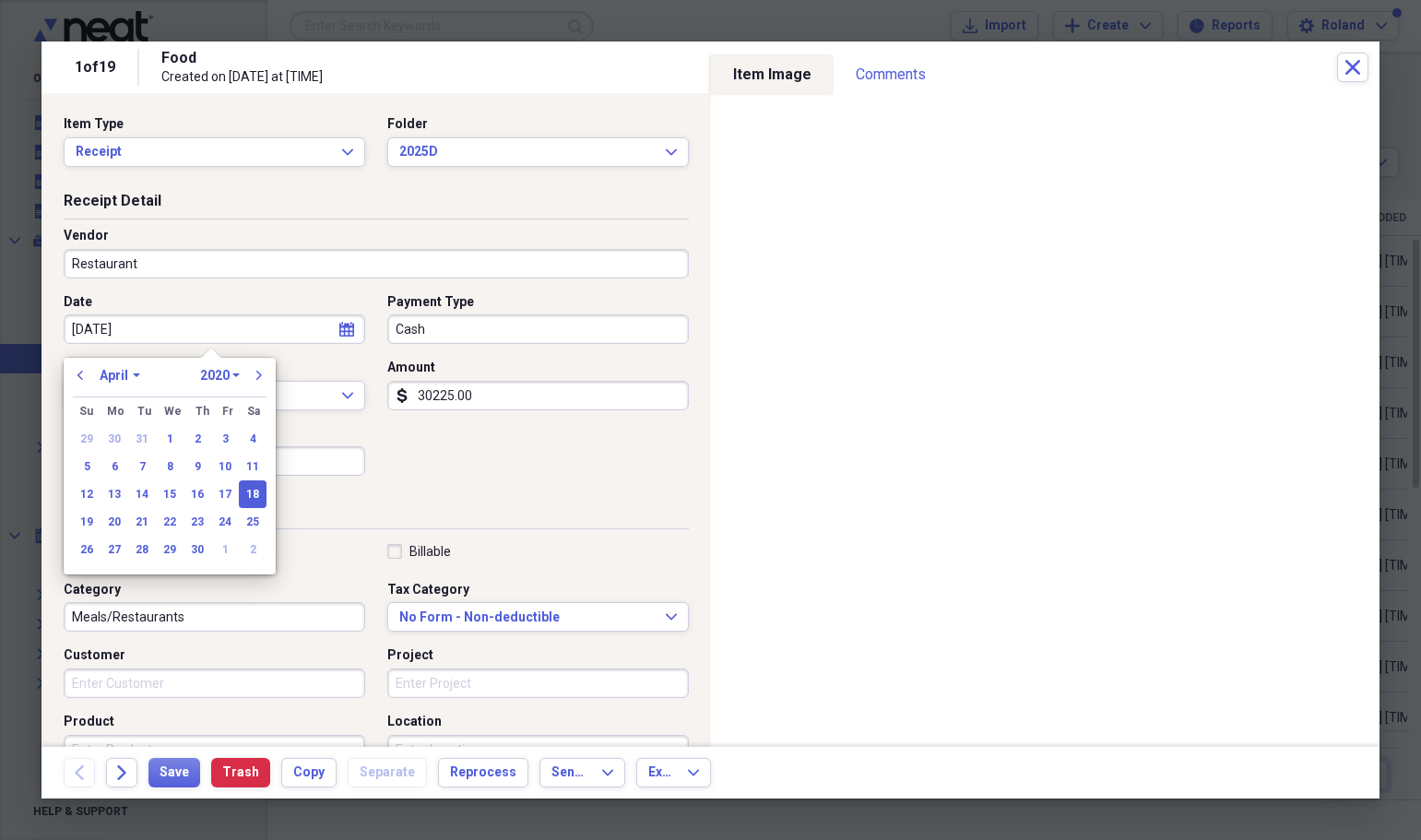 type on "04/18/2025" 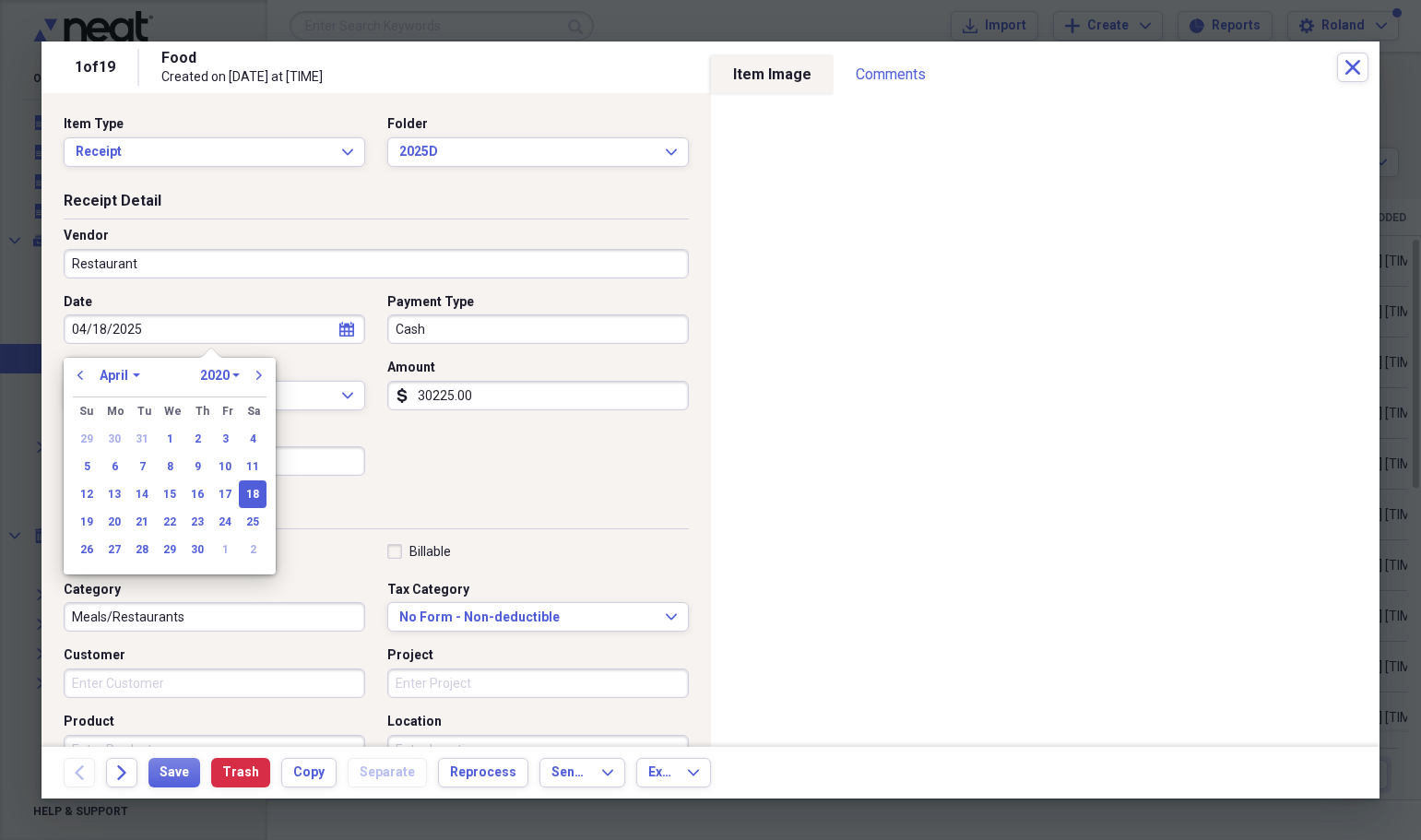 select on "2025" 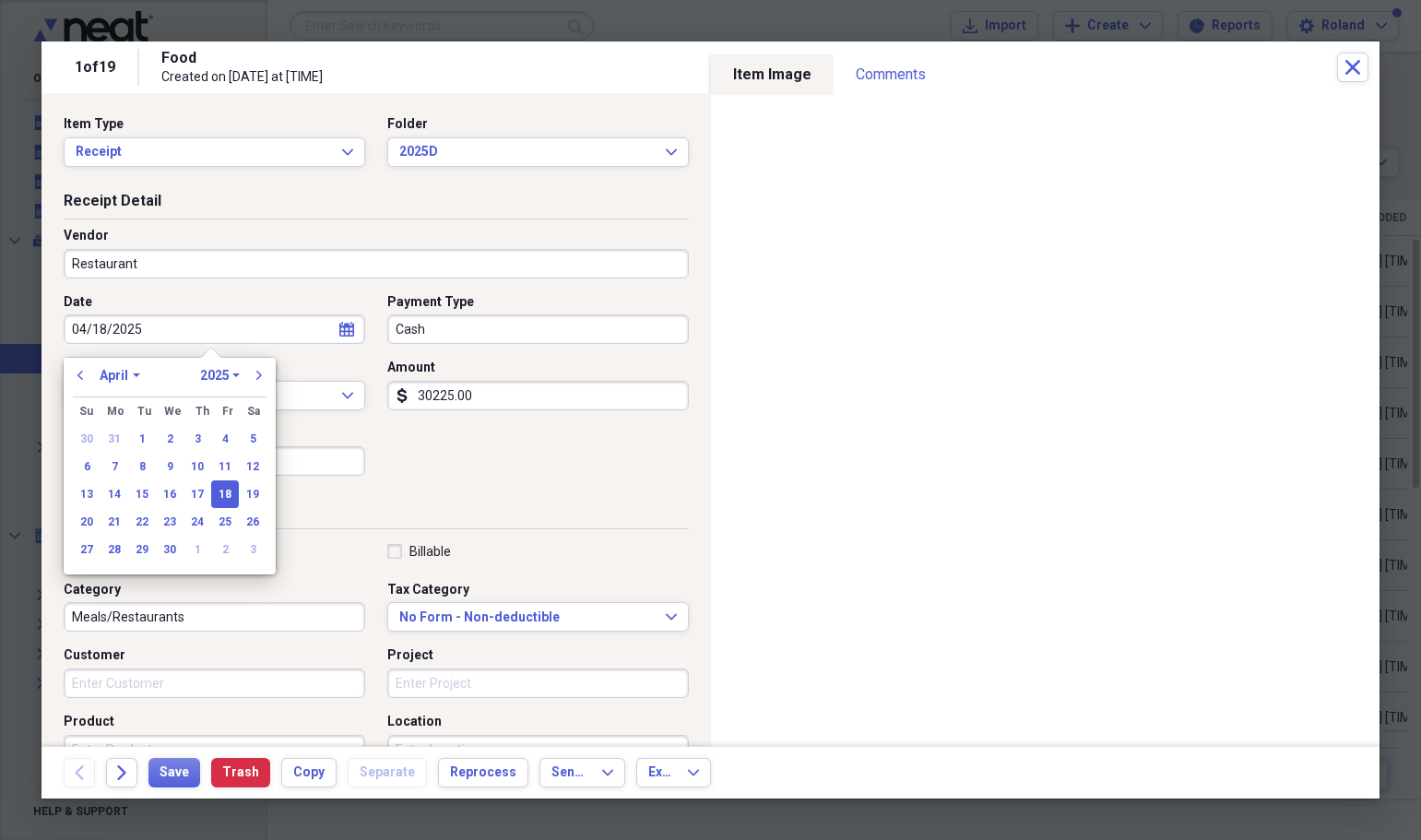 type on "04/18/2025" 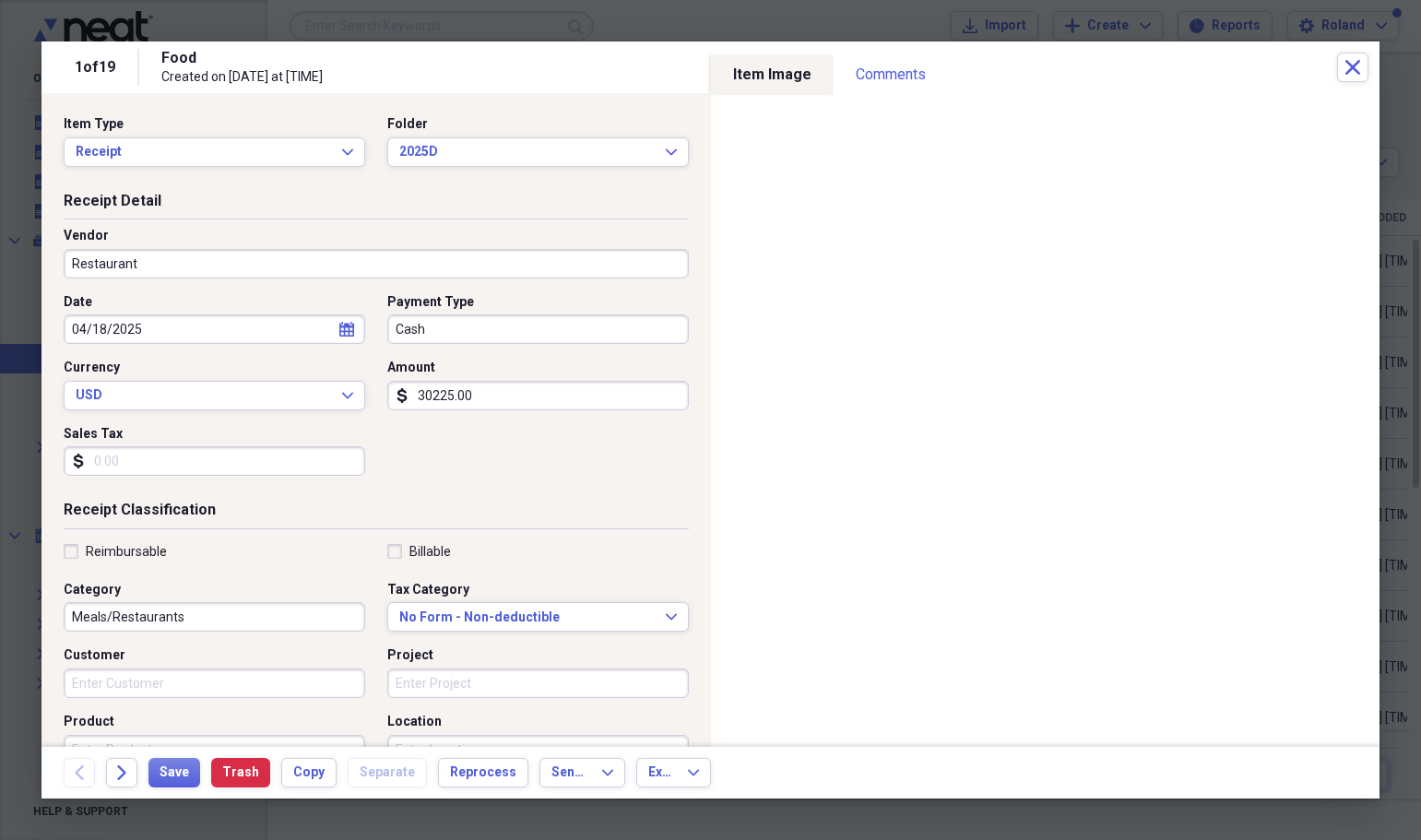 click on "Date [DATE] calendar Calendar Payment Type Cash Currency USD Expand Amount dollar-sign 30225.00 Sales Tax dollar-sign" at bounding box center (376, 392) 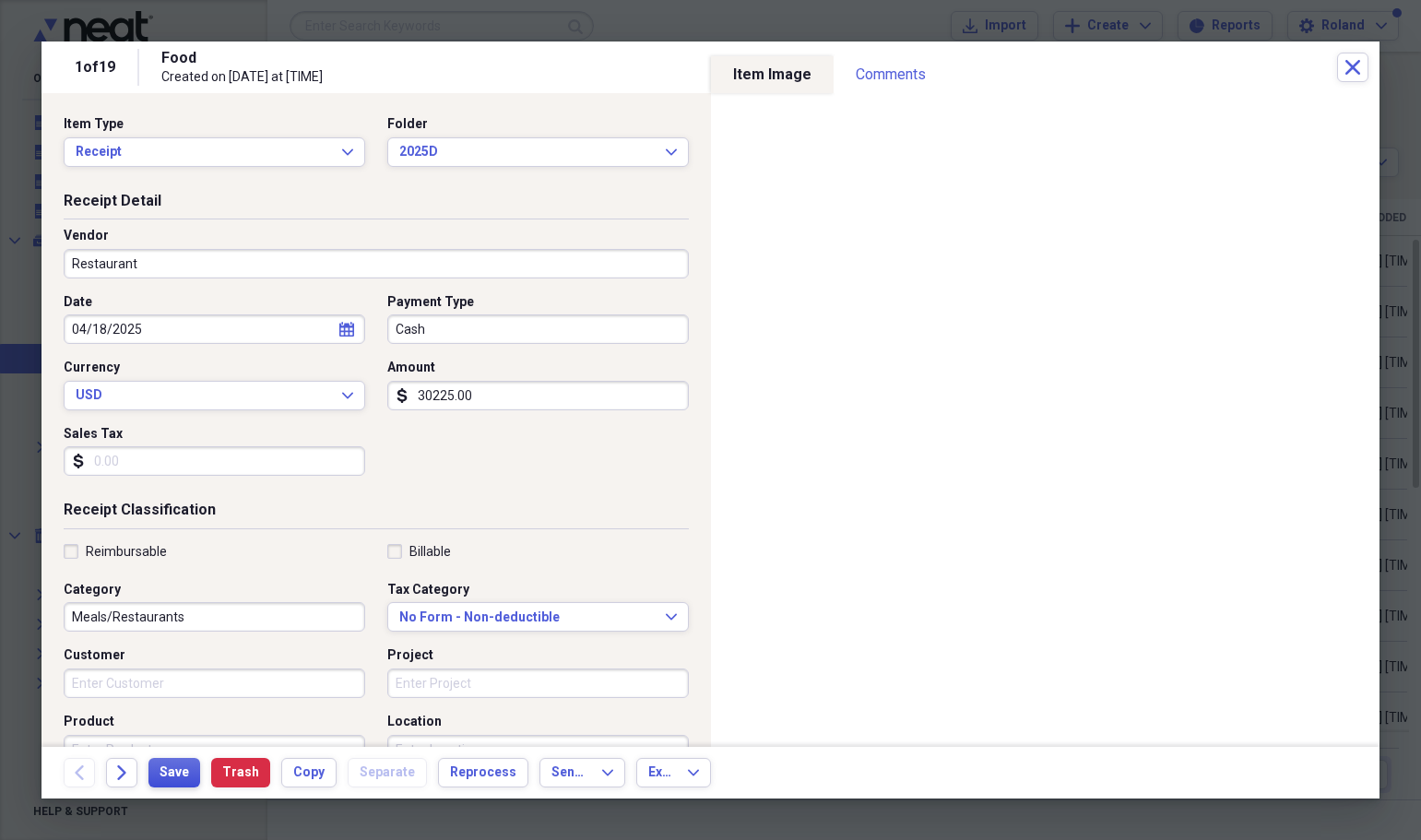 click on "Save" at bounding box center (174, 773) 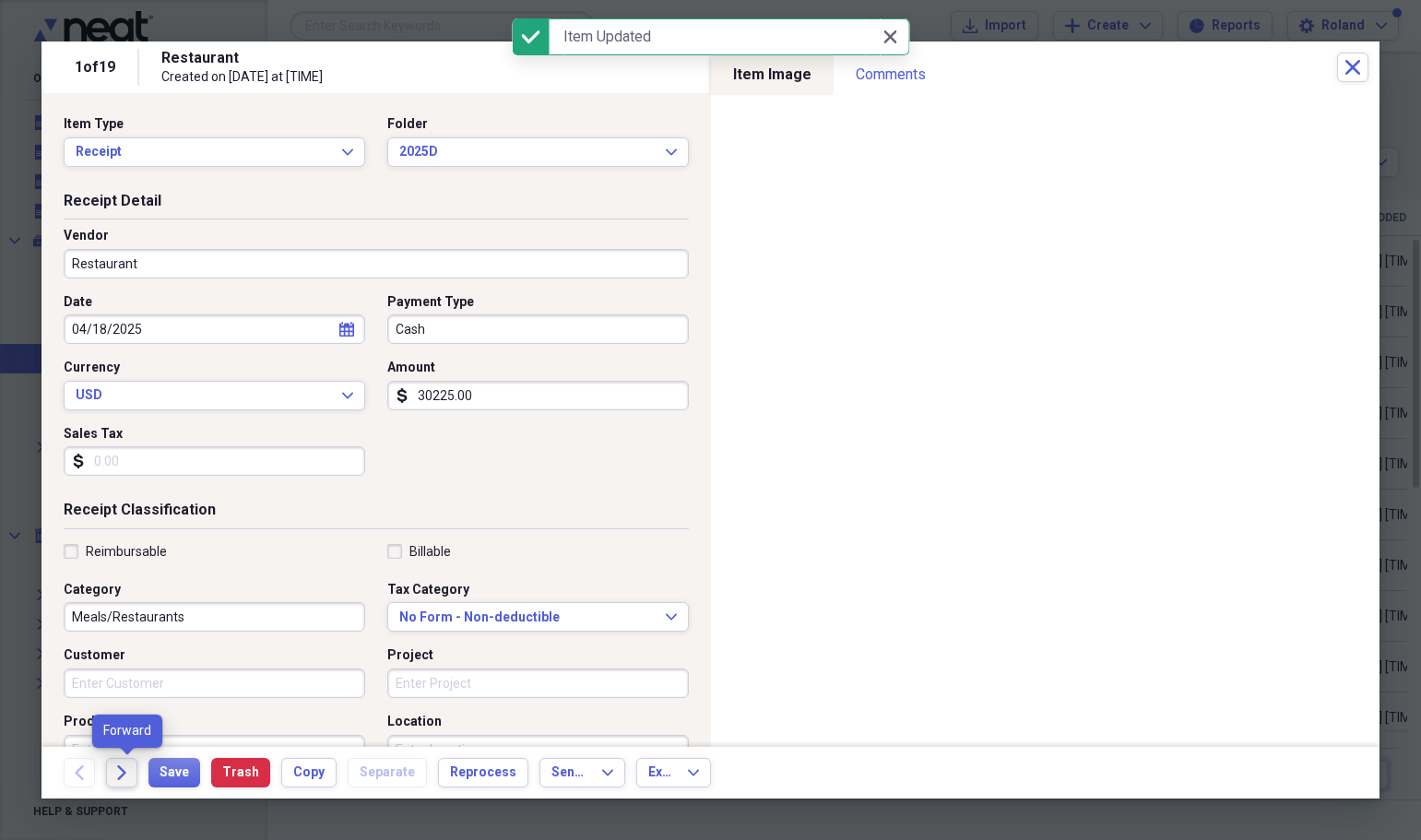 click 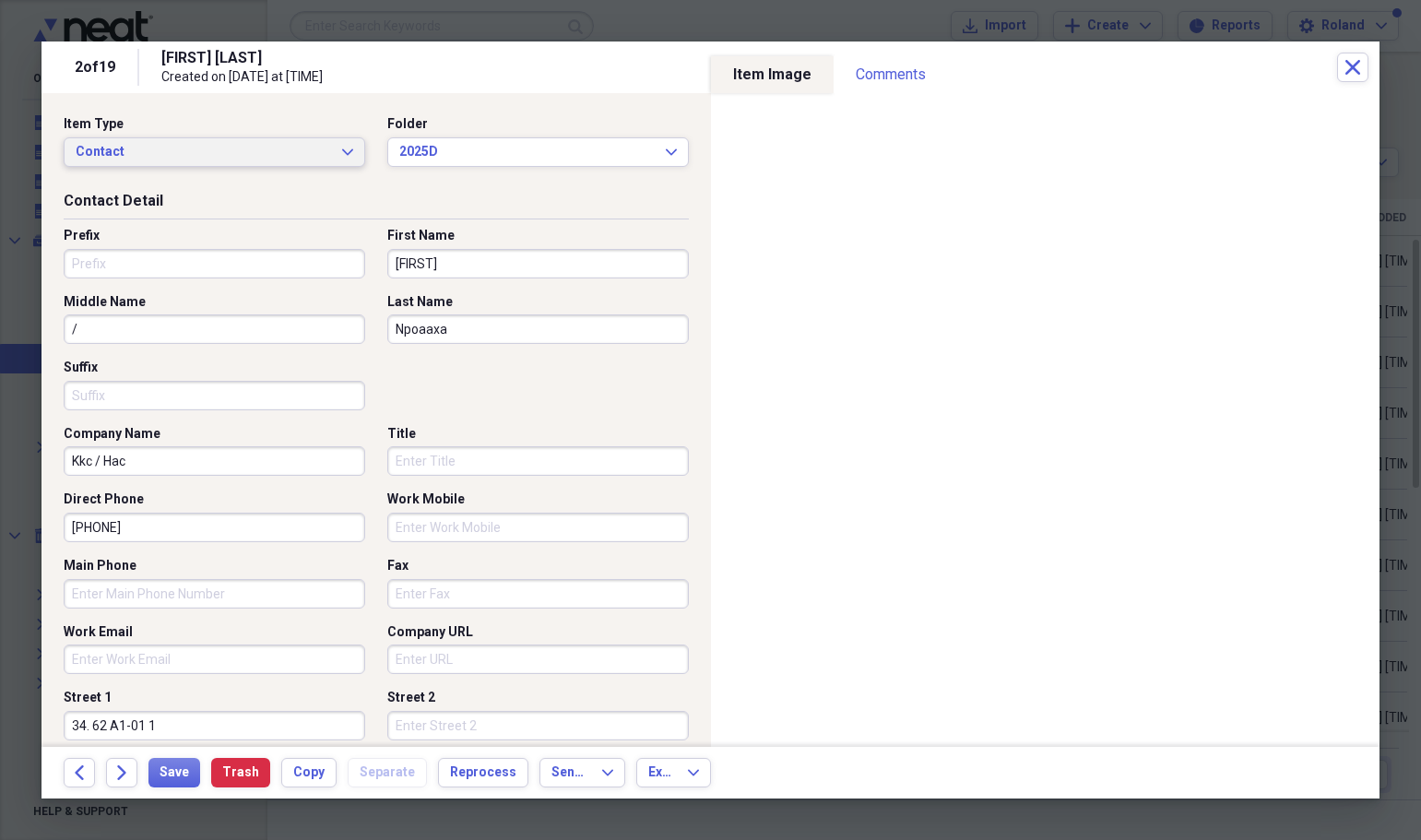click on "Expand" 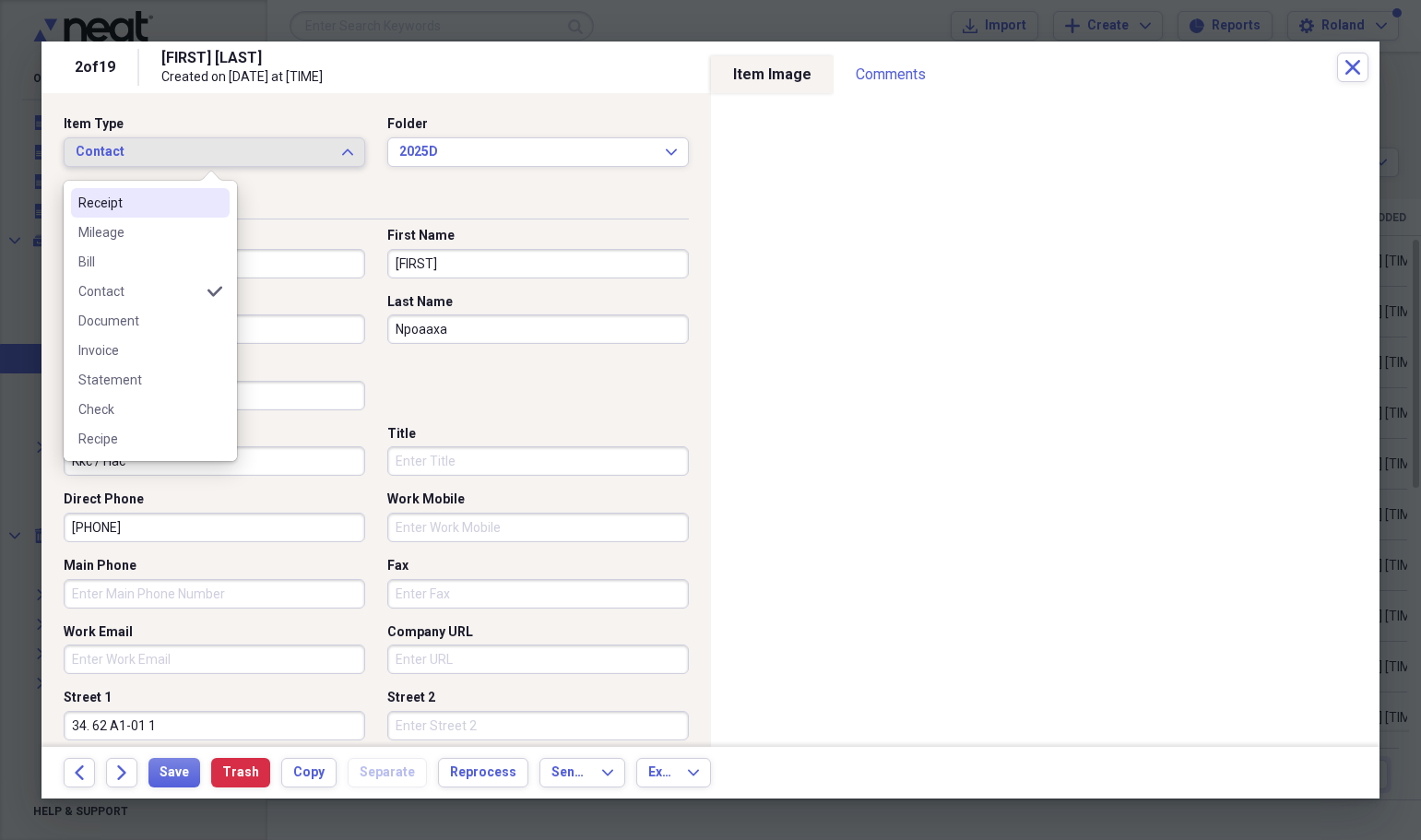 click on "Receipt" at bounding box center (139, 203) 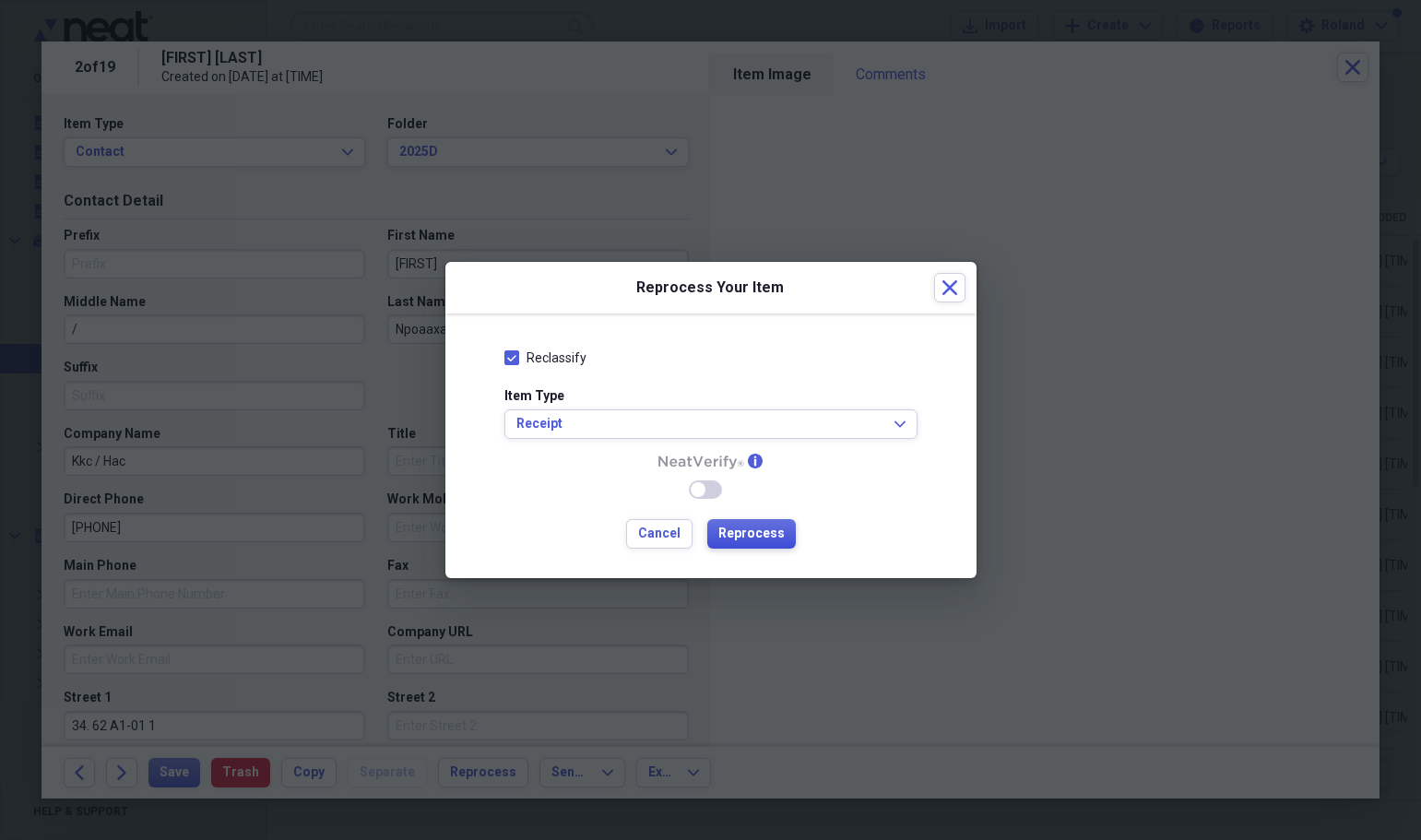click on "Reprocess" at bounding box center [752, 534] 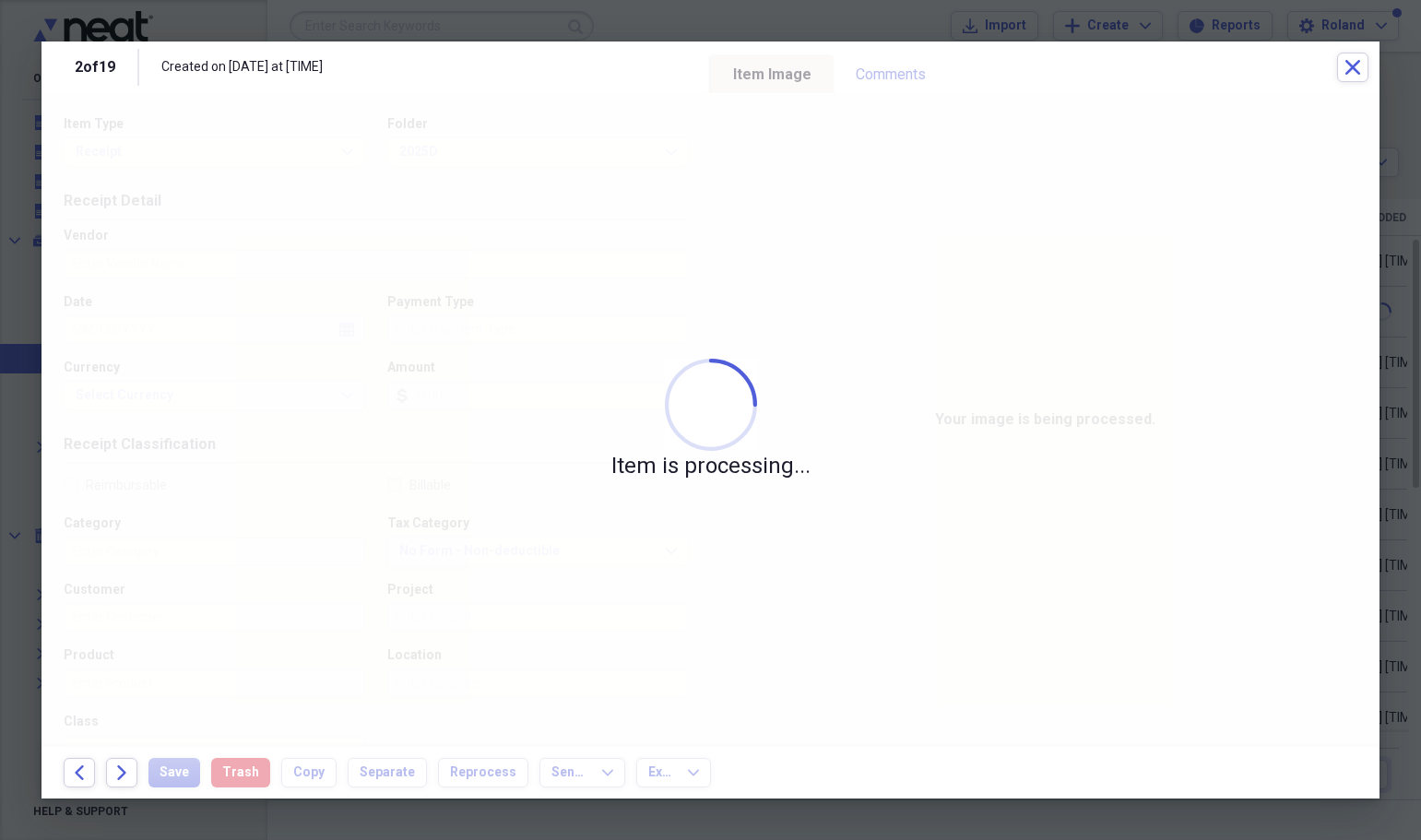 type on "Actaha" 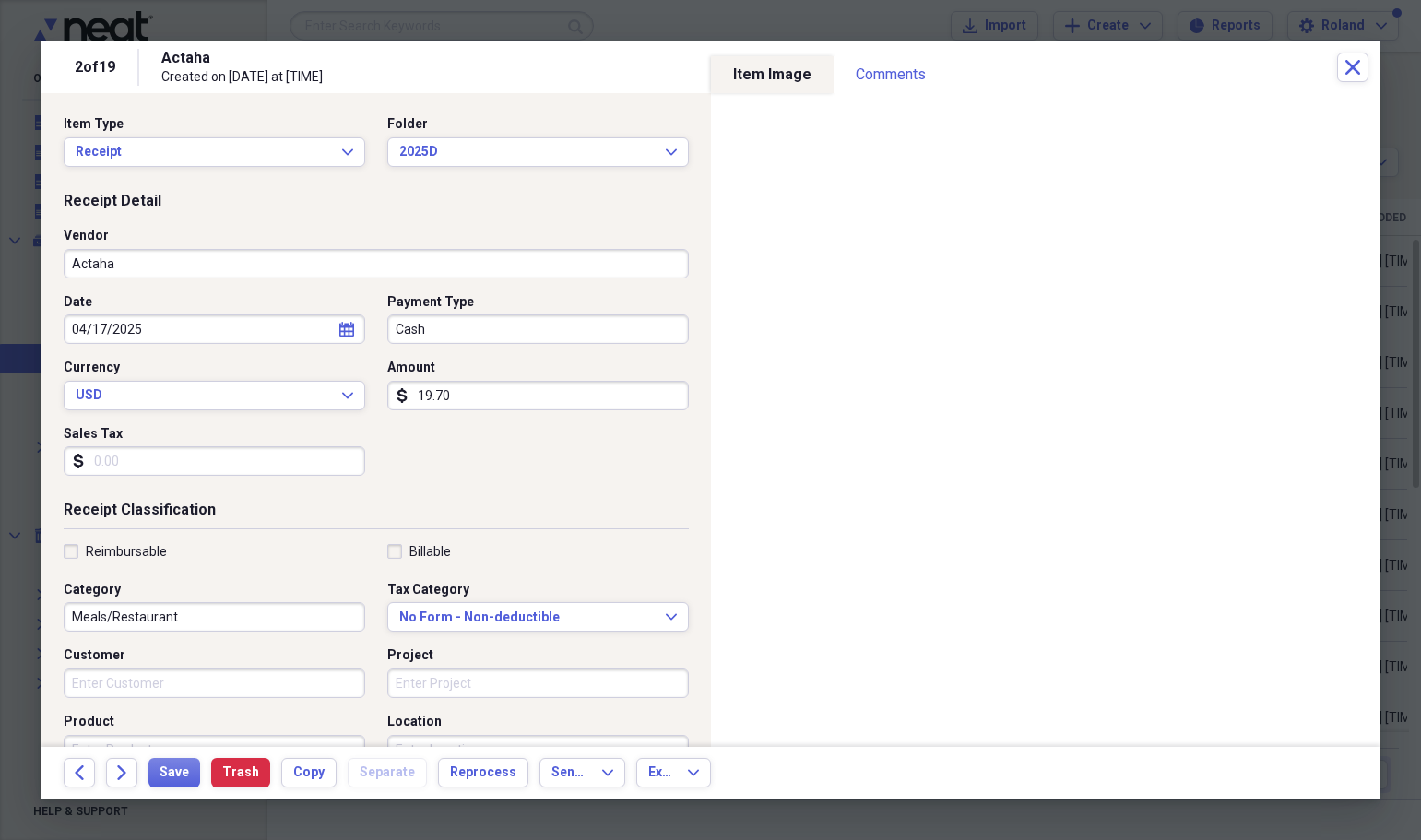 click on "19.70" at bounding box center (538, 396) 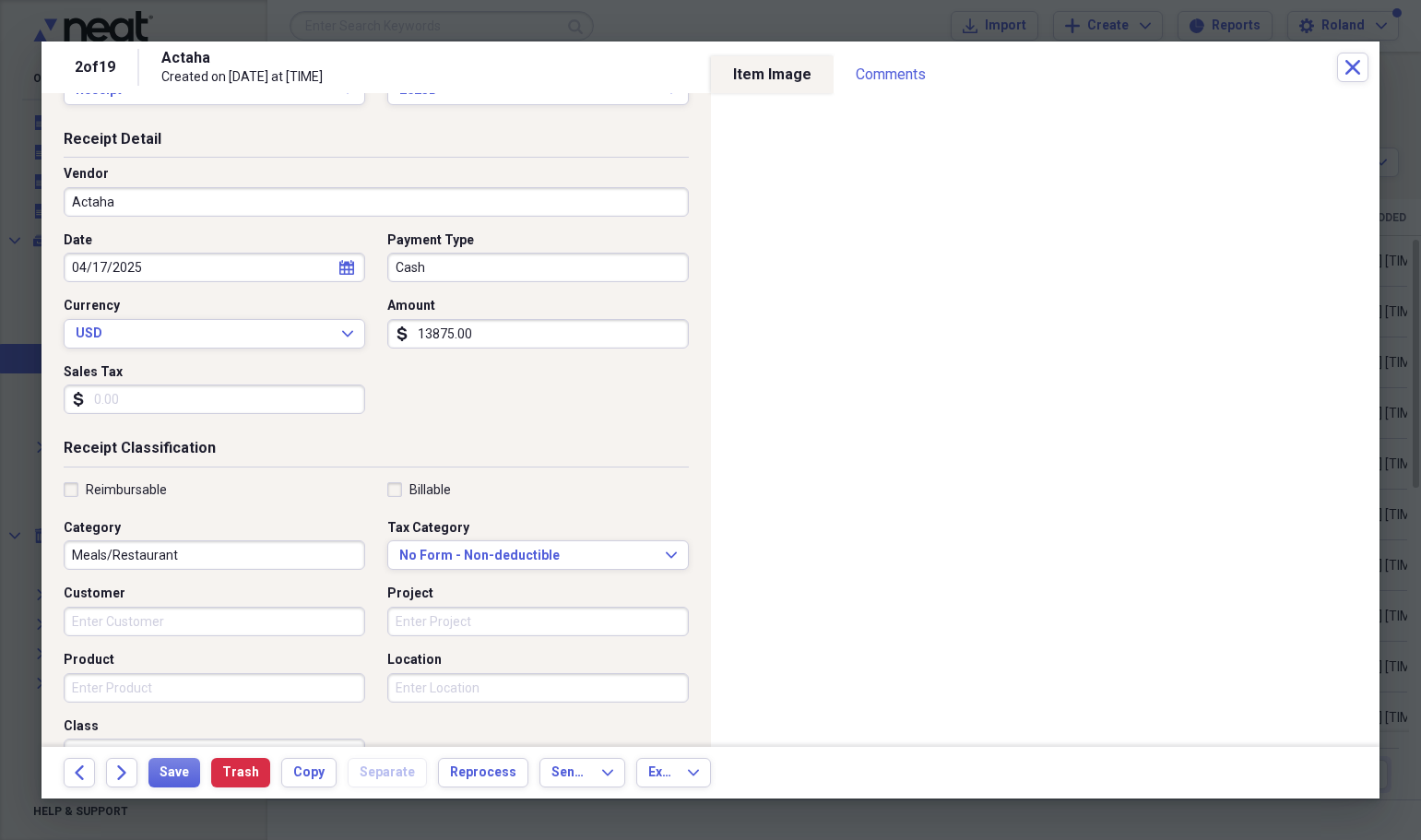scroll, scrollTop: 92, scrollLeft: 0, axis: vertical 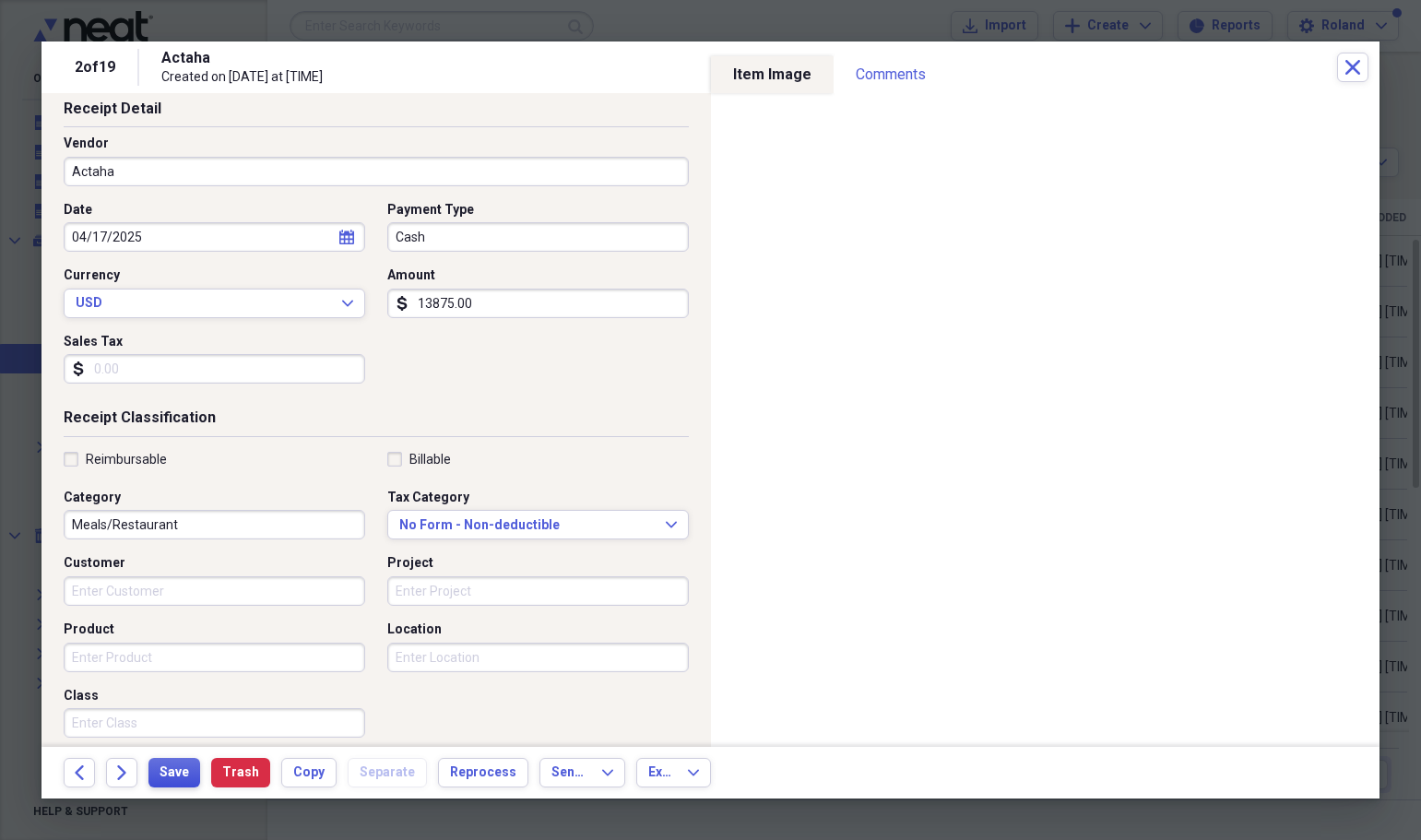 type on "13875.00" 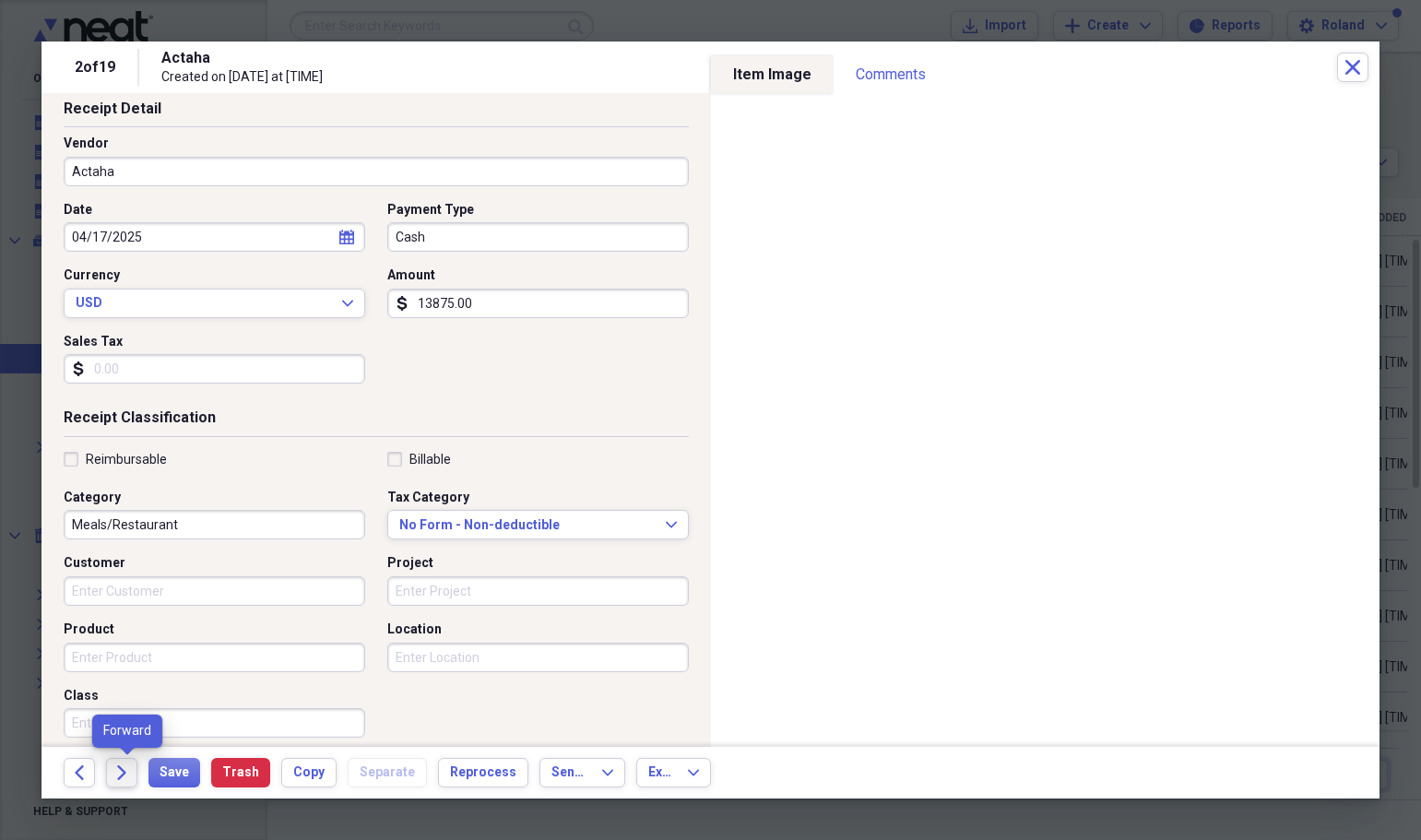 click 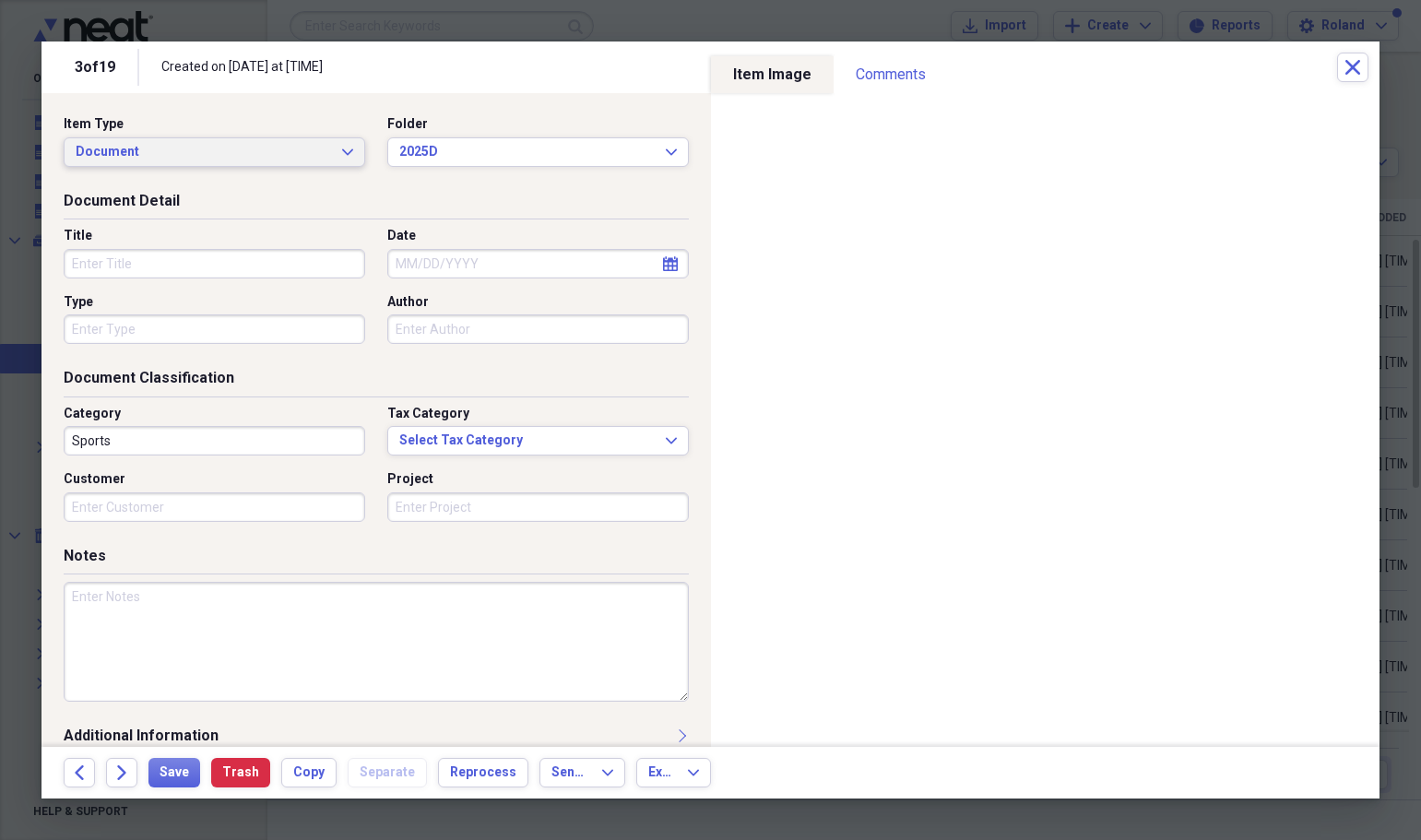 click on "Expand" 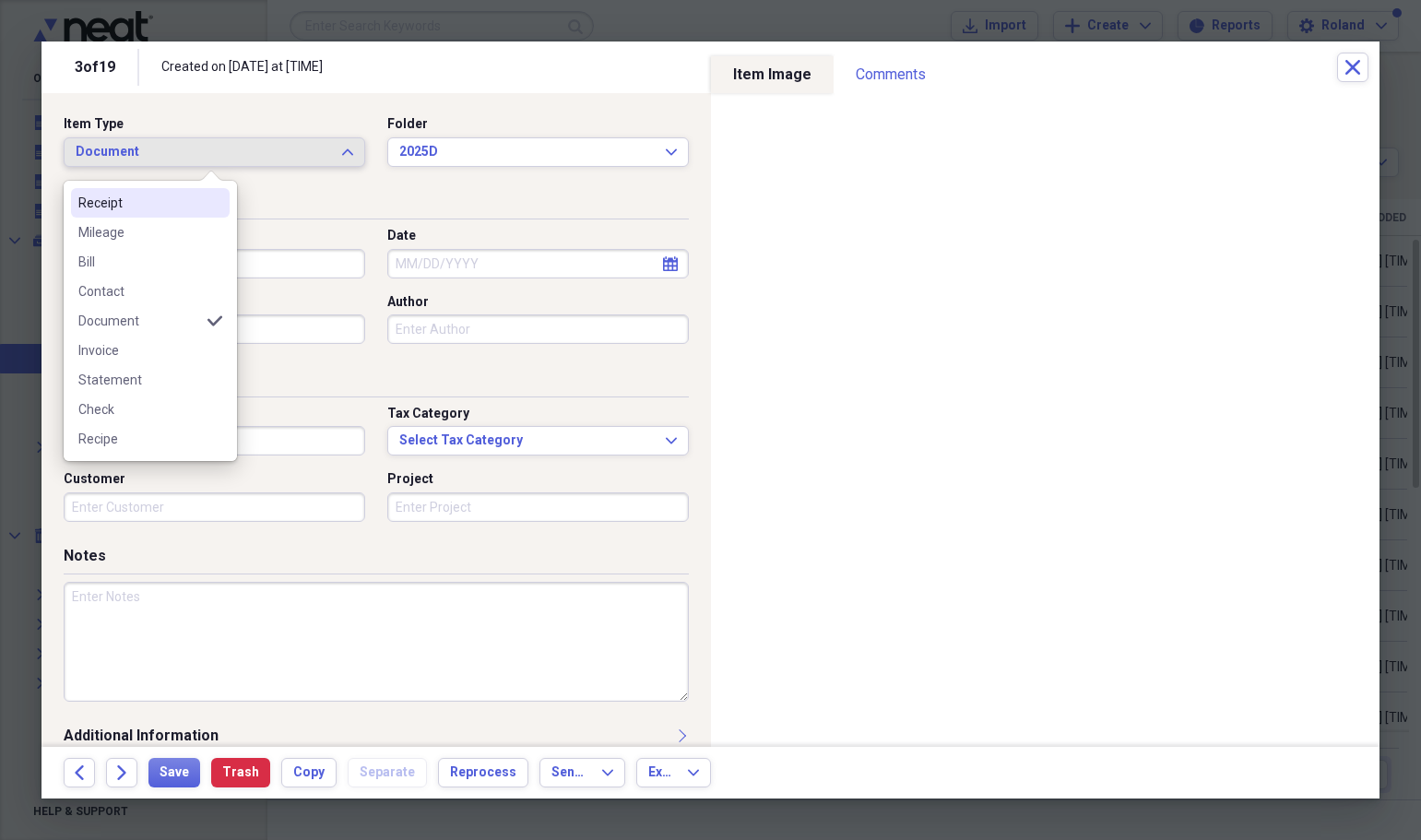 click on "Receipt" at bounding box center [139, 203] 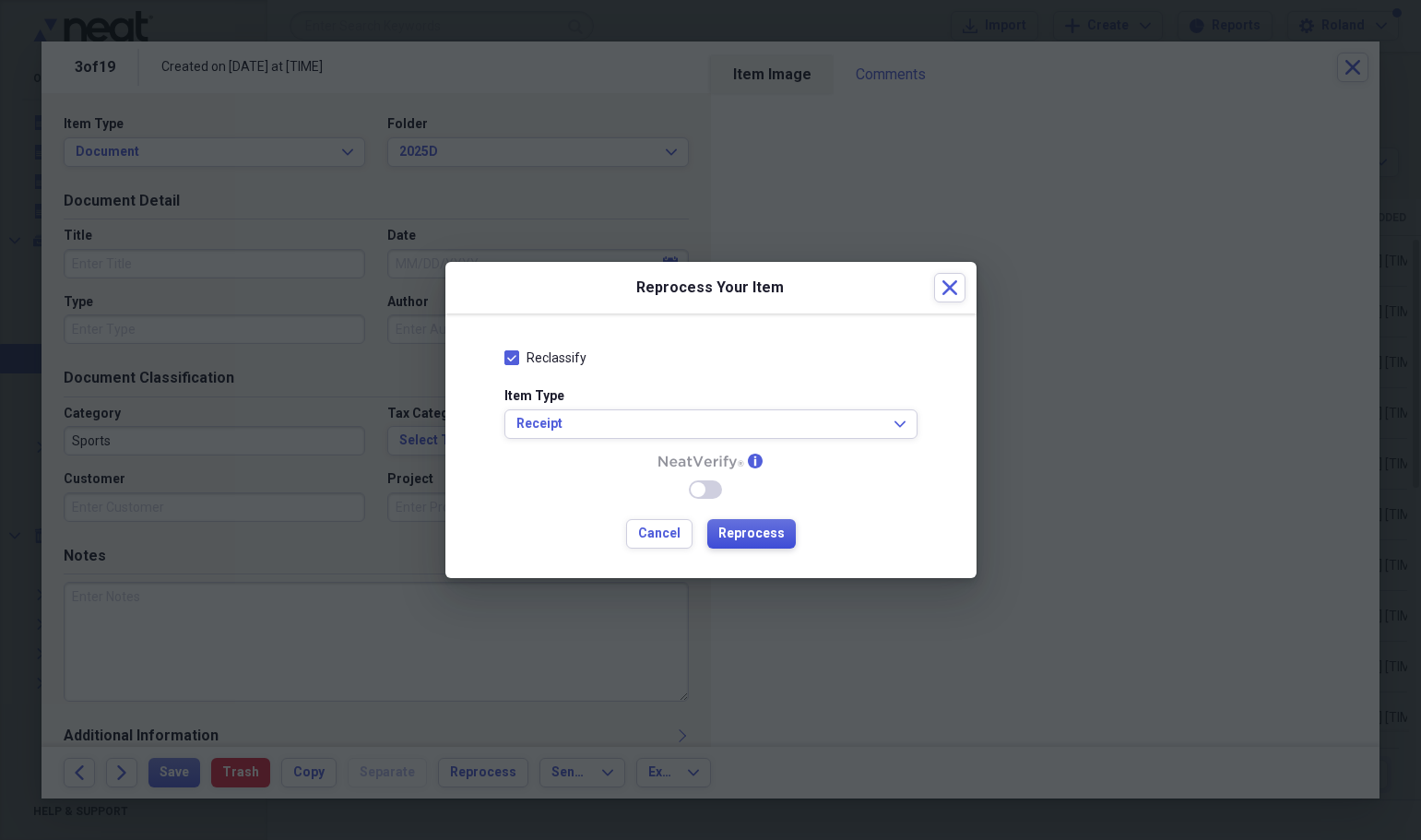 click on "Reprocess" at bounding box center [752, 534] 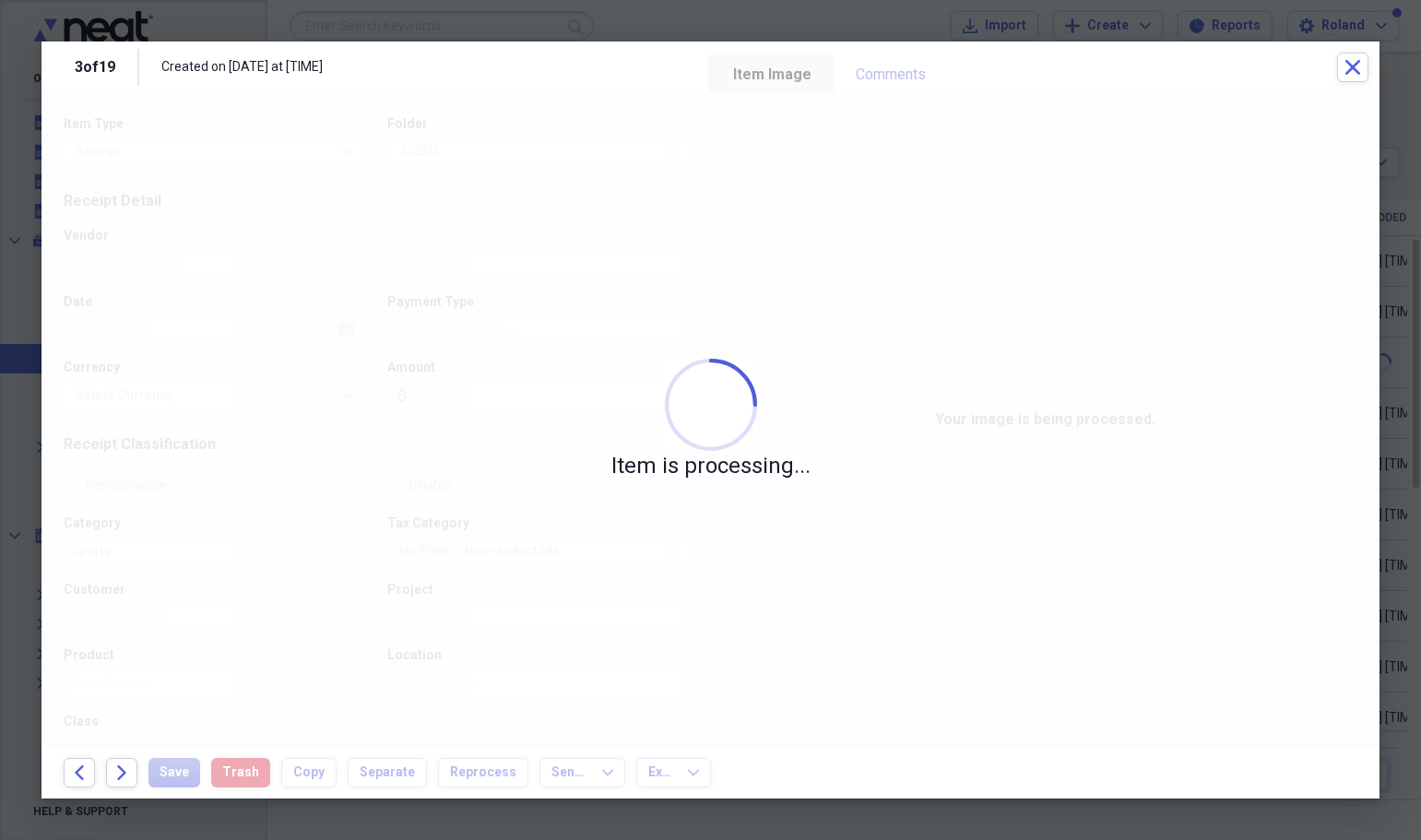type on "11" 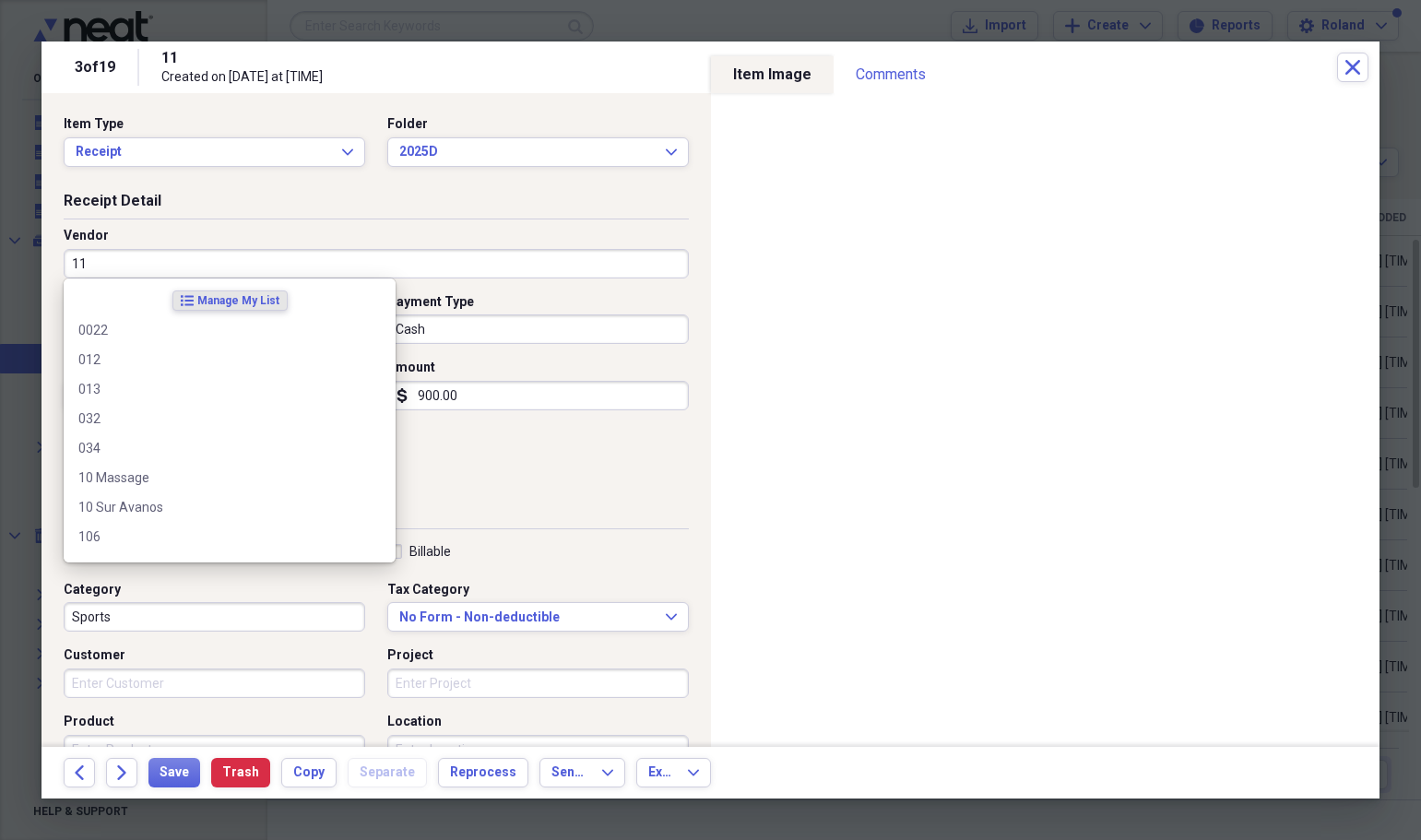 click on "11" at bounding box center (376, 264) 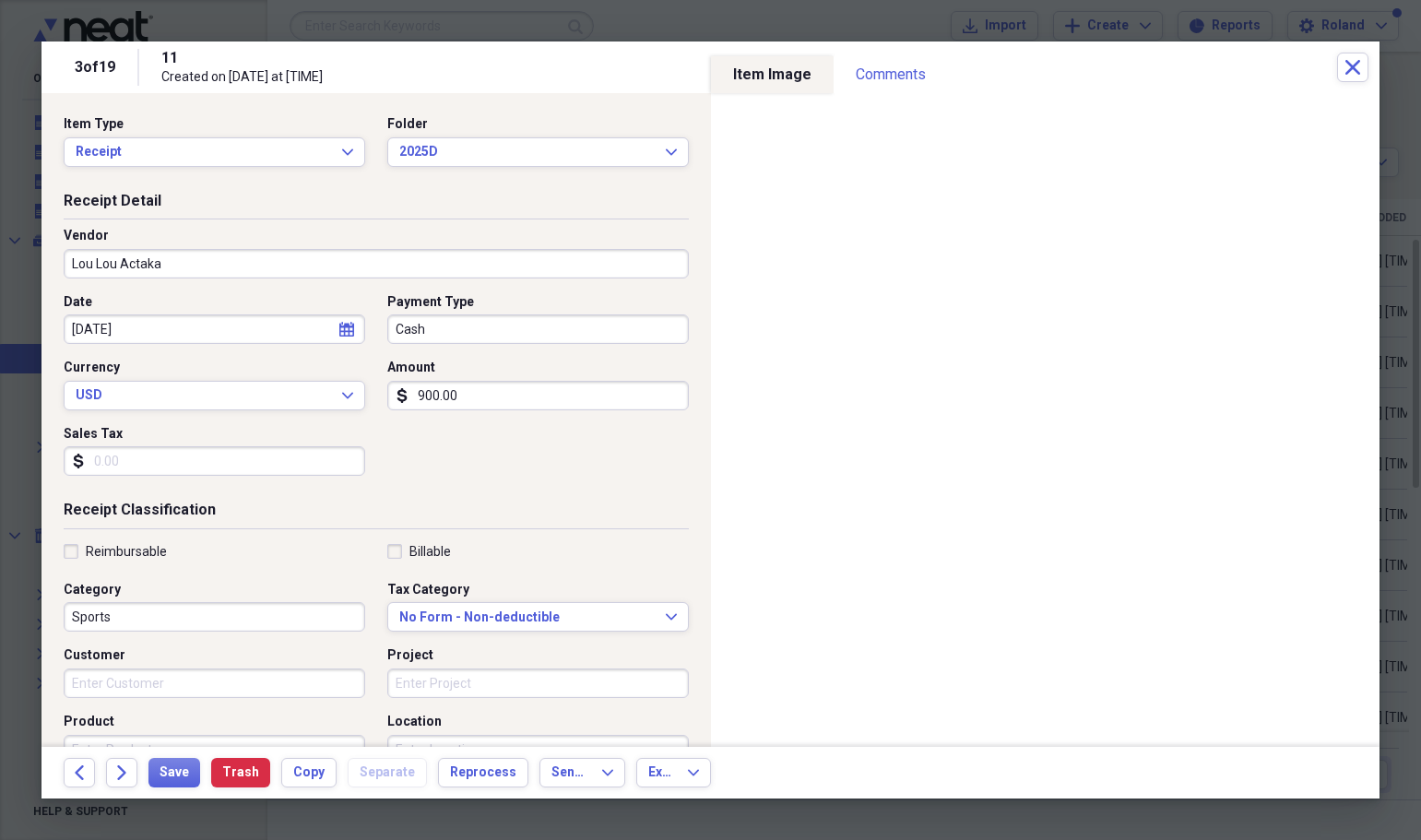 type on "Lou Lou Actaka" 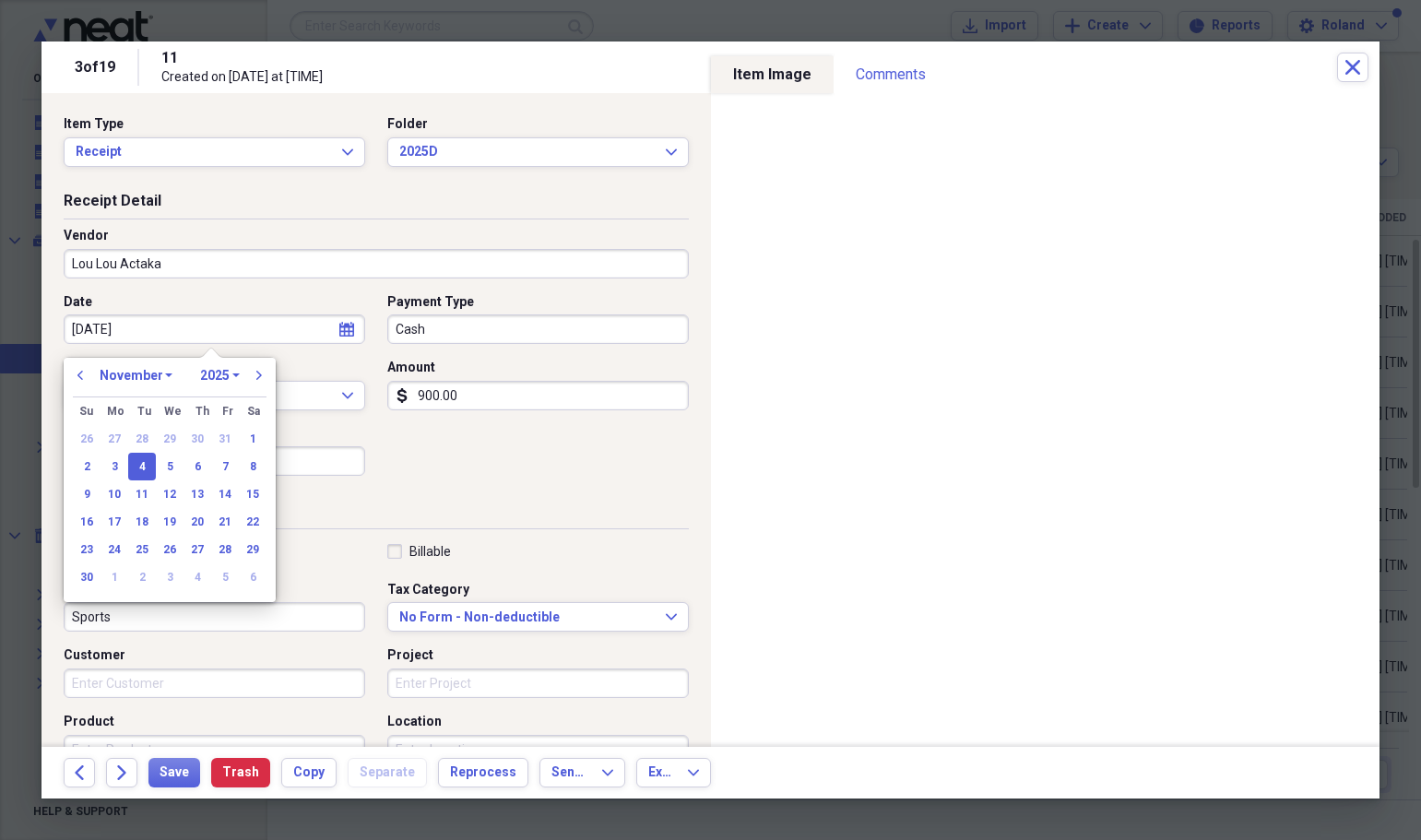 click on "[DATE]" at bounding box center (214, 329) 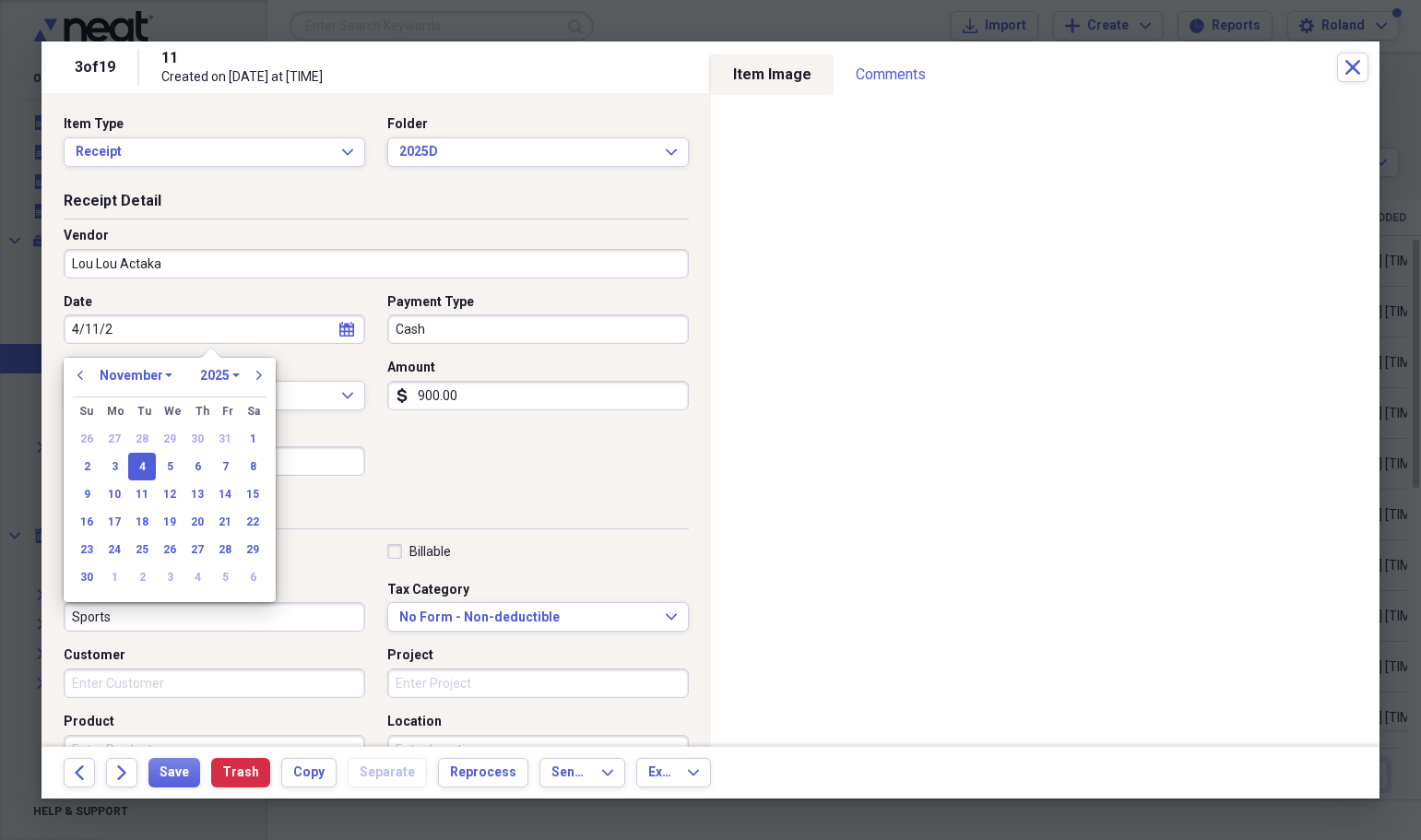 type on "[DATE]" 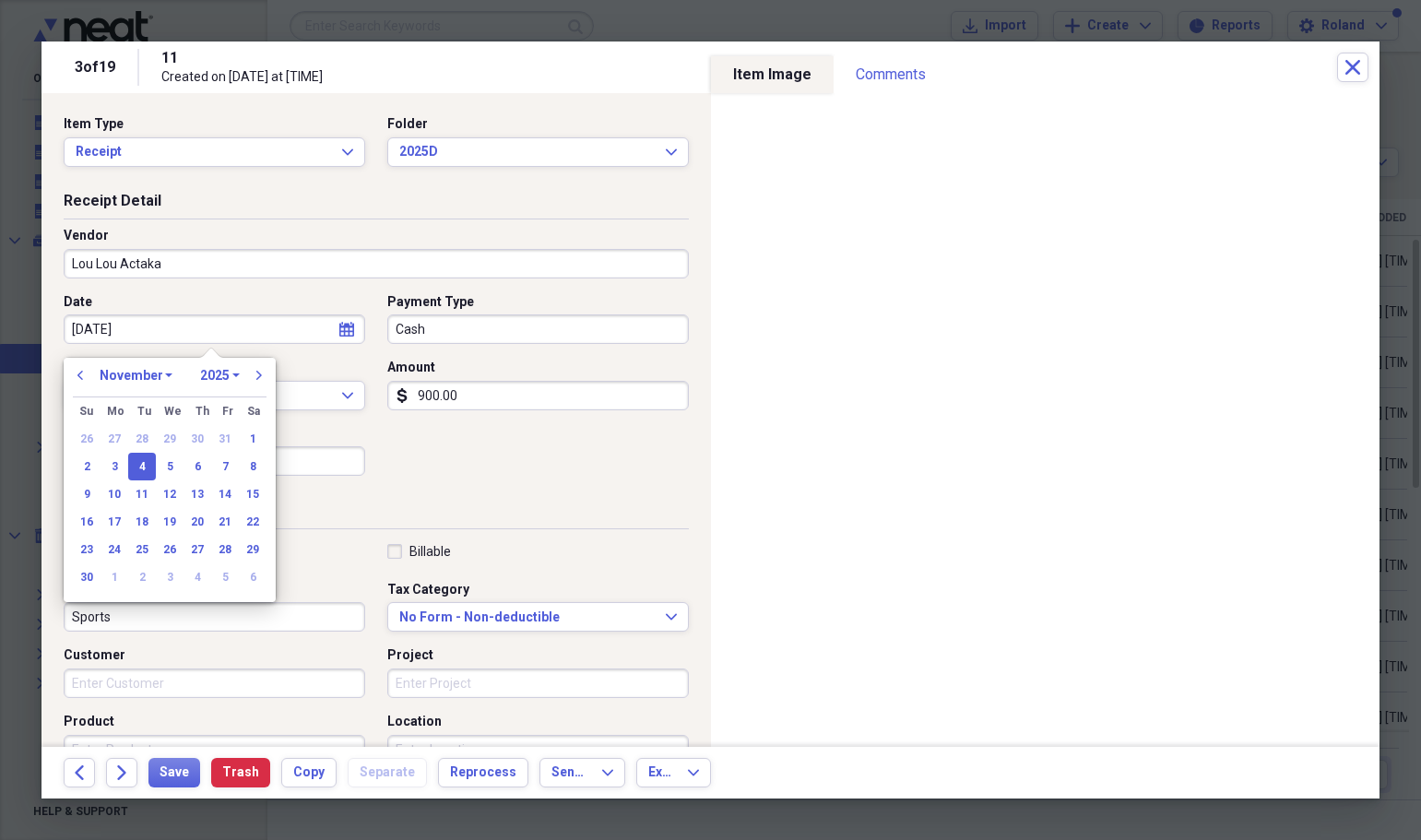 select on "3" 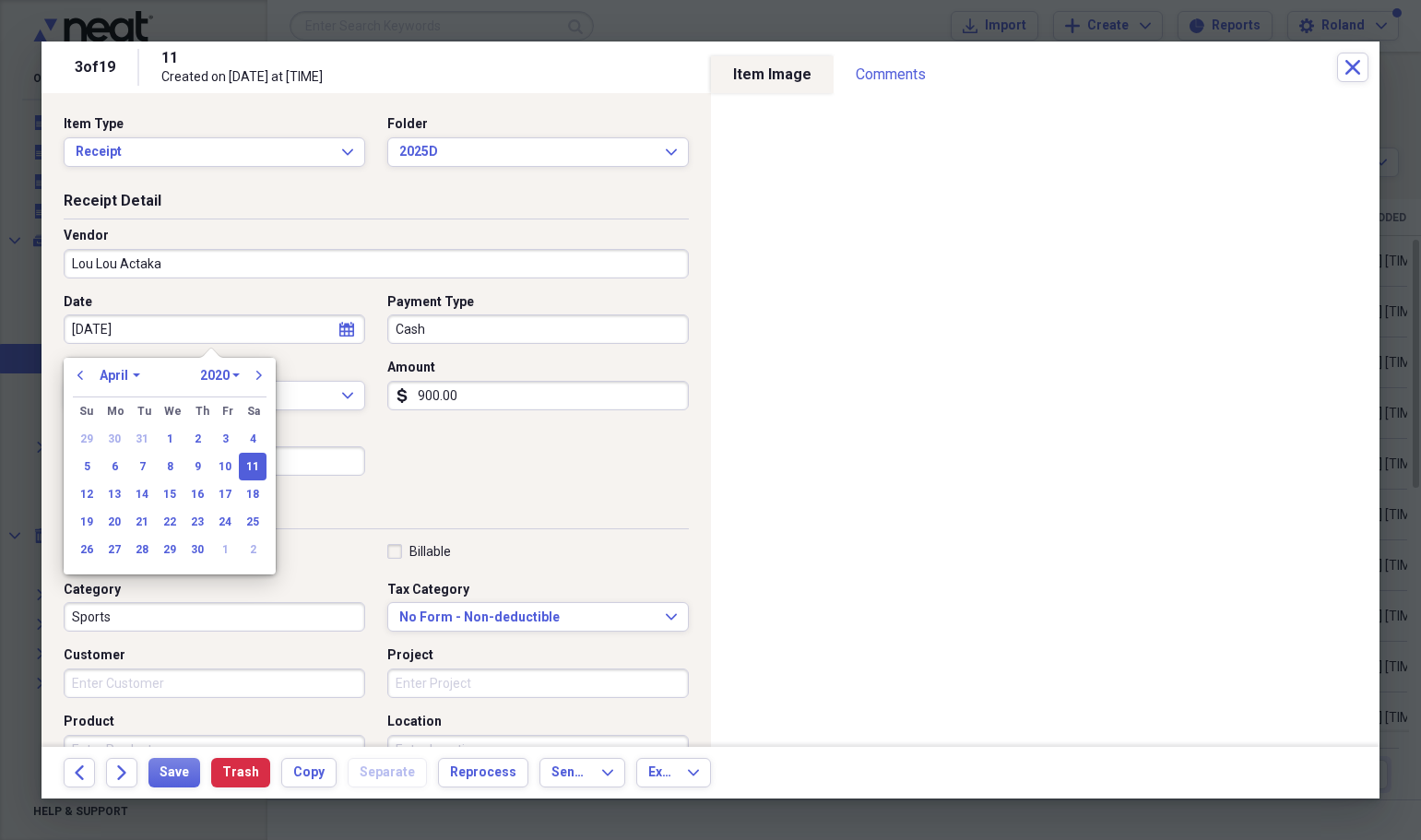 type on "[DATE]" 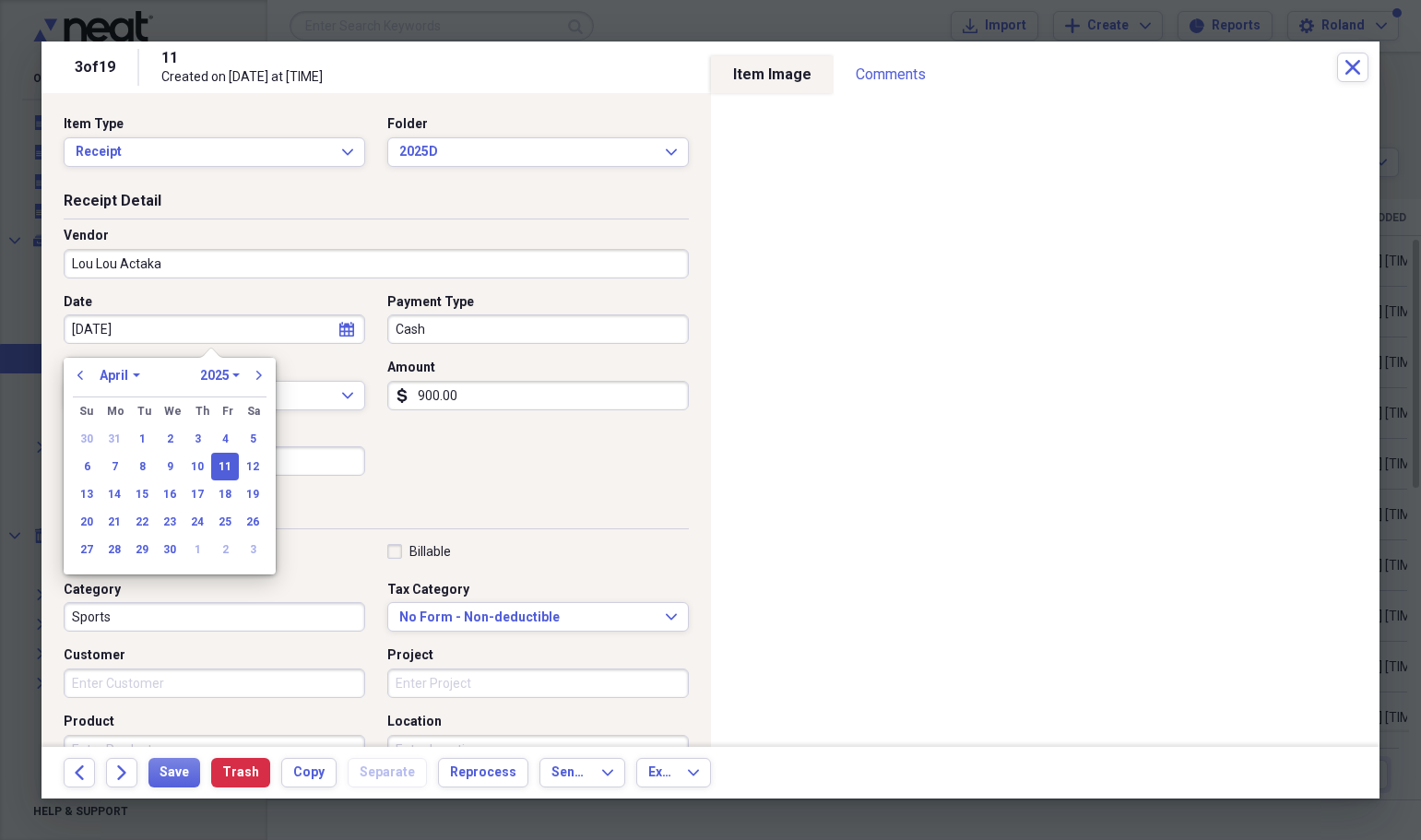 type on "04/11/2025" 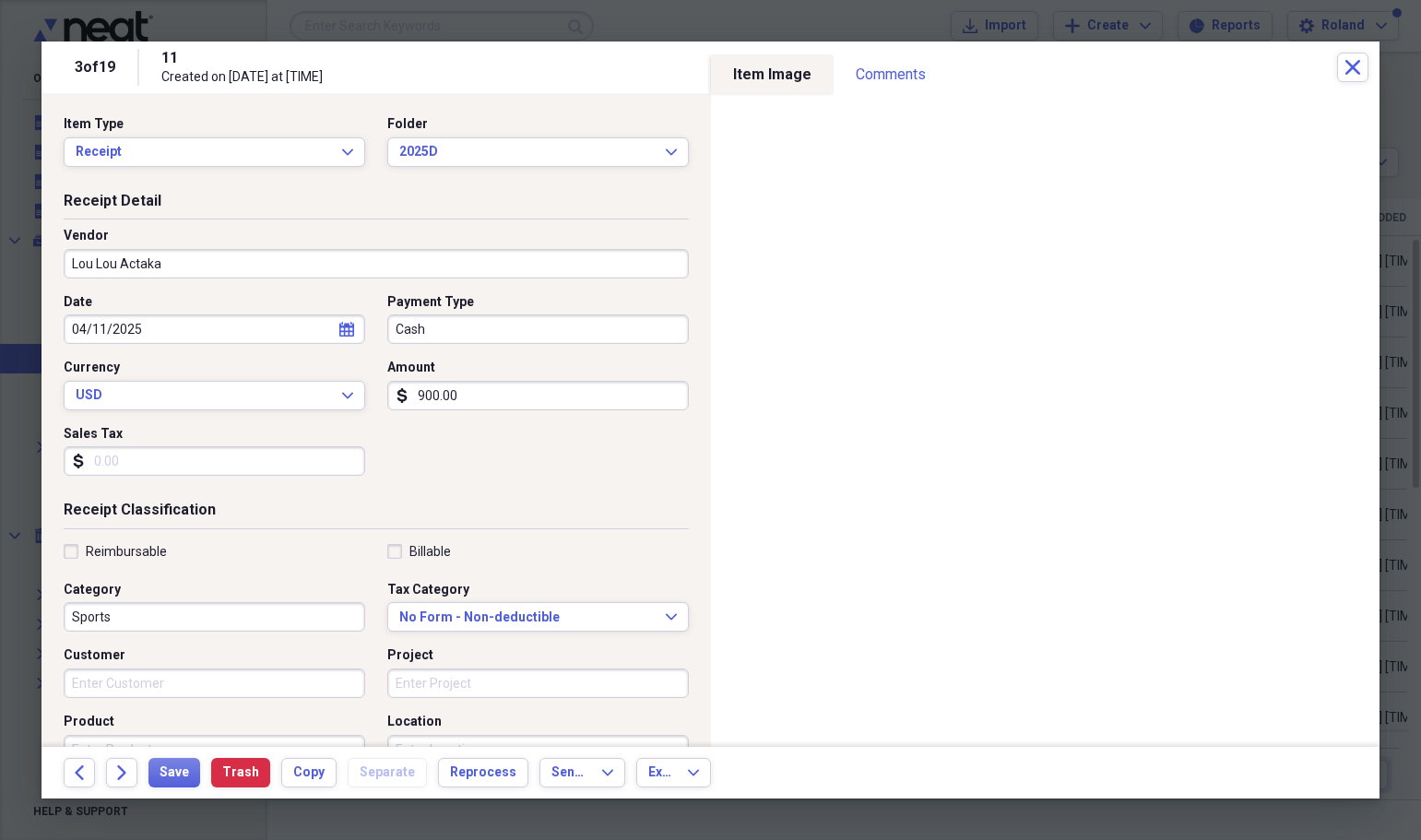 click on "Date [DATE] calendar Calendar Payment Type Cash Currency USD Expand Amount dollar-sign 900.00 Sales Tax dollar-sign" at bounding box center [376, 392] 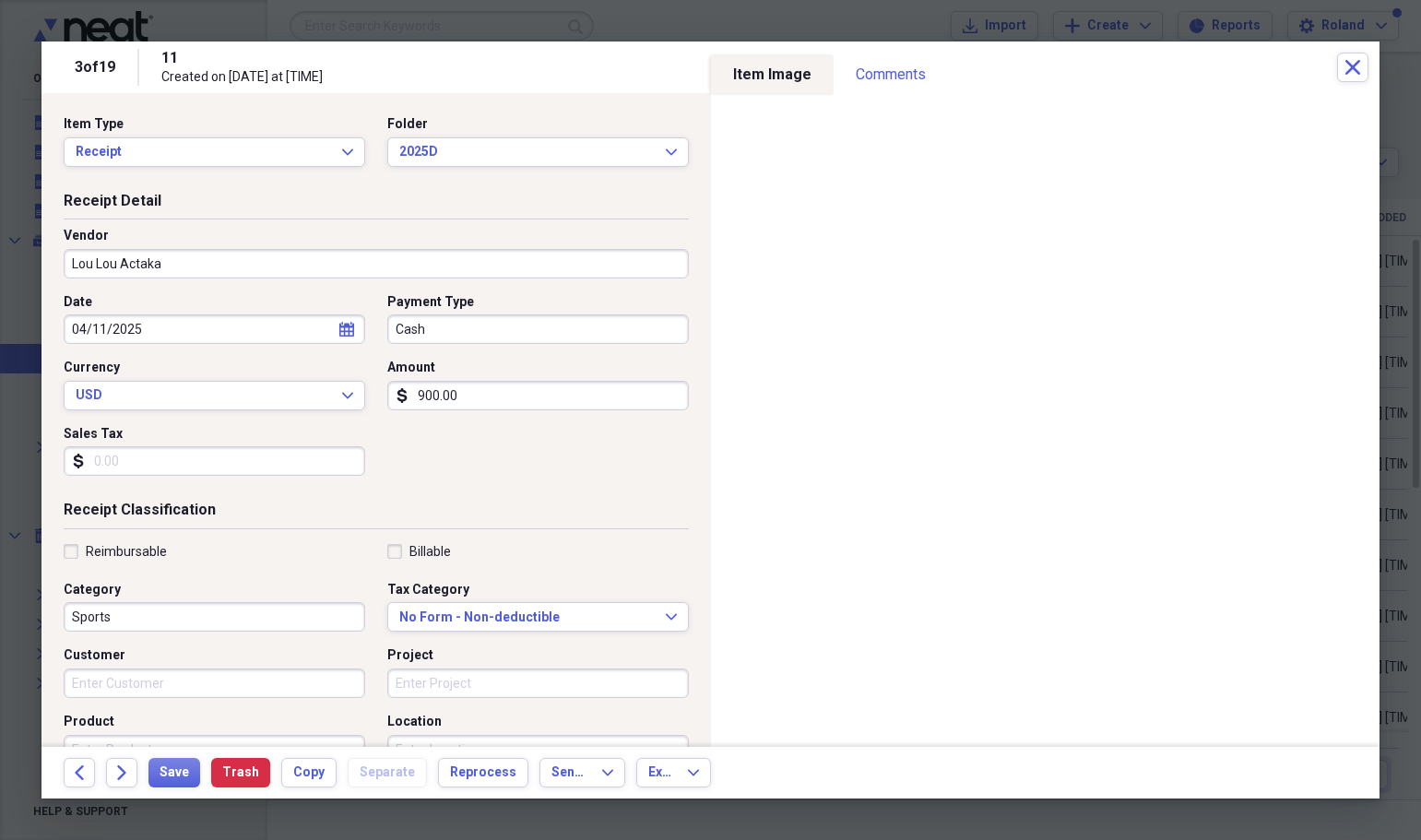 click on "900.00" at bounding box center [538, 396] 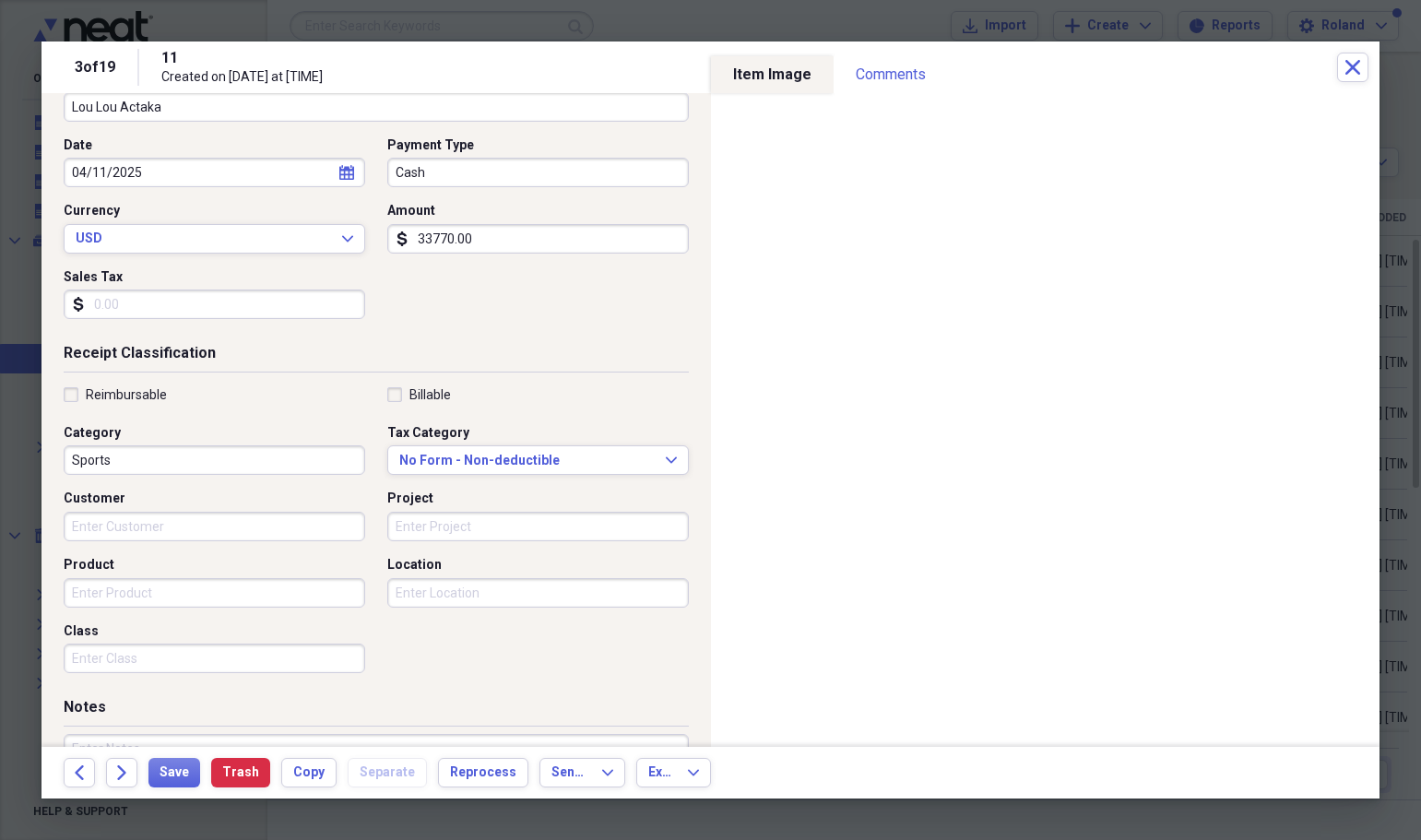 scroll, scrollTop: 184, scrollLeft: 0, axis: vertical 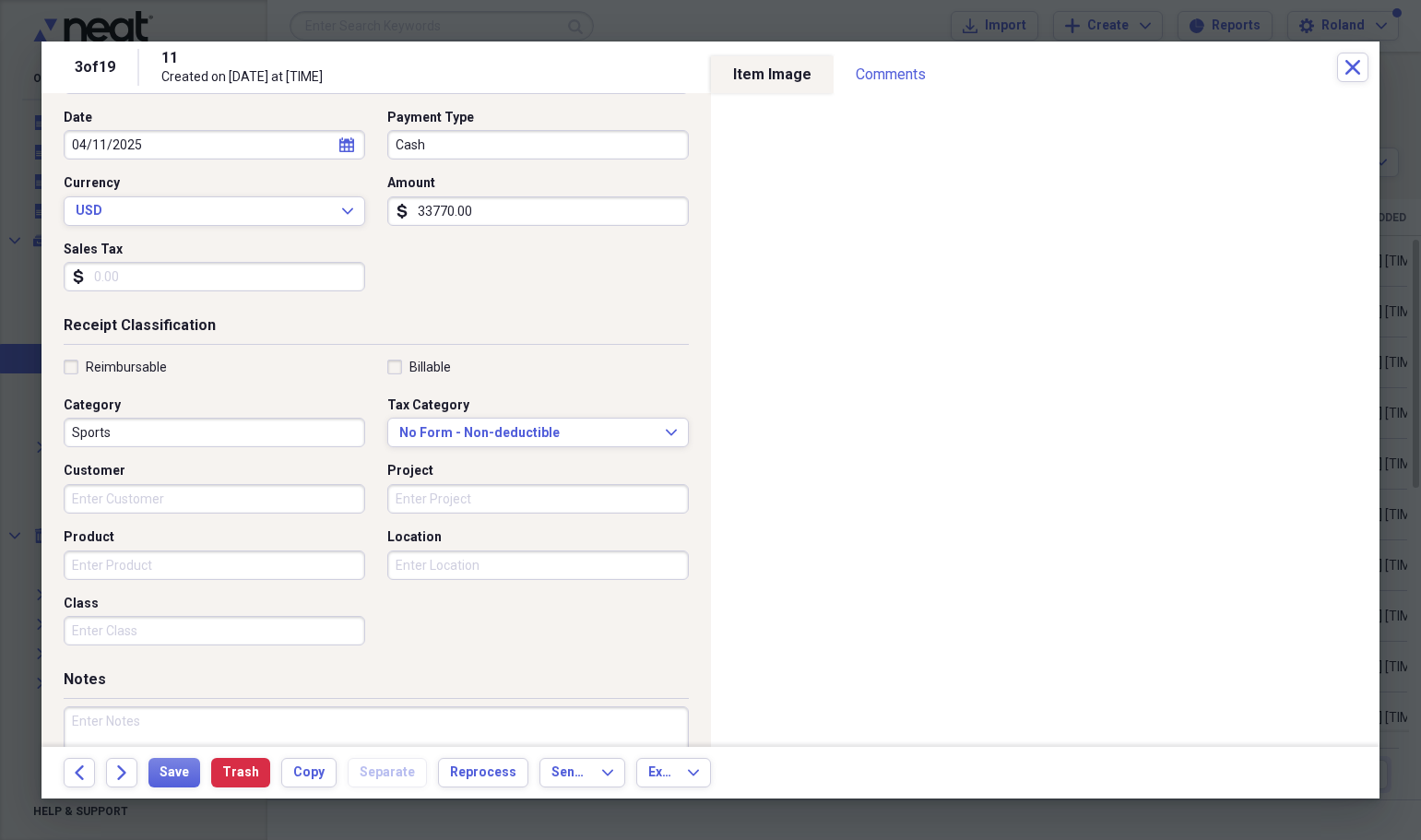 type on "33770.00" 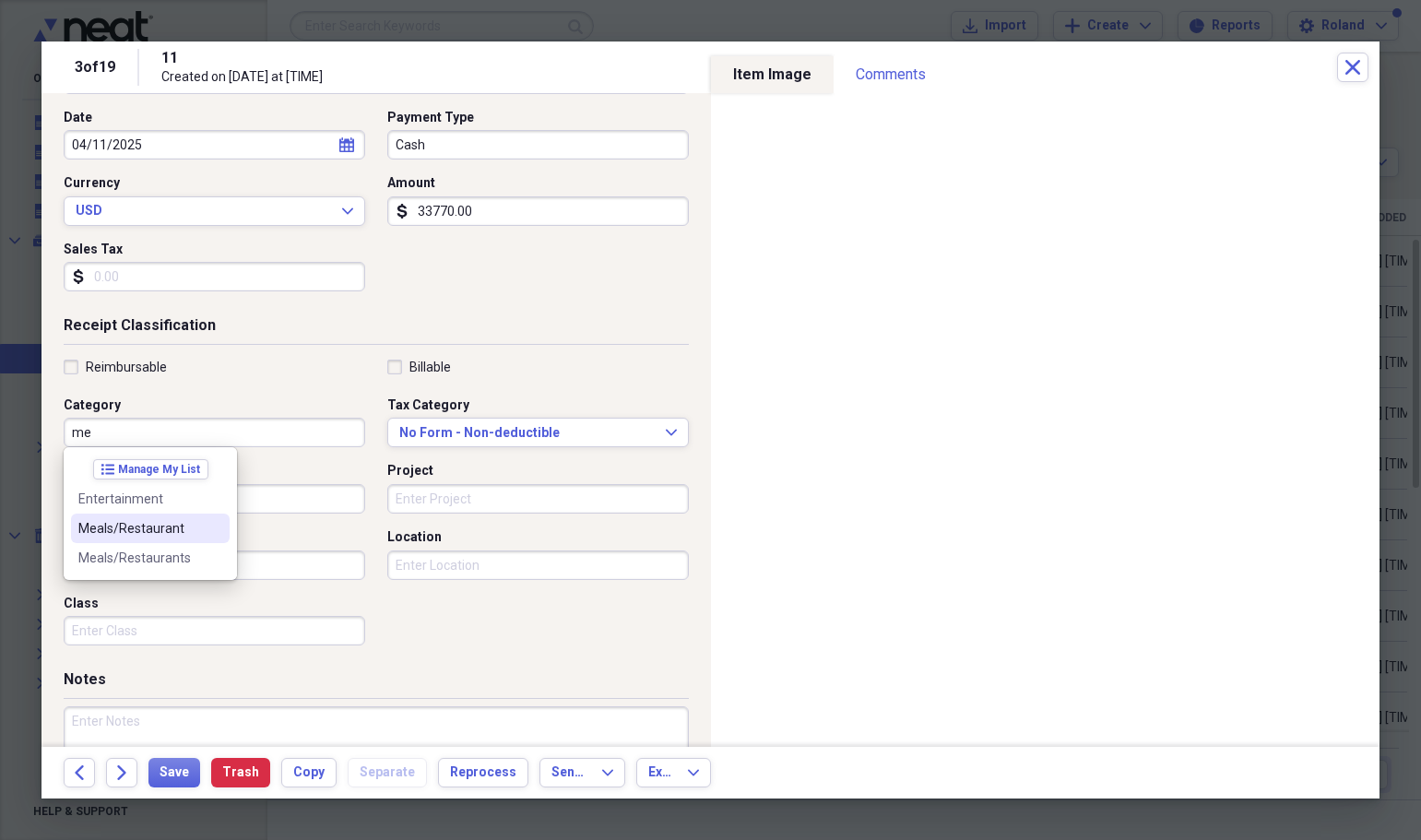 click on "Meals/Restaurant" at bounding box center (150, 528) 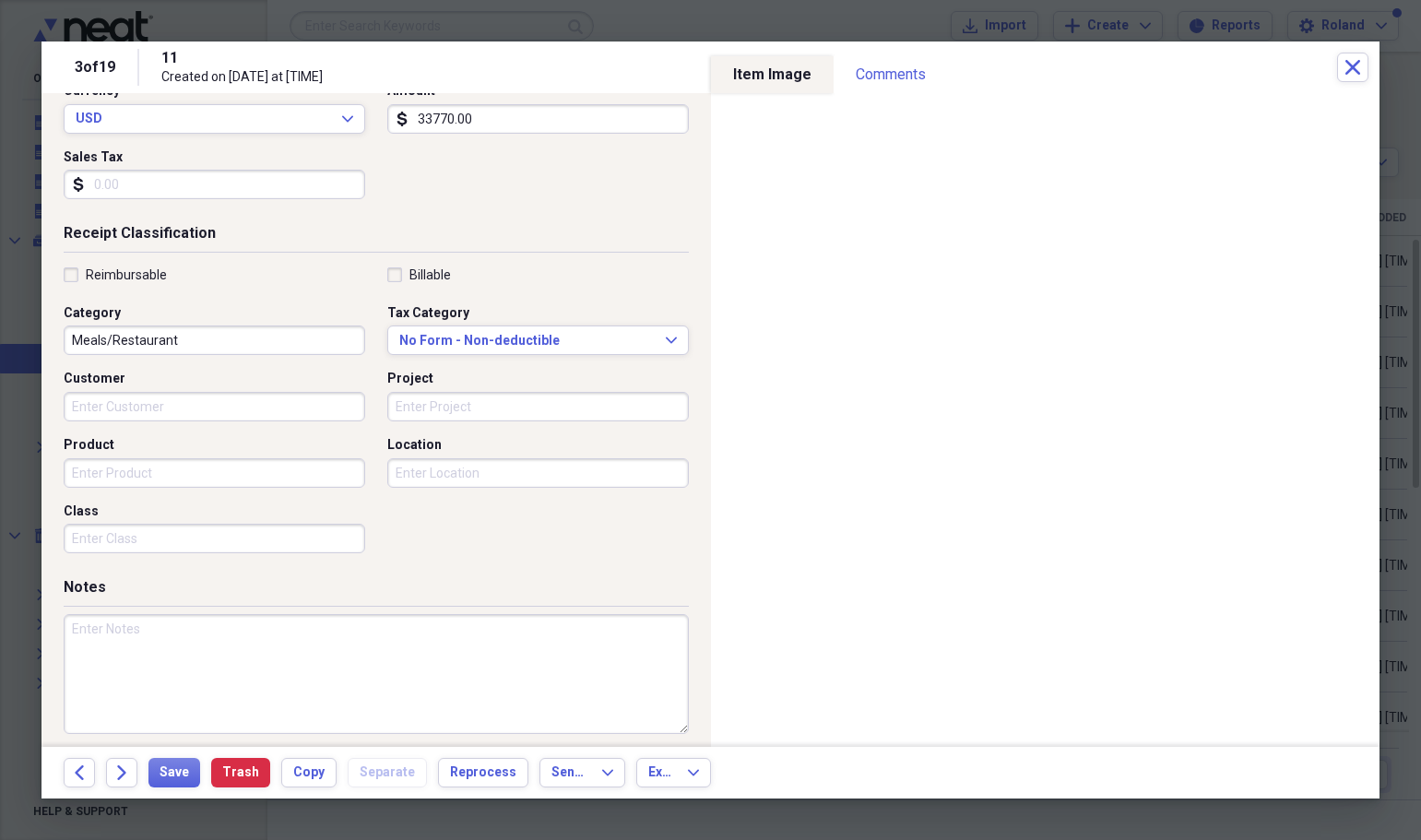scroll, scrollTop: 288, scrollLeft: 0, axis: vertical 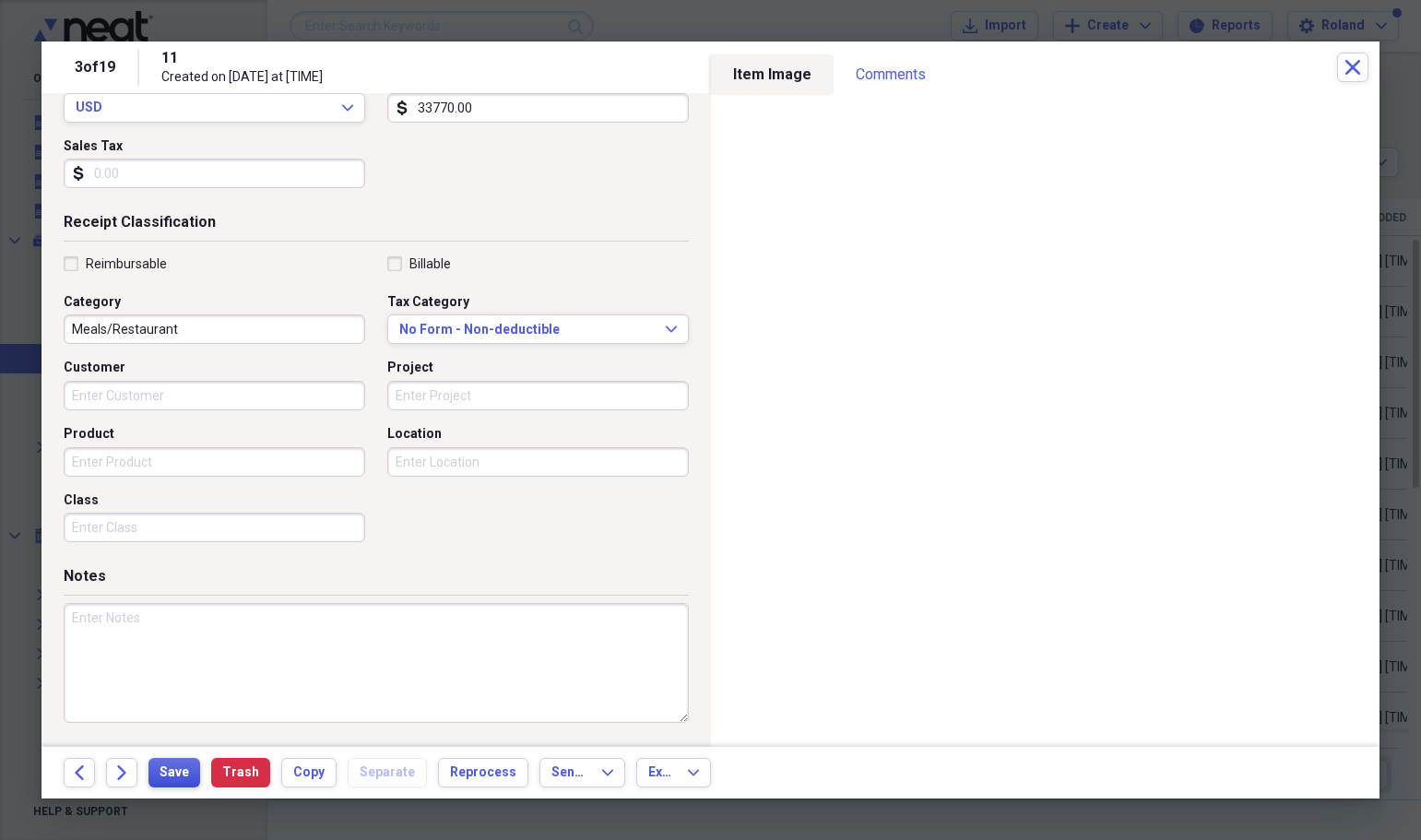 click on "Save" at bounding box center (174, 773) 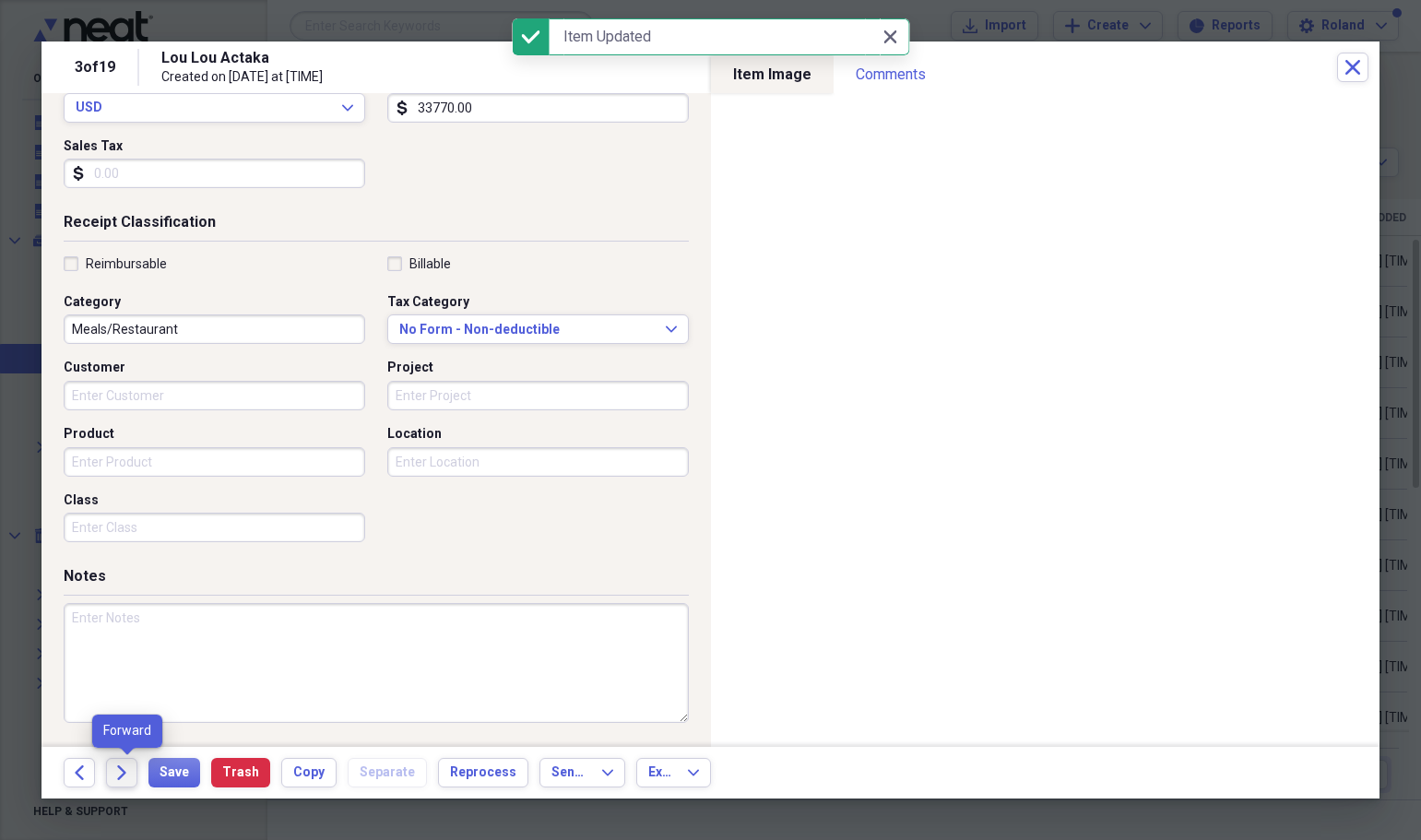 click on "Forward" 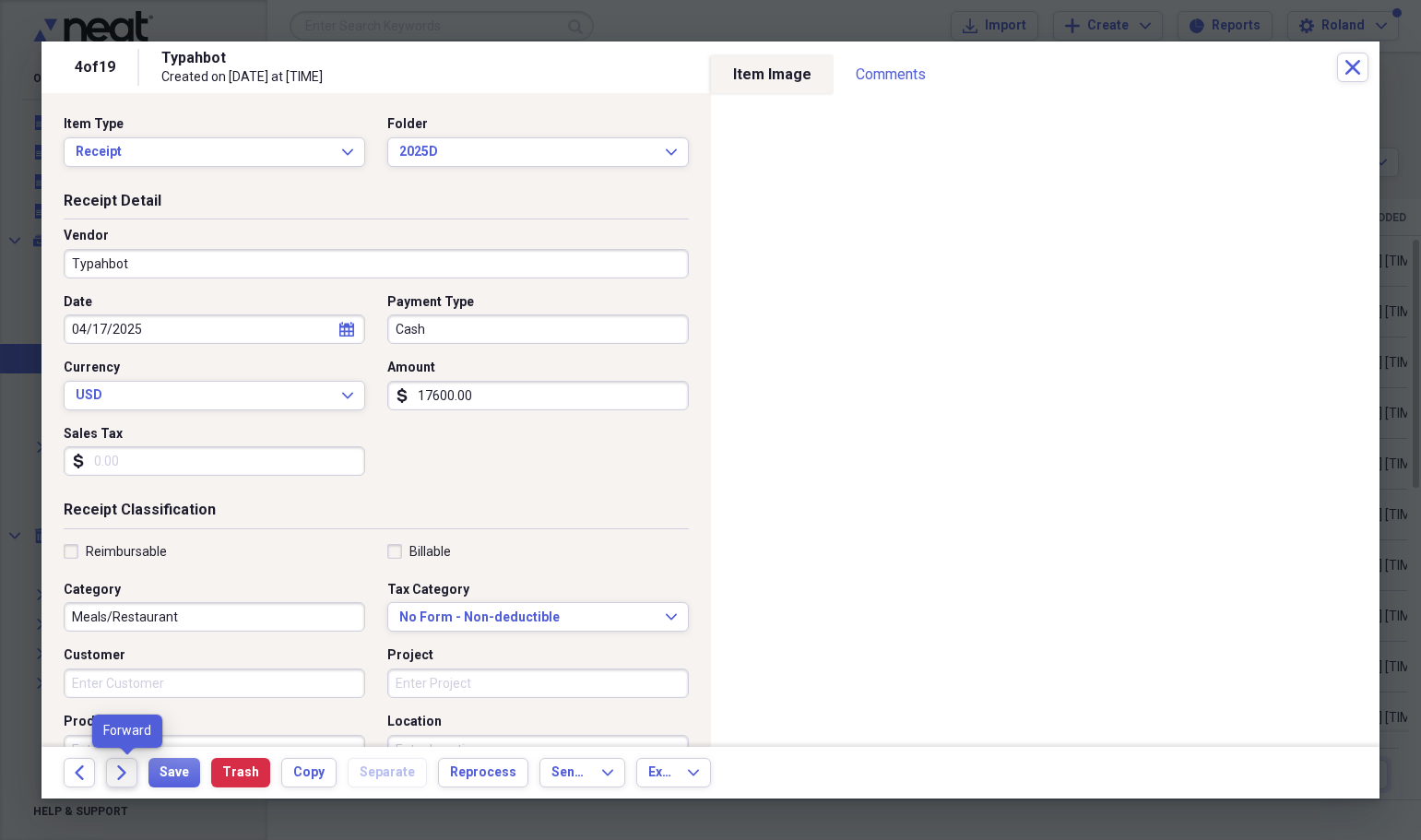 click on "Forward" 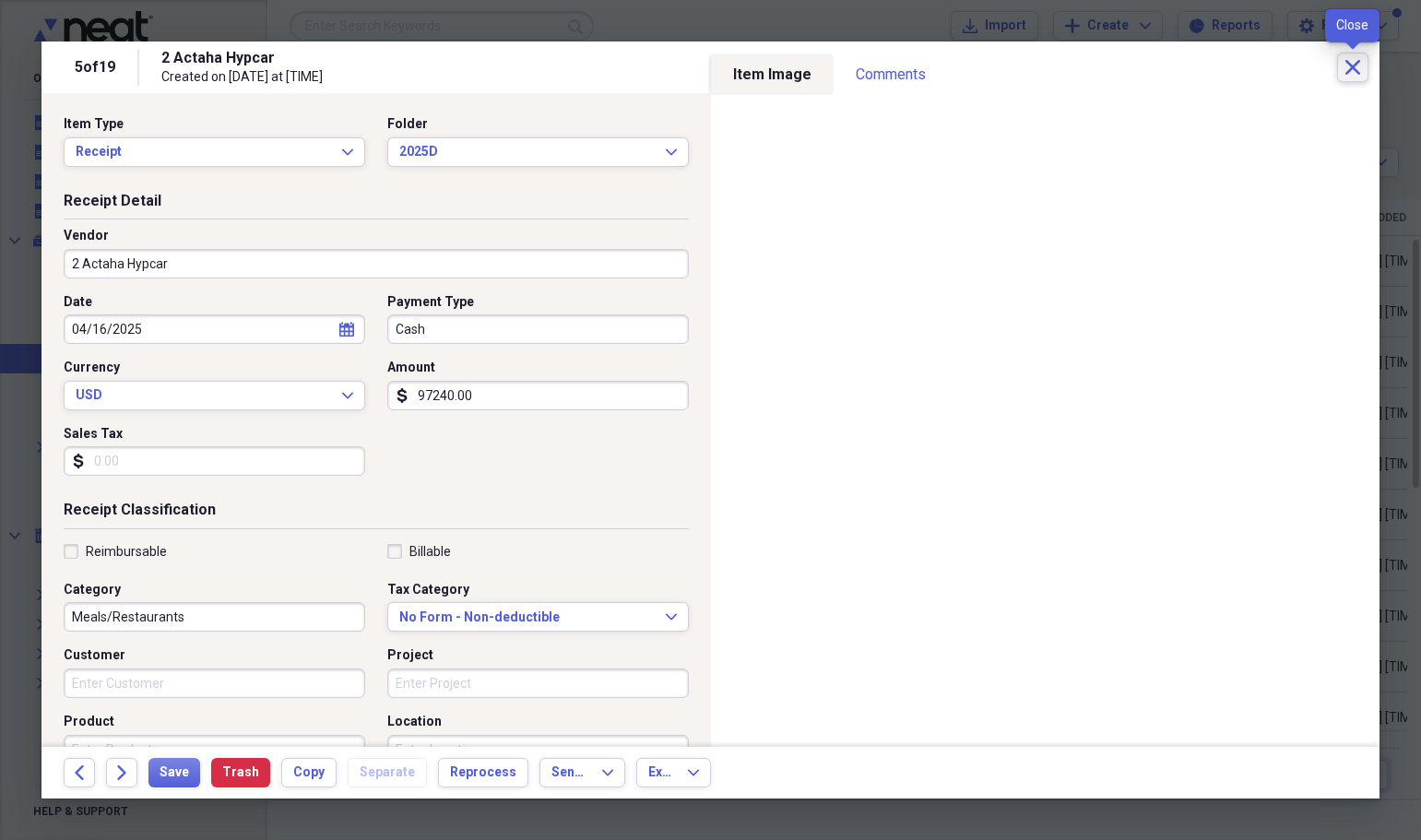 click 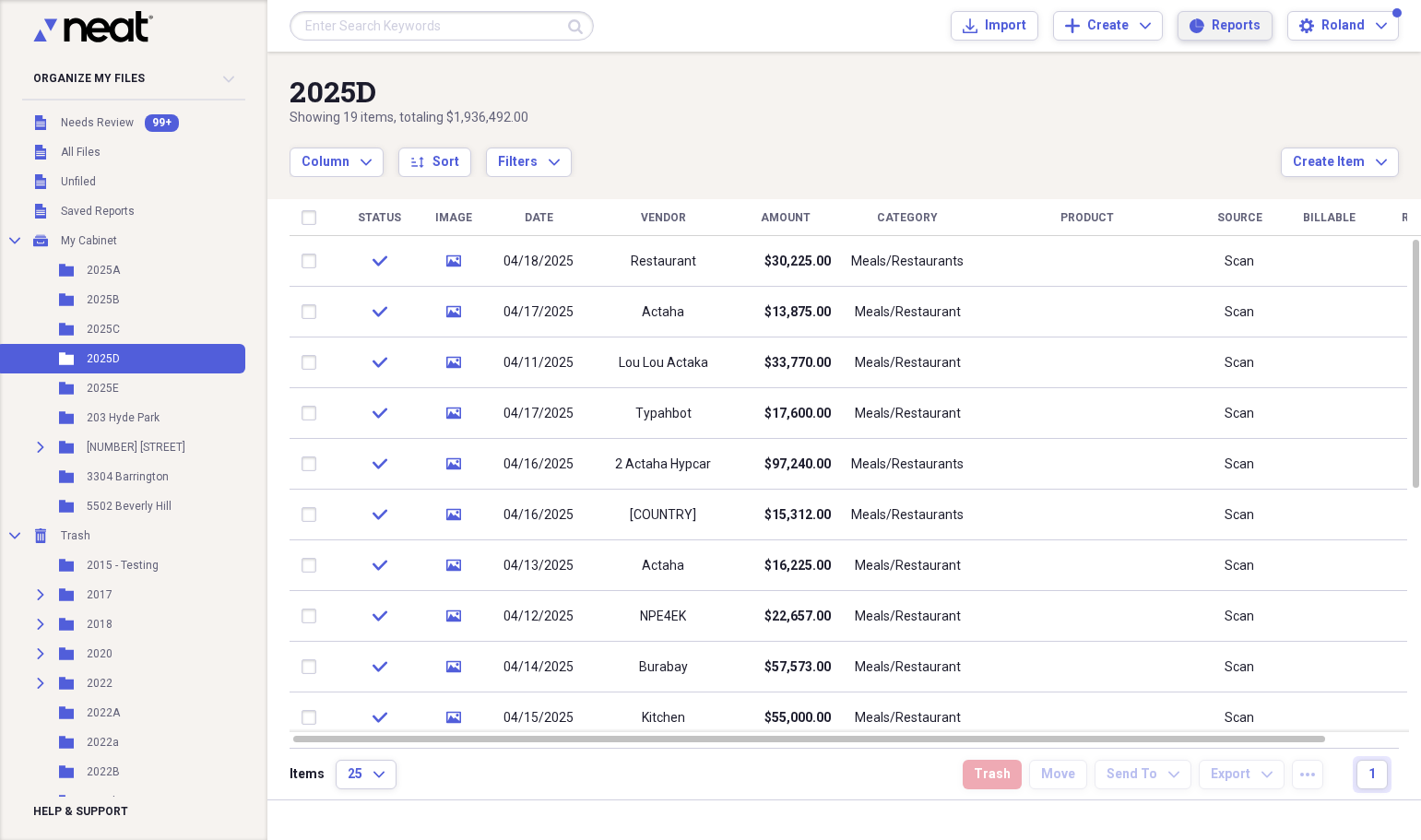 click on "Reports" at bounding box center (1236, 26) 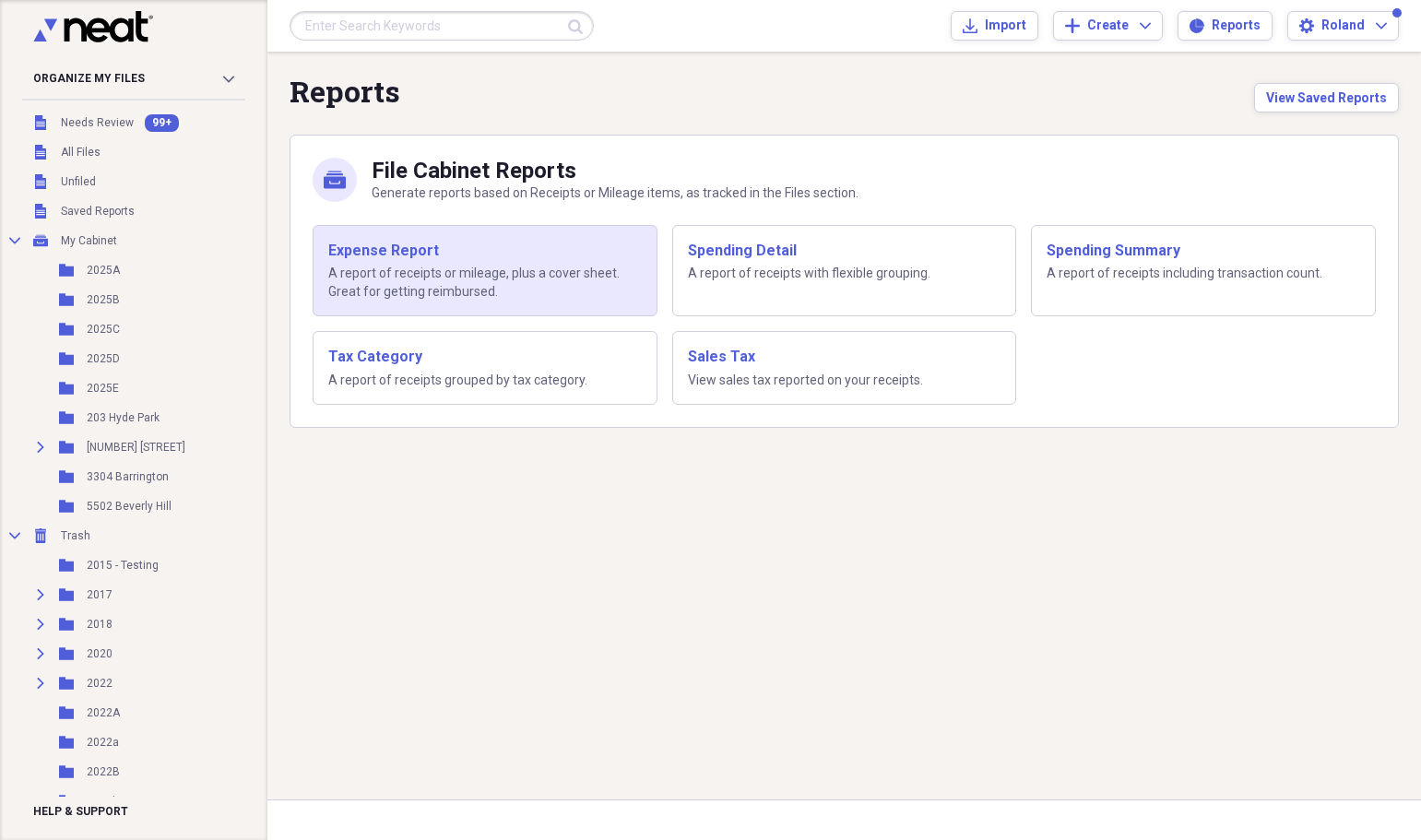 click on "Expense Report" at bounding box center [485, 251] 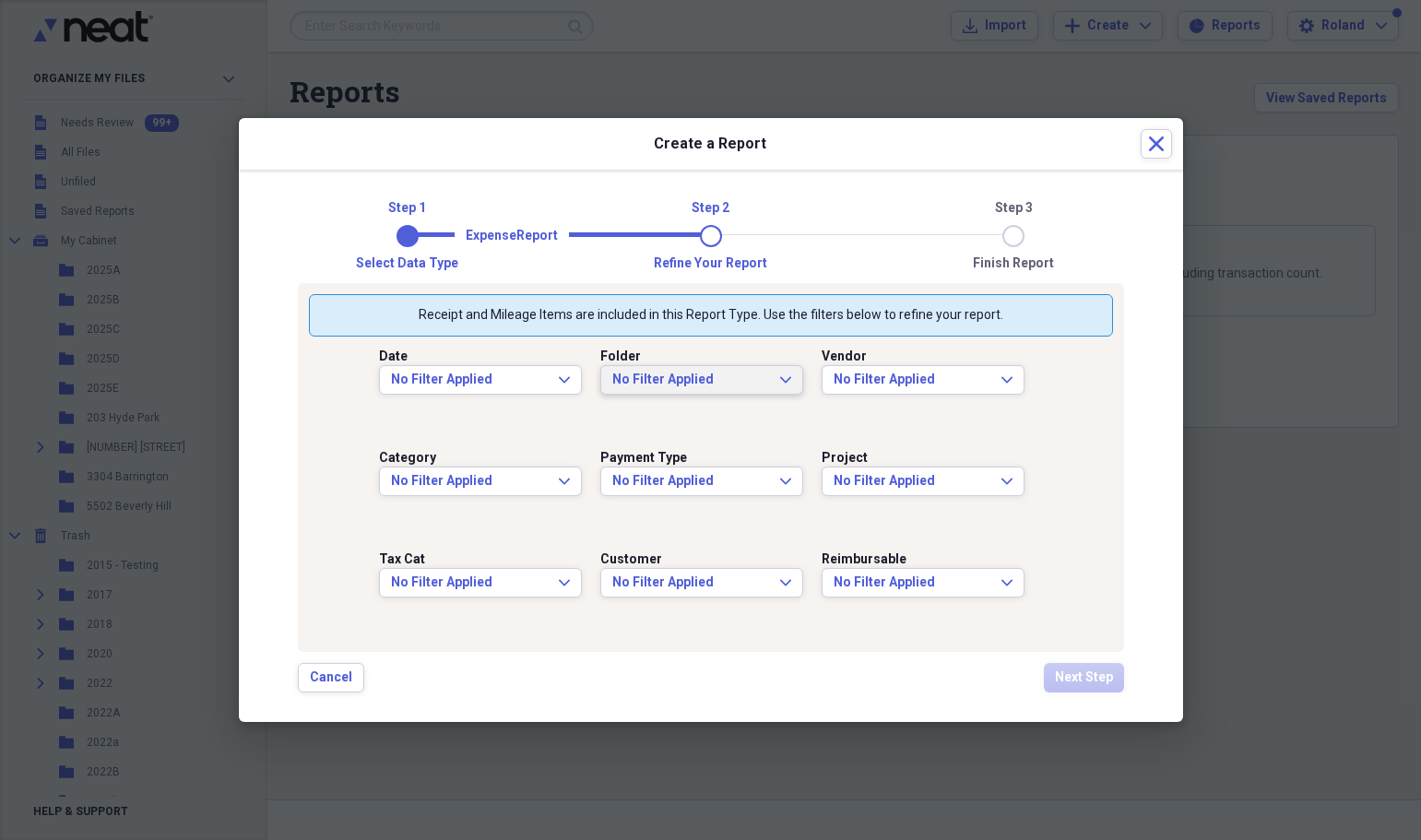 click on "Expand" 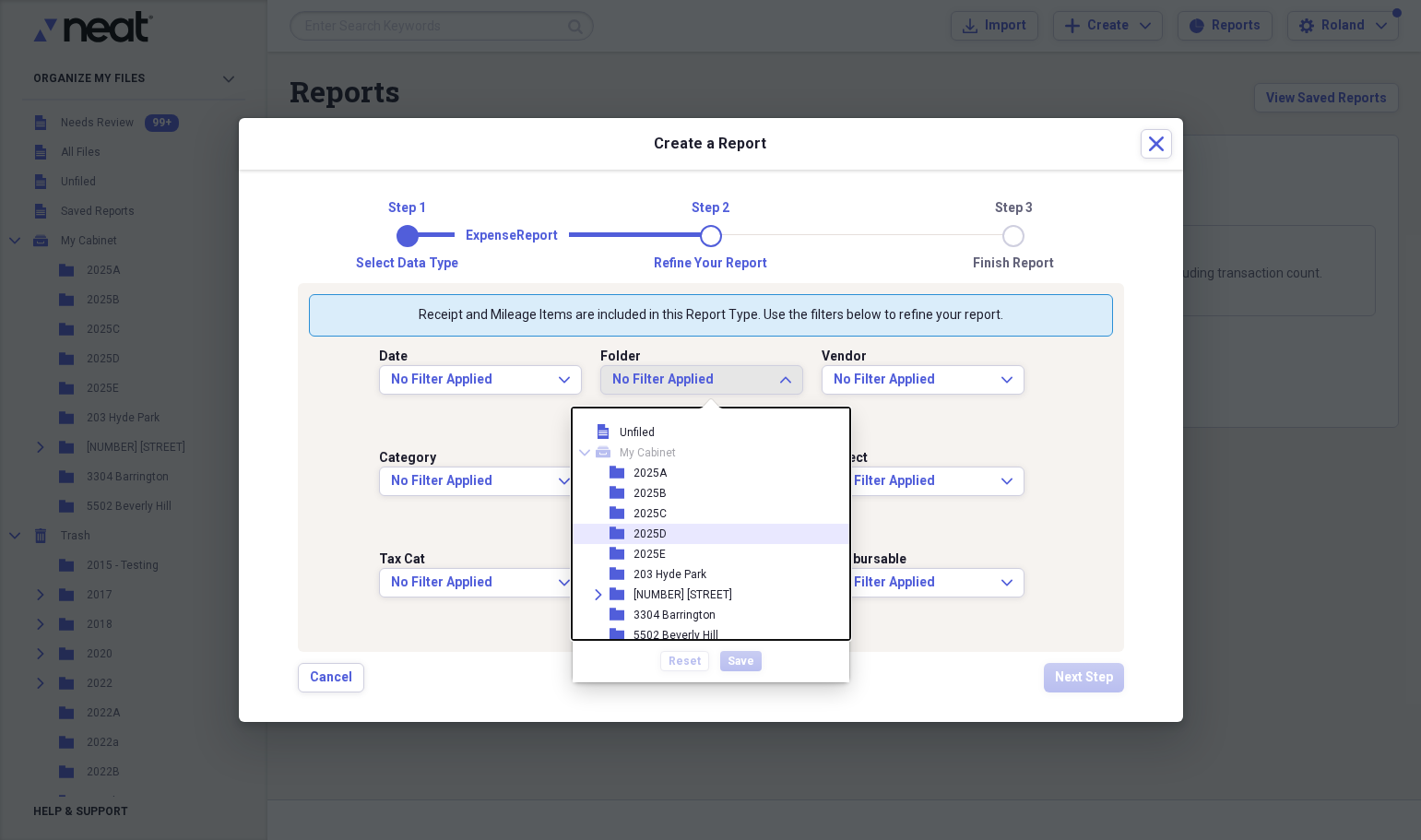click on "2025D" at bounding box center [650, 534] 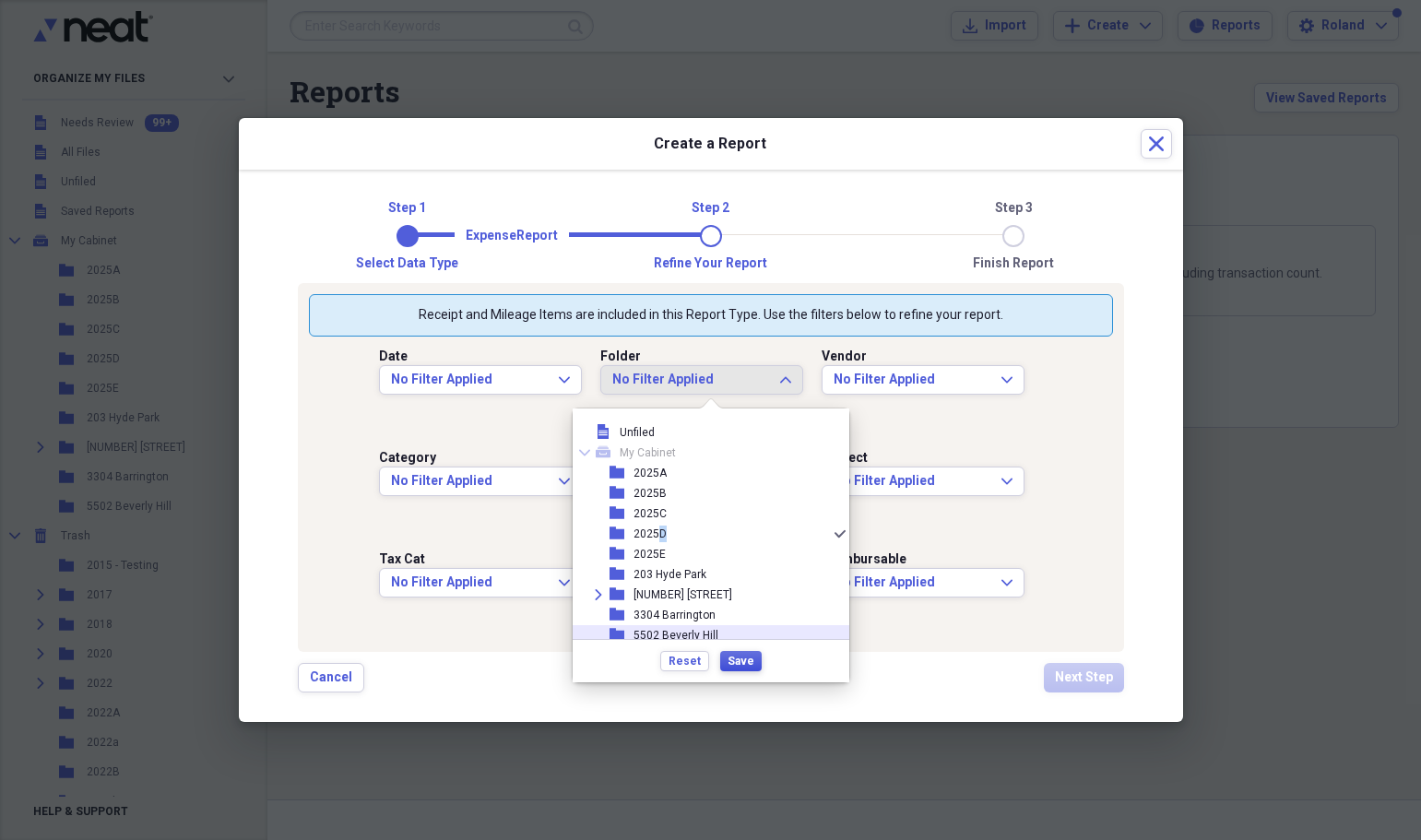 click on "Save" at bounding box center (740, 661) 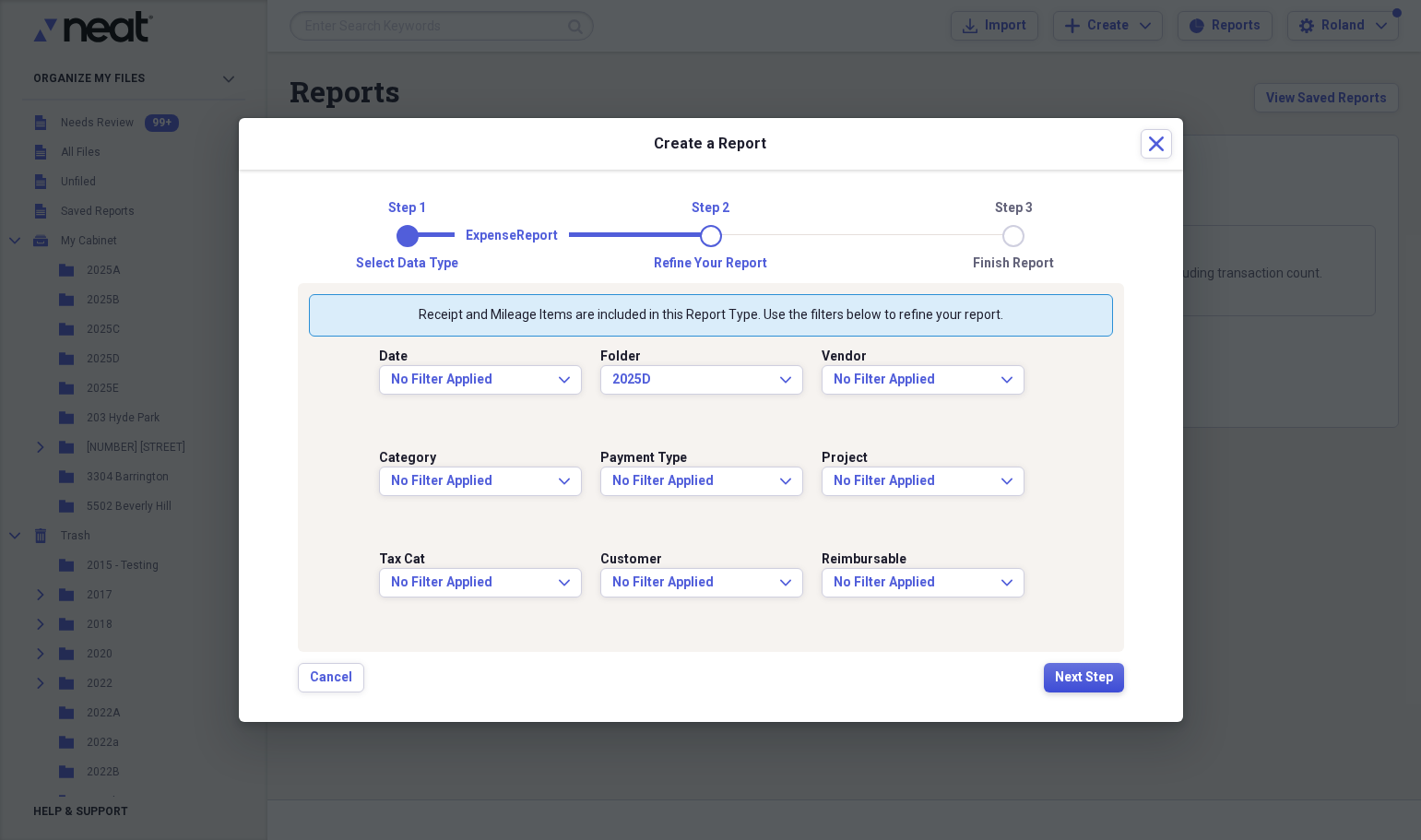 click on "Next Step" at bounding box center (1084, 678) 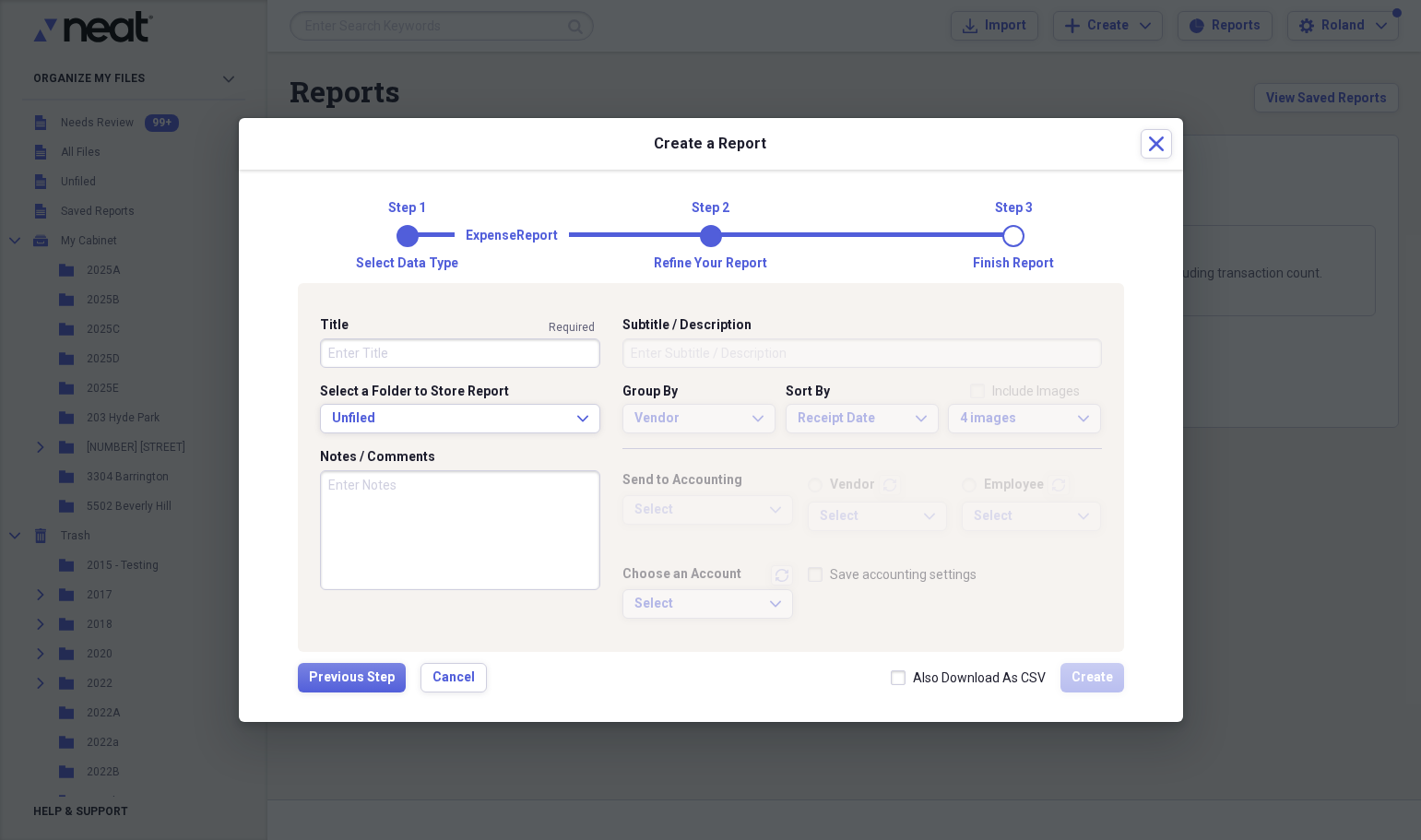 click on "Title" at bounding box center [460, 353] 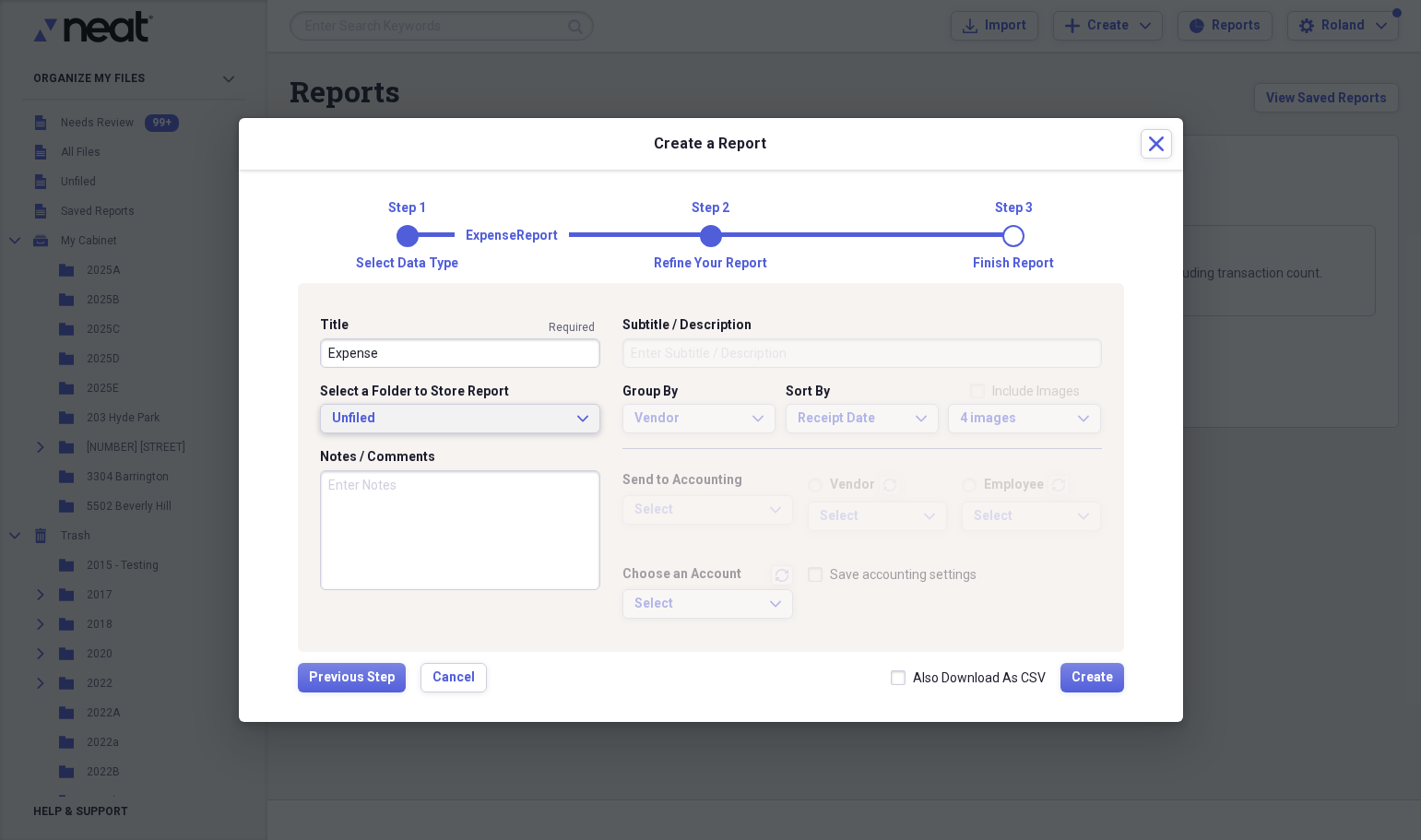 scroll, scrollTop: 13, scrollLeft: 0, axis: vertical 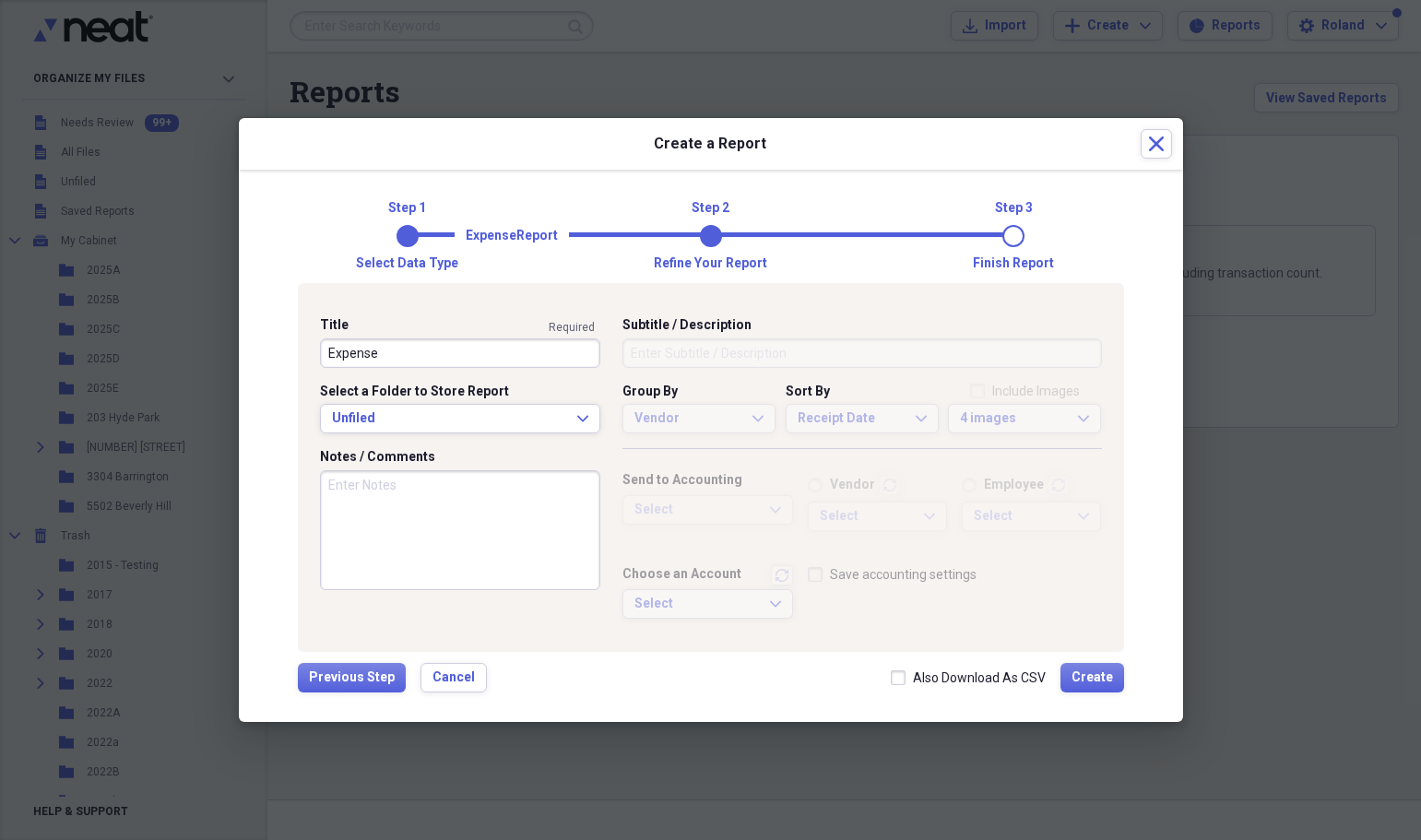 click on "Expense" at bounding box center [460, 353] 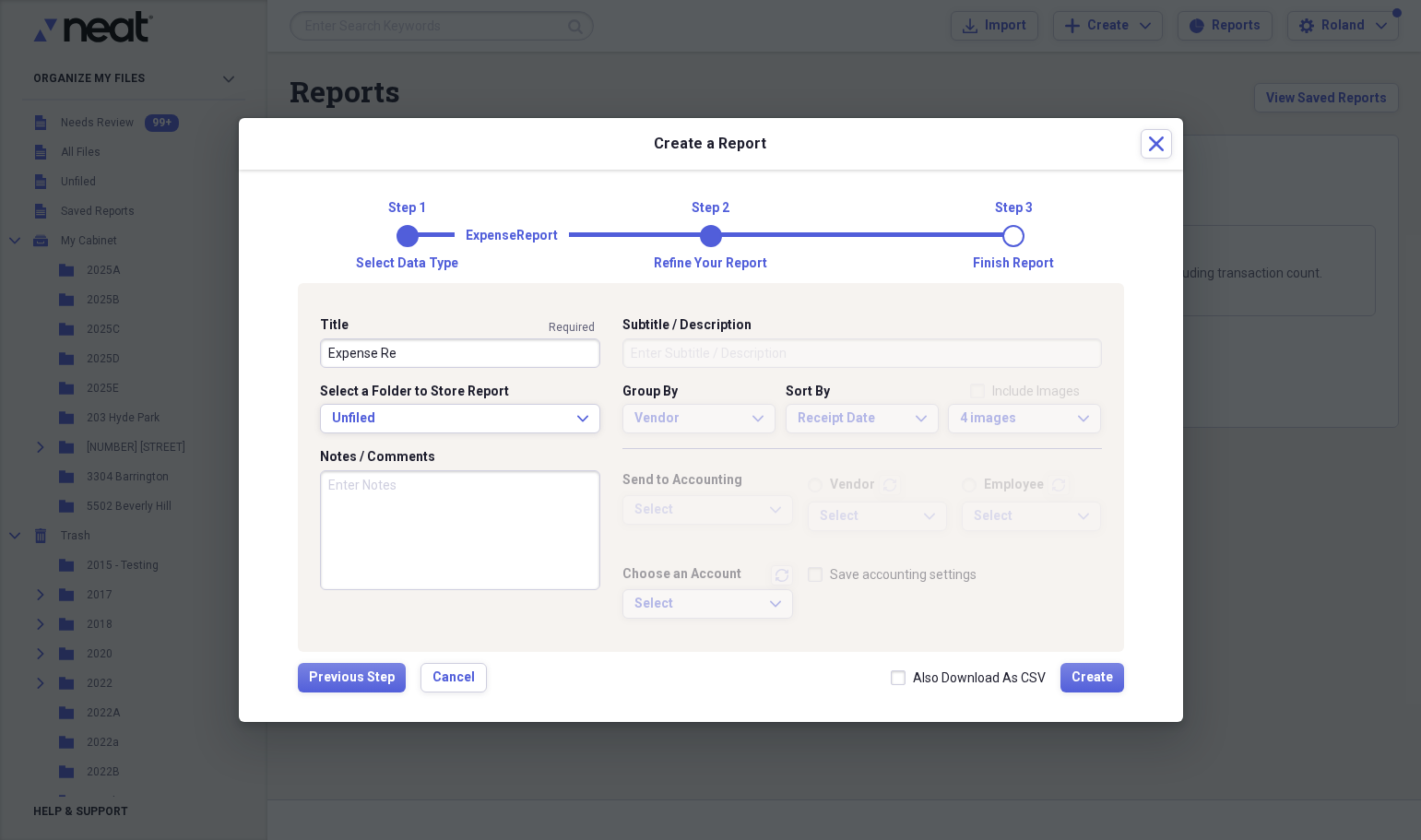 scroll, scrollTop: 5, scrollLeft: 0, axis: vertical 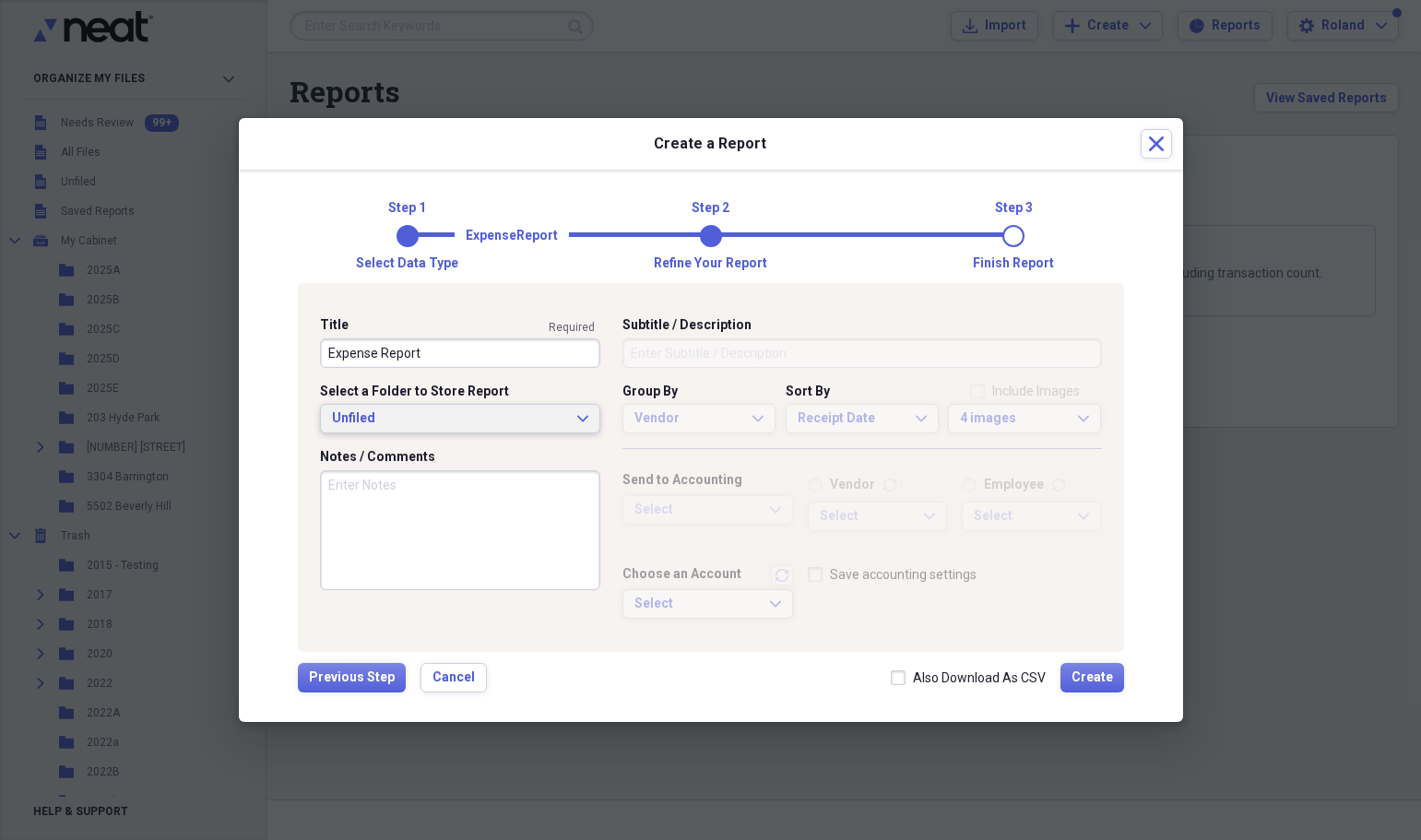 type on "Expense Report" 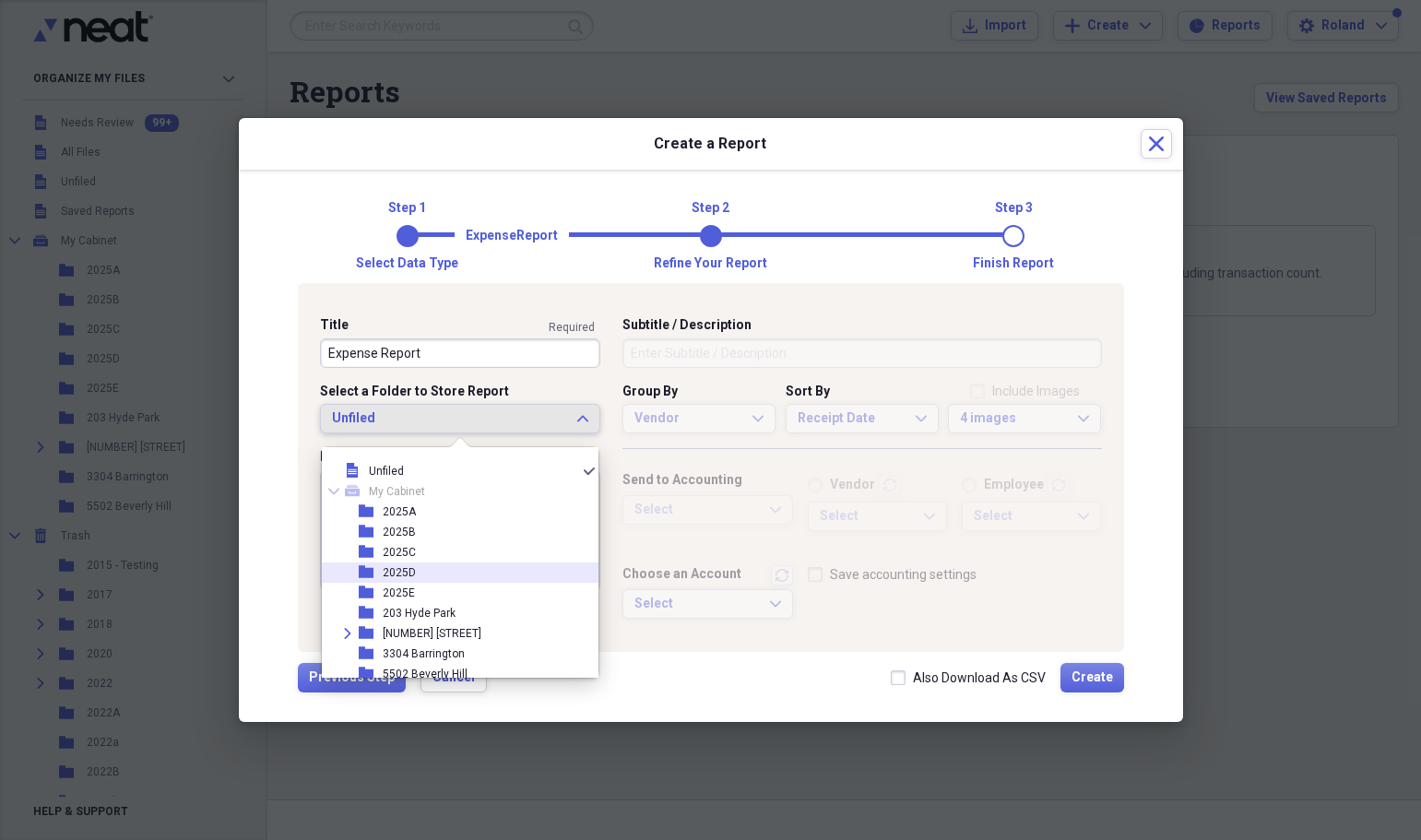 click on "2025D" at bounding box center (399, 573) 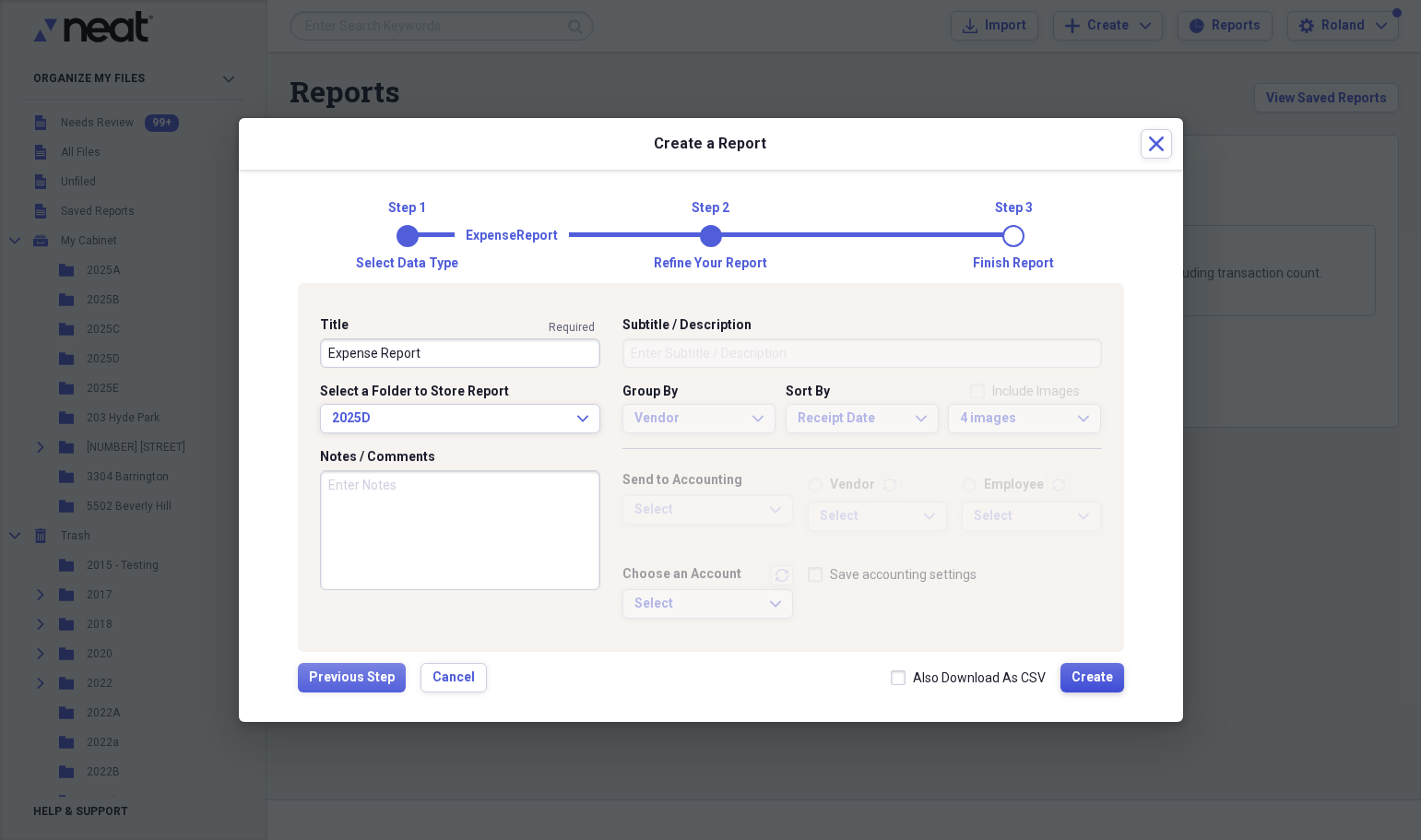 click on "Create" at bounding box center (1092, 678) 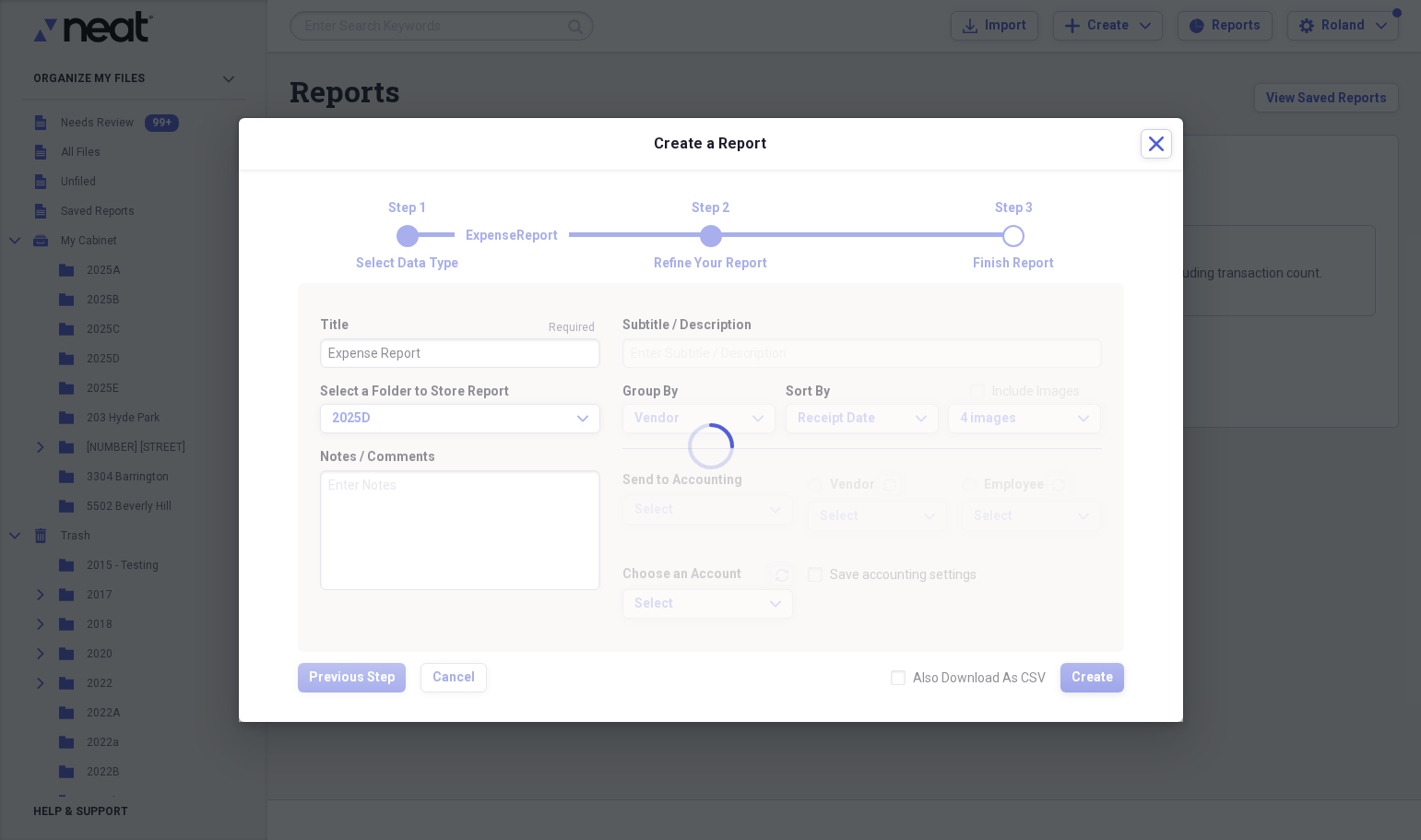 type 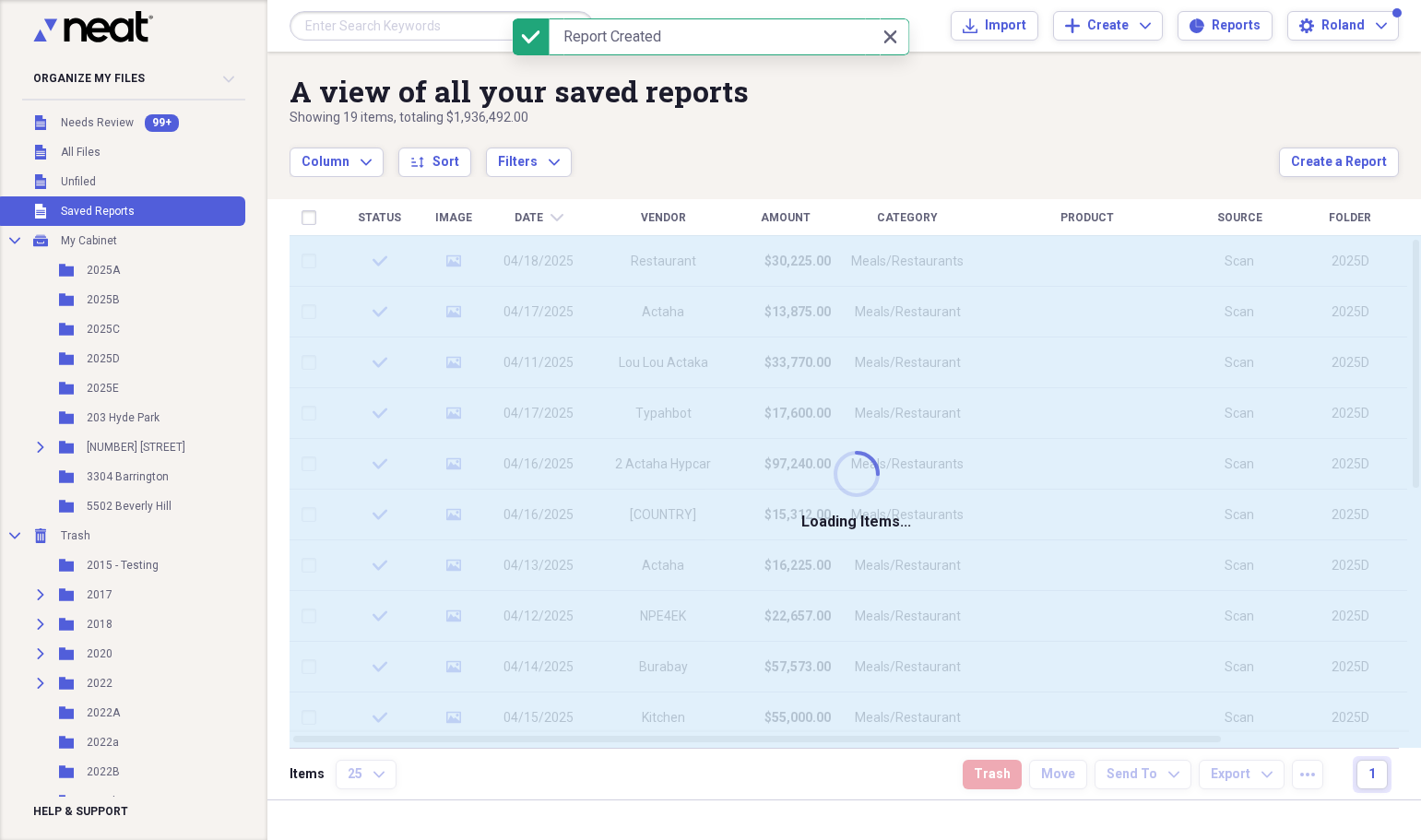 scroll, scrollTop: 0, scrollLeft: 0, axis: both 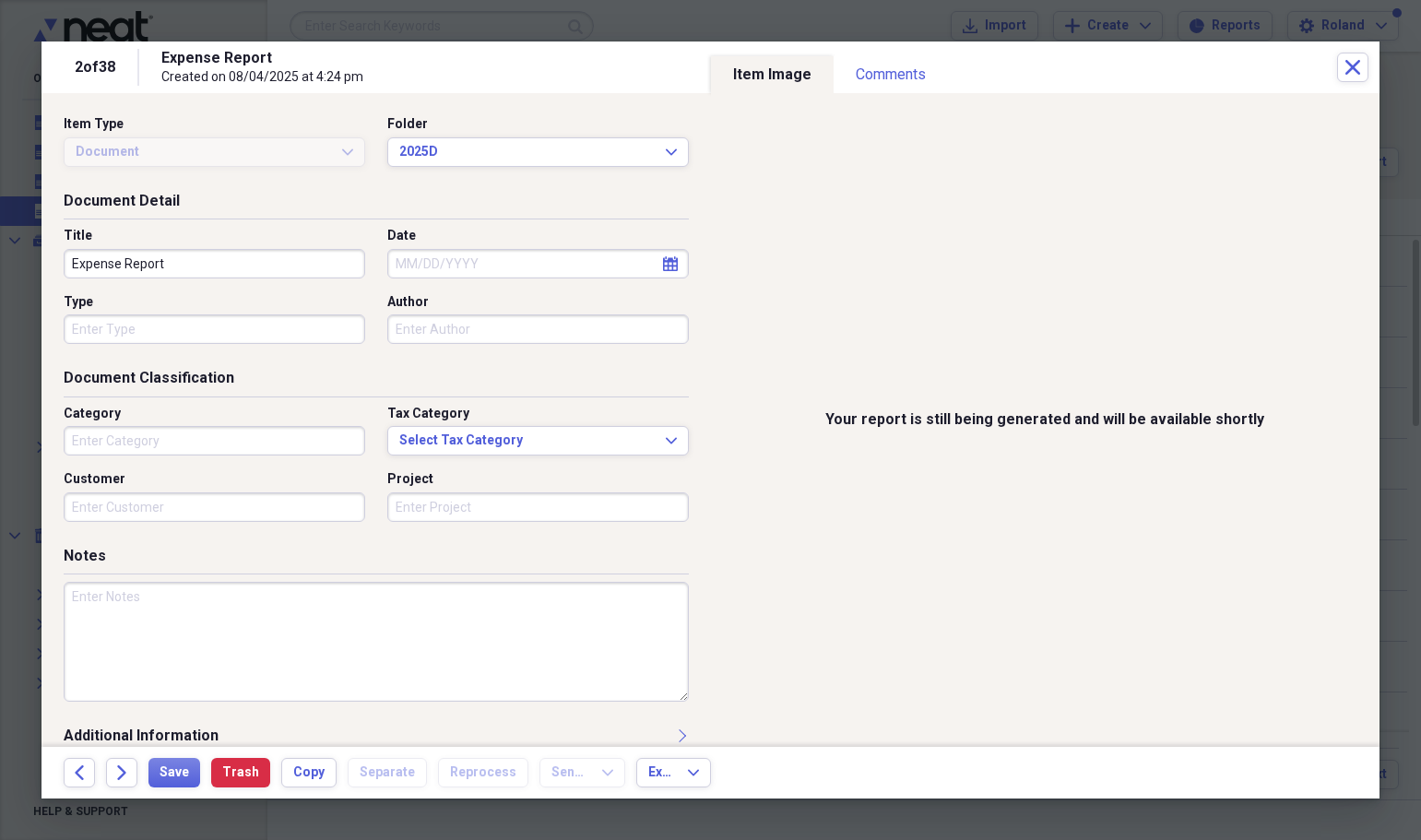 type on "Technology" 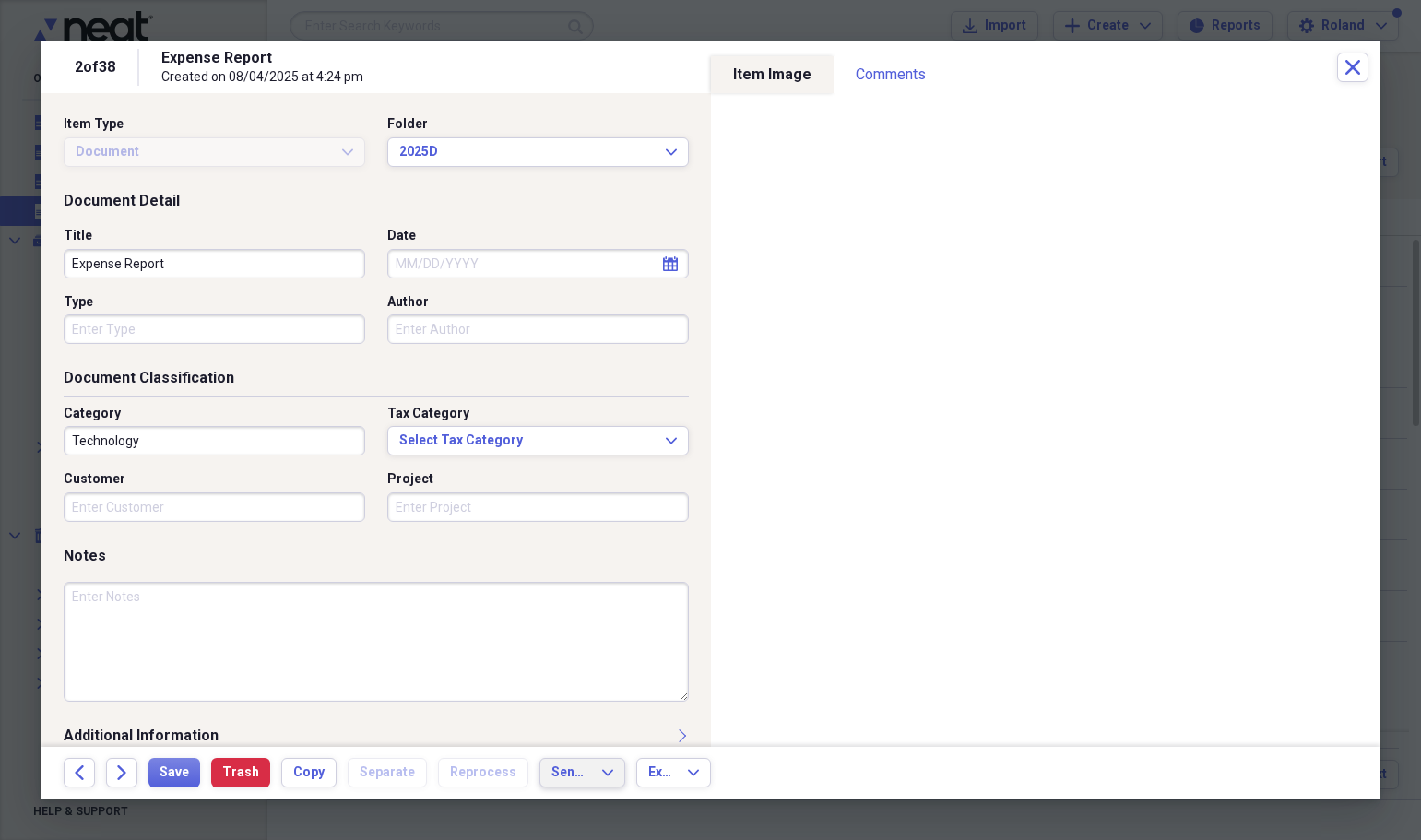 click on "Expand" 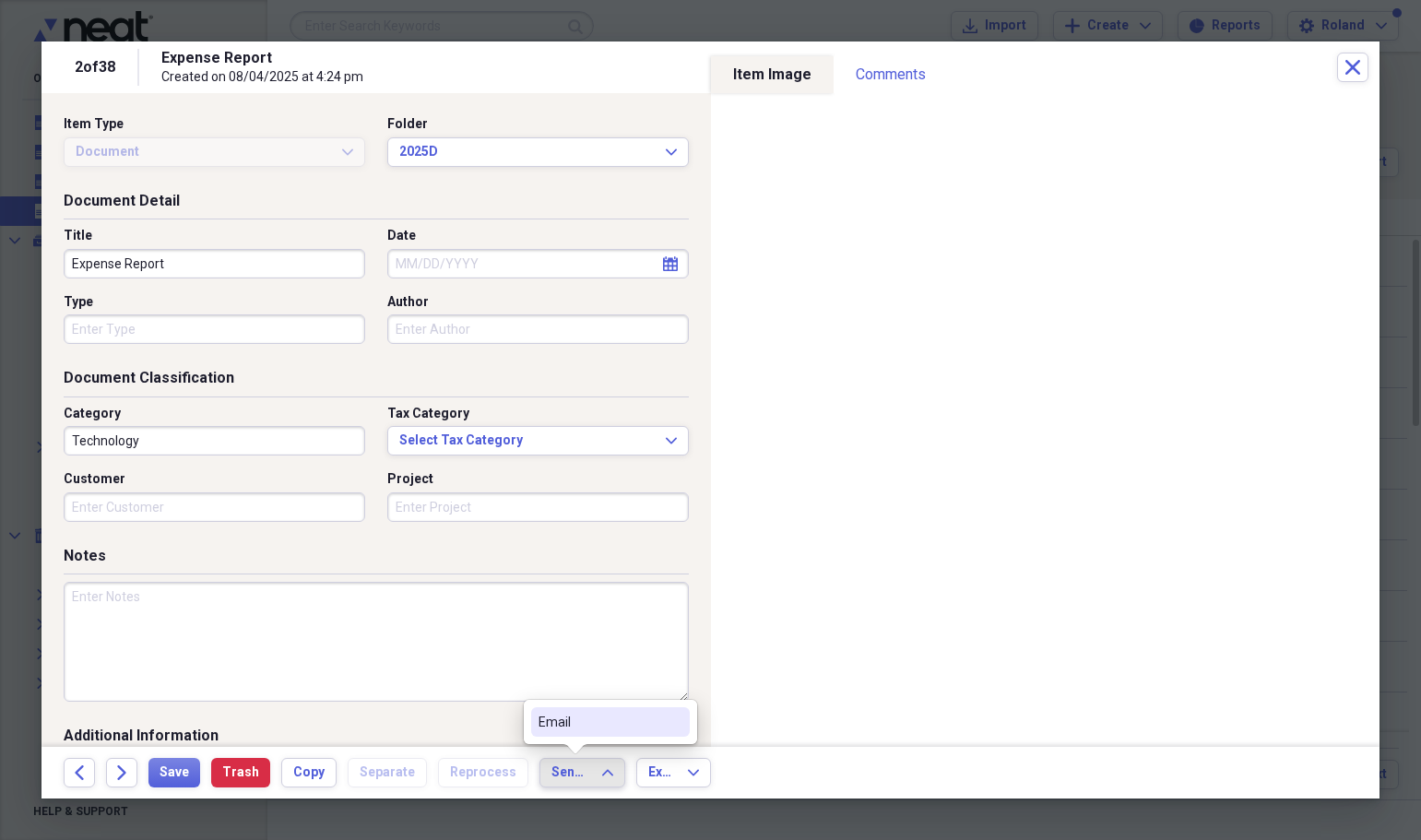 click on "Email" at bounding box center (599, 722) 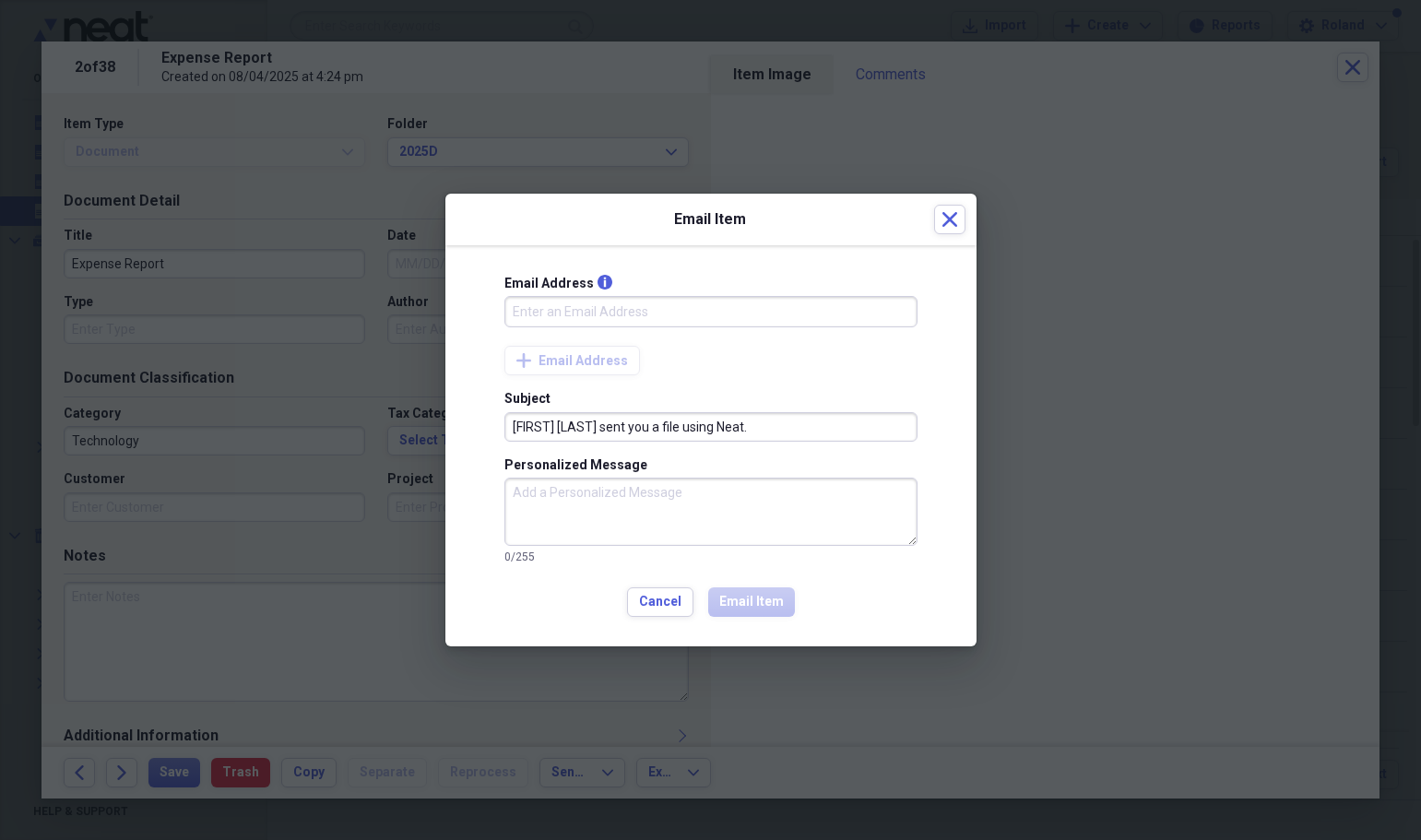 click on "Email Address info" at bounding box center (711, 312) 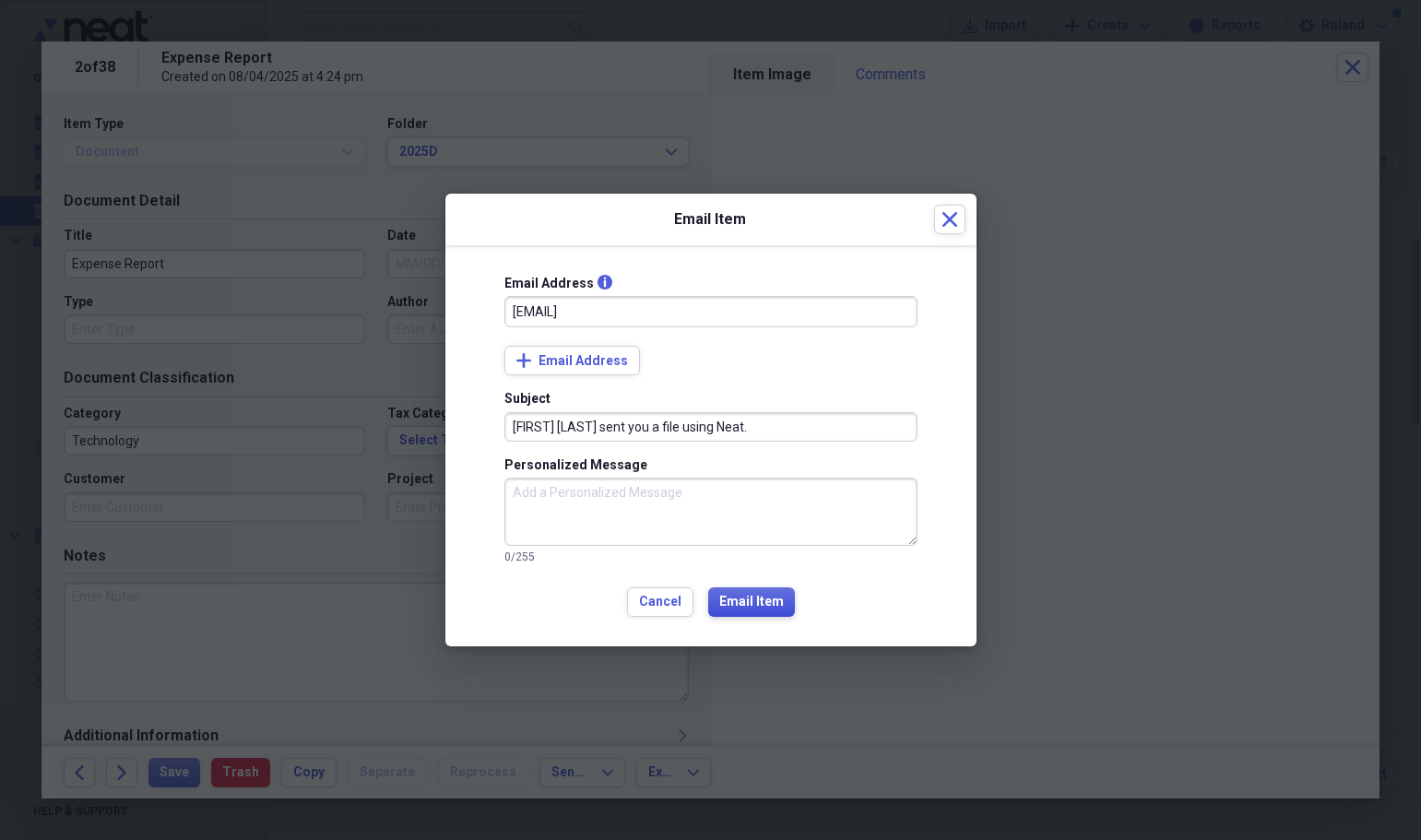 type on "[EMAIL]" 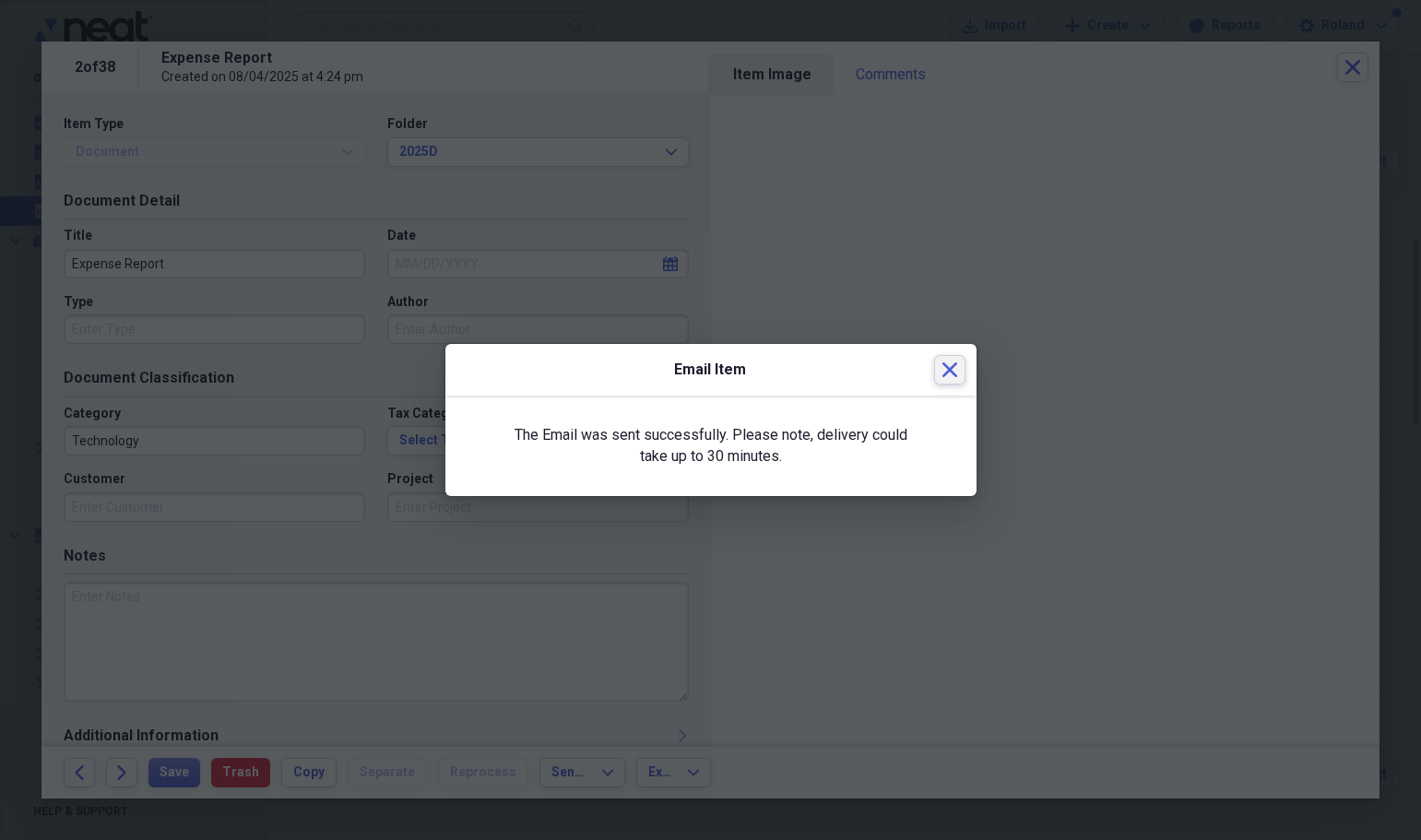 click on "Close" 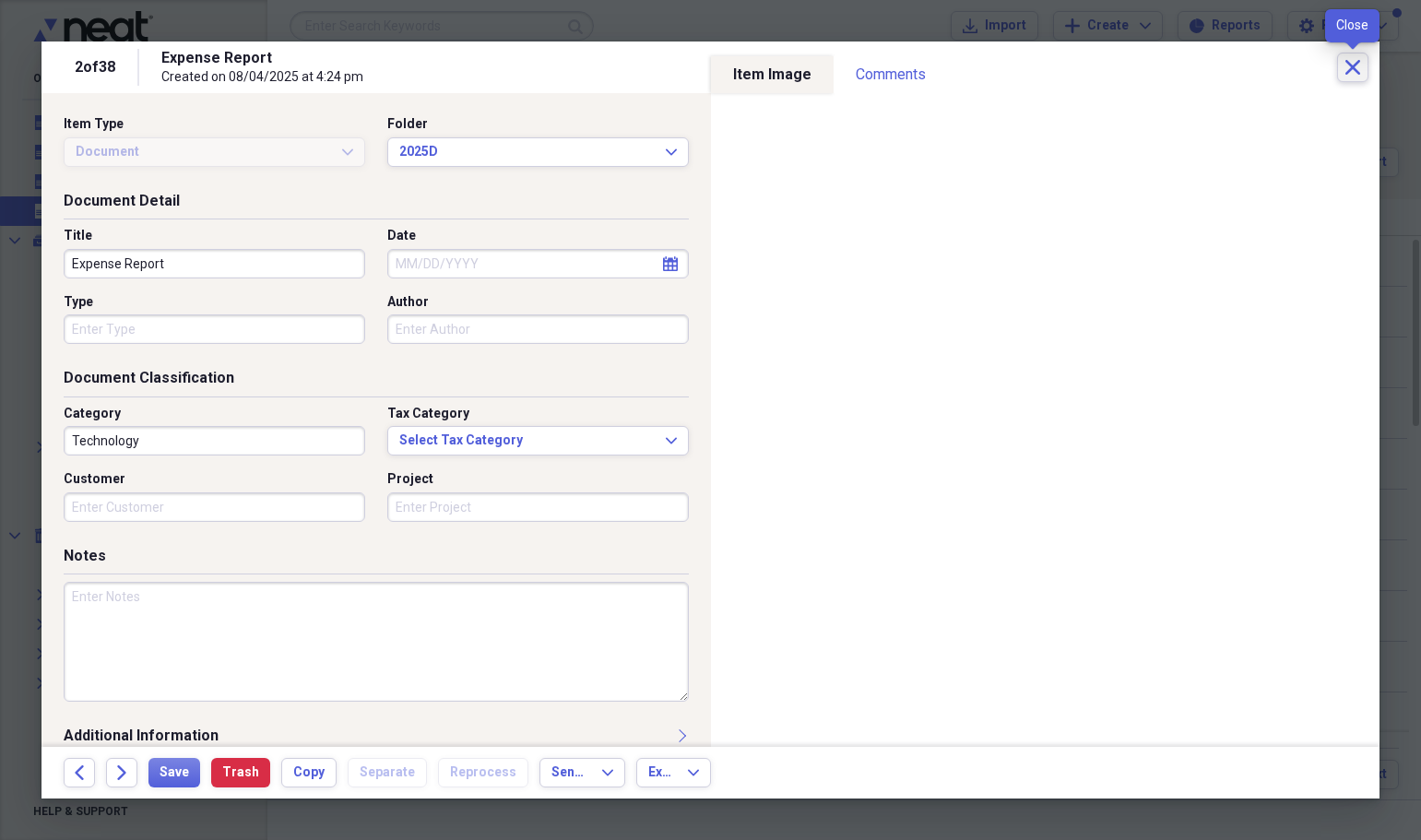 click on "Close" 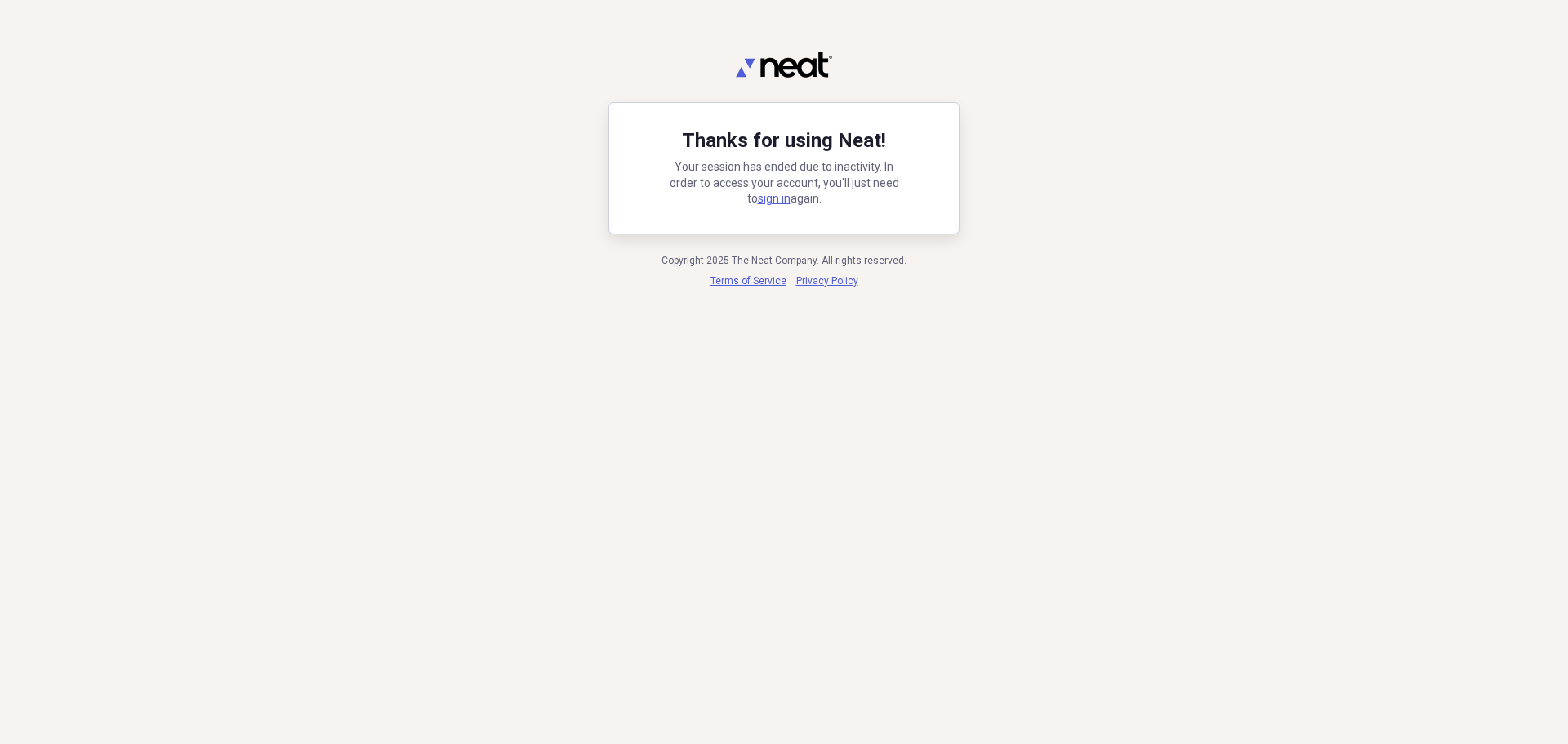 scroll, scrollTop: 0, scrollLeft: 0, axis: both 